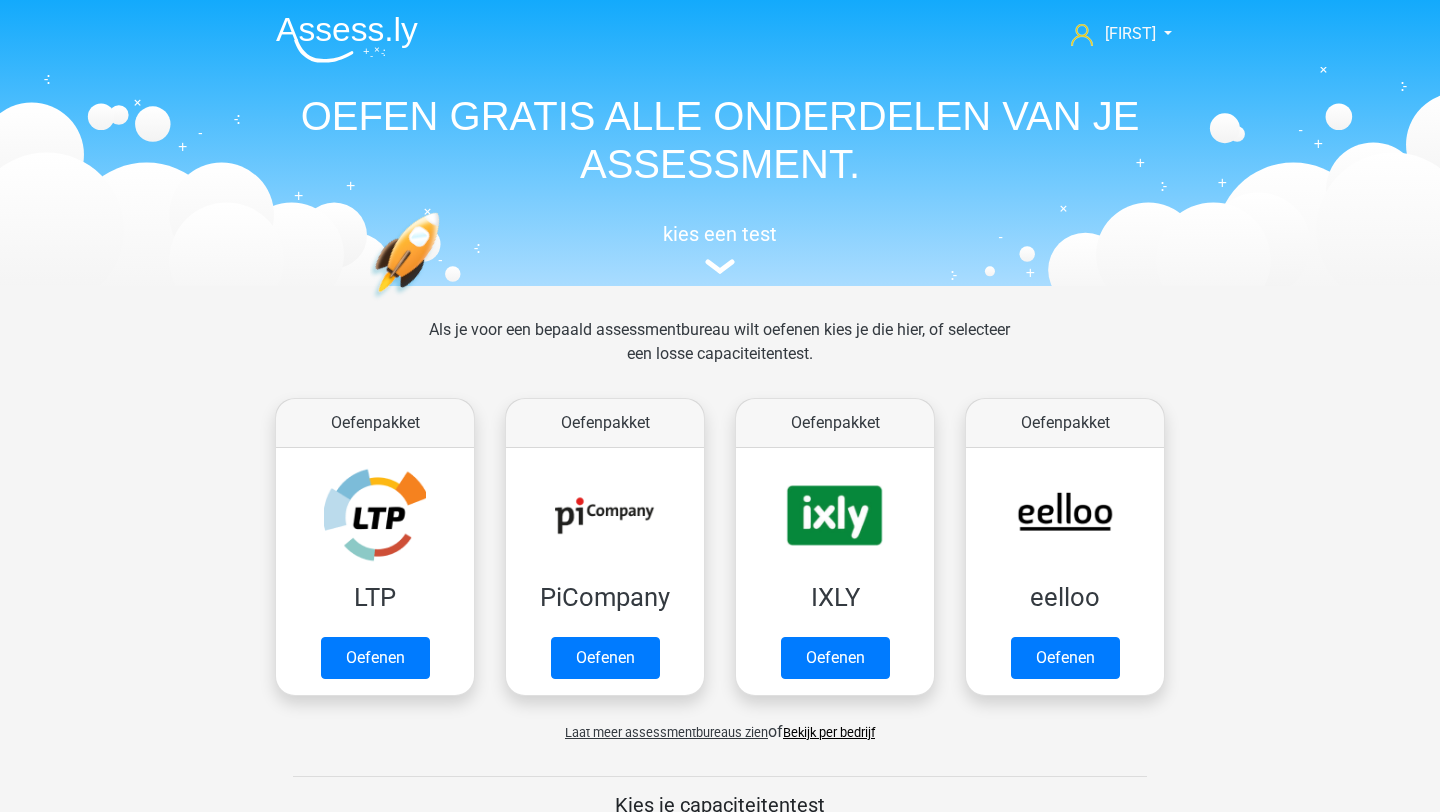 scroll, scrollTop: 0, scrollLeft: 0, axis: both 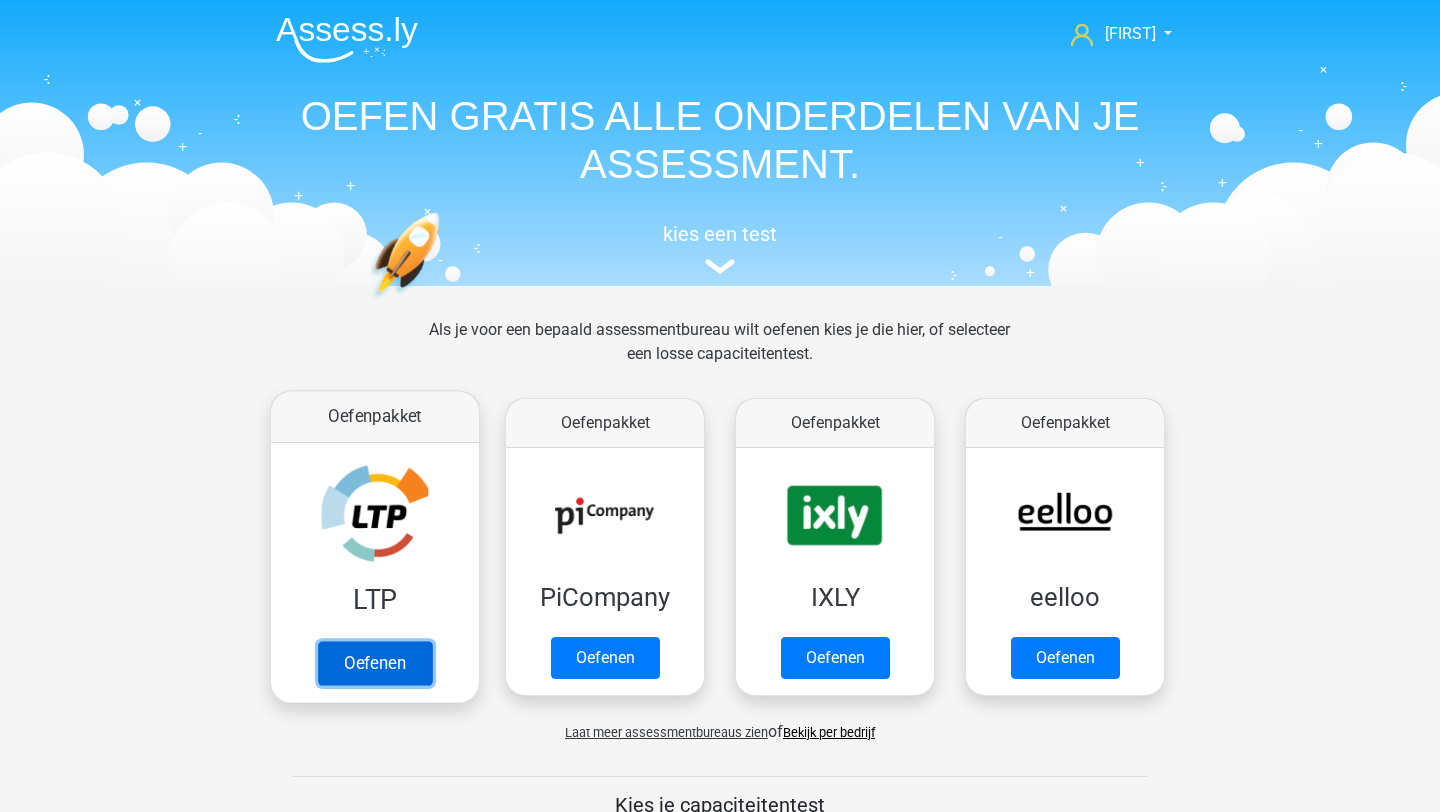 click on "Oefenen" at bounding box center (375, 663) 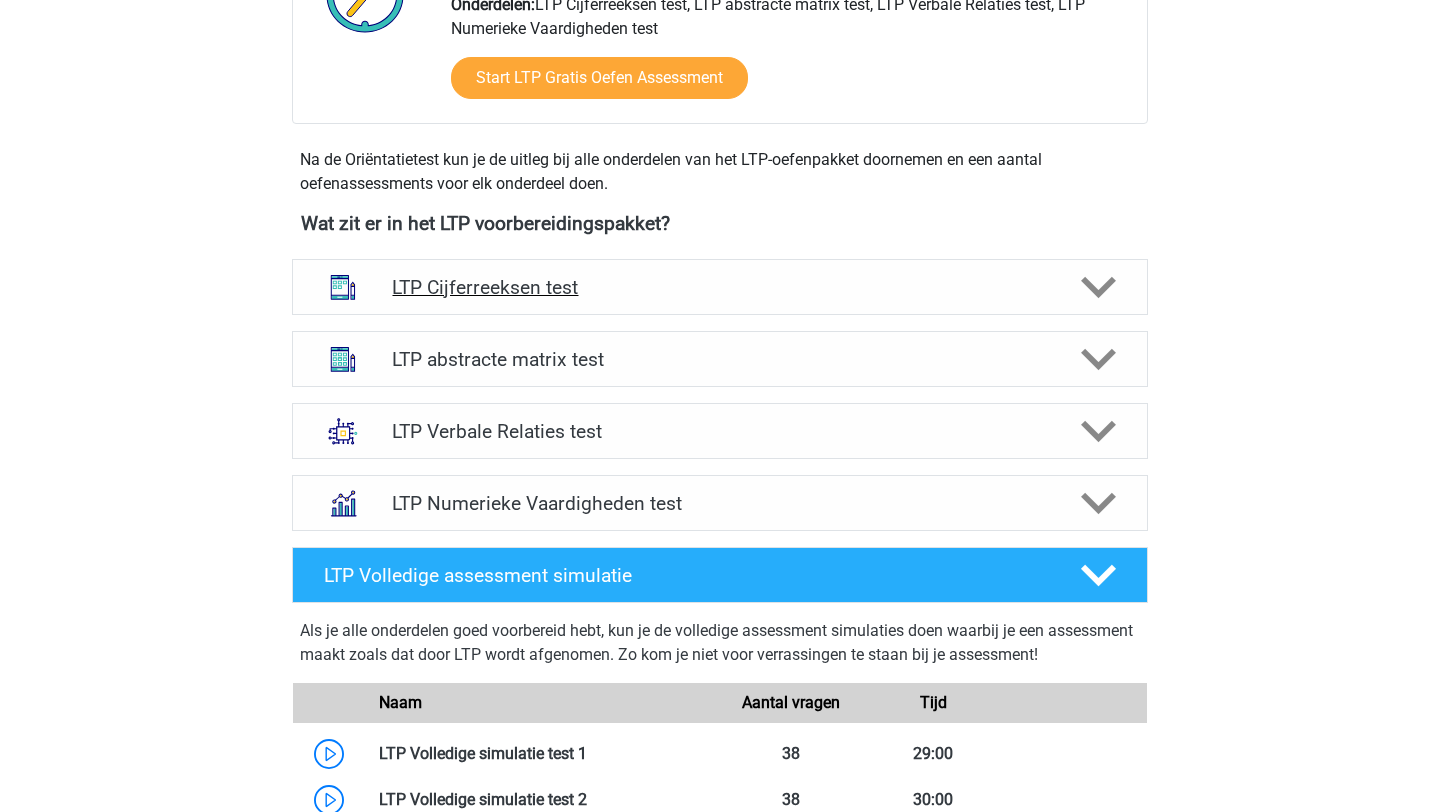 scroll, scrollTop: 600, scrollLeft: 0, axis: vertical 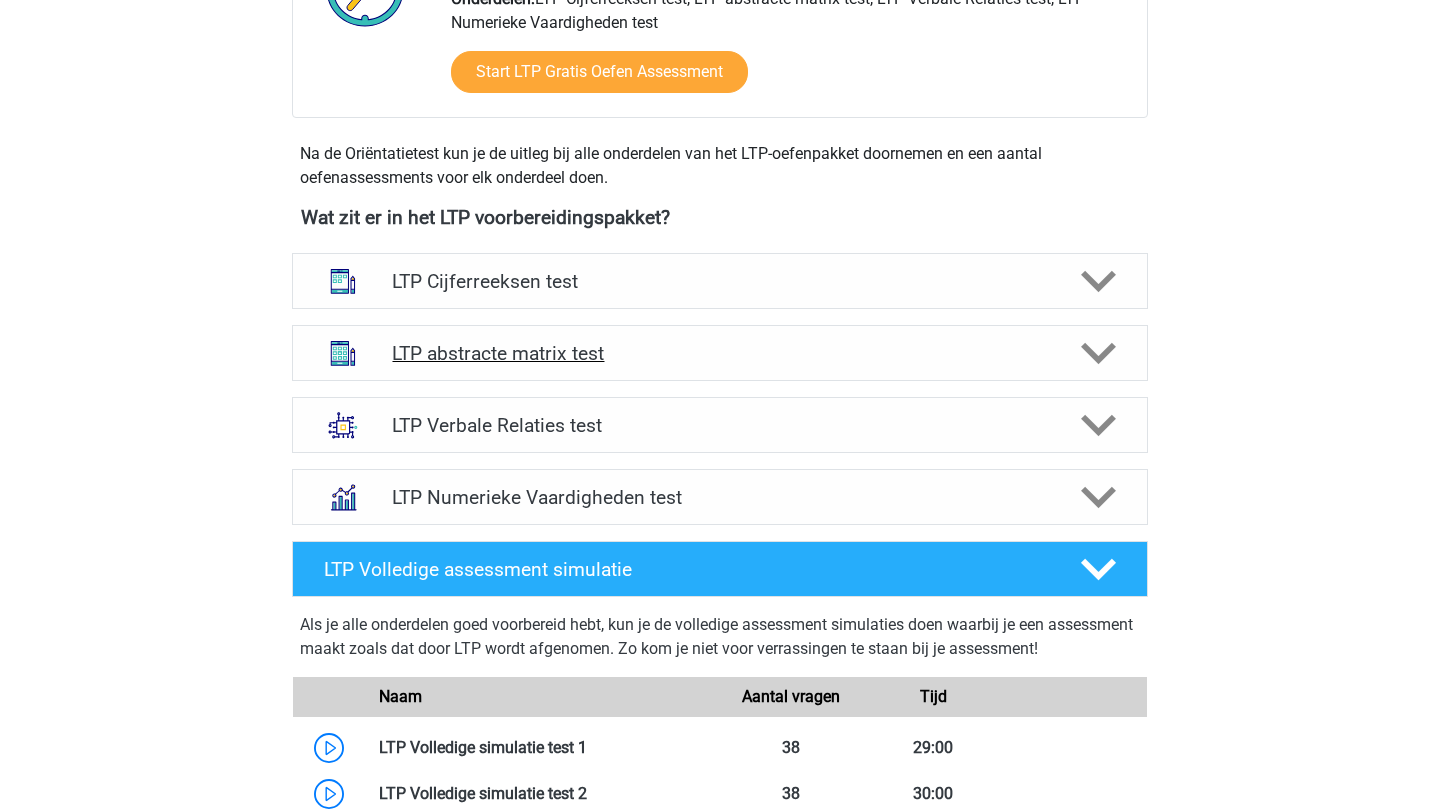 click on "LTP abstracte matrix test" at bounding box center [720, 353] 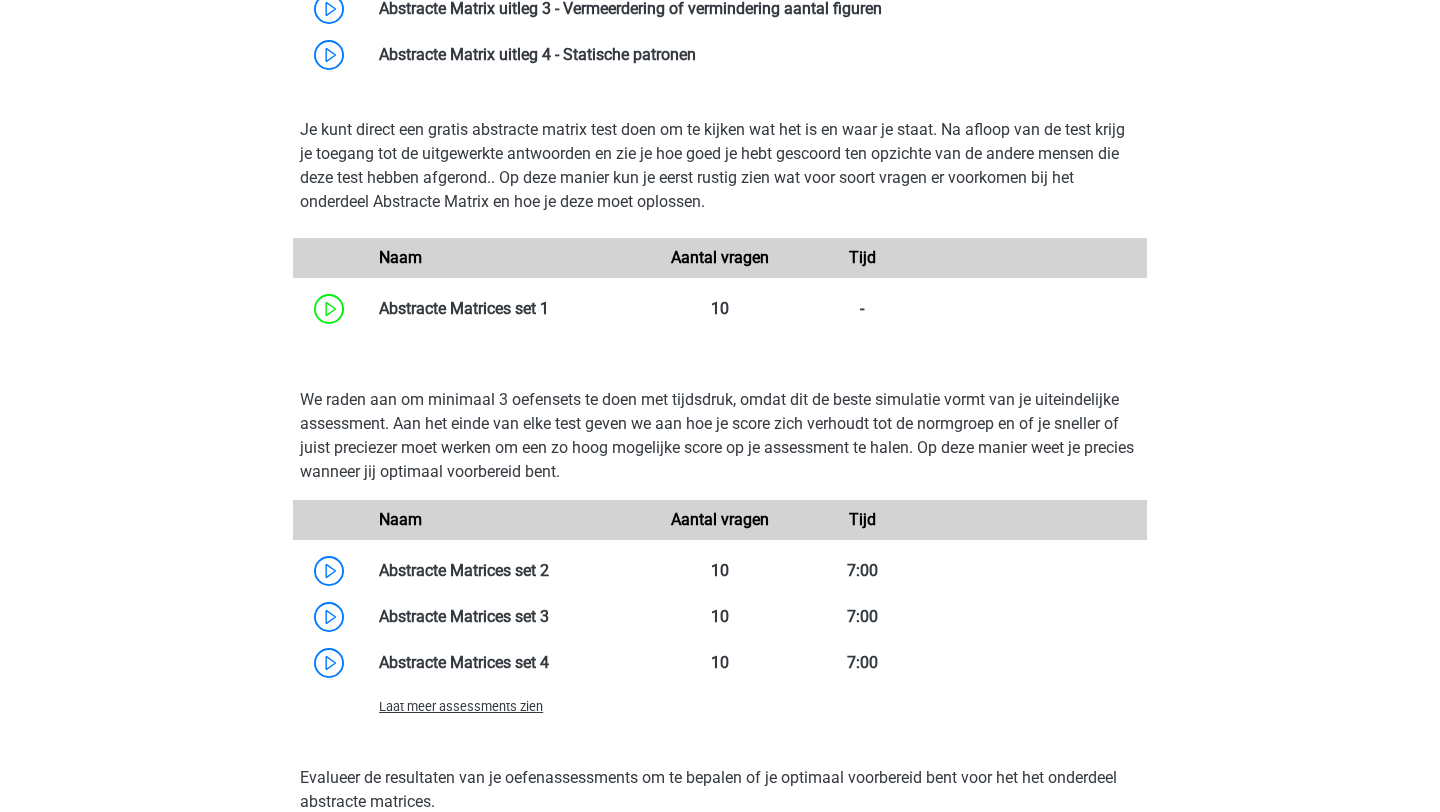 scroll, scrollTop: 1228, scrollLeft: 0, axis: vertical 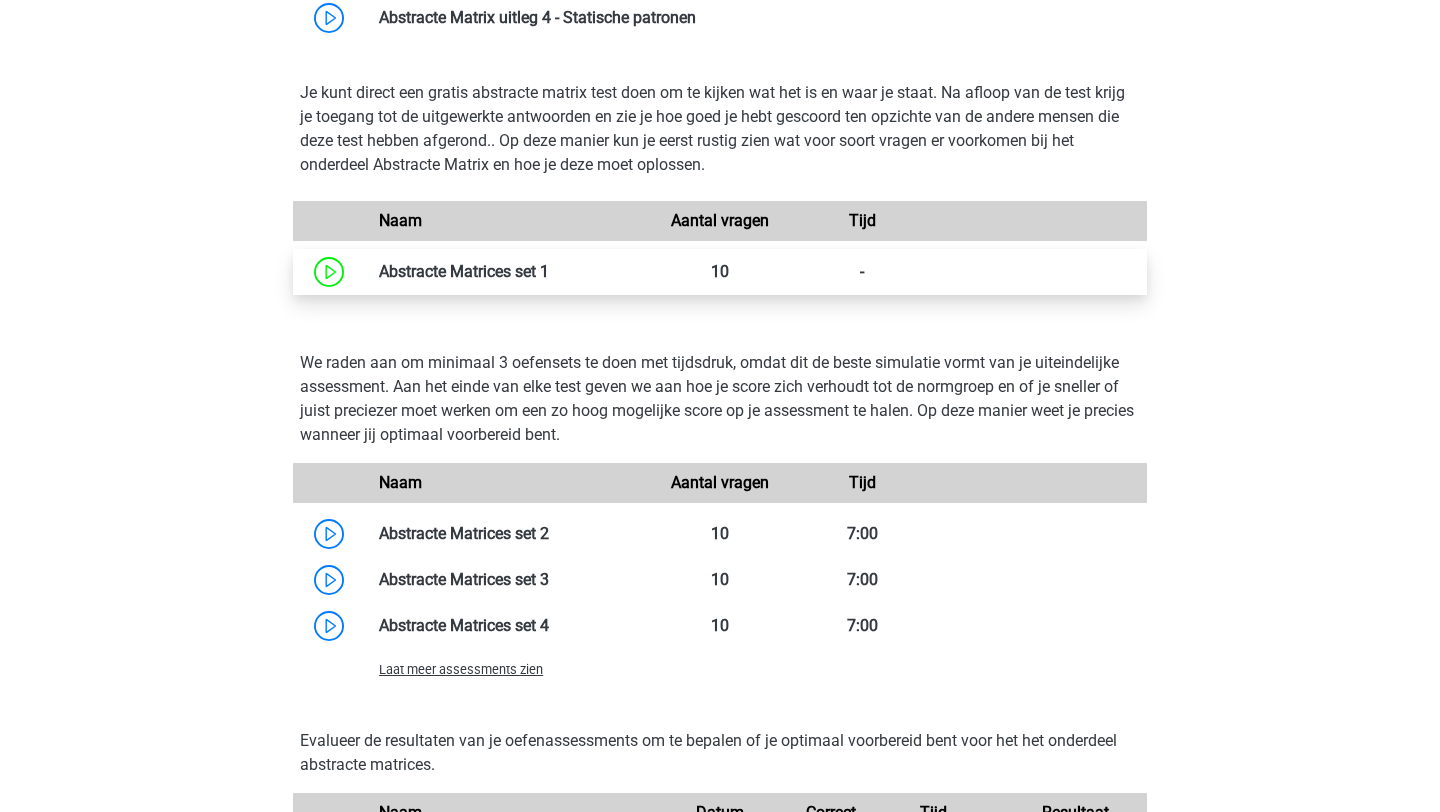 click at bounding box center [549, 271] 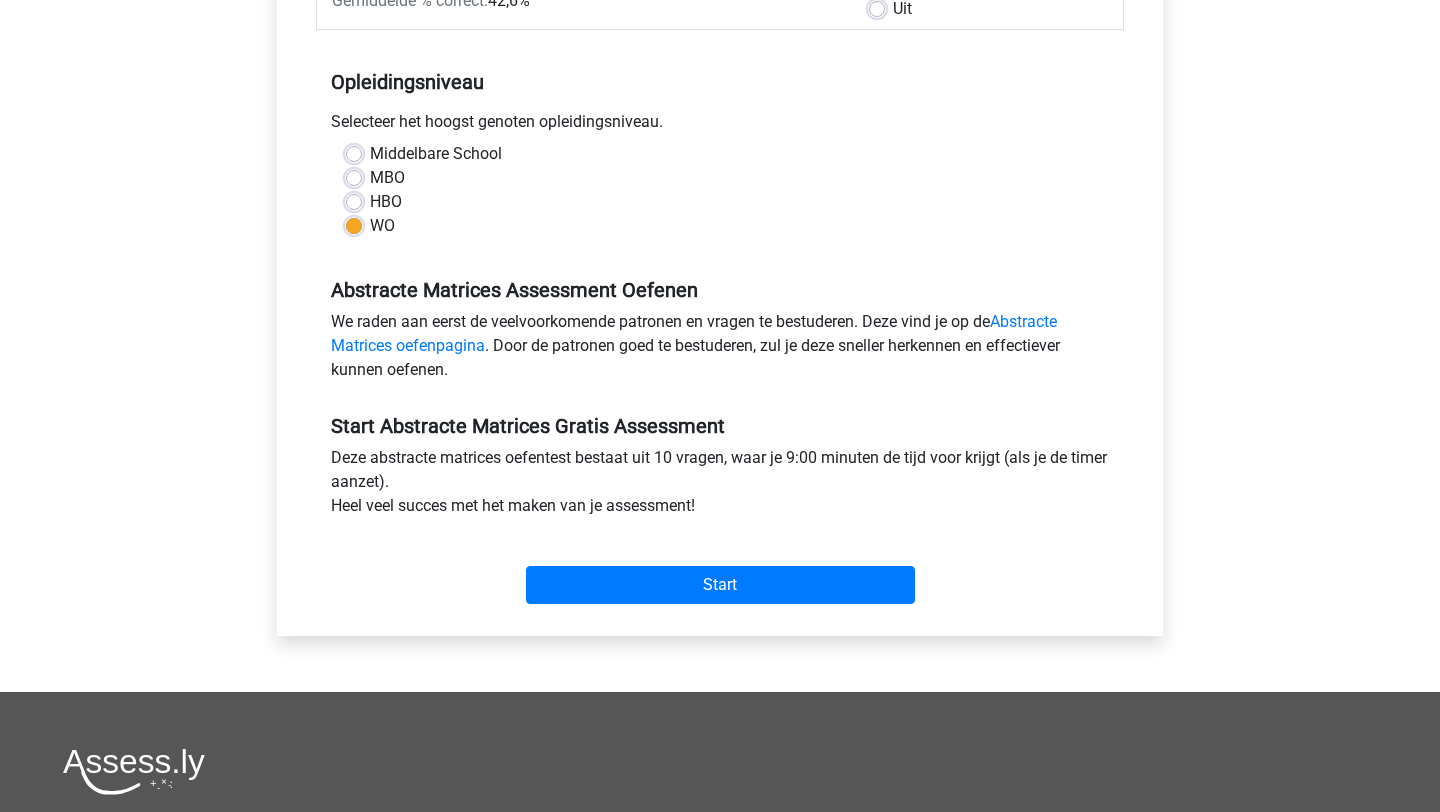 scroll, scrollTop: 365, scrollLeft: 0, axis: vertical 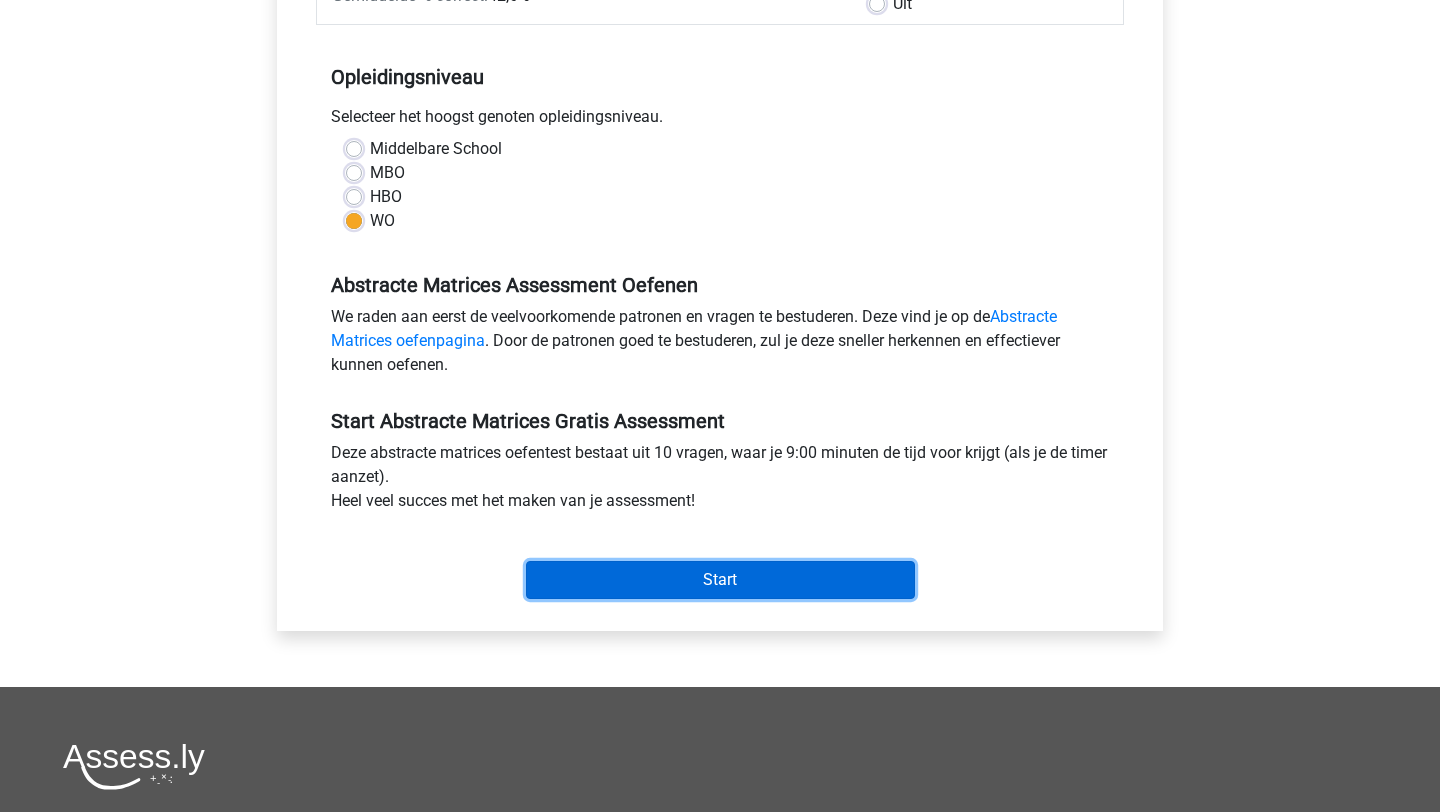 click on "Start" at bounding box center (720, 580) 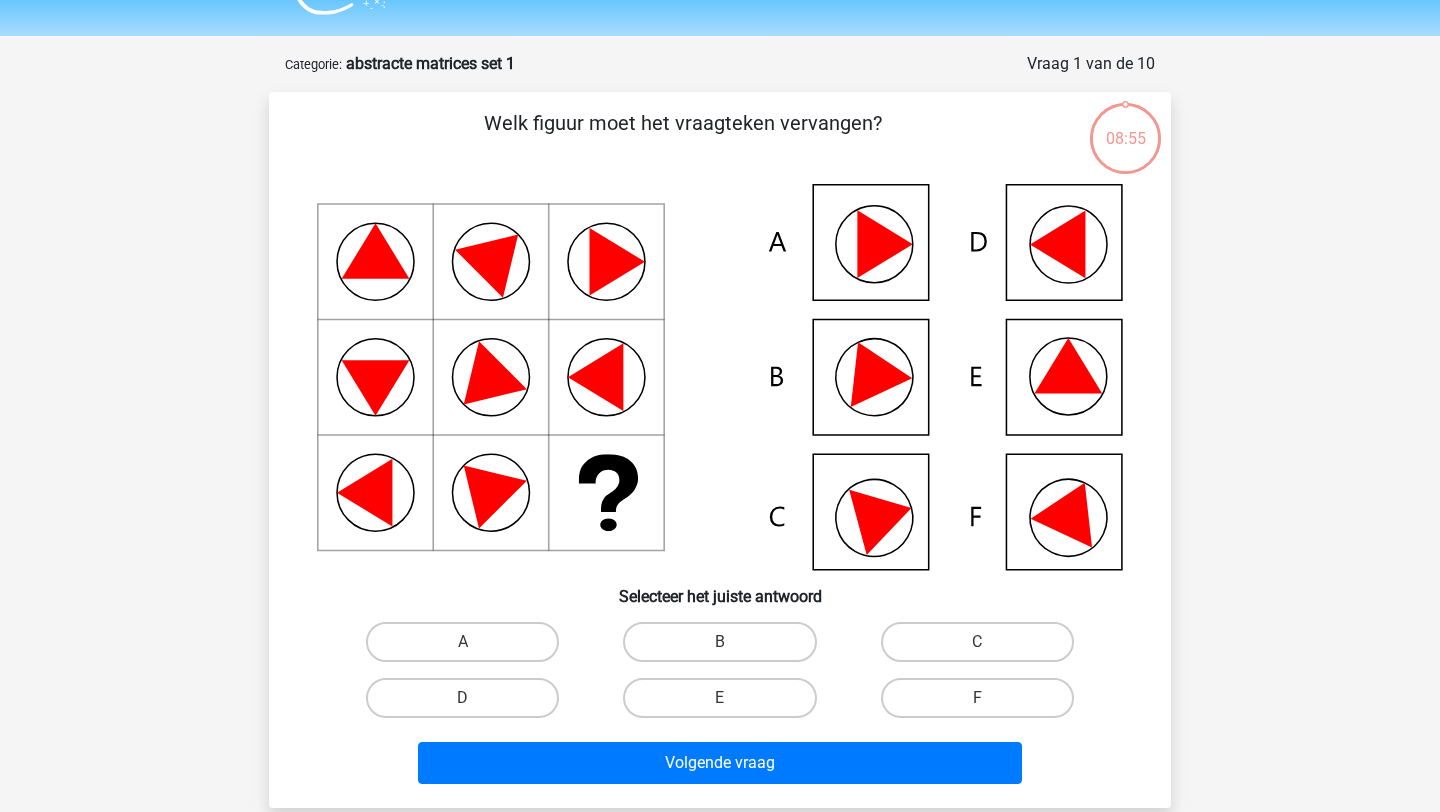 scroll, scrollTop: 58, scrollLeft: 0, axis: vertical 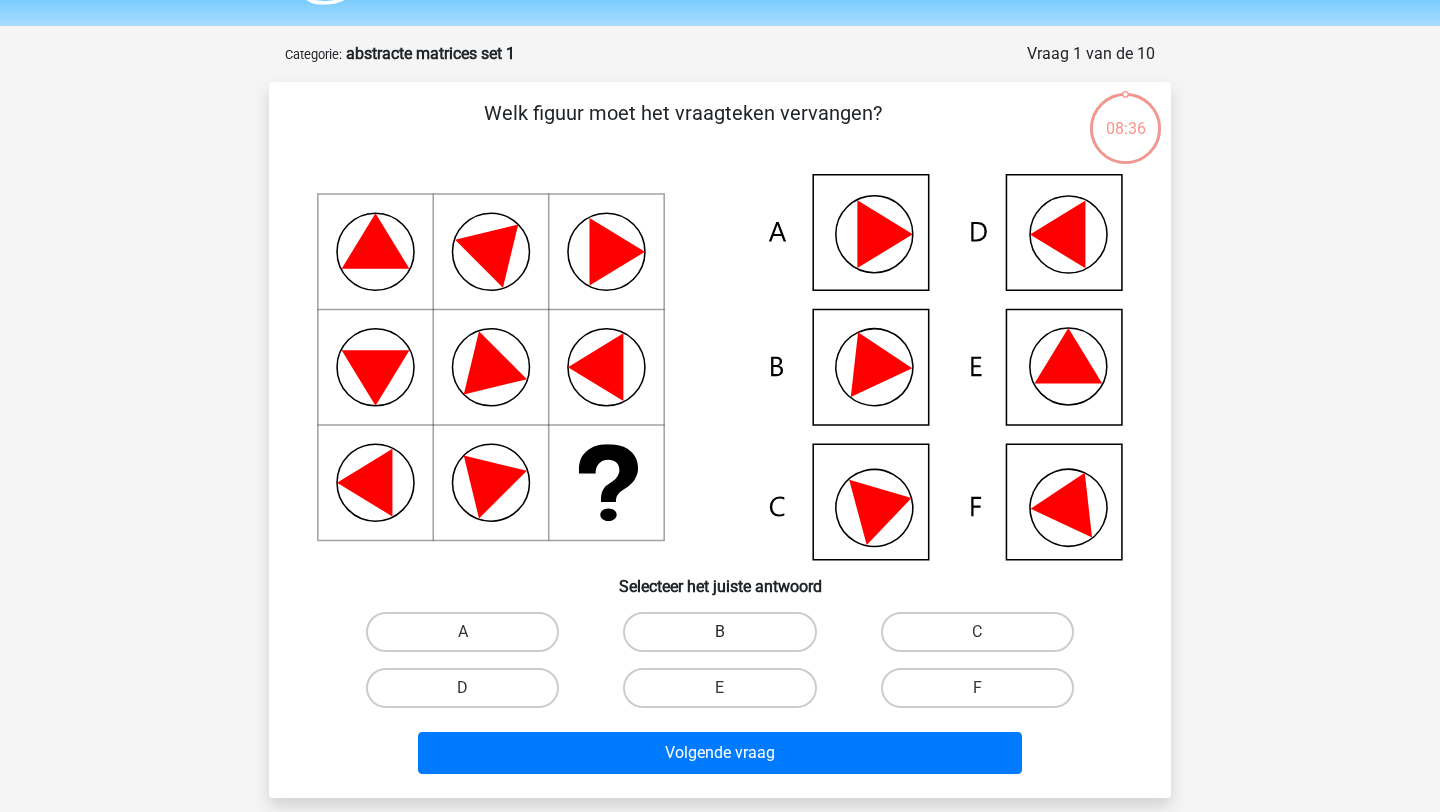 click on "B" at bounding box center (719, 632) 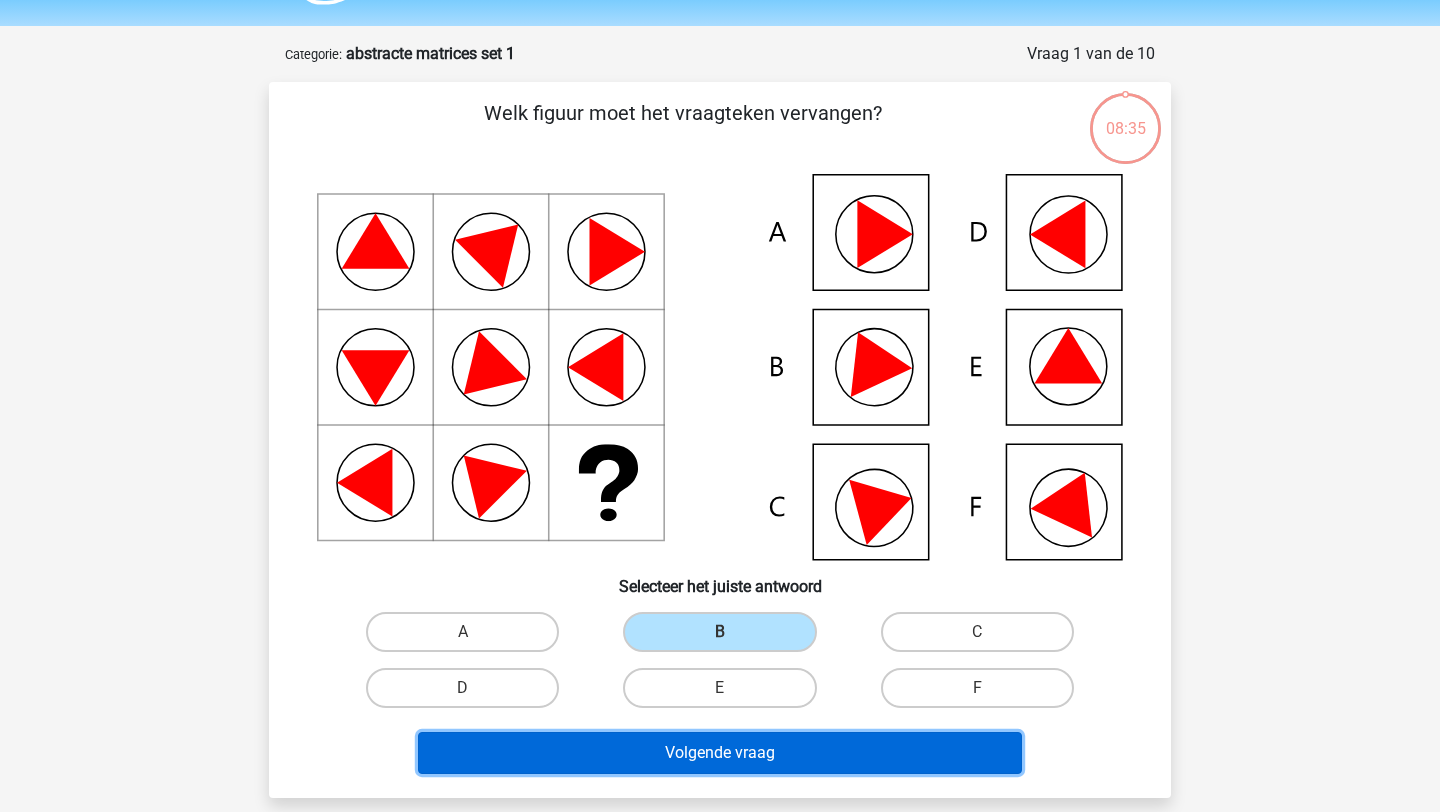 click on "Volgende vraag" at bounding box center [720, 753] 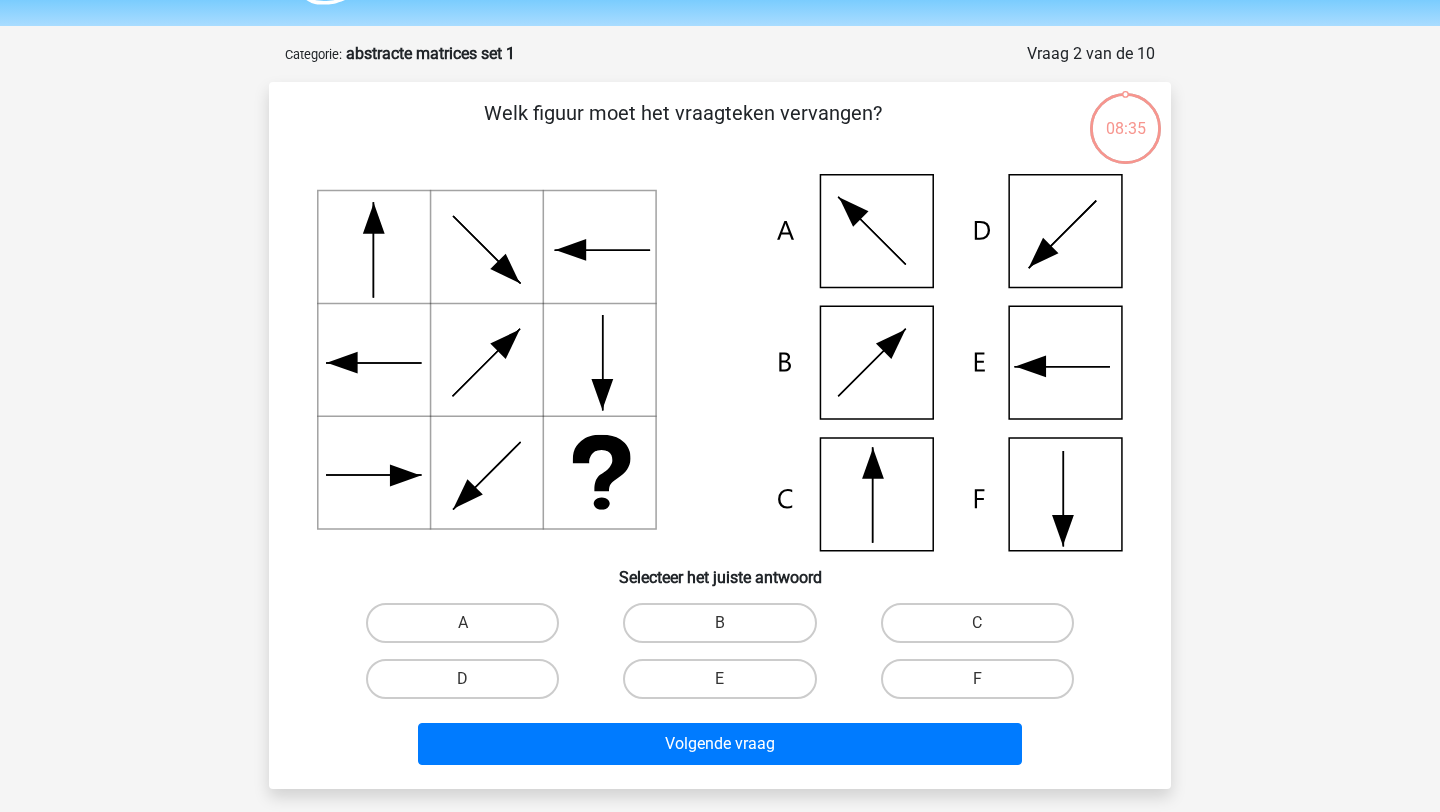 scroll, scrollTop: 100, scrollLeft: 0, axis: vertical 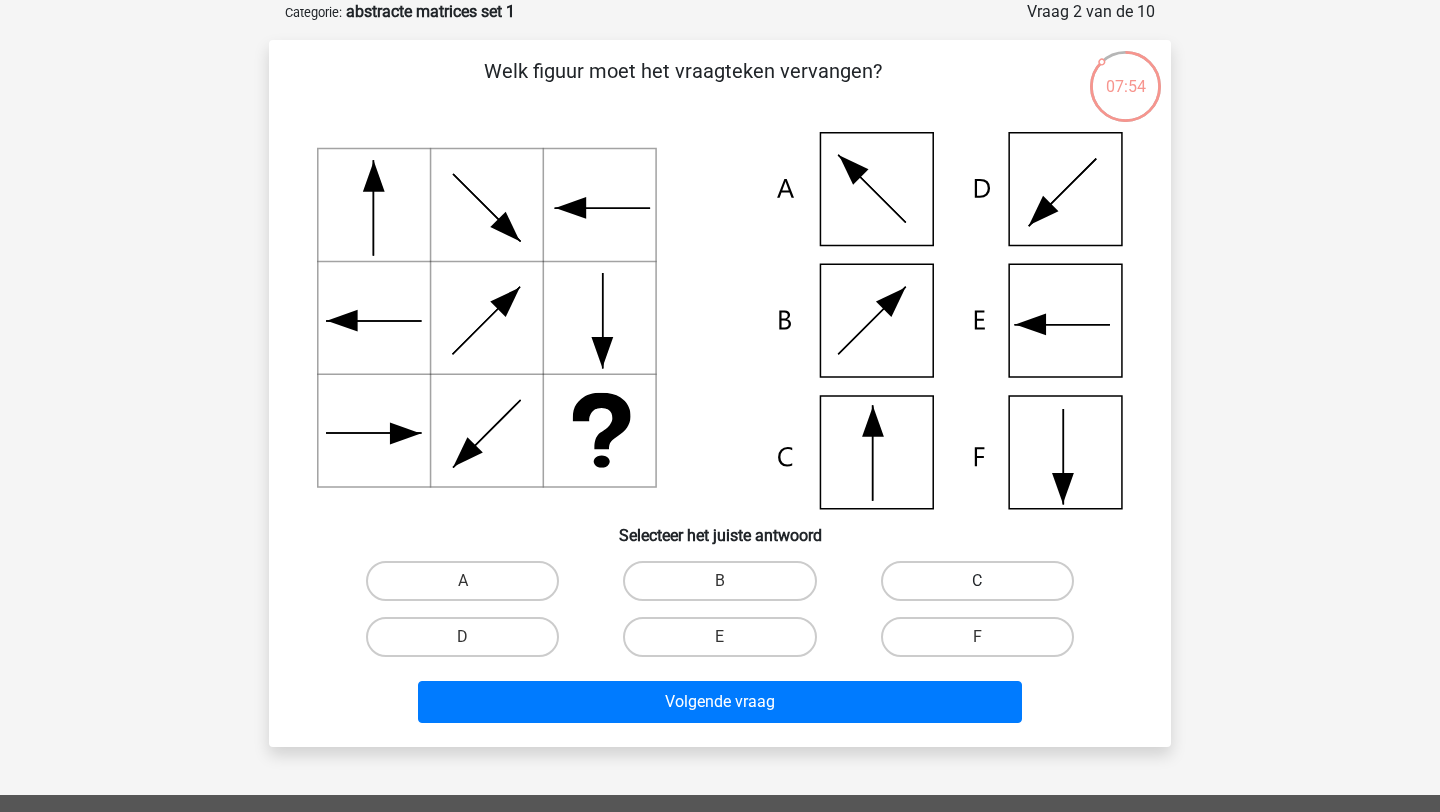 click on "C" at bounding box center [977, 581] 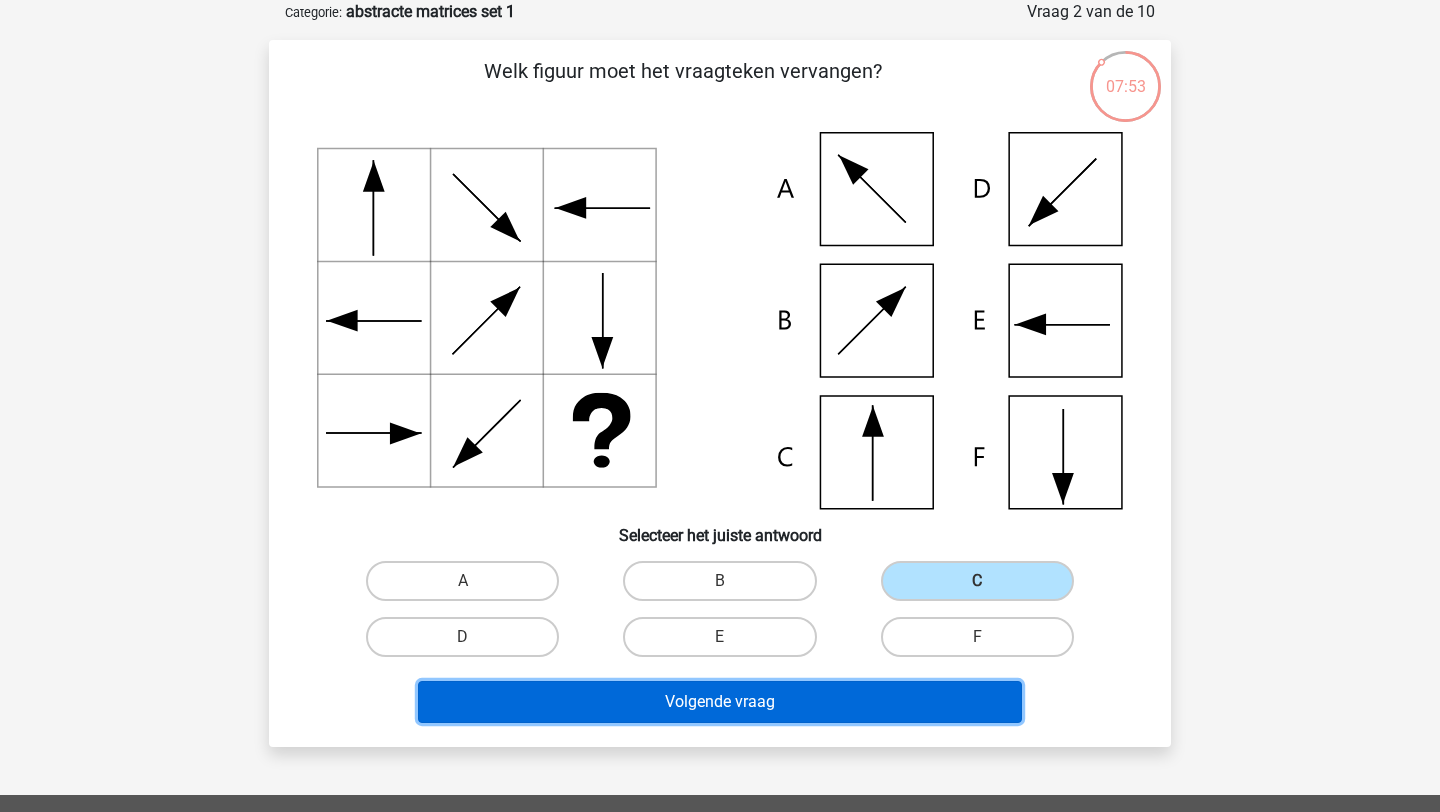click on "Volgende vraag" at bounding box center (720, 702) 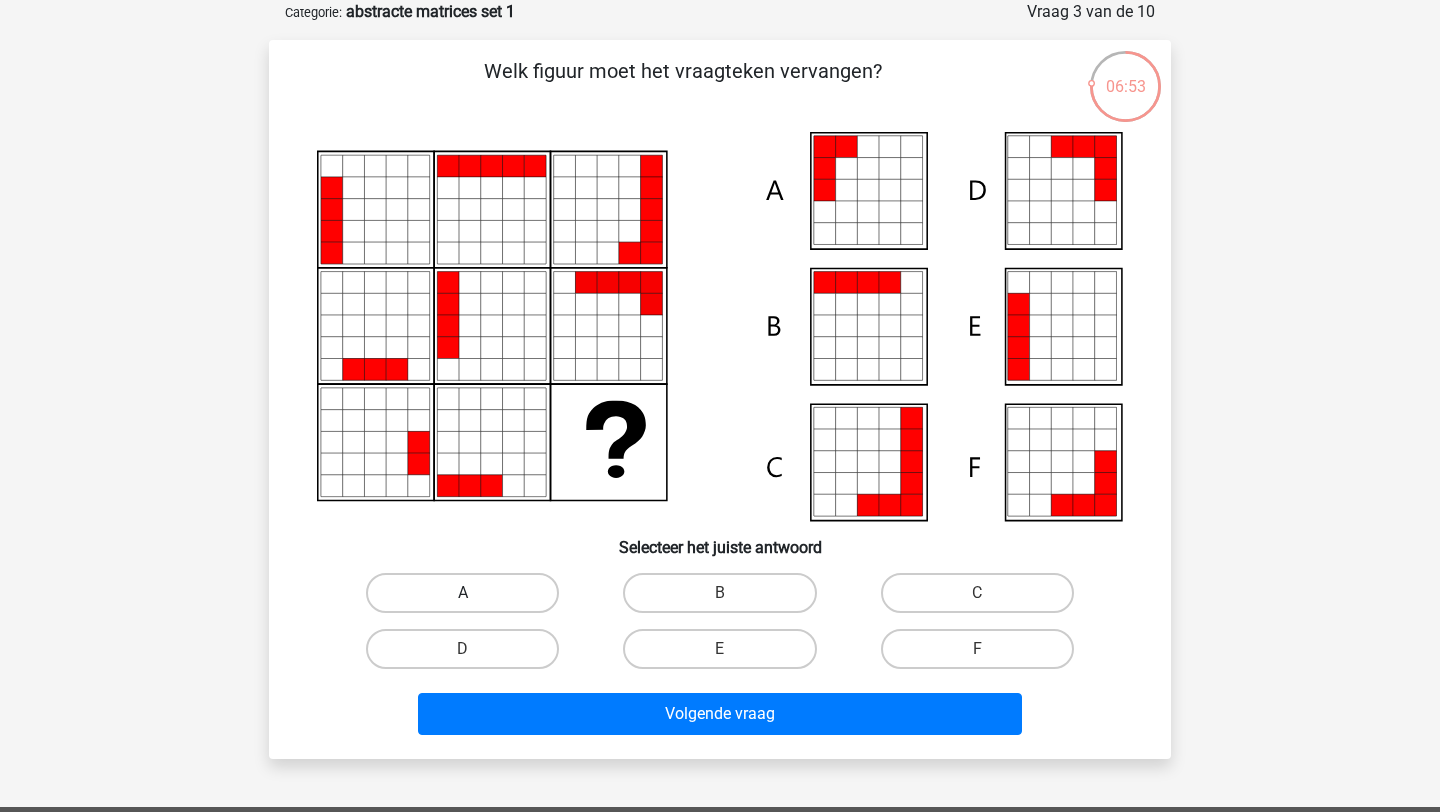 click on "A" at bounding box center (462, 593) 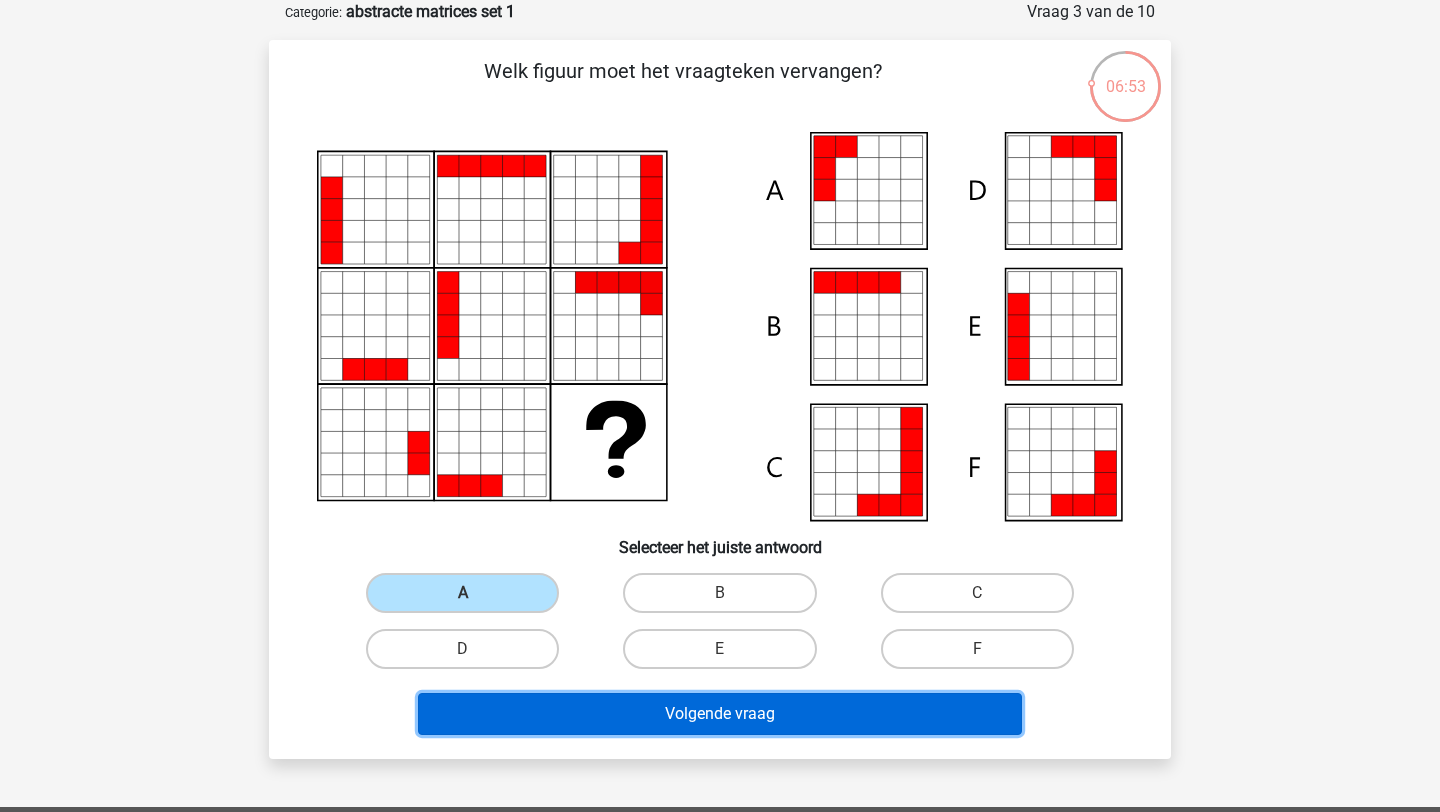 click on "Volgende vraag" at bounding box center [720, 714] 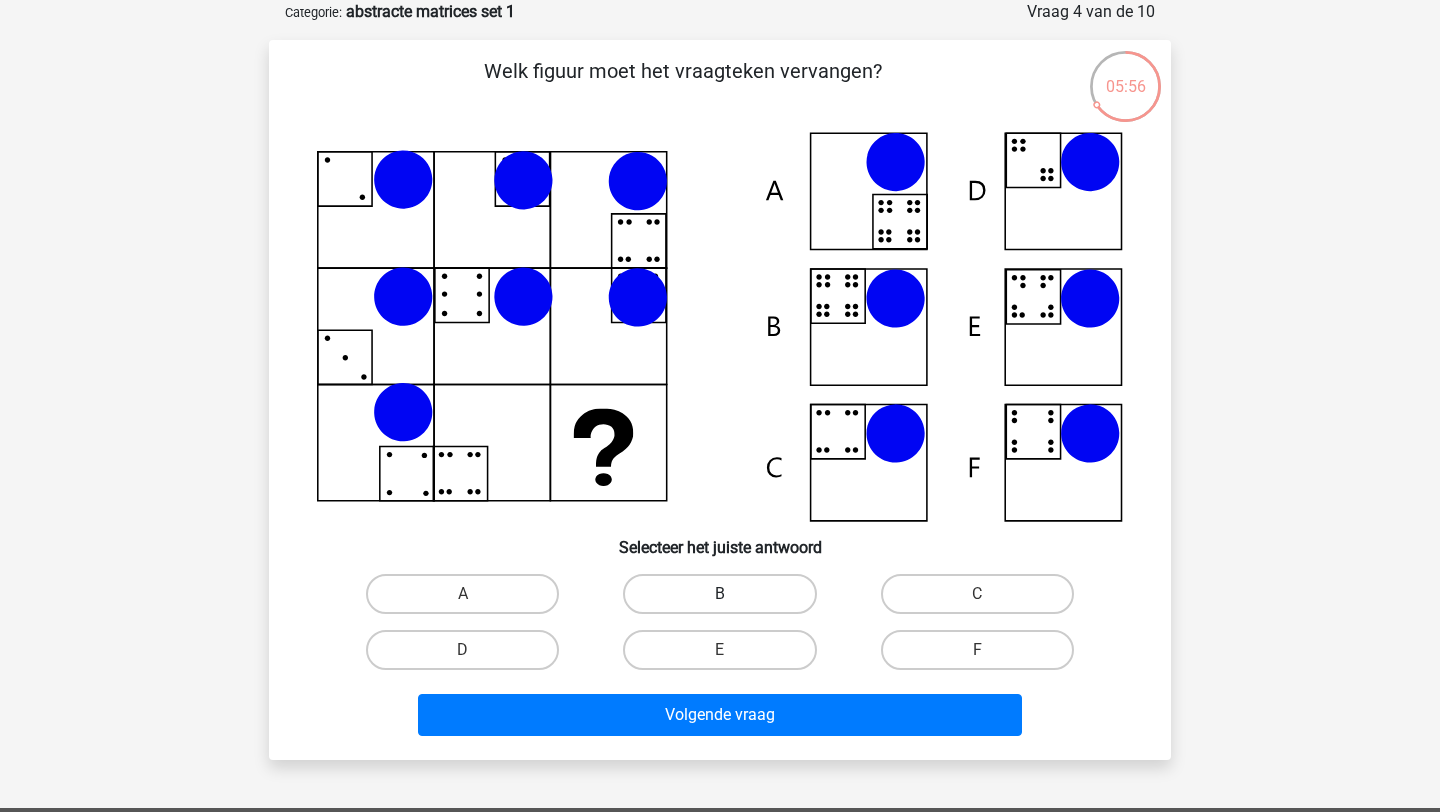 click on "B" at bounding box center (719, 594) 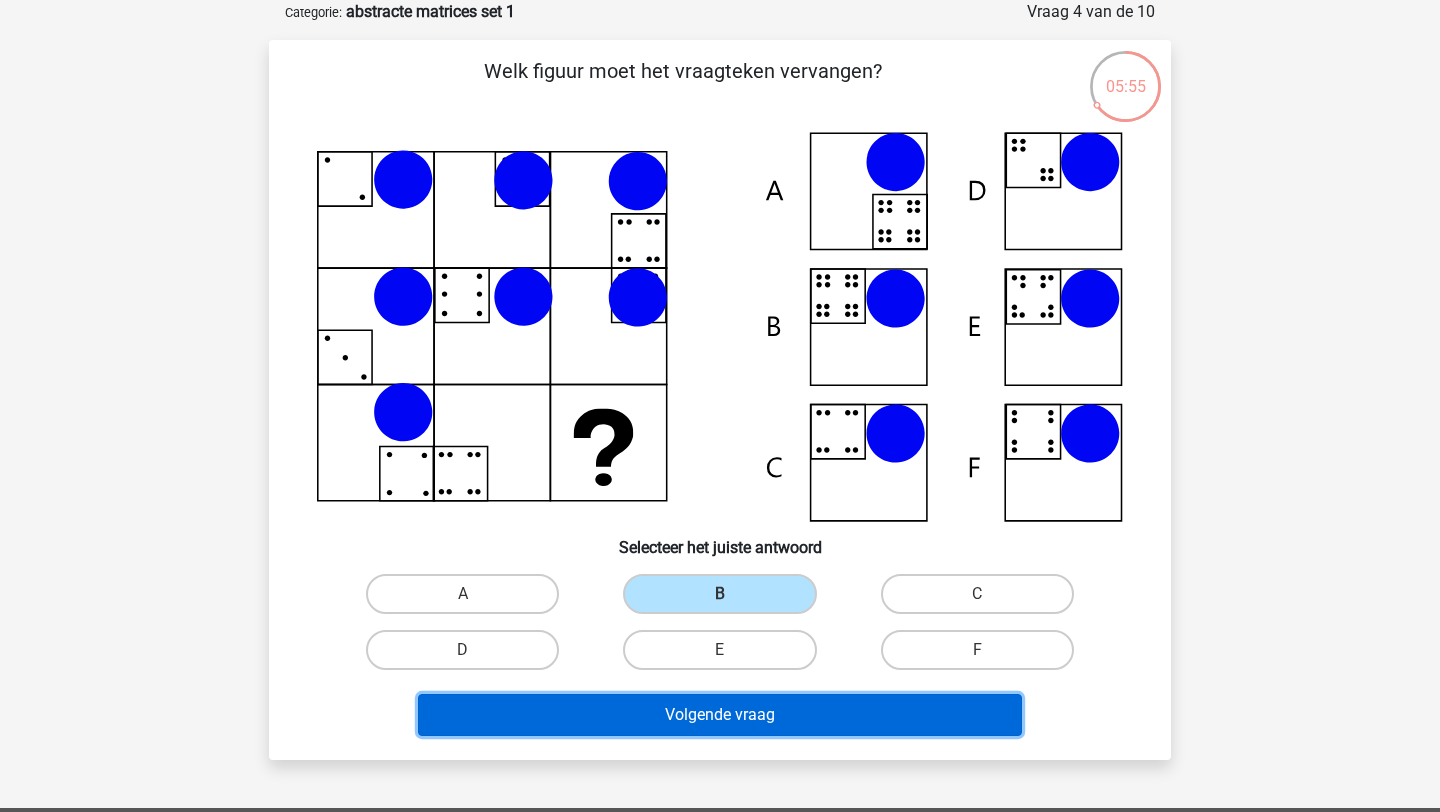 click on "Volgende vraag" at bounding box center (720, 715) 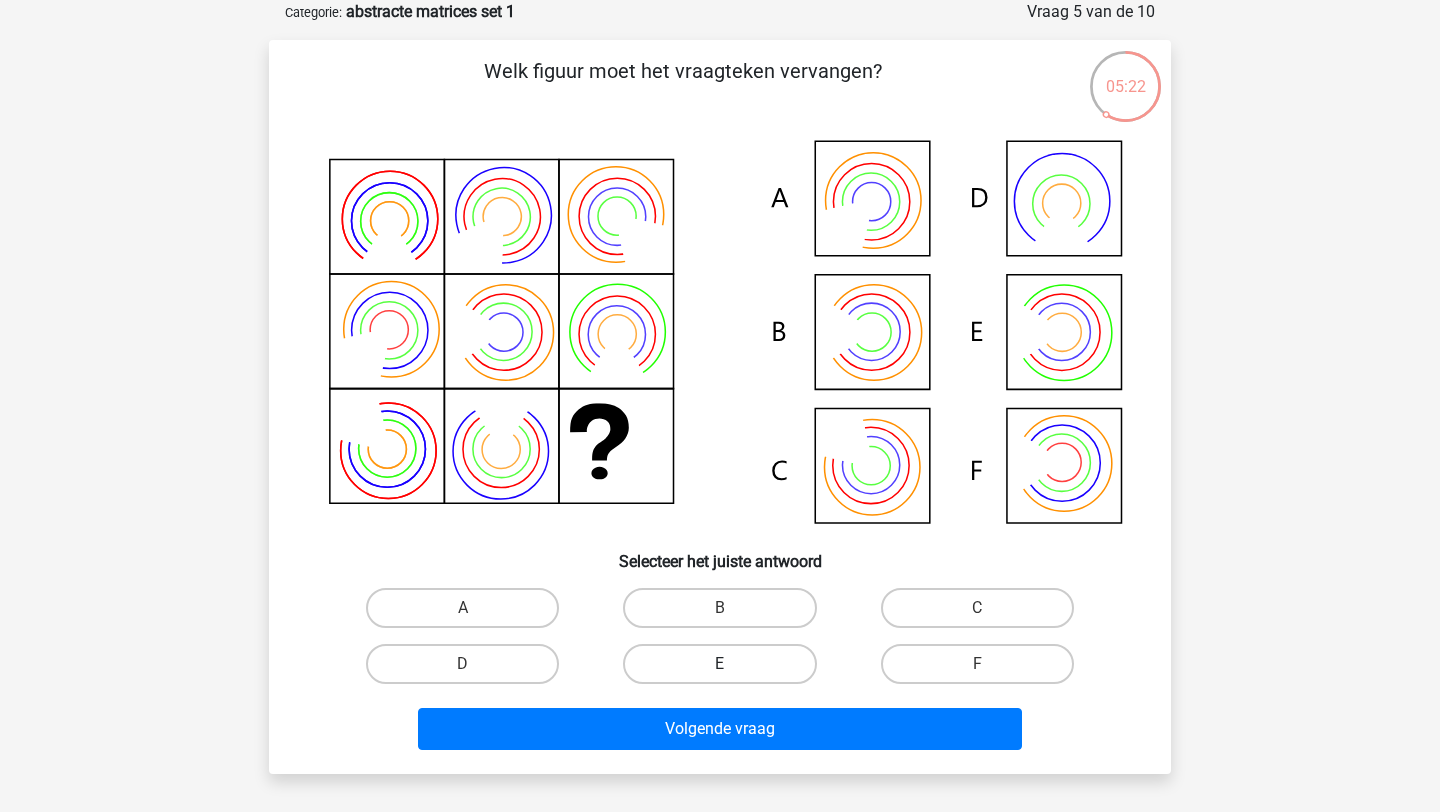 click on "E" at bounding box center (719, 664) 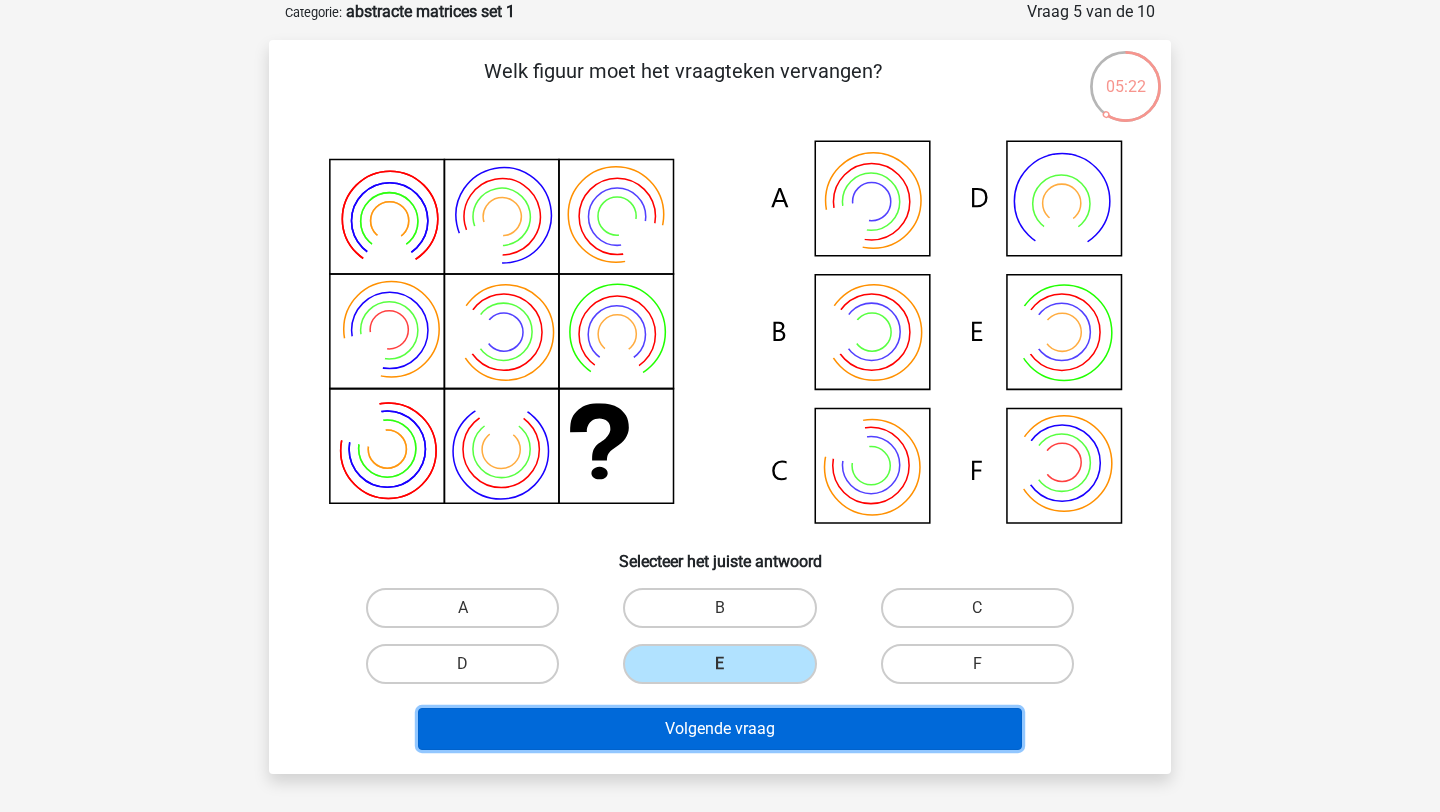click on "Volgende vraag" at bounding box center [720, 729] 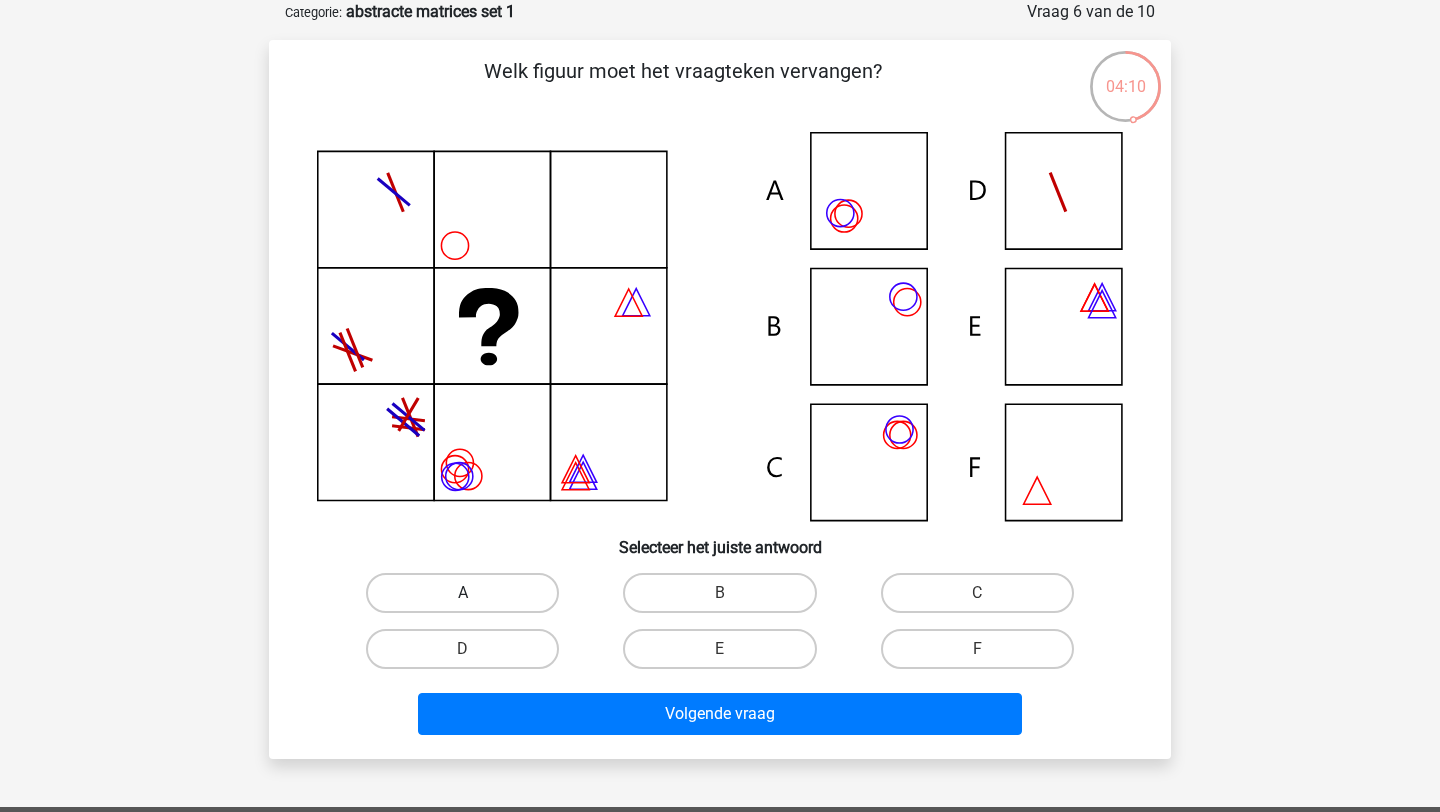 click on "A" at bounding box center (462, 593) 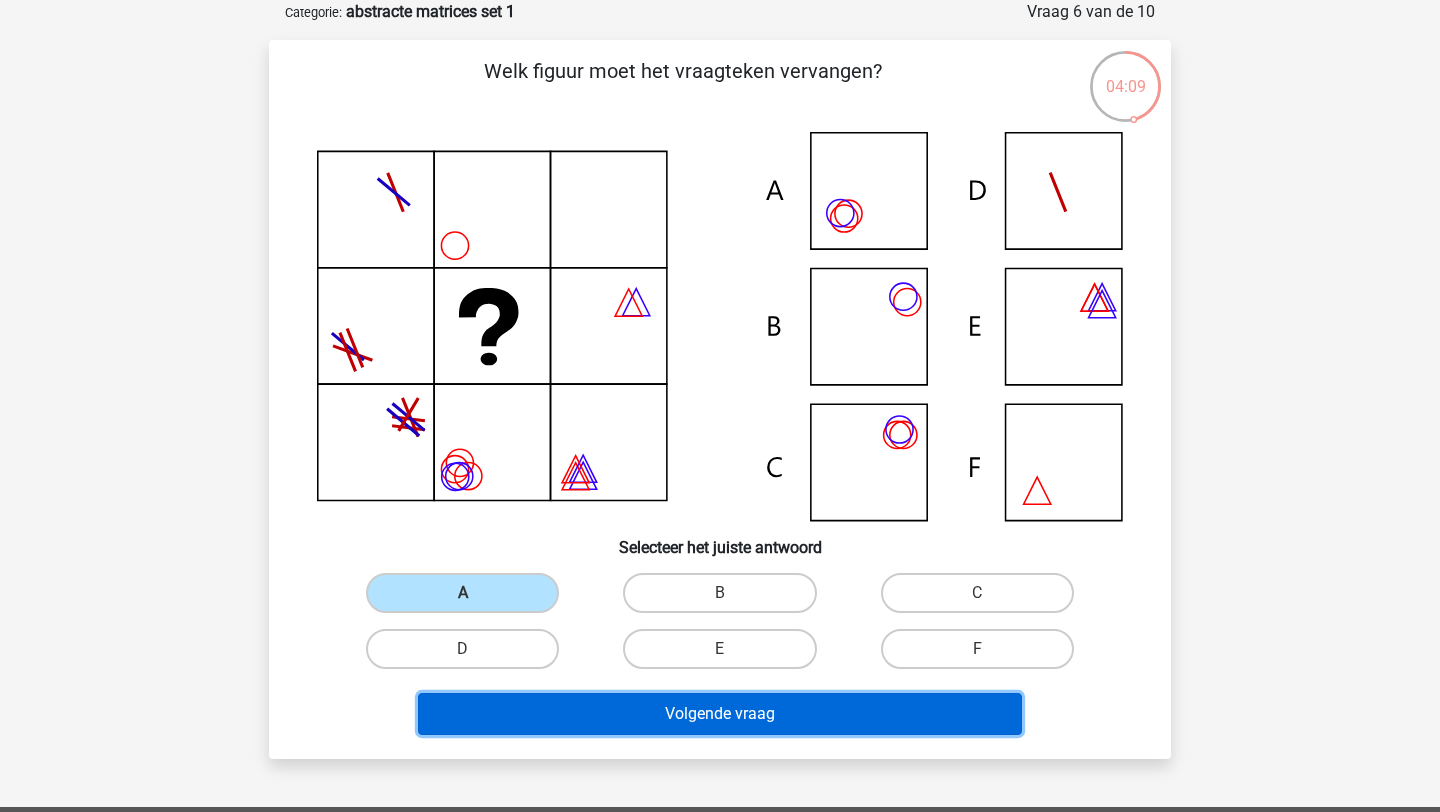 click on "Volgende vraag" at bounding box center (720, 714) 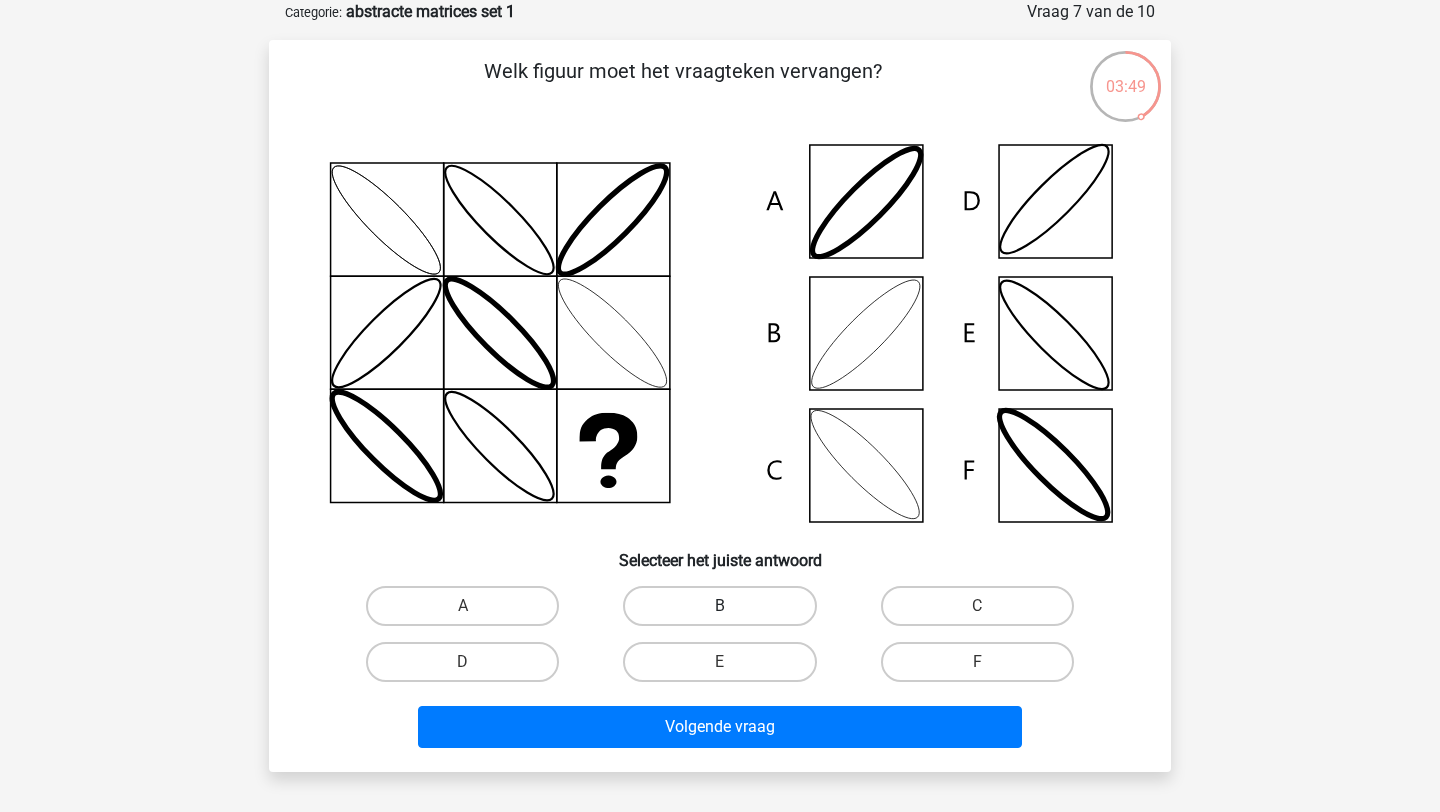 click on "B" at bounding box center [719, 606] 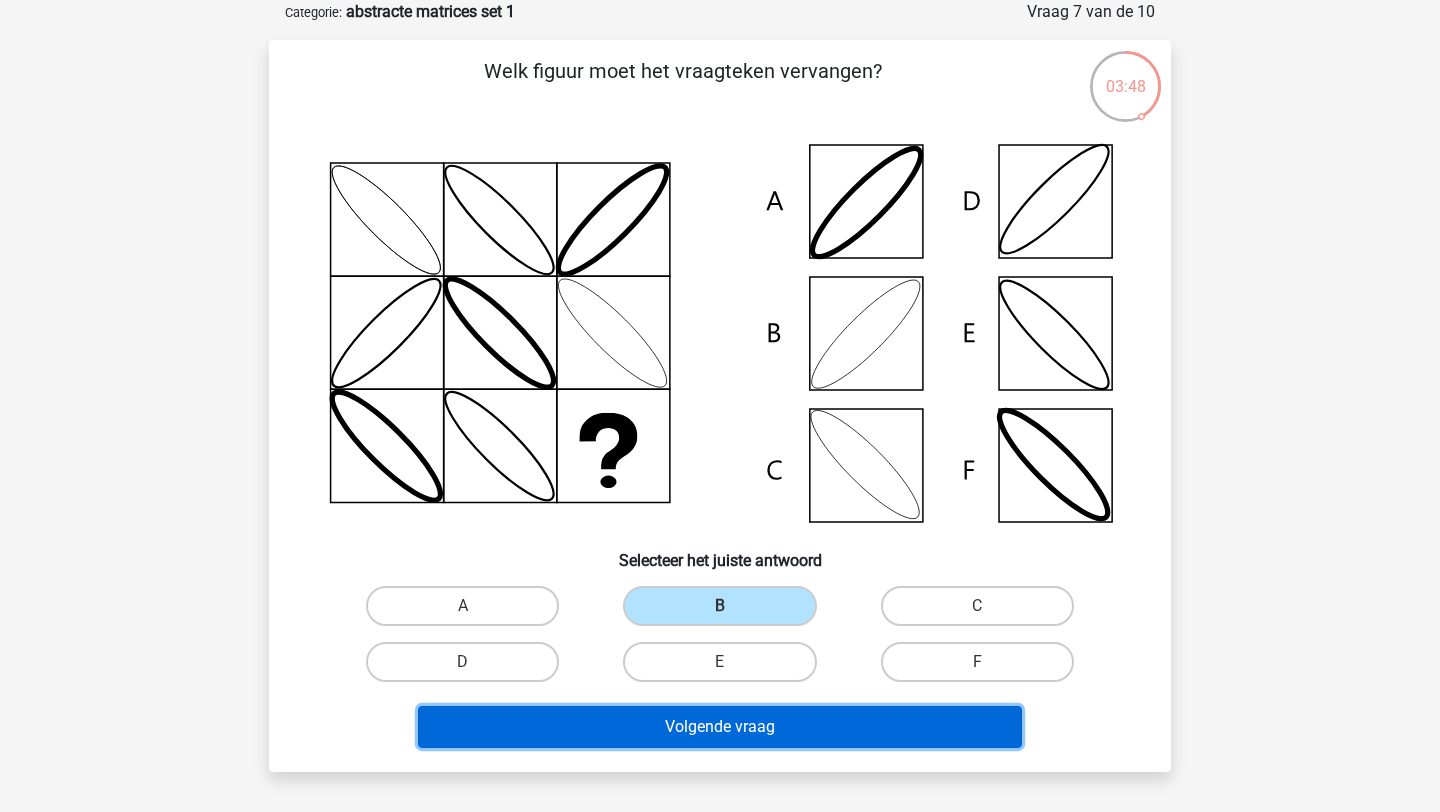 click on "Volgende vraag" at bounding box center [720, 727] 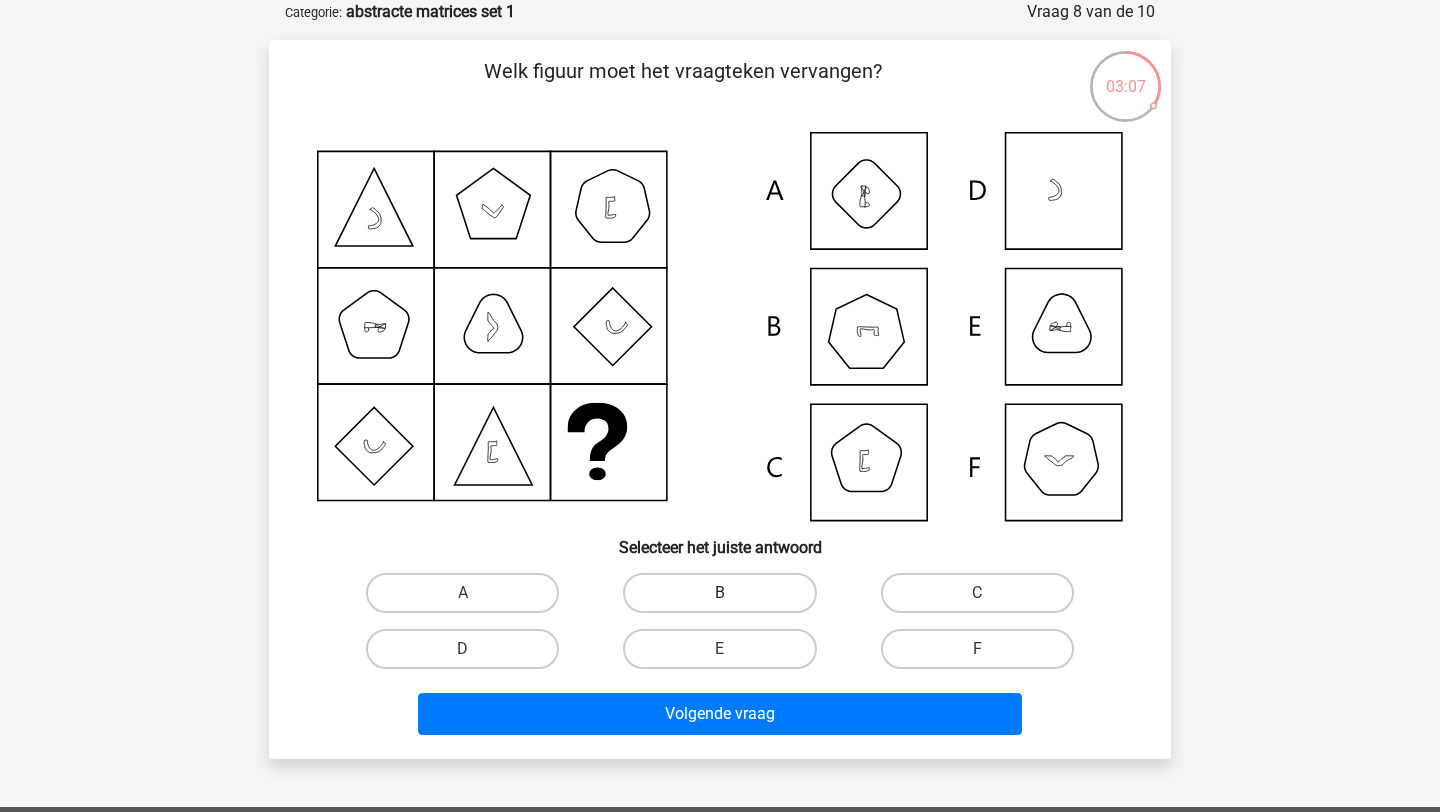 click on "B" at bounding box center [719, 593] 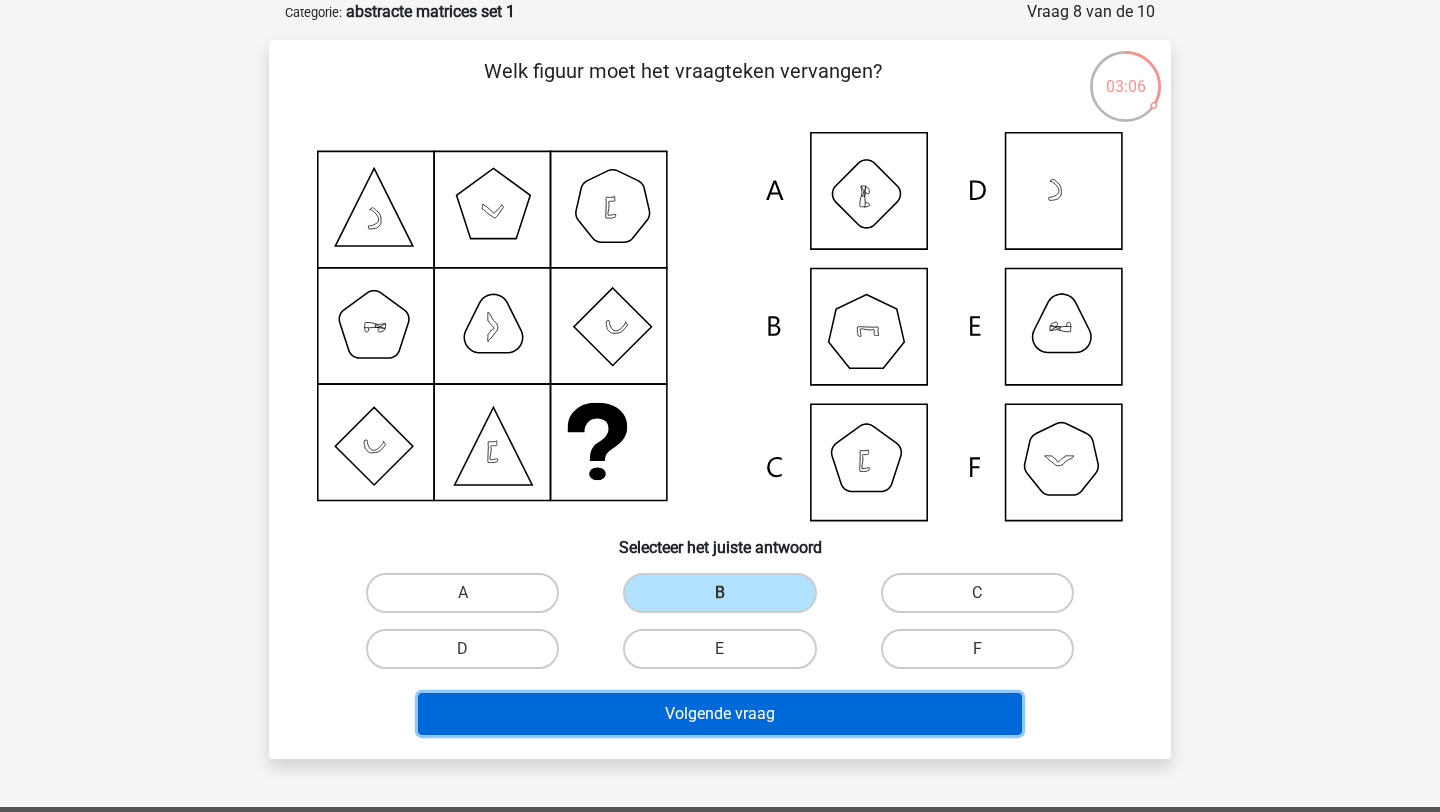 click on "Volgende vraag" at bounding box center [720, 714] 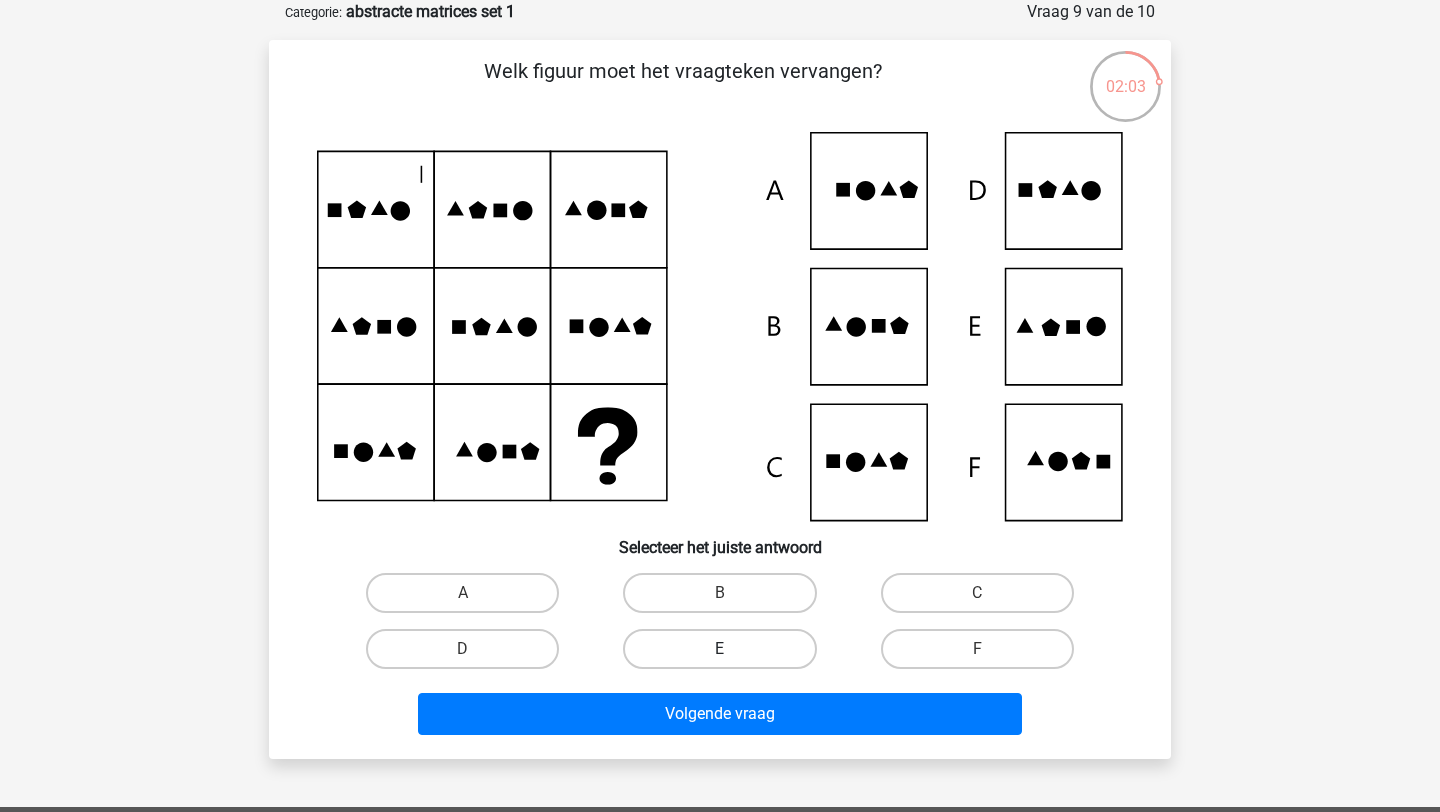 click on "E" at bounding box center (719, 649) 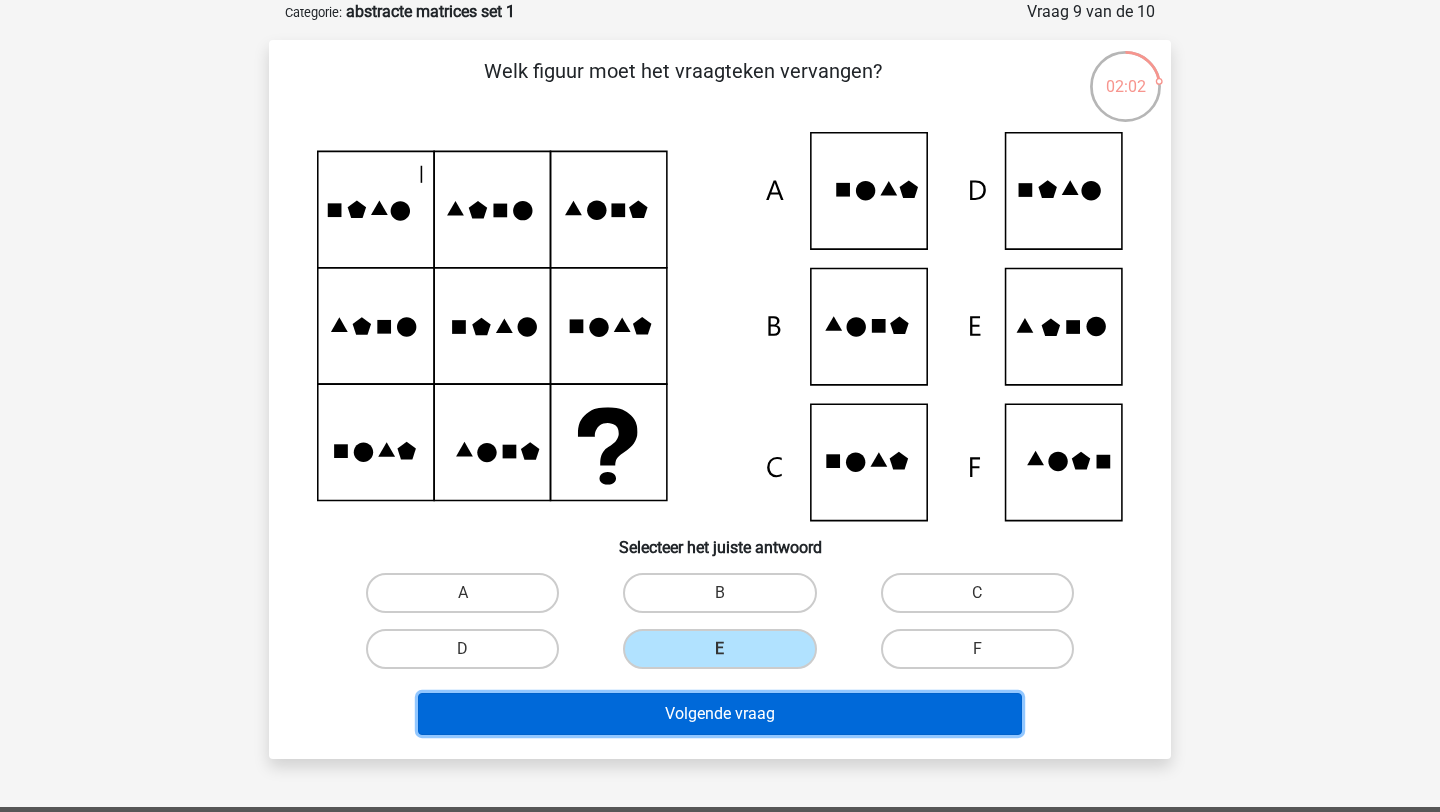 click on "Volgende vraag" at bounding box center (720, 714) 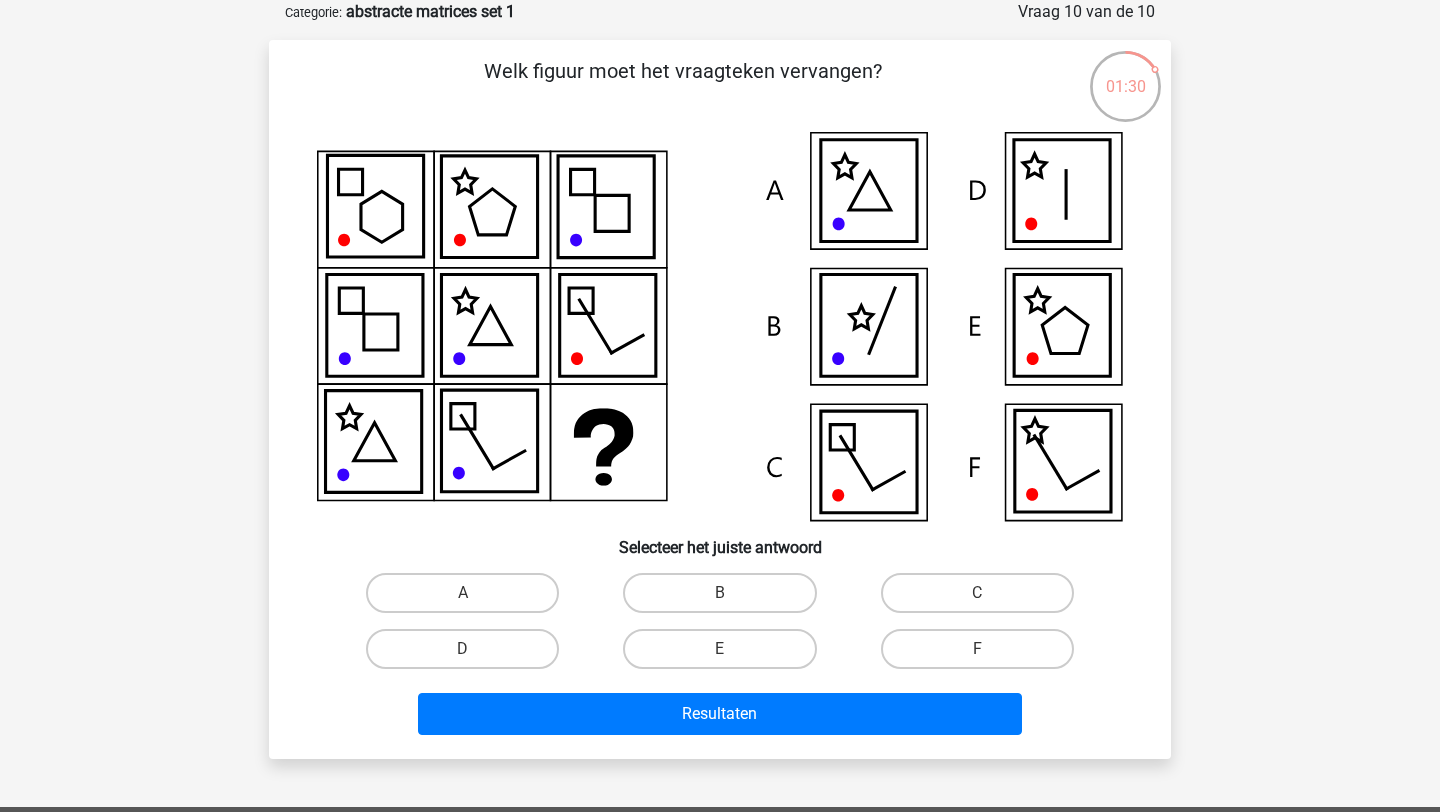 click on "C" at bounding box center [983, 599] 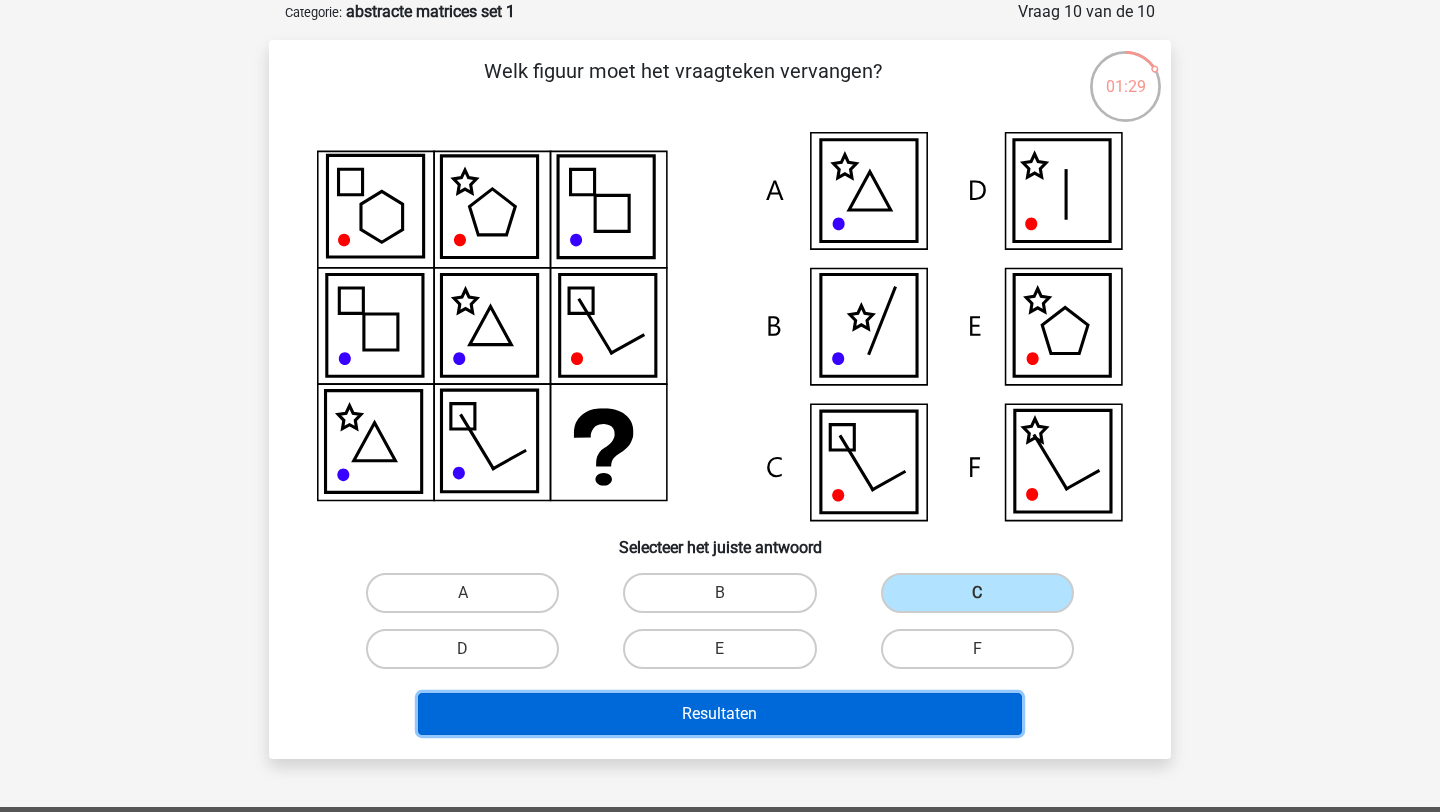 click on "Resultaten" at bounding box center (720, 714) 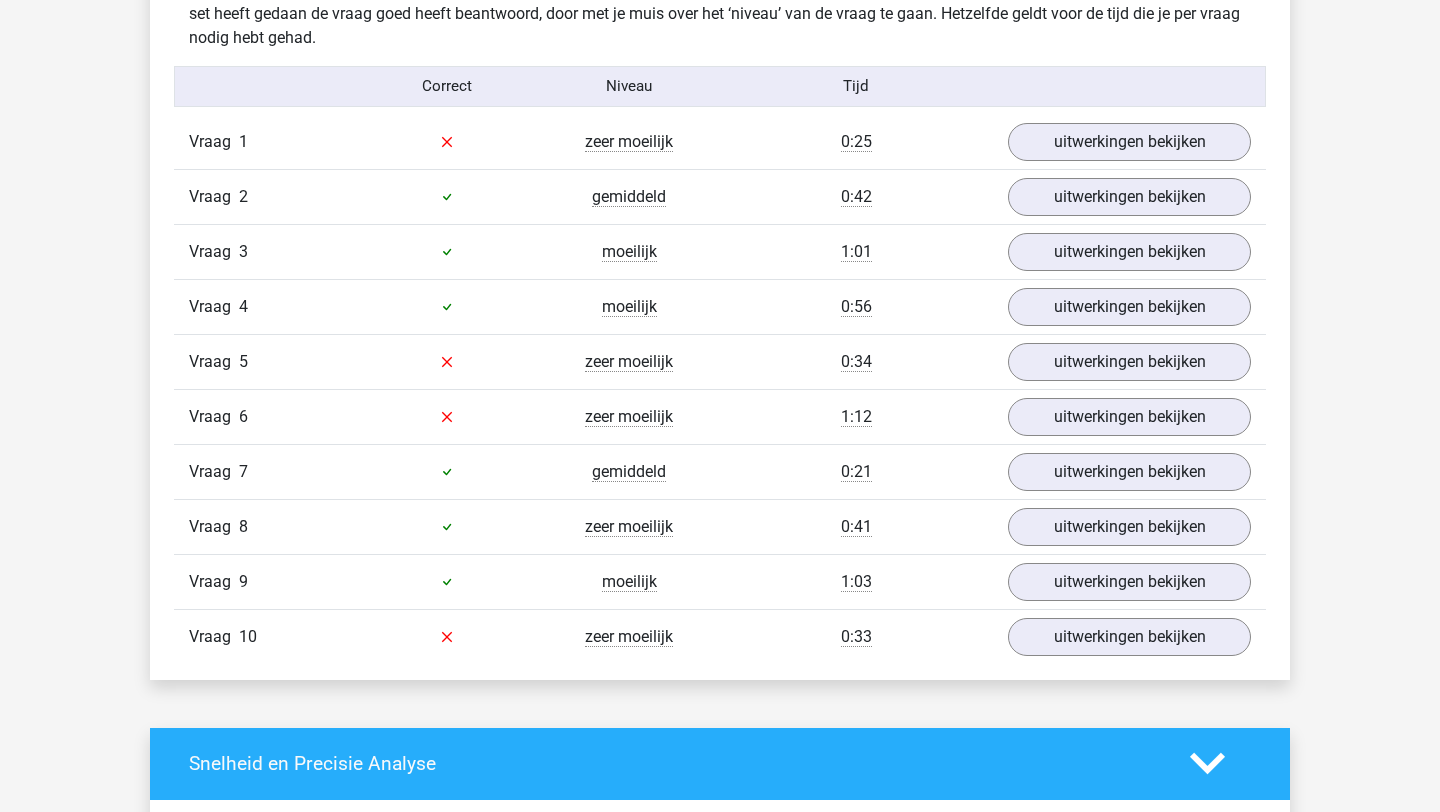 scroll, scrollTop: 1262, scrollLeft: 0, axis: vertical 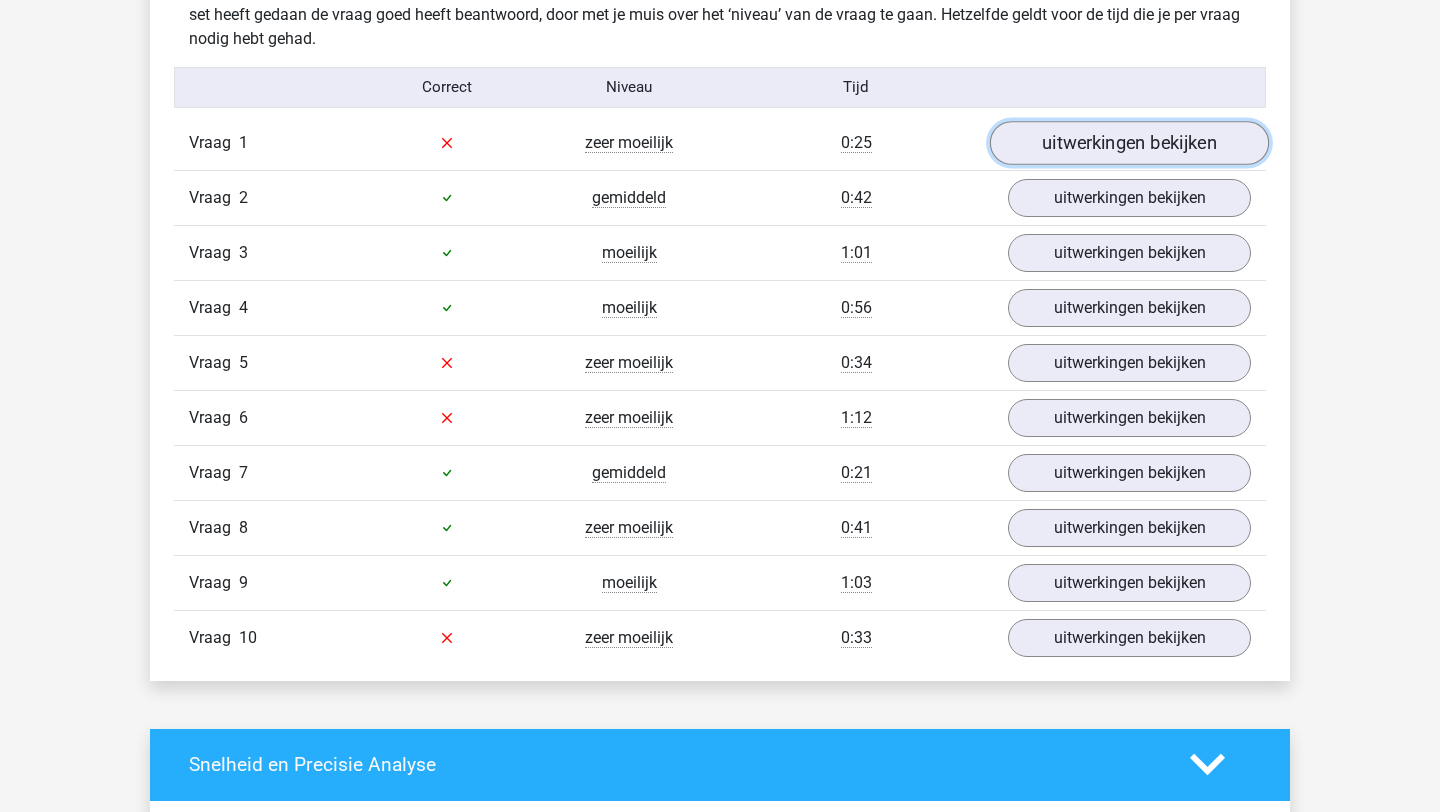 click on "uitwerkingen bekijken" at bounding box center (1129, 143) 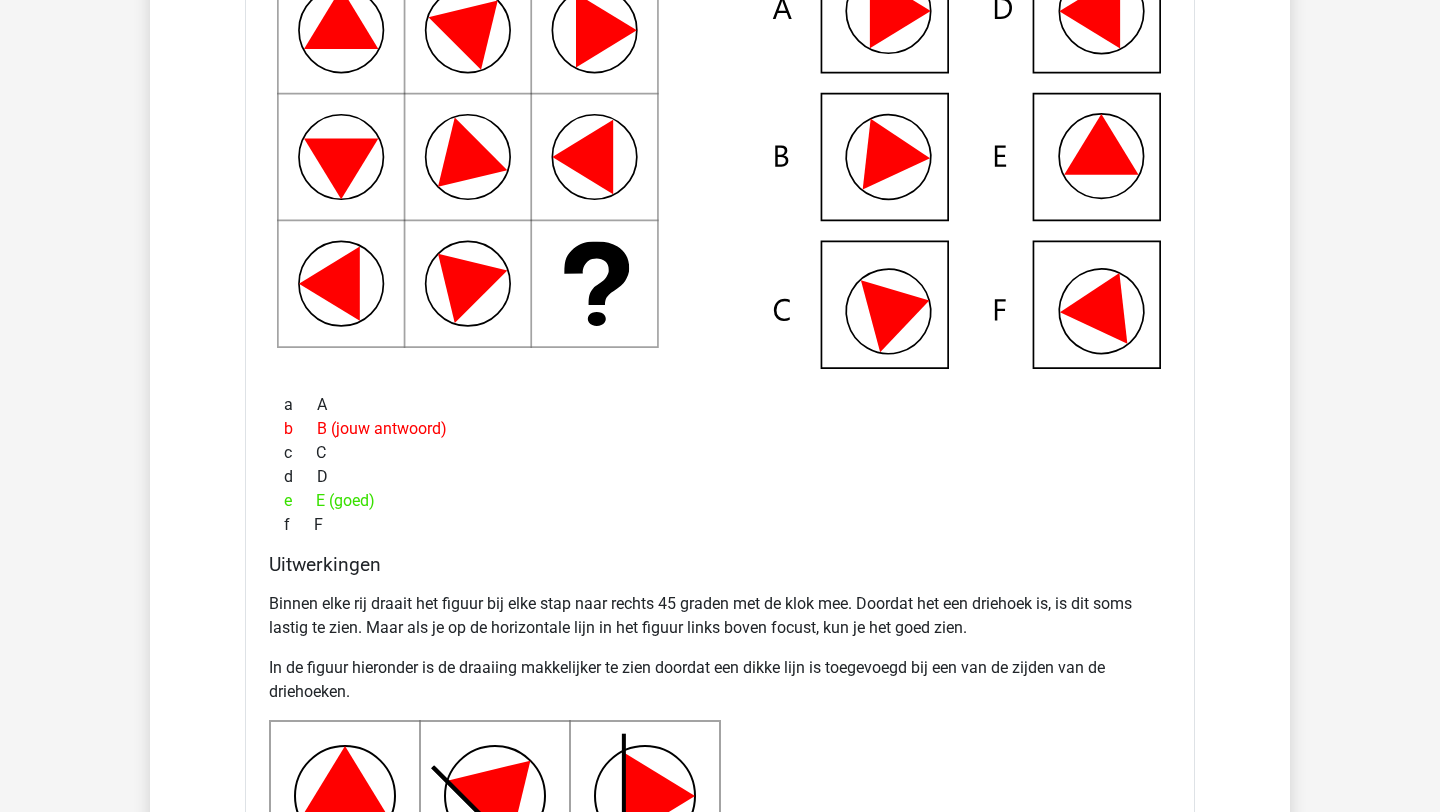 scroll, scrollTop: 1554, scrollLeft: 0, axis: vertical 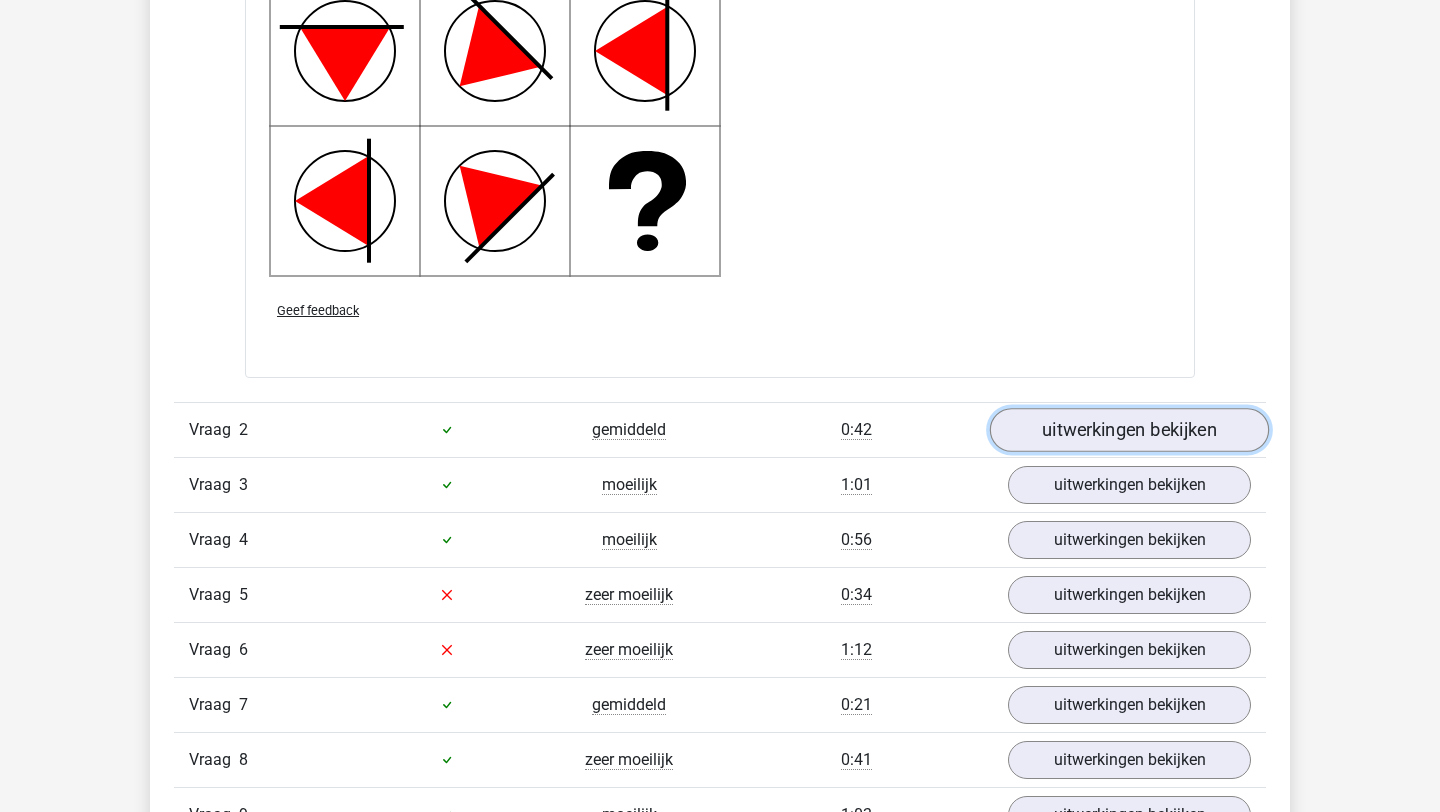 click on "uitwerkingen bekijken" at bounding box center [1129, 430] 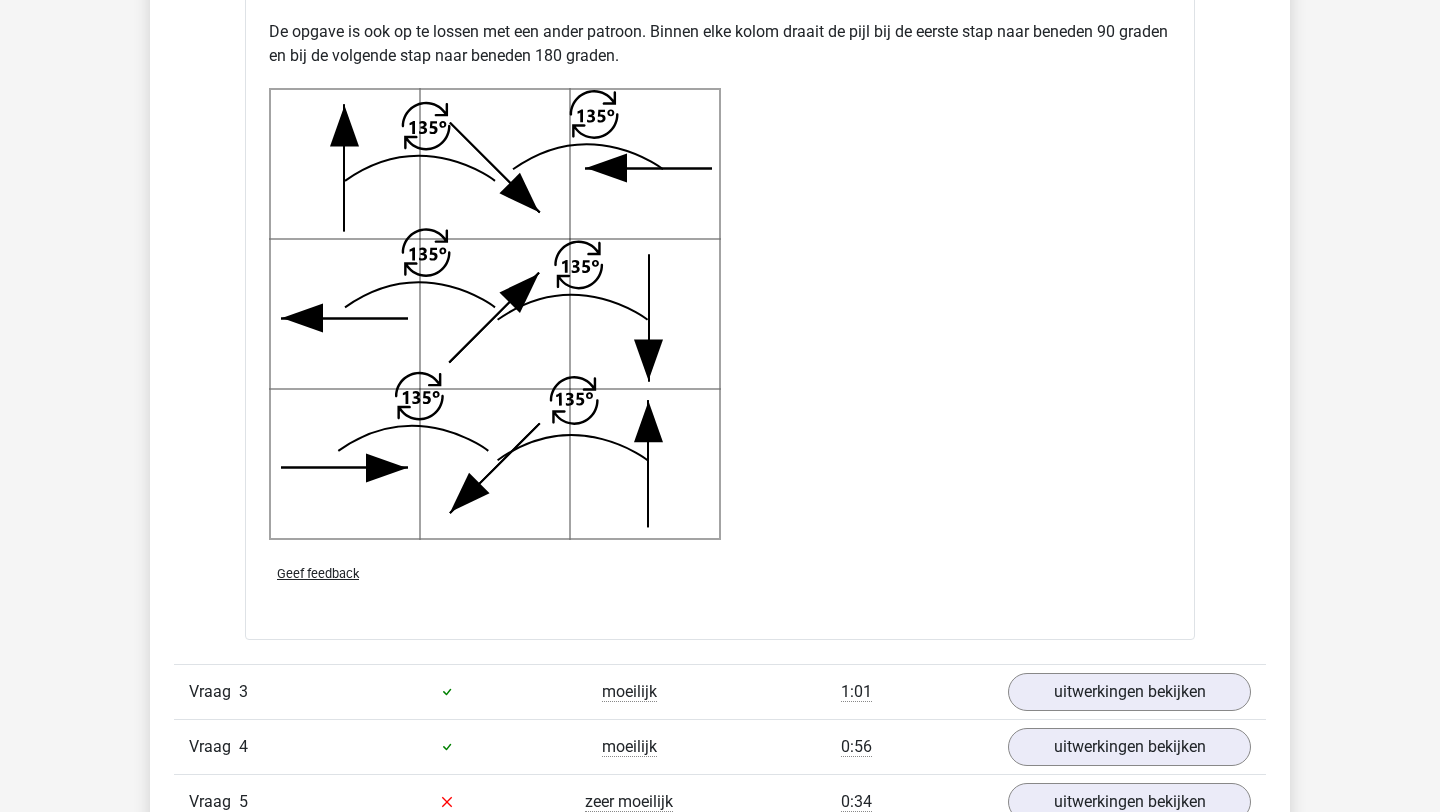 scroll, scrollTop: 3628, scrollLeft: 0, axis: vertical 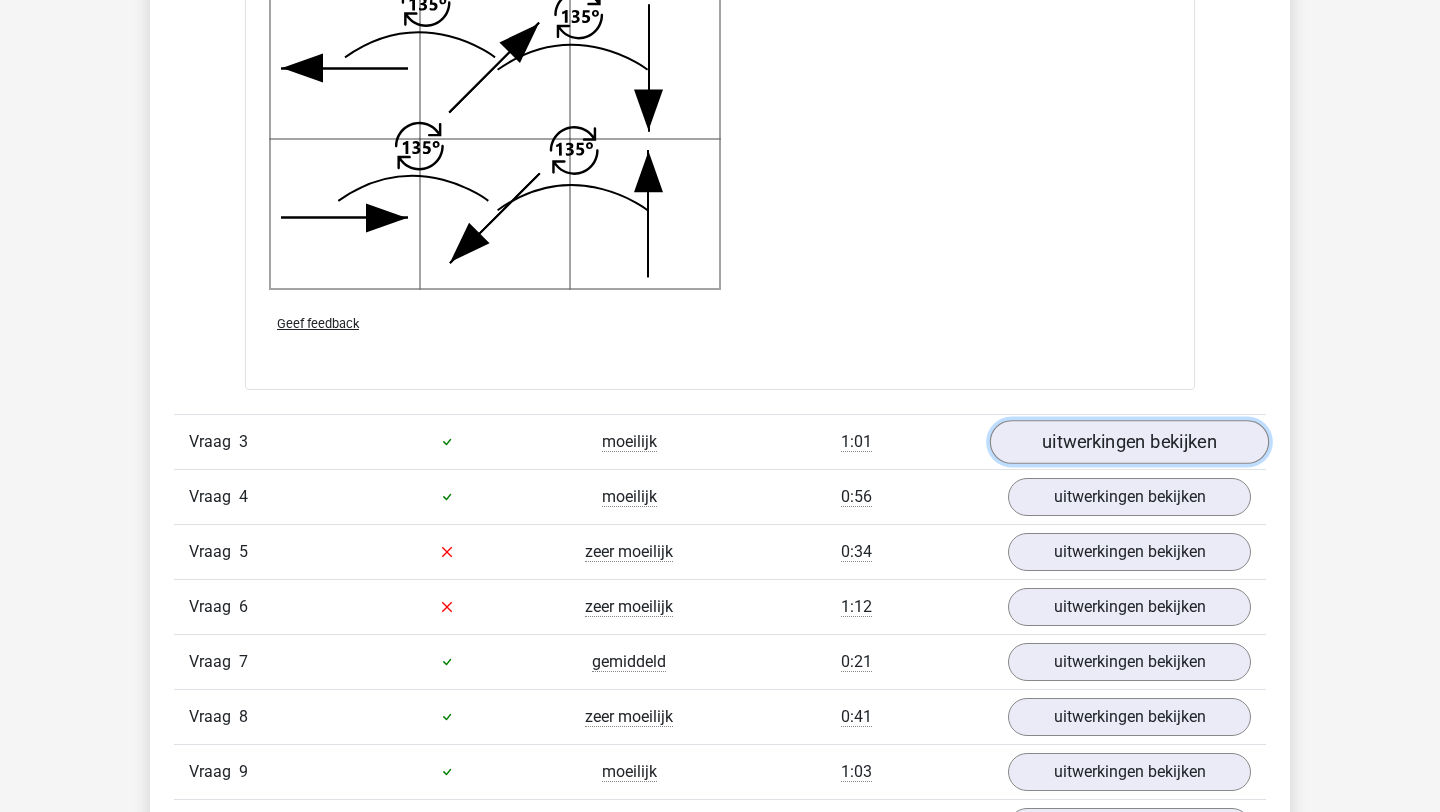click on "uitwerkingen bekijken" at bounding box center (1129, 442) 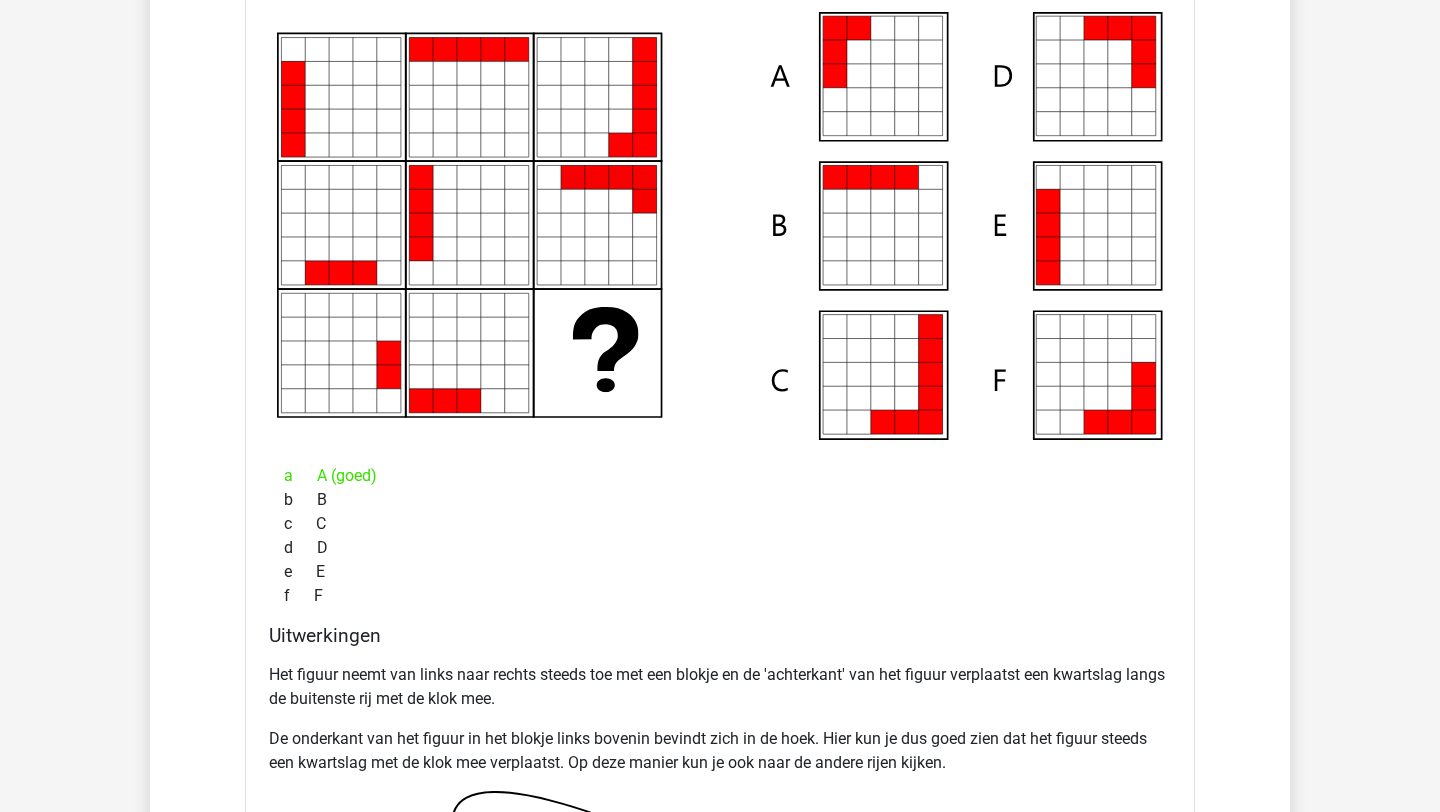 scroll, scrollTop: 4366, scrollLeft: 0, axis: vertical 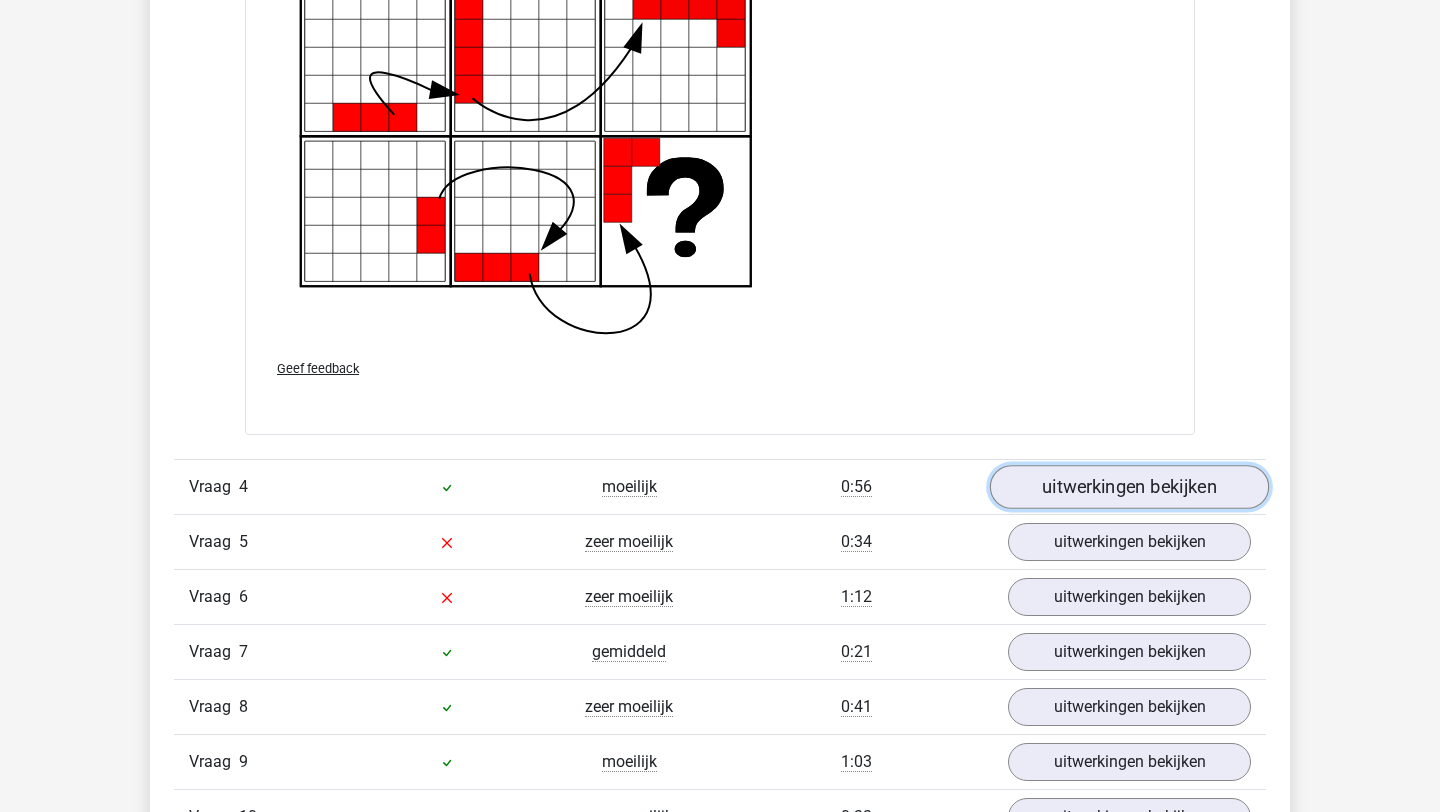 click on "uitwerkingen bekijken" at bounding box center [1129, 487] 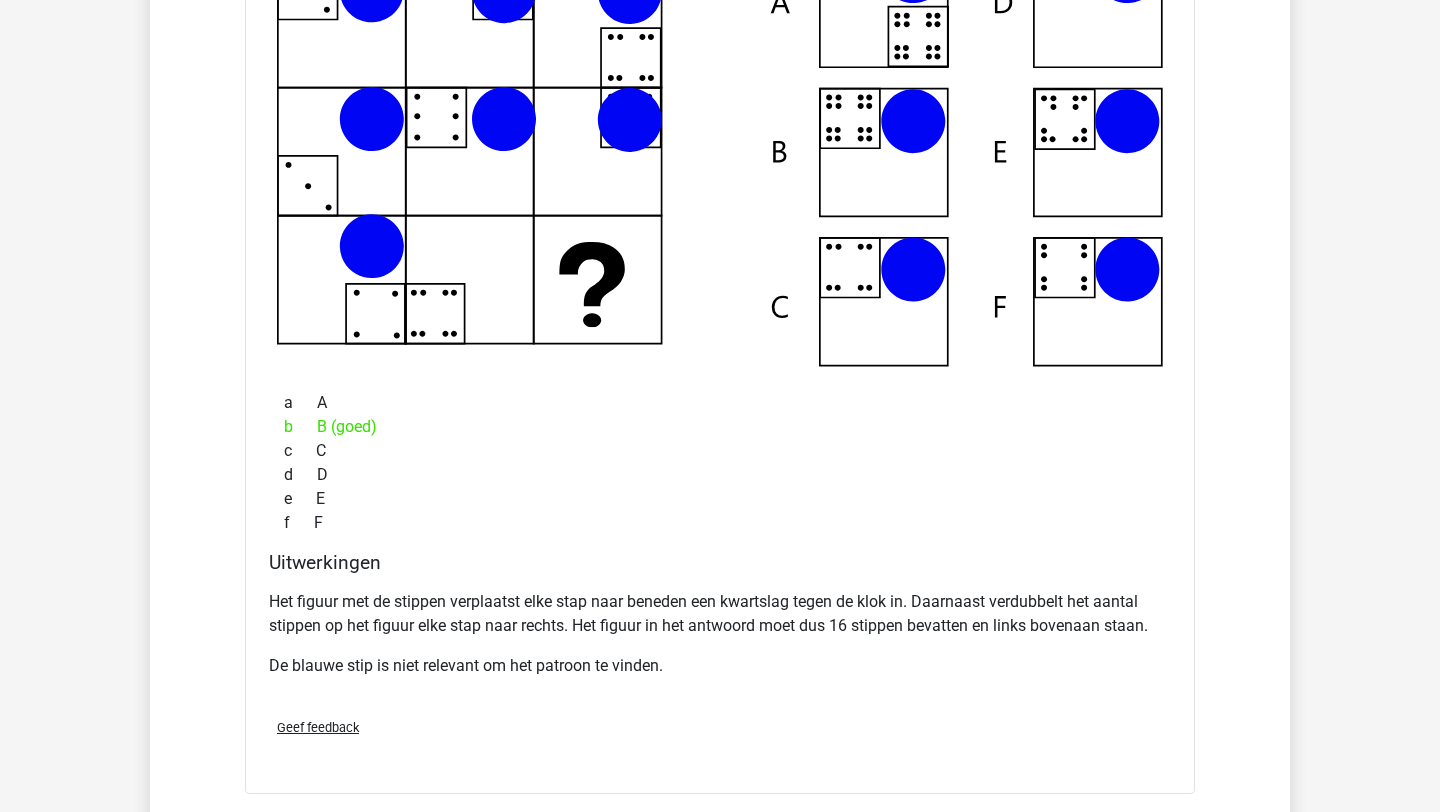 scroll, scrollTop: 6085, scrollLeft: 0, axis: vertical 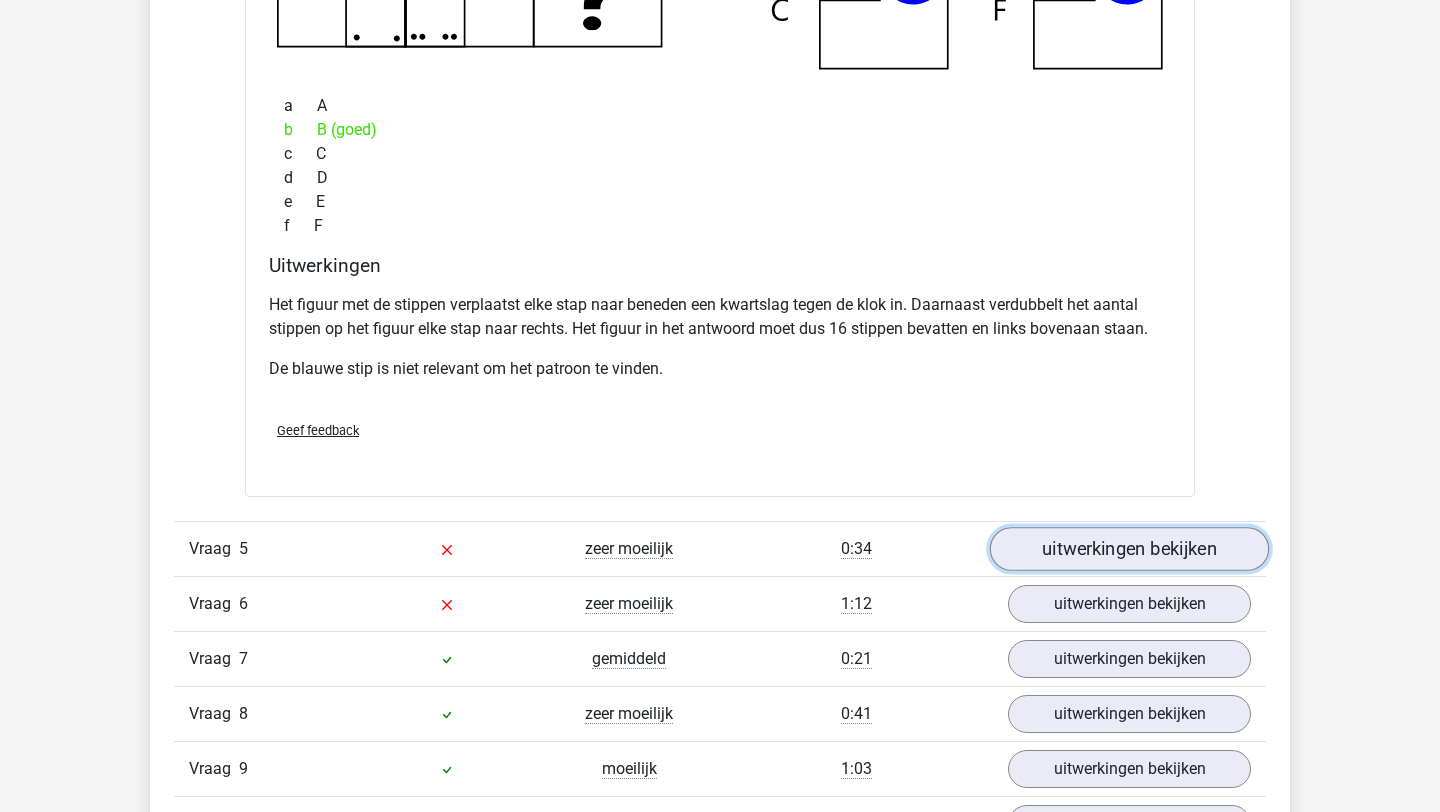 click on "uitwerkingen bekijken" at bounding box center (1129, 549) 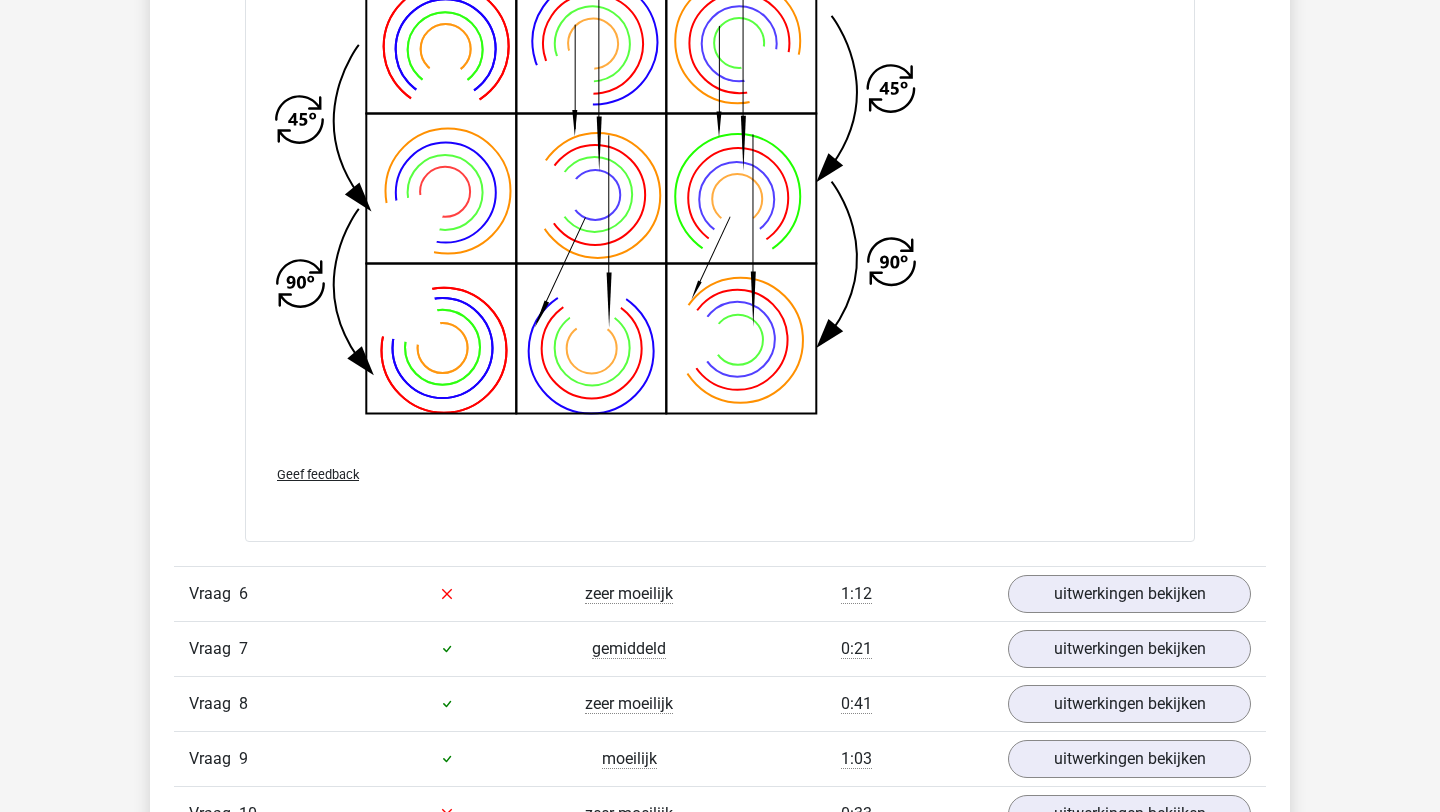 scroll, scrollTop: 7807, scrollLeft: 0, axis: vertical 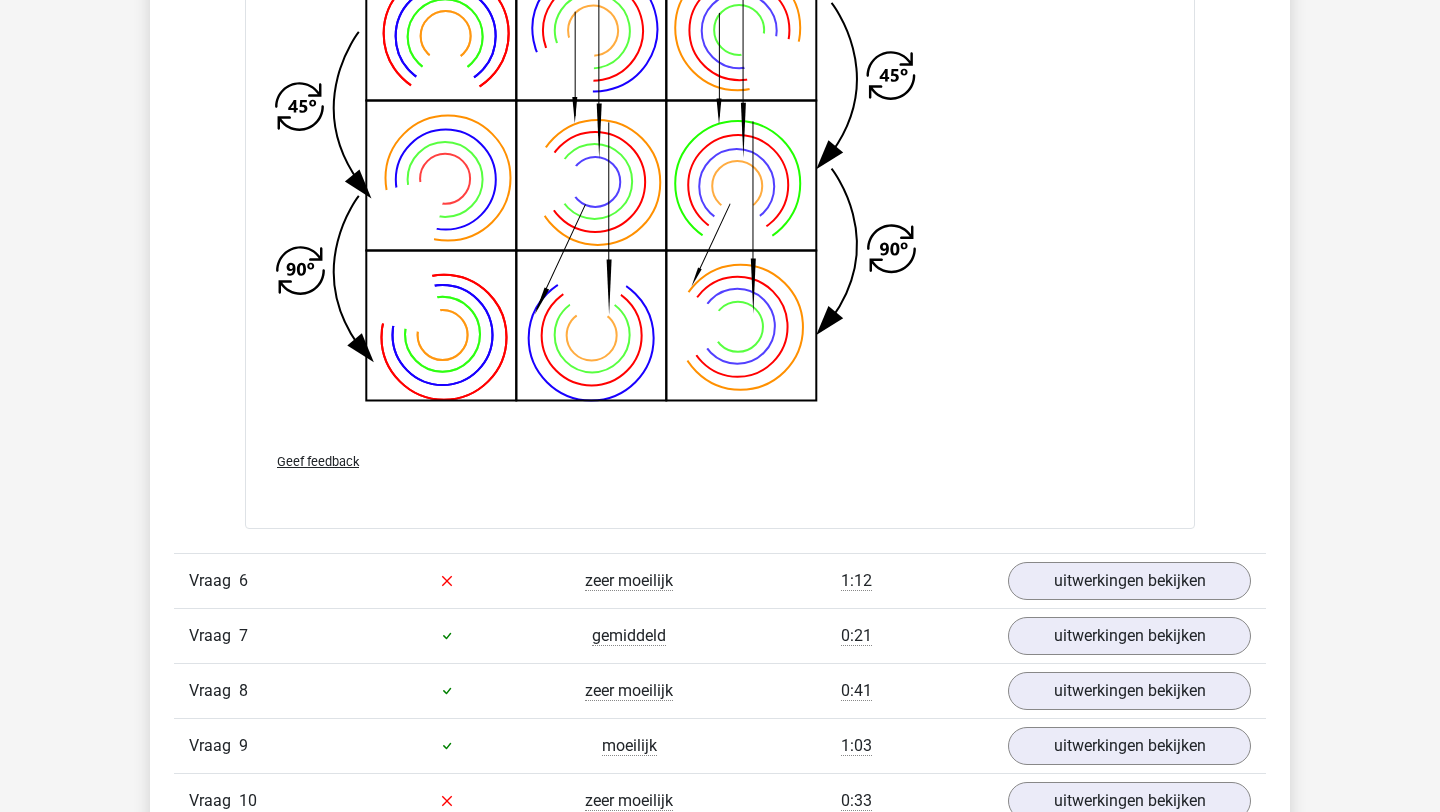 click on "Vraag
7
gemiddeld
0:21
uitwerkingen bekijken" at bounding box center [720, 635] 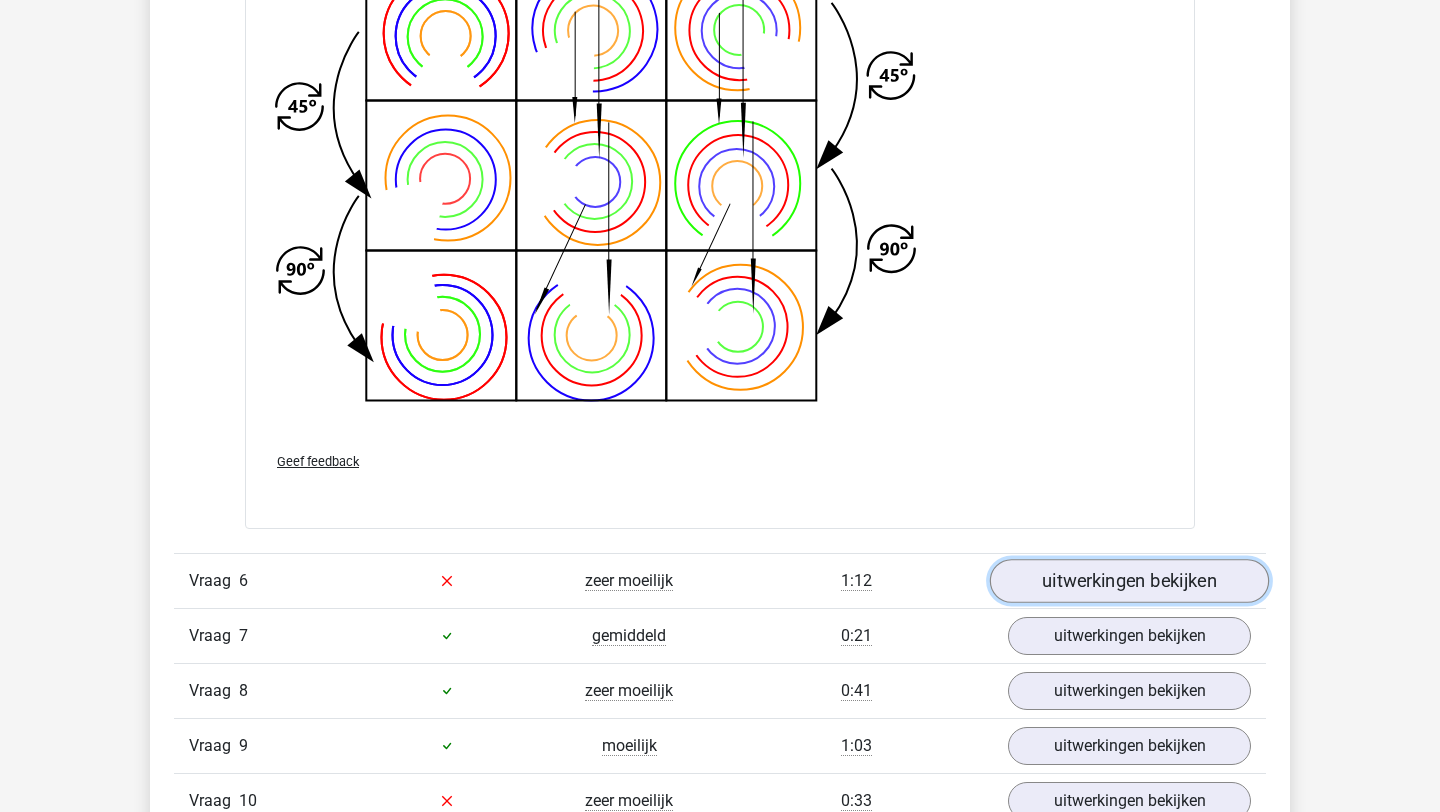 click on "uitwerkingen bekijken" at bounding box center [1129, 581] 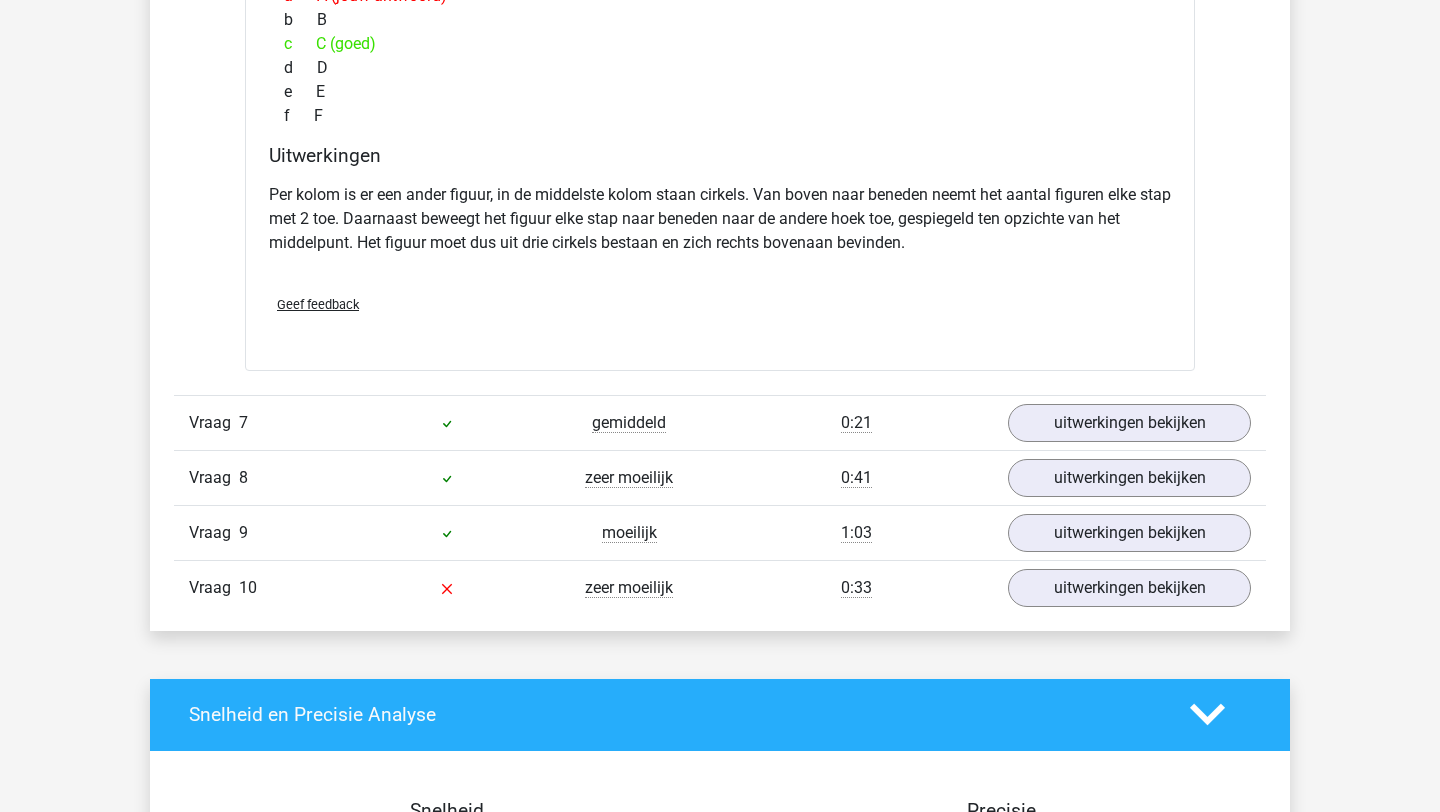 scroll, scrollTop: 8946, scrollLeft: 0, axis: vertical 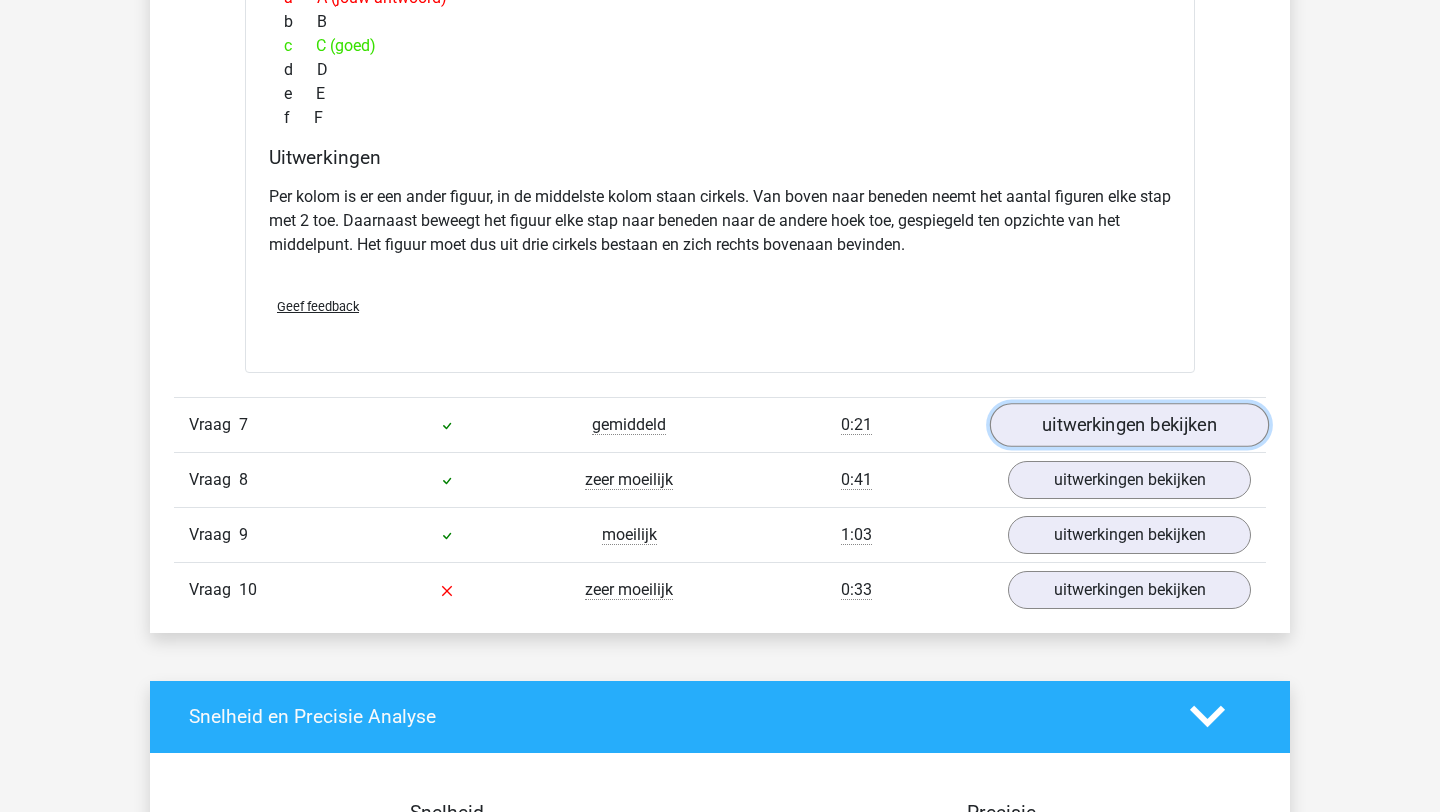 click on "uitwerkingen bekijken" at bounding box center (1129, 425) 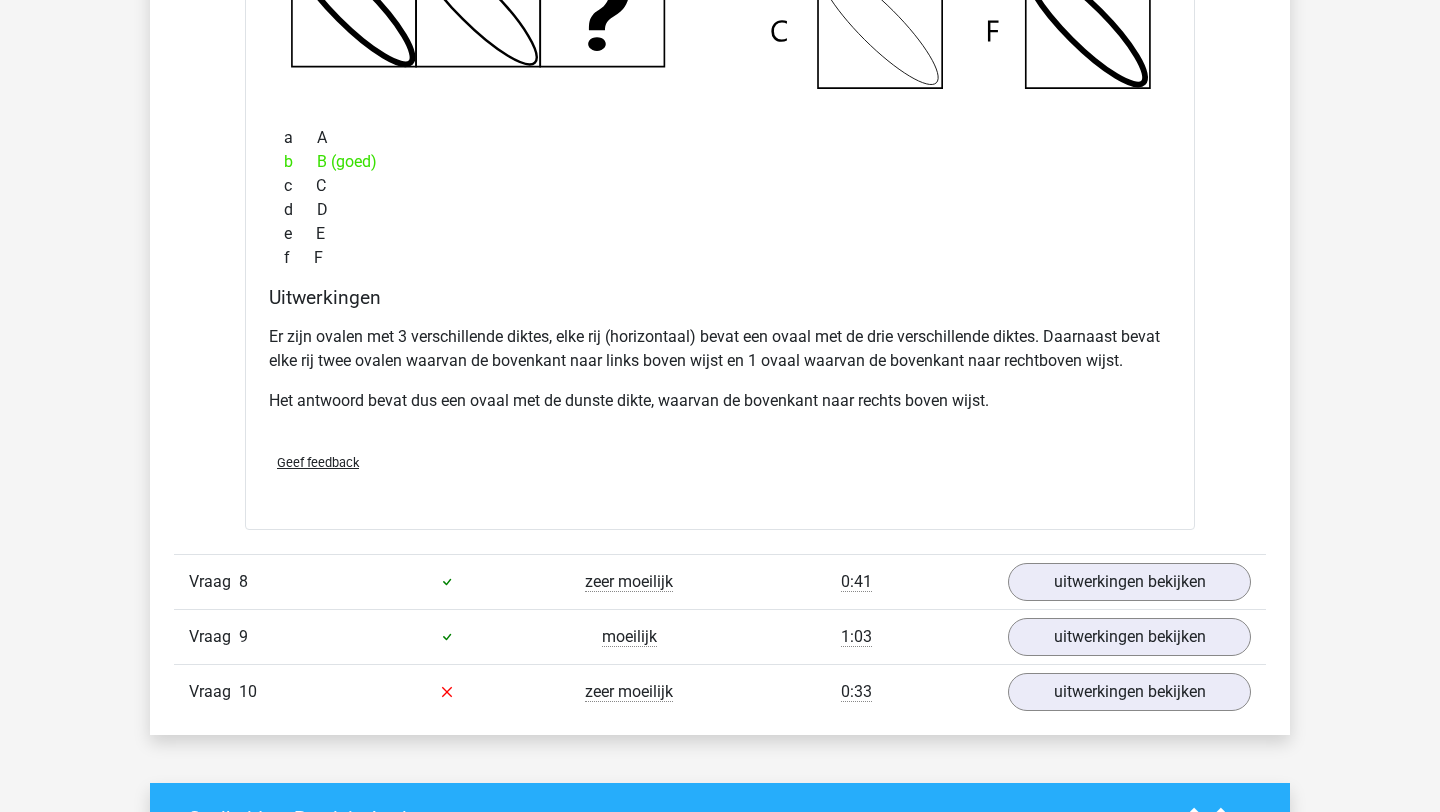 scroll, scrollTop: 9805, scrollLeft: 0, axis: vertical 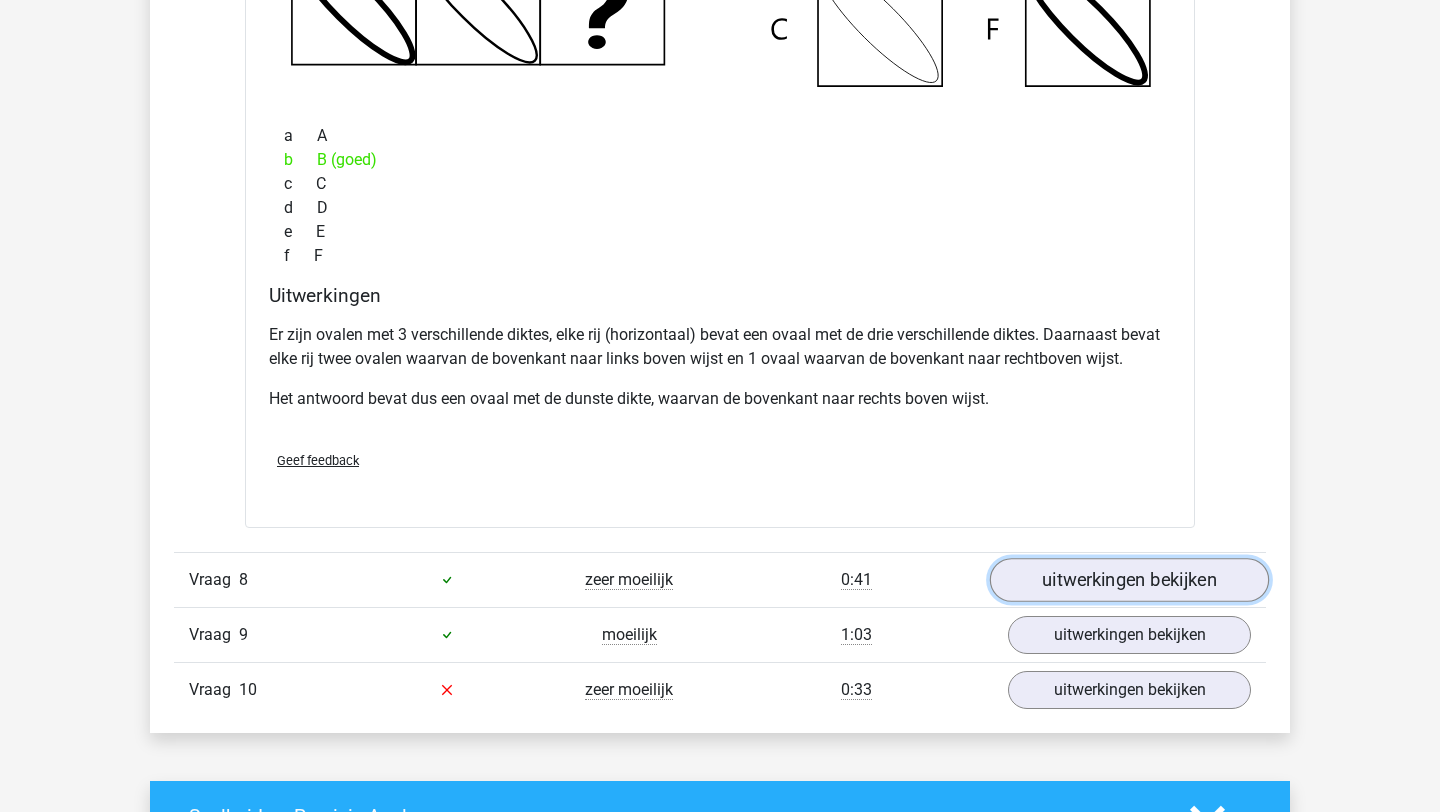 click on "uitwerkingen bekijken" at bounding box center [1129, 580] 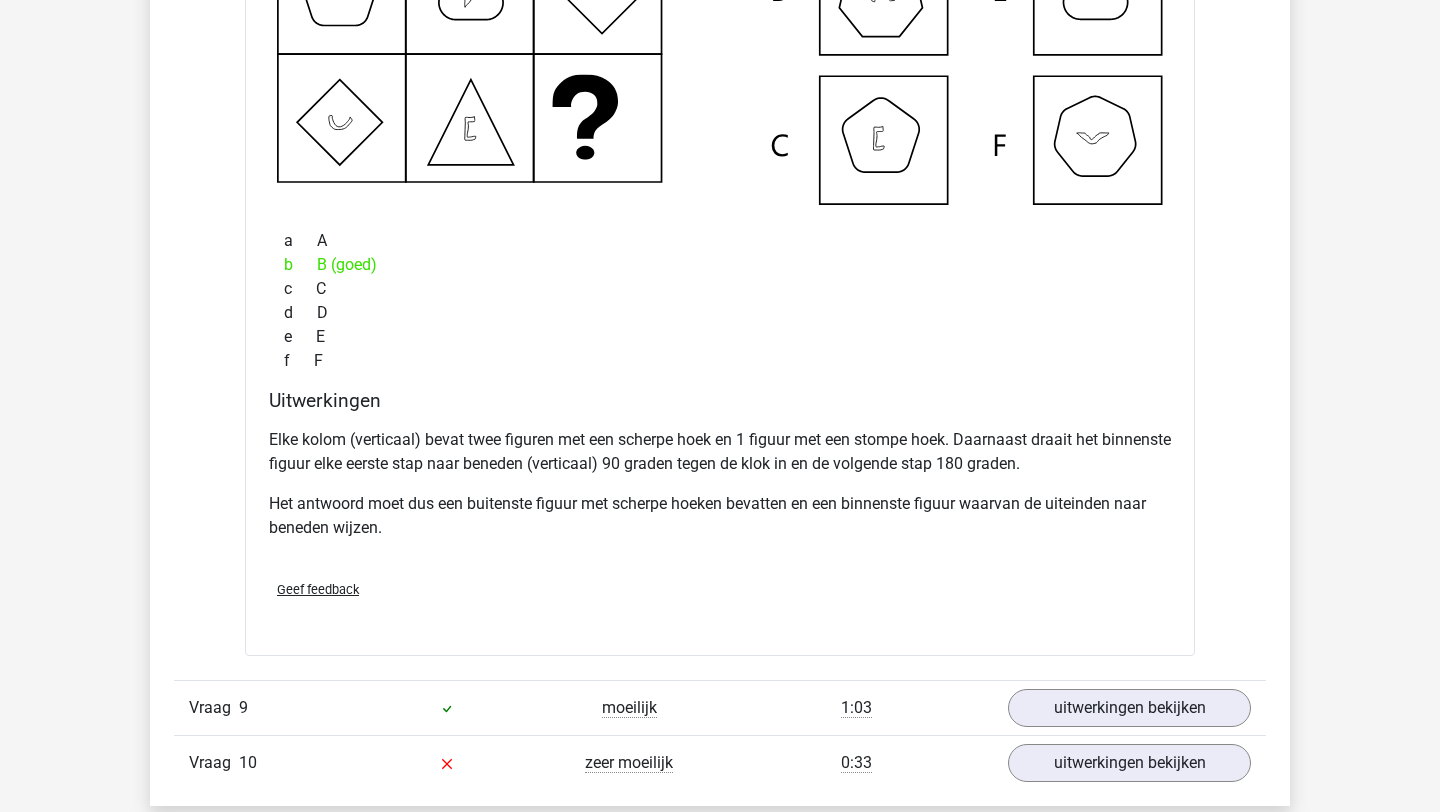 scroll, scrollTop: 10810, scrollLeft: 0, axis: vertical 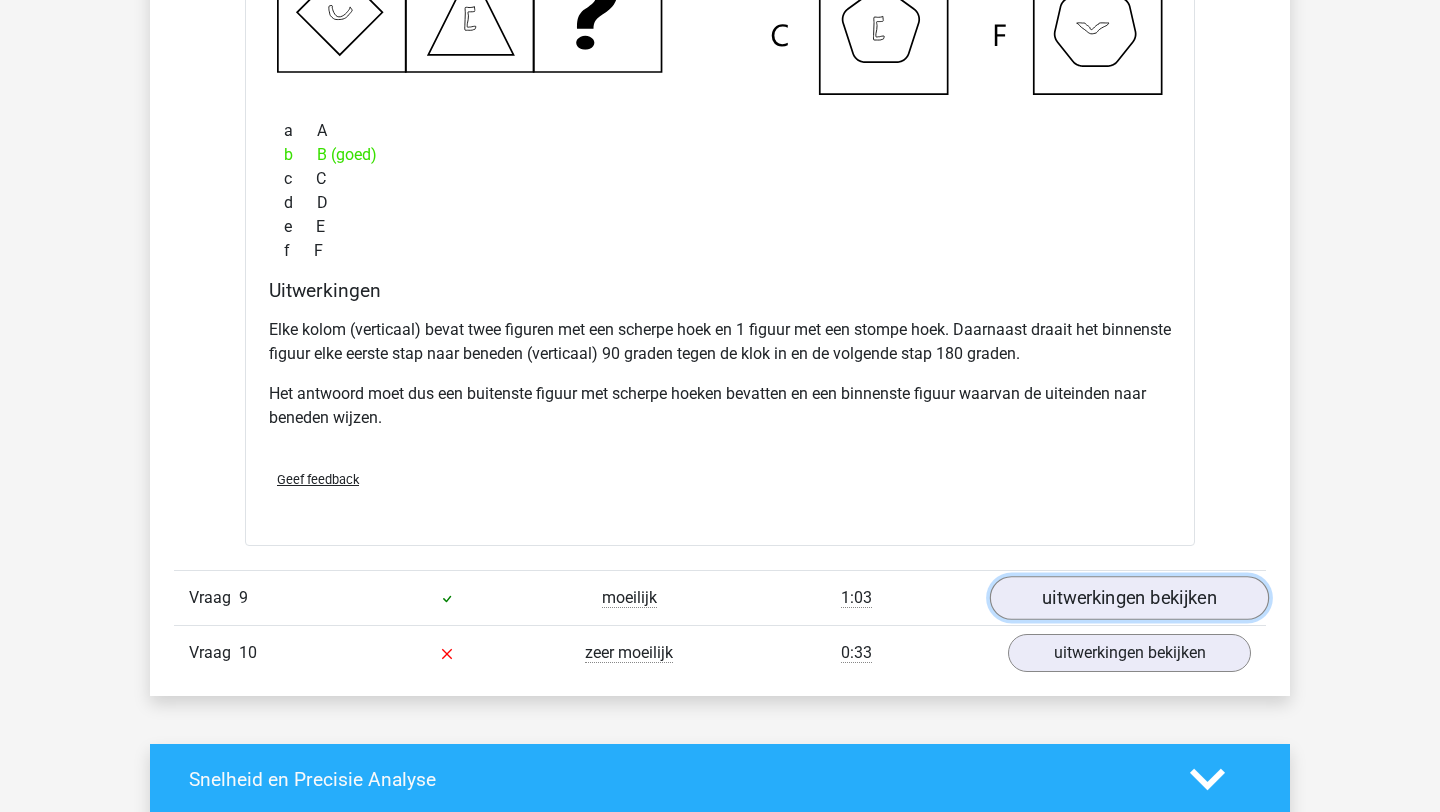 click on "uitwerkingen bekijken" at bounding box center [1129, 598] 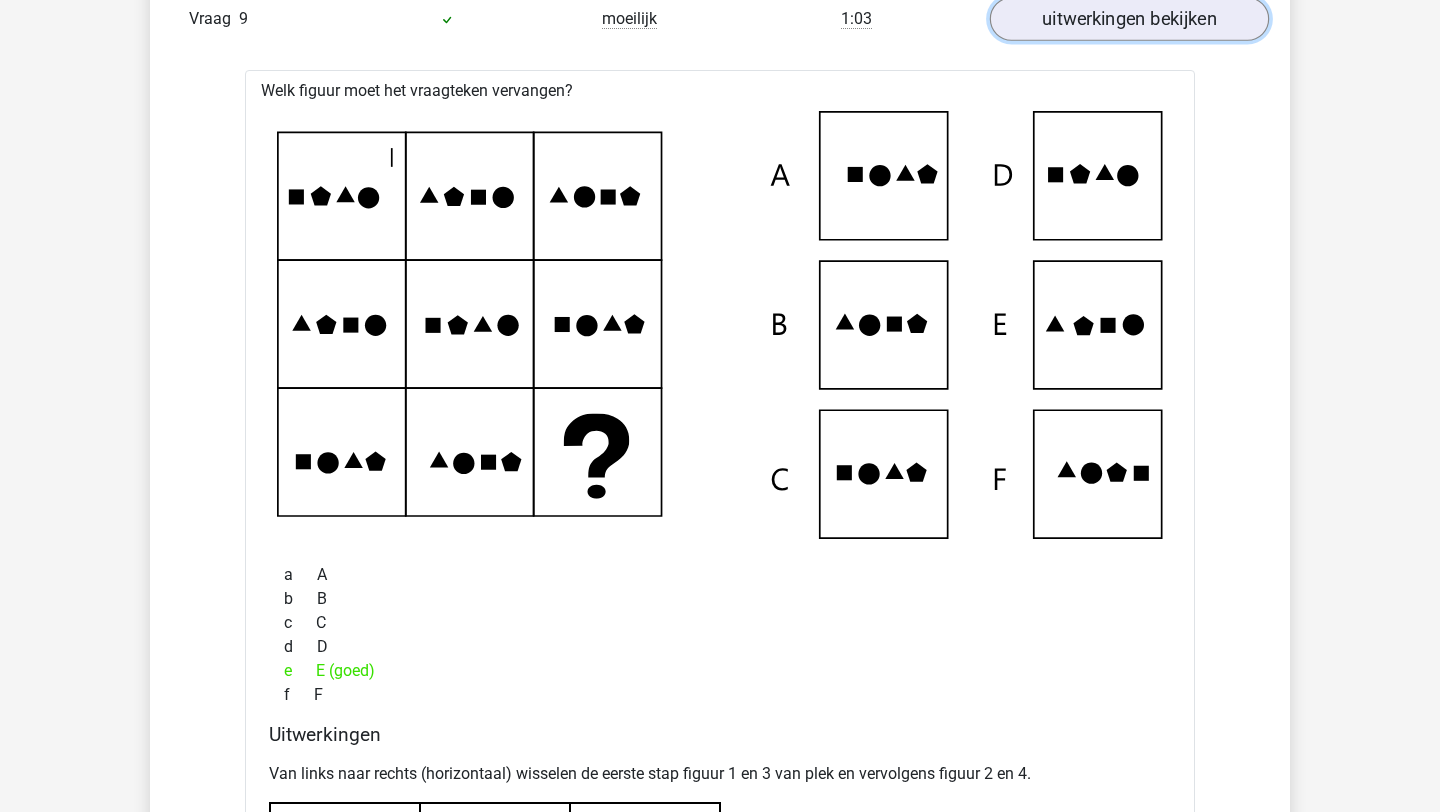 scroll, scrollTop: 11388, scrollLeft: 0, axis: vertical 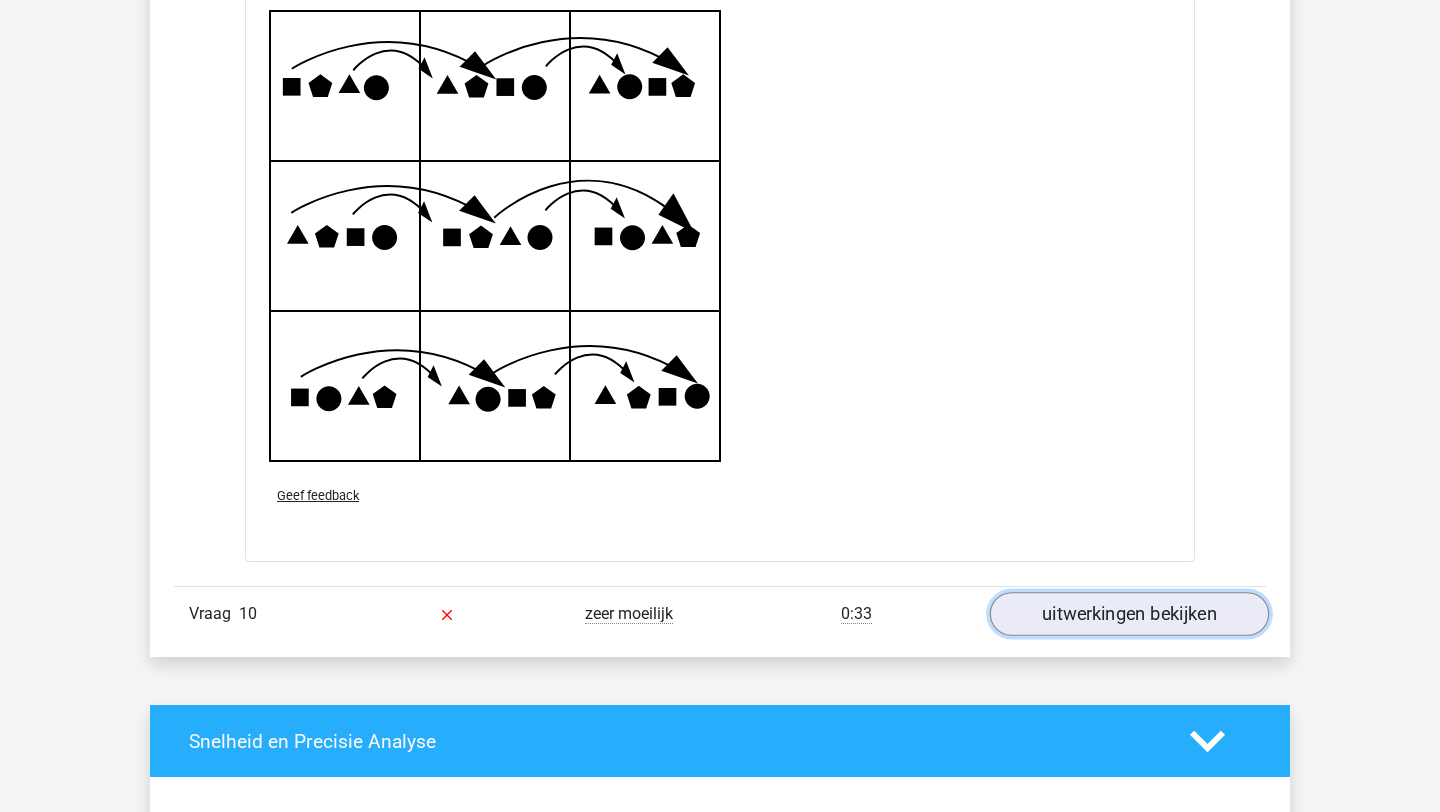 click on "uitwerkingen bekijken" at bounding box center (1129, 614) 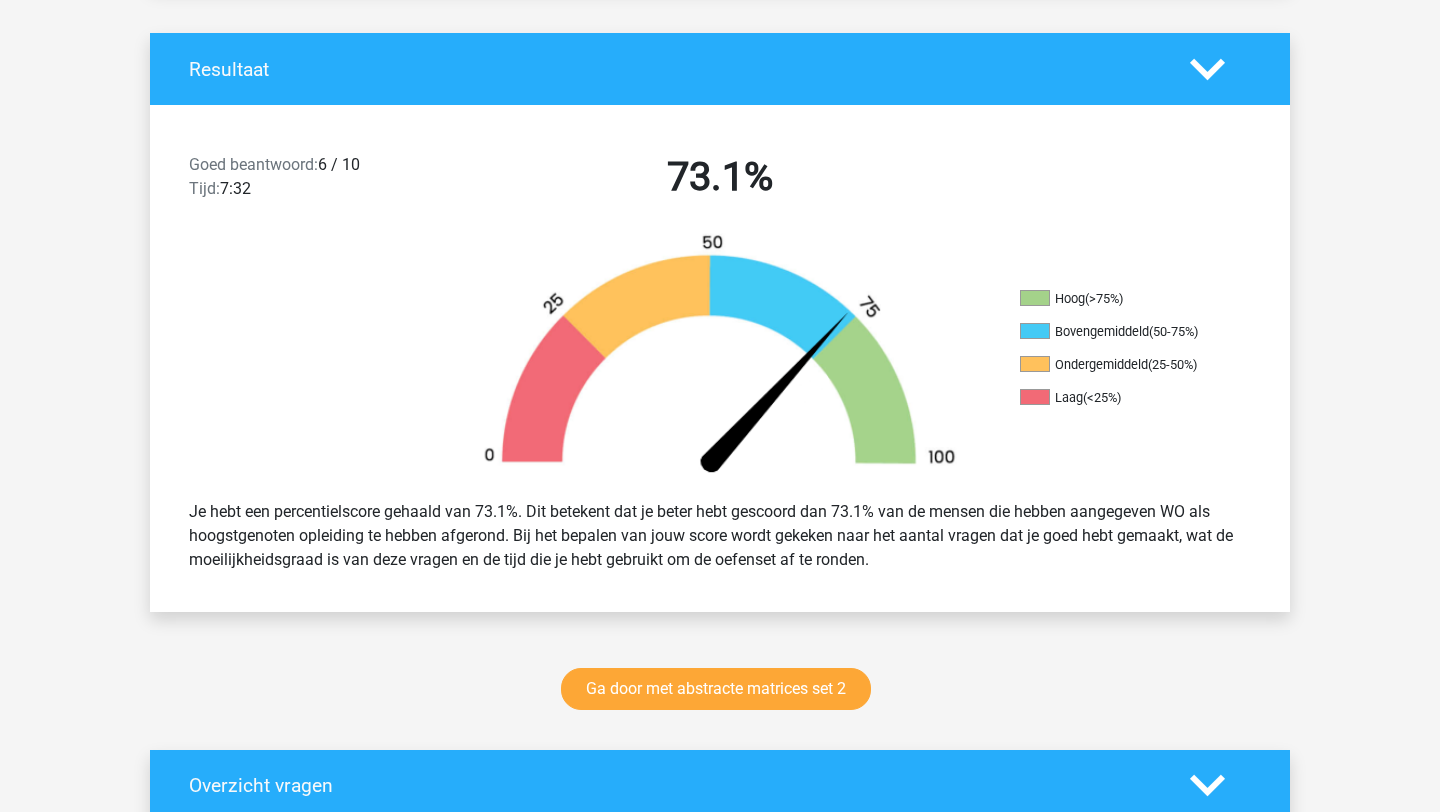 scroll, scrollTop: 0, scrollLeft: 0, axis: both 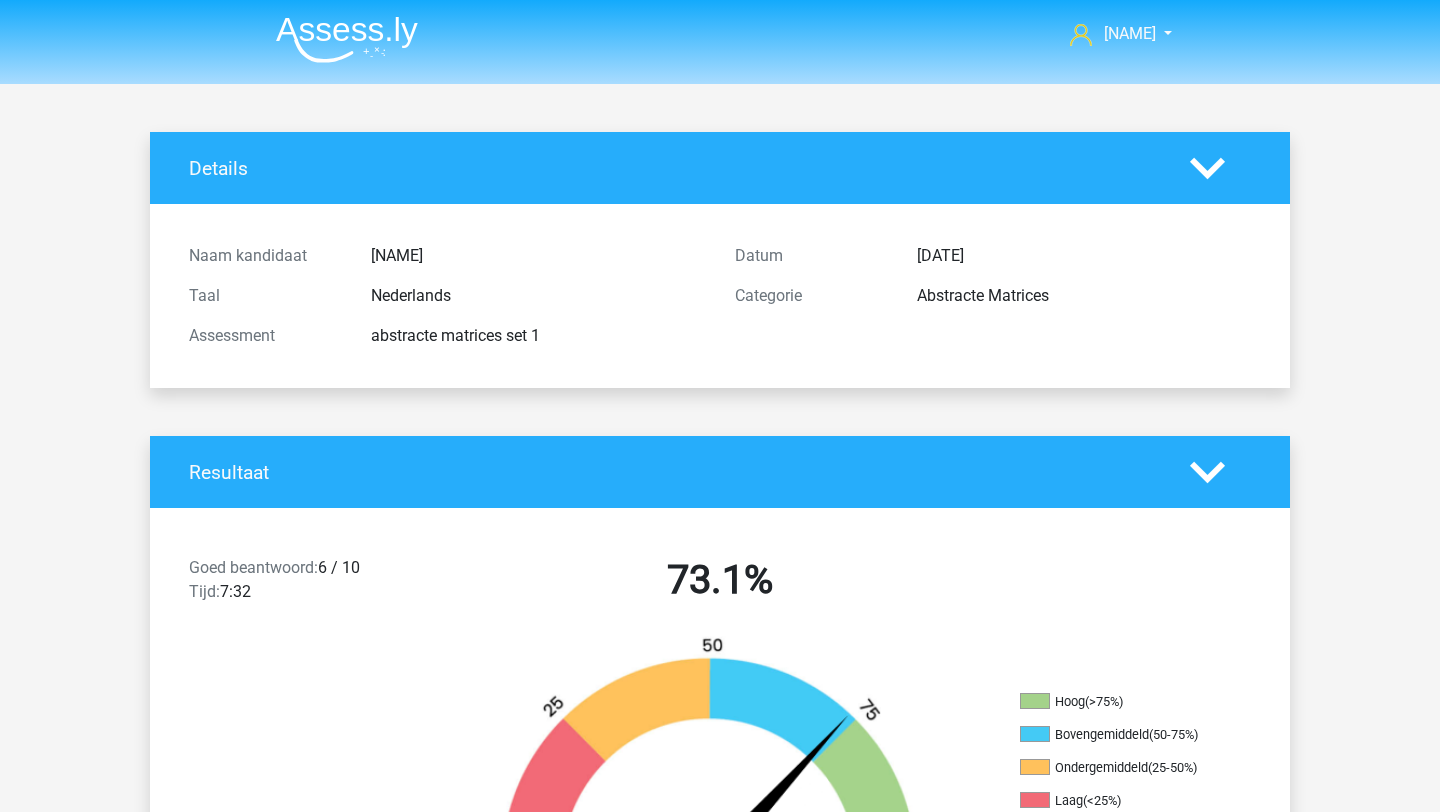 click at bounding box center (347, 39) 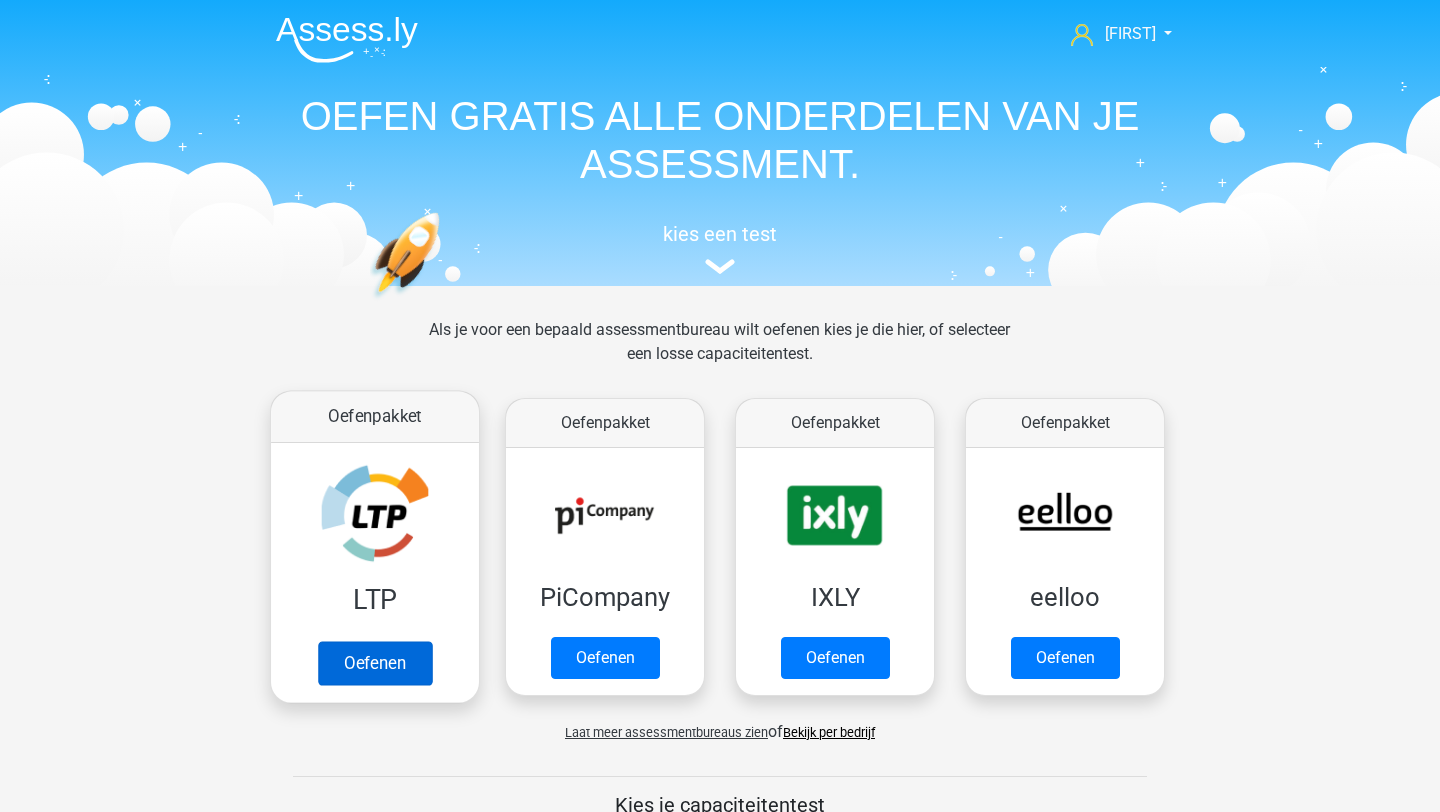 scroll, scrollTop: 0, scrollLeft: 0, axis: both 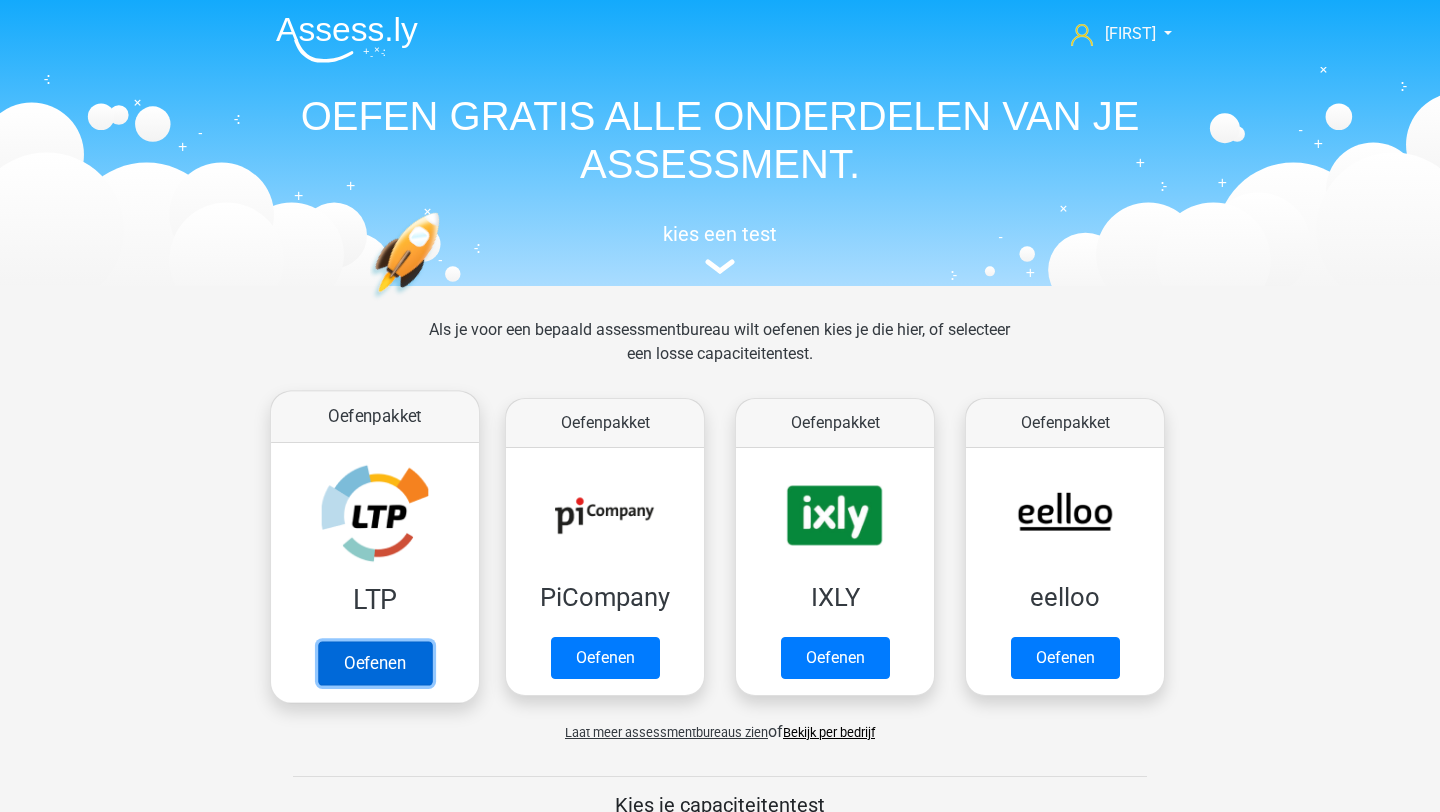 click on "Oefenen" at bounding box center [375, 663] 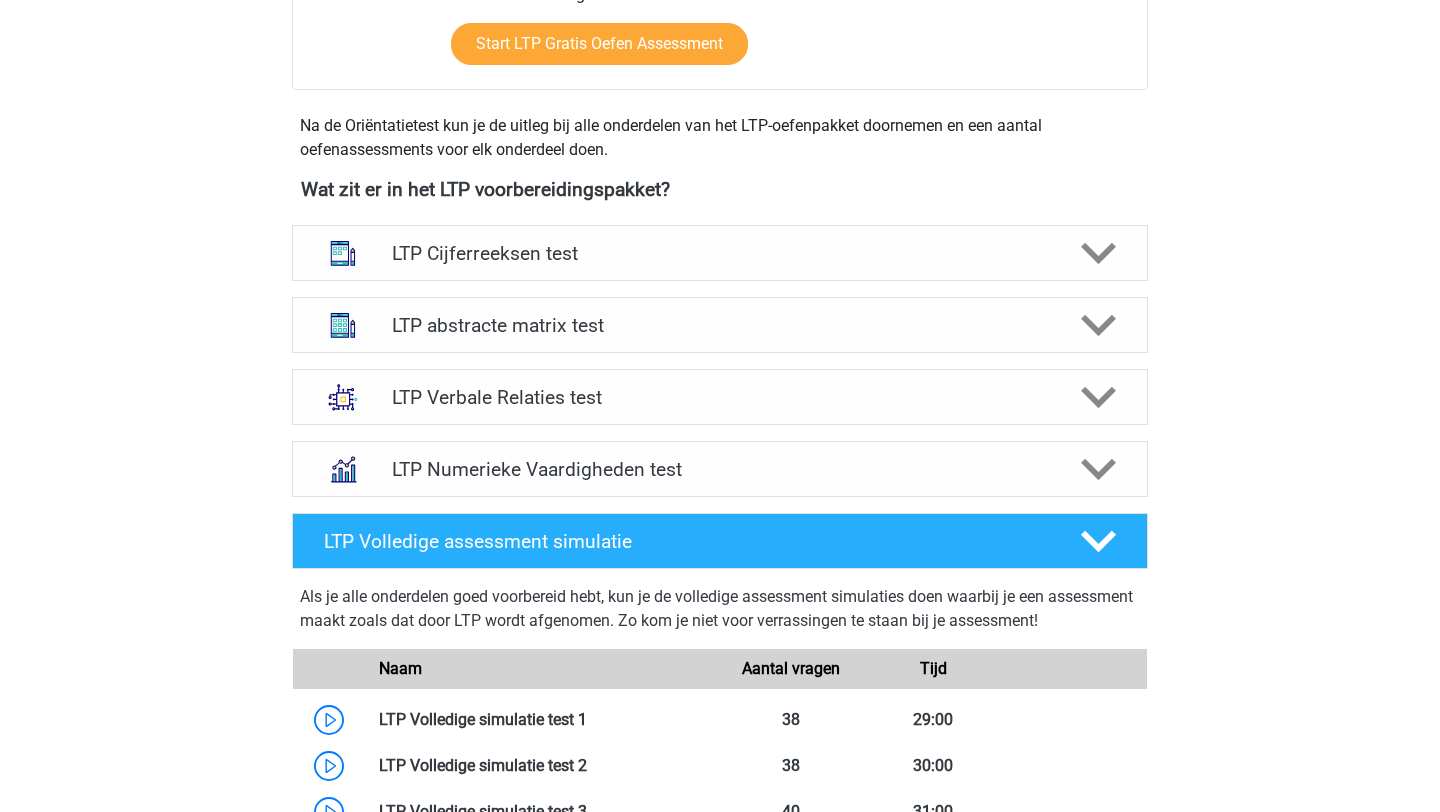 scroll, scrollTop: 625, scrollLeft: 0, axis: vertical 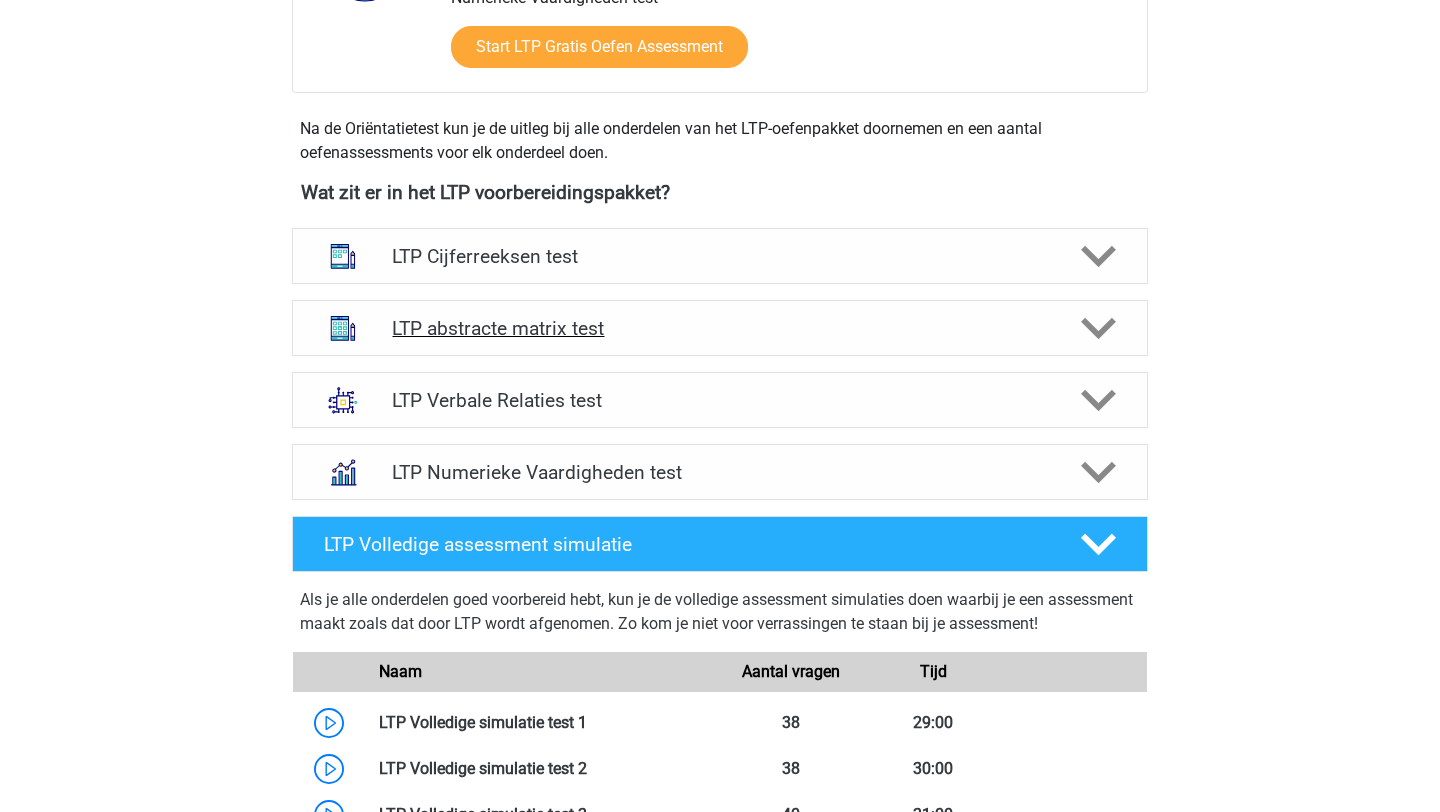 click on "LTP abstracte matrix test" at bounding box center (720, 328) 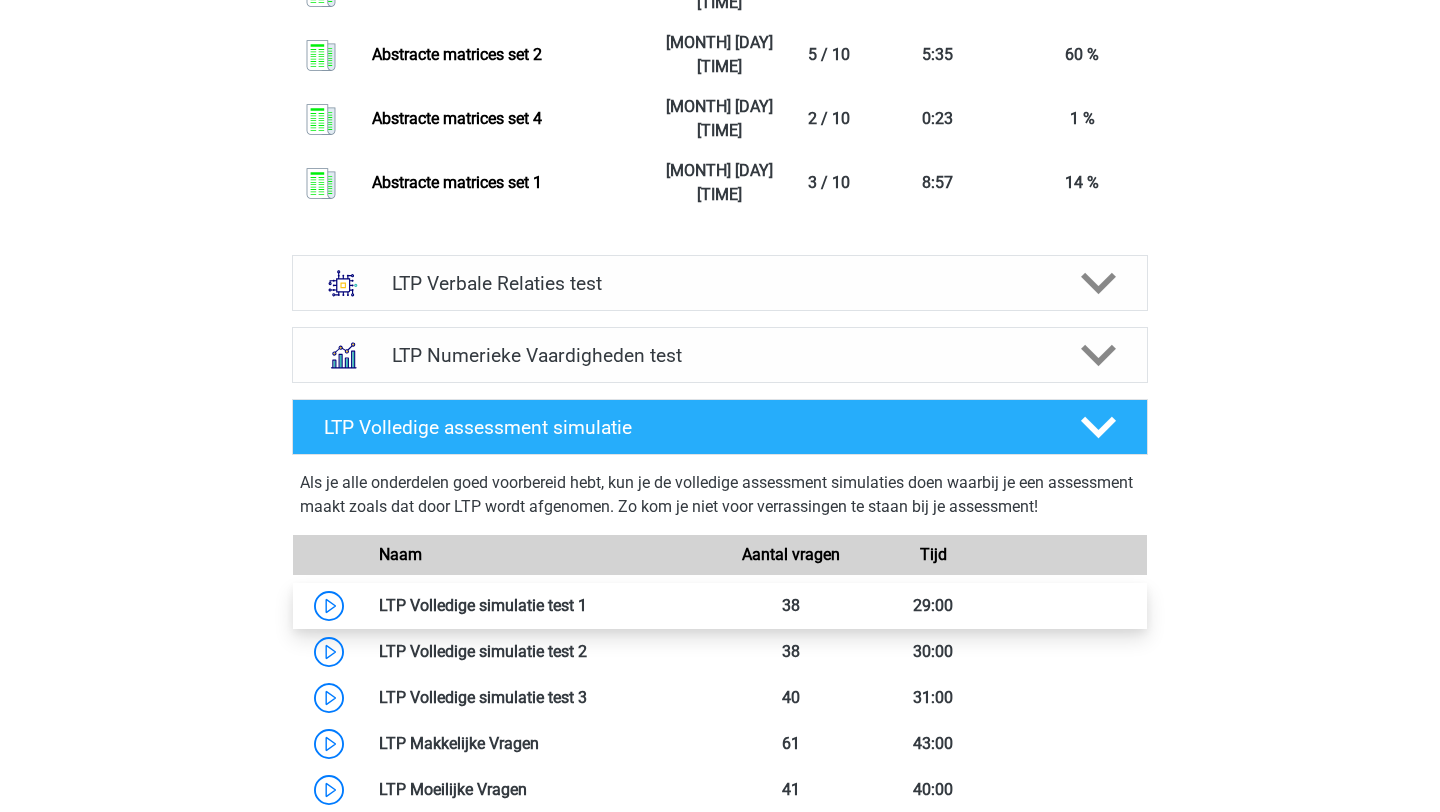 scroll, scrollTop: 2109, scrollLeft: 0, axis: vertical 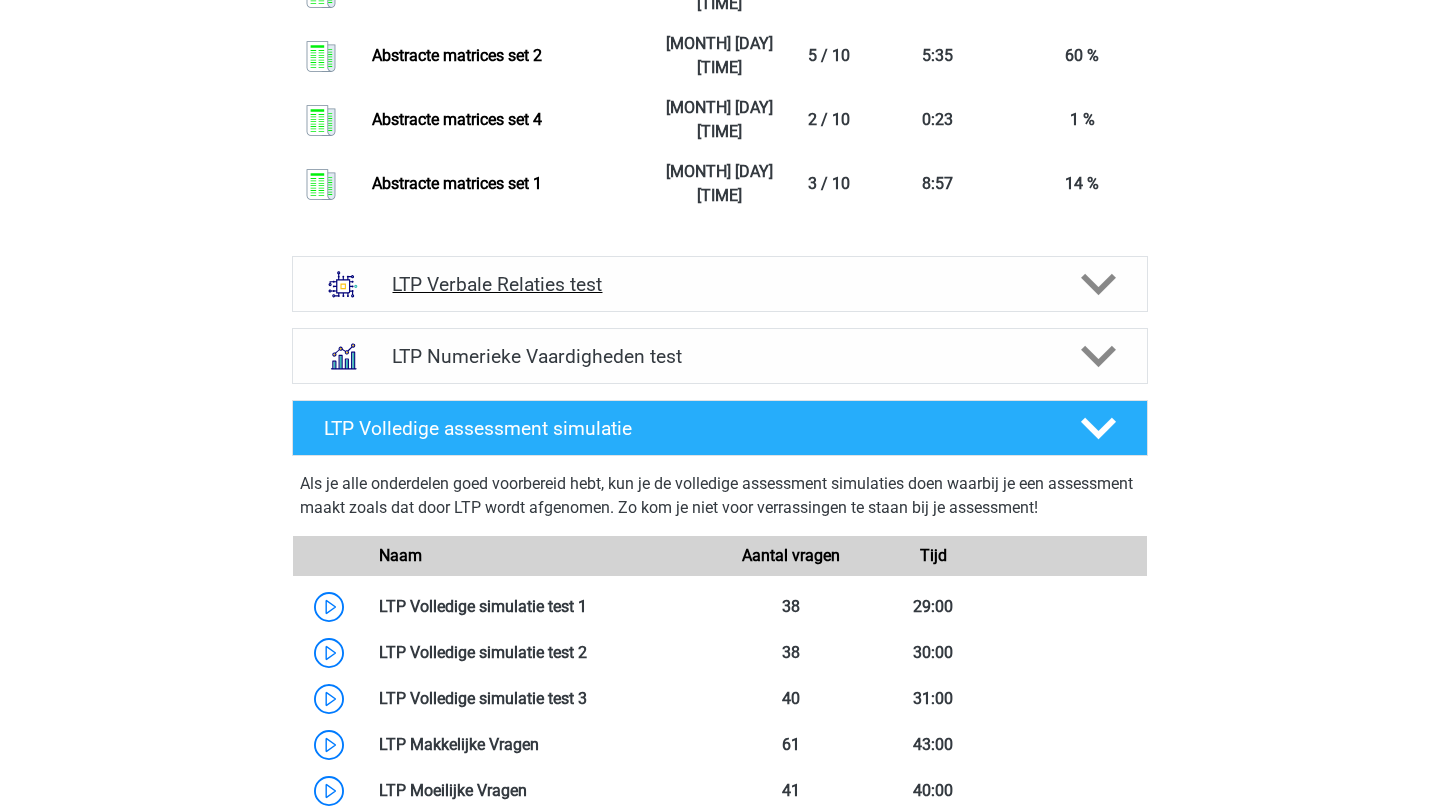 click on "LTP Verbale Relaties test" at bounding box center [719, 284] 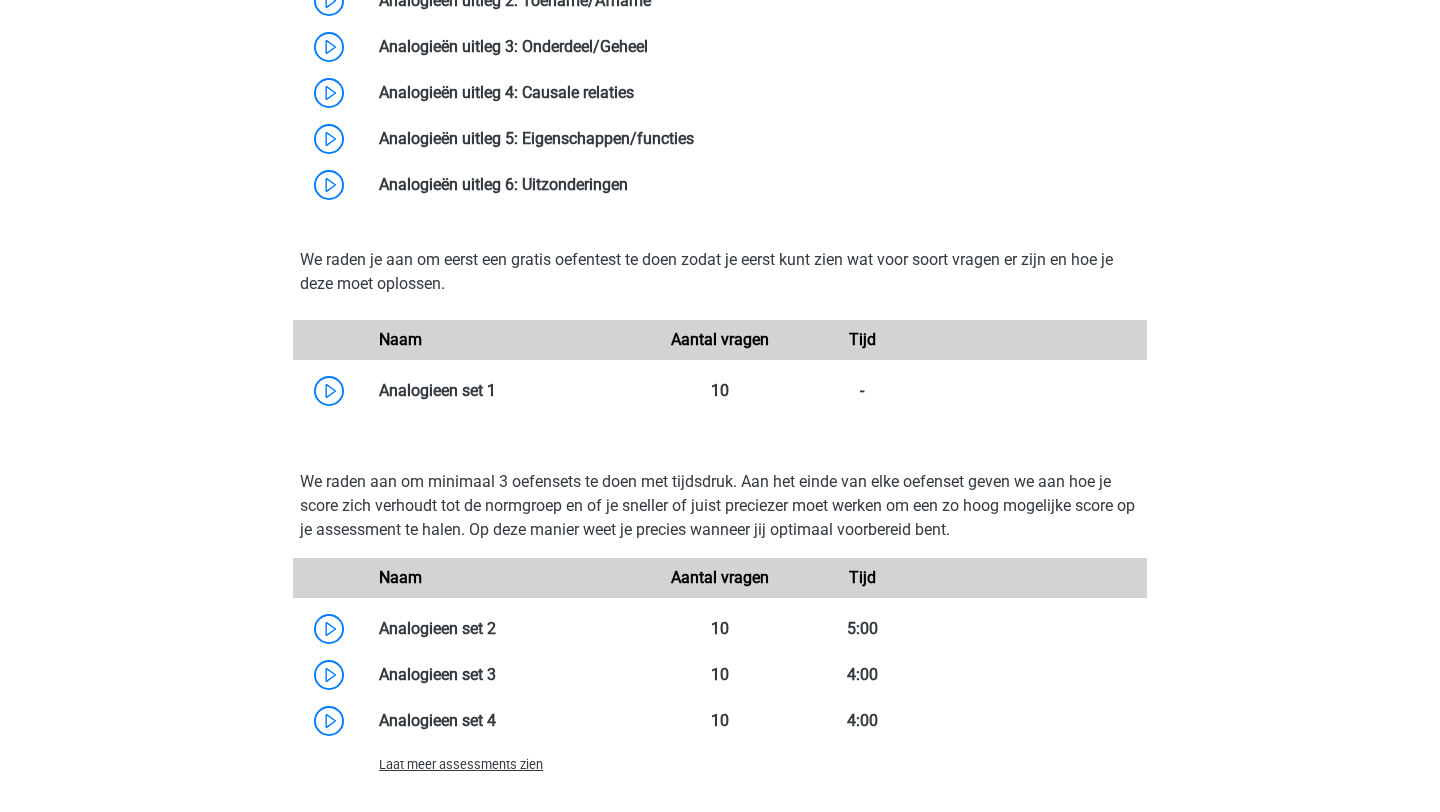 scroll, scrollTop: 2807, scrollLeft: 0, axis: vertical 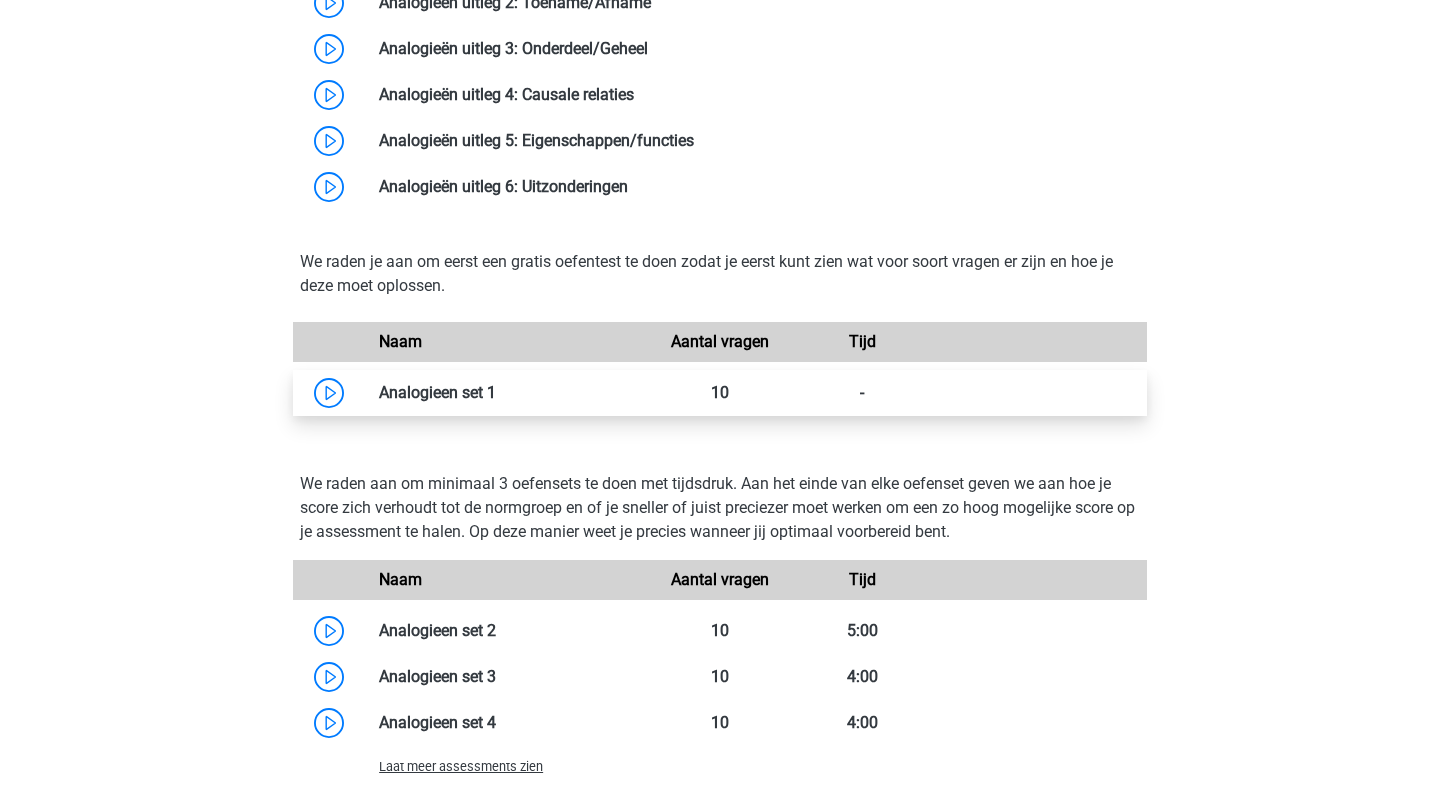 click at bounding box center [496, 392] 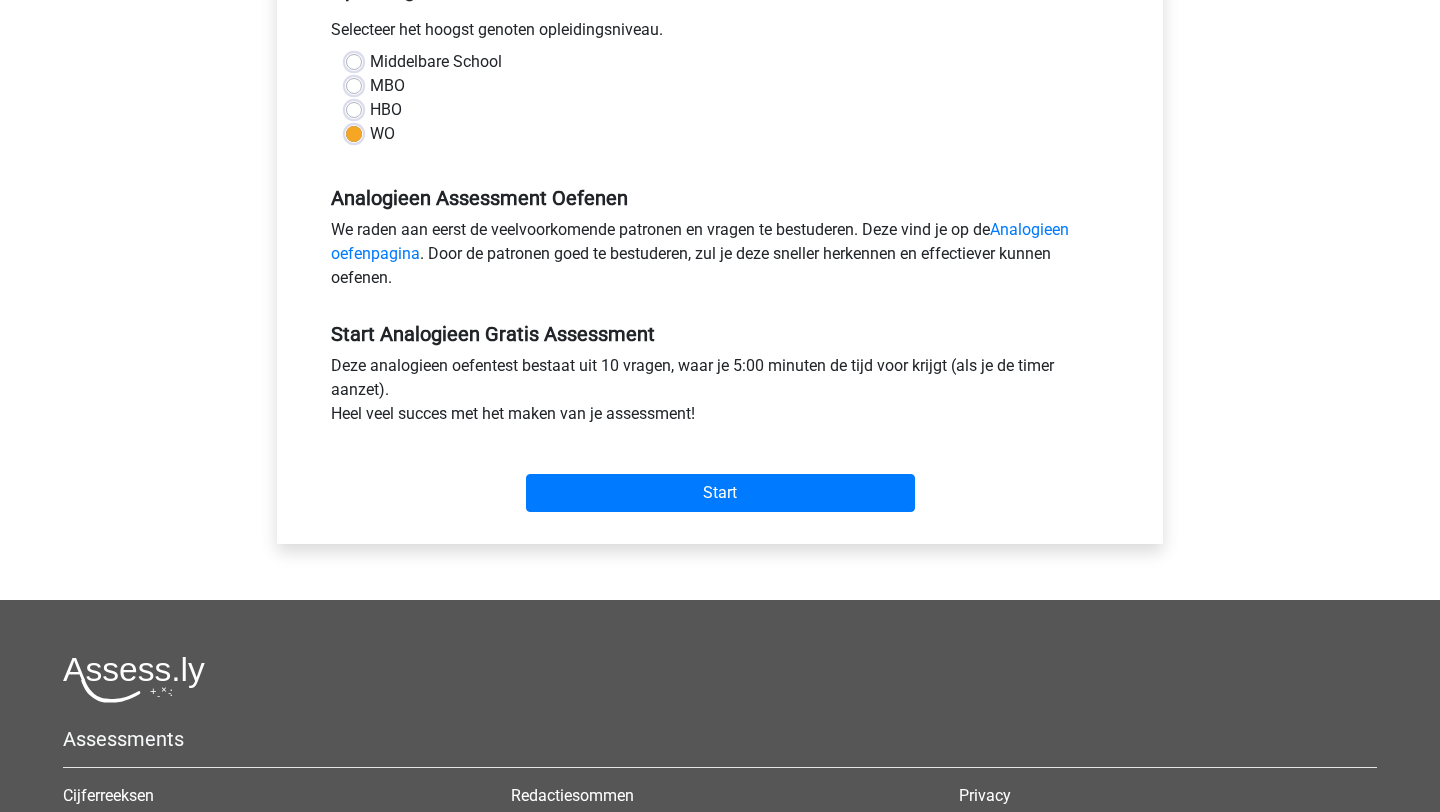 scroll, scrollTop: 548, scrollLeft: 0, axis: vertical 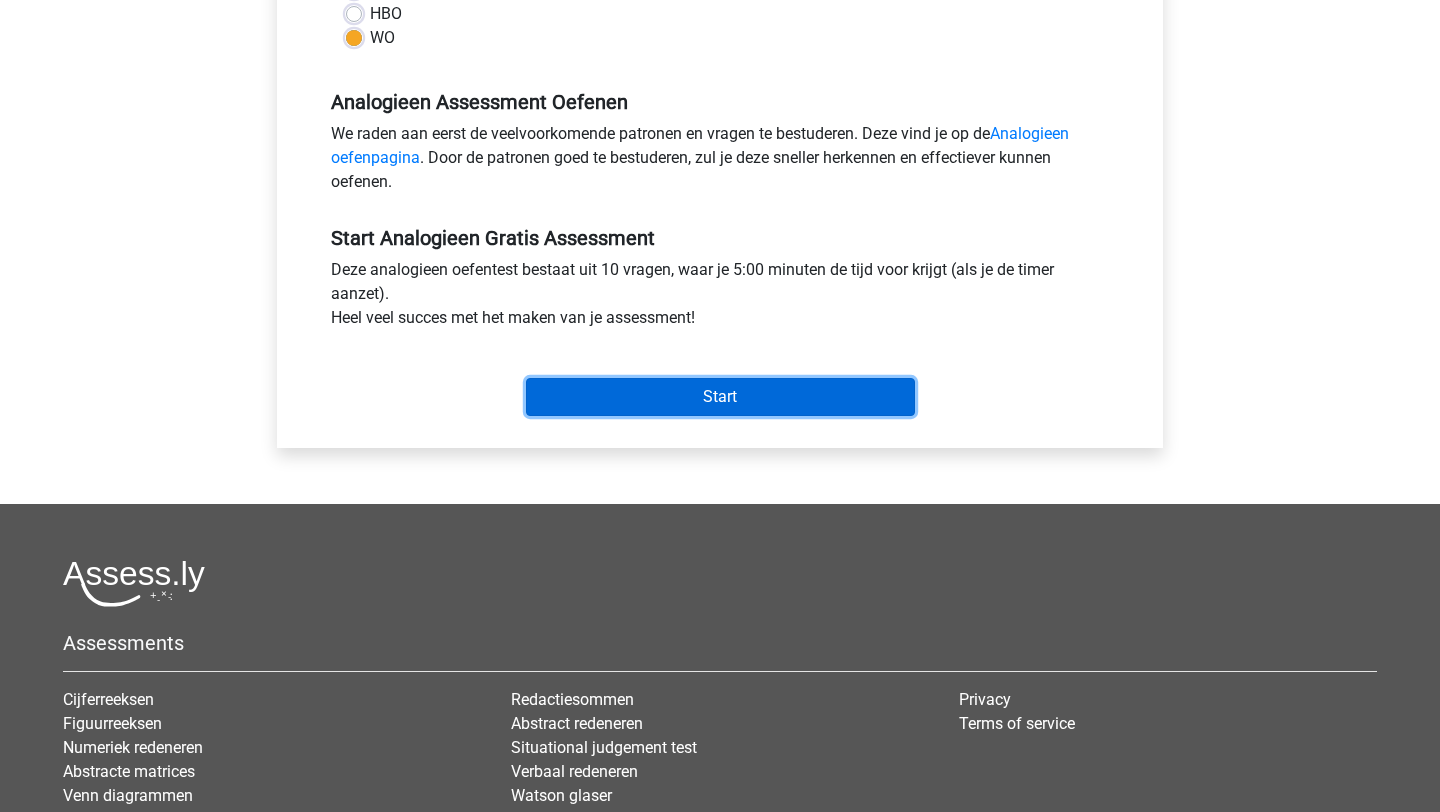 click on "Start" at bounding box center [720, 397] 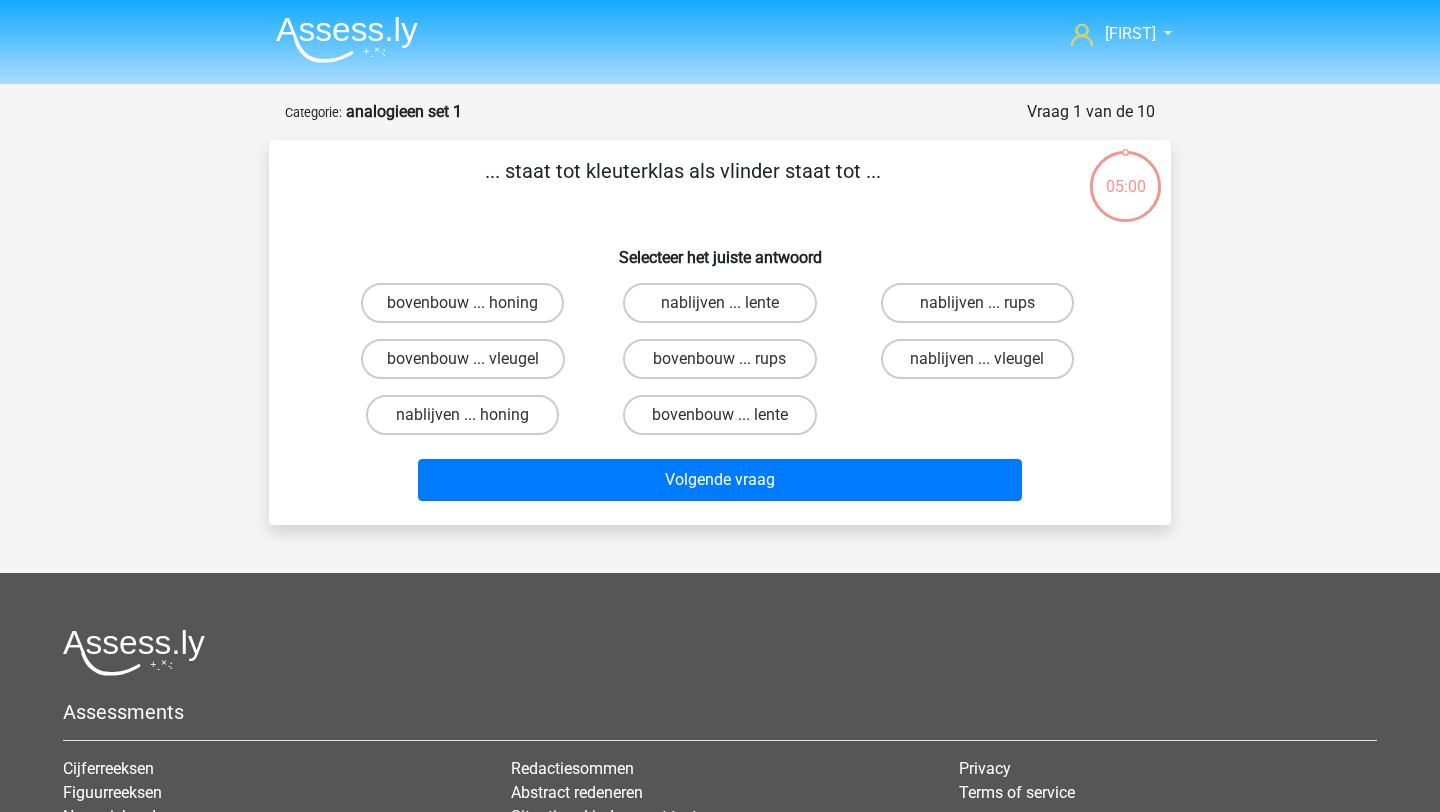 scroll, scrollTop: 0, scrollLeft: 0, axis: both 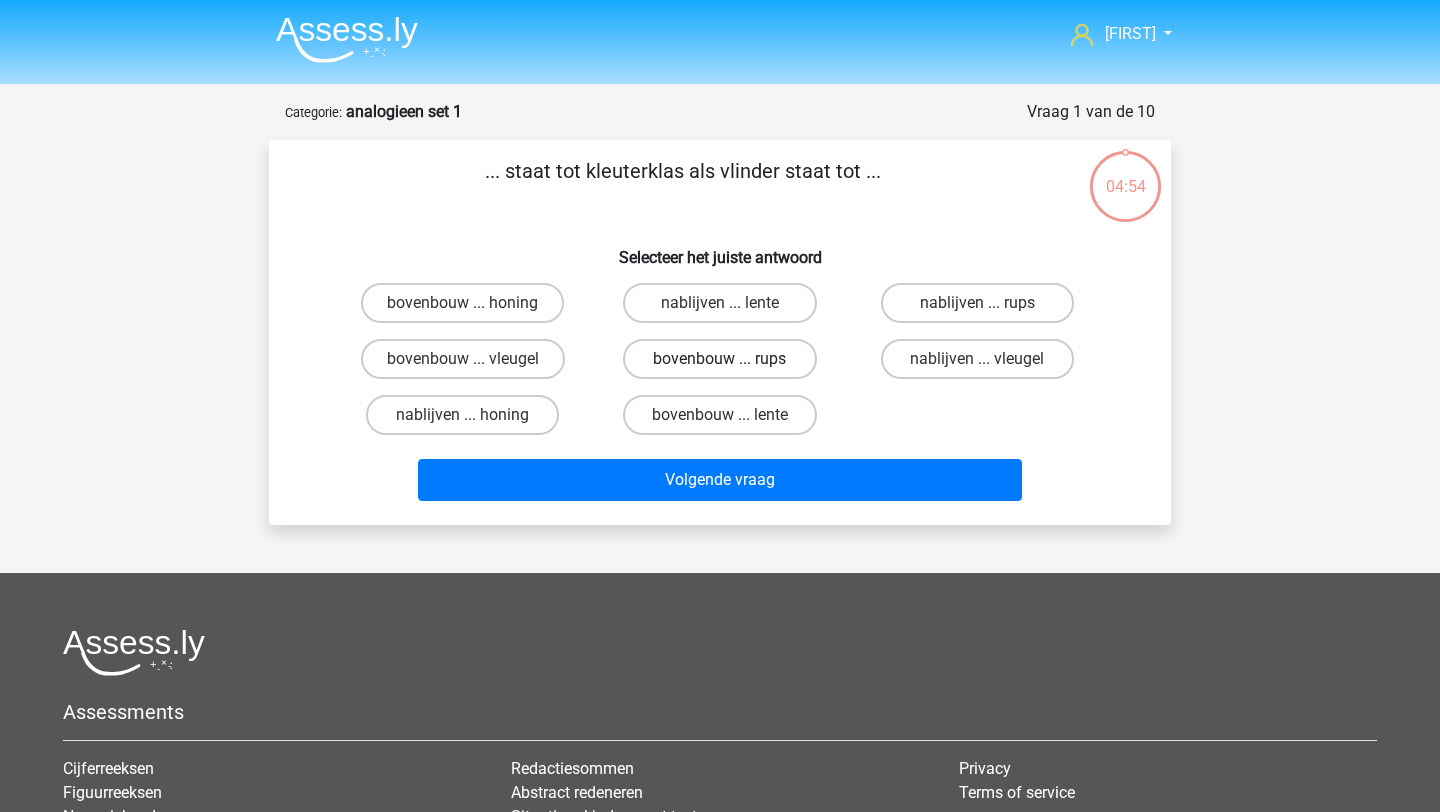 click on "bovenbouw ... rups" at bounding box center [719, 359] 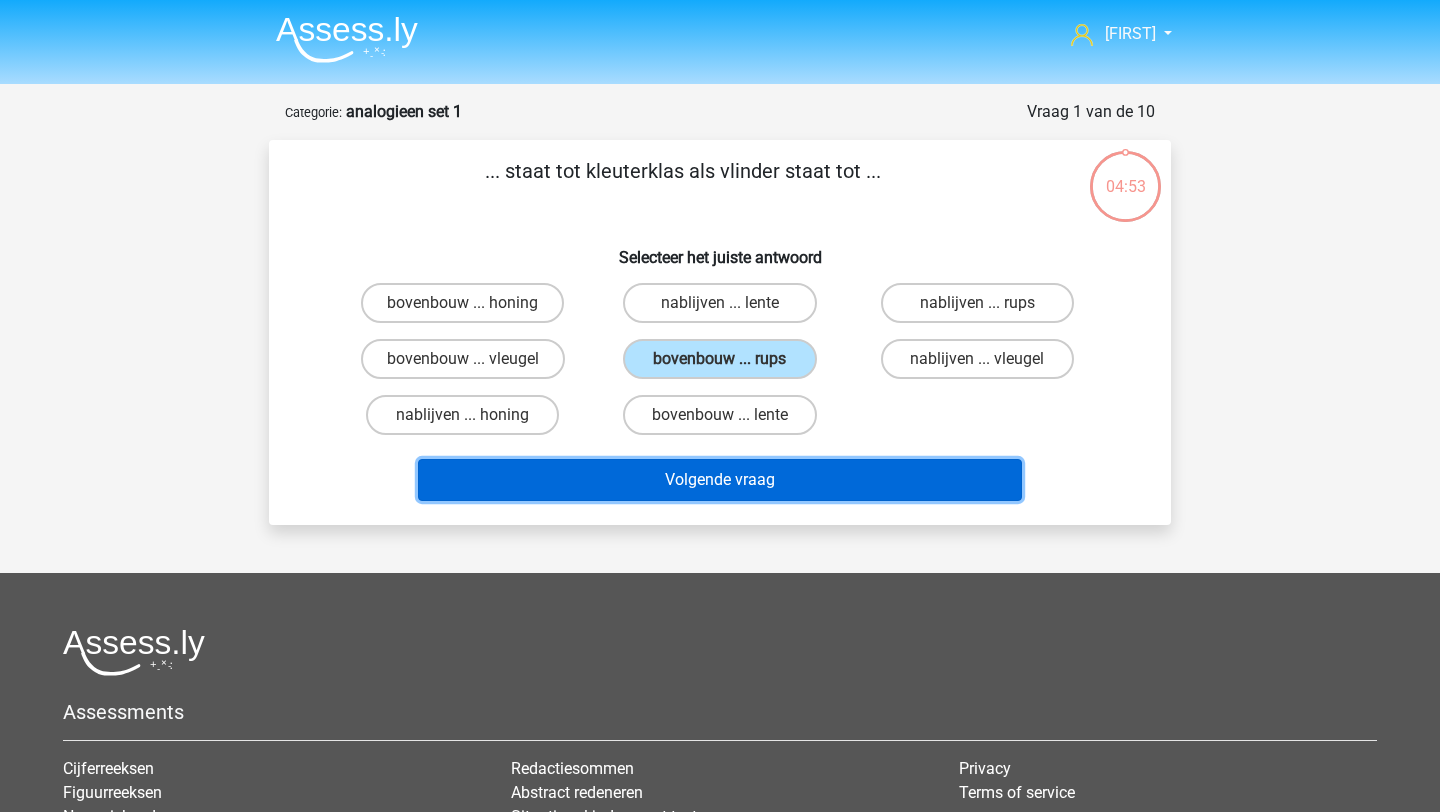 click on "Volgende vraag" at bounding box center [720, 480] 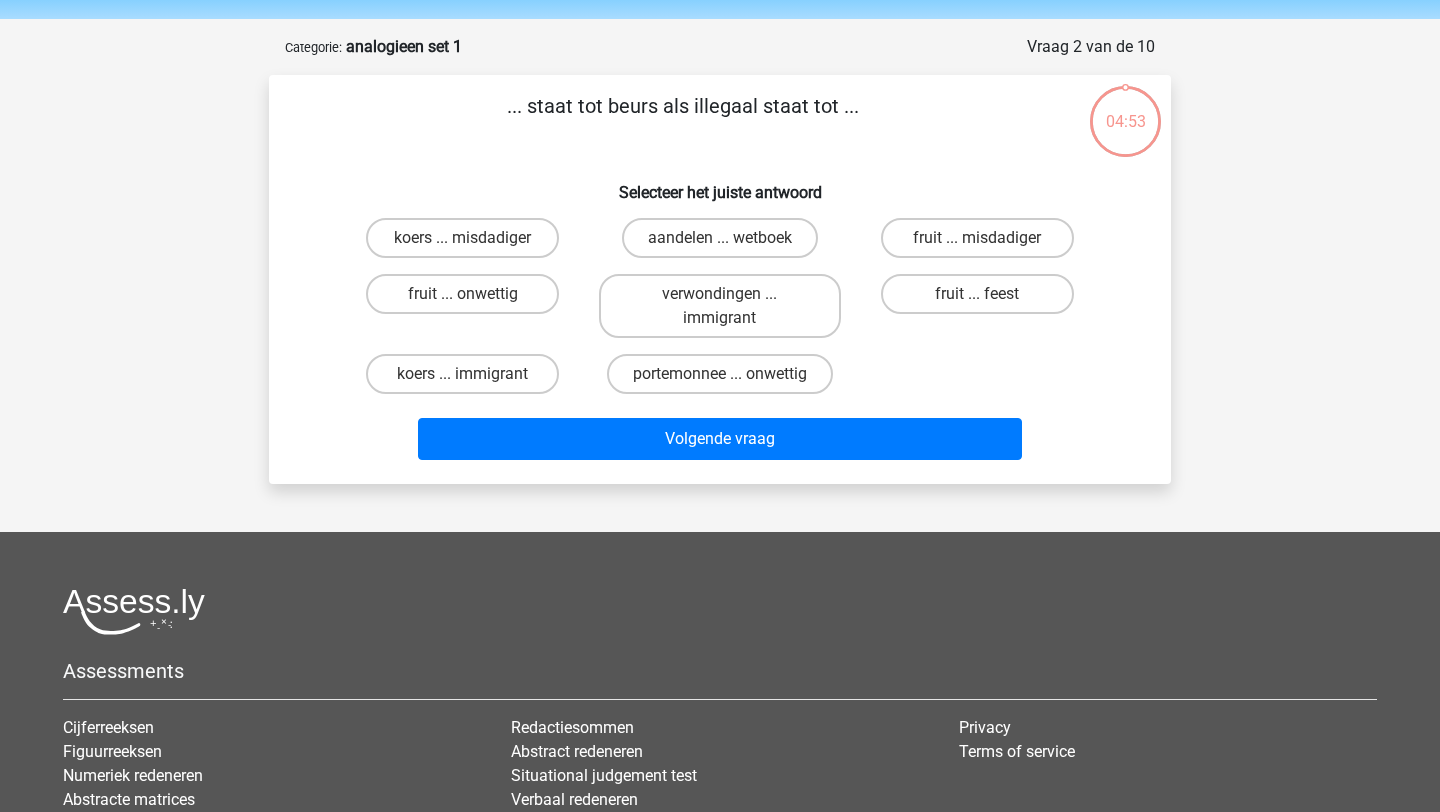 scroll, scrollTop: 68, scrollLeft: 0, axis: vertical 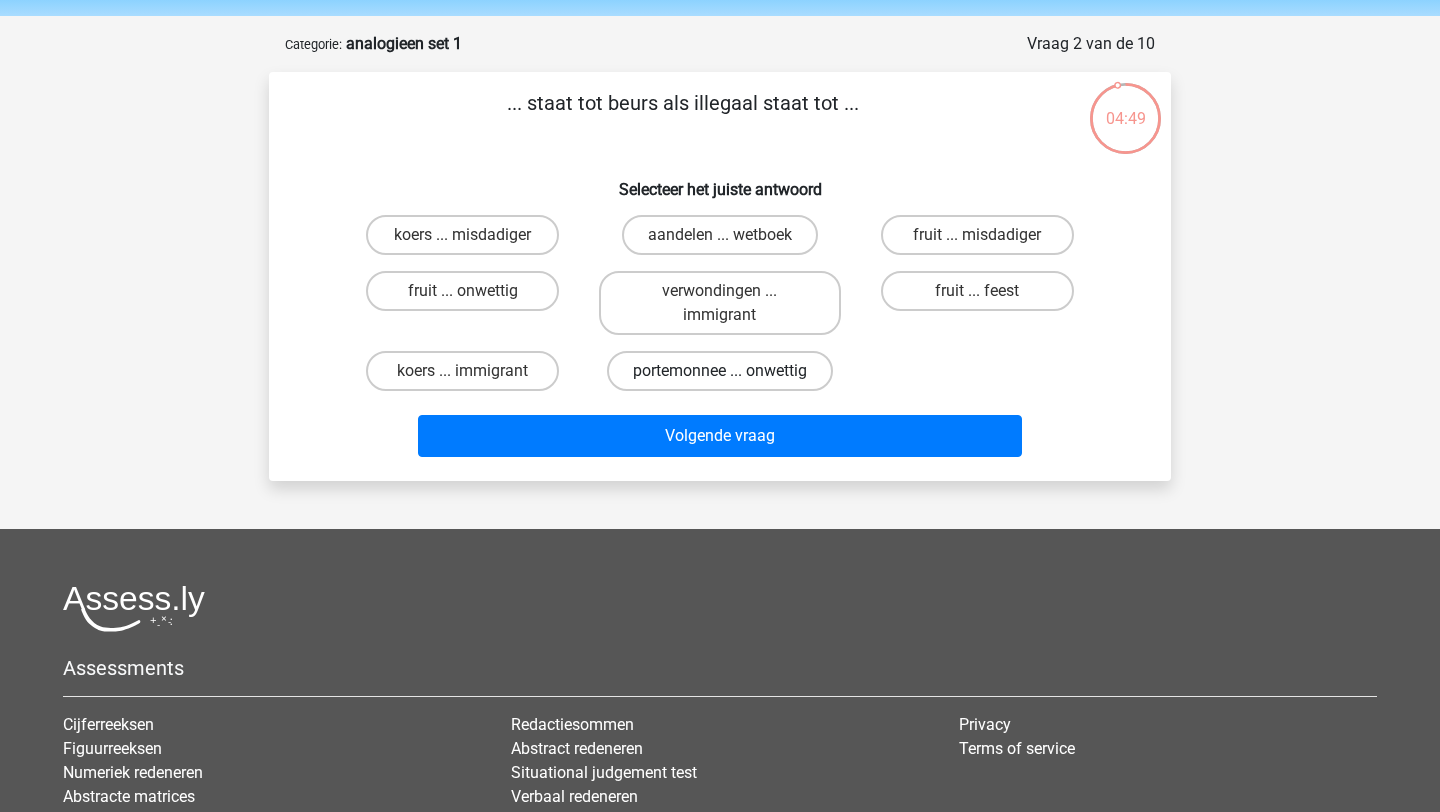 click on "portemonnee ... onwettig" at bounding box center [720, 371] 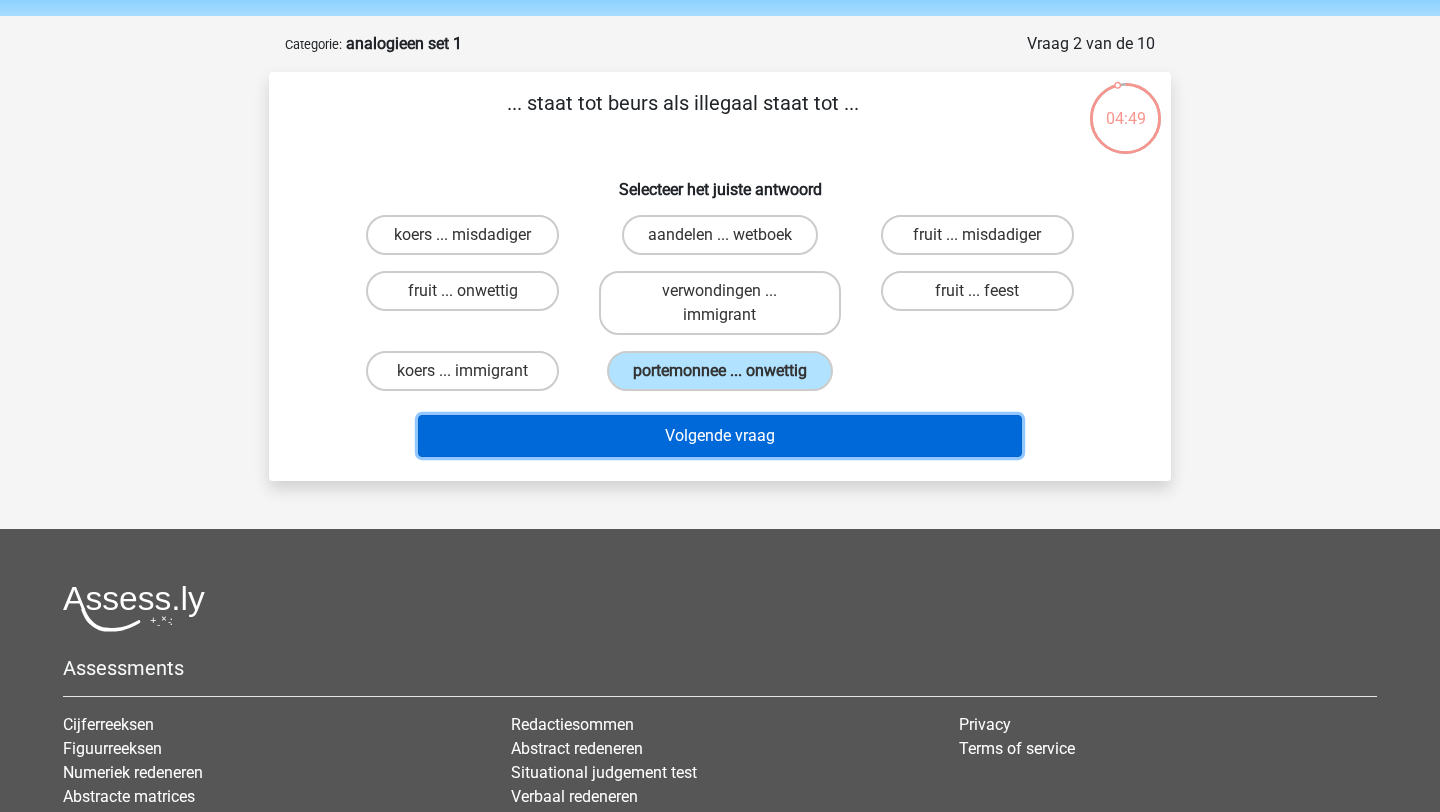 click on "Volgende vraag" at bounding box center [720, 436] 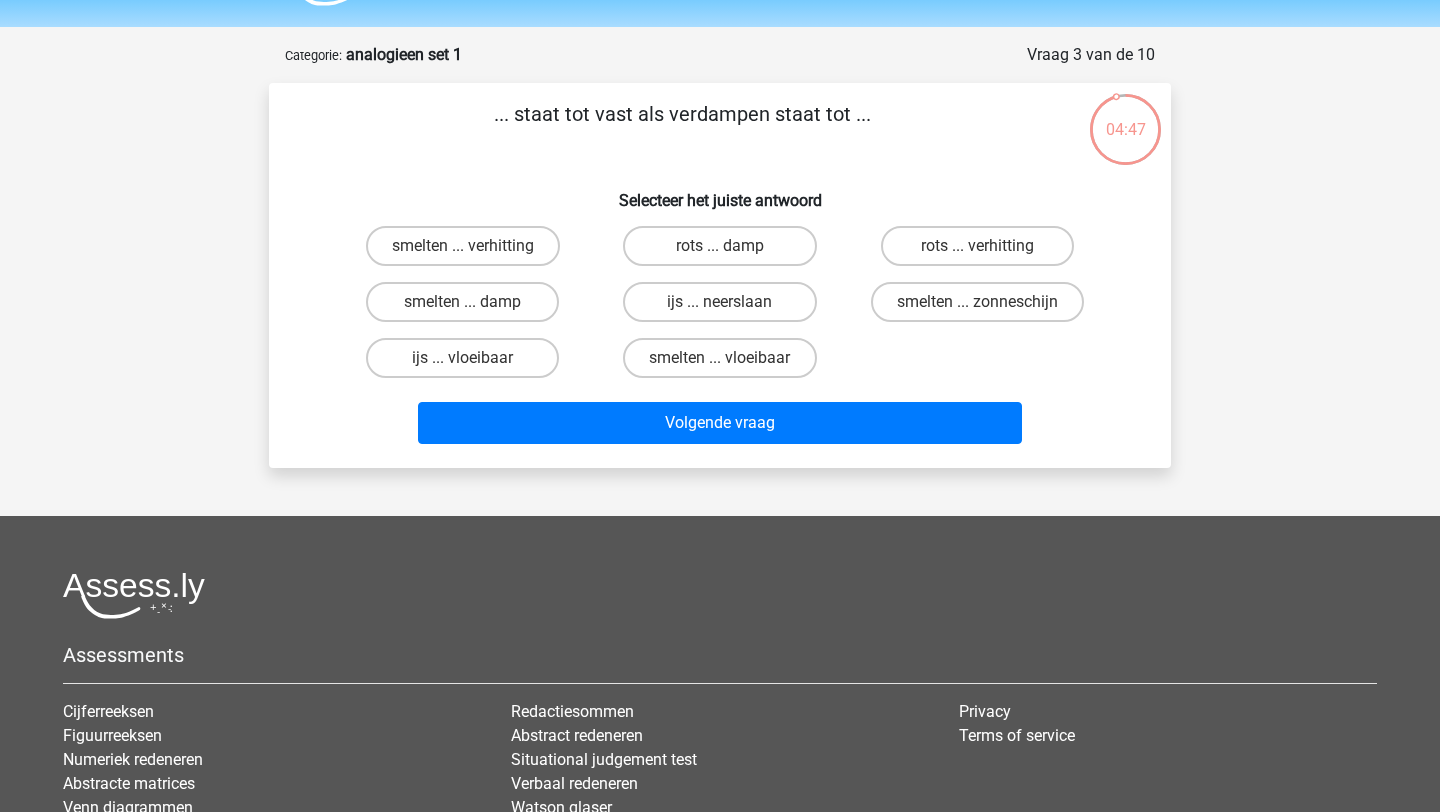 scroll, scrollTop: 58, scrollLeft: 0, axis: vertical 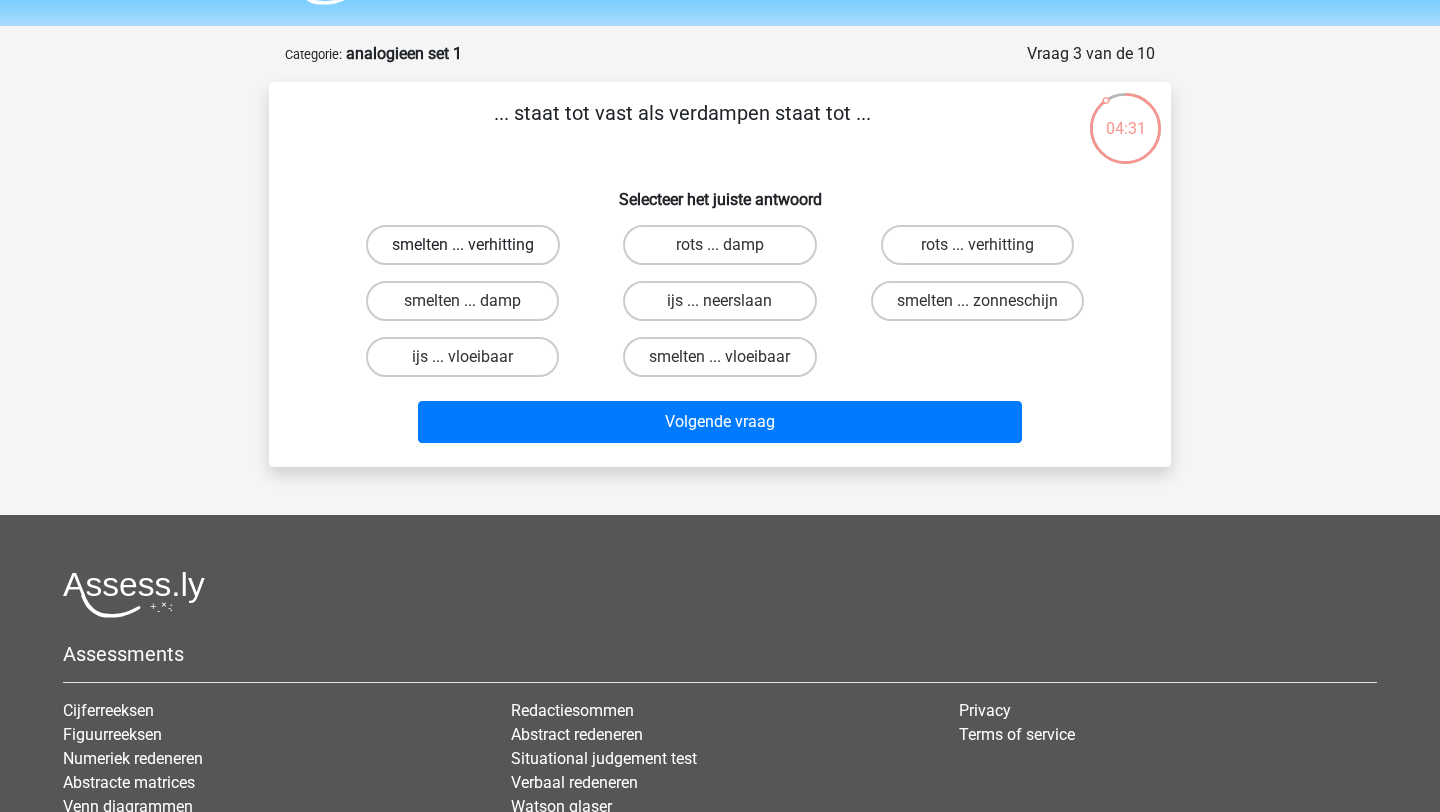 click on "smelten ... verhitting" at bounding box center [463, 245] 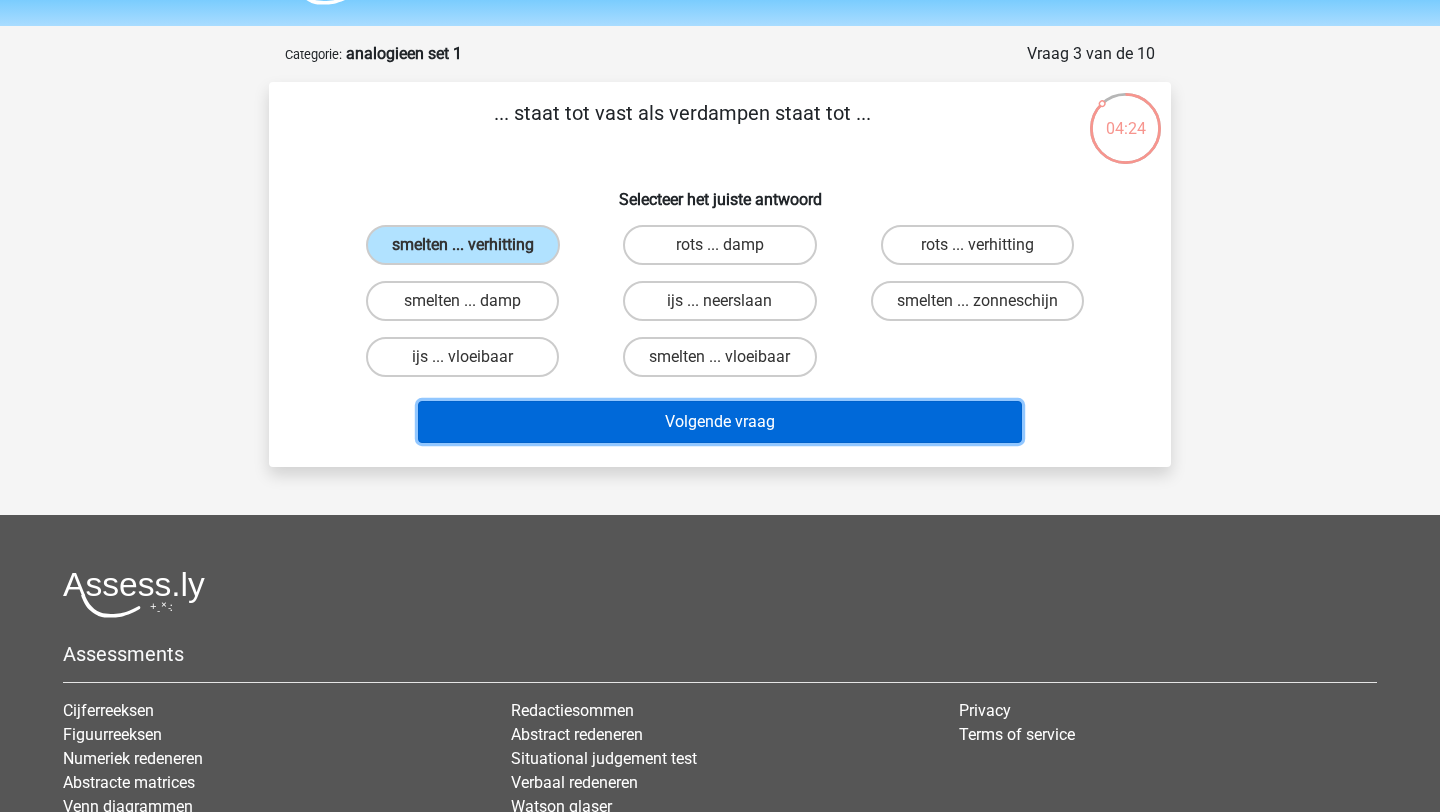 click on "Volgende vraag" at bounding box center (720, 422) 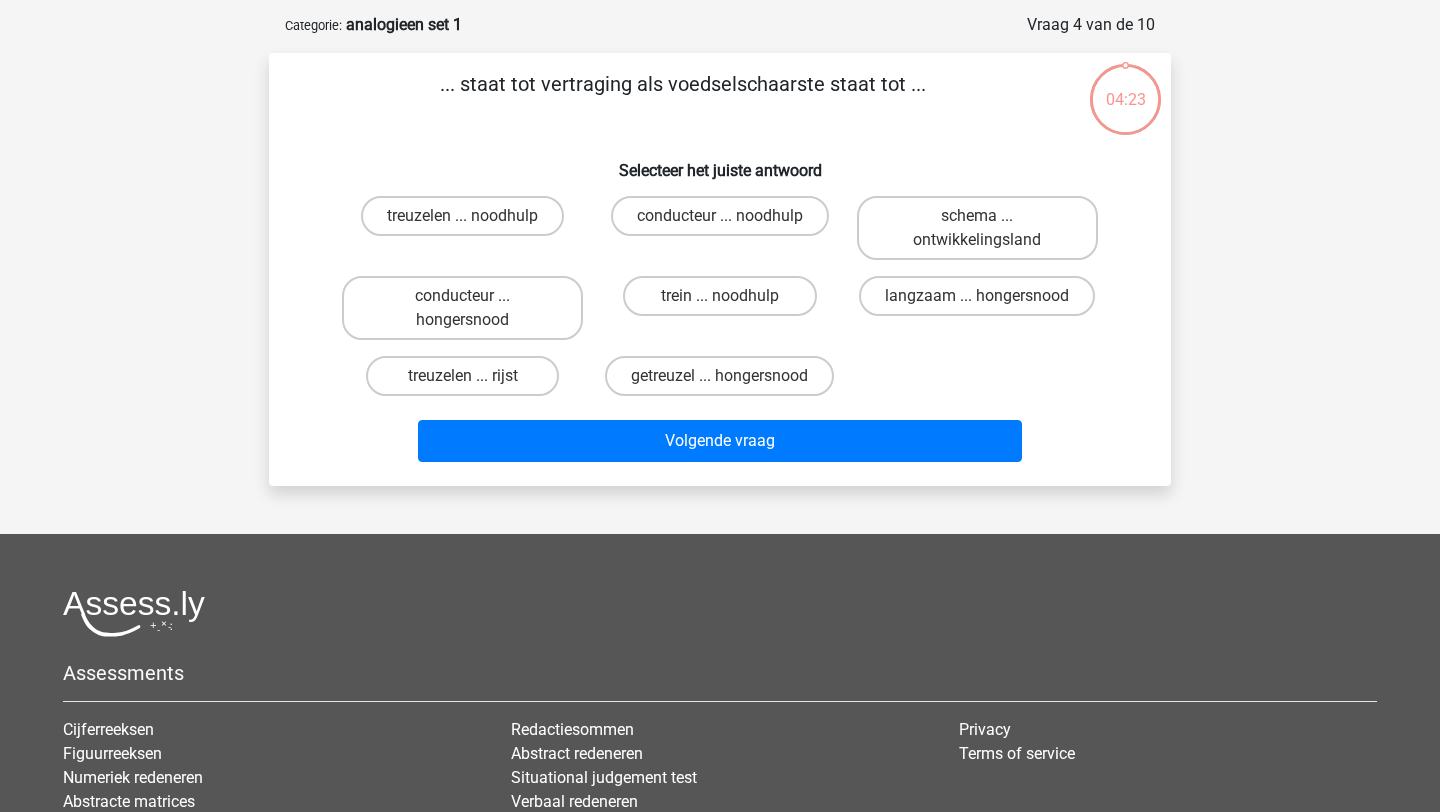 scroll, scrollTop: 85, scrollLeft: 0, axis: vertical 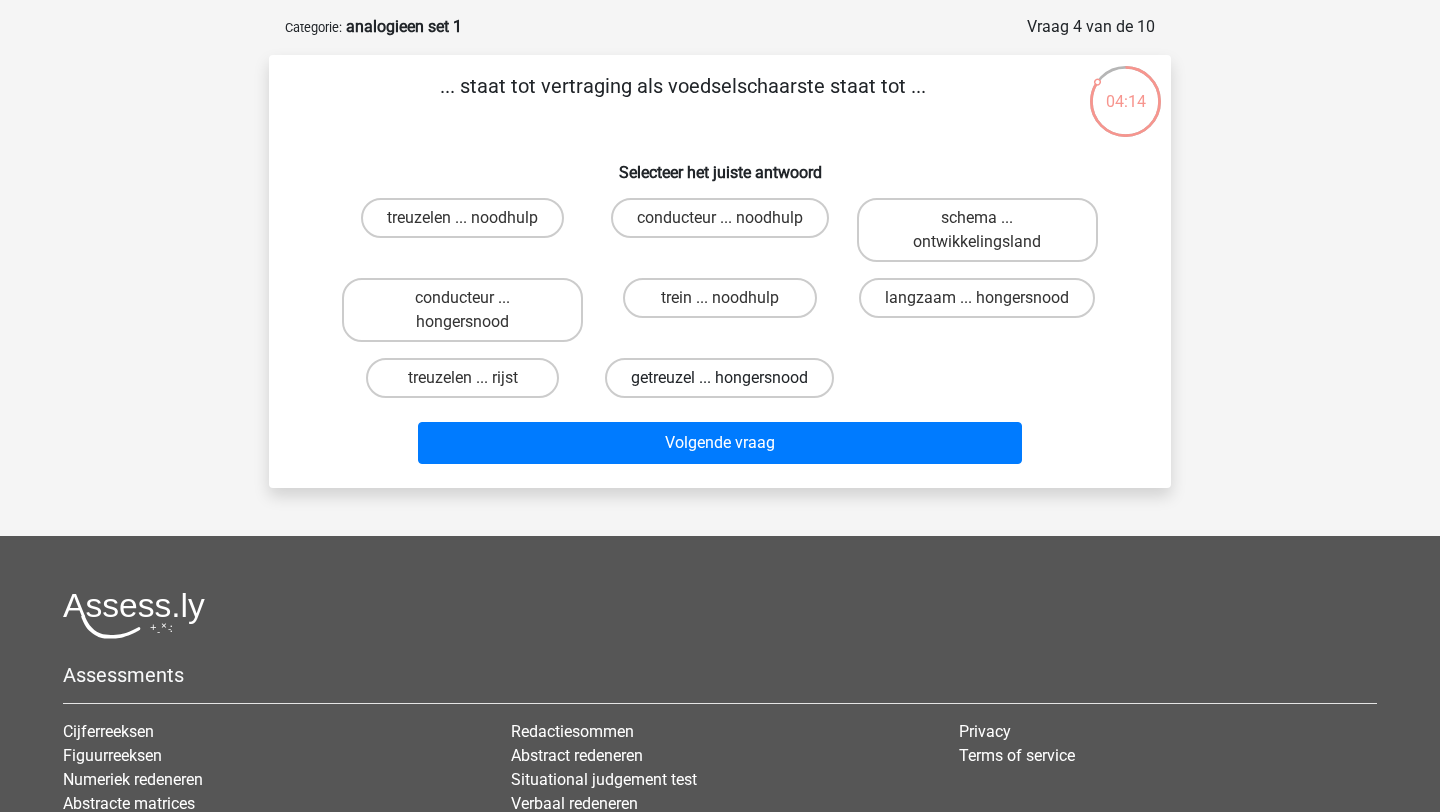 click on "getreuzel ... hongersnood" at bounding box center [719, 378] 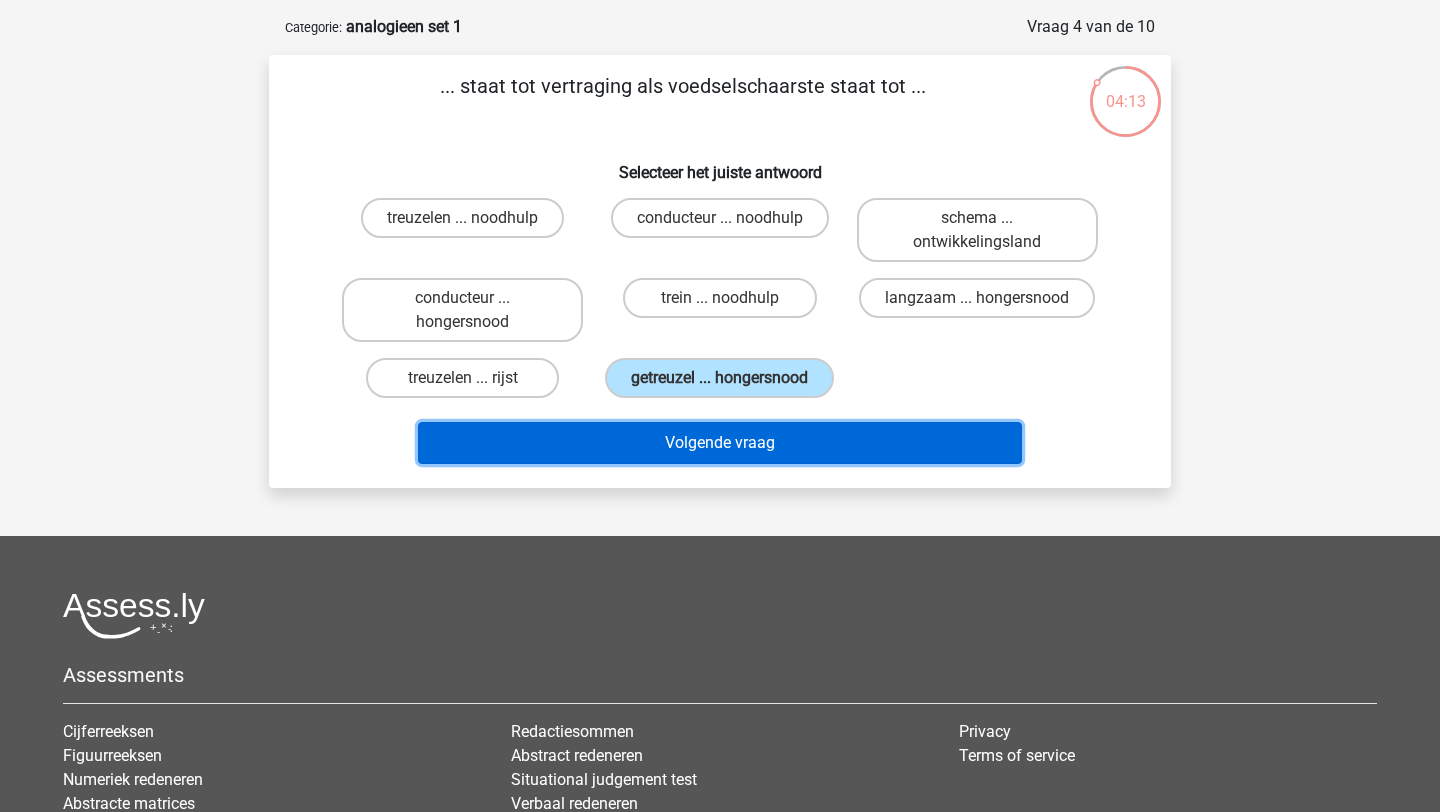 click on "Volgende vraag" at bounding box center [720, 443] 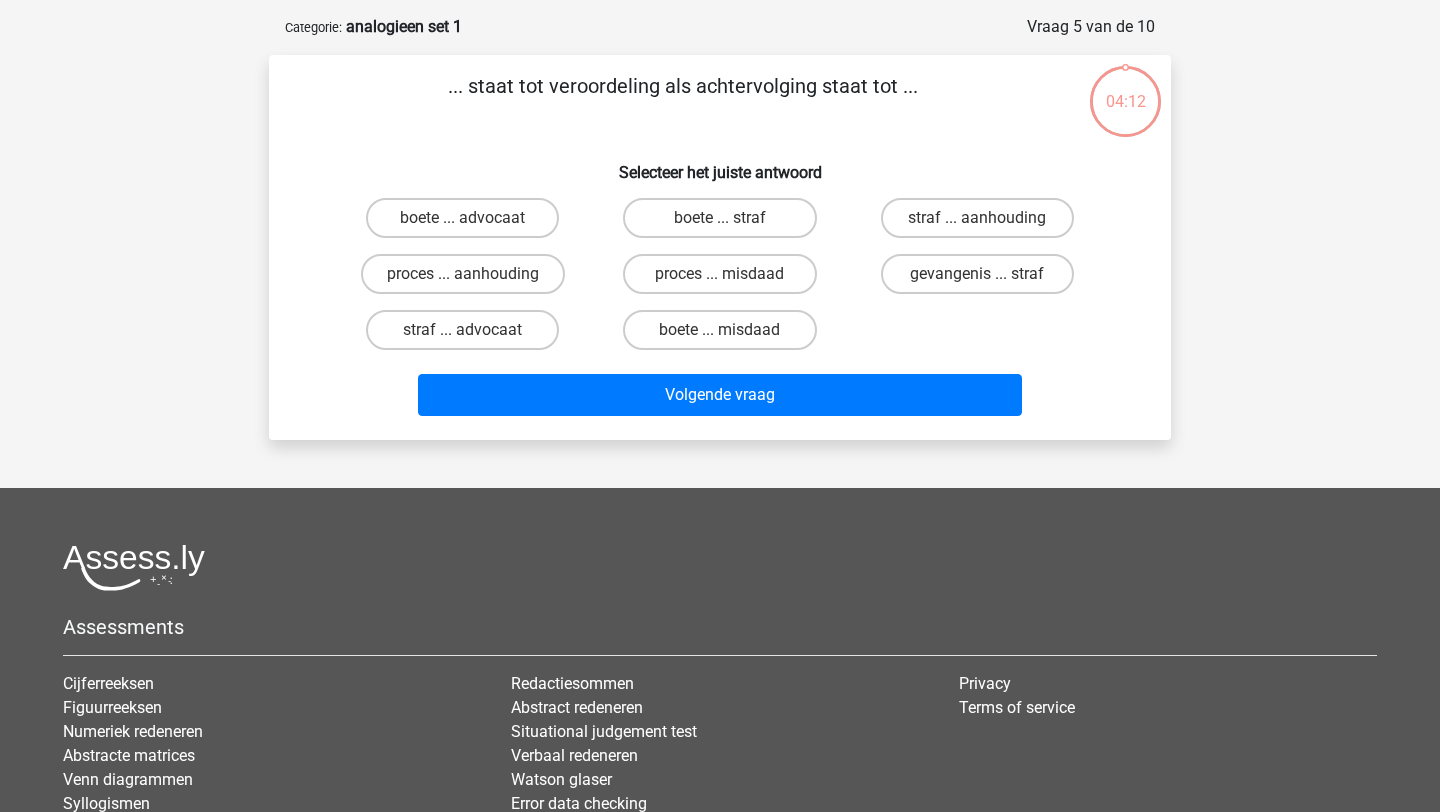 scroll, scrollTop: 100, scrollLeft: 0, axis: vertical 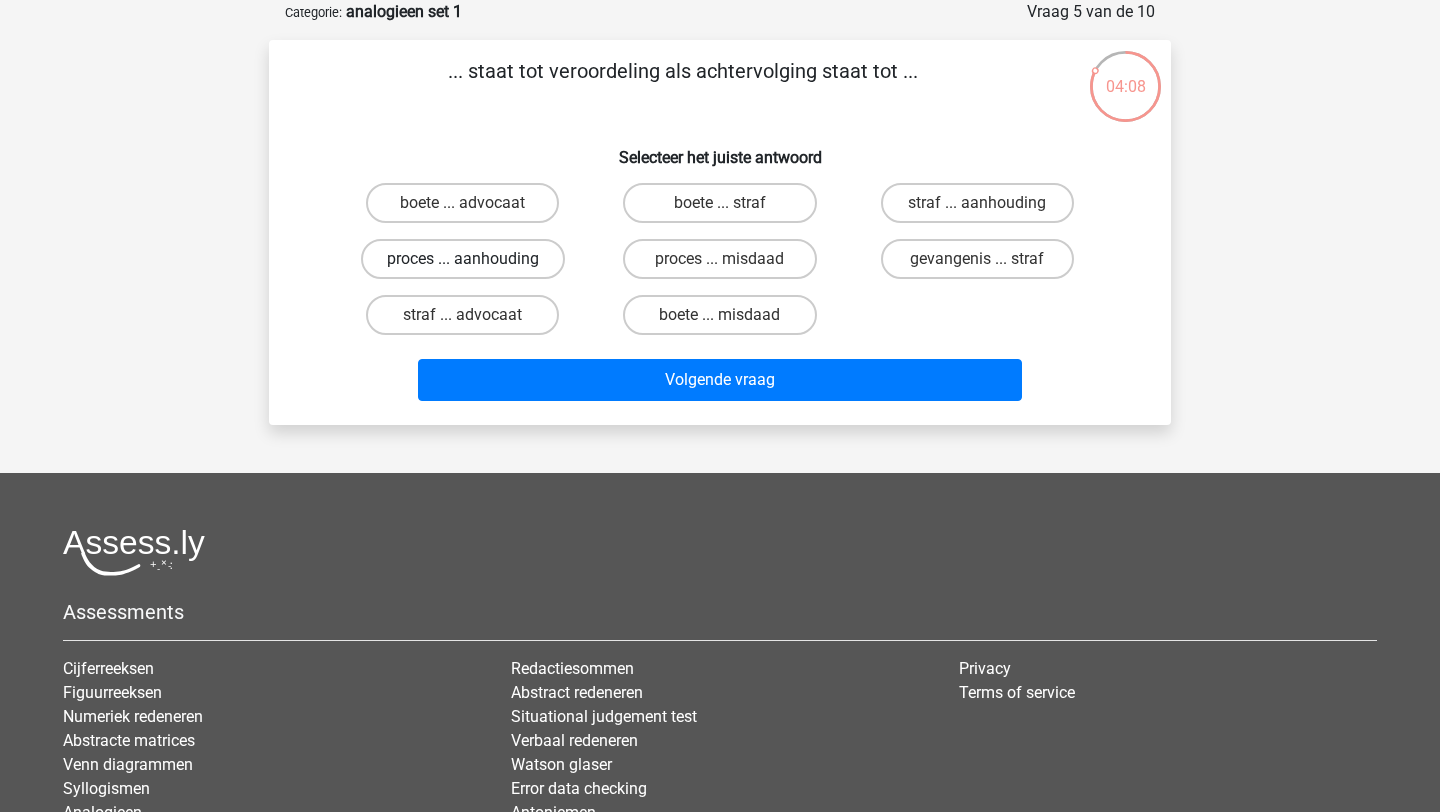 click on "proces ... aanhouding" at bounding box center (463, 259) 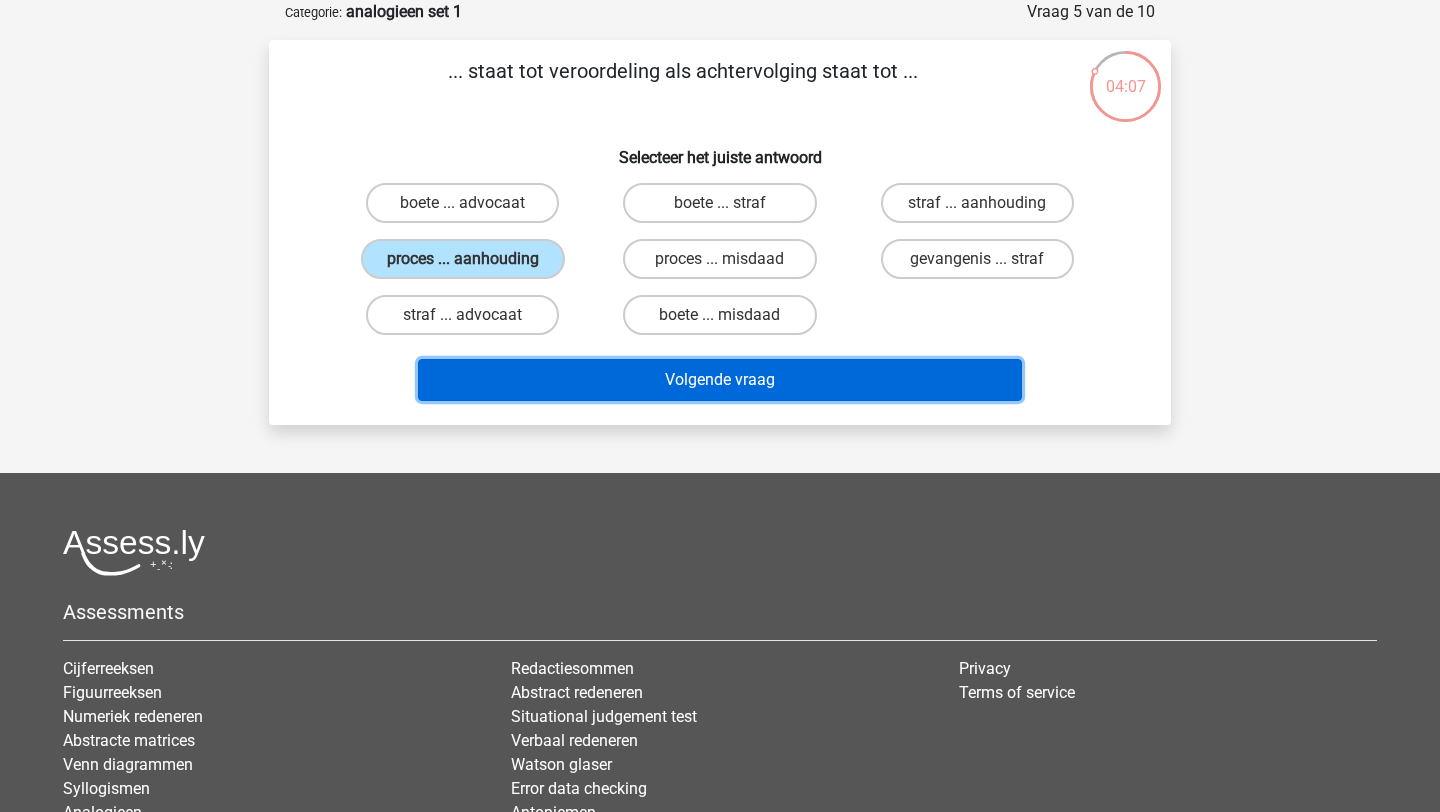 click on "Volgende vraag" at bounding box center (720, 380) 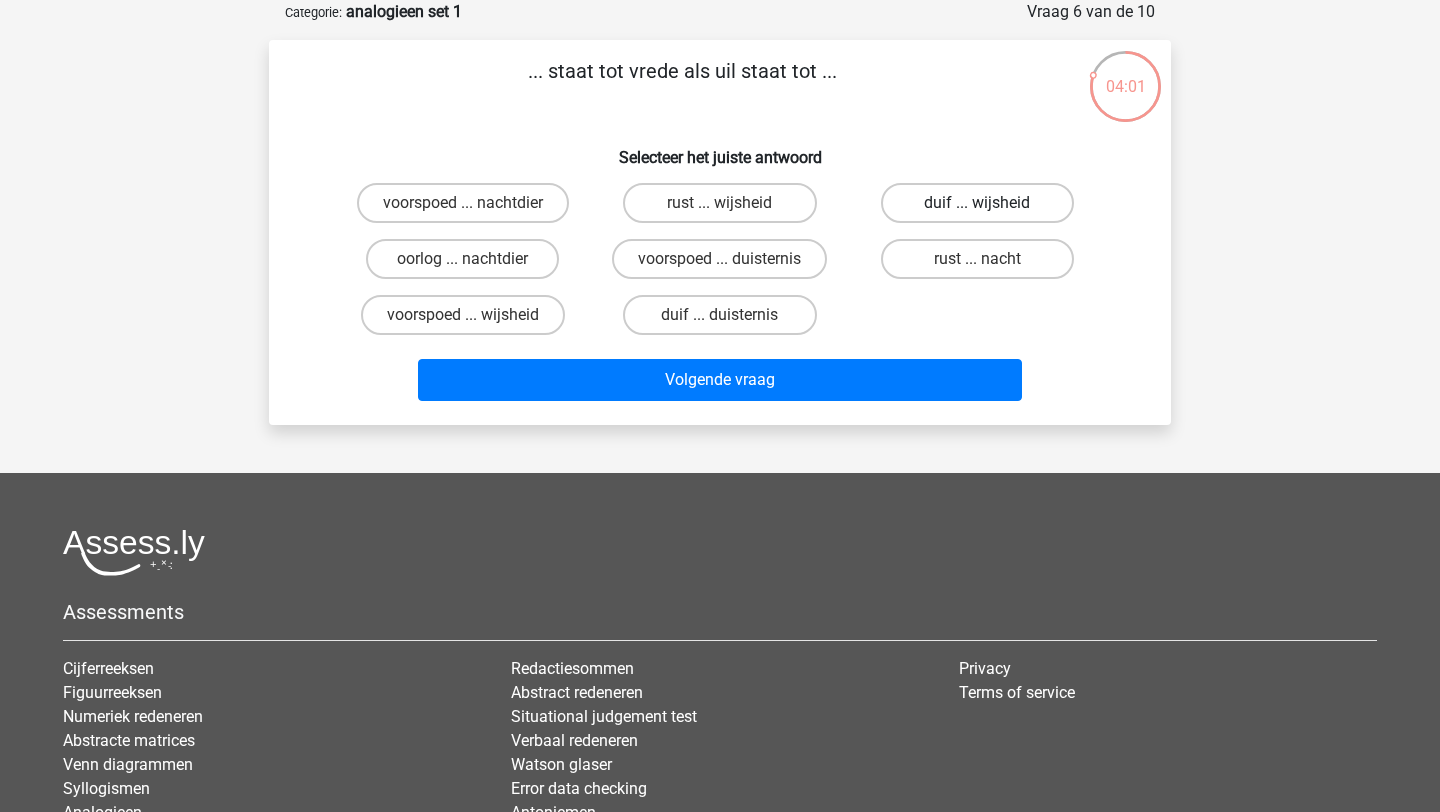 click on "duif ... wijsheid" at bounding box center (977, 203) 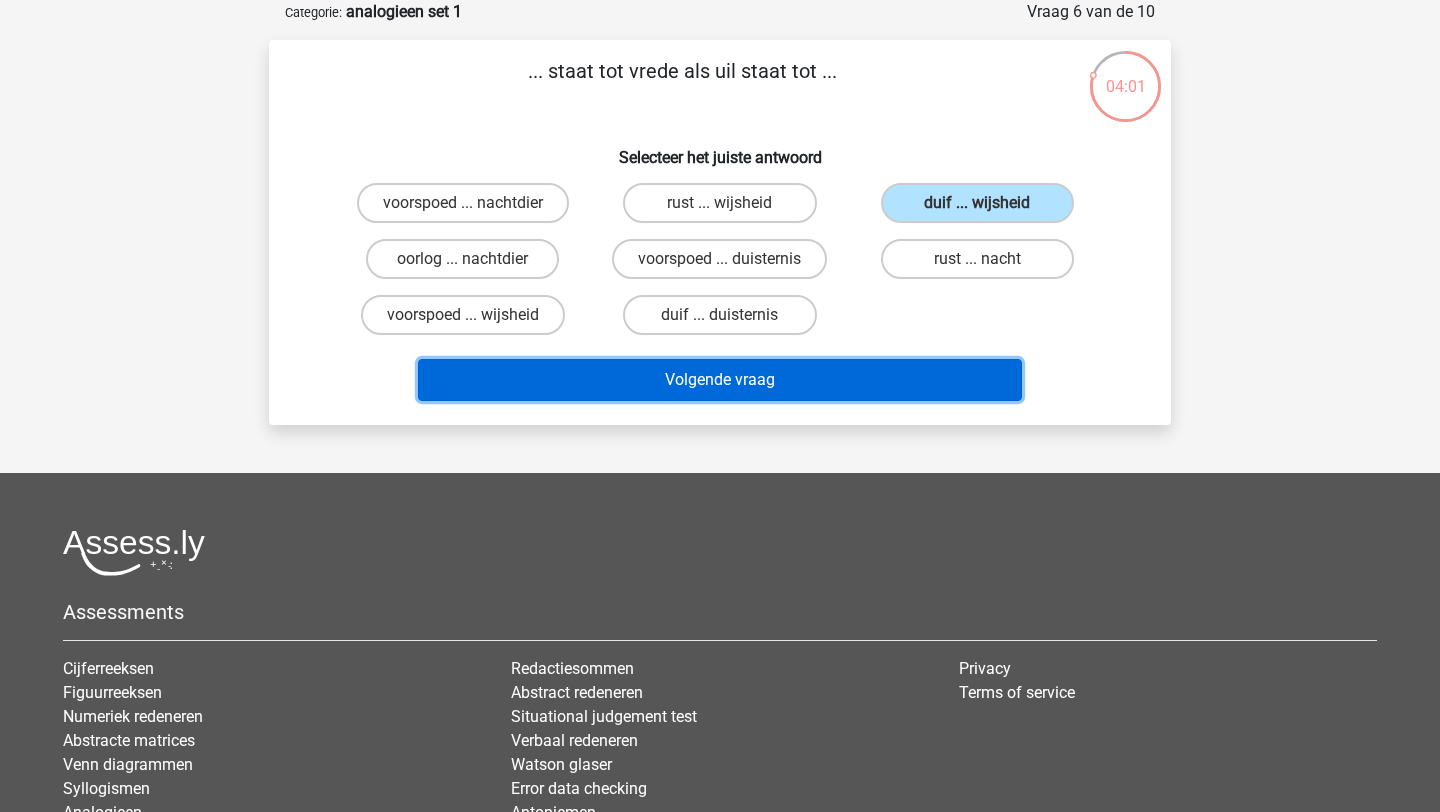 click on "Volgende vraag" at bounding box center (720, 380) 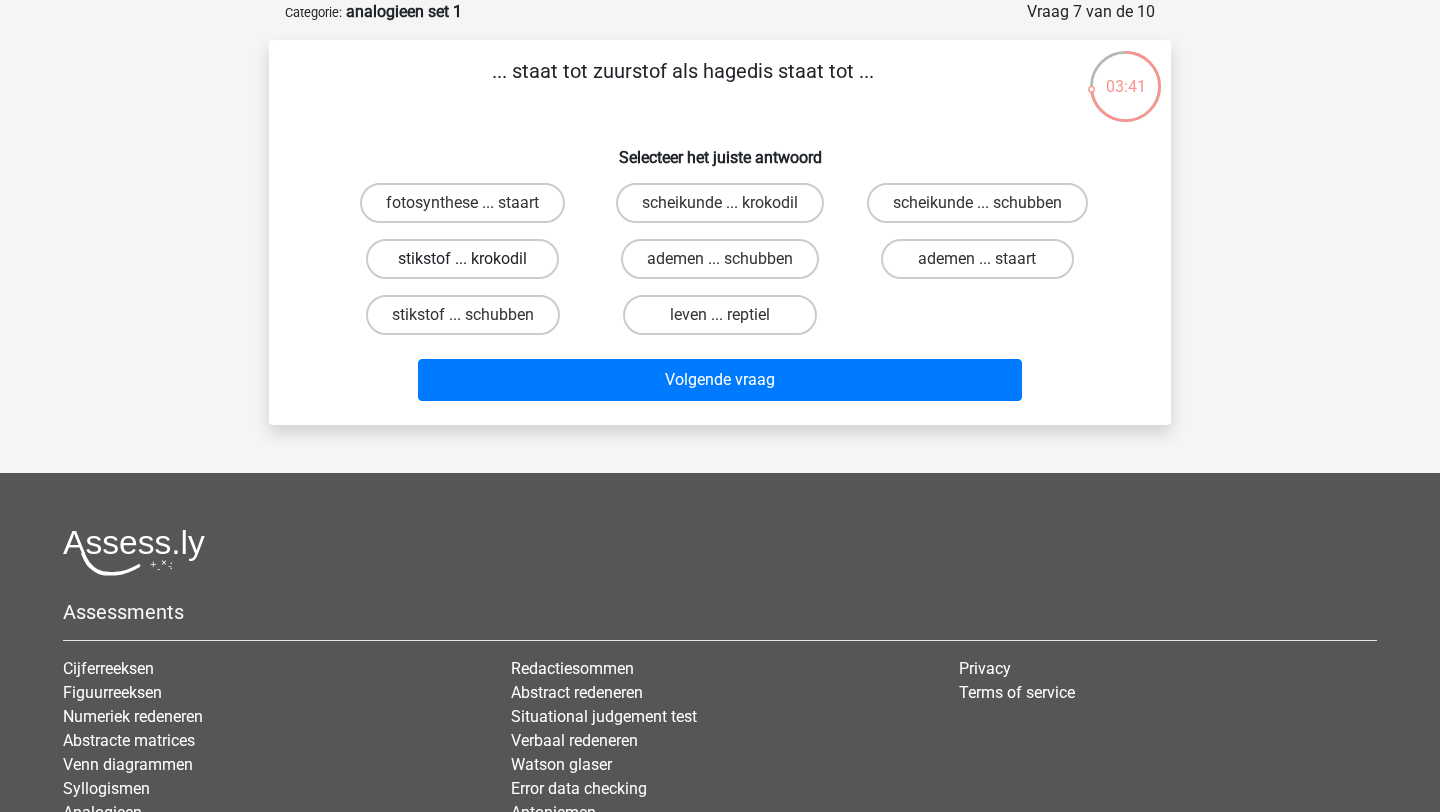 click on "stikstof ... krokodil" at bounding box center (462, 259) 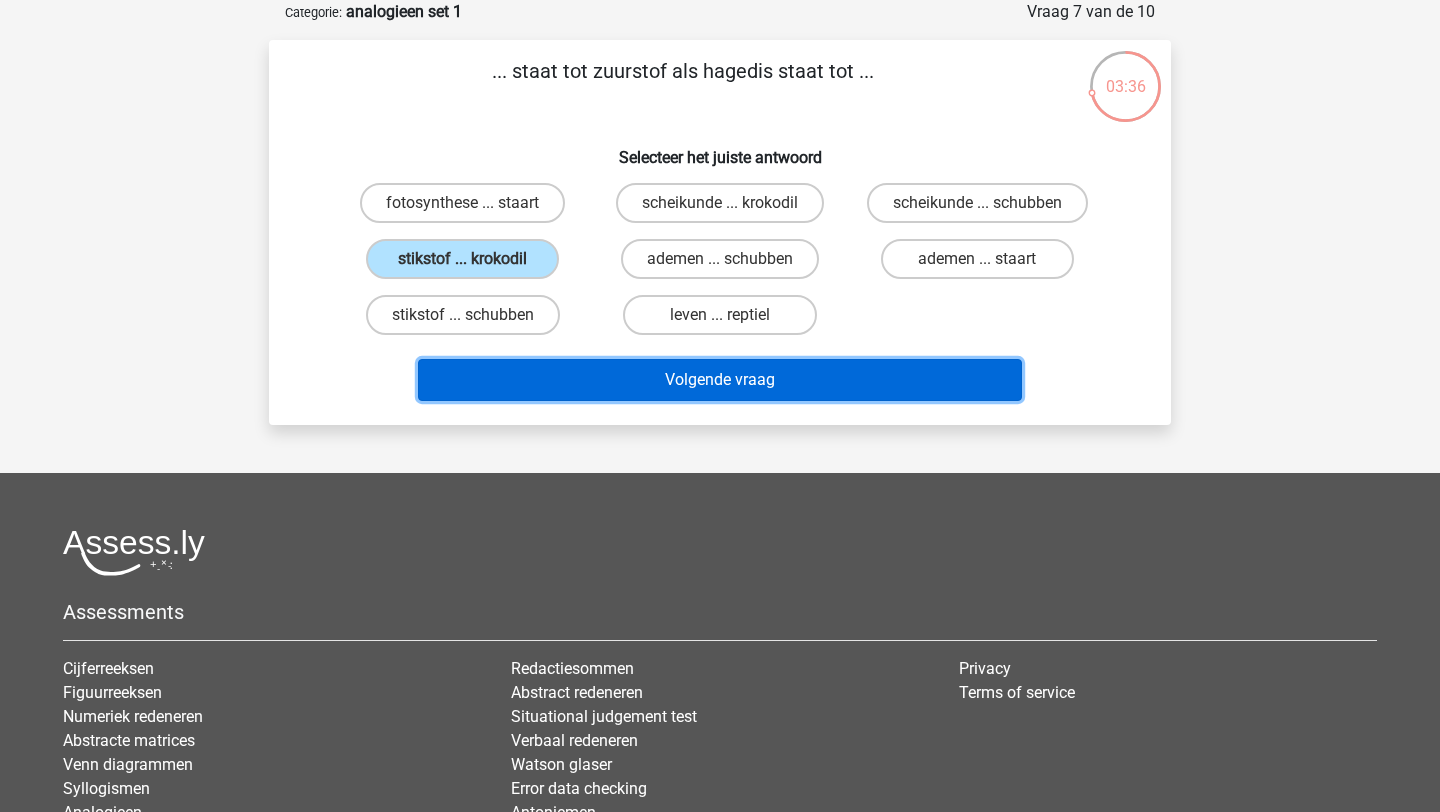click on "Volgende vraag" at bounding box center [720, 380] 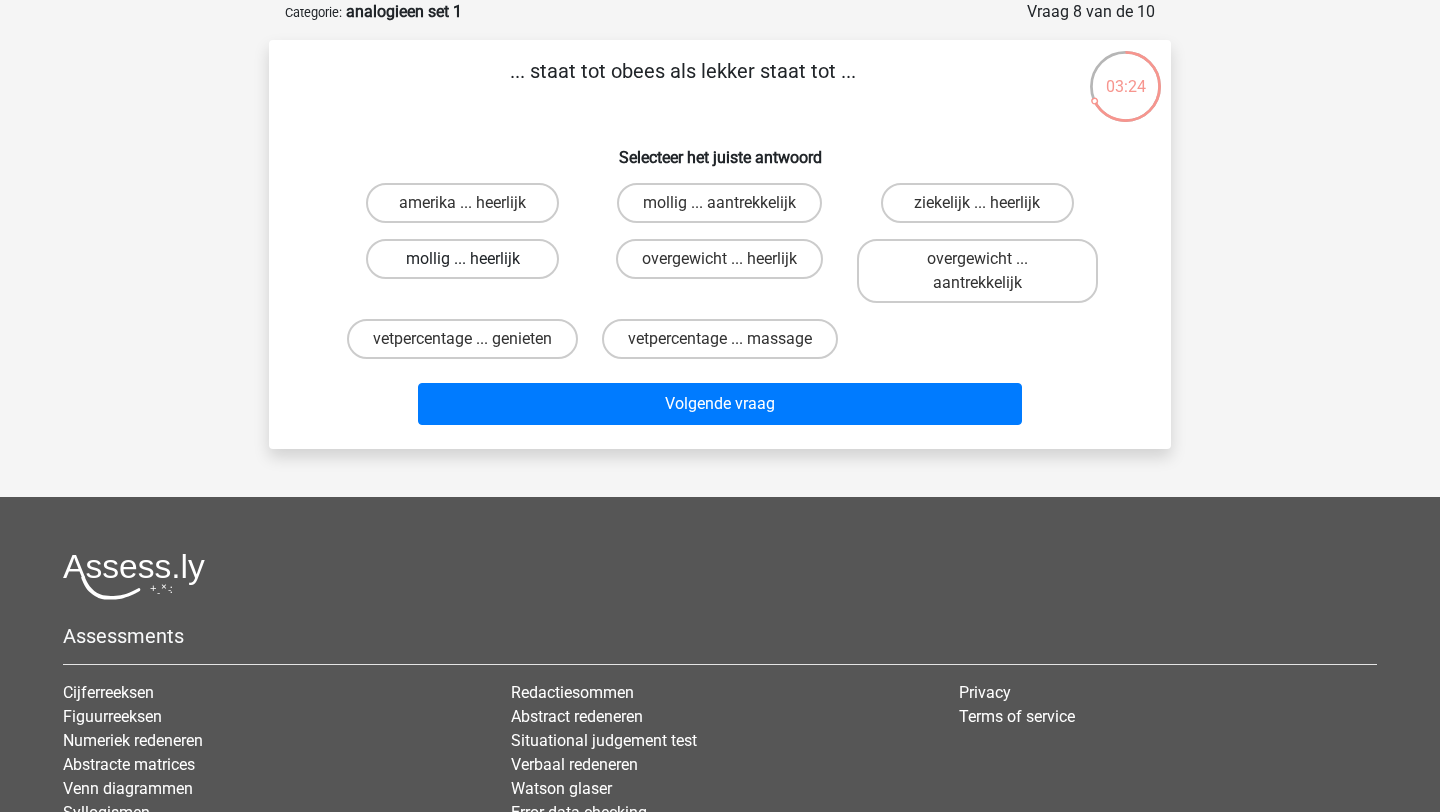 click on "mollig ... heerlijk" at bounding box center (462, 259) 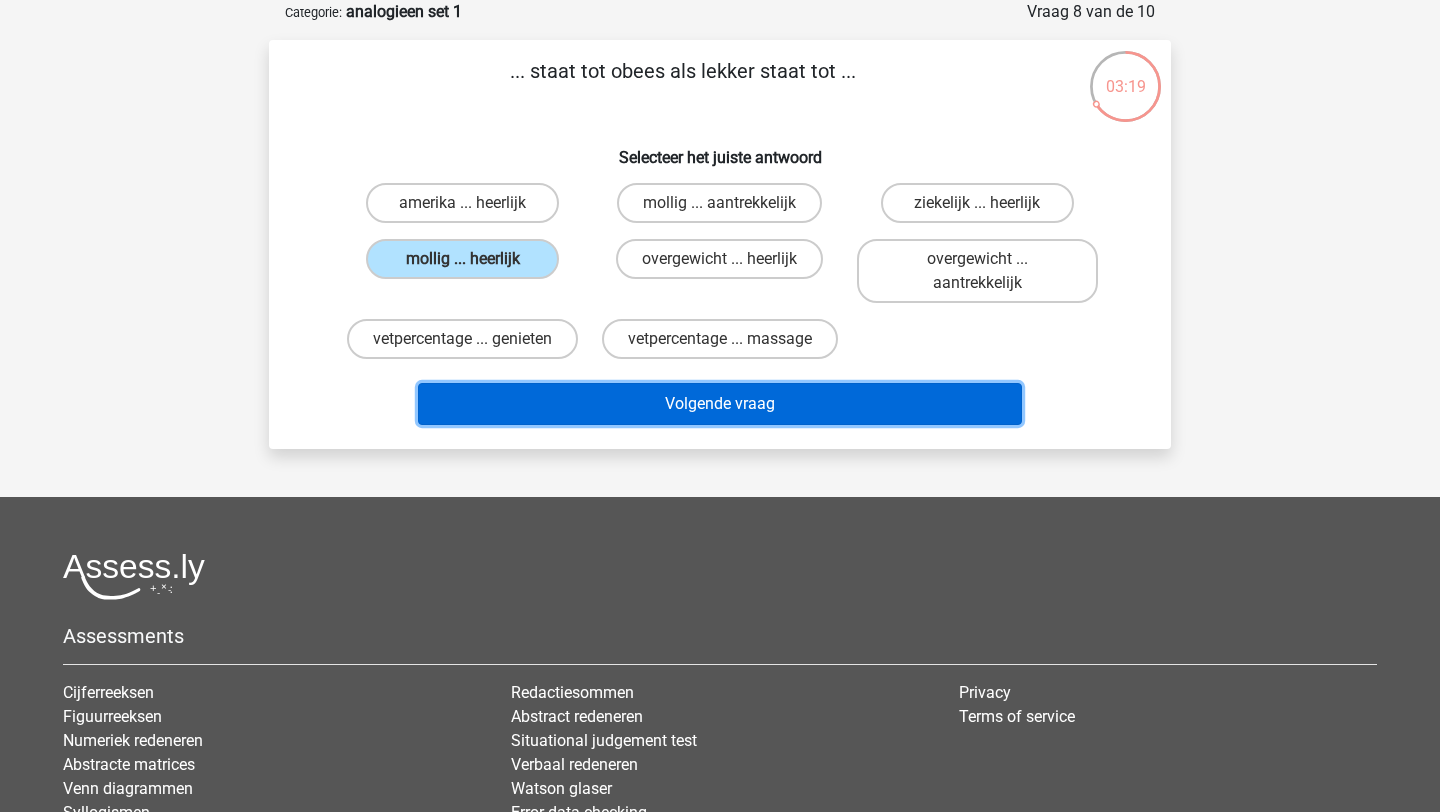 click on "Volgende vraag" at bounding box center [720, 404] 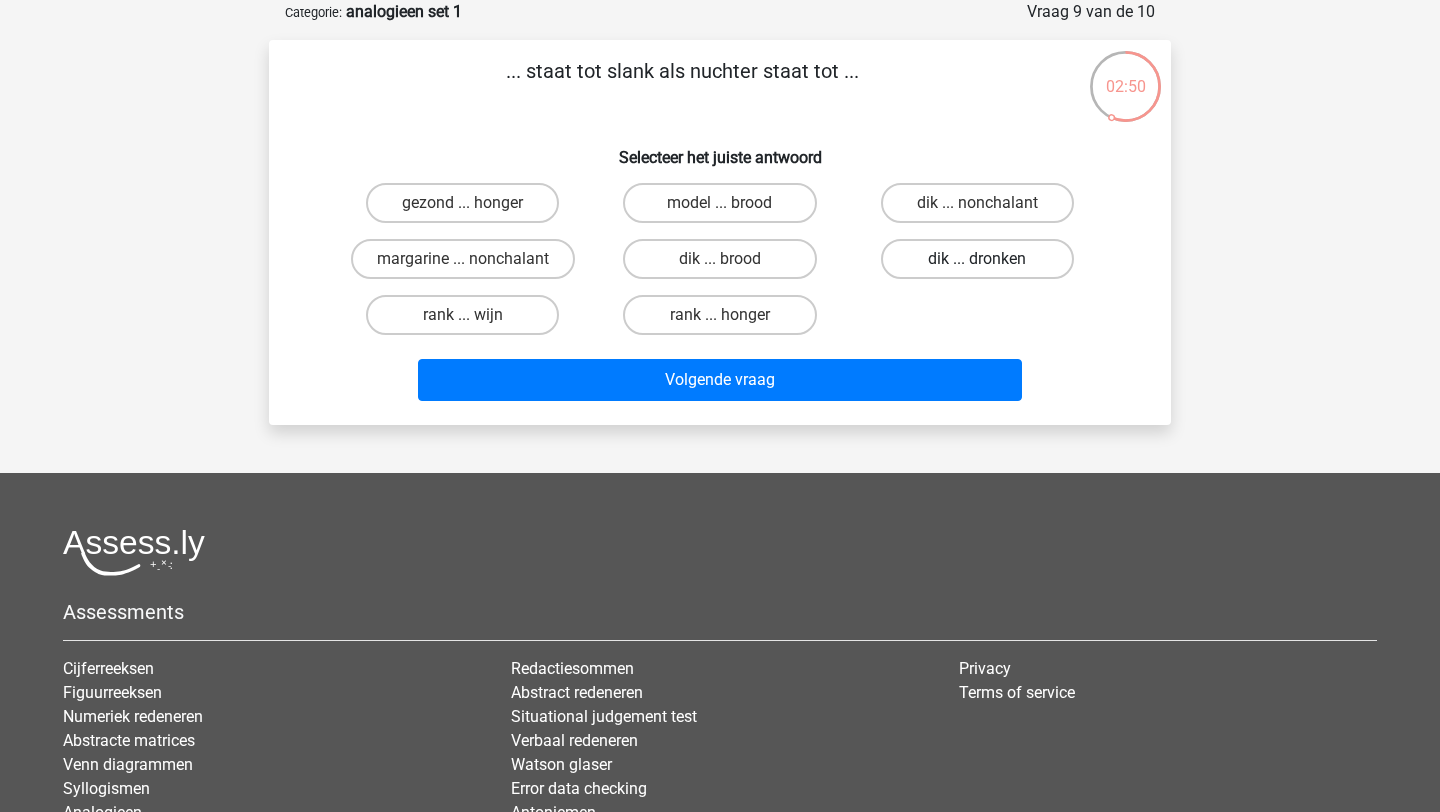 click on "dik ... dronken" at bounding box center (977, 259) 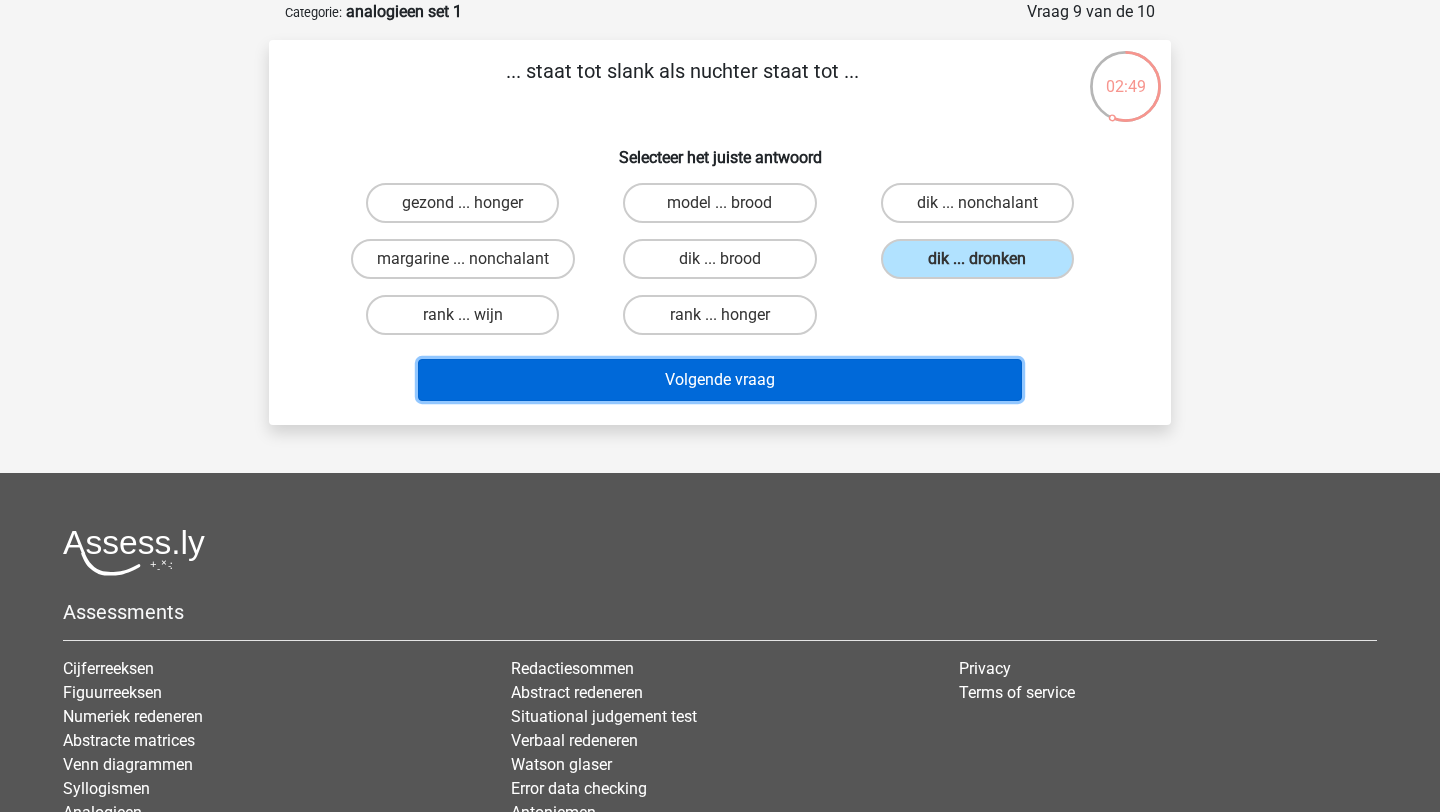 click on "Volgende vraag" at bounding box center (720, 380) 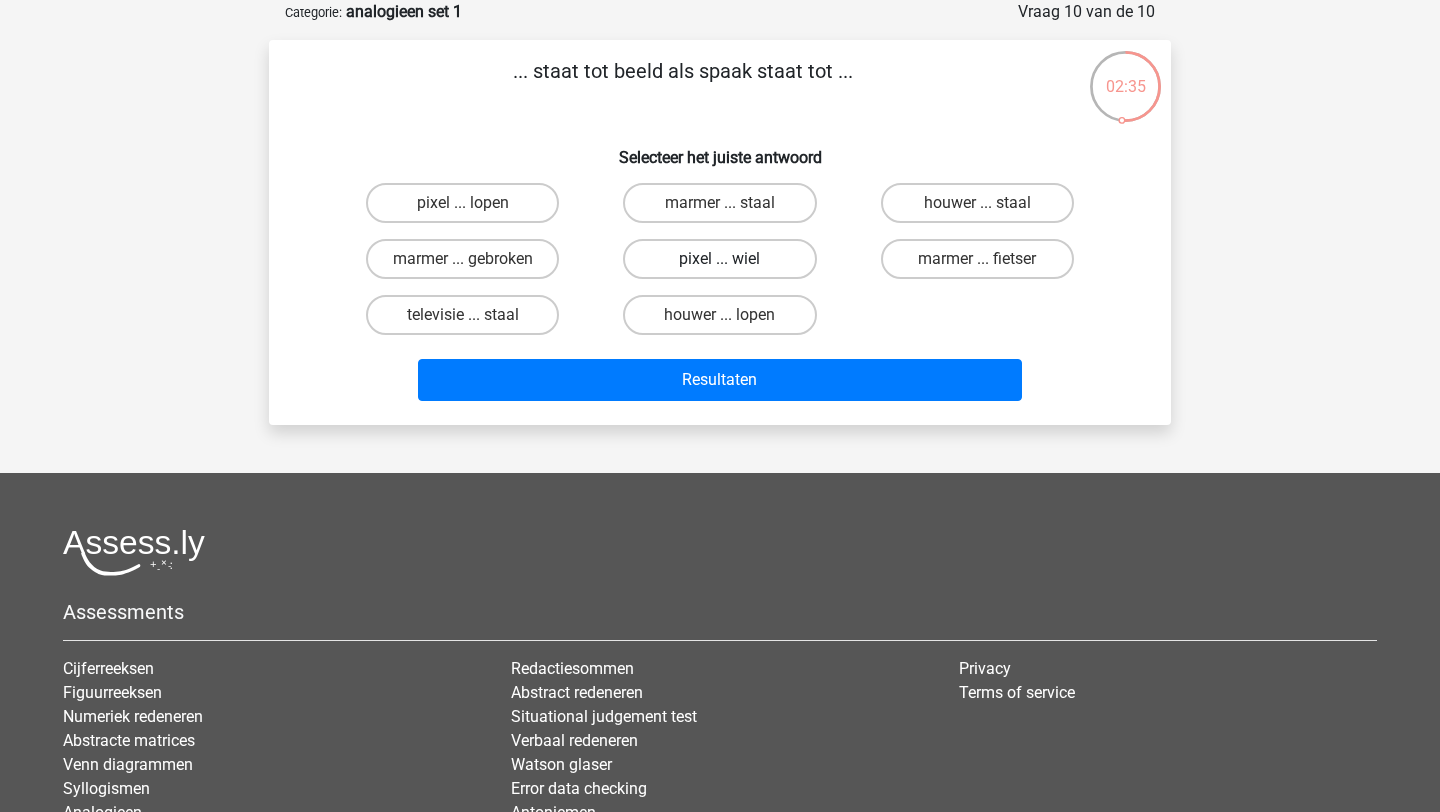 click on "pixel ... wiel" at bounding box center (719, 259) 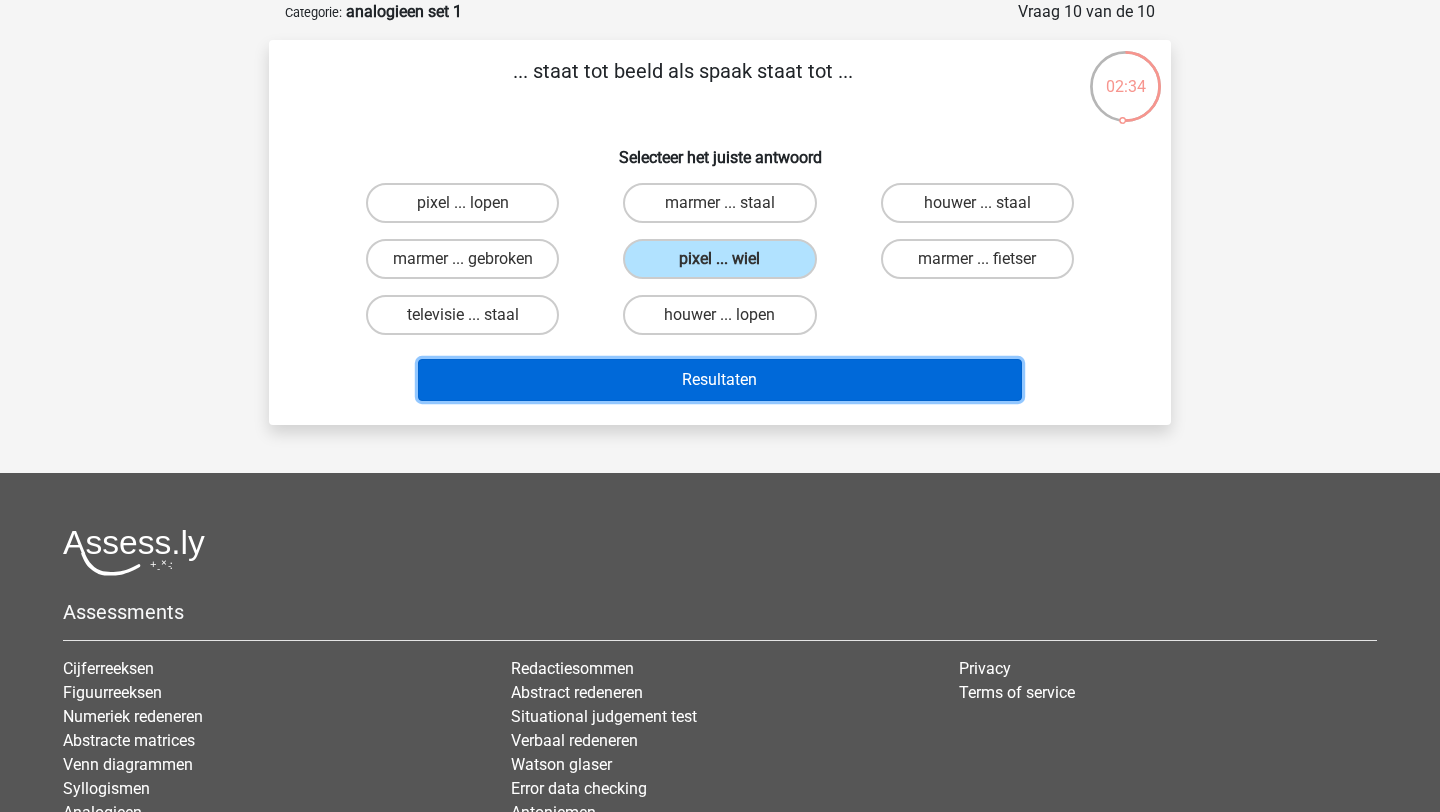 click on "Resultaten" at bounding box center (720, 380) 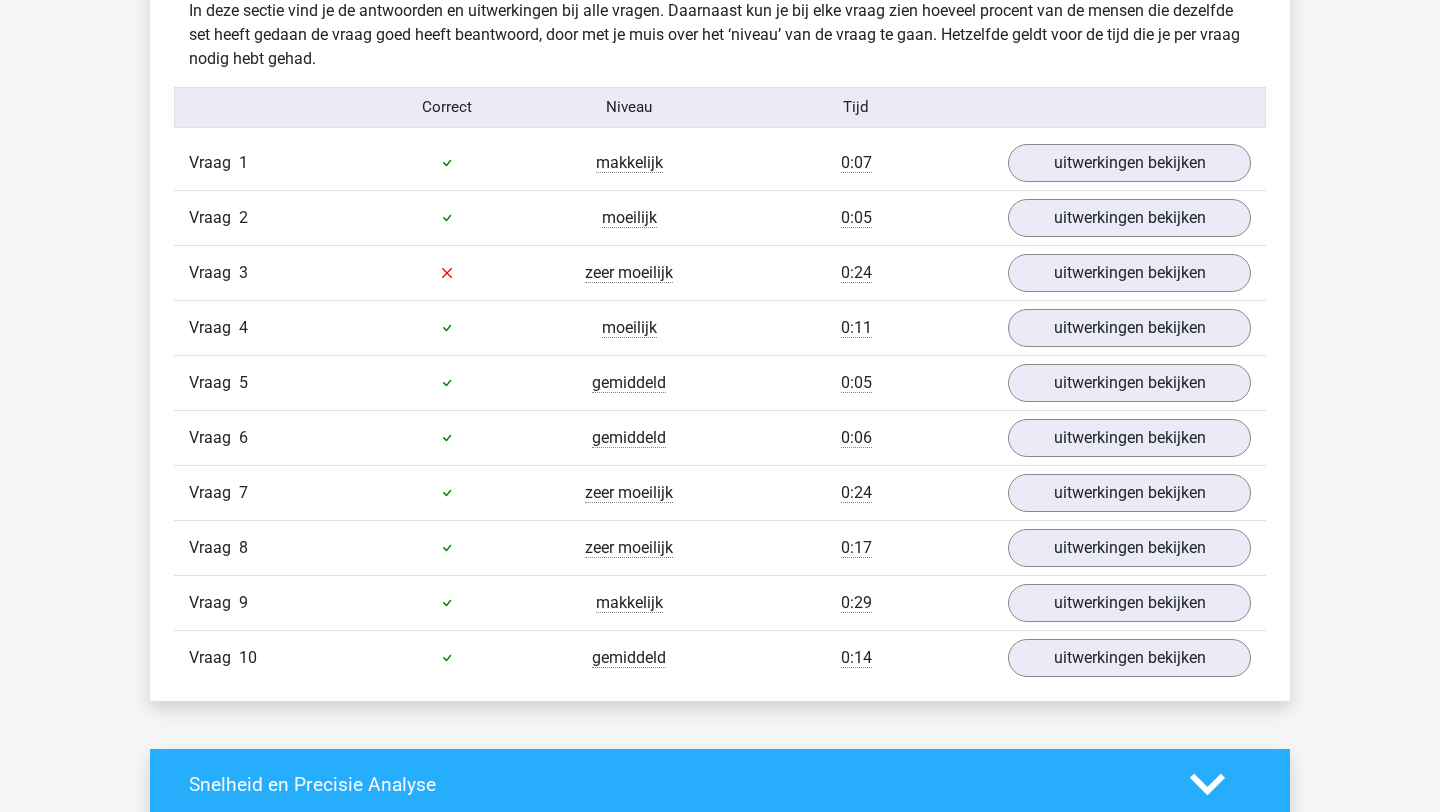 scroll, scrollTop: 1241, scrollLeft: 0, axis: vertical 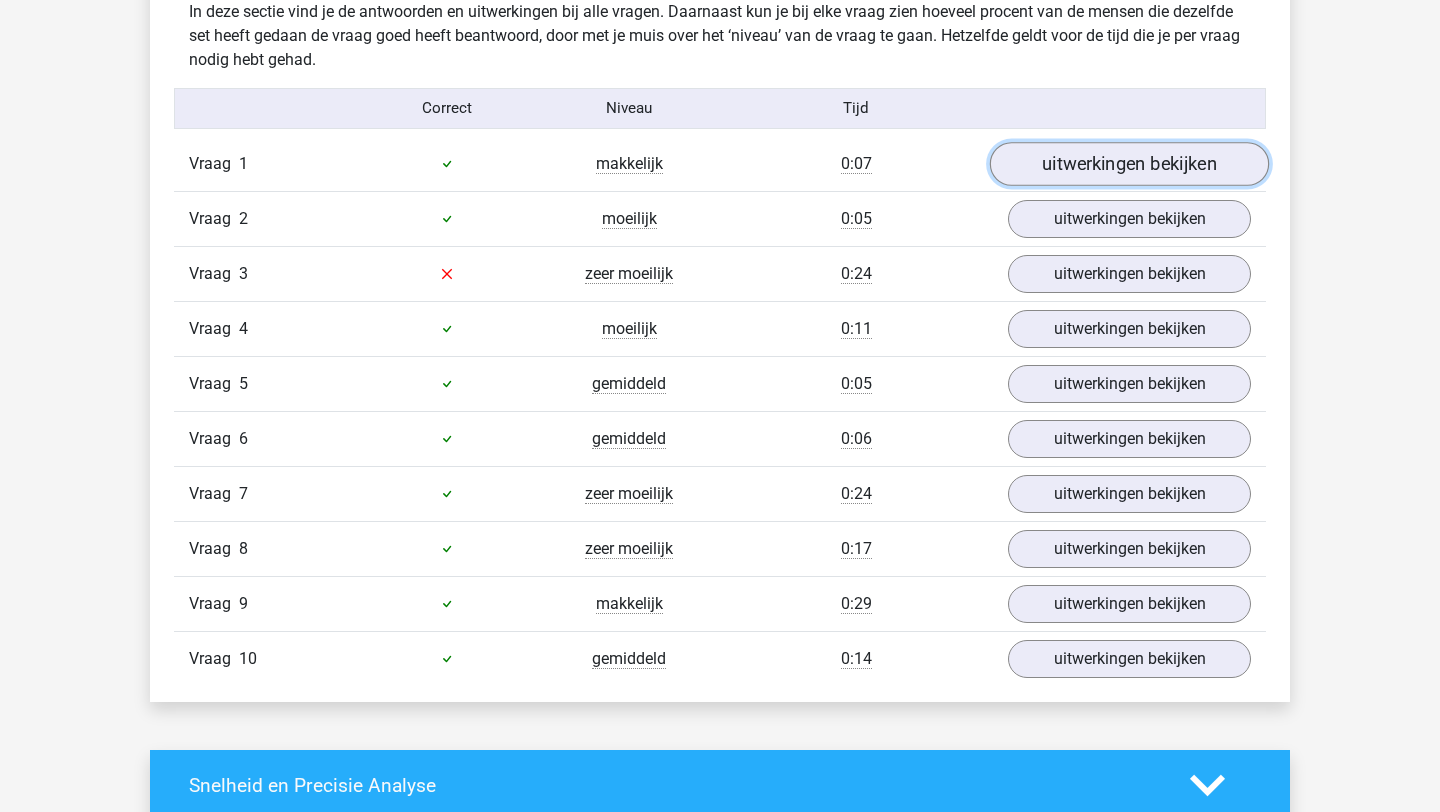 click on "uitwerkingen bekijken" at bounding box center (1129, 164) 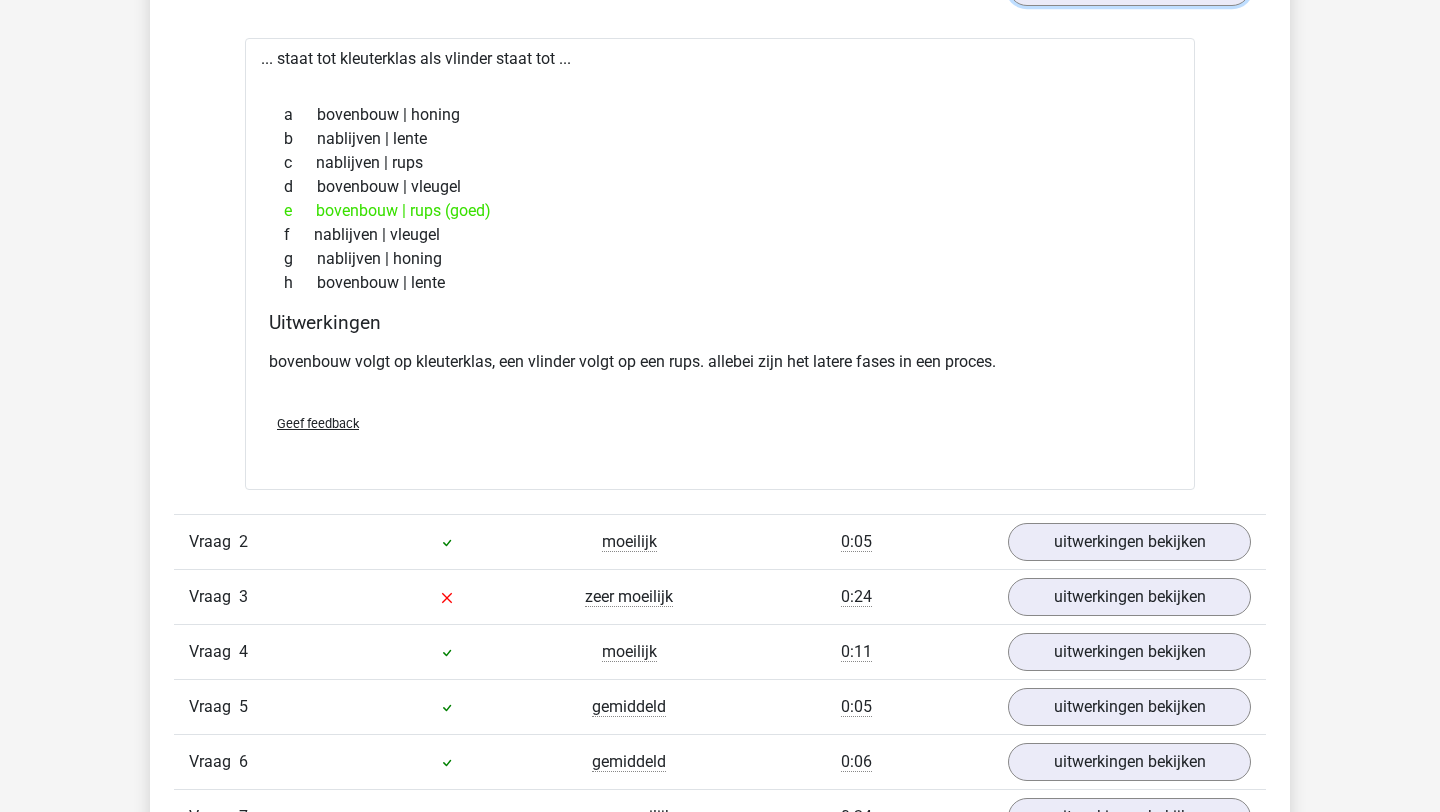 scroll, scrollTop: 1422, scrollLeft: 0, axis: vertical 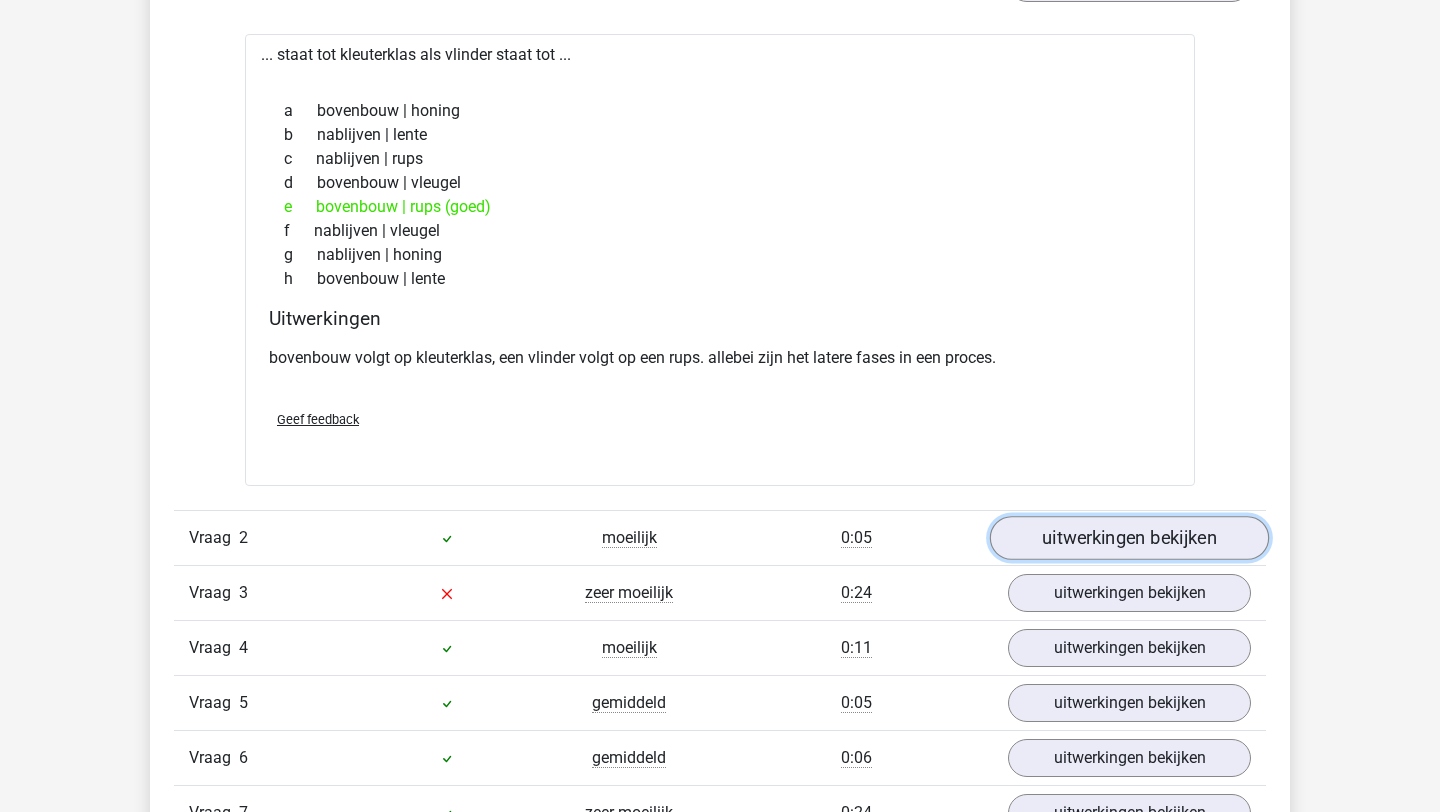 click on "uitwerkingen bekijken" at bounding box center (1129, 538) 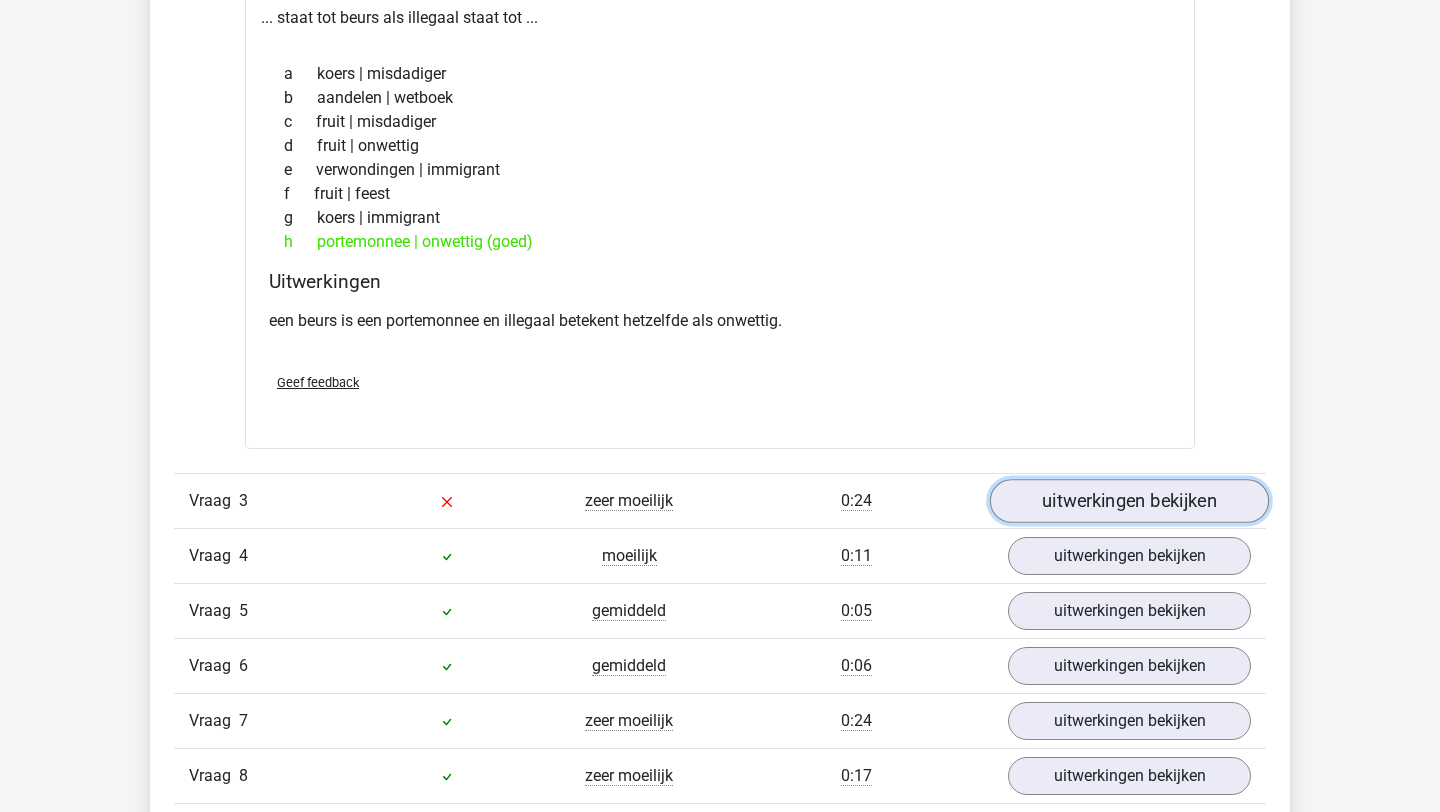 click on "uitwerkingen bekijken" at bounding box center (1129, 501) 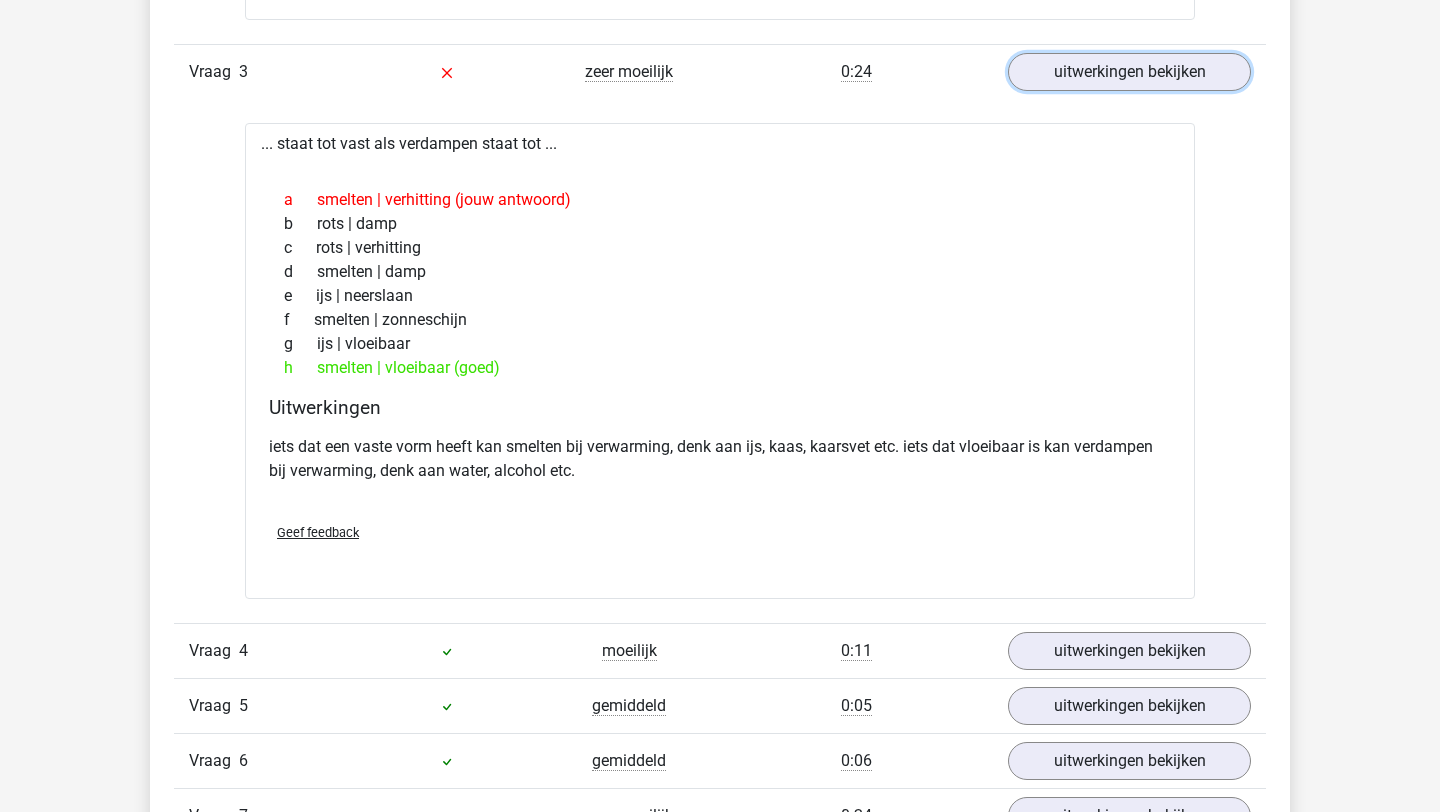 scroll, scrollTop: 2453, scrollLeft: 0, axis: vertical 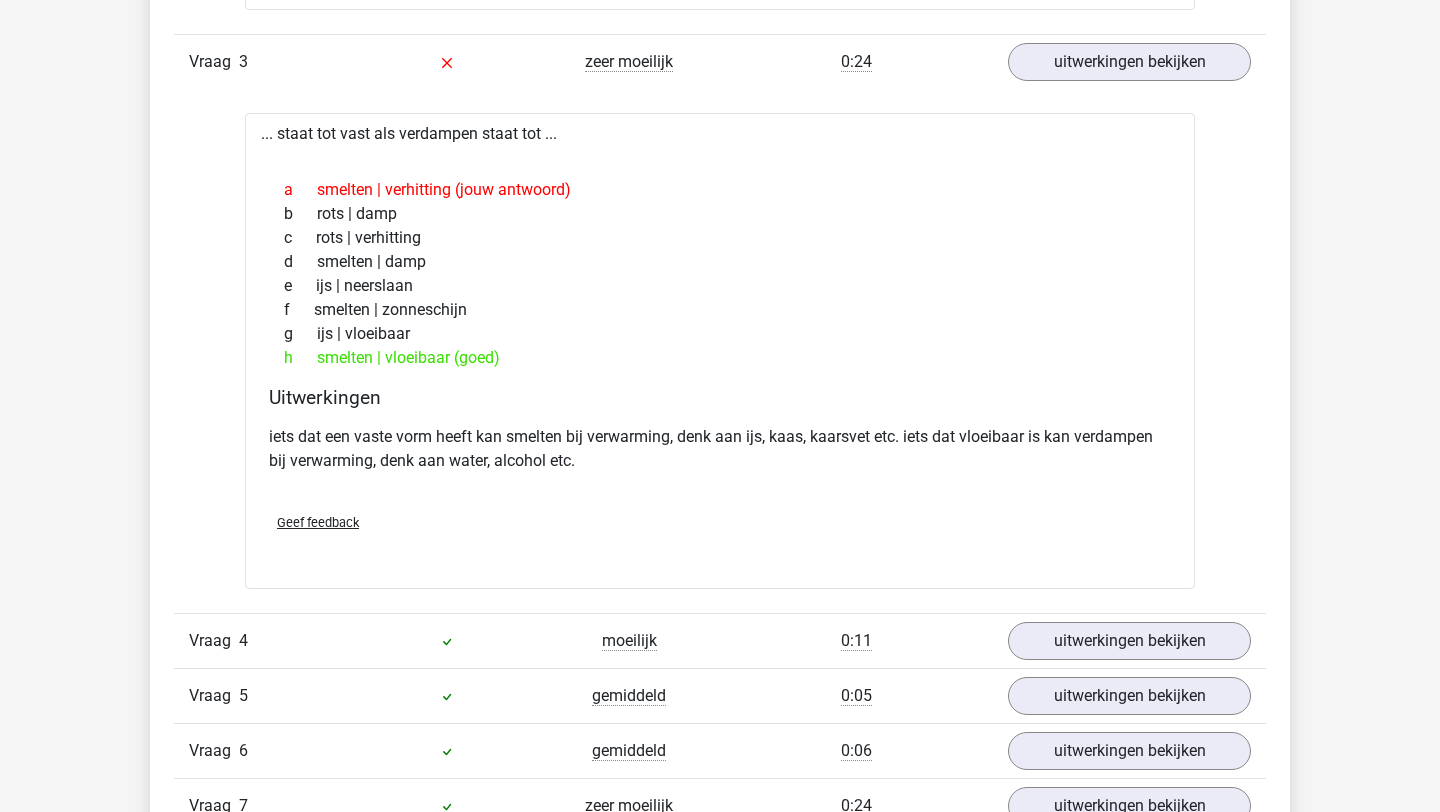 click on "Vraag
1
makkelijk
0:07
uitwerkingen bekijken
... staat tot kleuterklas als vlinder staat tot ...
a
bovenbouw | honing
b
nablijven | lente
c
nablijven | rups
d
e f g h 2" at bounding box center (720, -38) 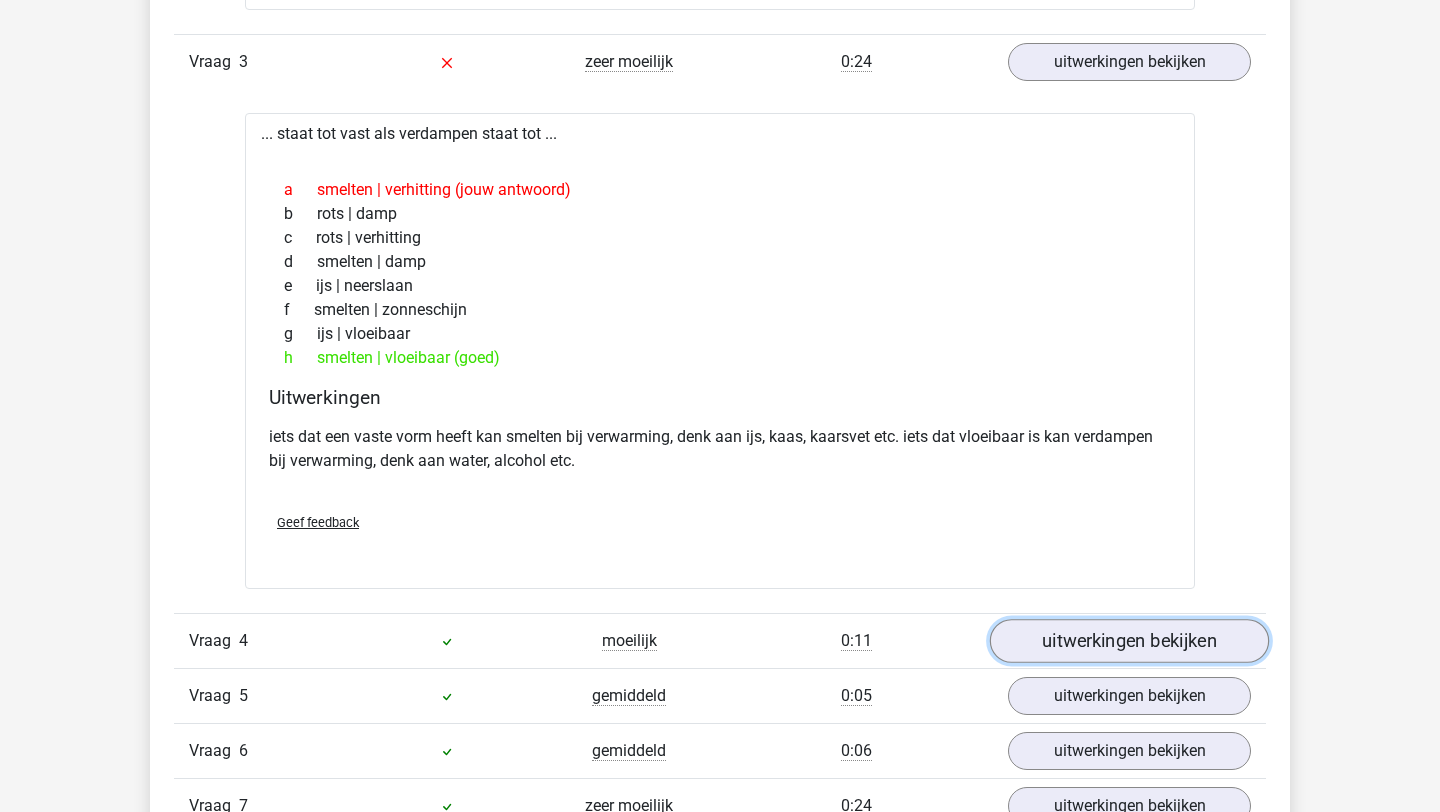 click on "uitwerkingen bekijken" at bounding box center (1129, 641) 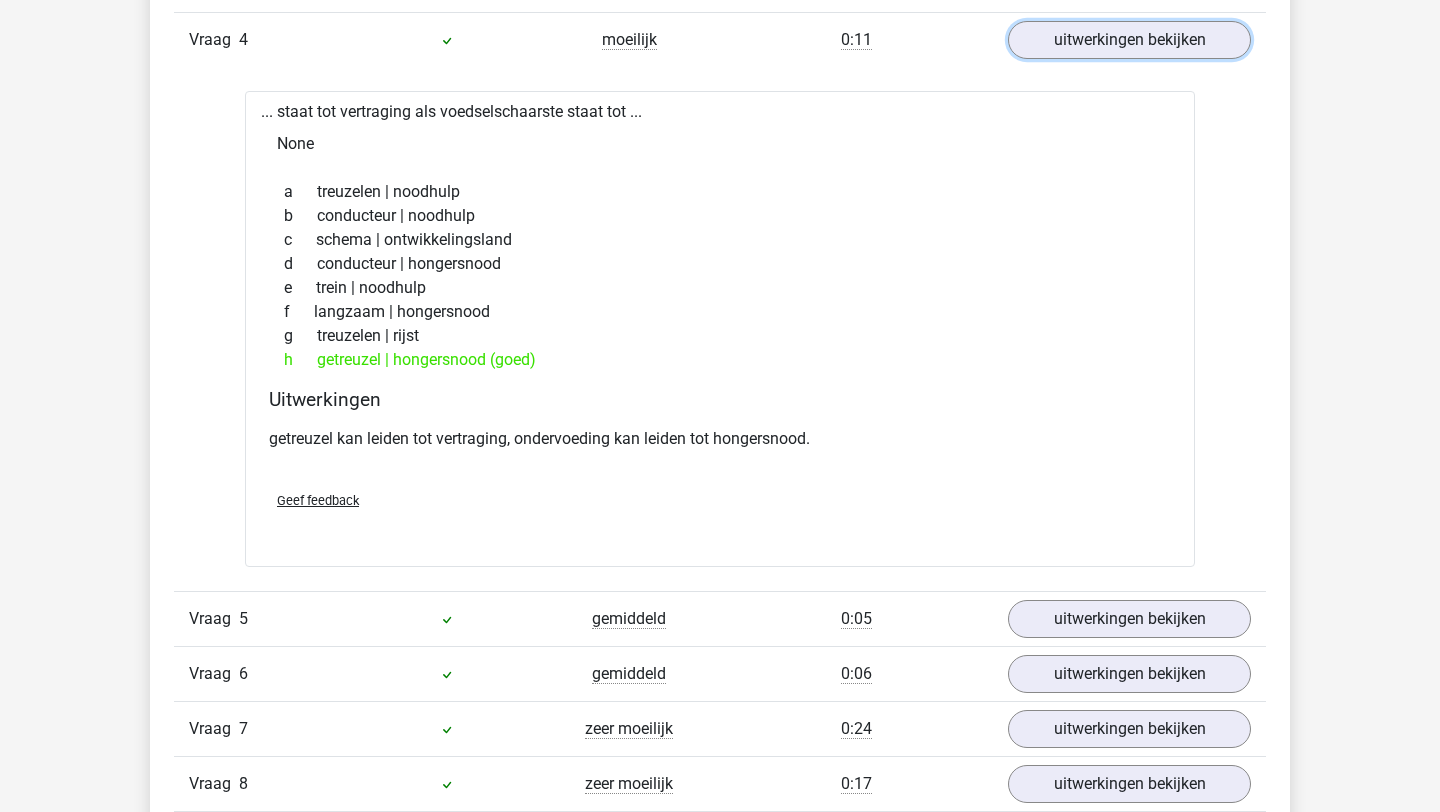 scroll, scrollTop: 3061, scrollLeft: 0, axis: vertical 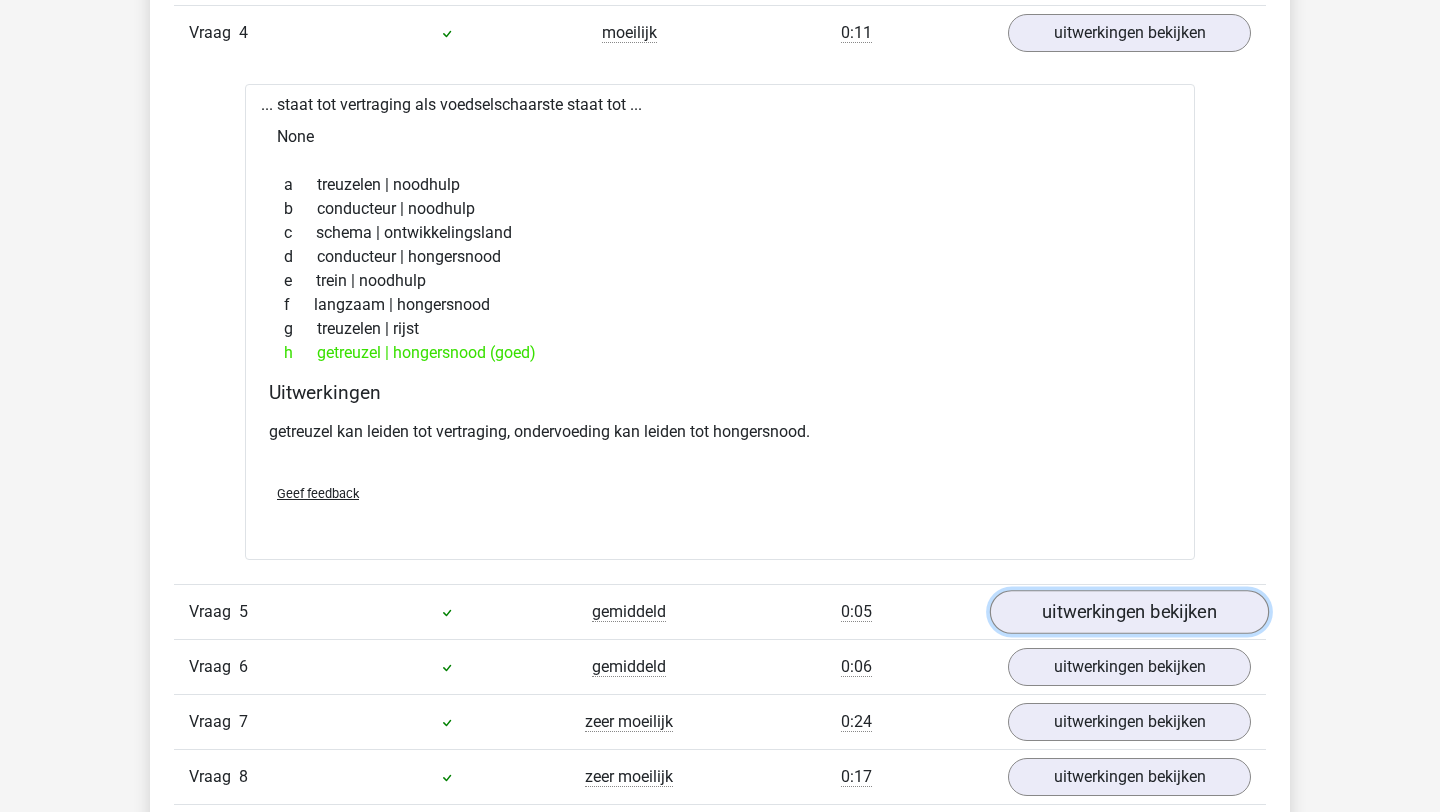 click on "uitwerkingen bekijken" at bounding box center [1129, 613] 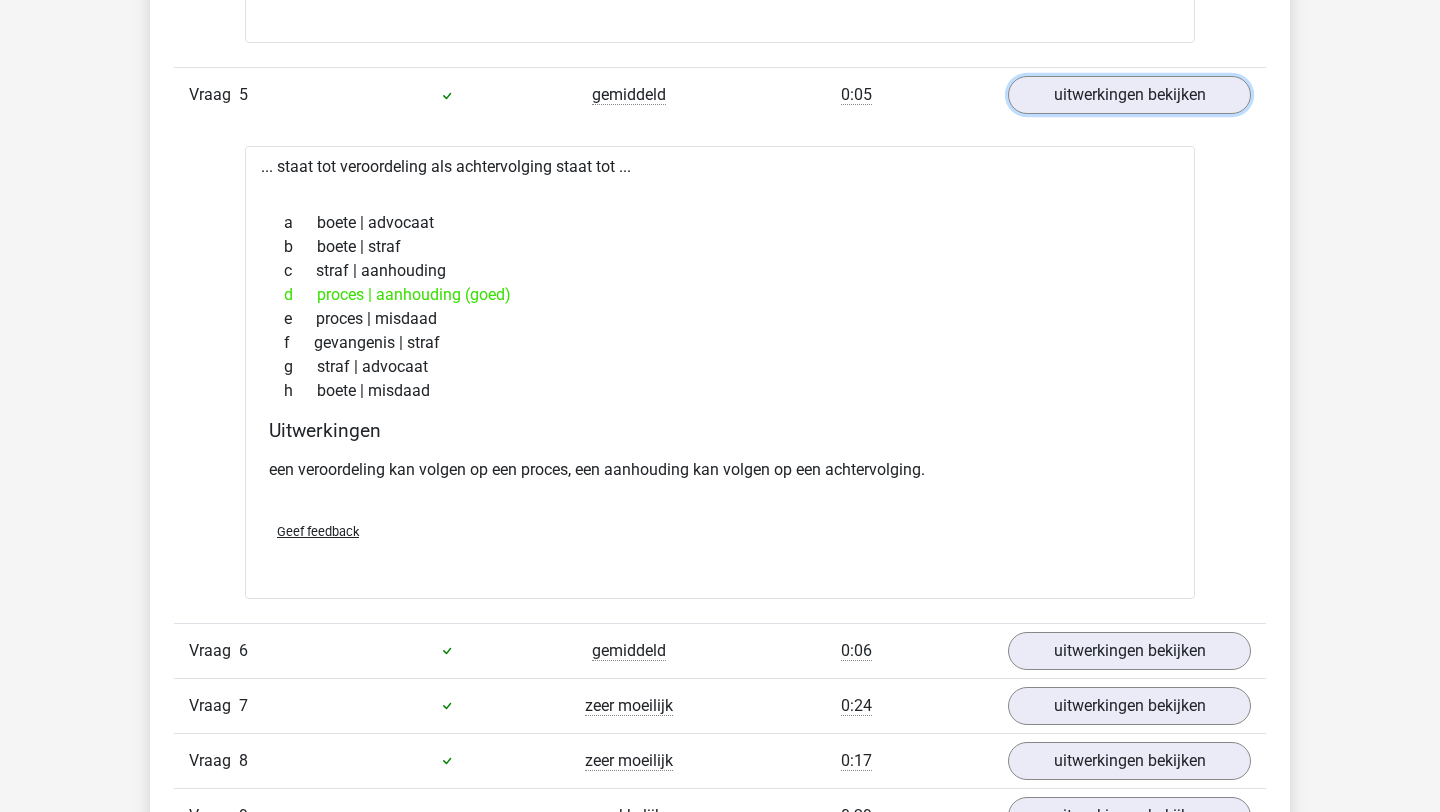 scroll, scrollTop: 3579, scrollLeft: 0, axis: vertical 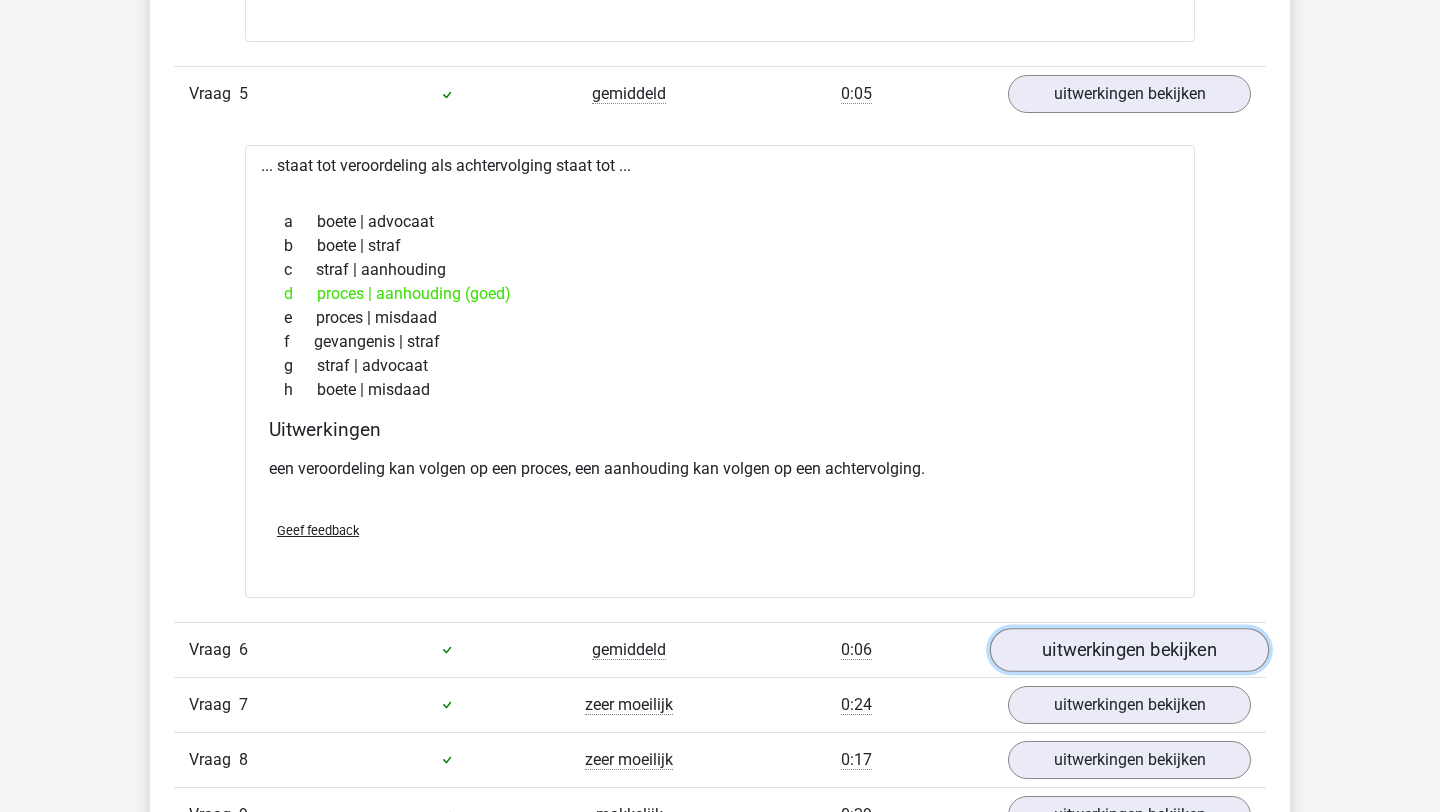 click on "uitwerkingen bekijken" at bounding box center (1129, 650) 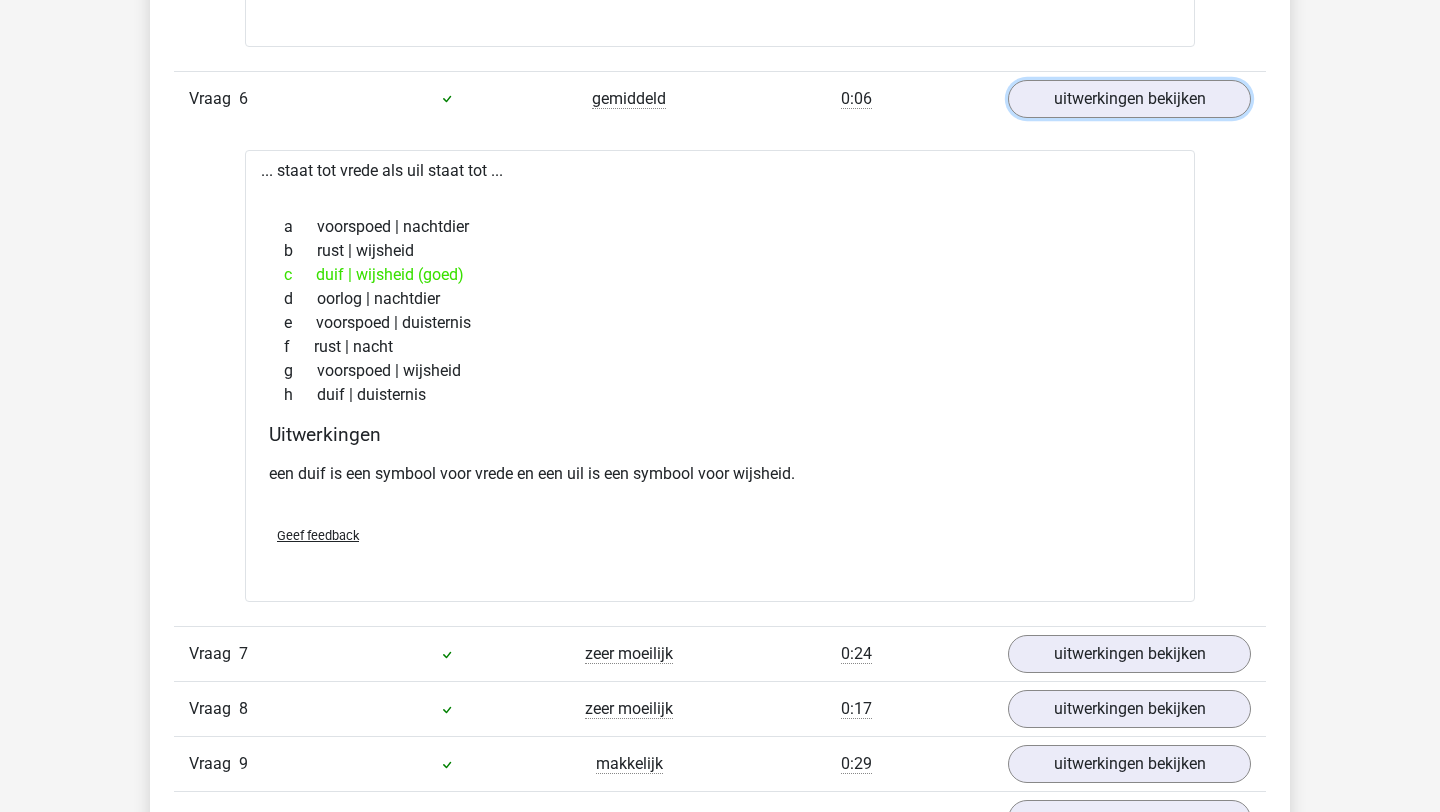 scroll, scrollTop: 4196, scrollLeft: 0, axis: vertical 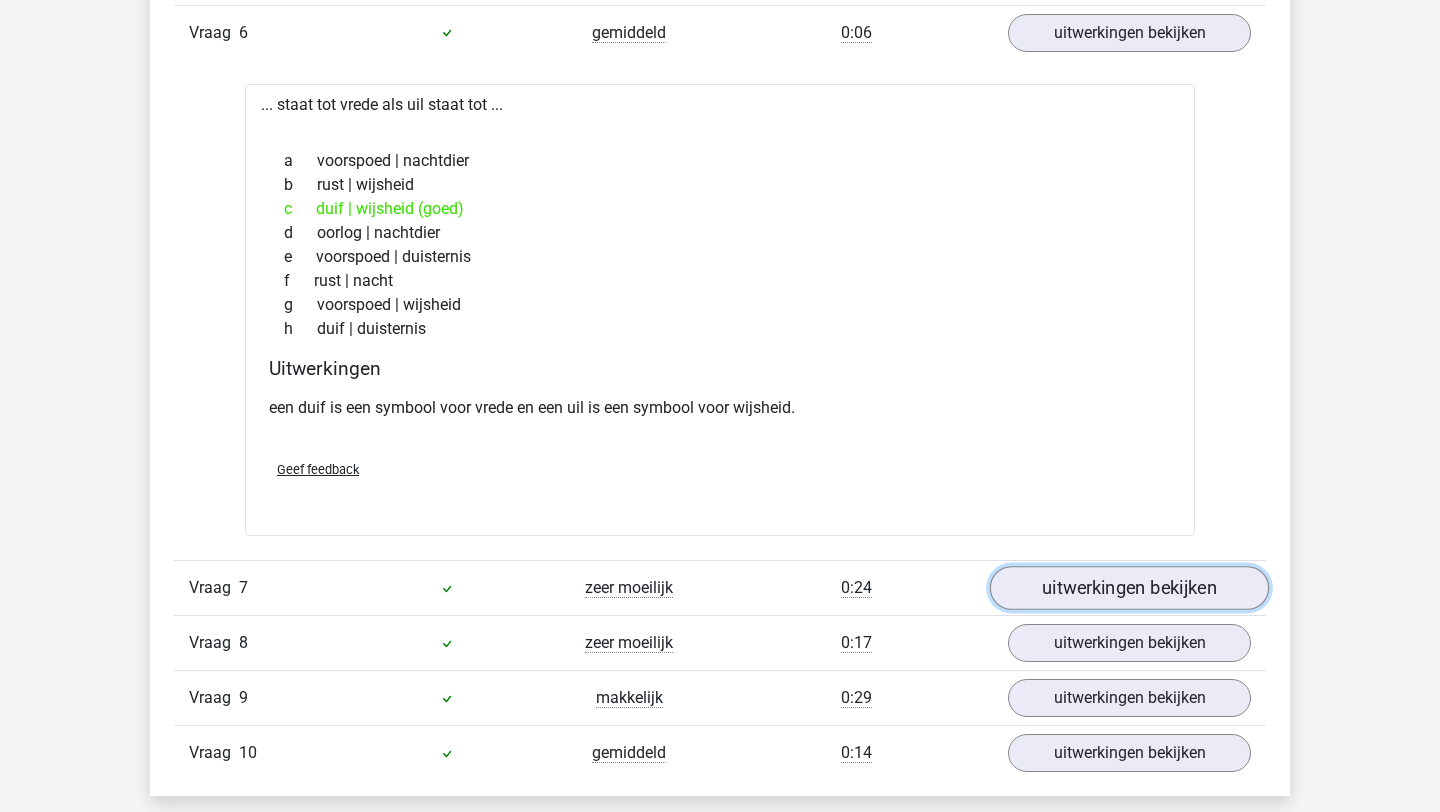 click on "uitwerkingen bekijken" at bounding box center [1129, 588] 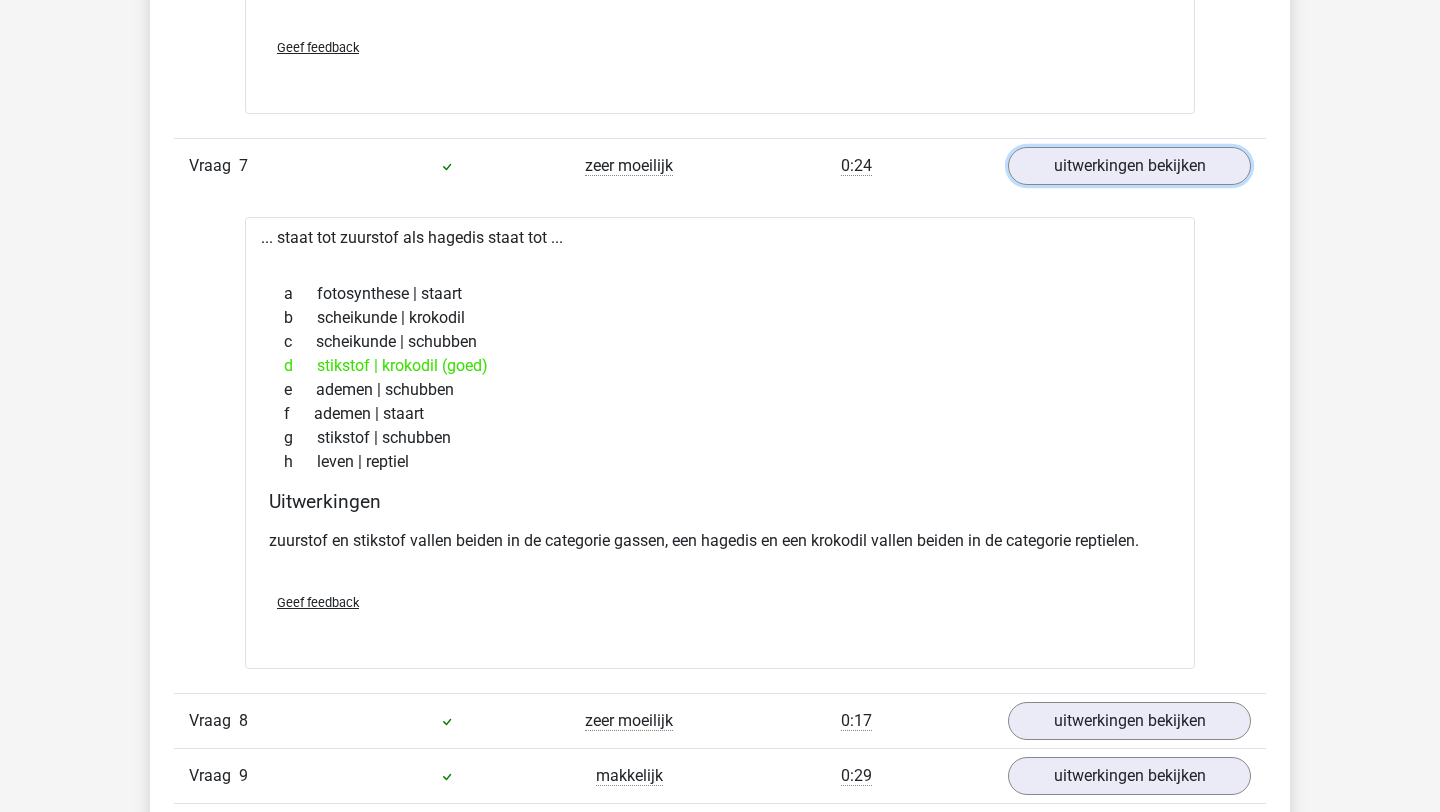 scroll, scrollTop: 4663, scrollLeft: 0, axis: vertical 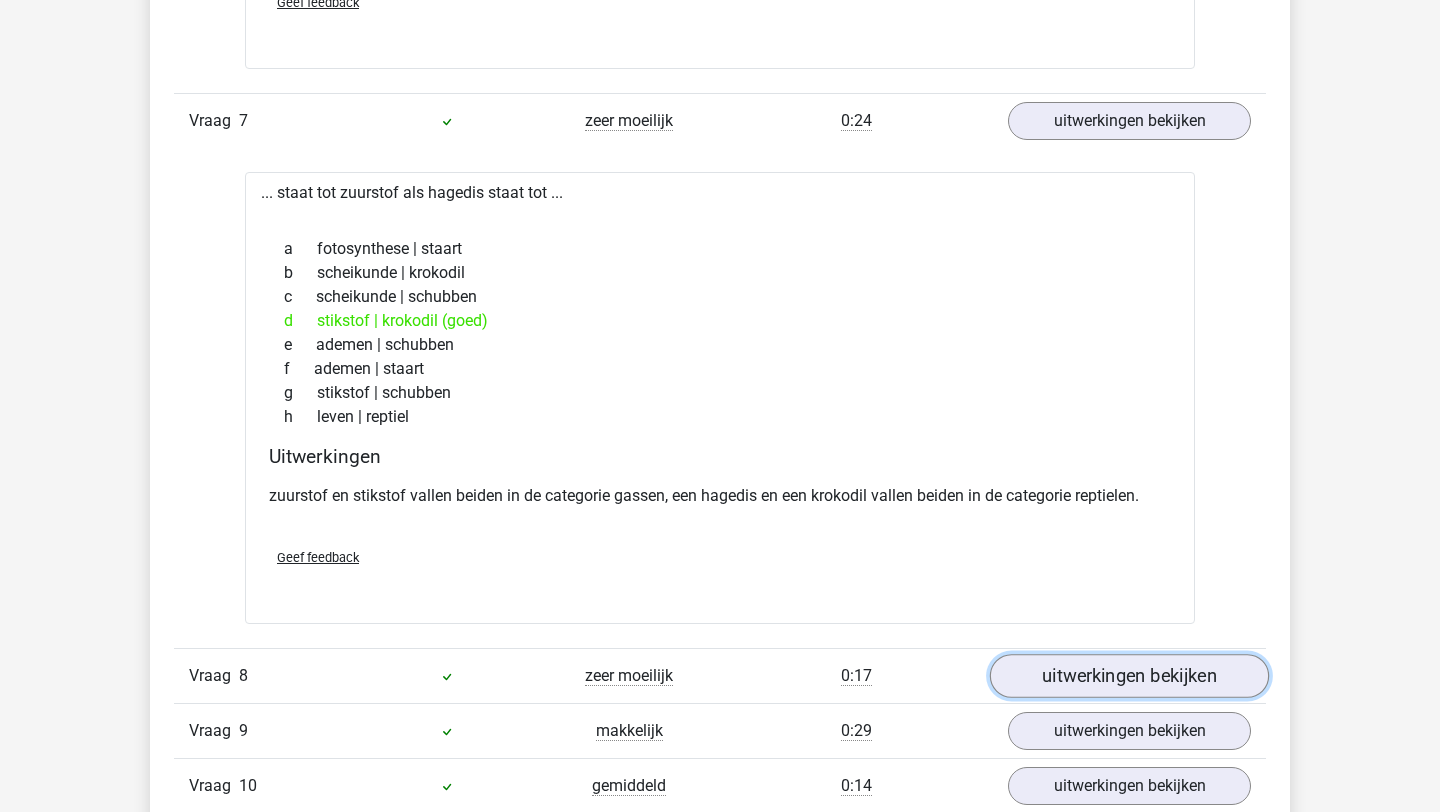 click on "uitwerkingen bekijken" at bounding box center (1129, 676) 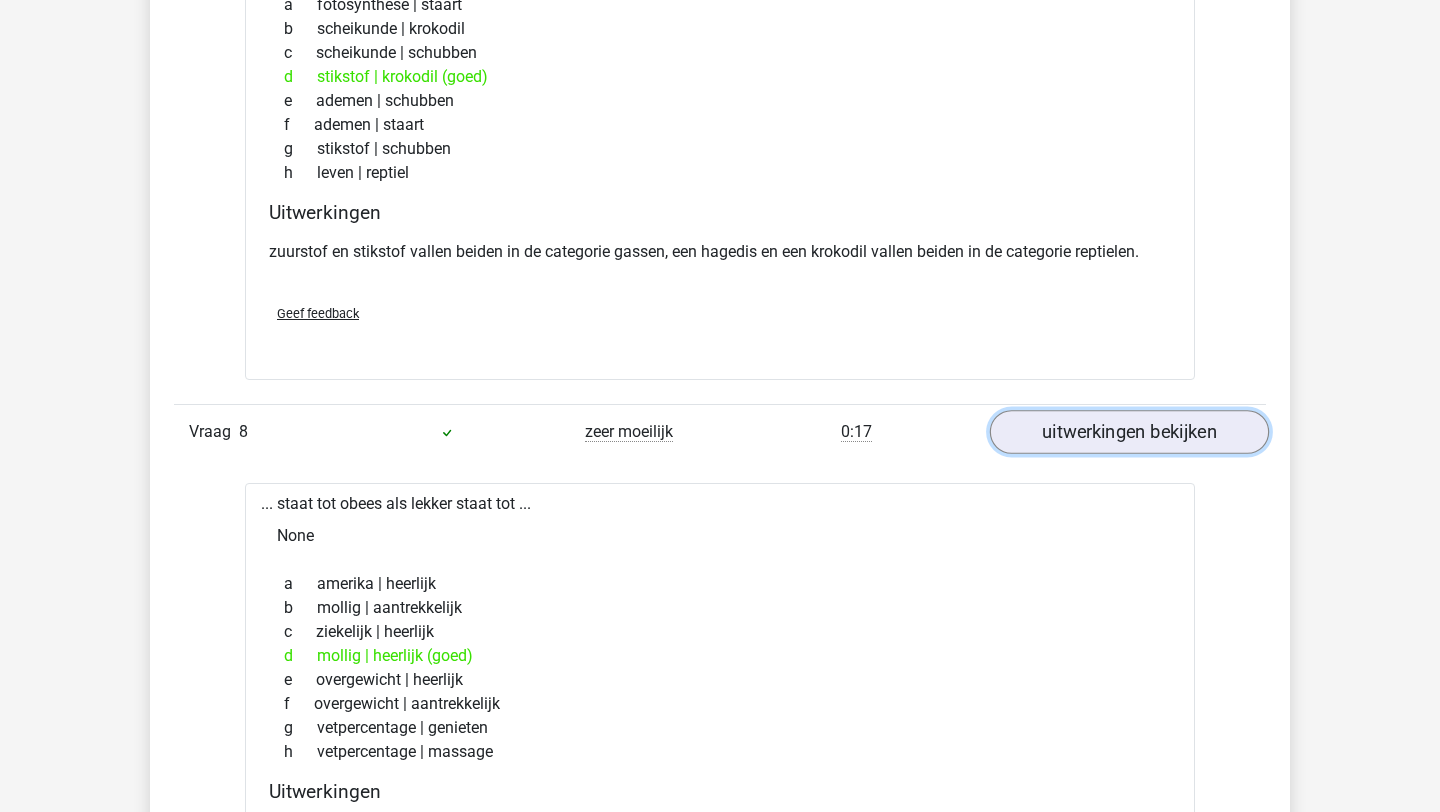 scroll, scrollTop: 4910, scrollLeft: 0, axis: vertical 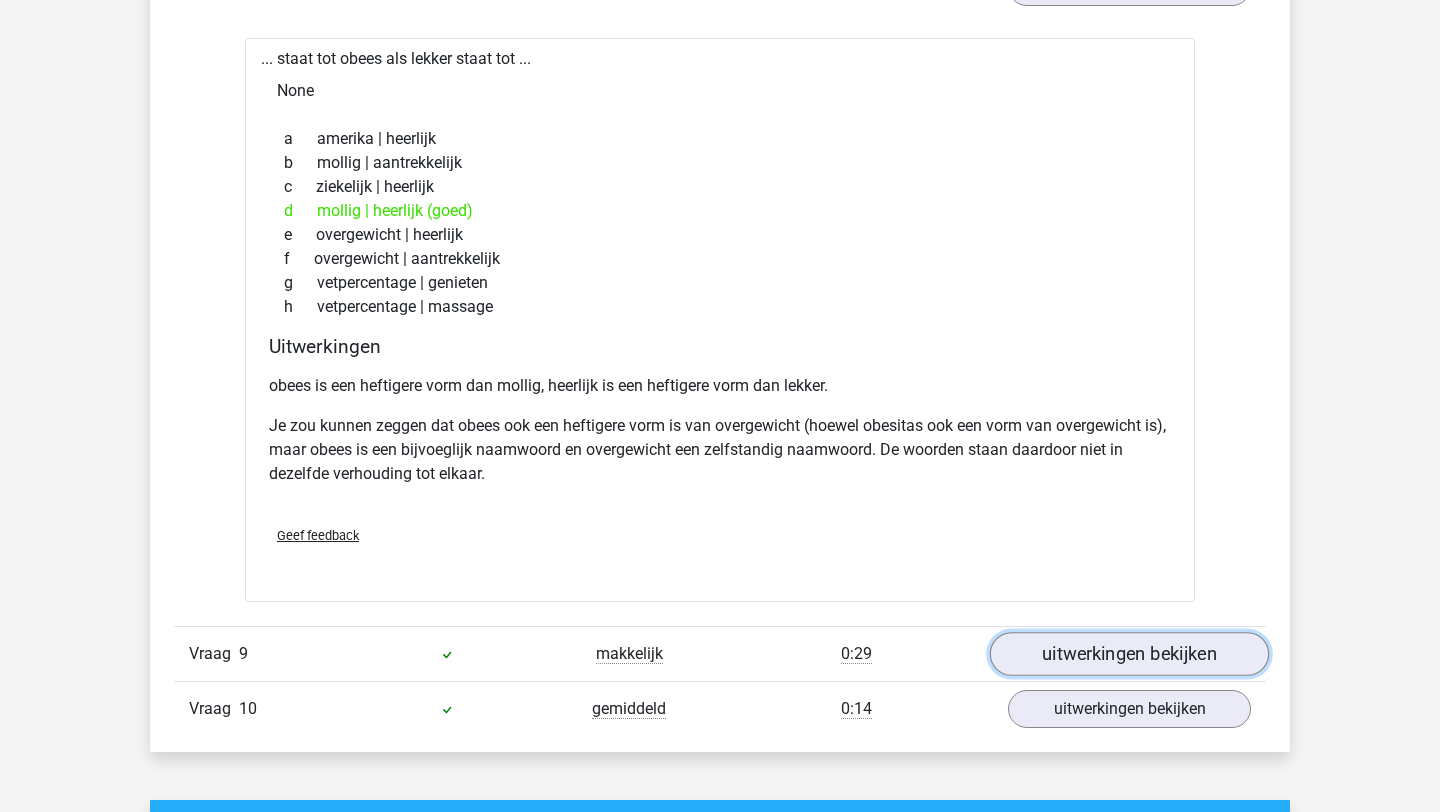 click on "uitwerkingen bekijken" at bounding box center (1129, 654) 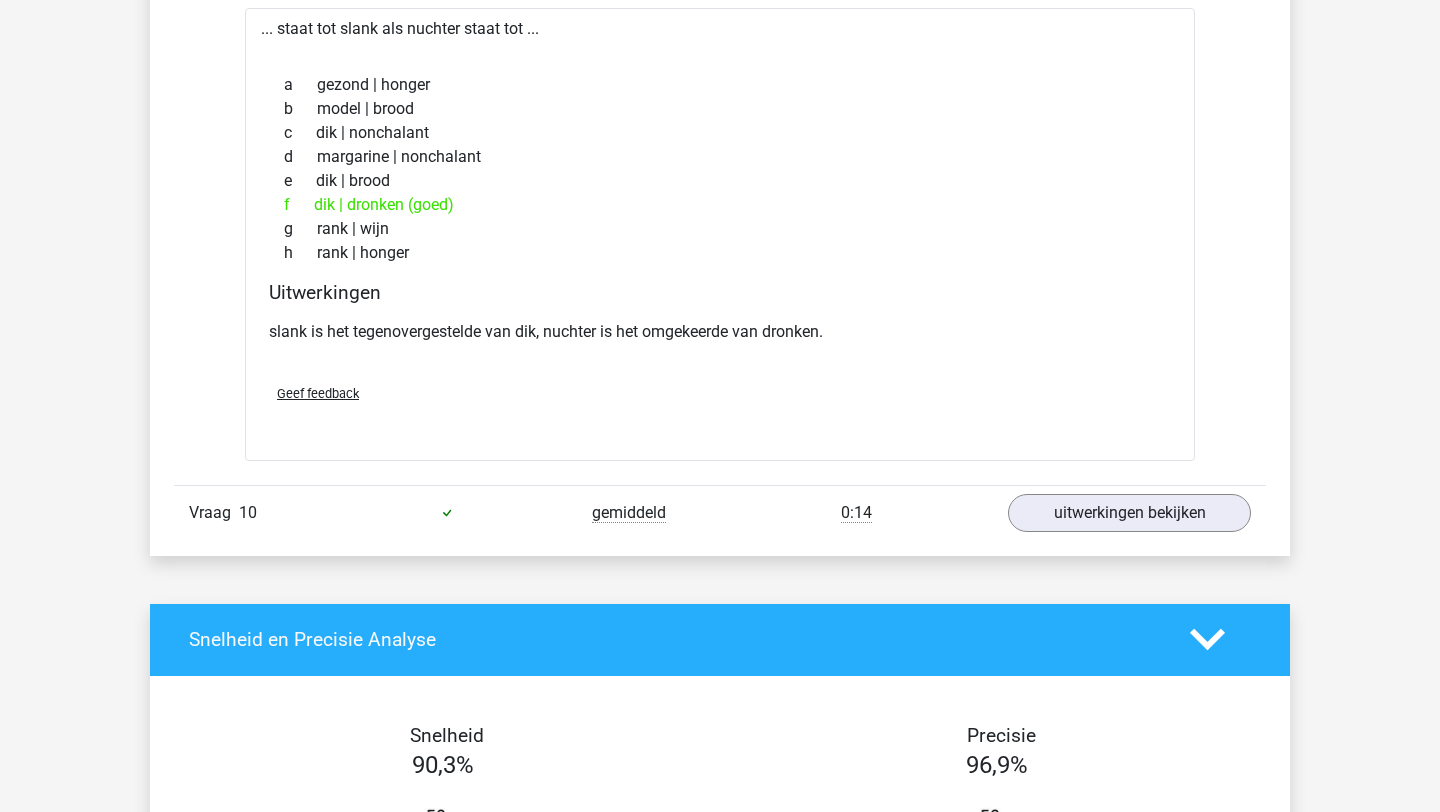 scroll, scrollTop: 6050, scrollLeft: 0, axis: vertical 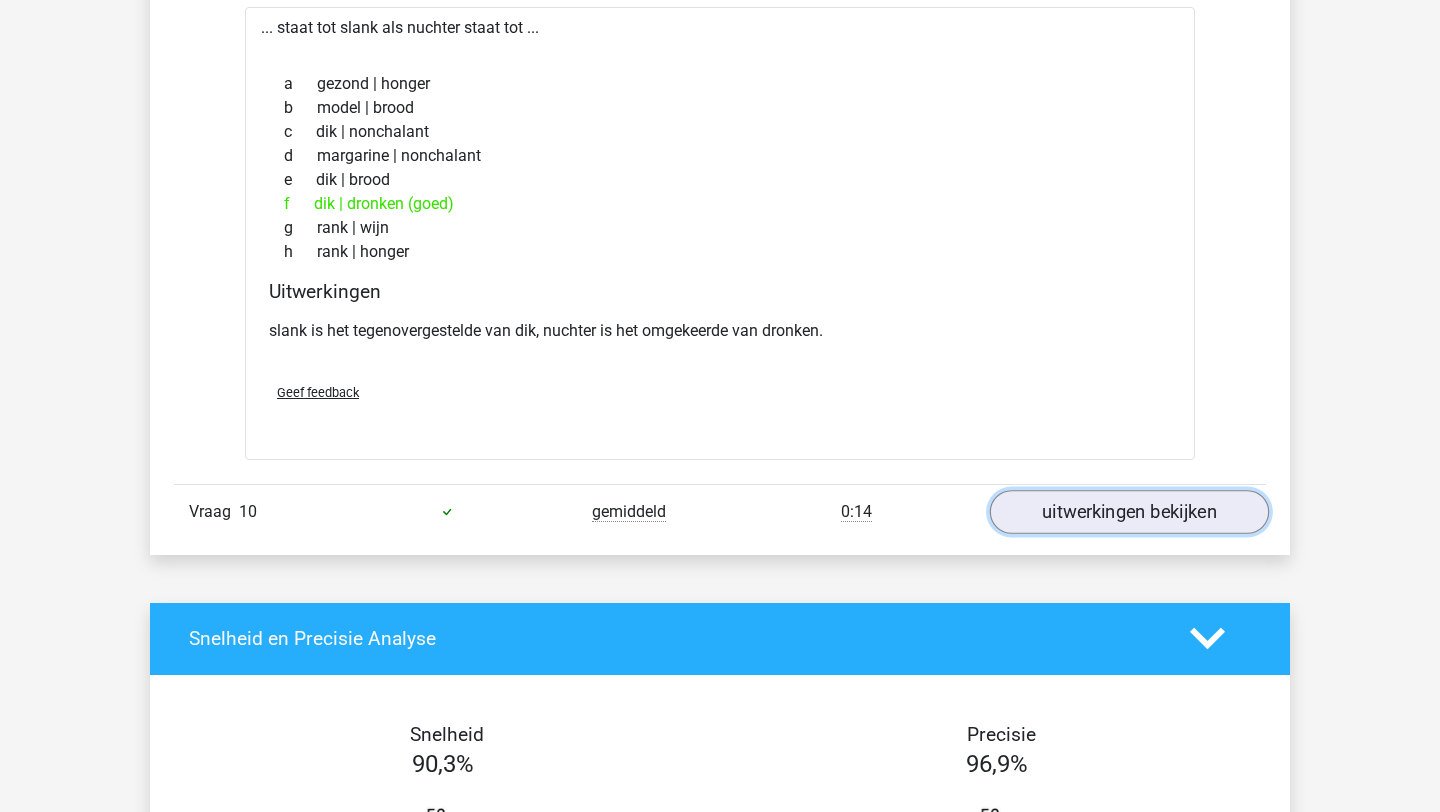 click on "uitwerkingen bekijken" at bounding box center [1129, 512] 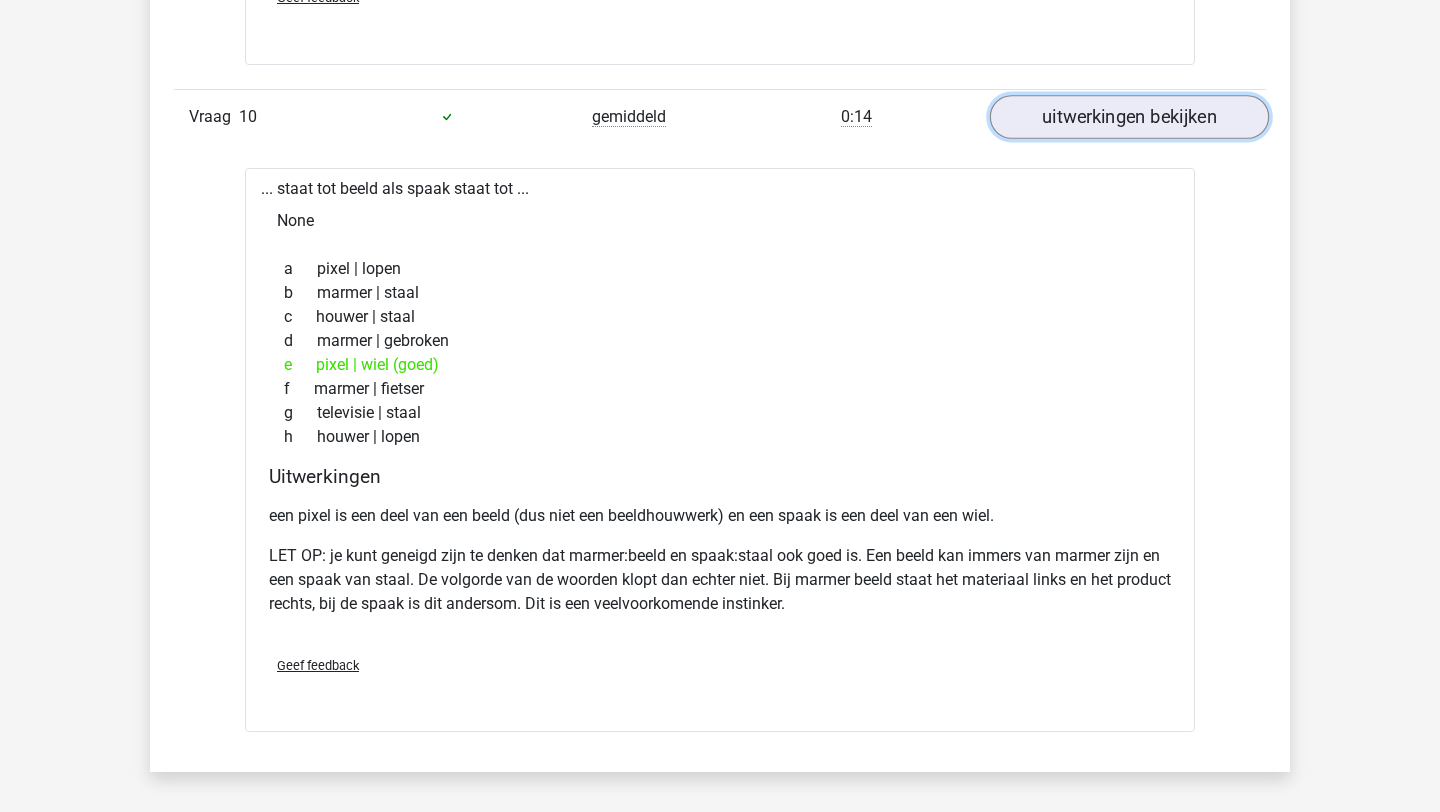 scroll, scrollTop: 6447, scrollLeft: 0, axis: vertical 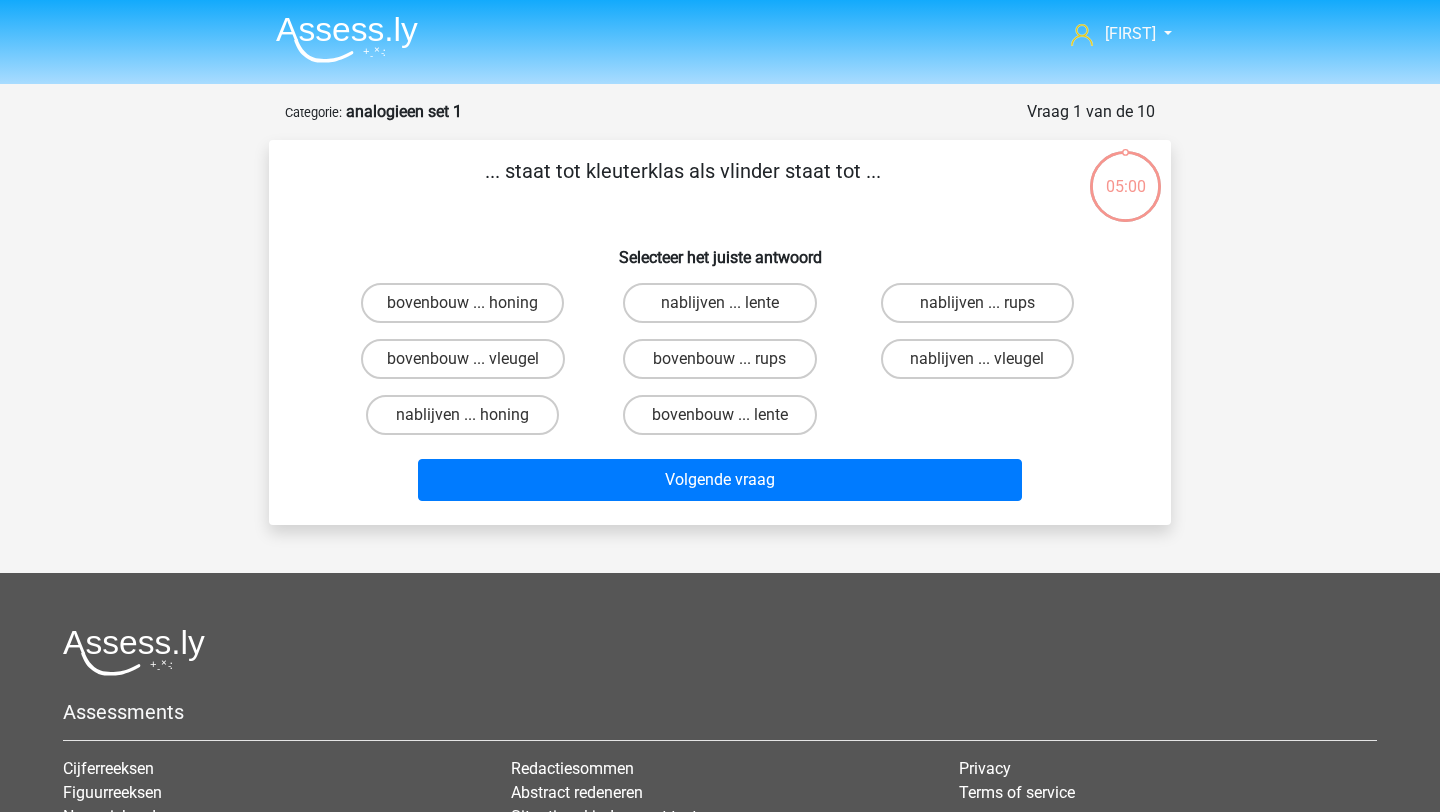 click at bounding box center [347, 39] 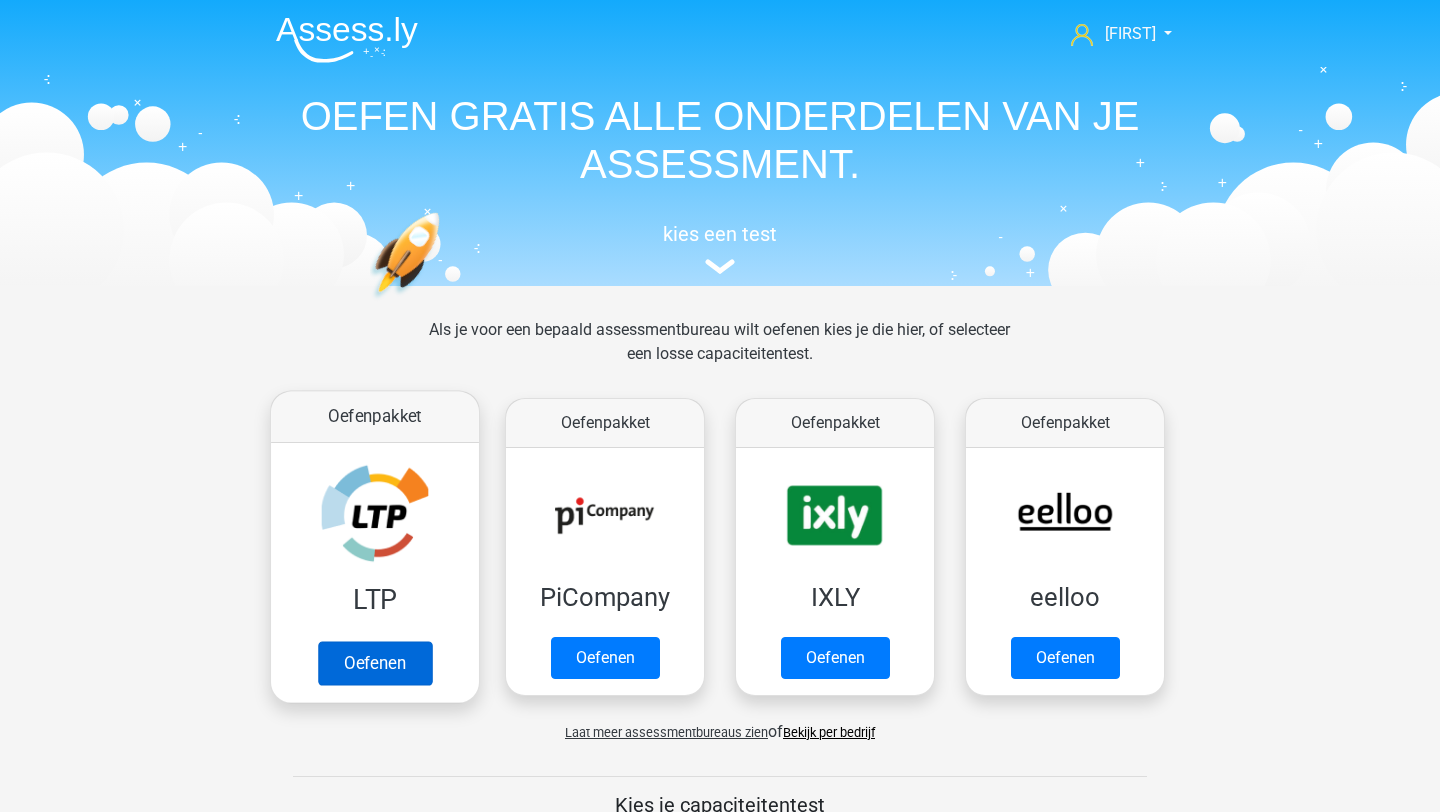 scroll, scrollTop: 56, scrollLeft: 0, axis: vertical 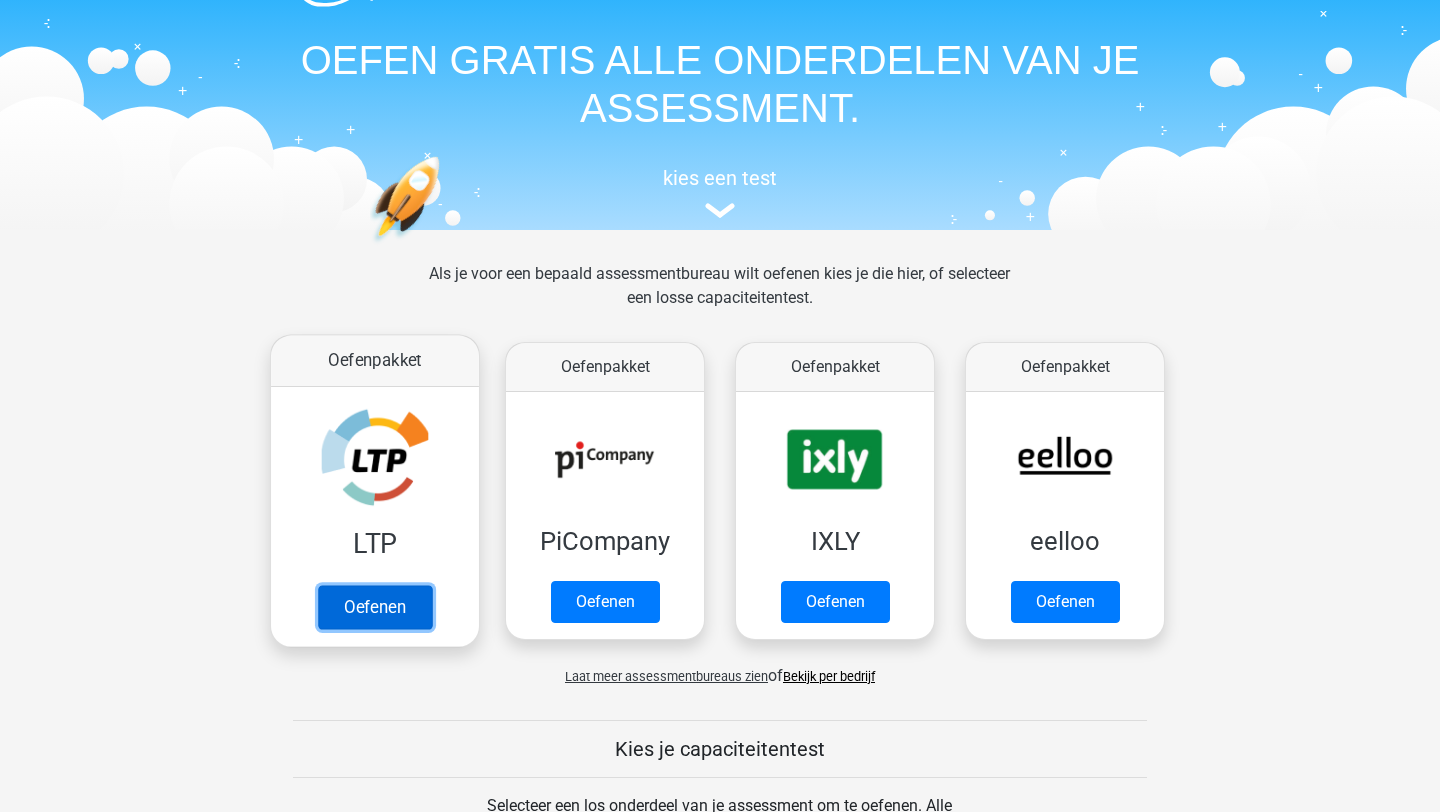 click on "Oefenen" at bounding box center (375, 607) 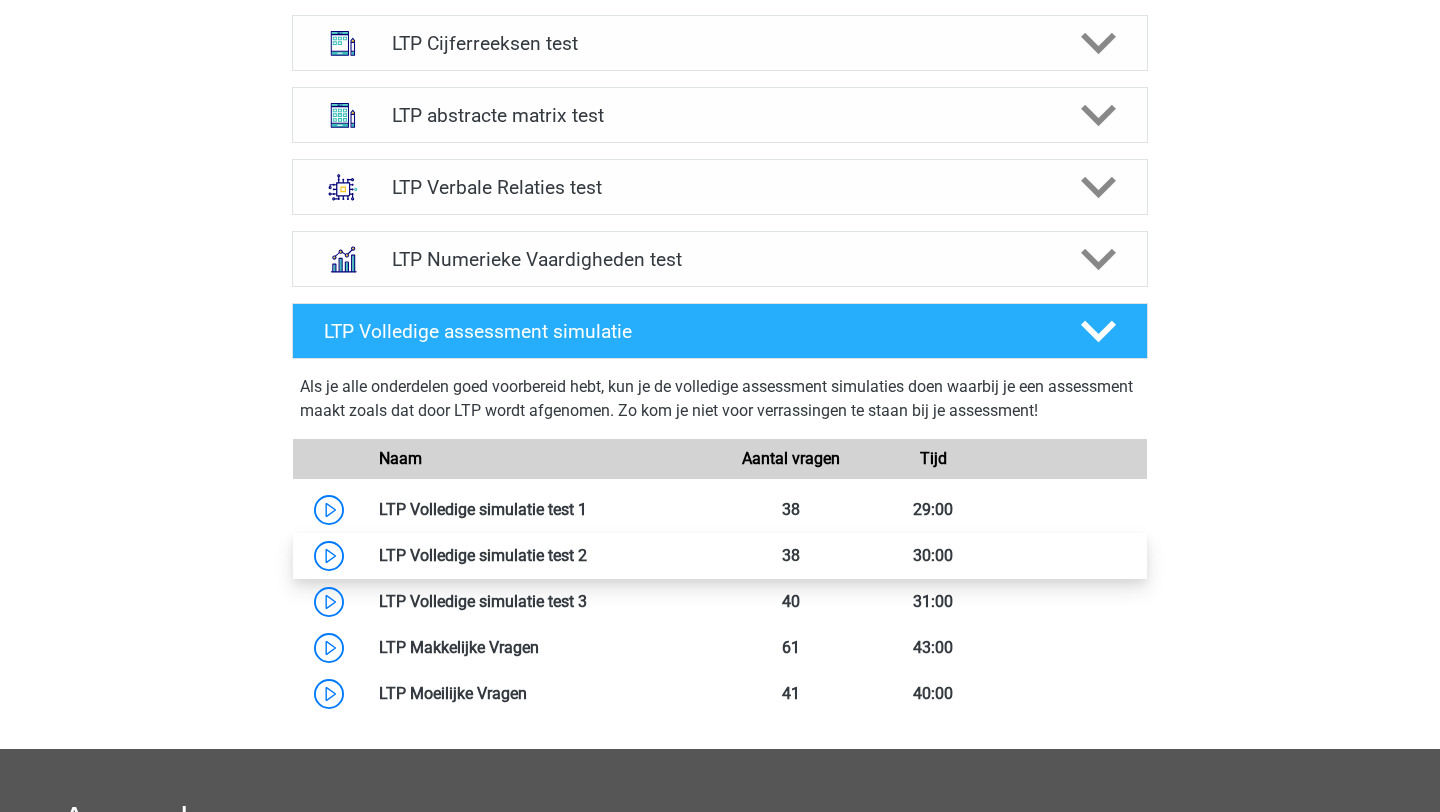 scroll, scrollTop: 682, scrollLeft: 0, axis: vertical 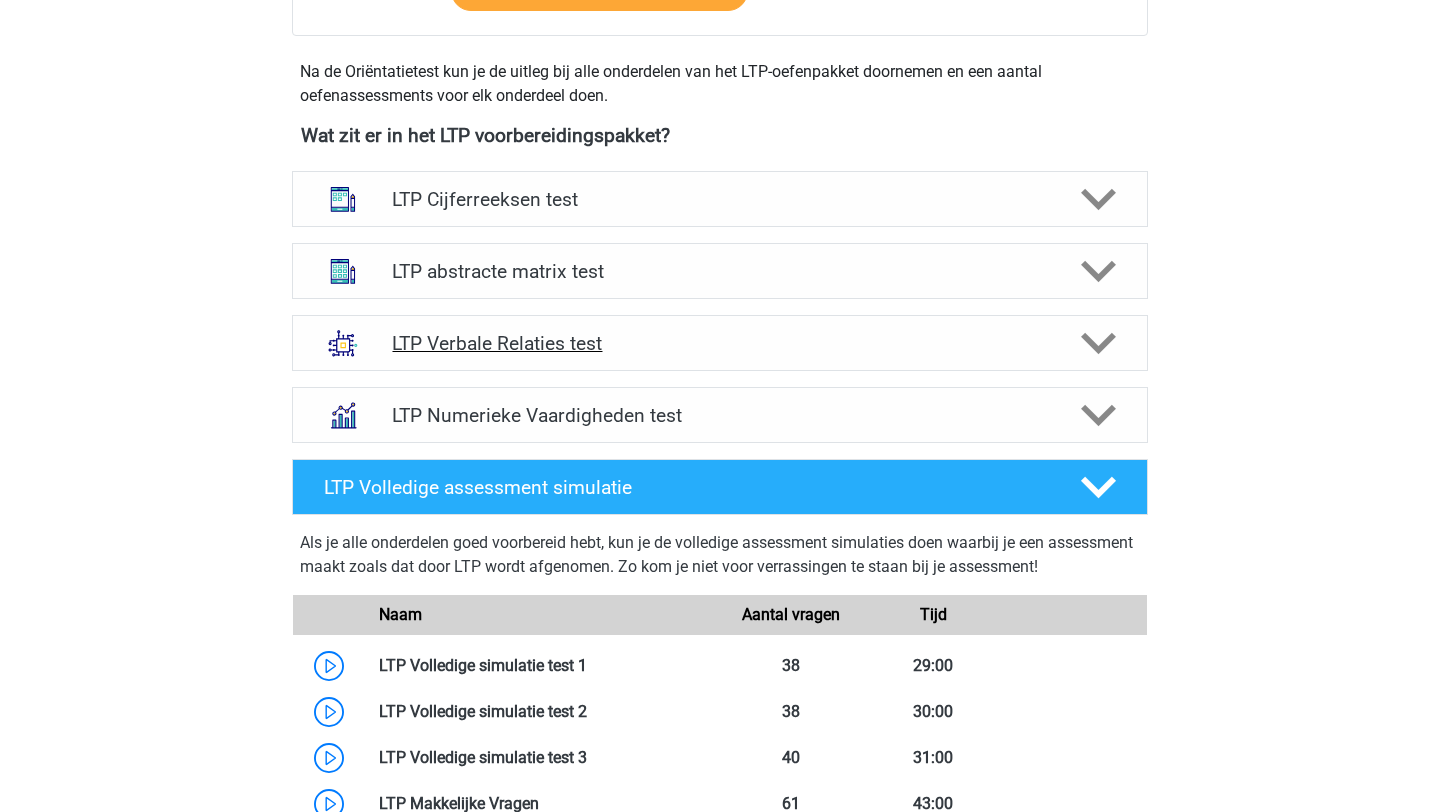 click on "LTP Verbale Relaties test" at bounding box center [720, 343] 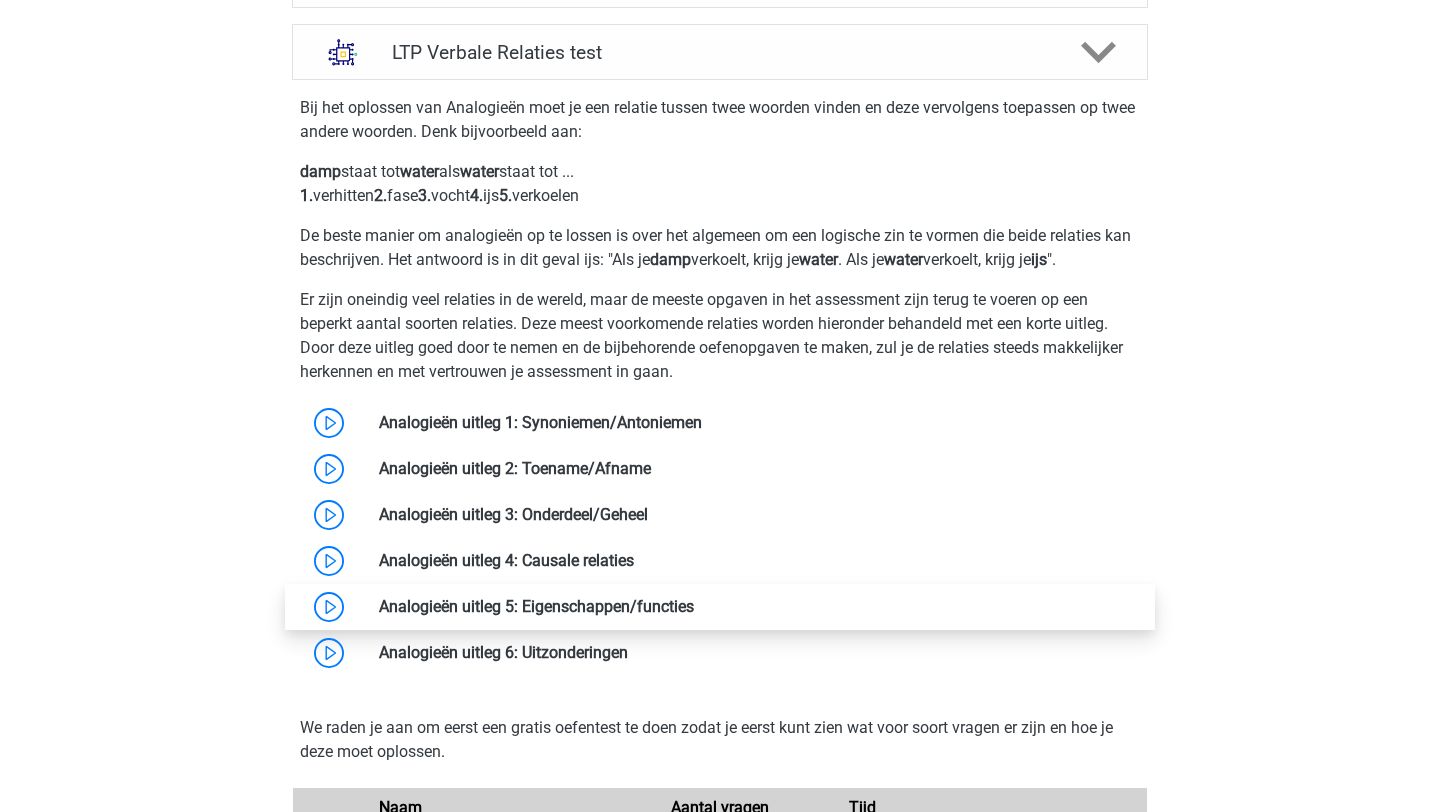 scroll, scrollTop: 976, scrollLeft: 0, axis: vertical 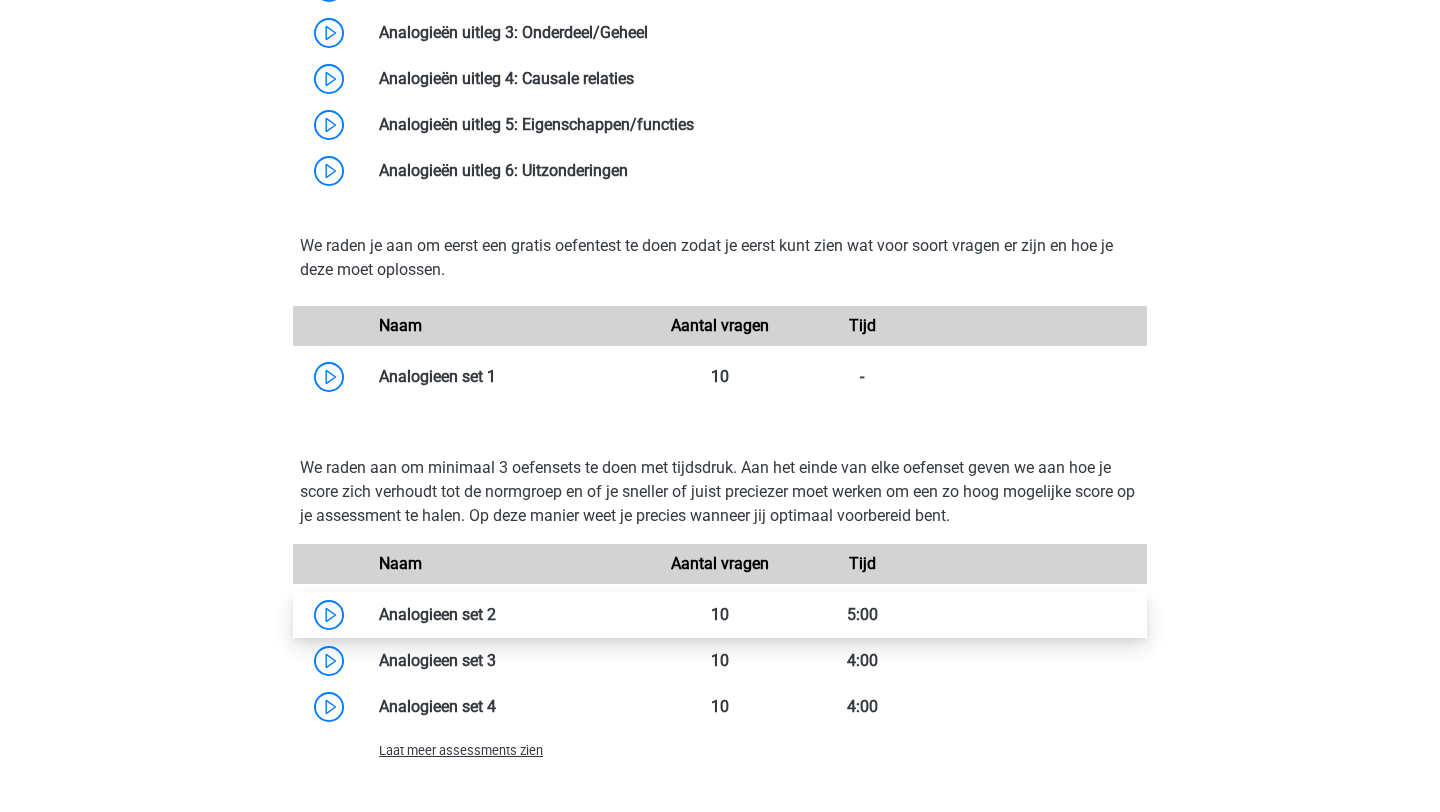click at bounding box center [496, 614] 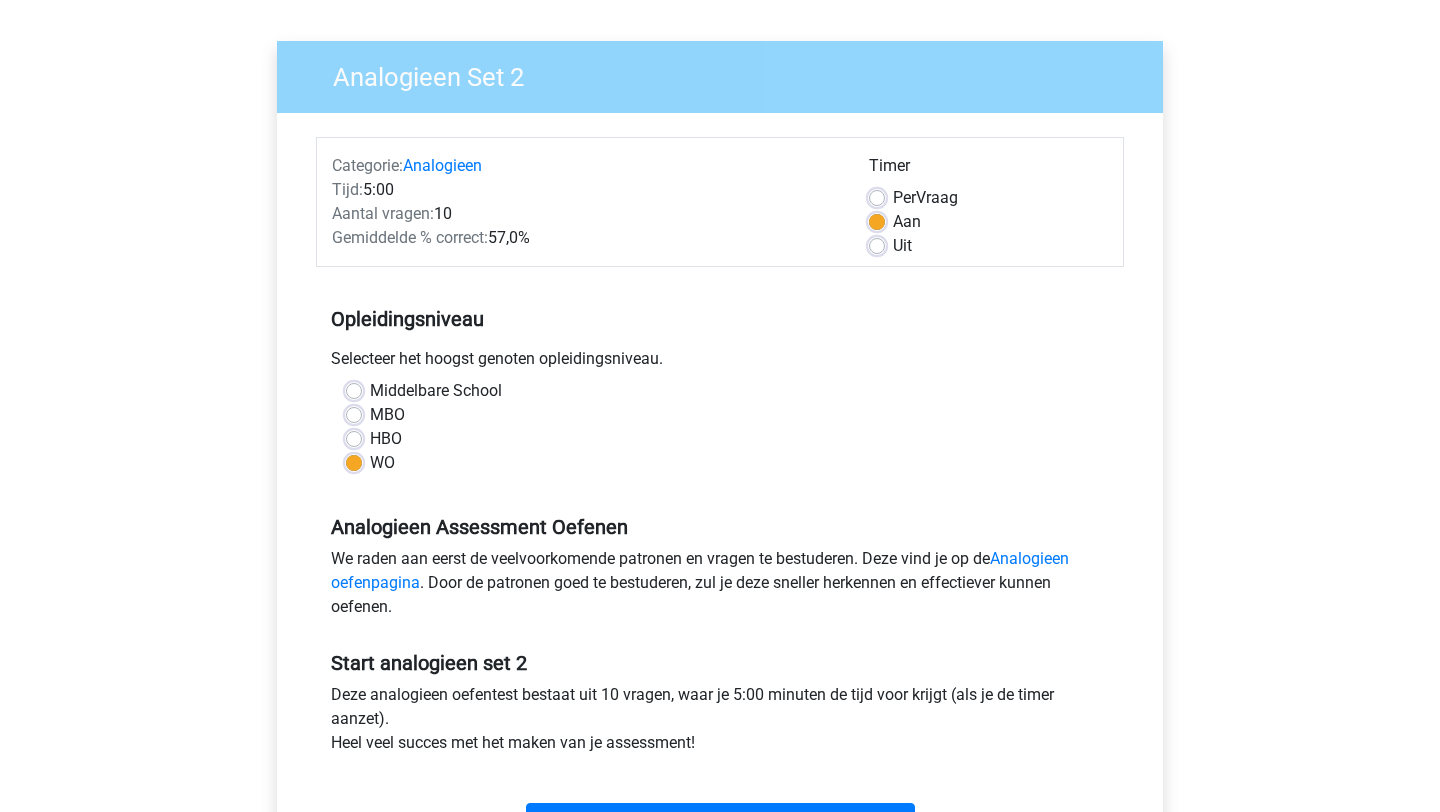 scroll, scrollTop: 153, scrollLeft: 0, axis: vertical 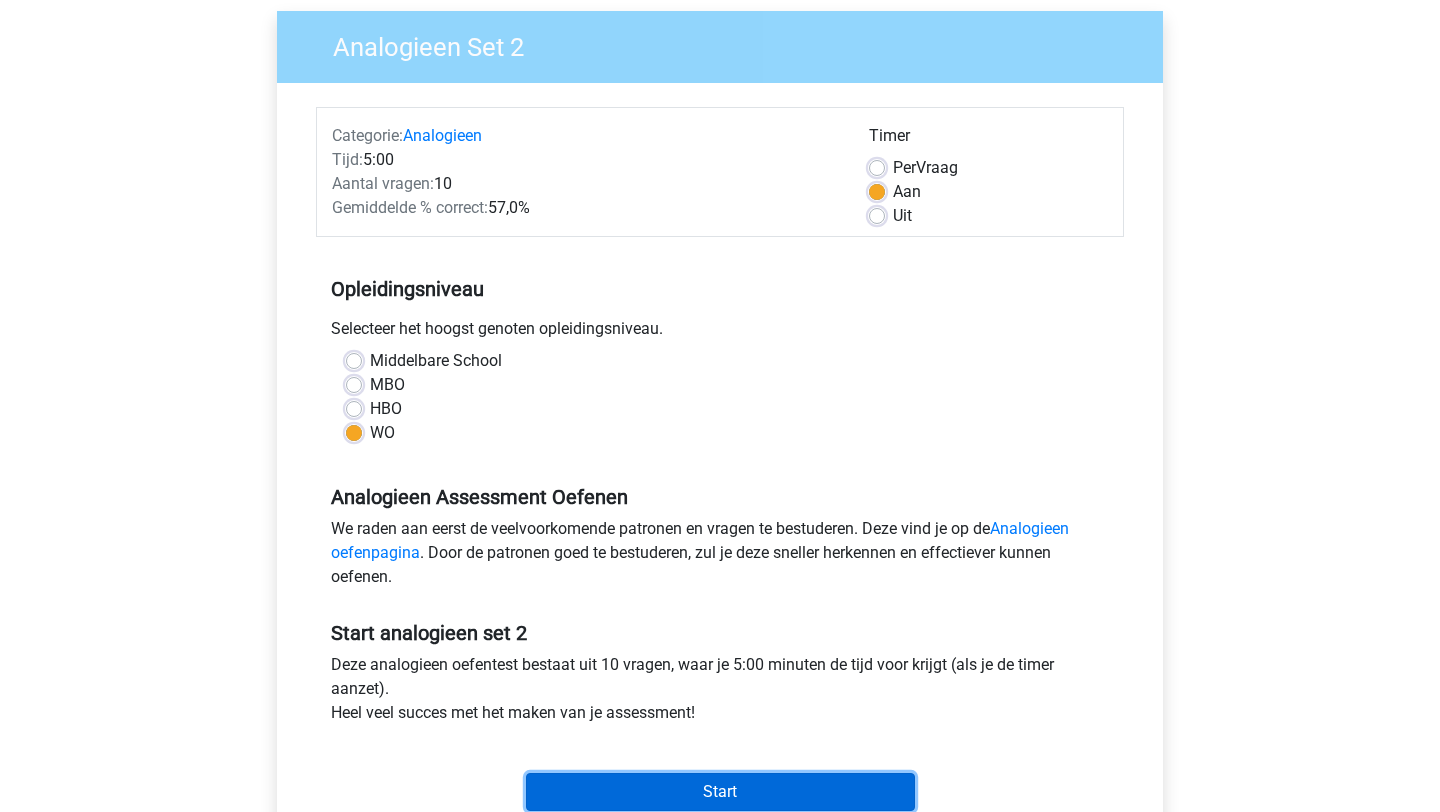 click on "Start" at bounding box center [720, 792] 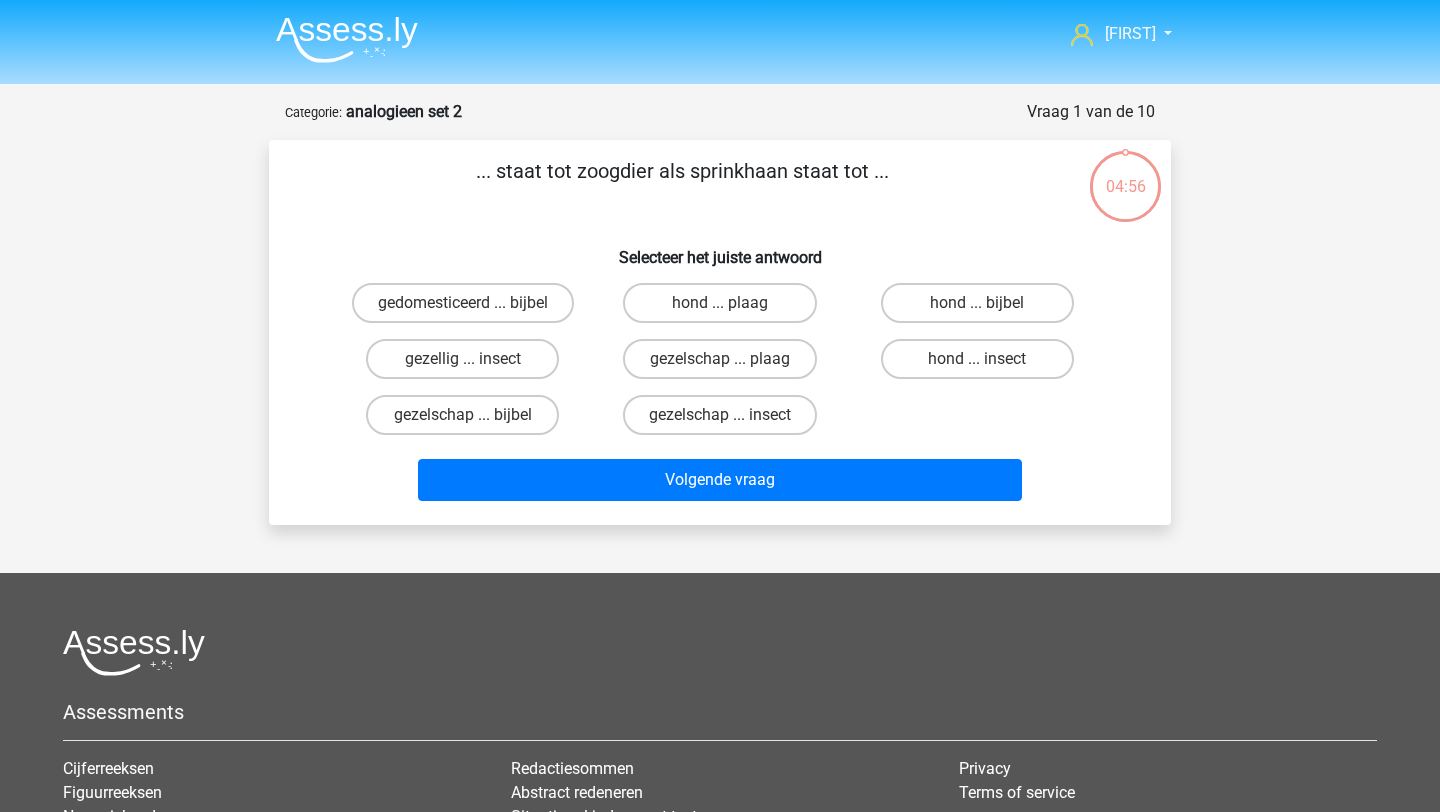 scroll, scrollTop: 1, scrollLeft: 0, axis: vertical 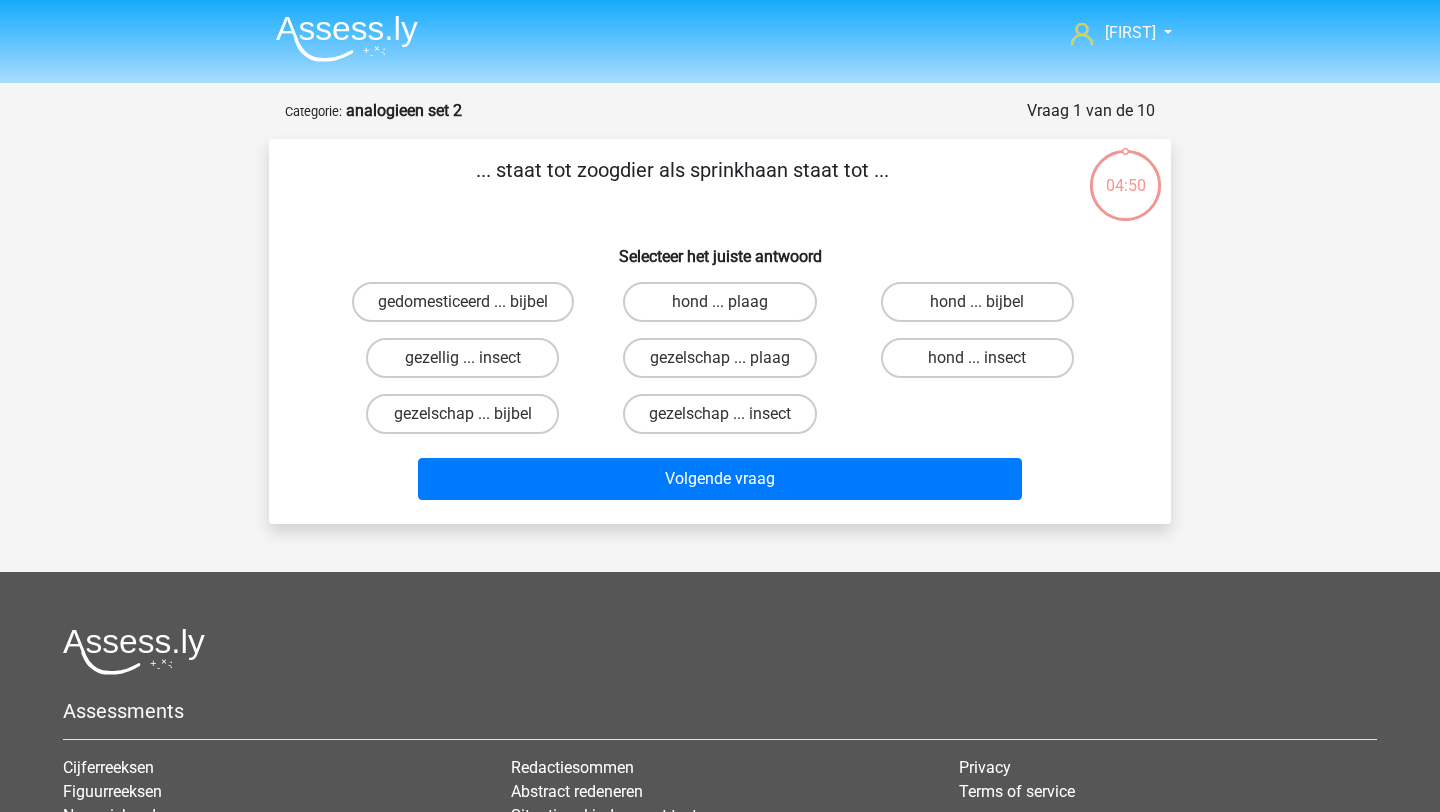 click on "hond ... insect" at bounding box center (983, 364) 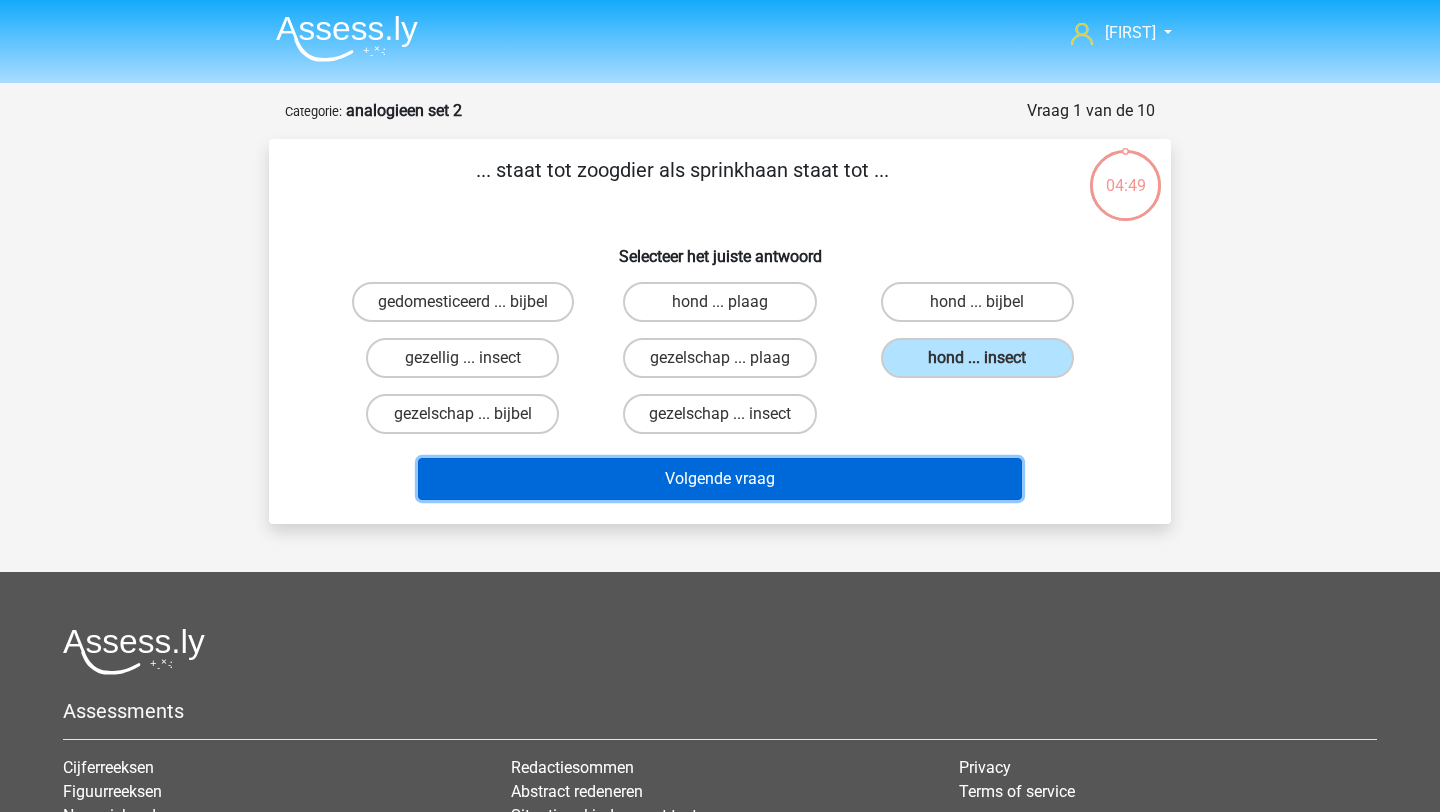 click on "Volgende vraag" at bounding box center [720, 479] 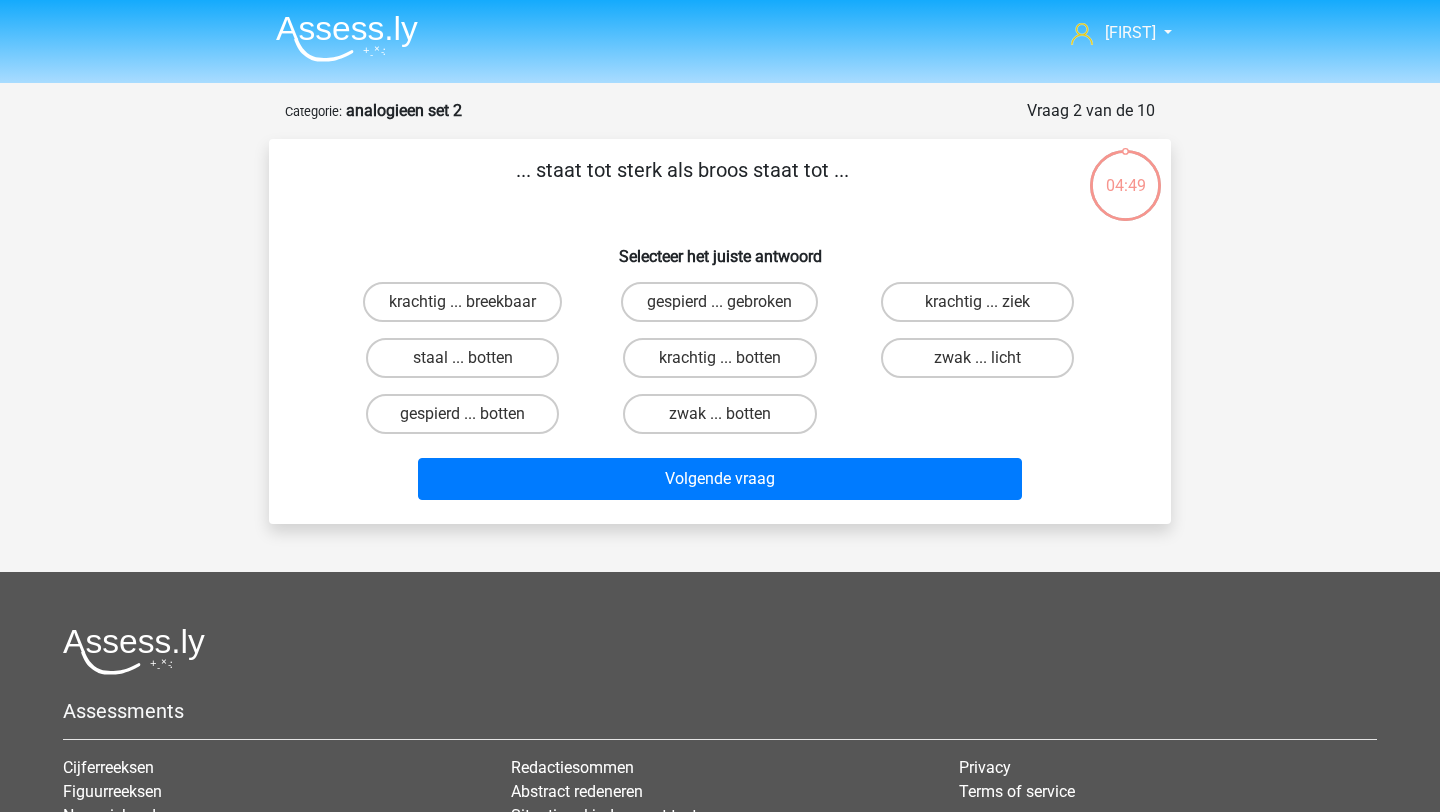 scroll, scrollTop: 100, scrollLeft: 0, axis: vertical 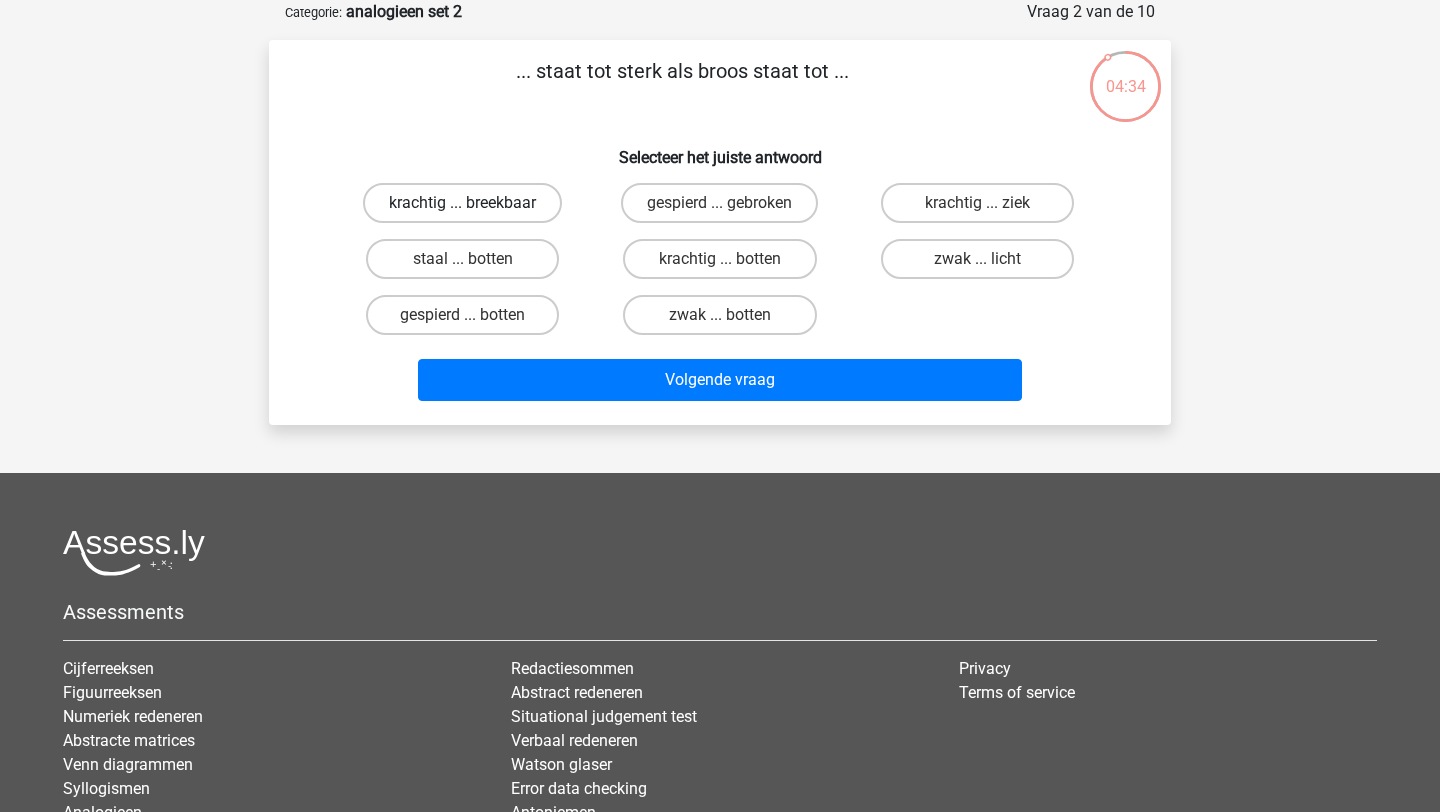 click on "krachtig ... breekbaar" at bounding box center (462, 203) 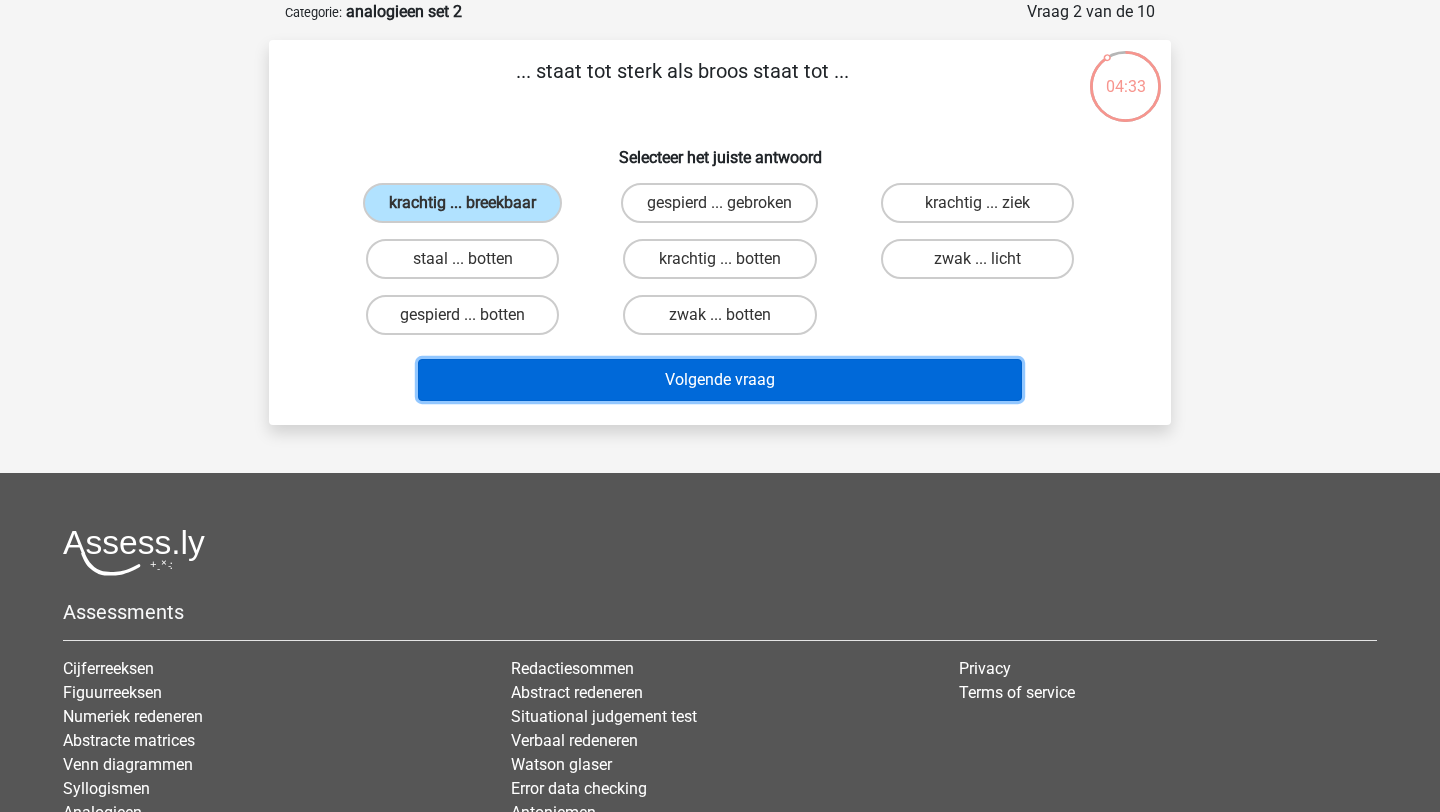 click on "Volgende vraag" at bounding box center (720, 380) 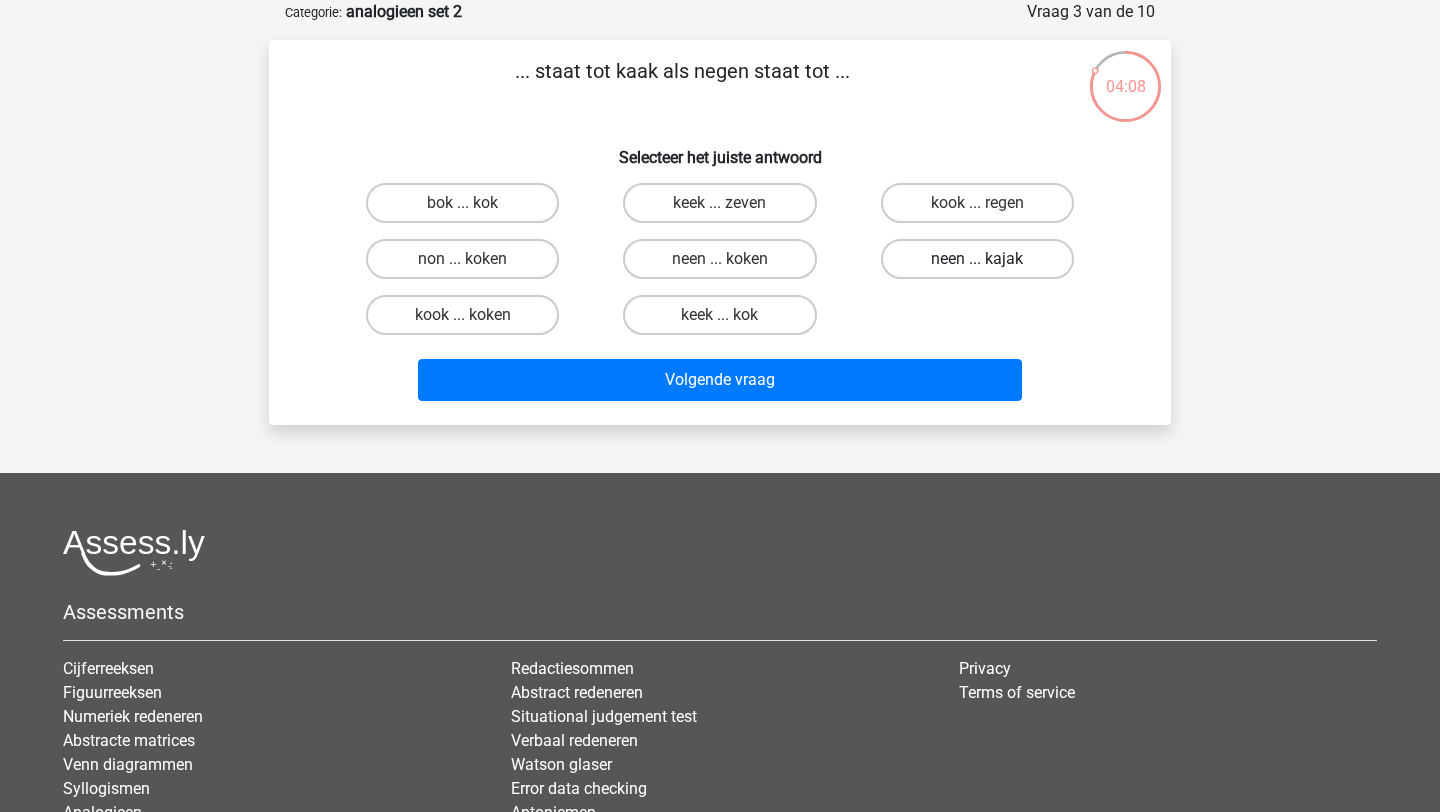 click on "neen ... kajak" at bounding box center (977, 259) 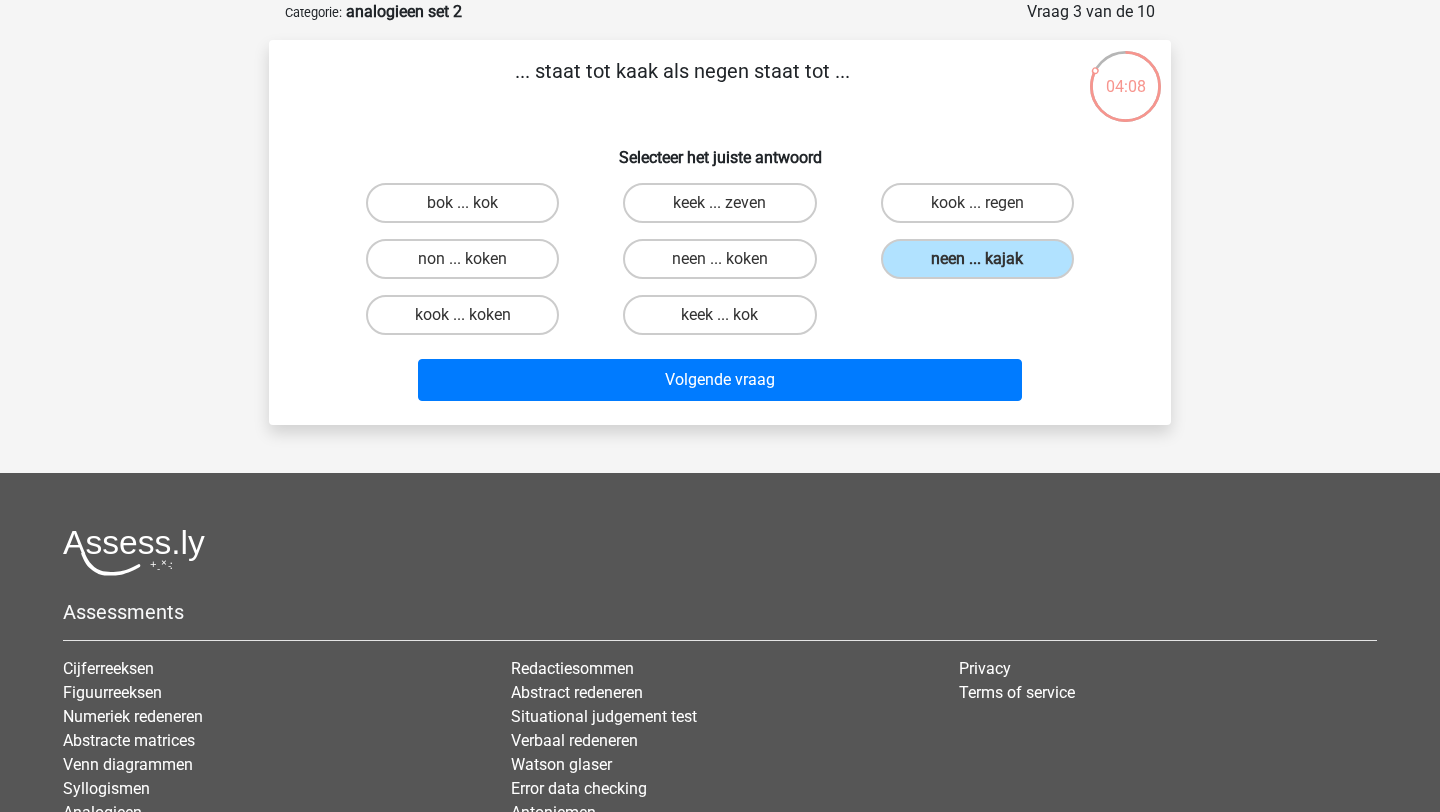 click on "Volgende vraag" at bounding box center (720, 376) 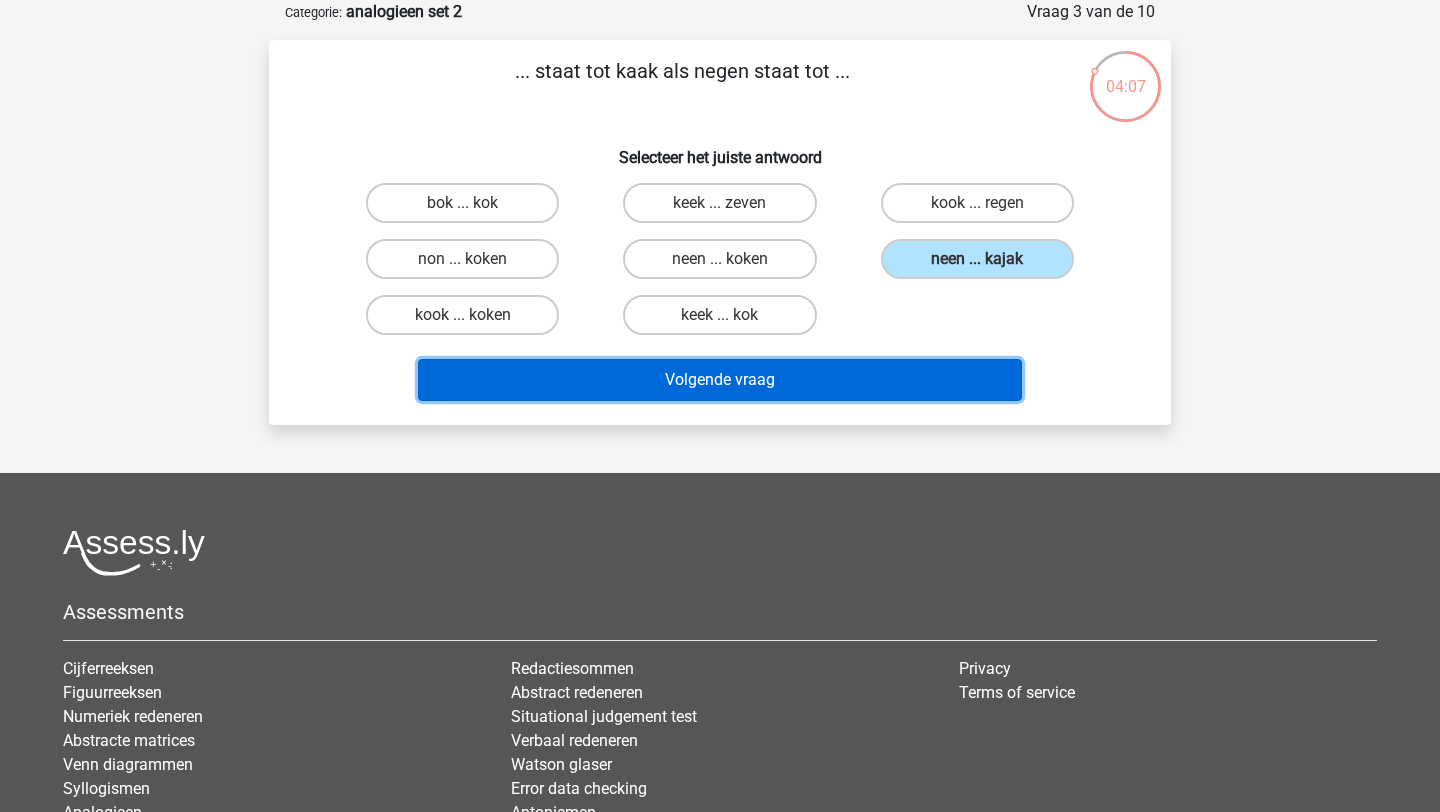 click on "Volgende vraag" at bounding box center [720, 380] 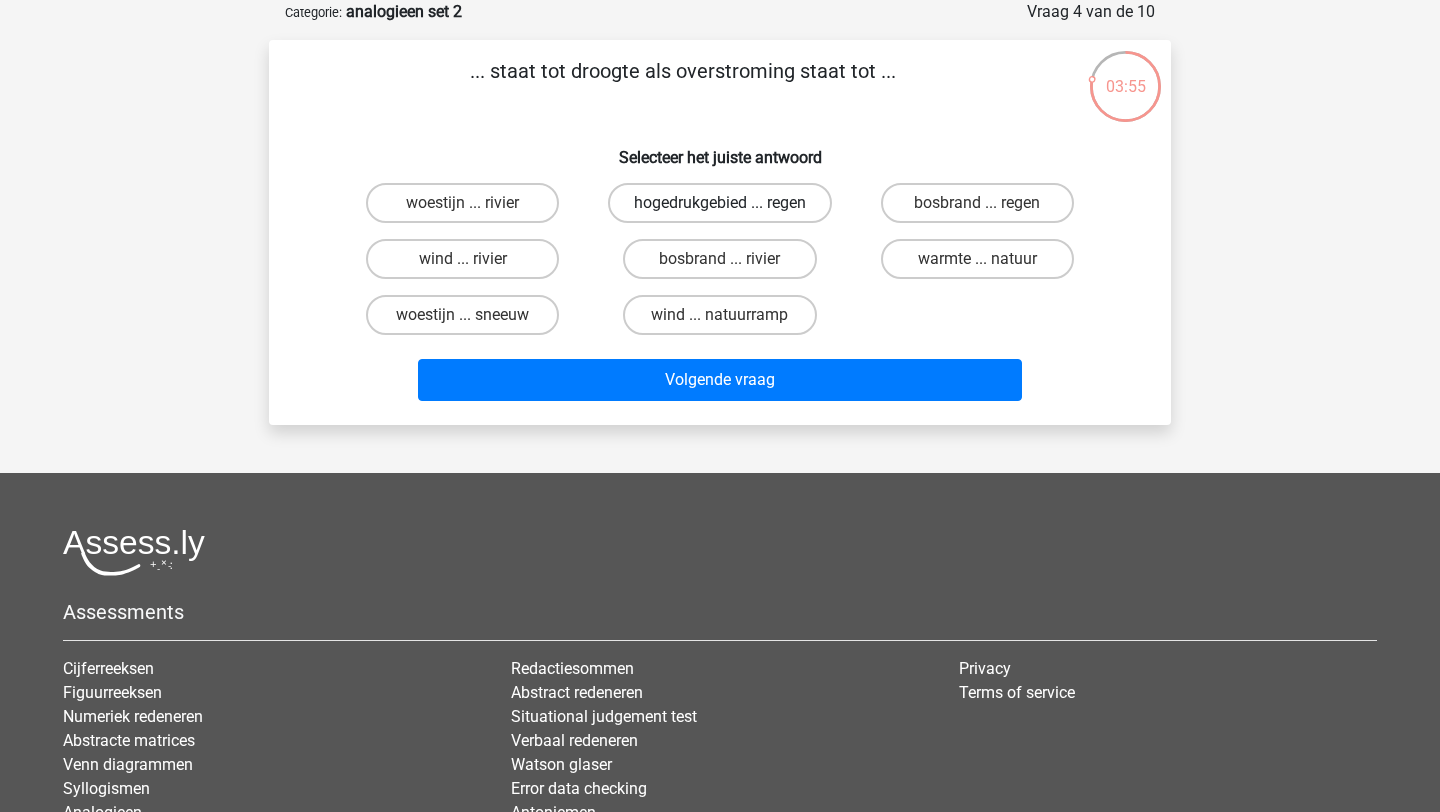 click on "hogedrukgebied ... regen" at bounding box center [720, 203] 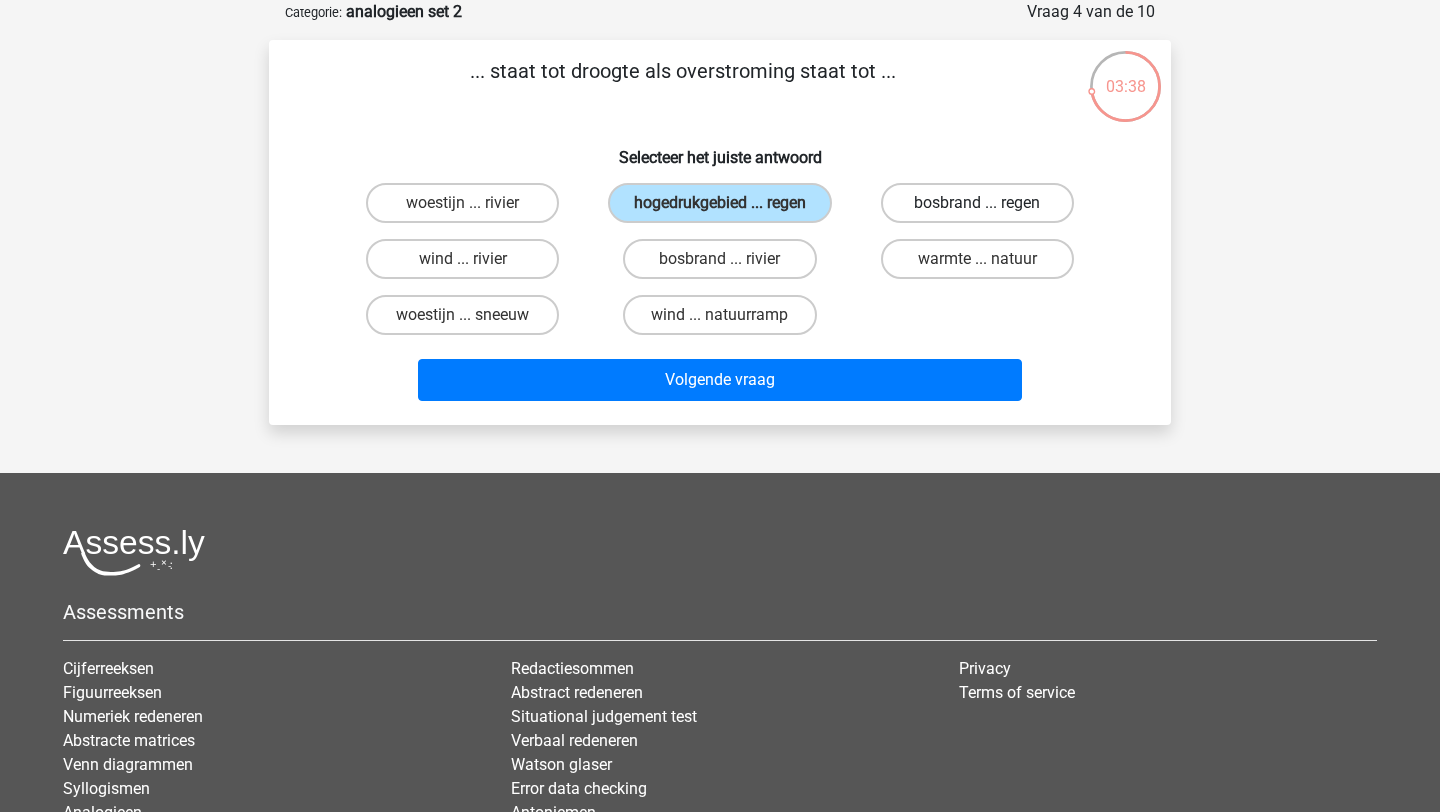 click on "bosbrand ... regen" at bounding box center (977, 203) 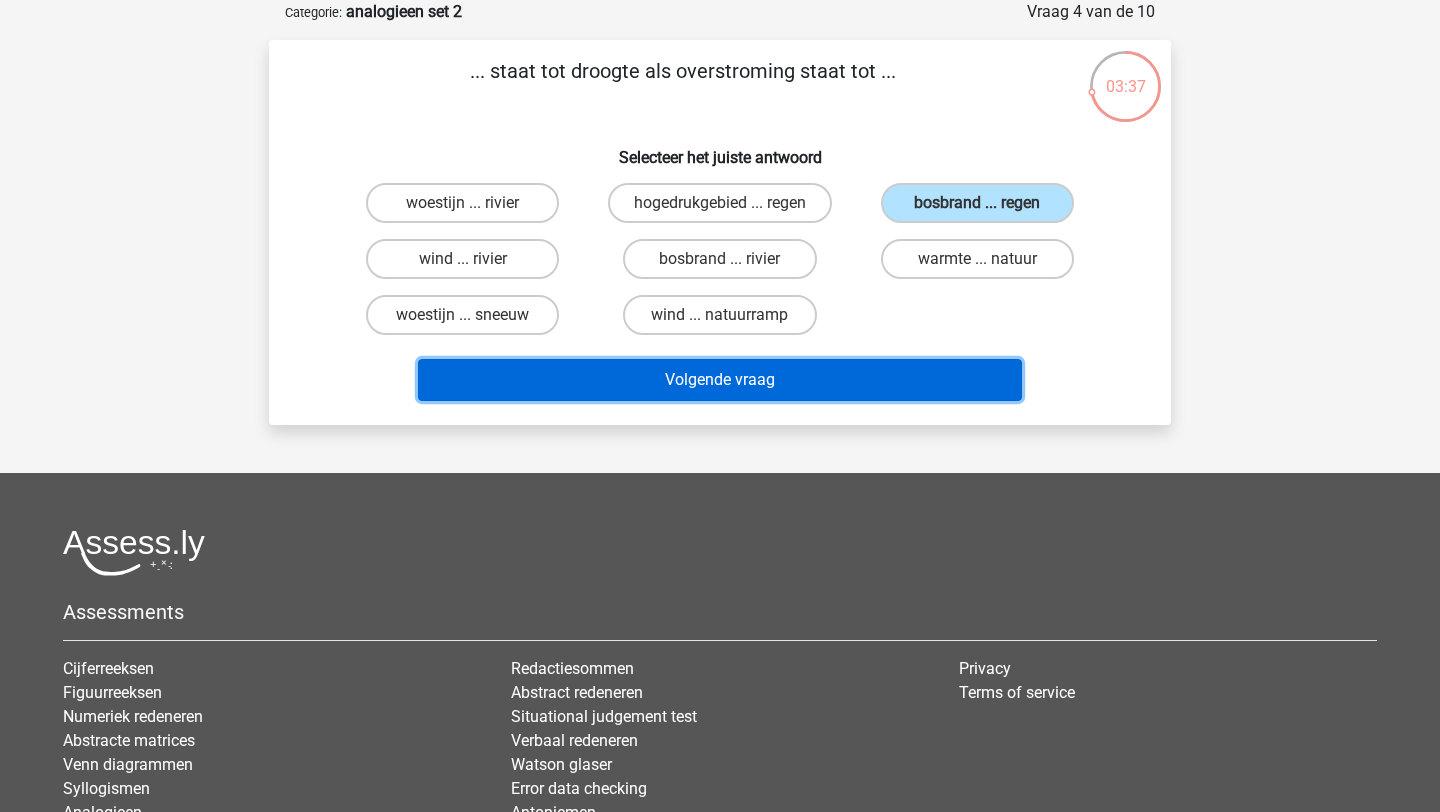 click on "Volgende vraag" at bounding box center (720, 380) 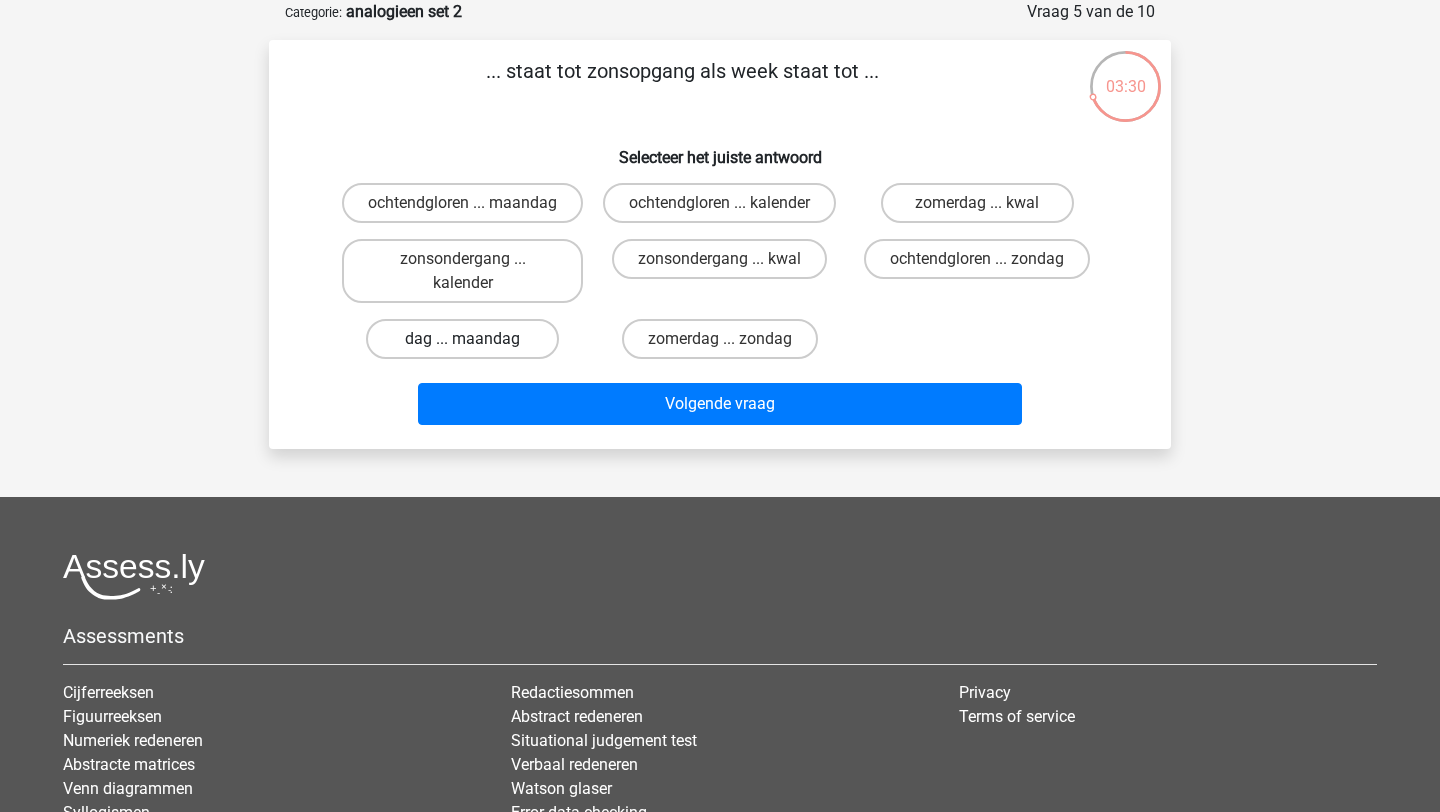 click on "dag ... maandag" at bounding box center (462, 339) 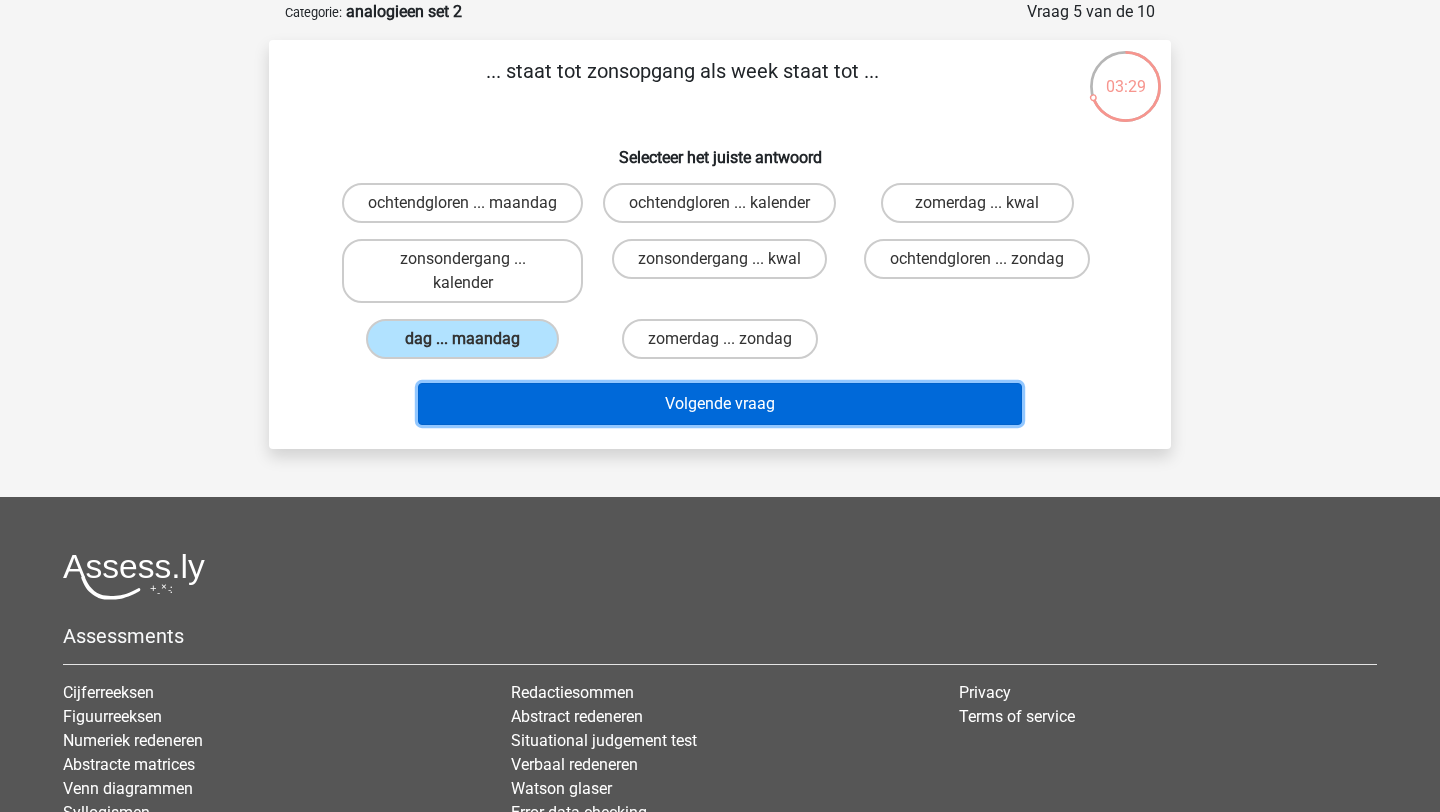 click on "Volgende vraag" at bounding box center (720, 404) 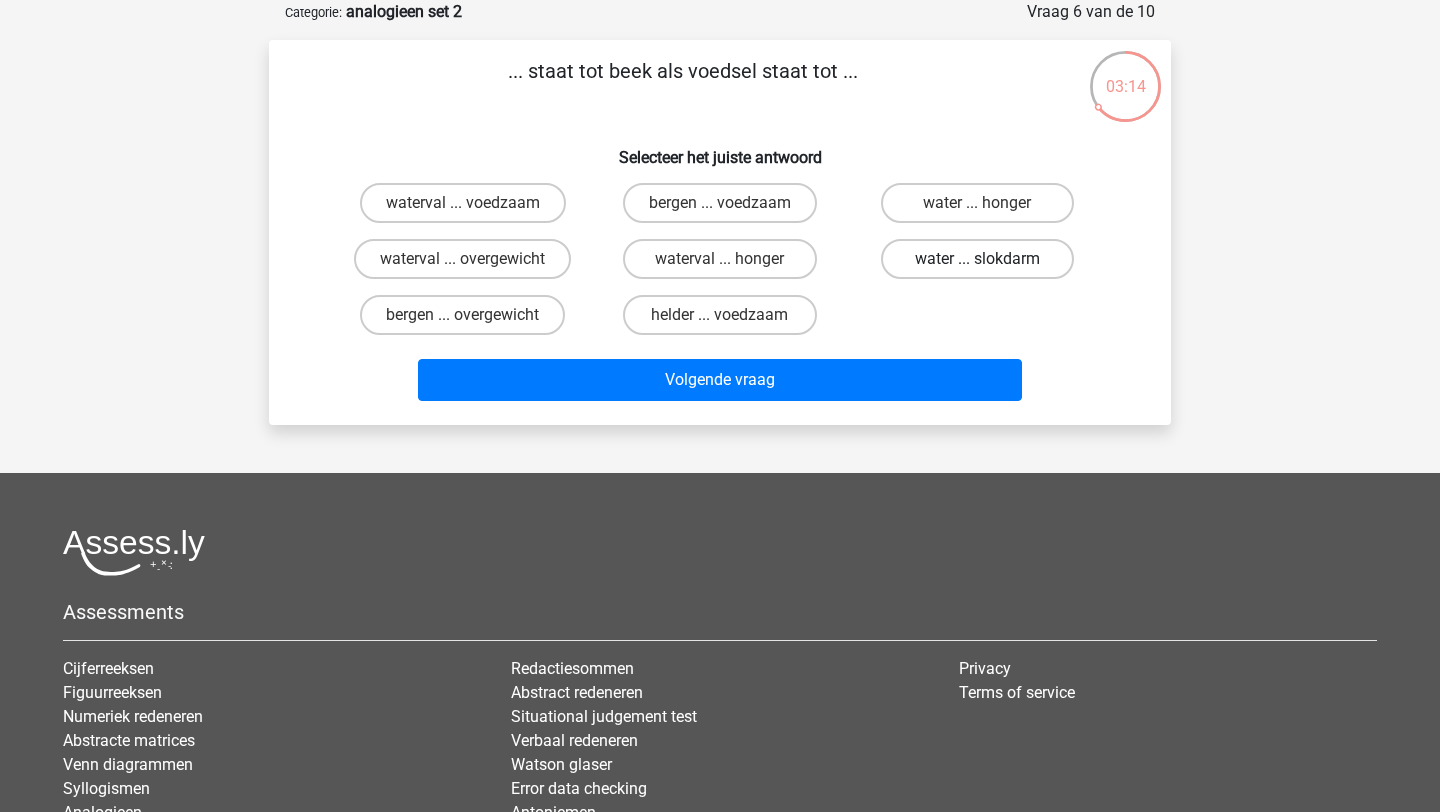 click on "water ... slokdarm" at bounding box center (977, 259) 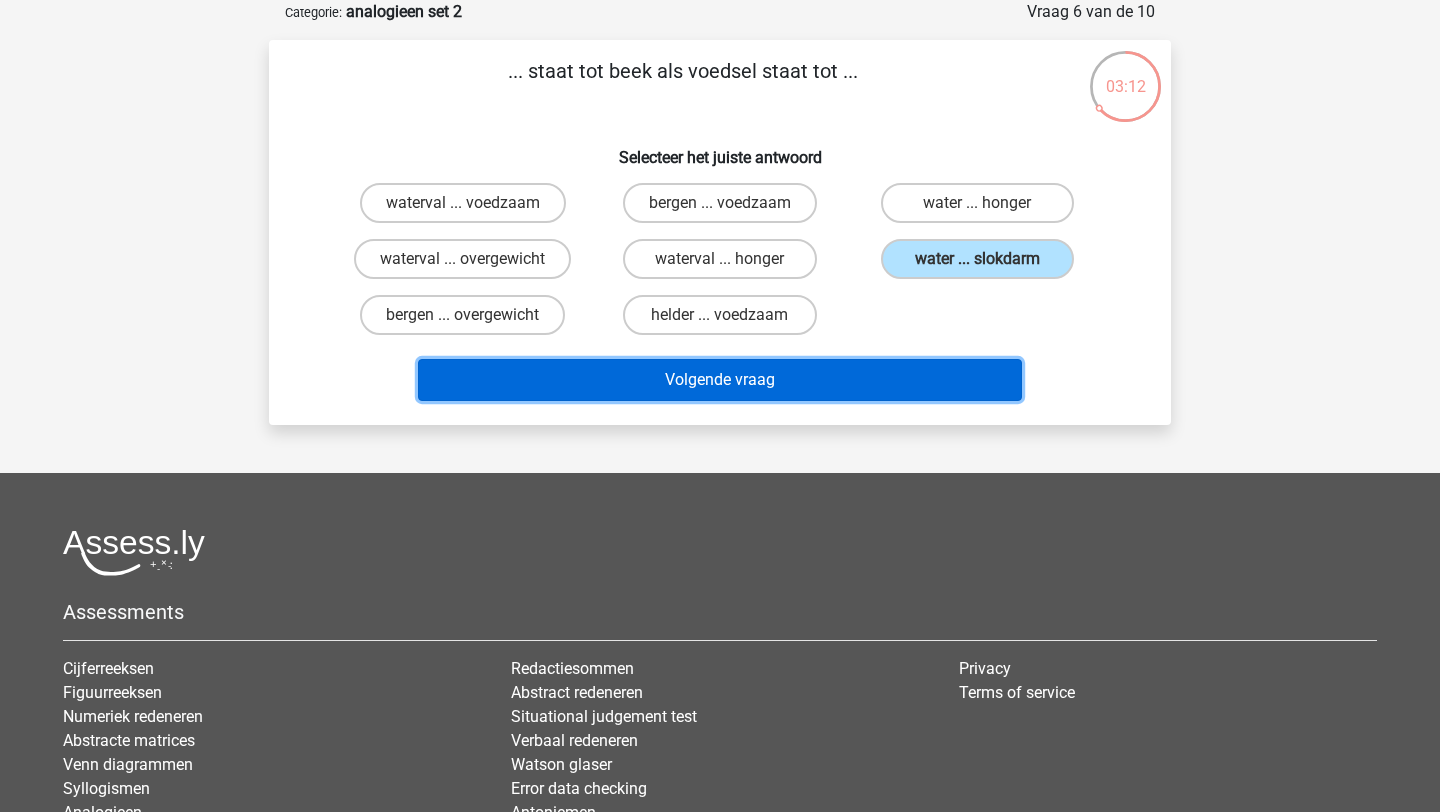 click on "Volgende vraag" at bounding box center [720, 380] 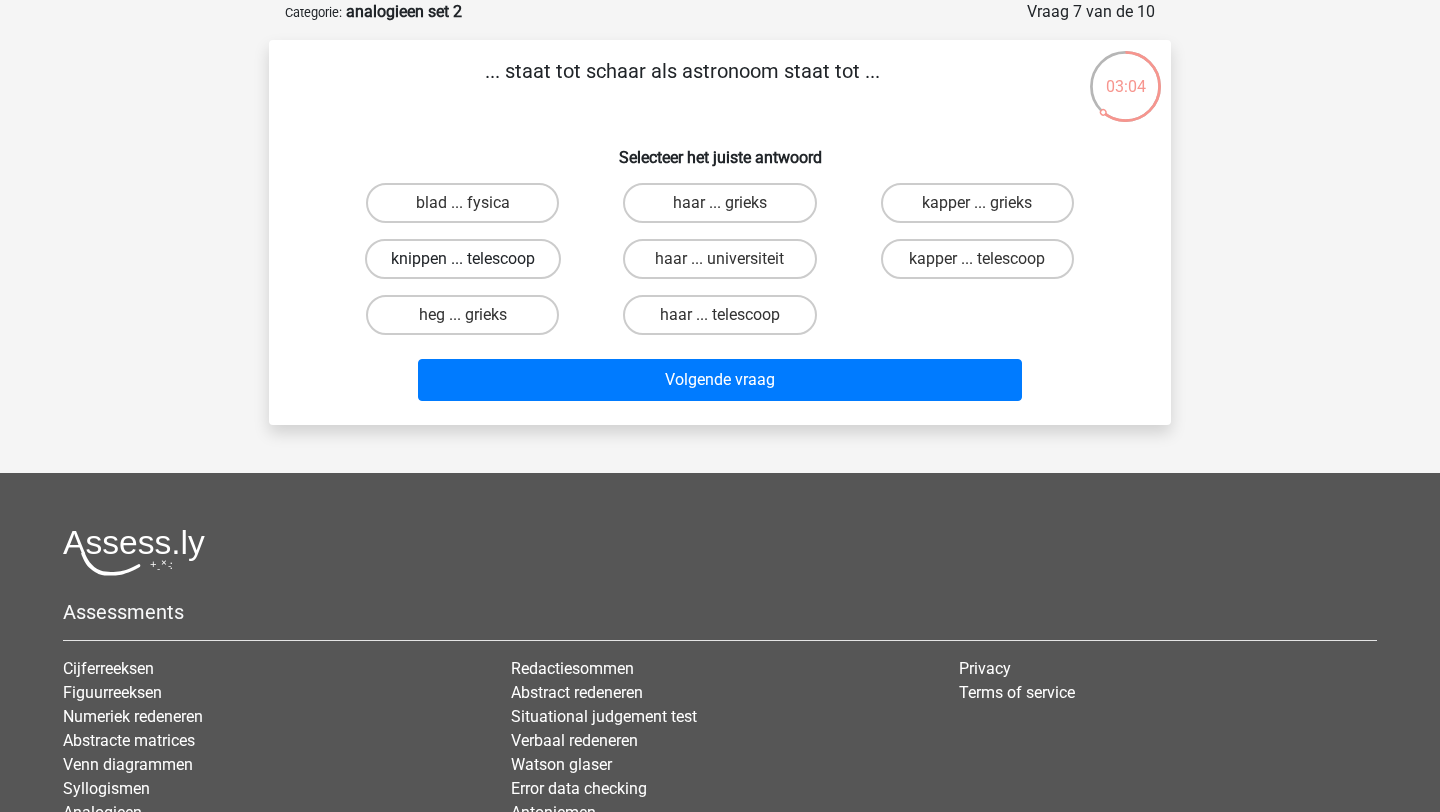click on "knippen ... telescoop" at bounding box center [463, 259] 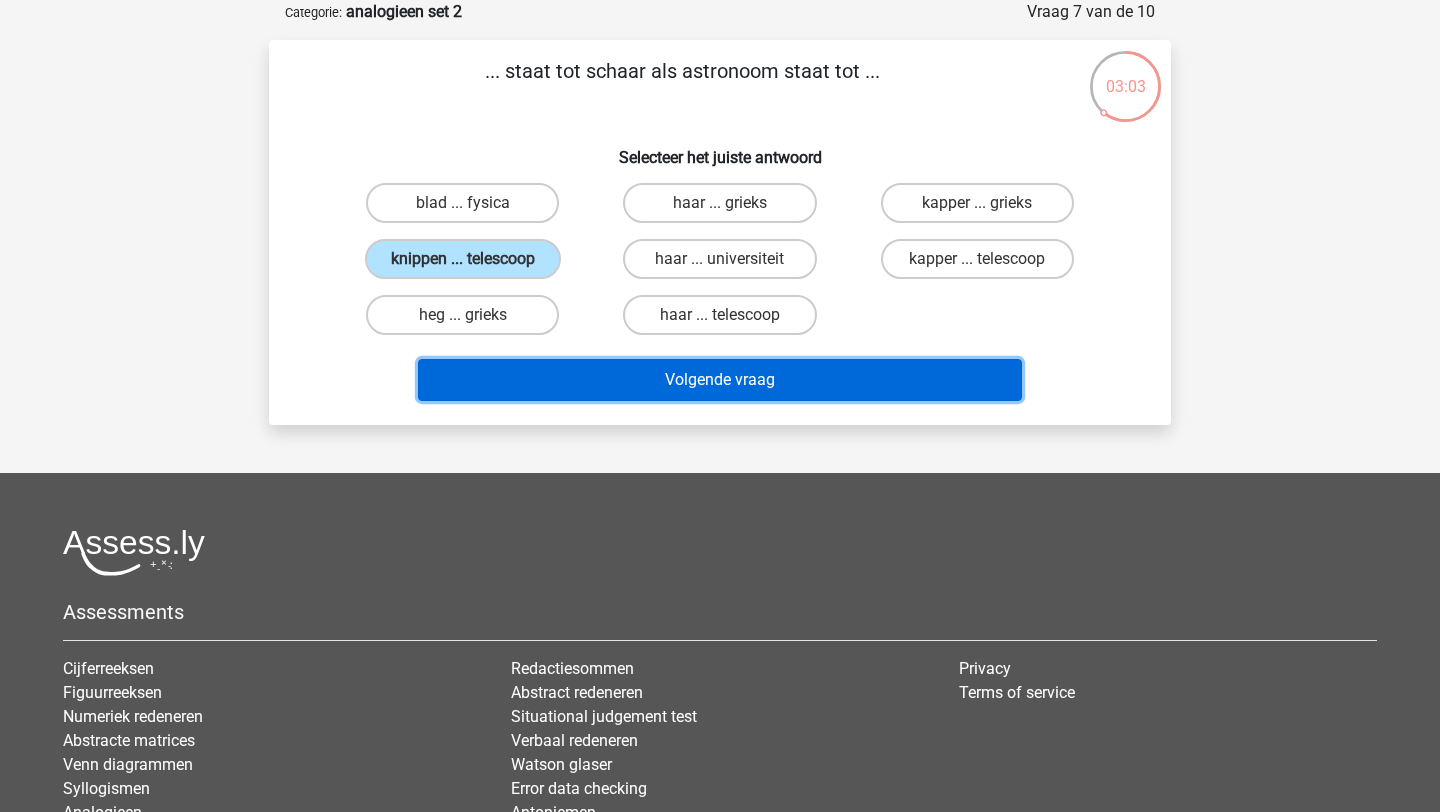 click on "Volgende vraag" at bounding box center [720, 380] 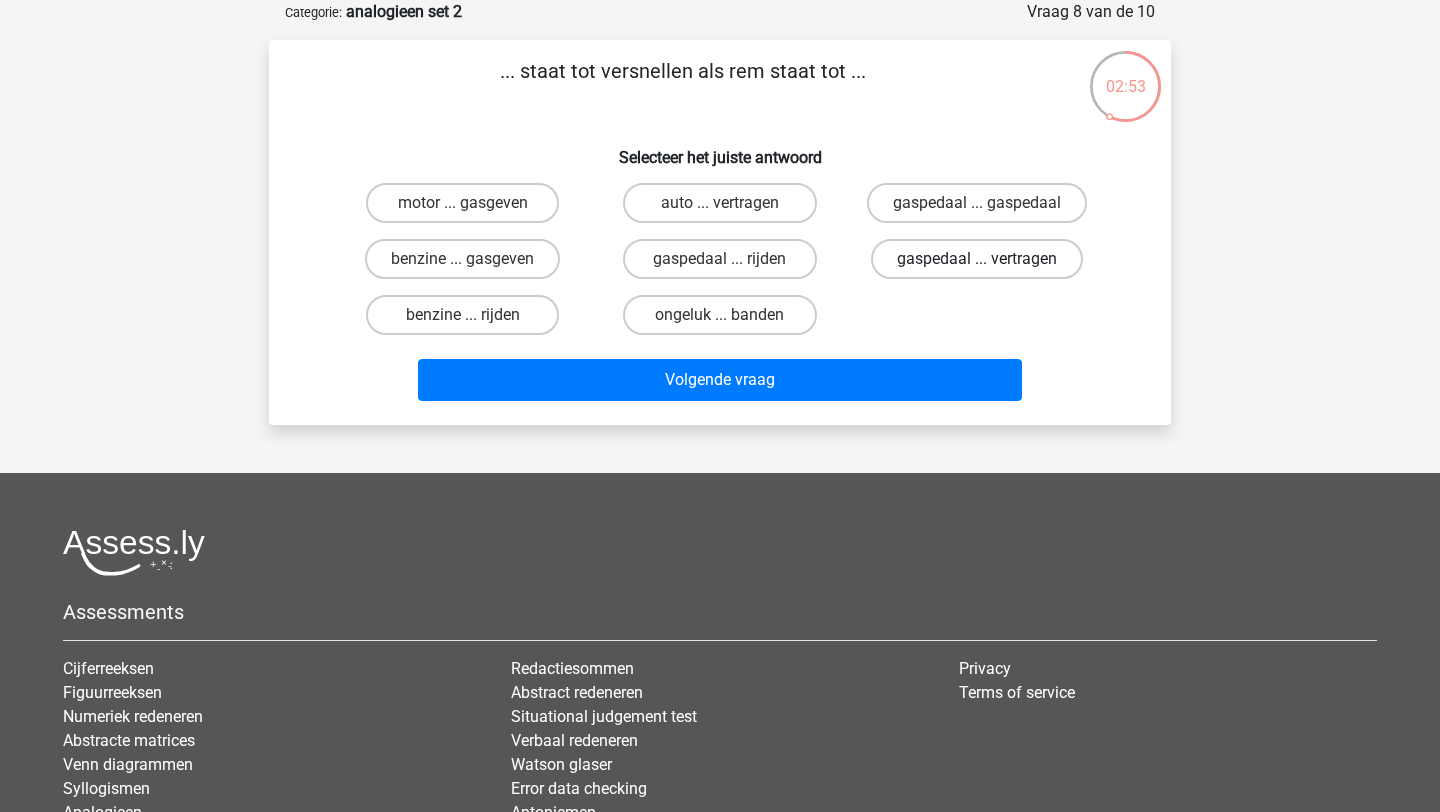 click on "gaspedaal ... vertragen" at bounding box center (977, 259) 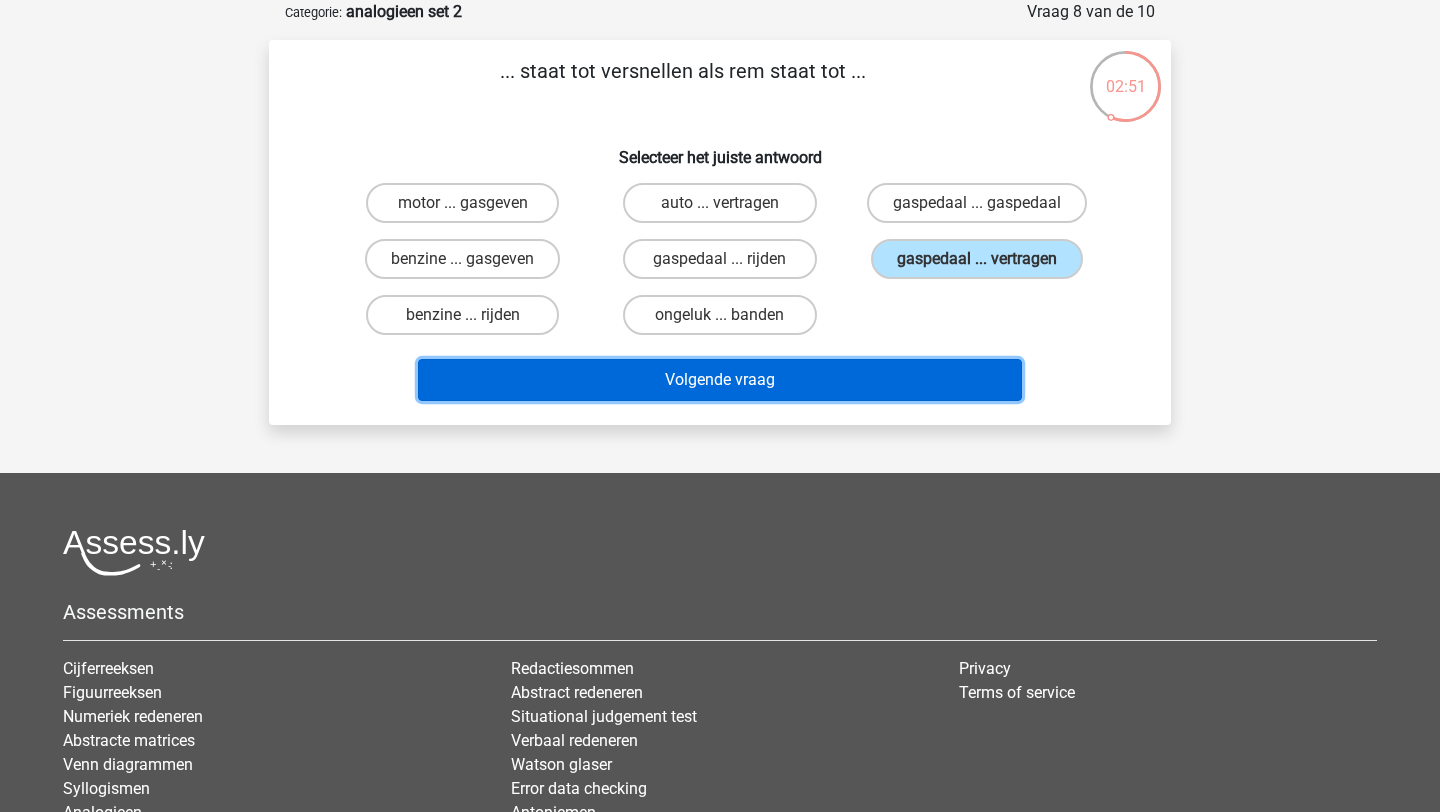 click on "Volgende vraag" at bounding box center [720, 380] 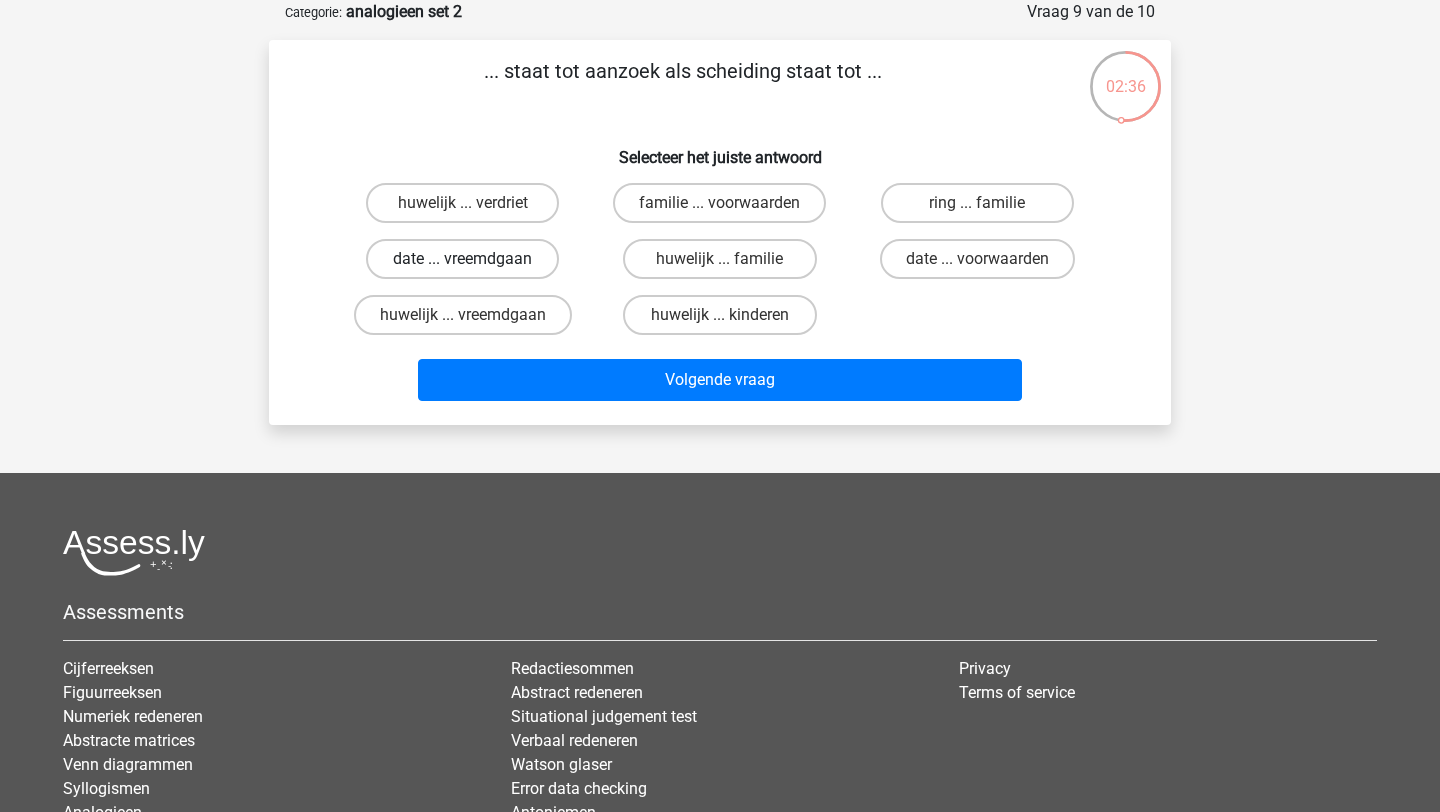 click on "date ... vreemdgaan" at bounding box center (462, 259) 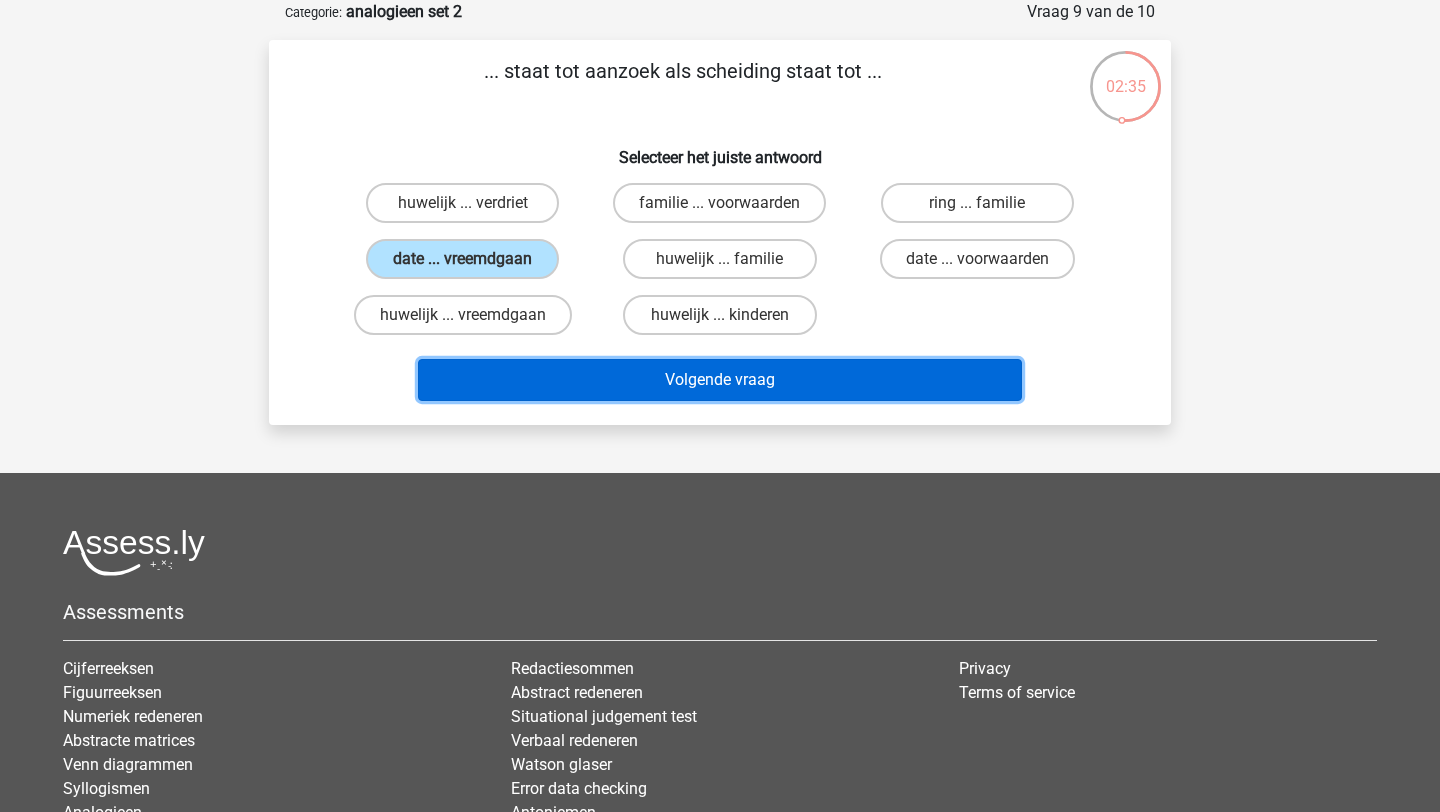 click on "Volgende vraag" at bounding box center (720, 380) 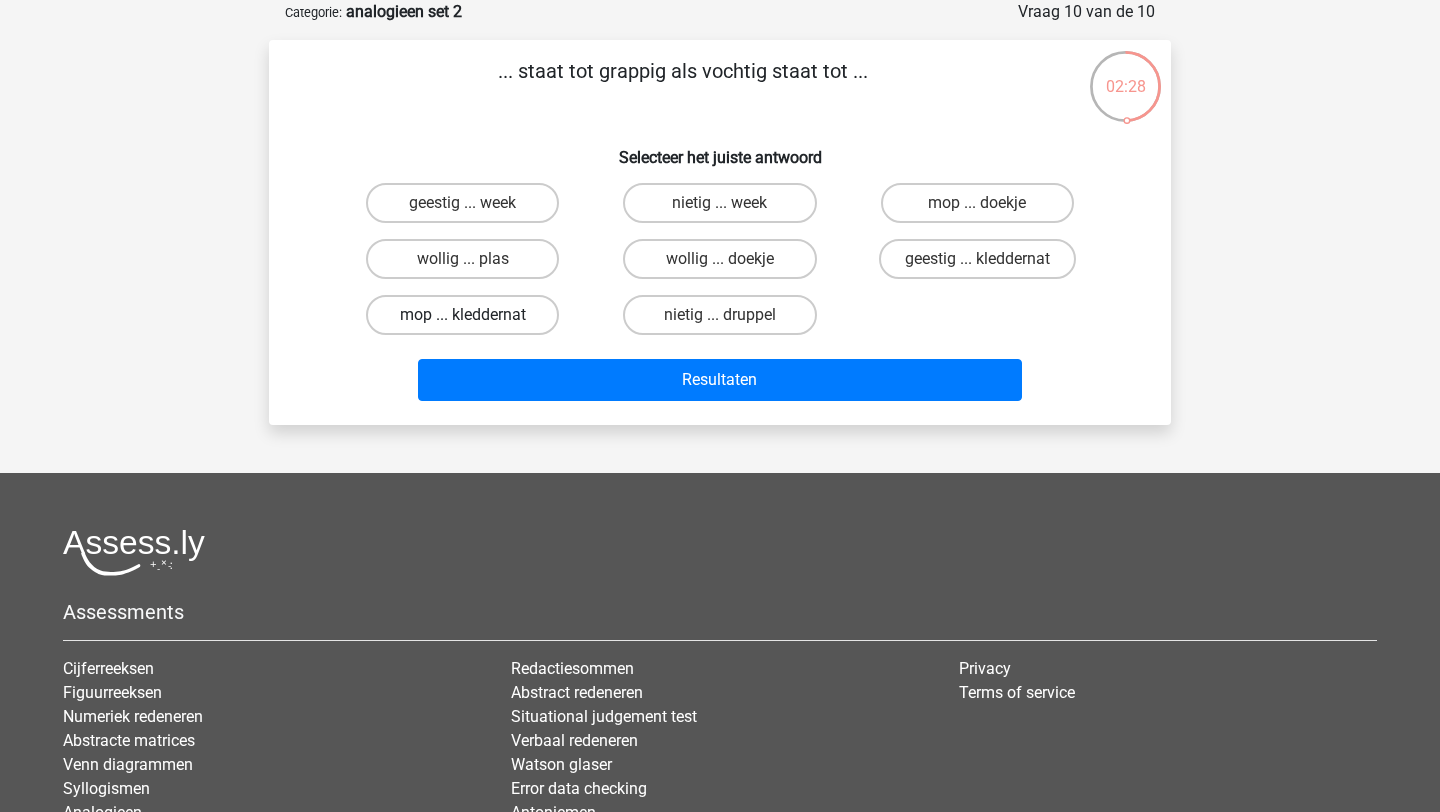 click on "mop ... kleddernat" at bounding box center [462, 315] 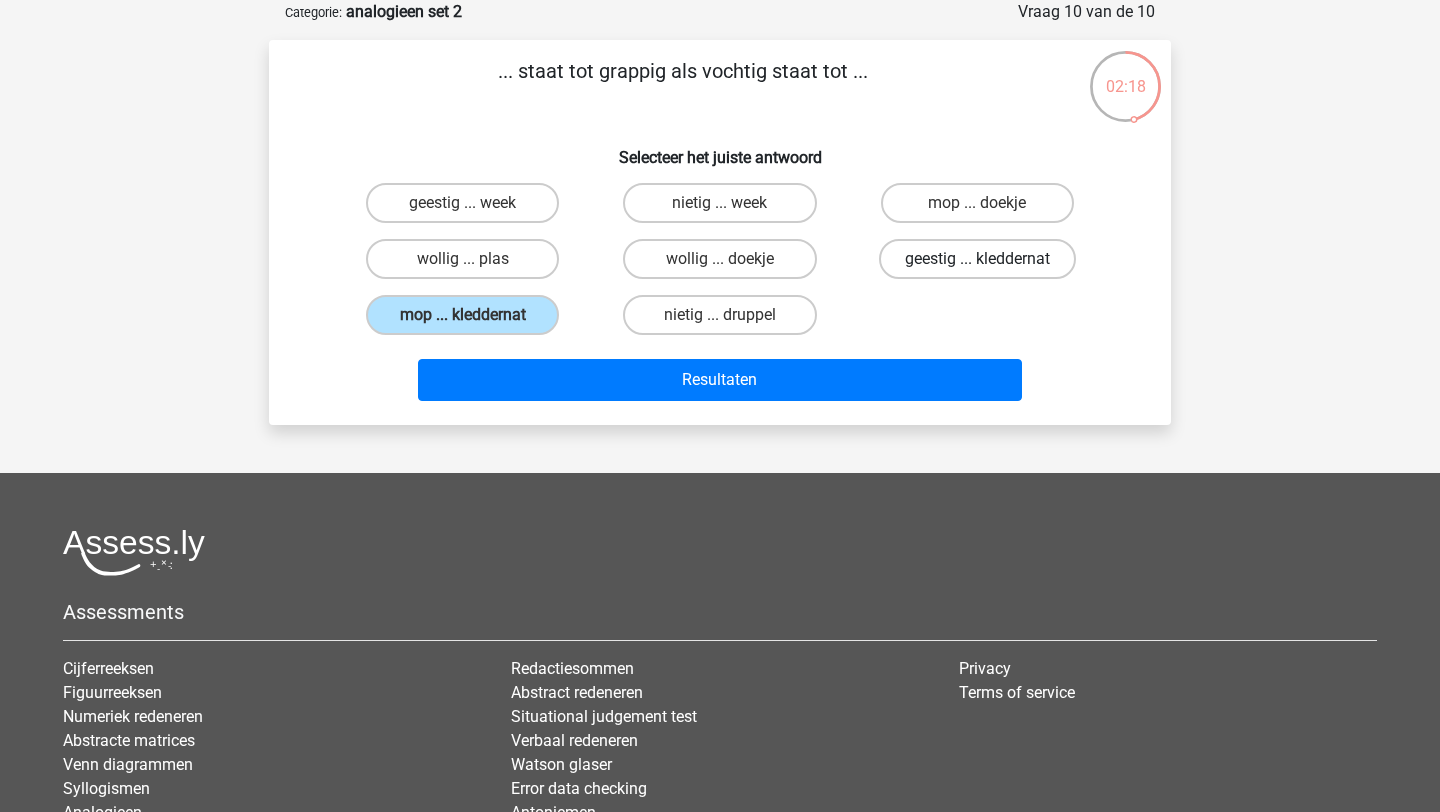 click on "geestig ... kleddernat" at bounding box center [977, 259] 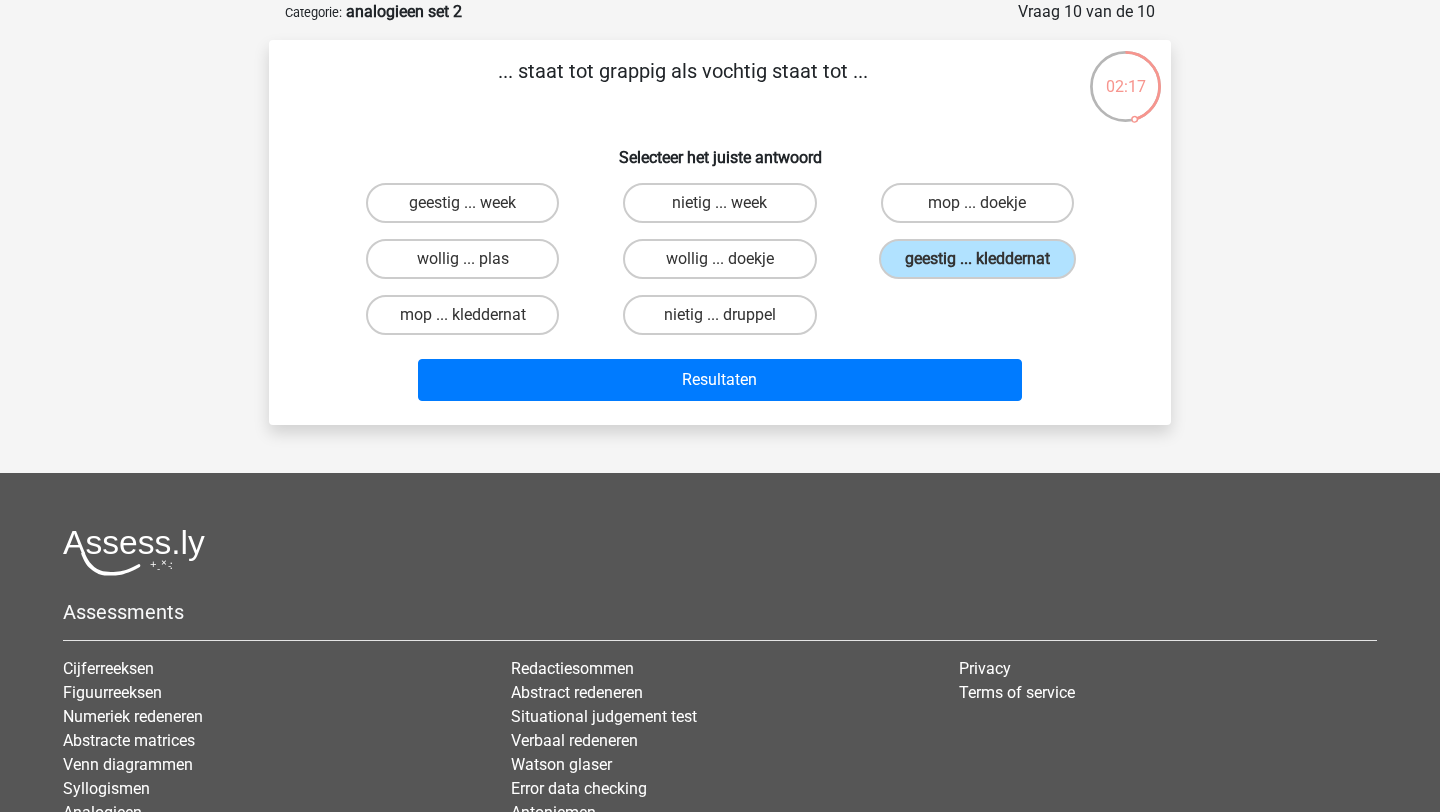 click on "... staat tot grappig als vochtig staat tot ...
Selecteer het juiste antwoord
geestig ... week
nietig ... week
mop ... doekje" at bounding box center (720, 232) 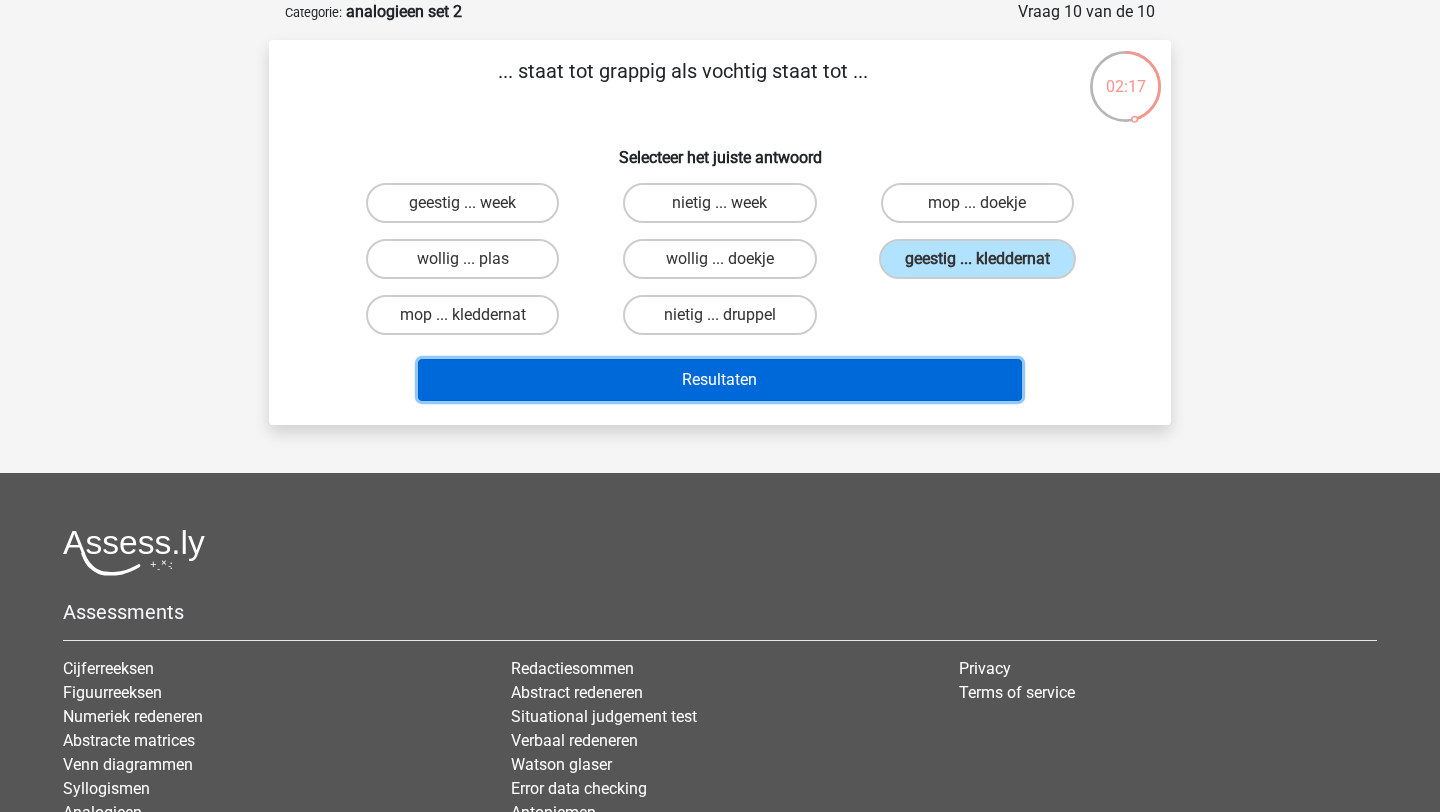 click on "Resultaten" at bounding box center (720, 380) 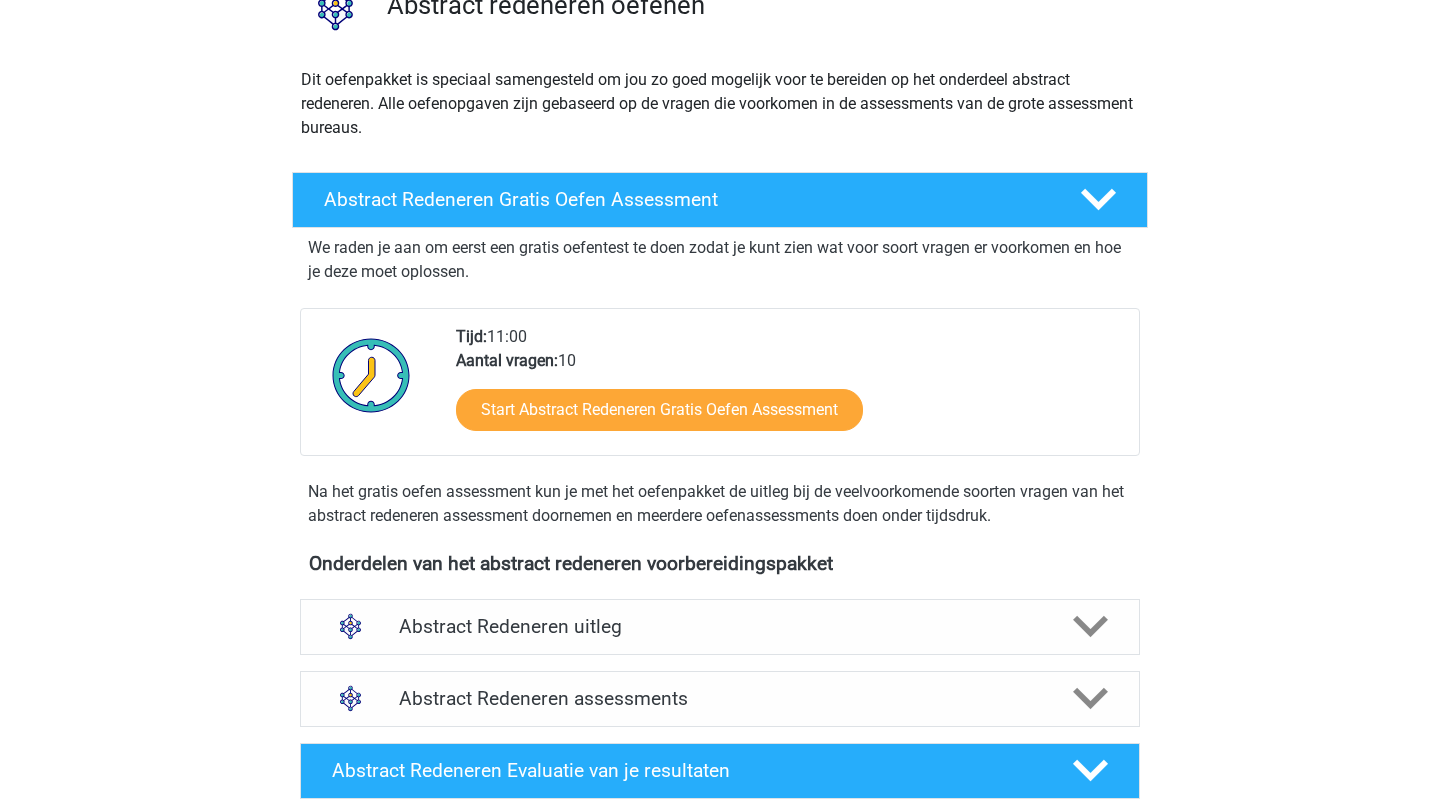 scroll, scrollTop: 478, scrollLeft: 0, axis: vertical 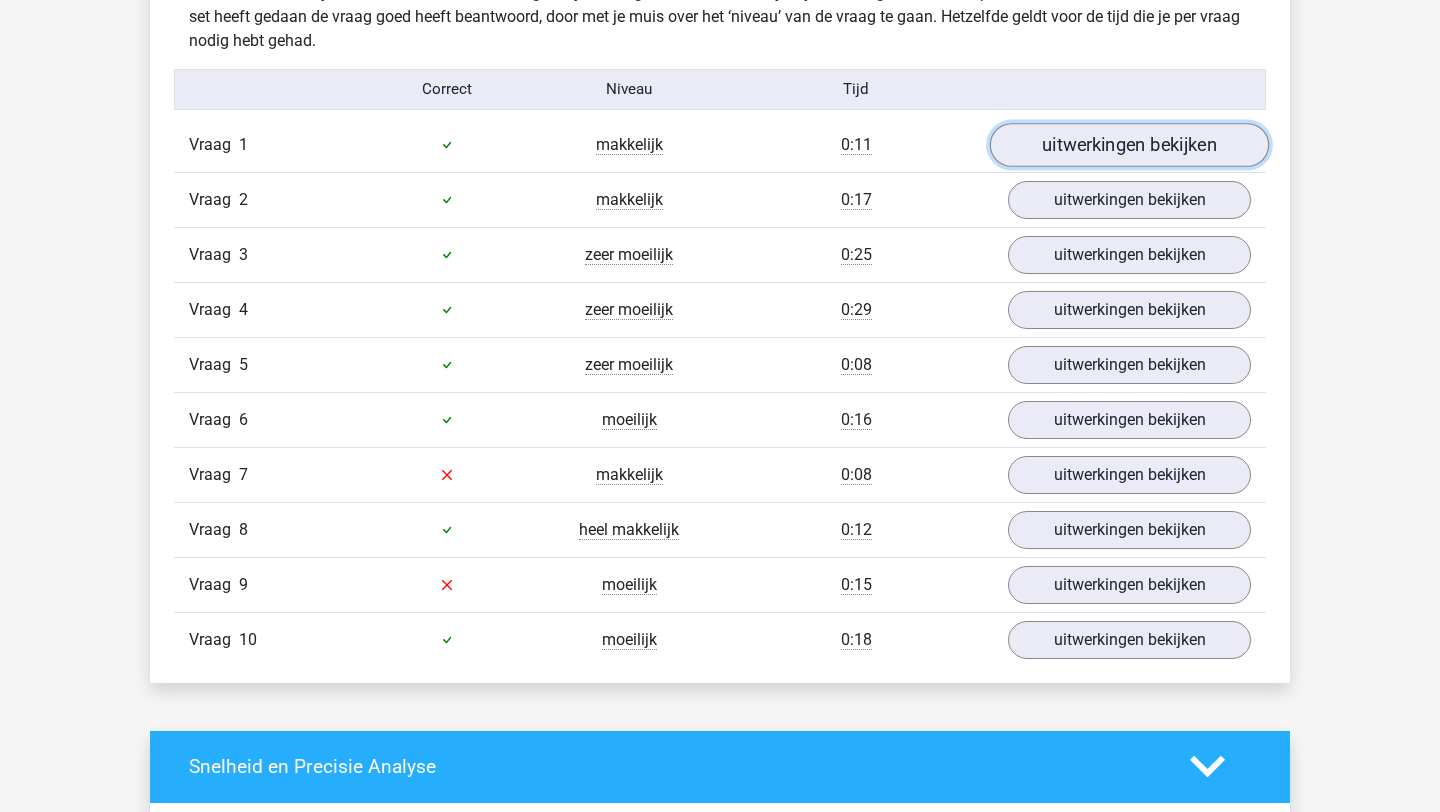 click on "uitwerkingen bekijken" at bounding box center (1129, 145) 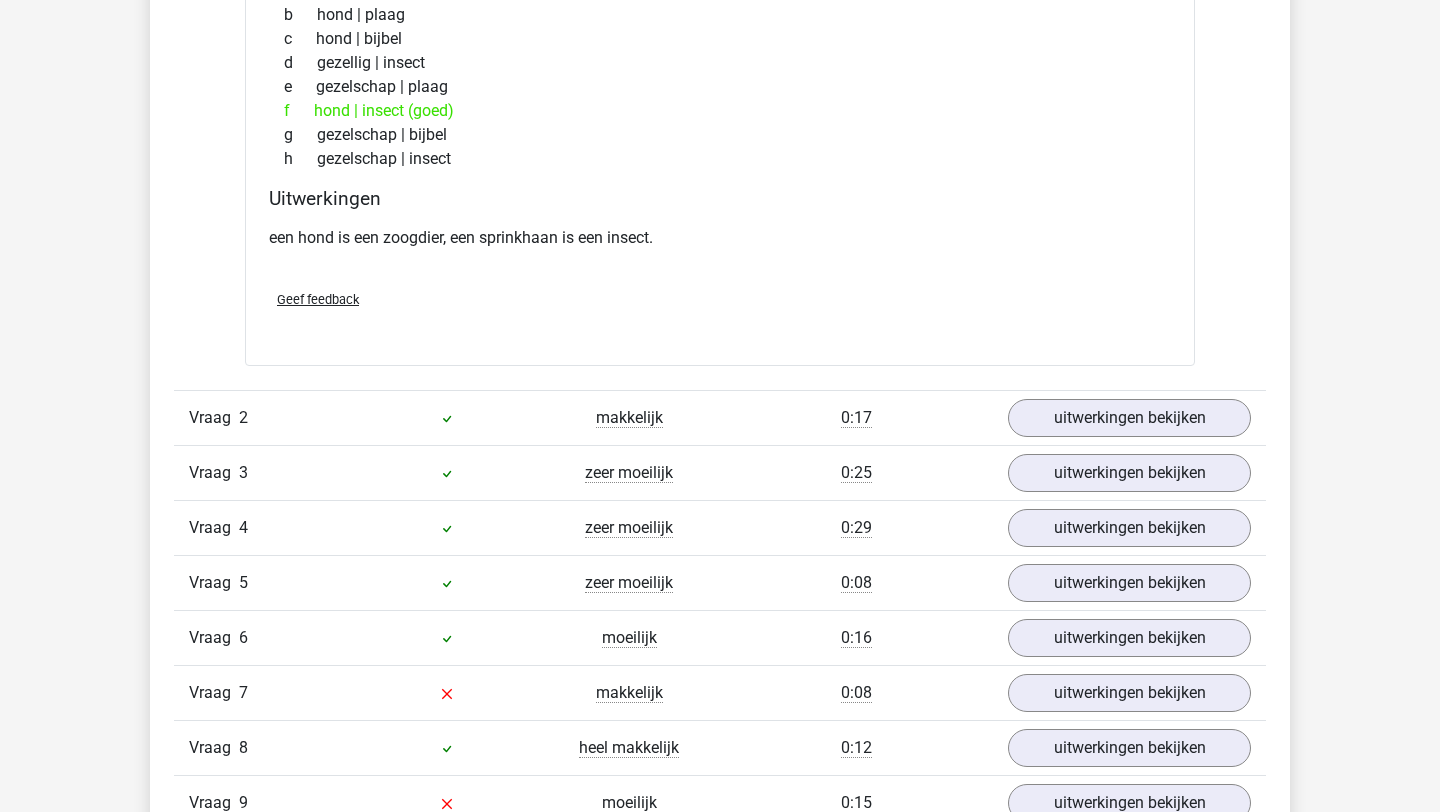 scroll, scrollTop: 1580, scrollLeft: 0, axis: vertical 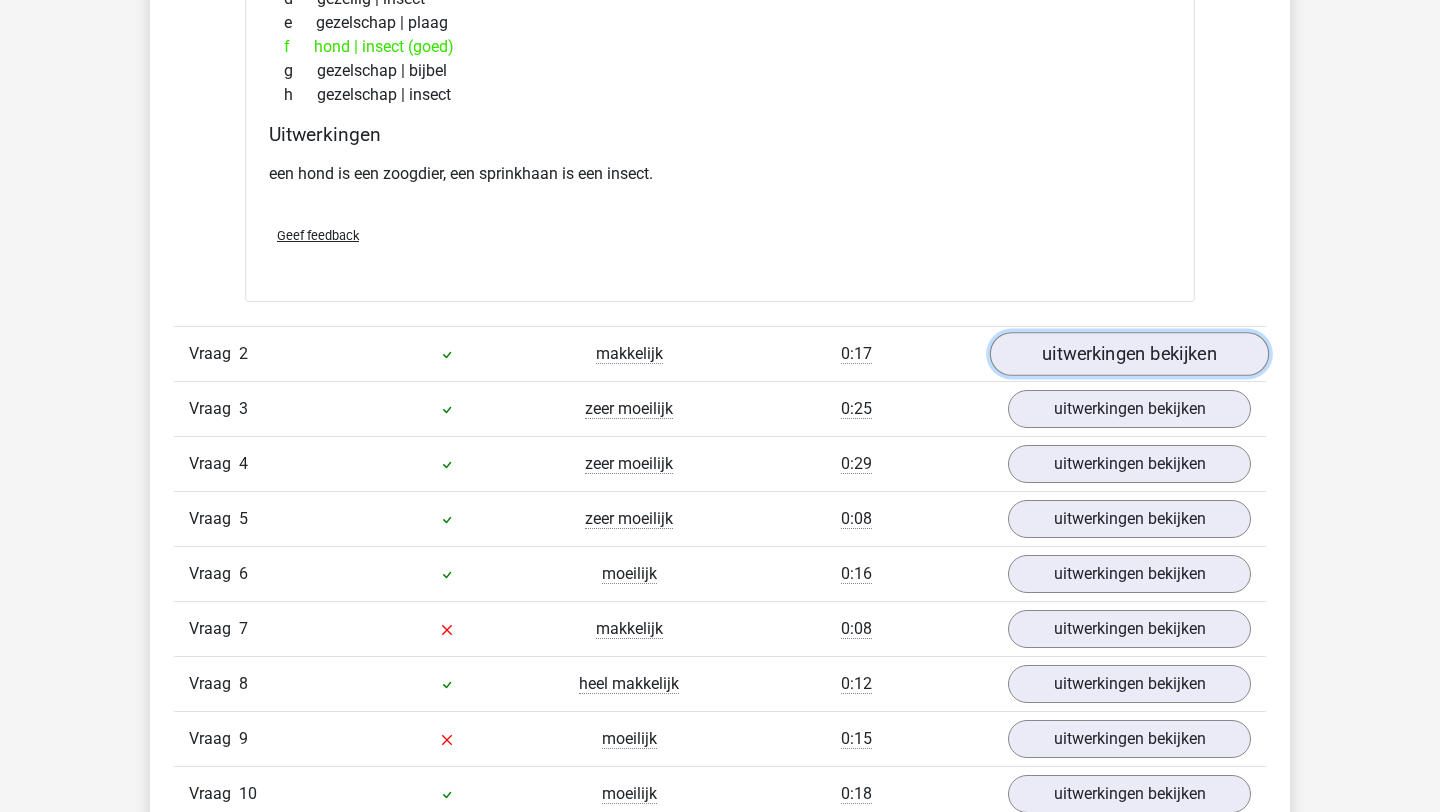 click on "uitwerkingen bekijken" at bounding box center [1129, 354] 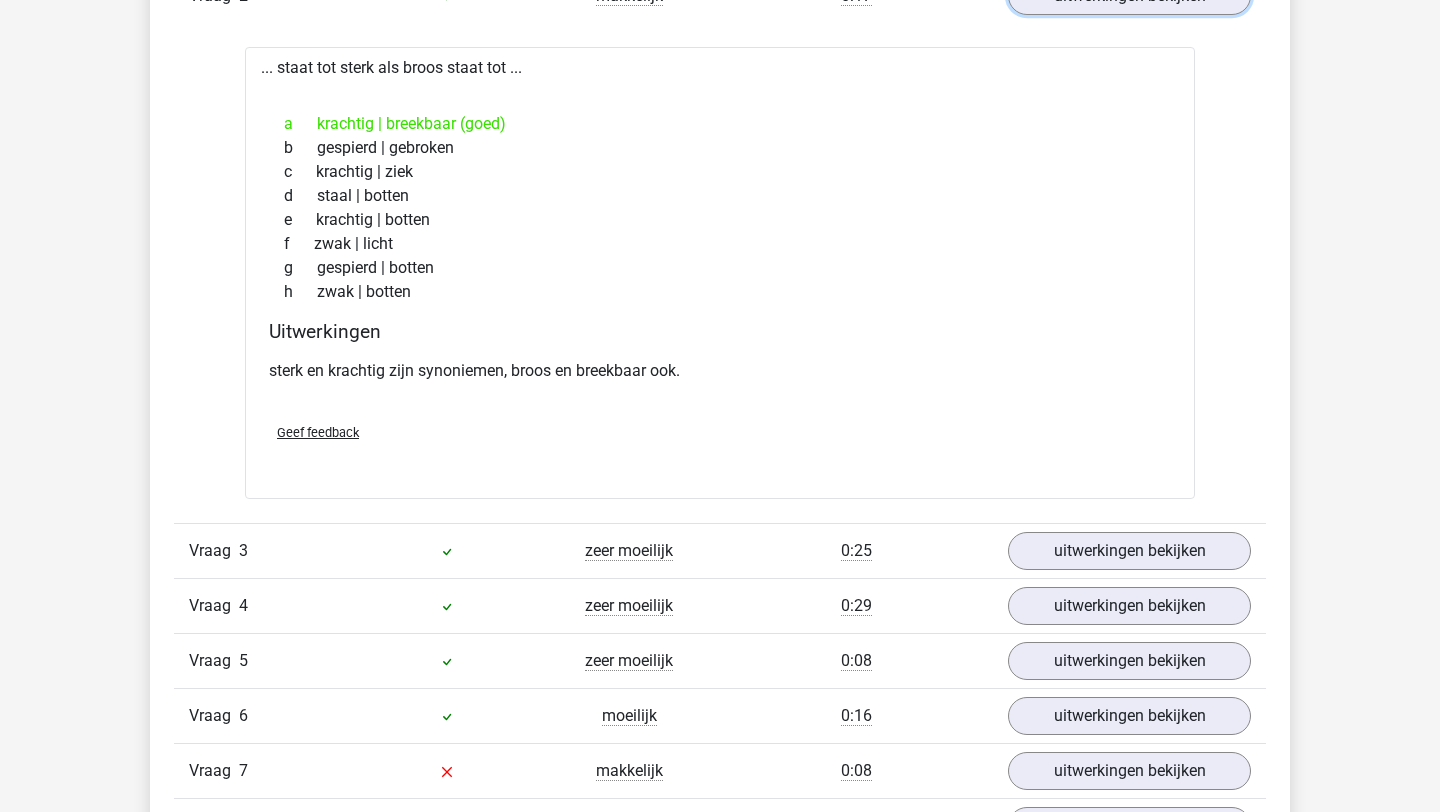 scroll, scrollTop: 1971, scrollLeft: 0, axis: vertical 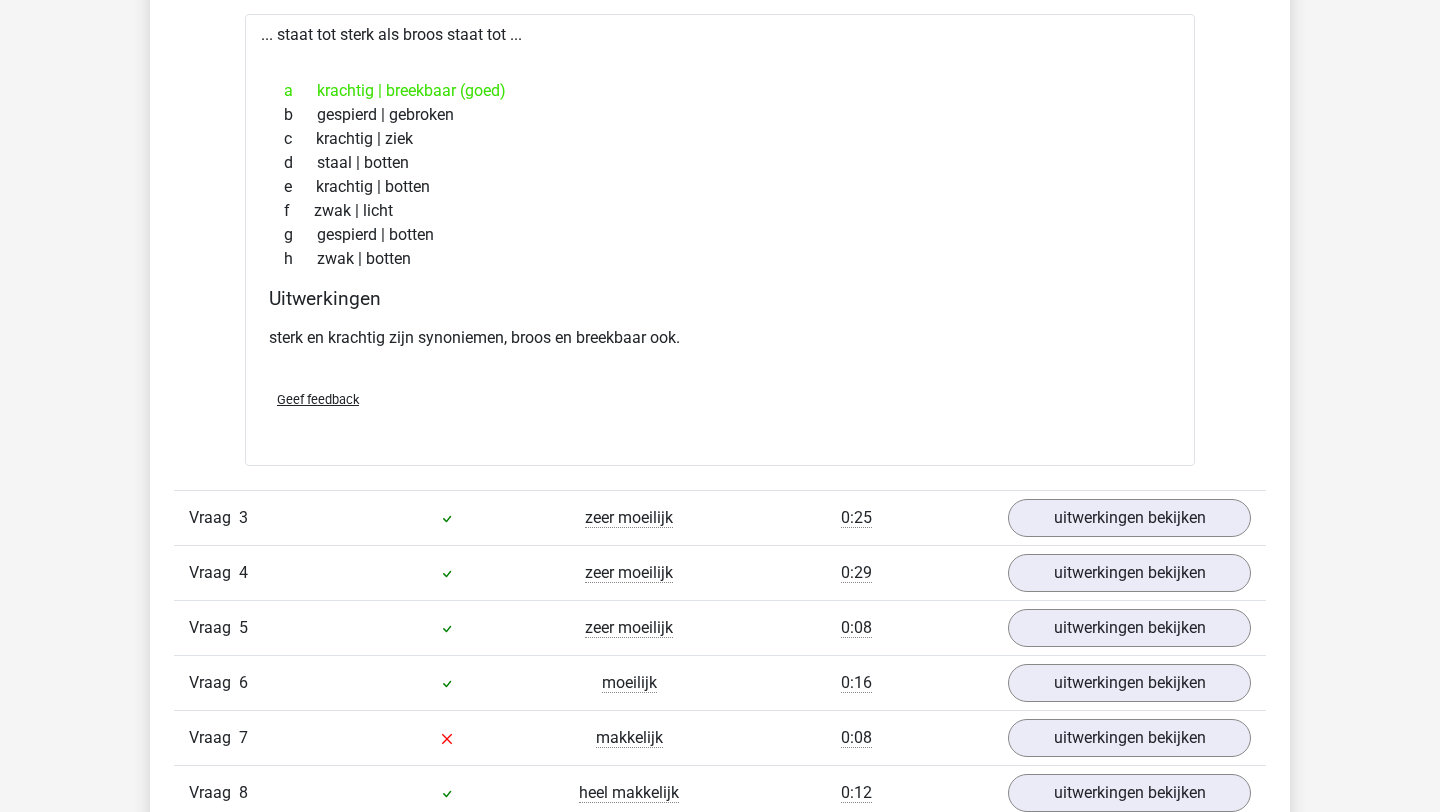 click on "Vraag
1
makkelijk
0:11
uitwerkingen bekijken
... staat tot zoogdier als sprinkhaan staat tot ...
None
a
gedomesticeerd | bijbel
b
hond | plaag
c
hond | bijbel
d
e f g h 2" at bounding box center (720, 143) 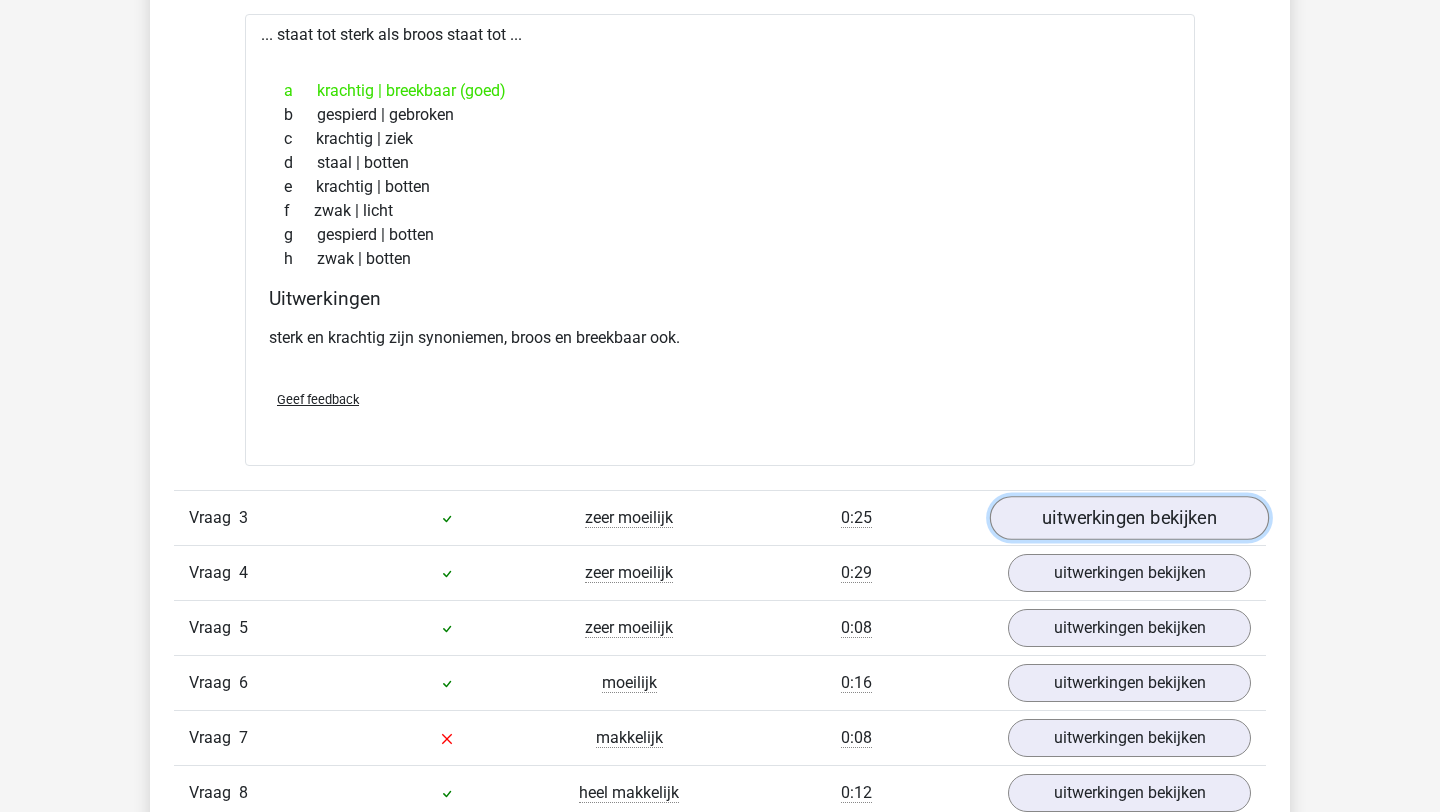 click on "uitwerkingen bekijken" at bounding box center (1129, 518) 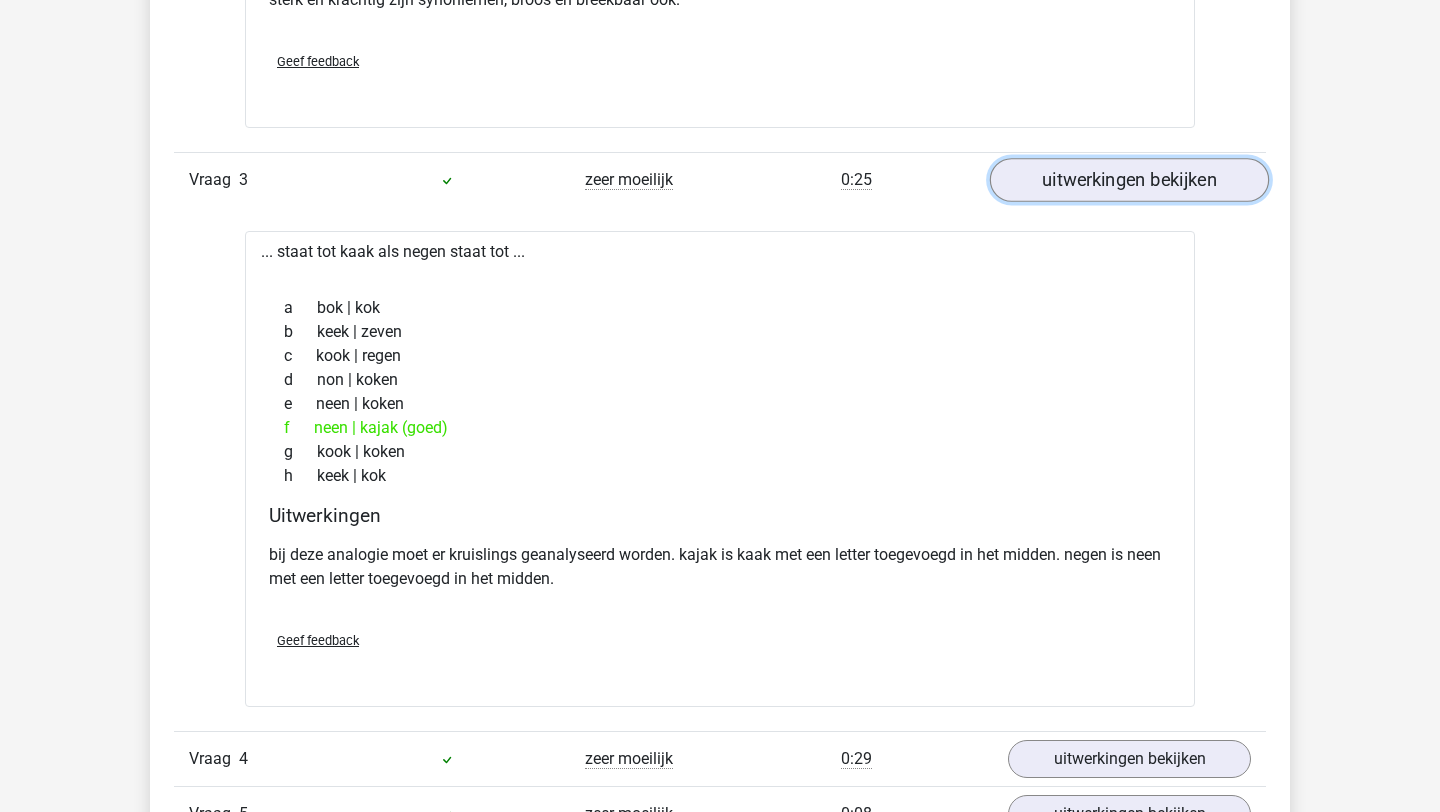 scroll, scrollTop: 2310, scrollLeft: 0, axis: vertical 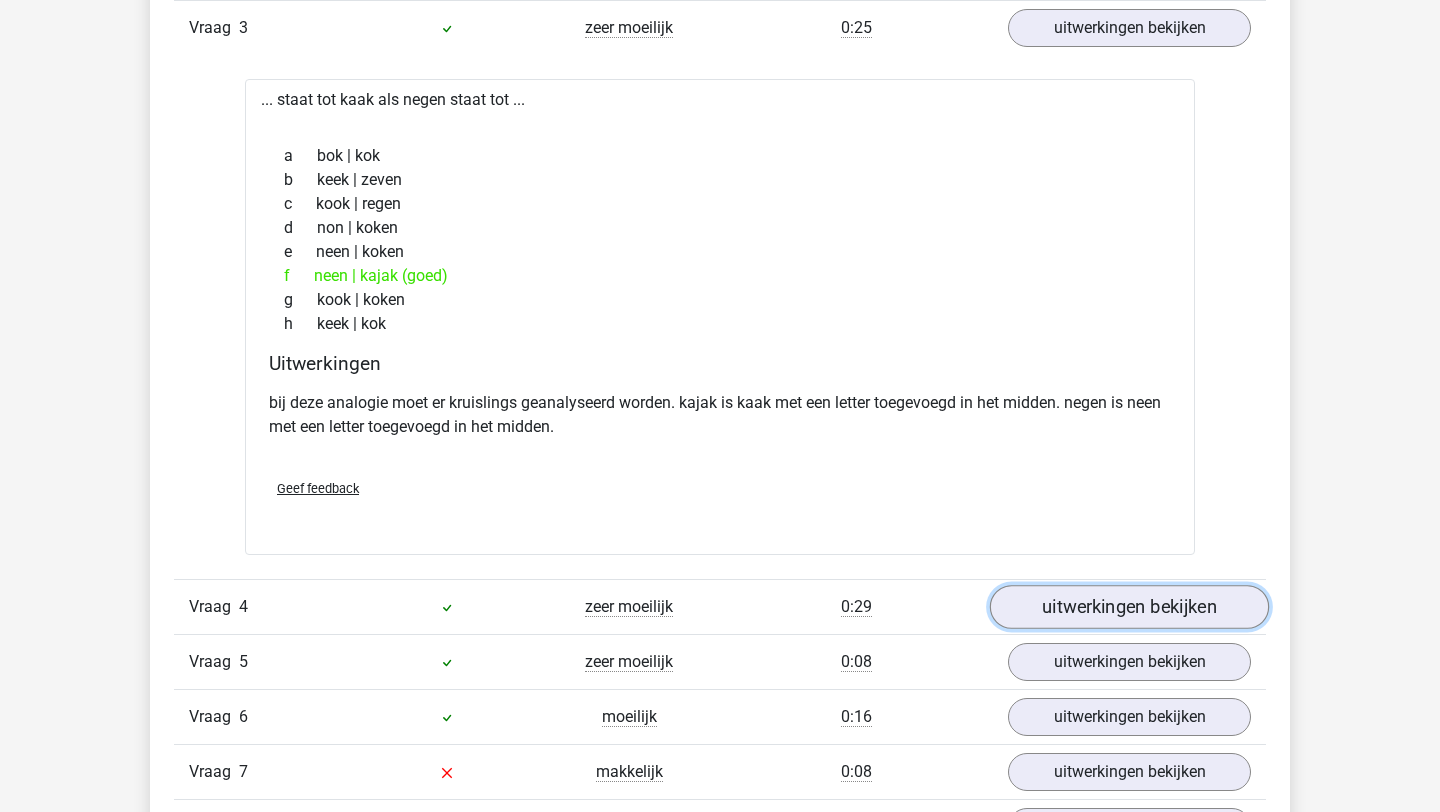 click on "uitwerkingen bekijken" at bounding box center [1129, 607] 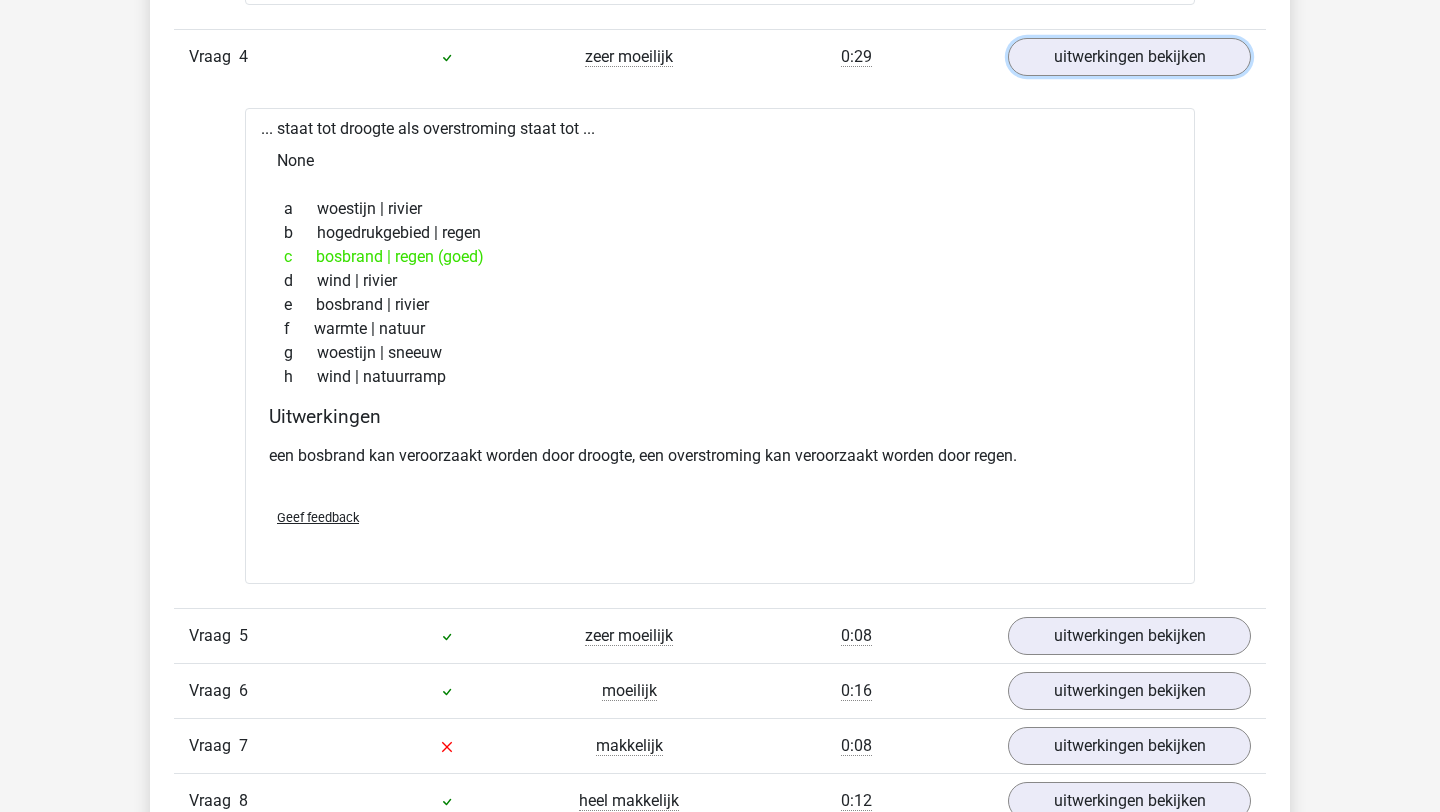scroll, scrollTop: 3014, scrollLeft: 0, axis: vertical 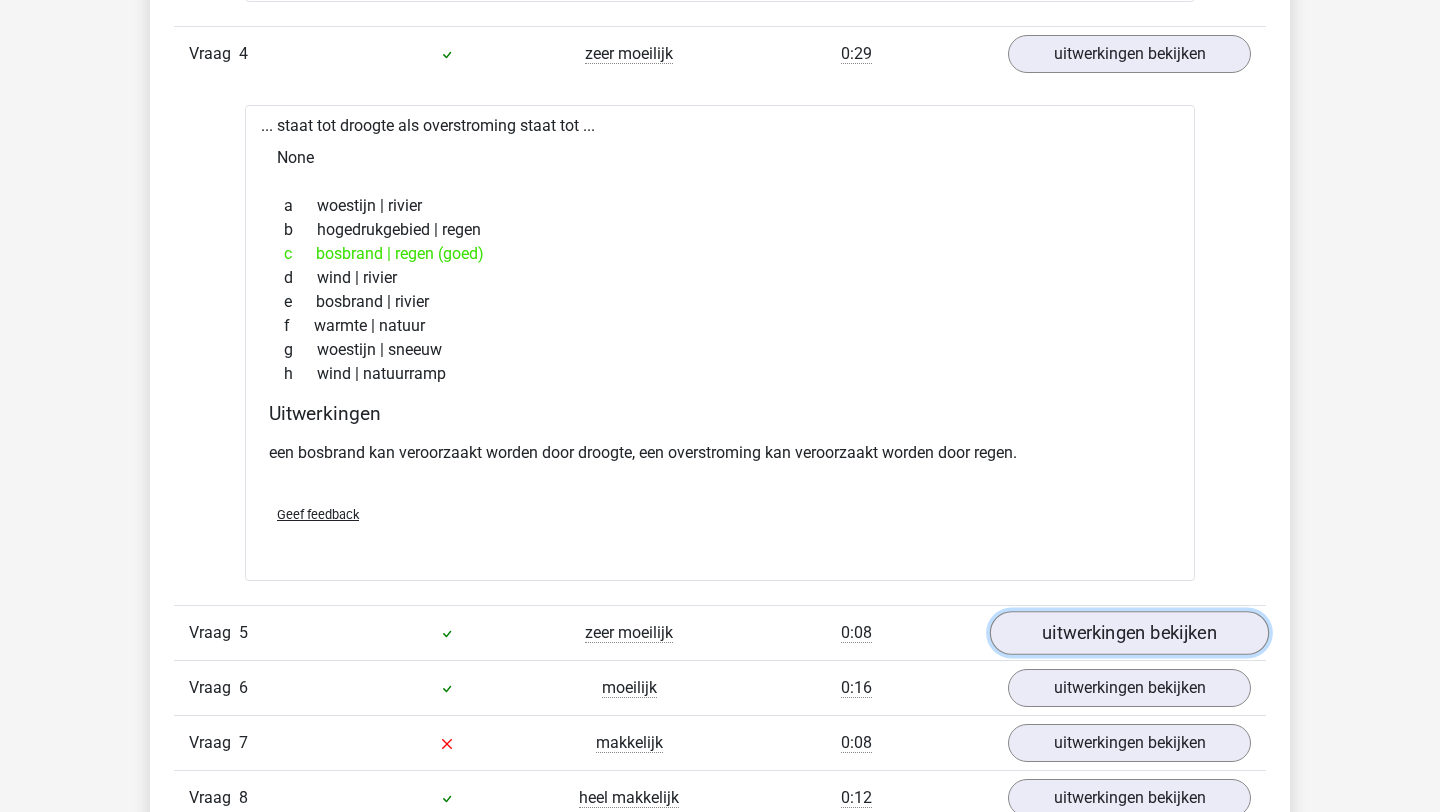 click on "uitwerkingen bekijken" at bounding box center [1129, 634] 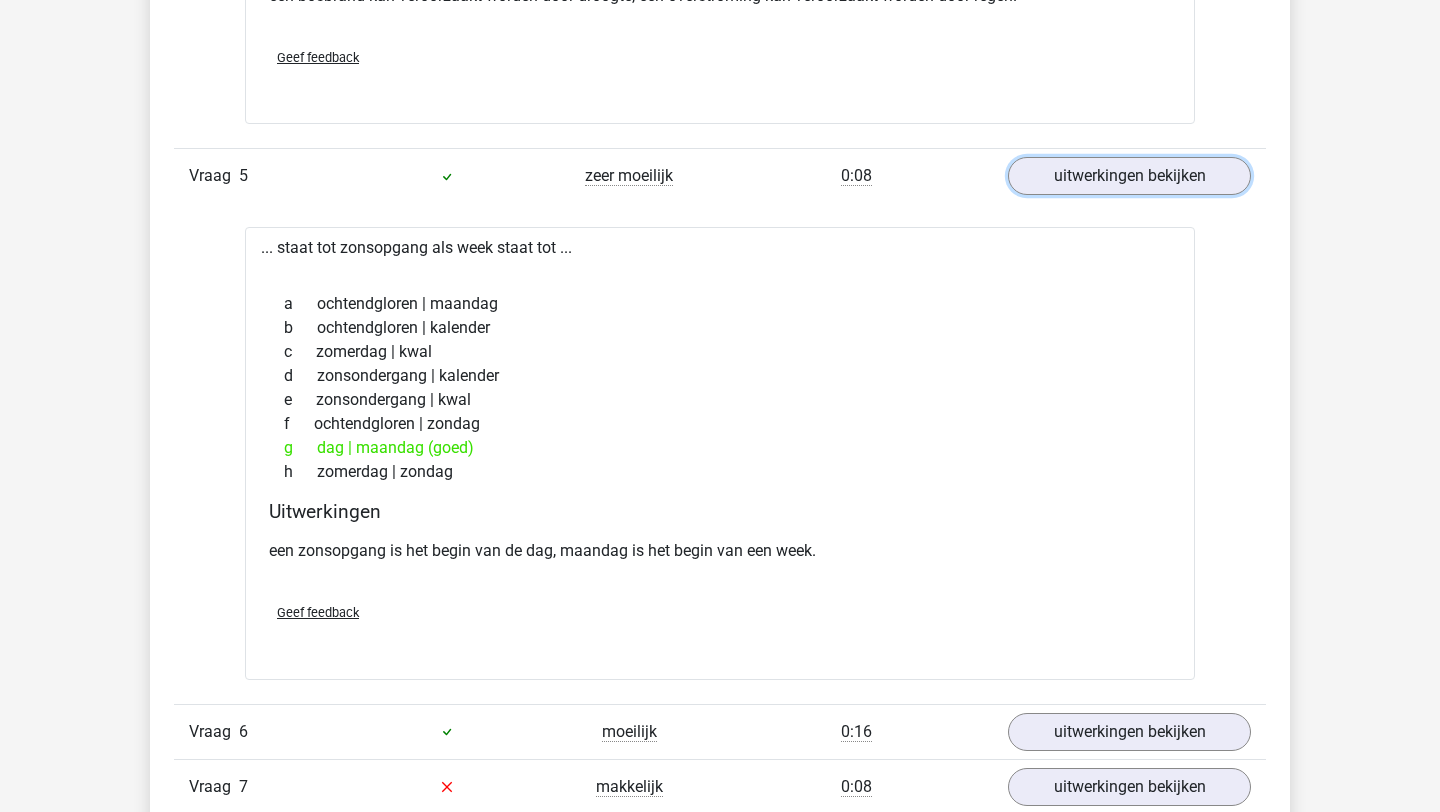 scroll, scrollTop: 3477, scrollLeft: 0, axis: vertical 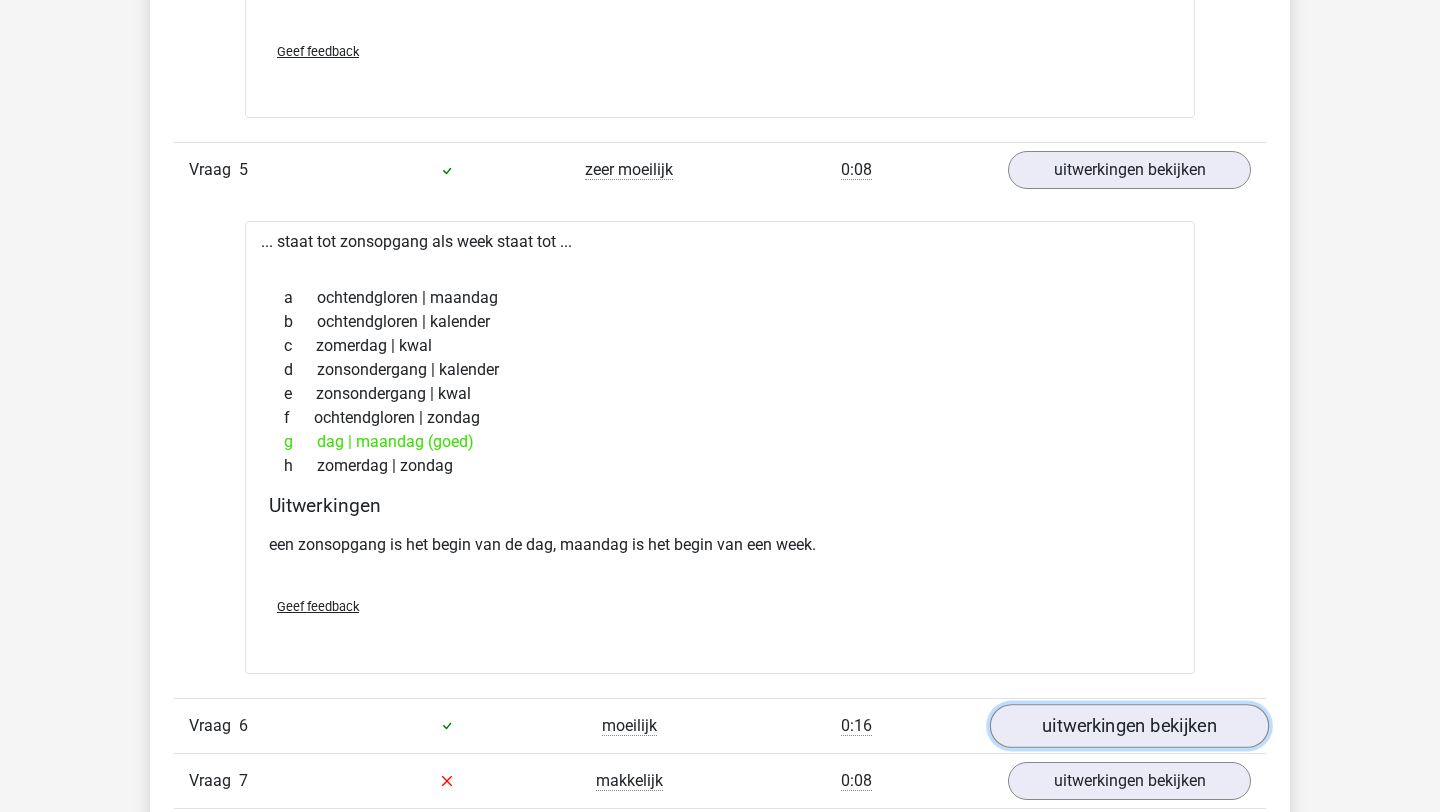 click on "uitwerkingen bekijken" at bounding box center (1129, 726) 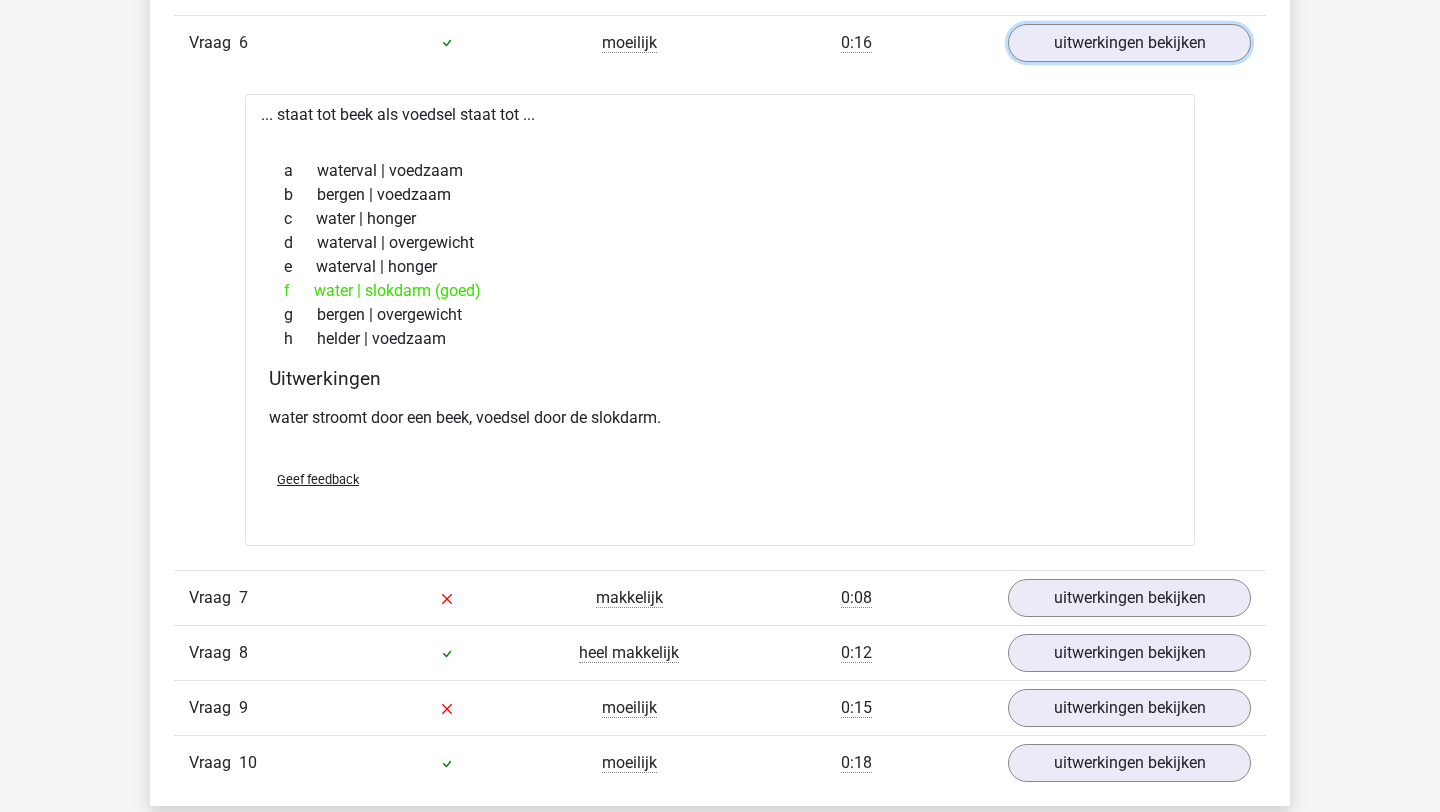 scroll, scrollTop: 4183, scrollLeft: 0, axis: vertical 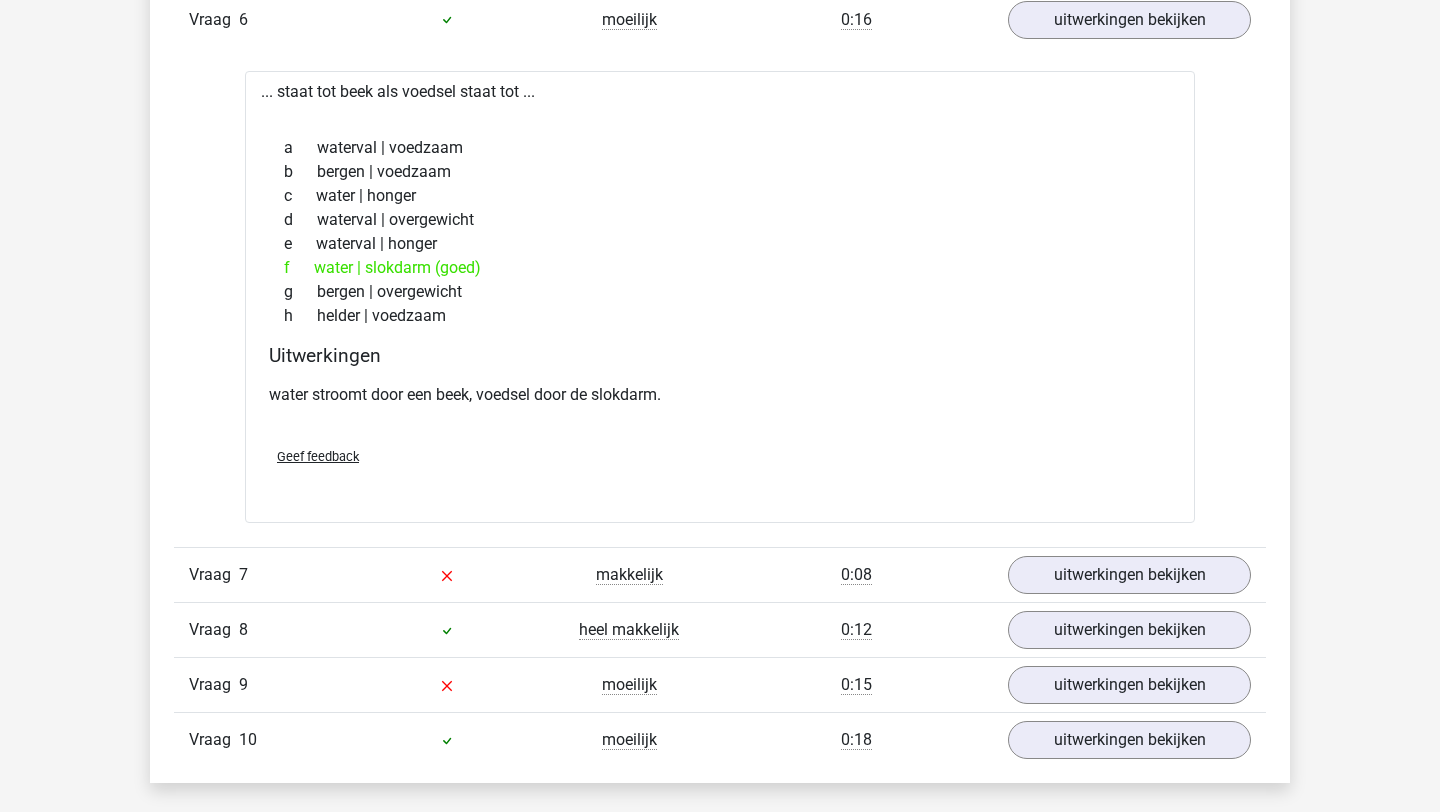 click on "Vraag
1
makkelijk
0:11
uitwerkingen bekijken
... staat tot zoogdier als sprinkhaan staat tot ...
None
a
gedomesticeerd | bijbel
b
hond | plaag
c
hond | bijbel
d
e f g h 2" at bounding box center [720, -1044] 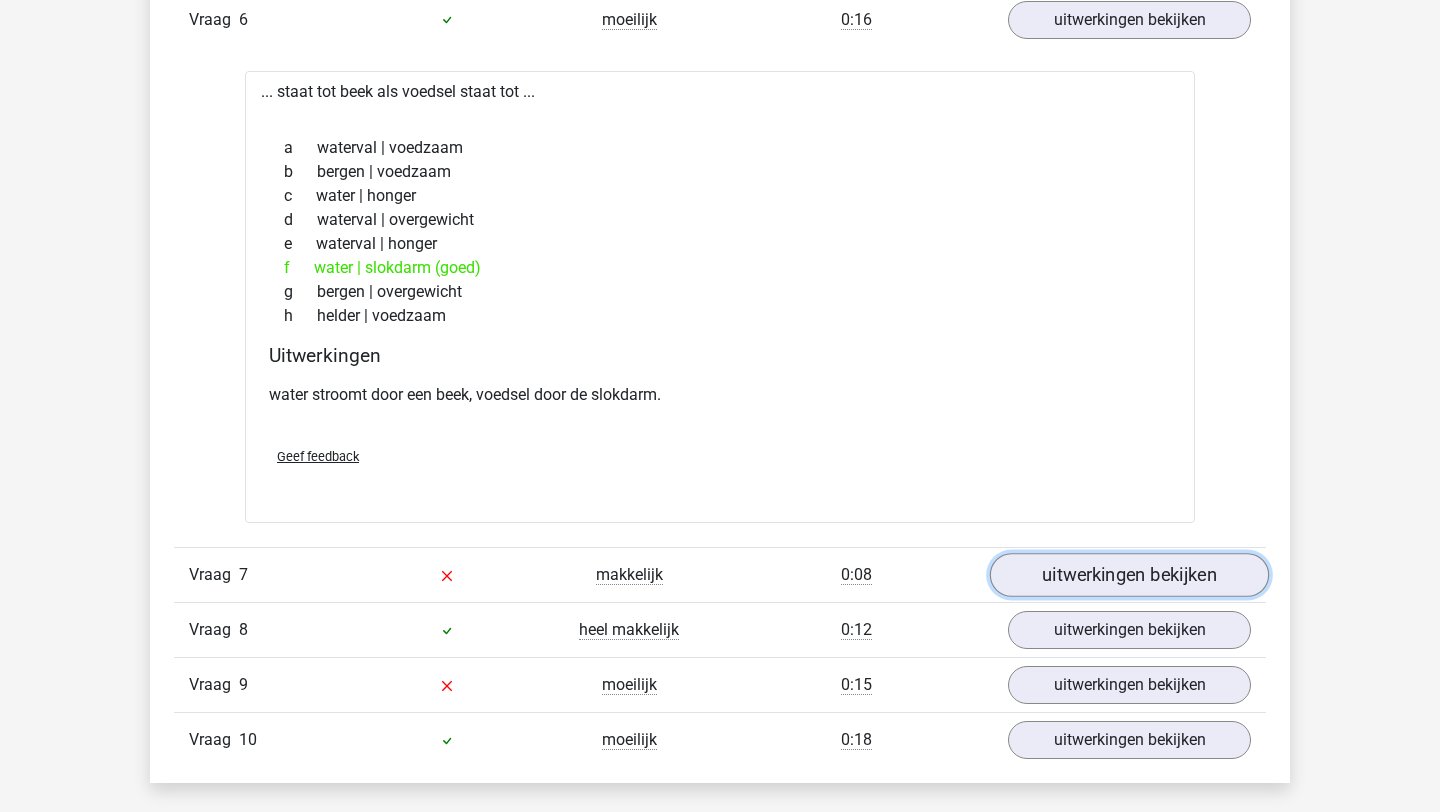 click on "uitwerkingen bekijken" at bounding box center [1129, 575] 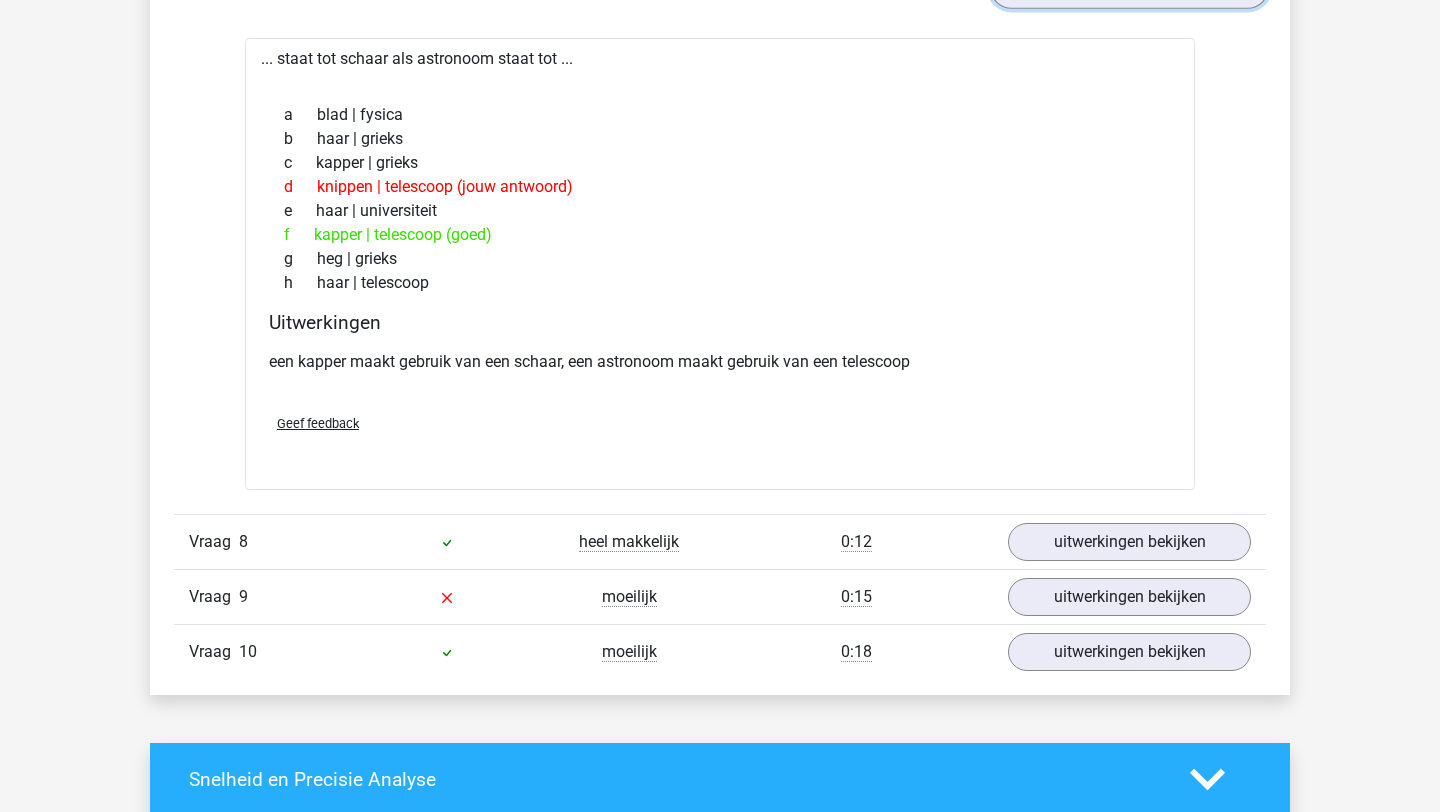 scroll, scrollTop: 4773, scrollLeft: 0, axis: vertical 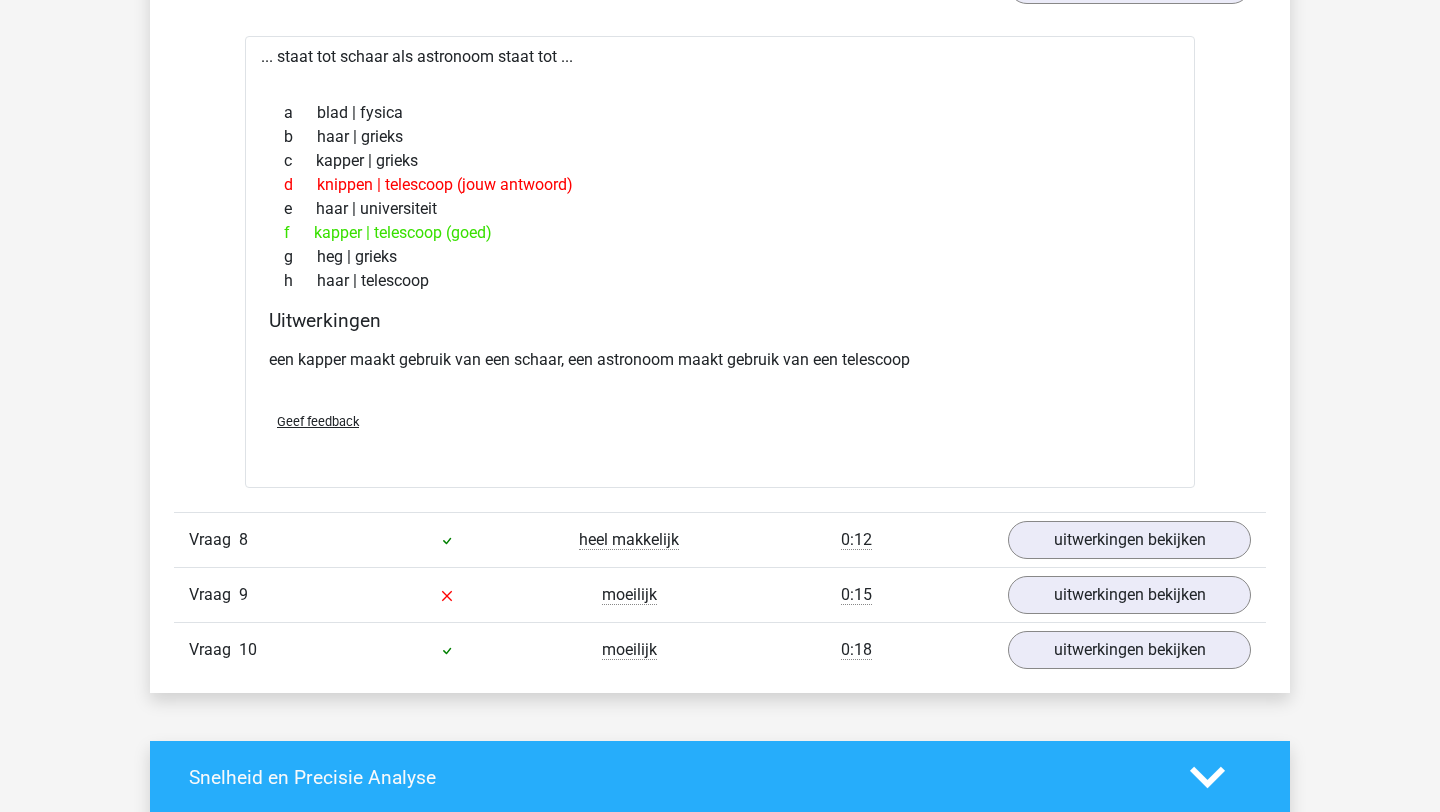 click on "Vraag
9
moeilijk
0:15
uitwerkingen bekijken" at bounding box center [720, 594] 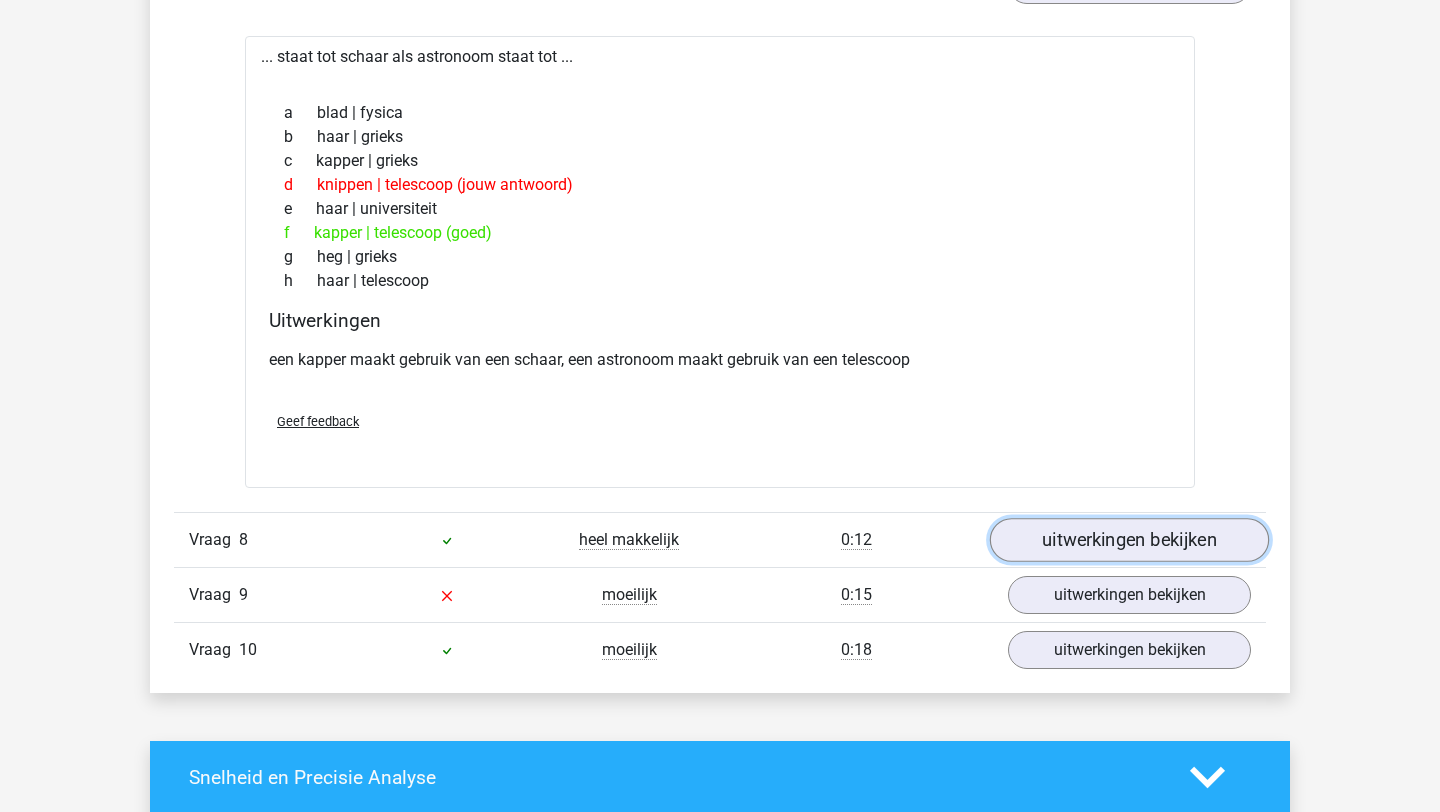 click on "uitwerkingen bekijken" at bounding box center [1129, 540] 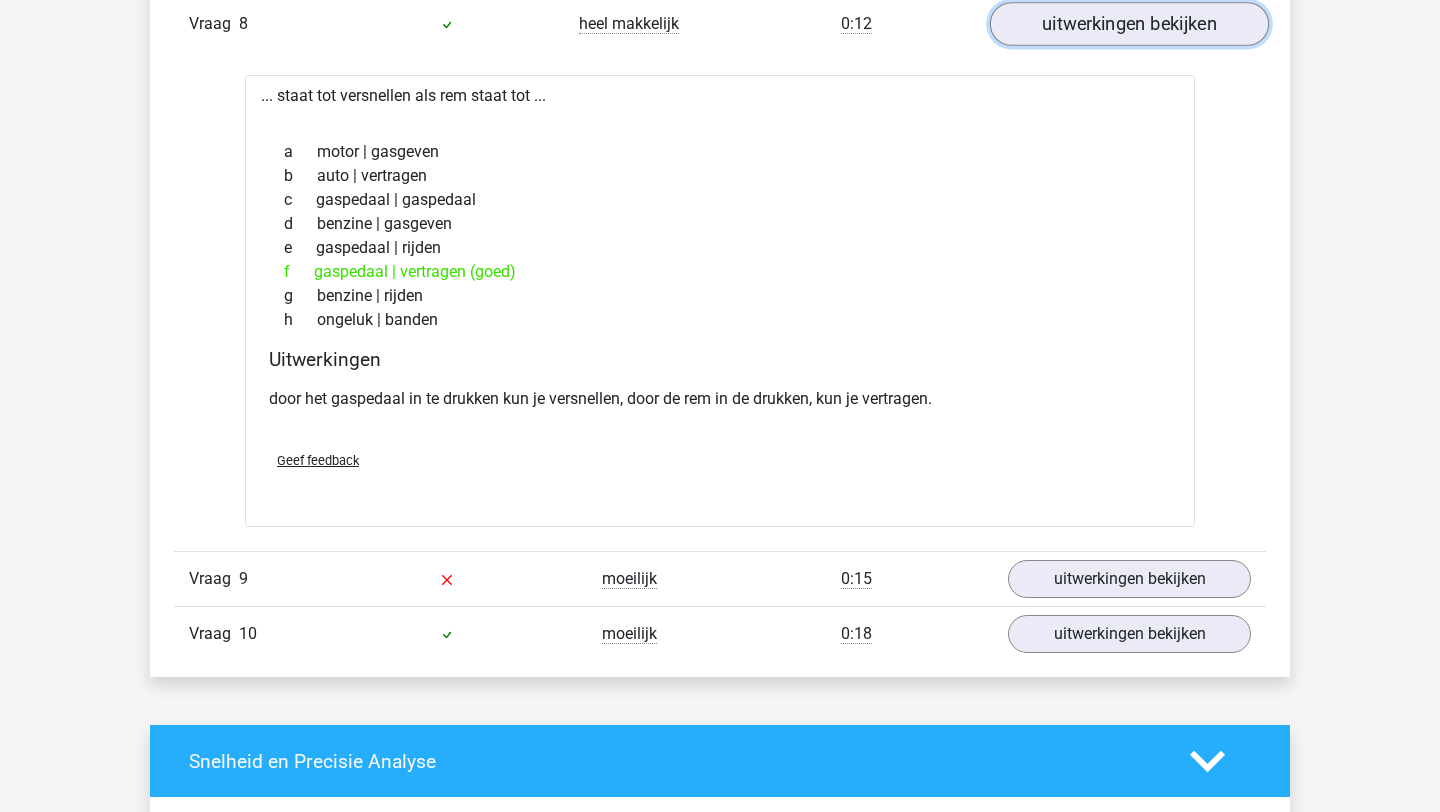 scroll, scrollTop: 5290, scrollLeft: 0, axis: vertical 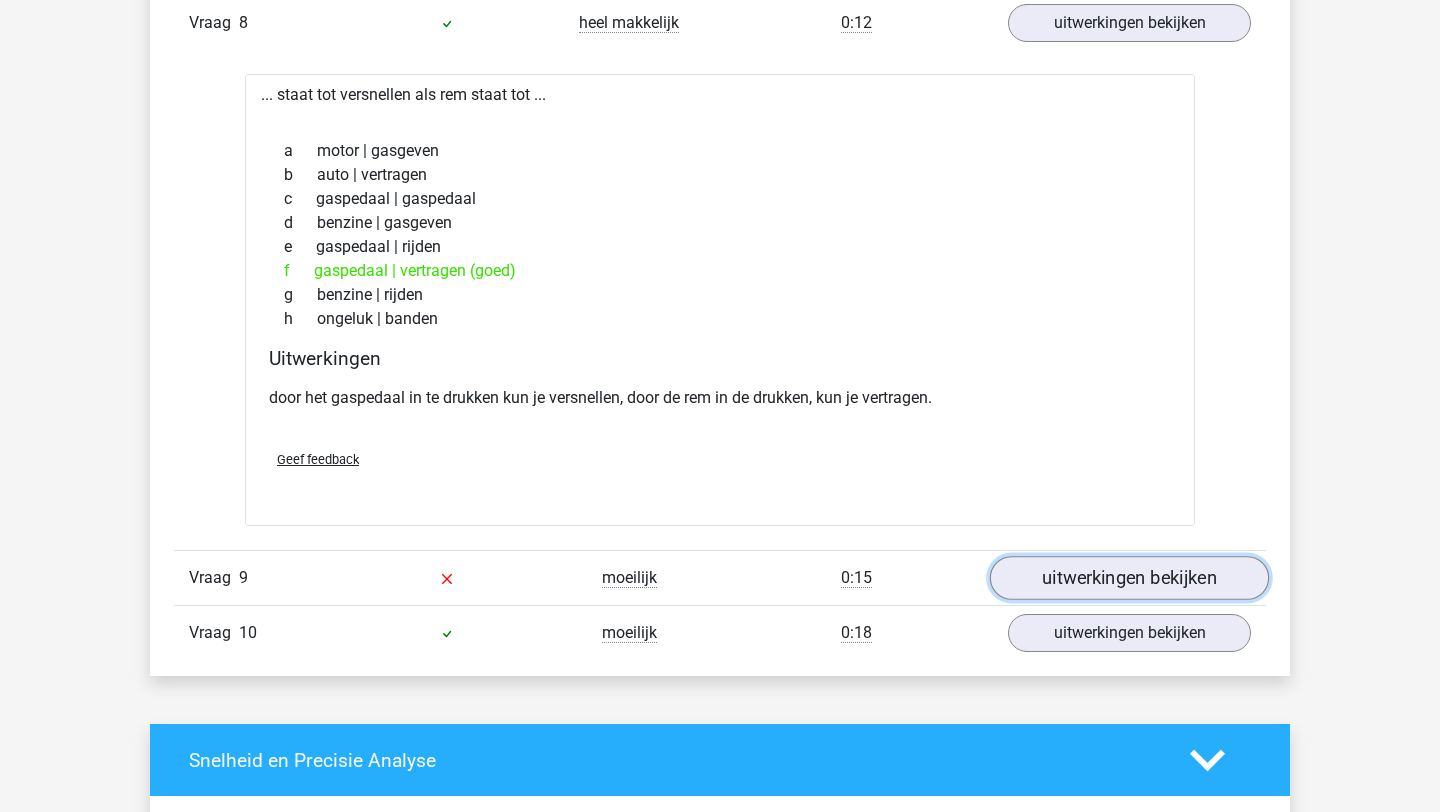 click on "uitwerkingen bekijken" at bounding box center (1129, 578) 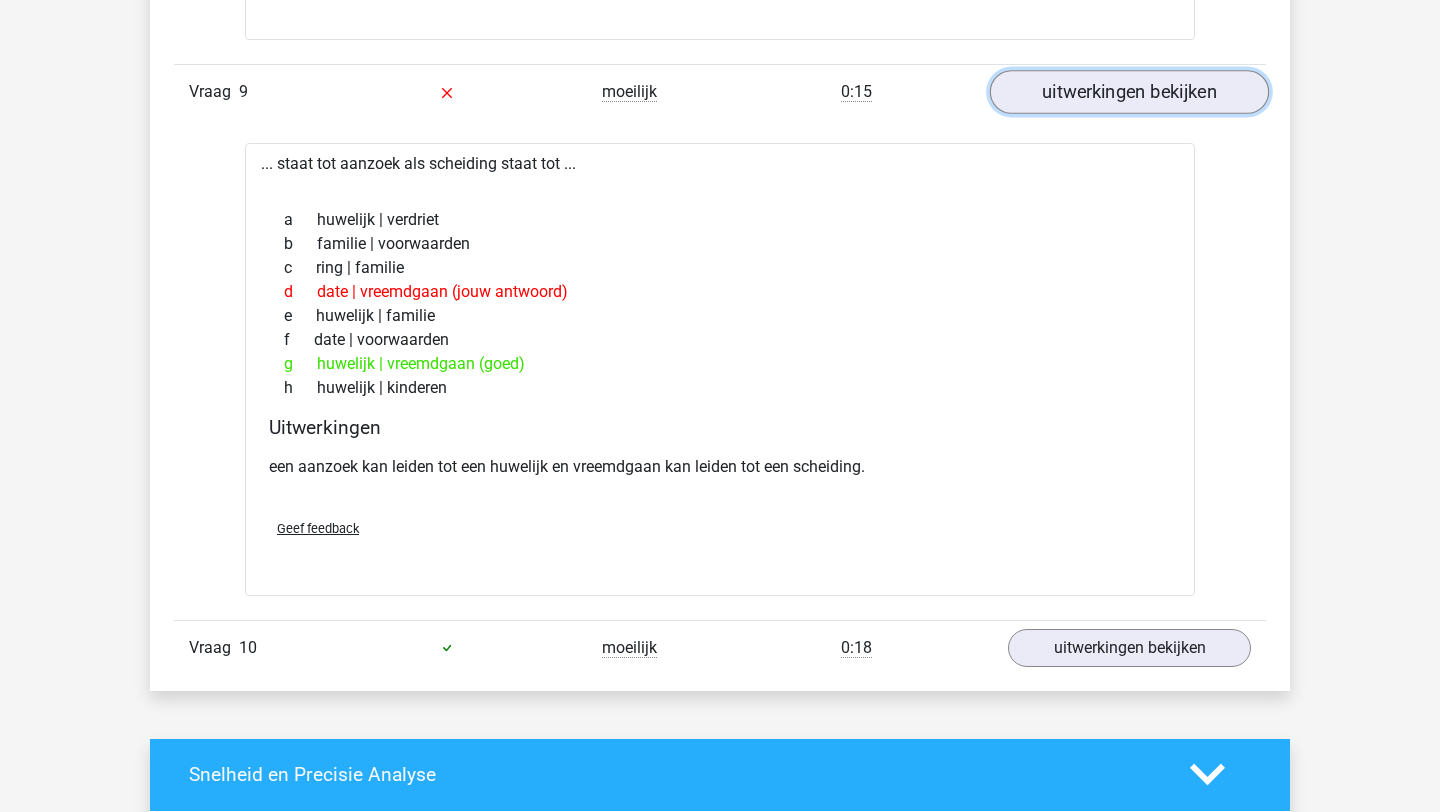 scroll, scrollTop: 5774, scrollLeft: 0, axis: vertical 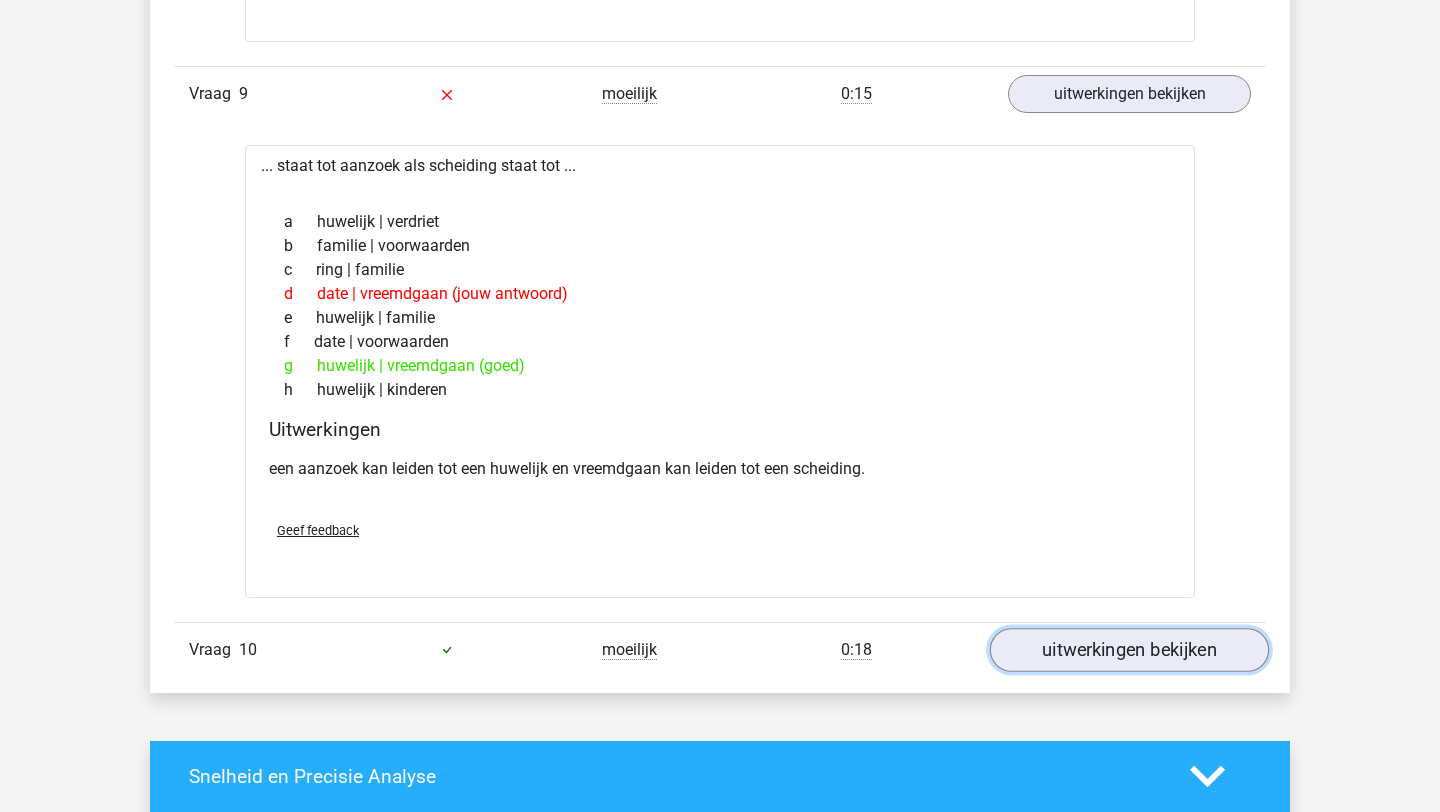 click on "uitwerkingen bekijken" at bounding box center (1129, 650) 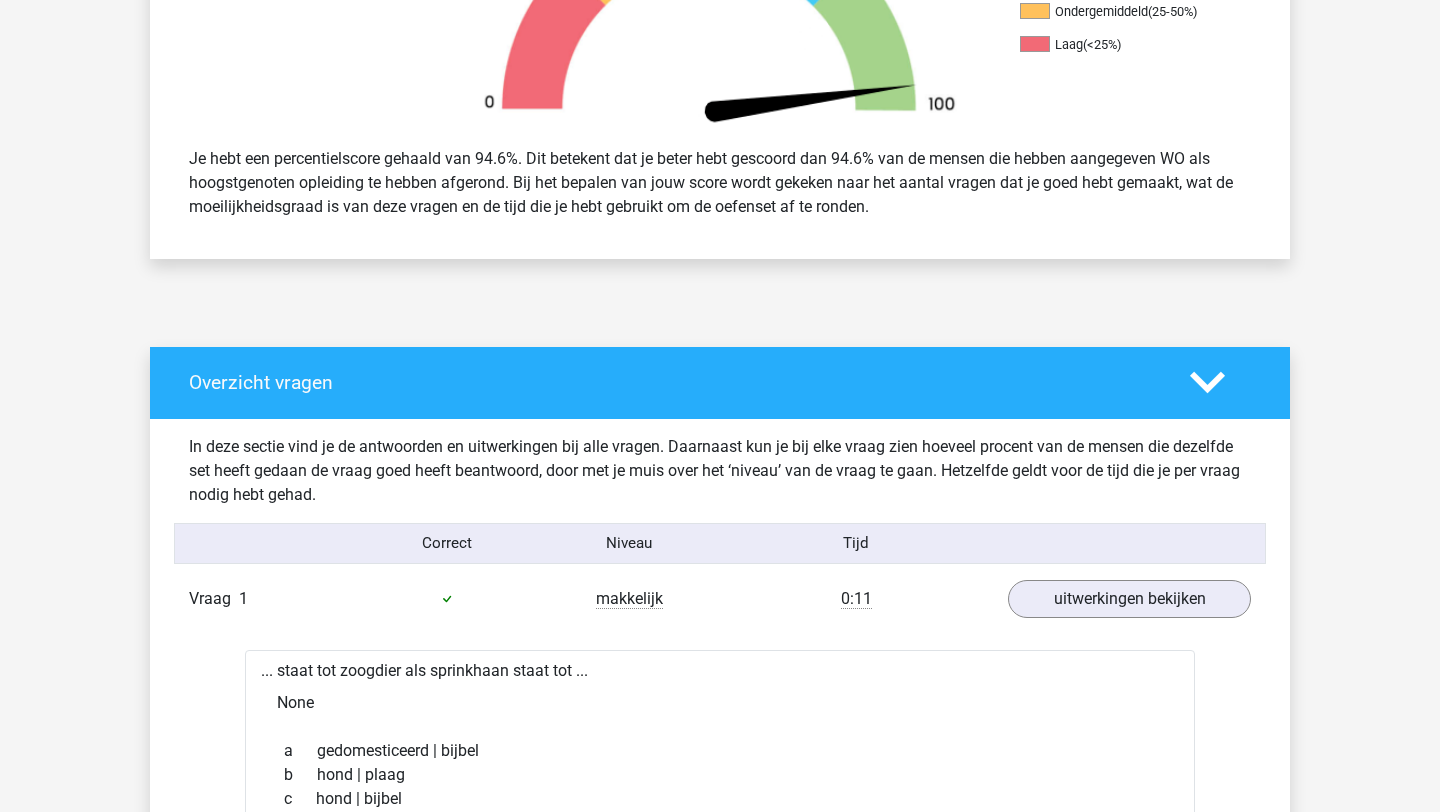 scroll, scrollTop: 0, scrollLeft: 0, axis: both 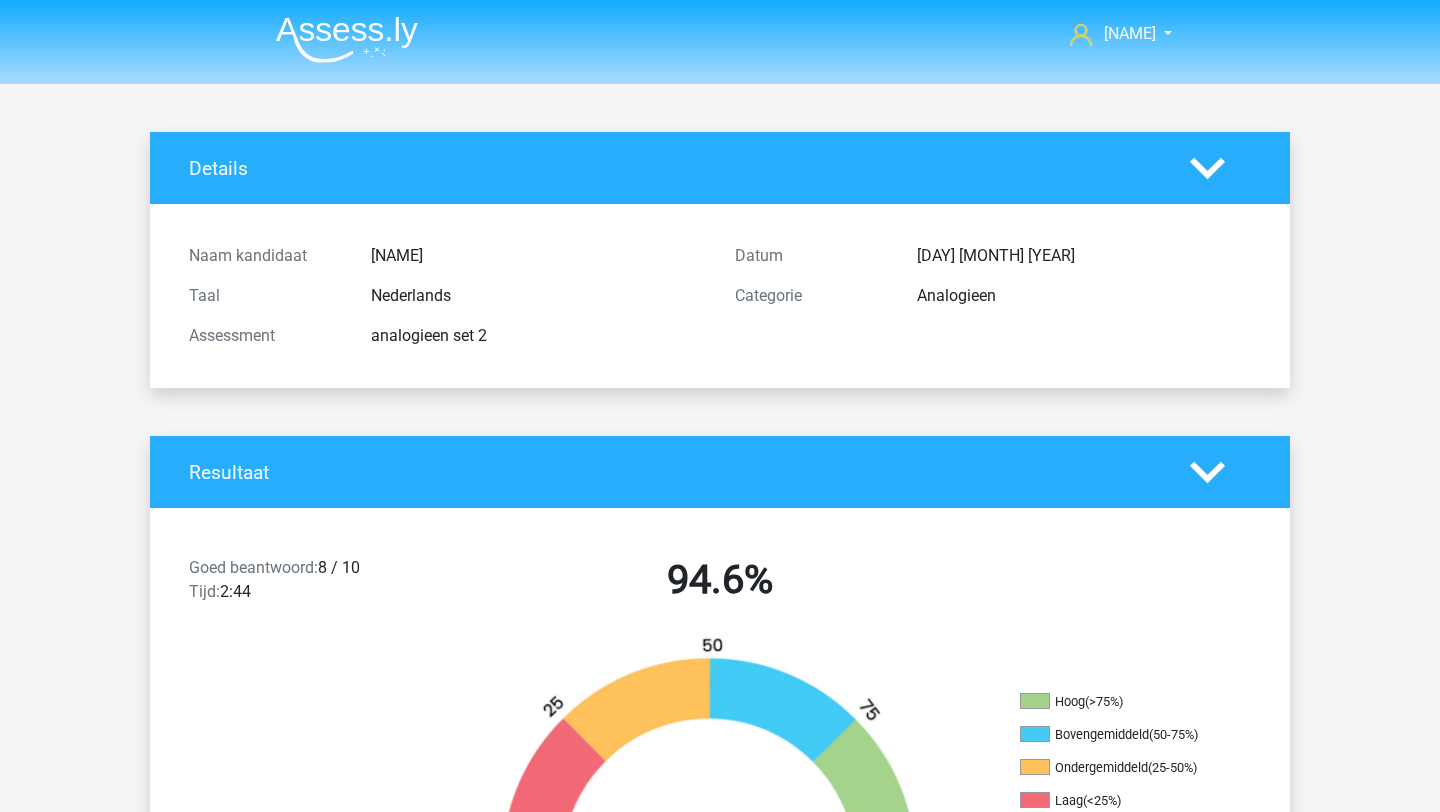 click at bounding box center [347, 39] 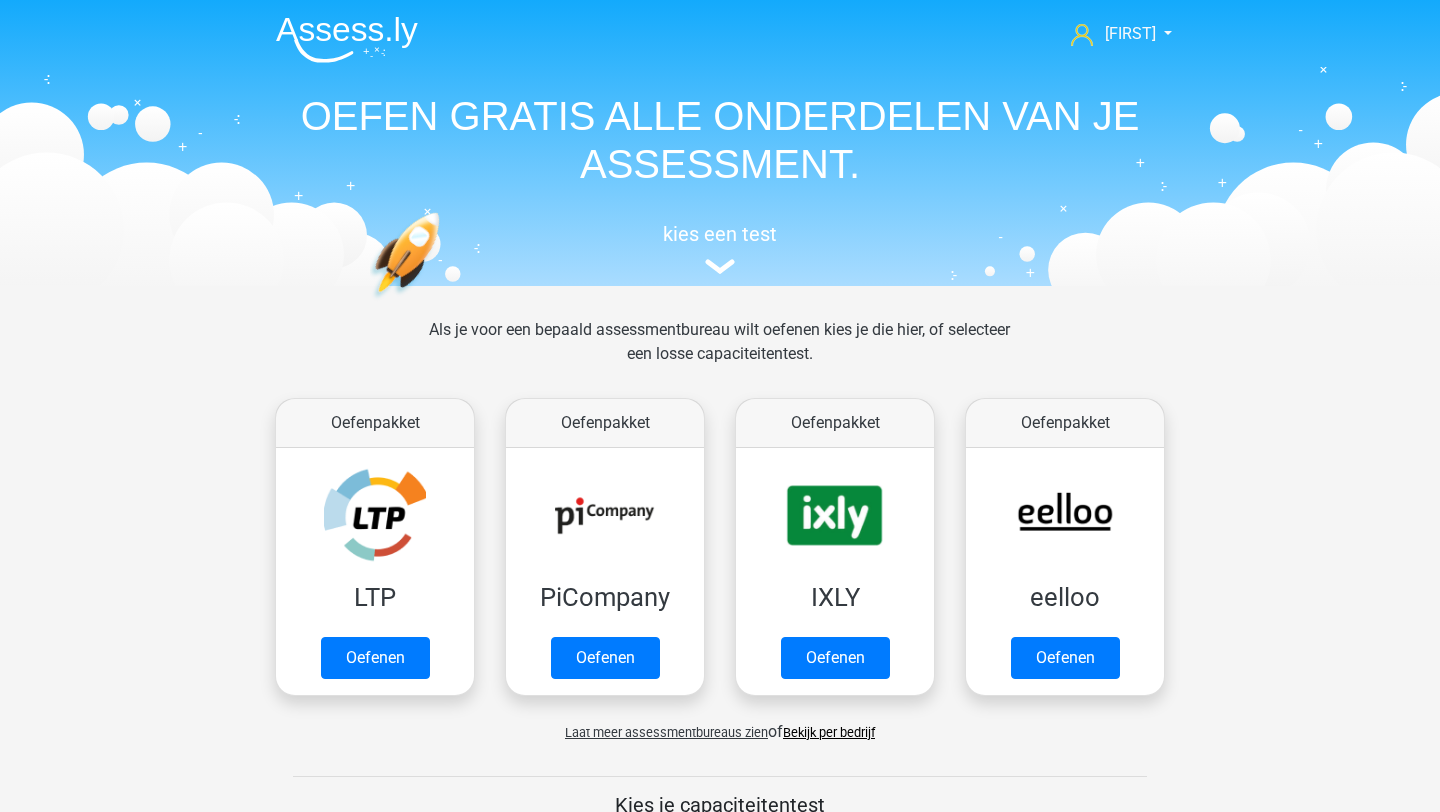 scroll, scrollTop: 0, scrollLeft: 0, axis: both 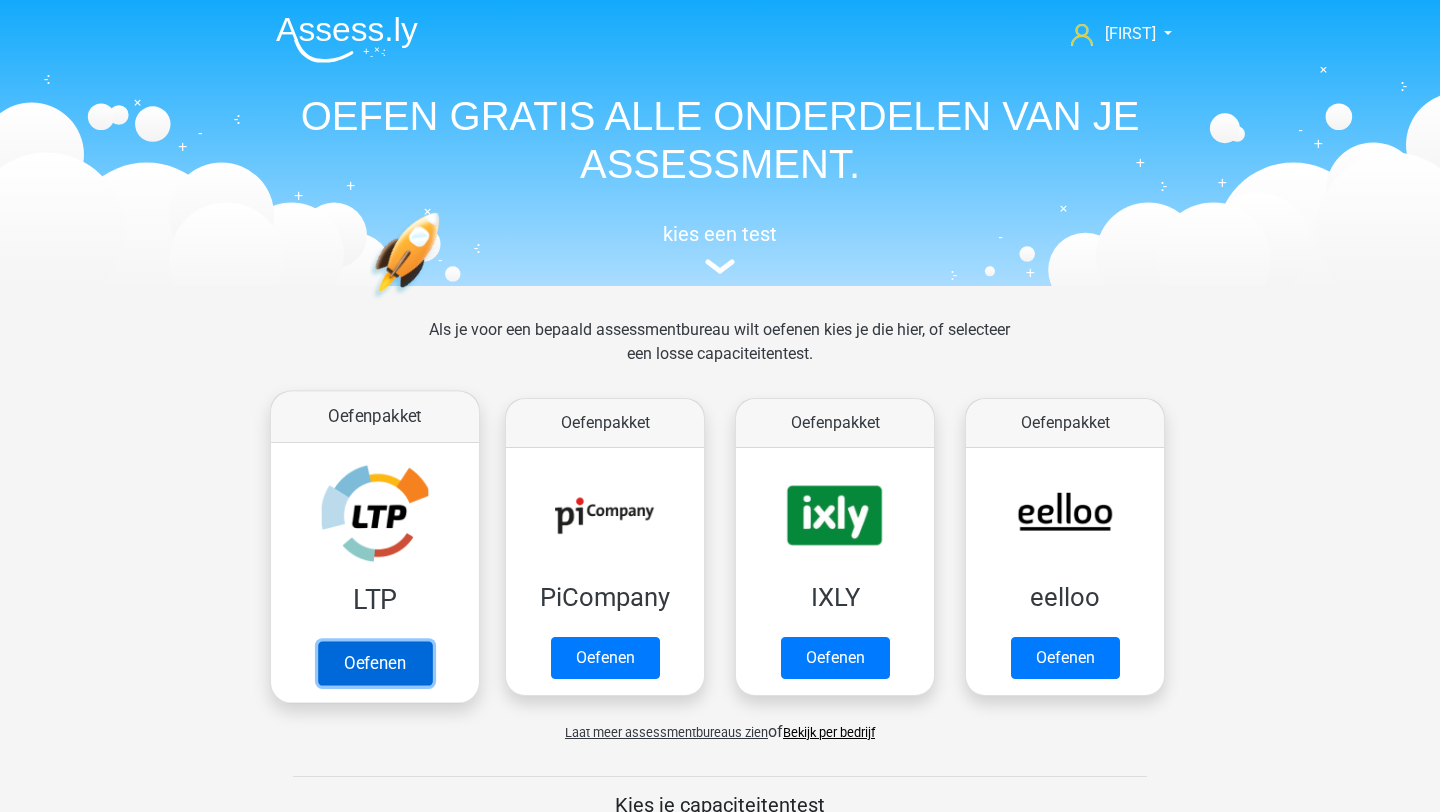 click on "Oefenen" at bounding box center [375, 663] 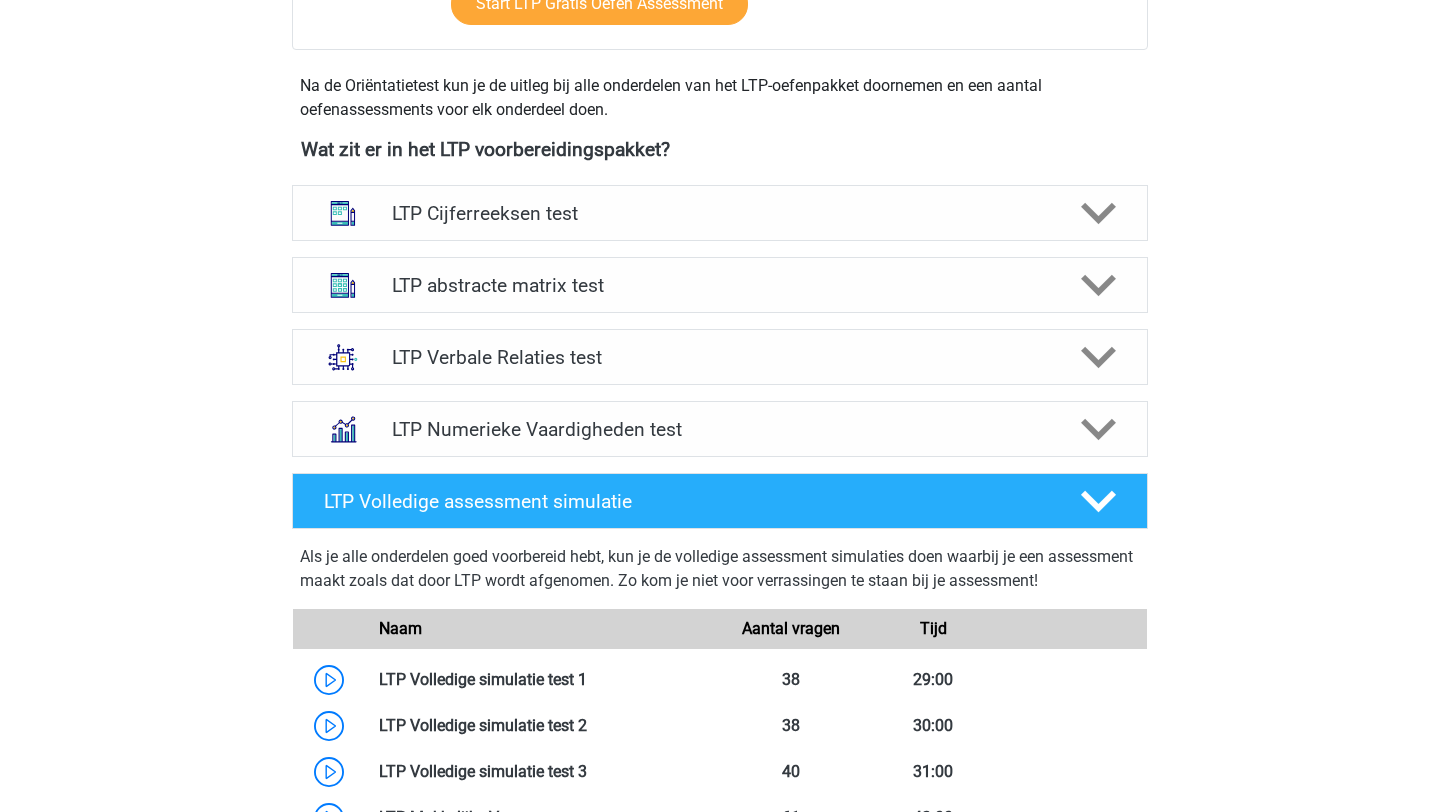 scroll, scrollTop: 669, scrollLeft: 0, axis: vertical 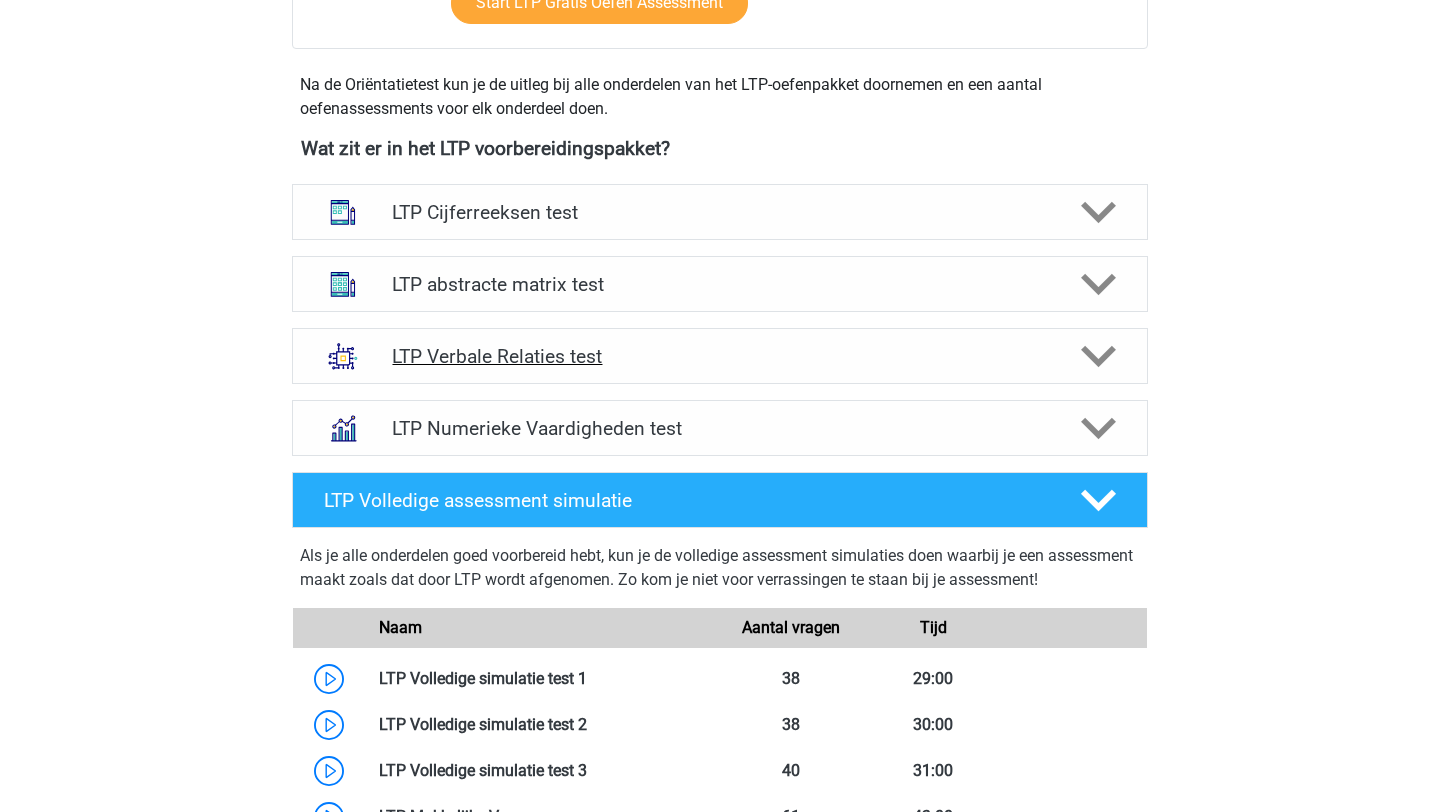 click on "LTP Verbale Relaties test" at bounding box center (719, 356) 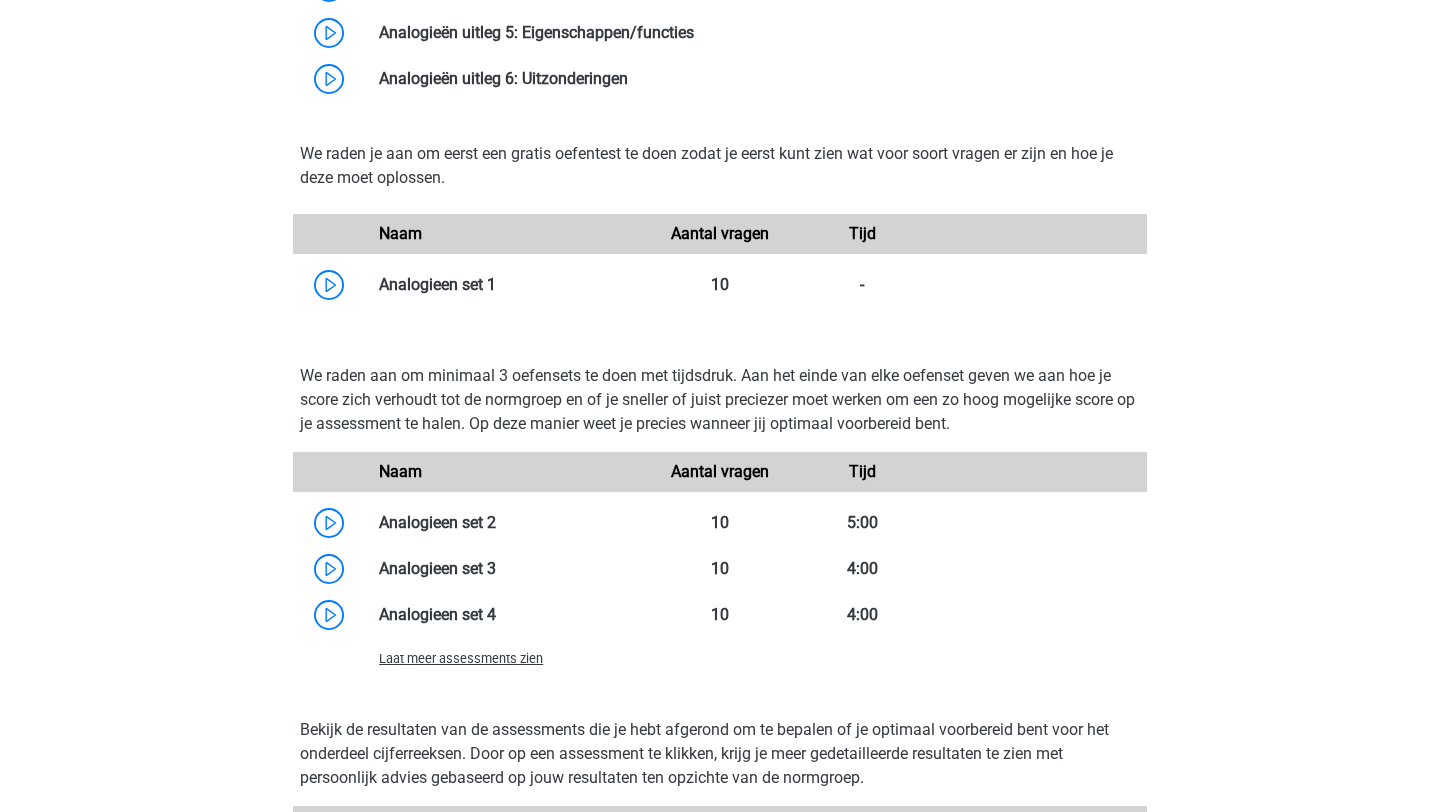 scroll, scrollTop: 1550, scrollLeft: 0, axis: vertical 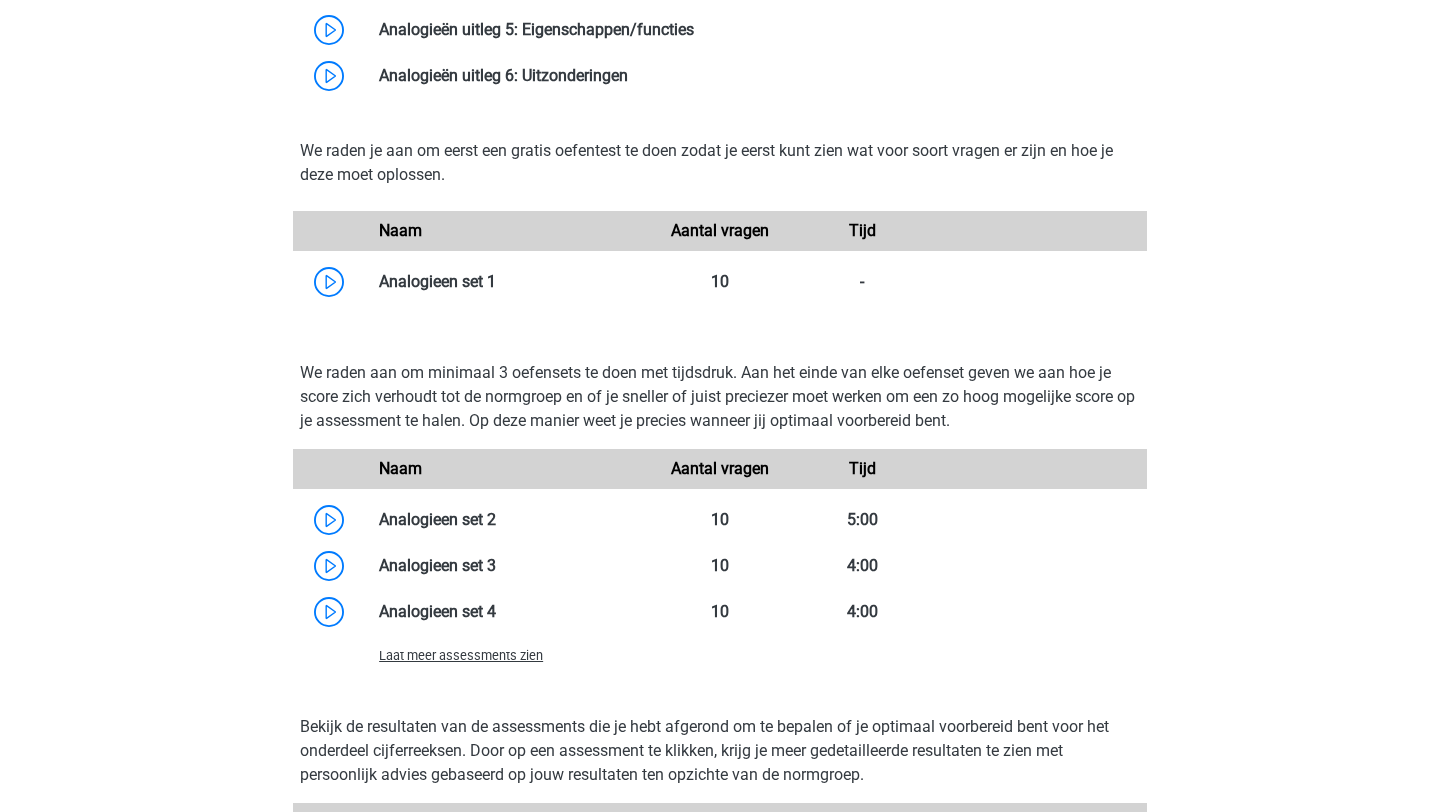 click on "Laat meer assessments zien" at bounding box center (461, 655) 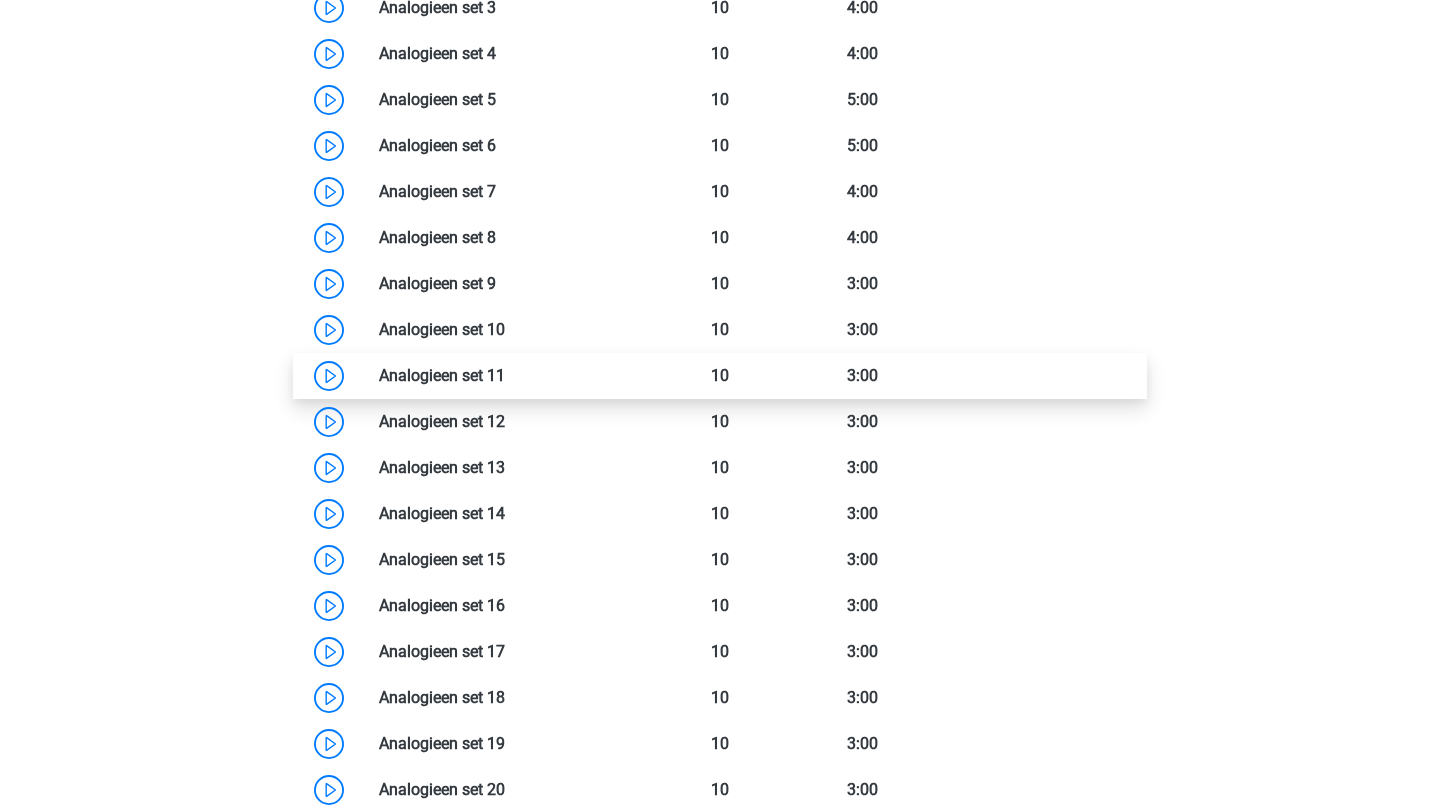 scroll, scrollTop: 2109, scrollLeft: 0, axis: vertical 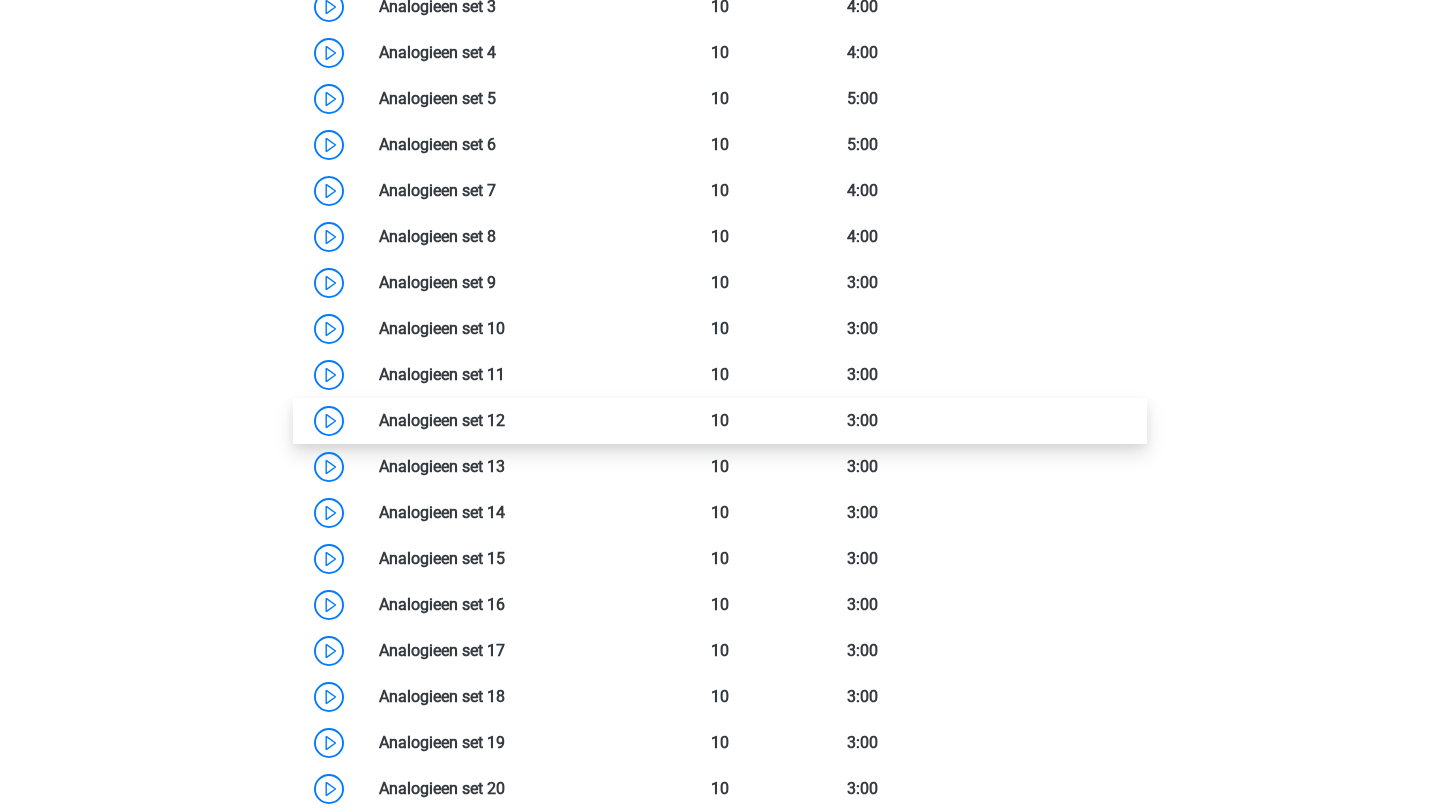 click at bounding box center (505, 420) 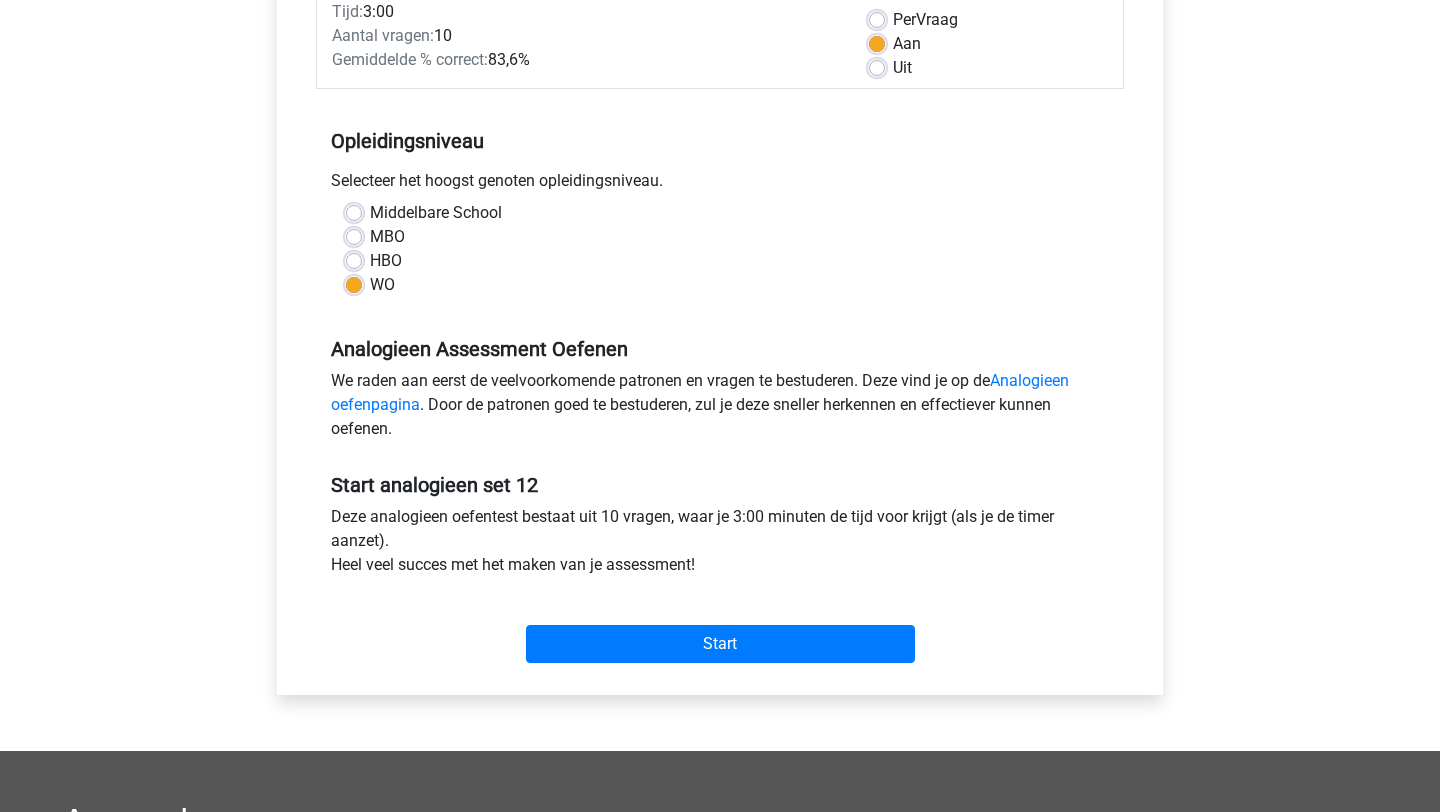 scroll, scrollTop: 334, scrollLeft: 0, axis: vertical 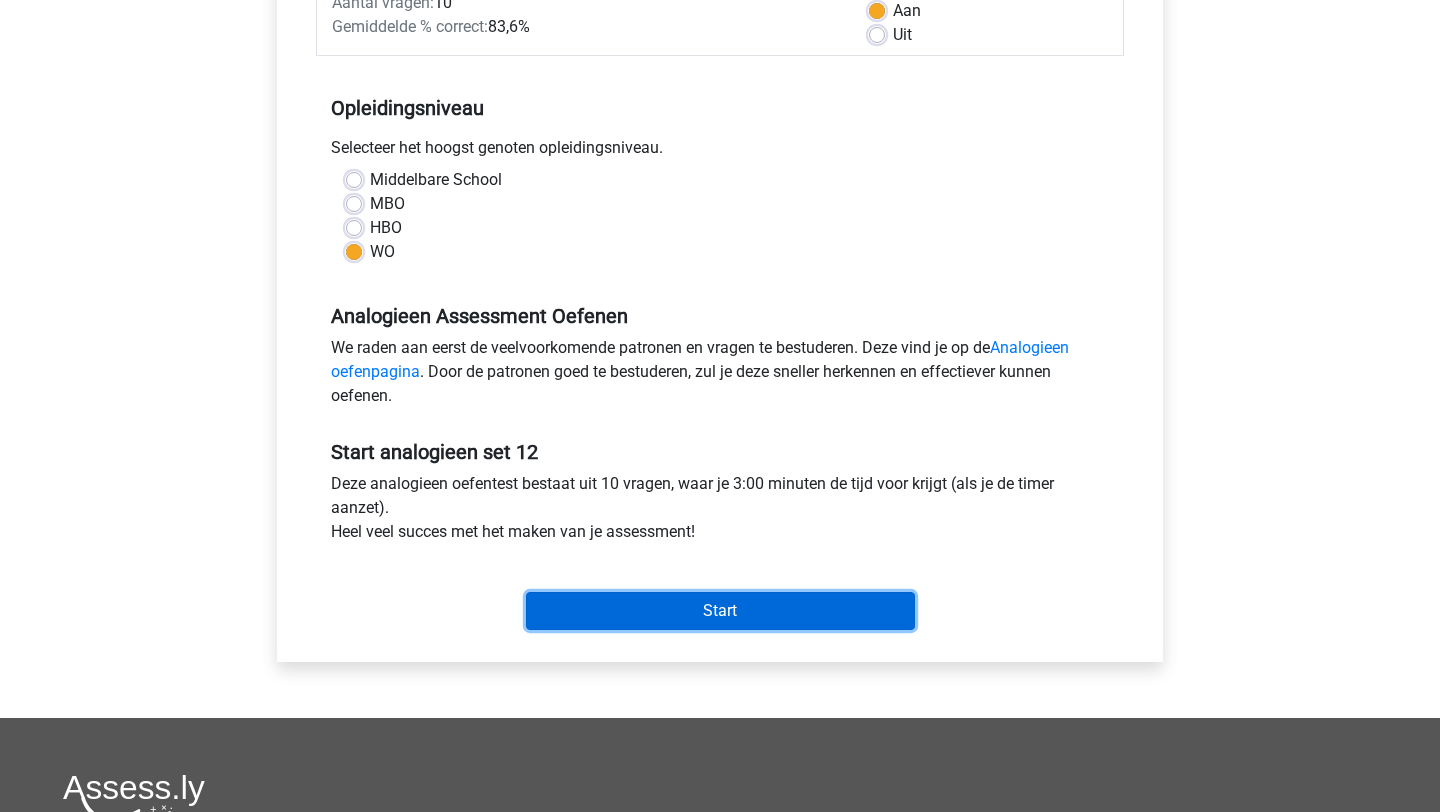 click on "Start" at bounding box center (720, 611) 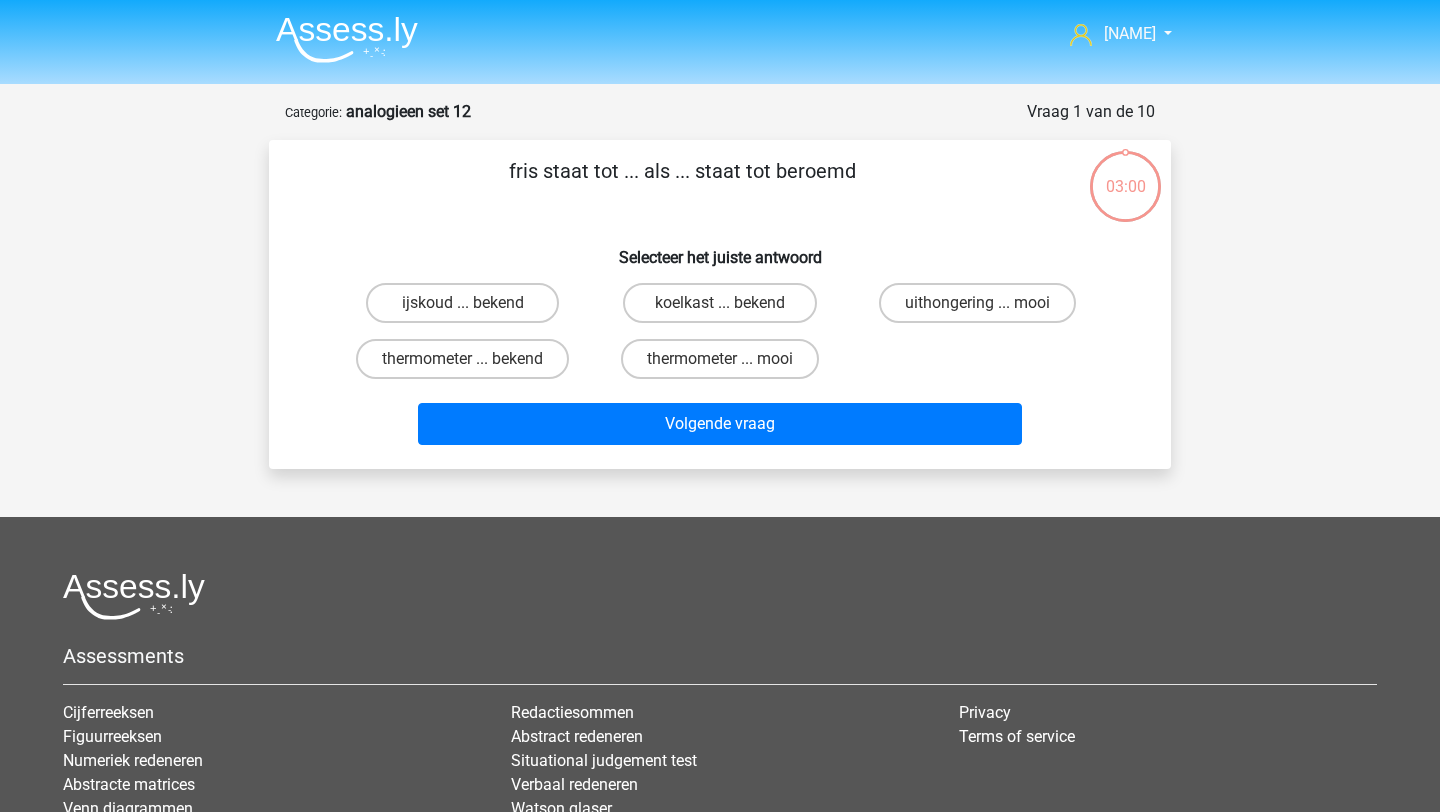 scroll, scrollTop: 0, scrollLeft: 0, axis: both 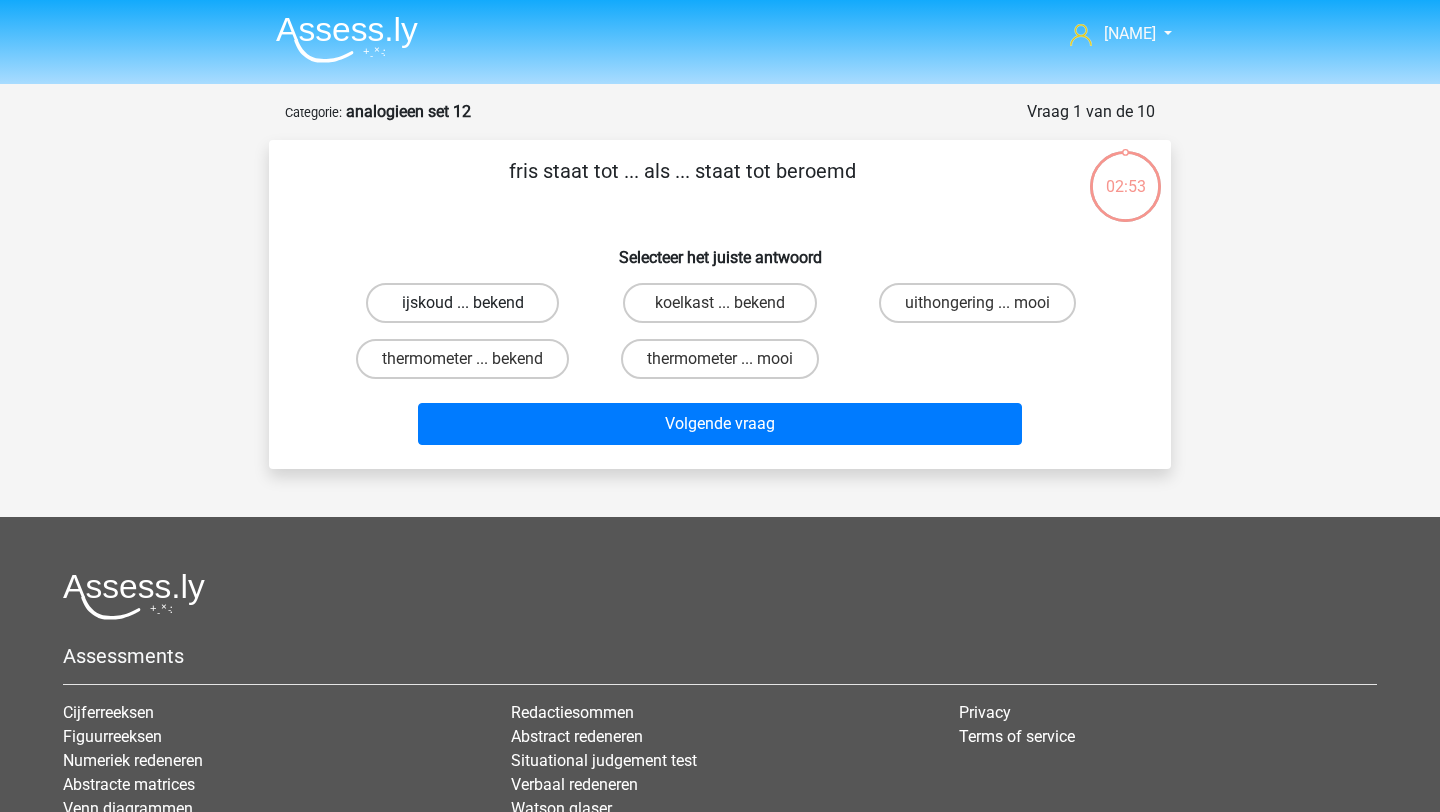 click on "ijskoud ... bekend" at bounding box center [462, 303] 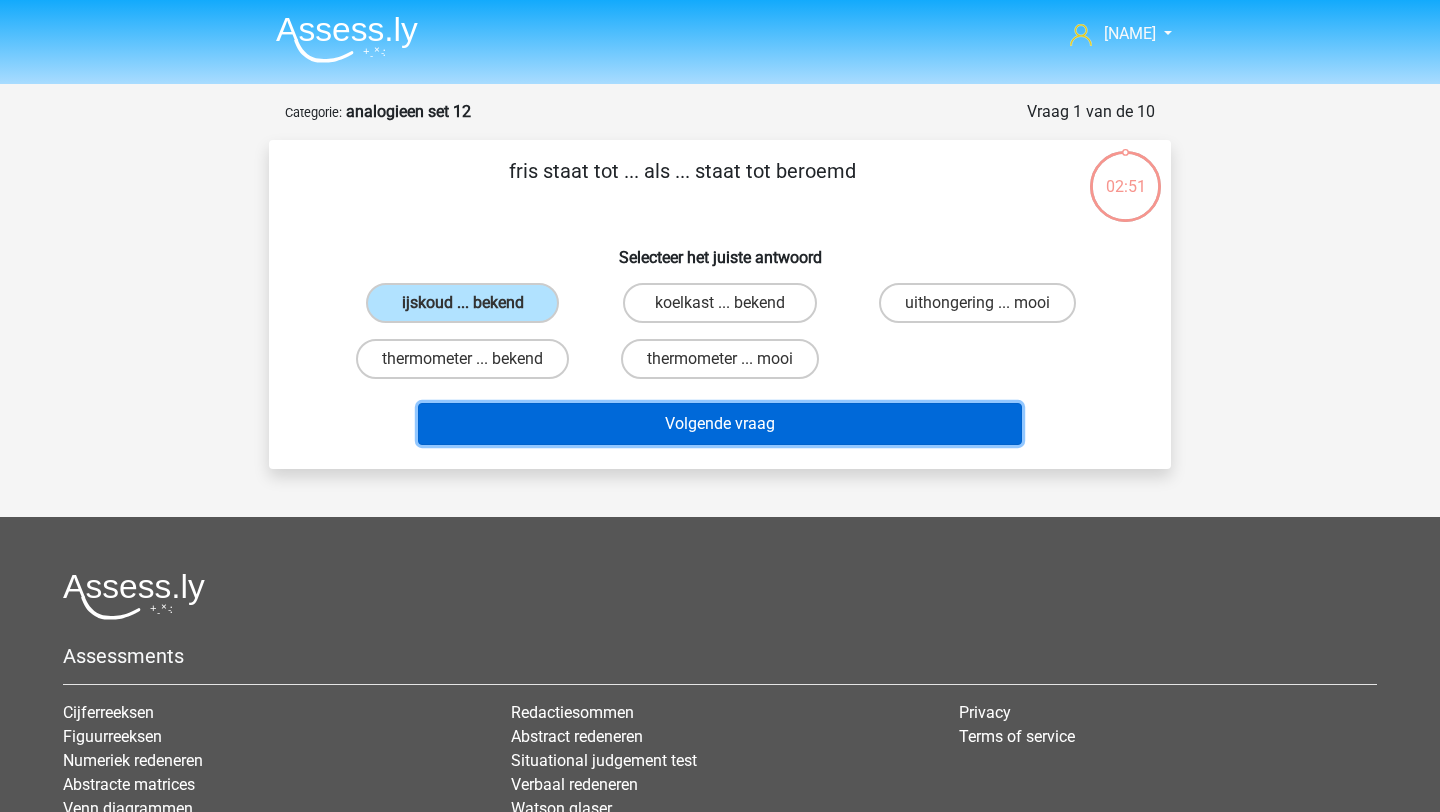 click on "Volgende vraag" at bounding box center (720, 424) 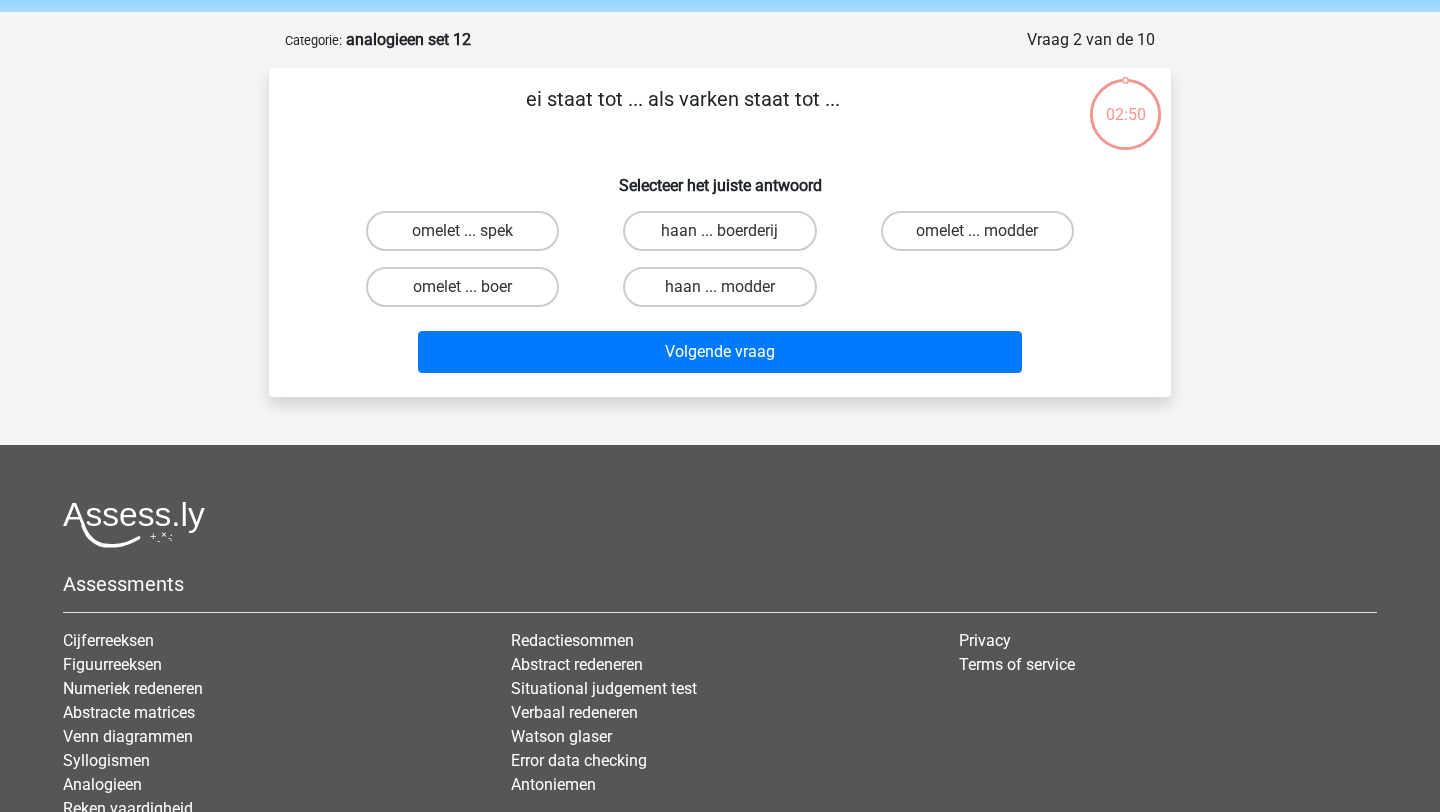 scroll, scrollTop: 71, scrollLeft: 0, axis: vertical 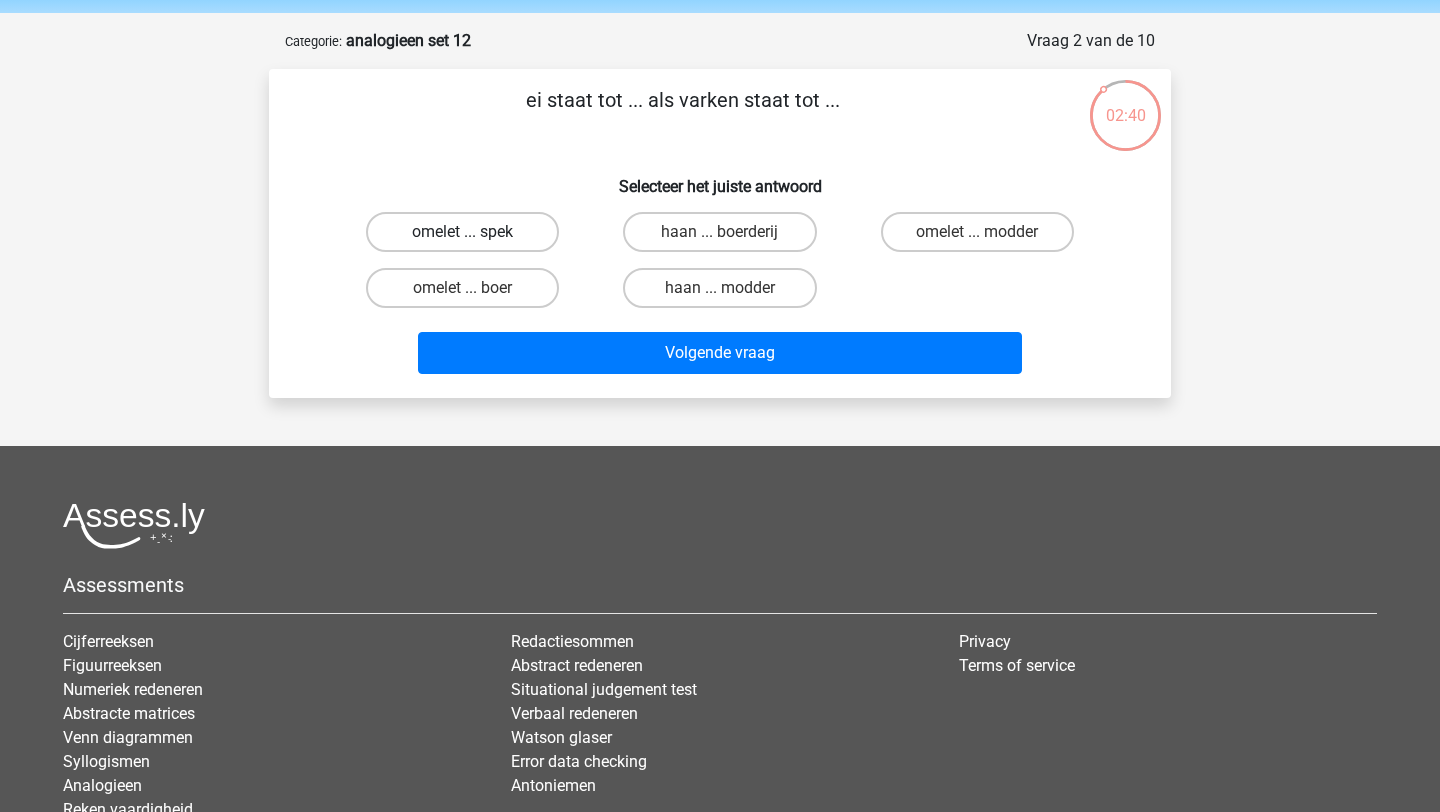 click on "omelet ... spek" at bounding box center (462, 232) 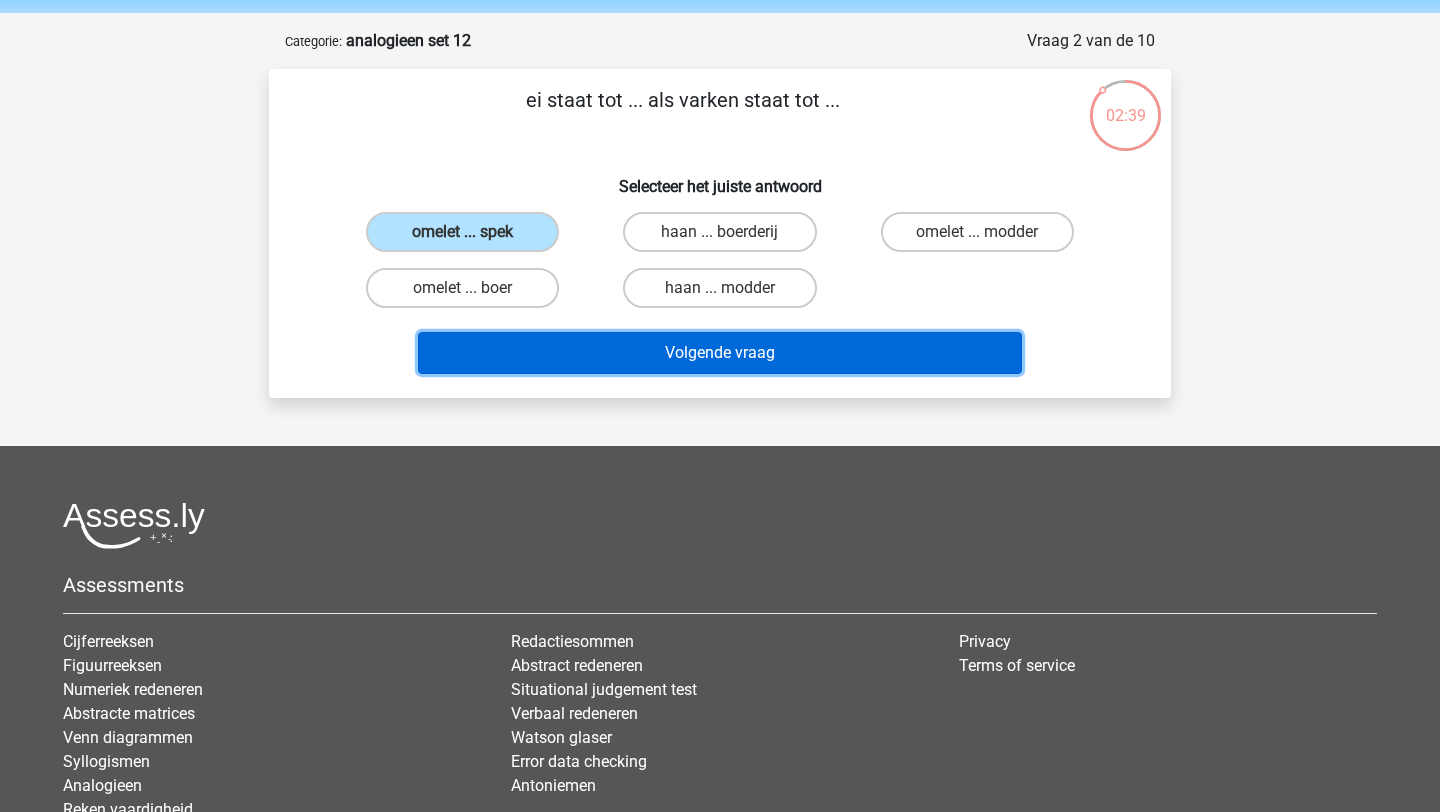click on "Volgende vraag" at bounding box center [720, 353] 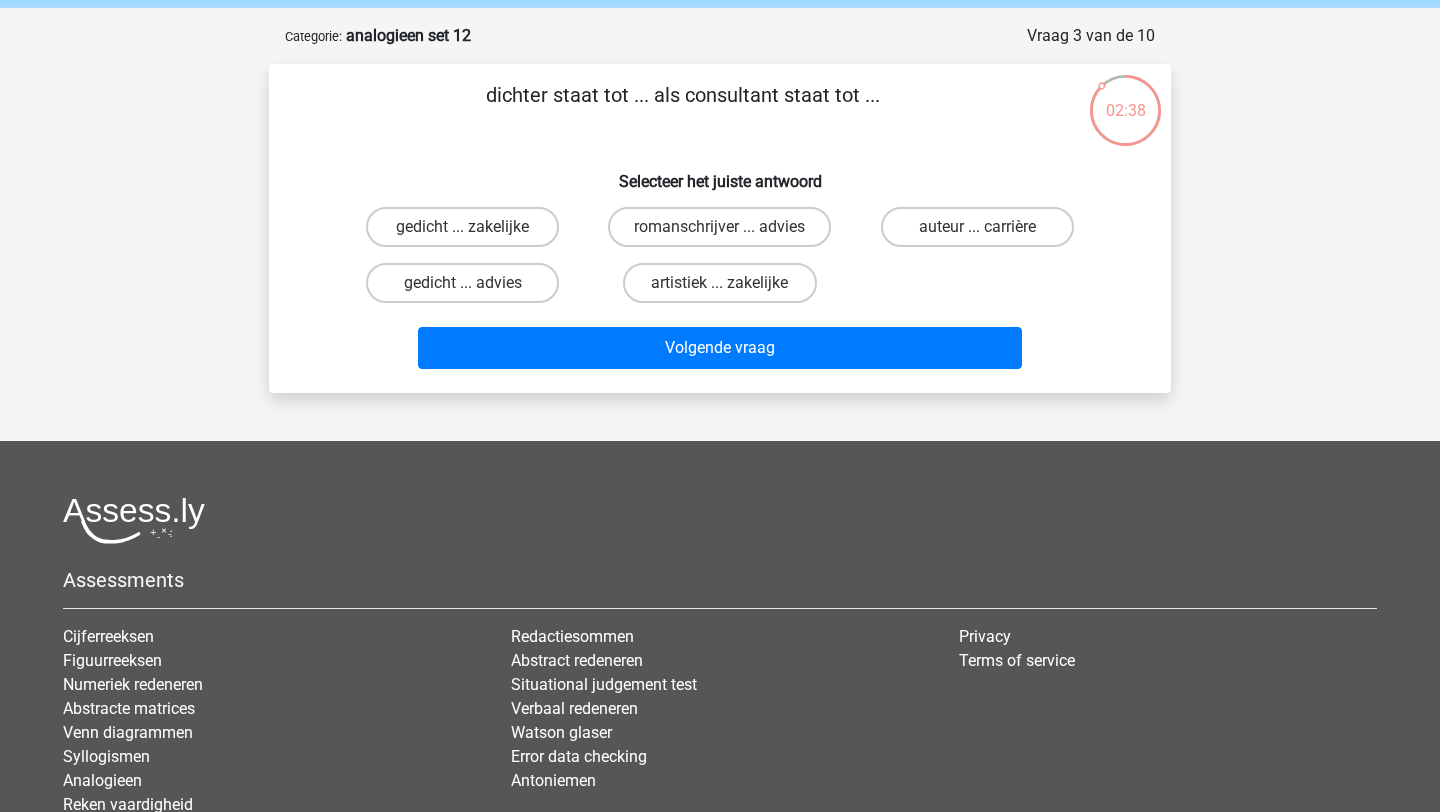 scroll, scrollTop: 66, scrollLeft: 0, axis: vertical 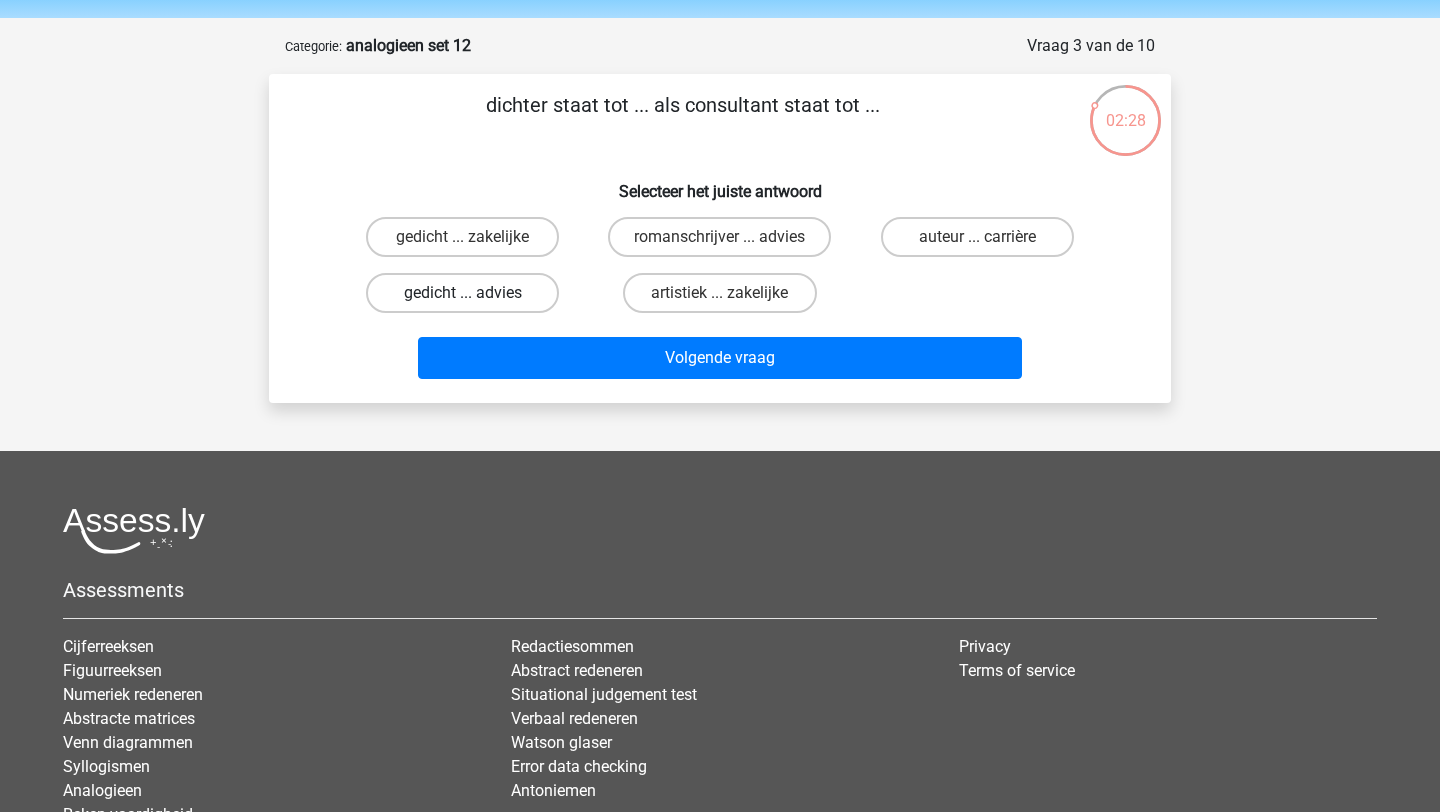click on "gedicht ... advies" at bounding box center (462, 293) 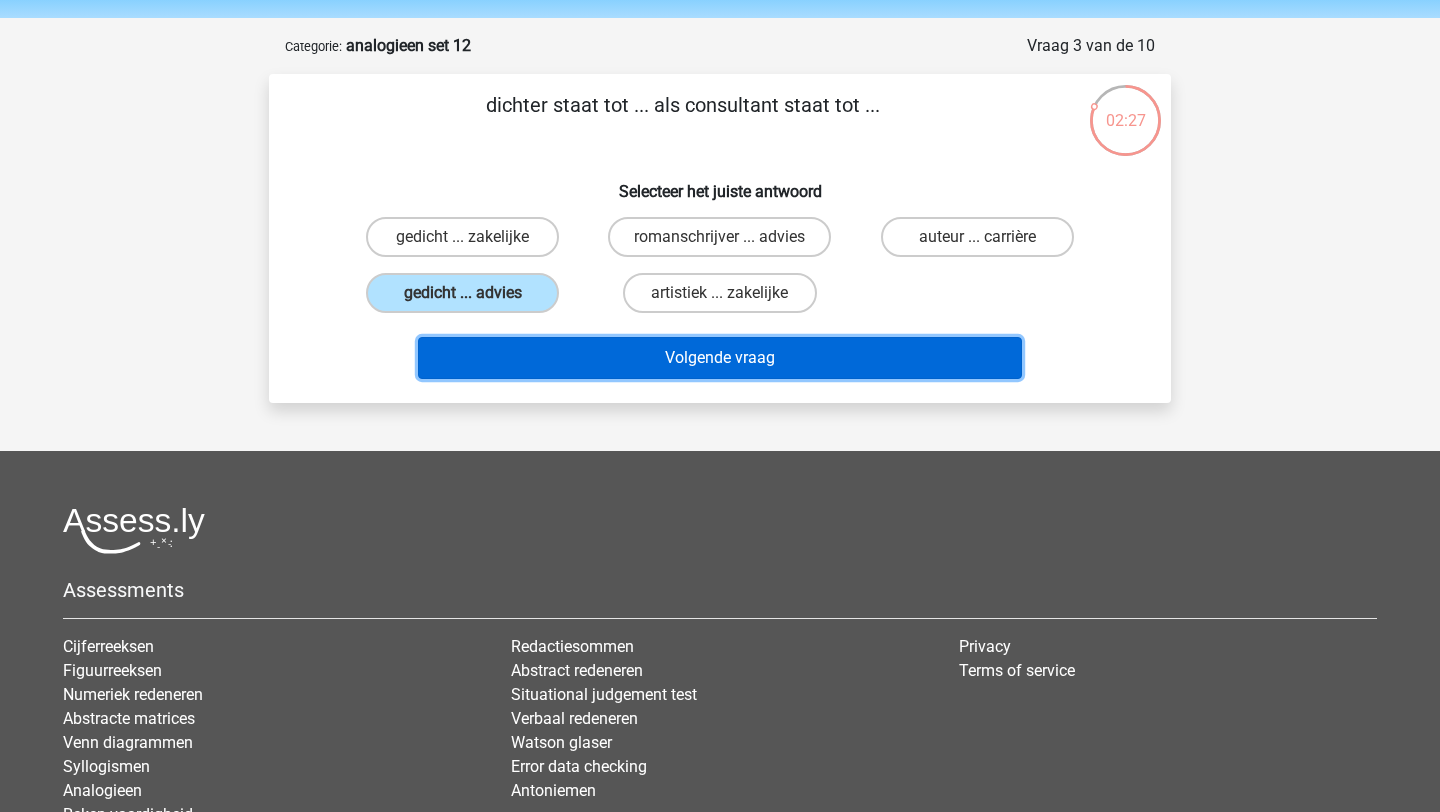 click on "Volgende vraag" at bounding box center [720, 358] 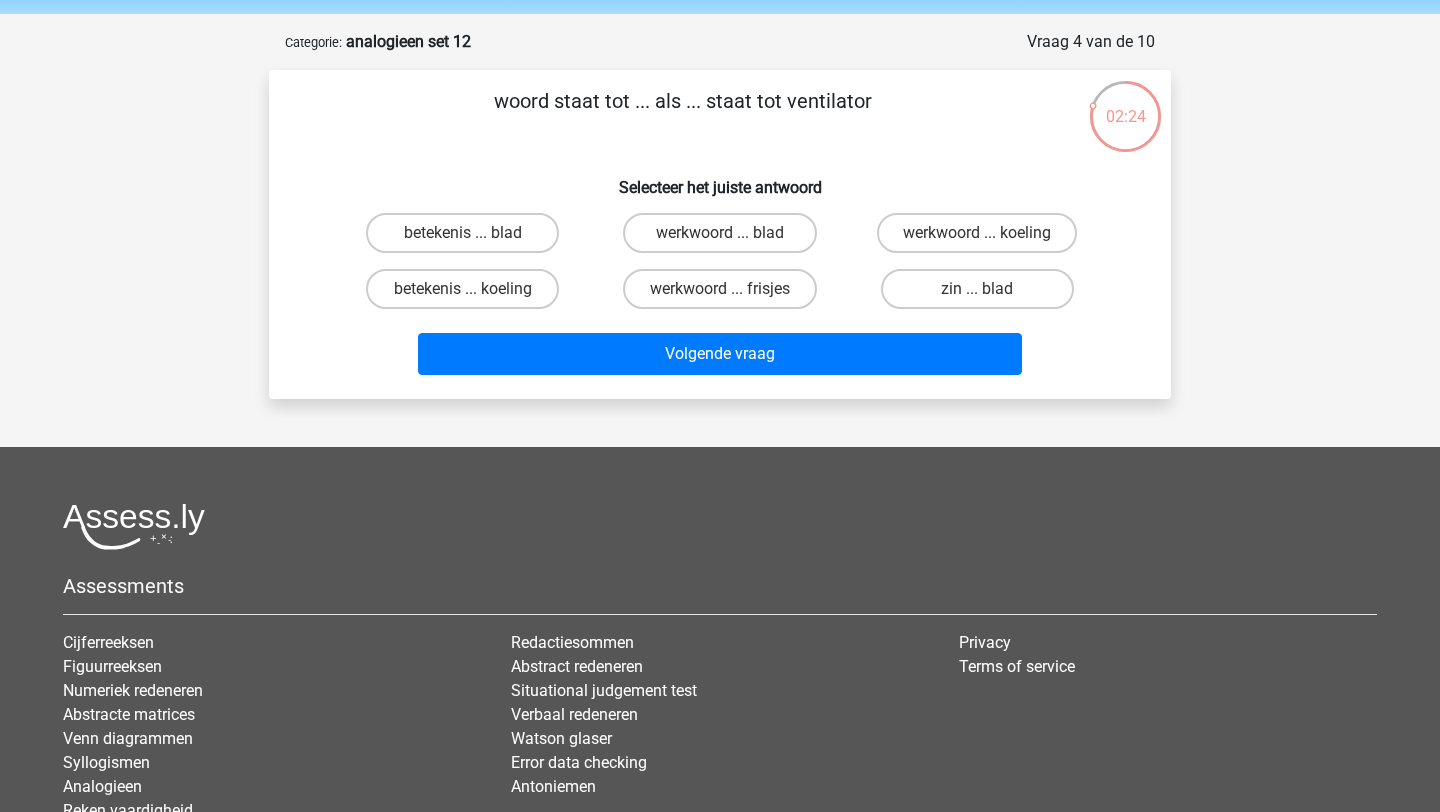 scroll, scrollTop: 69, scrollLeft: 0, axis: vertical 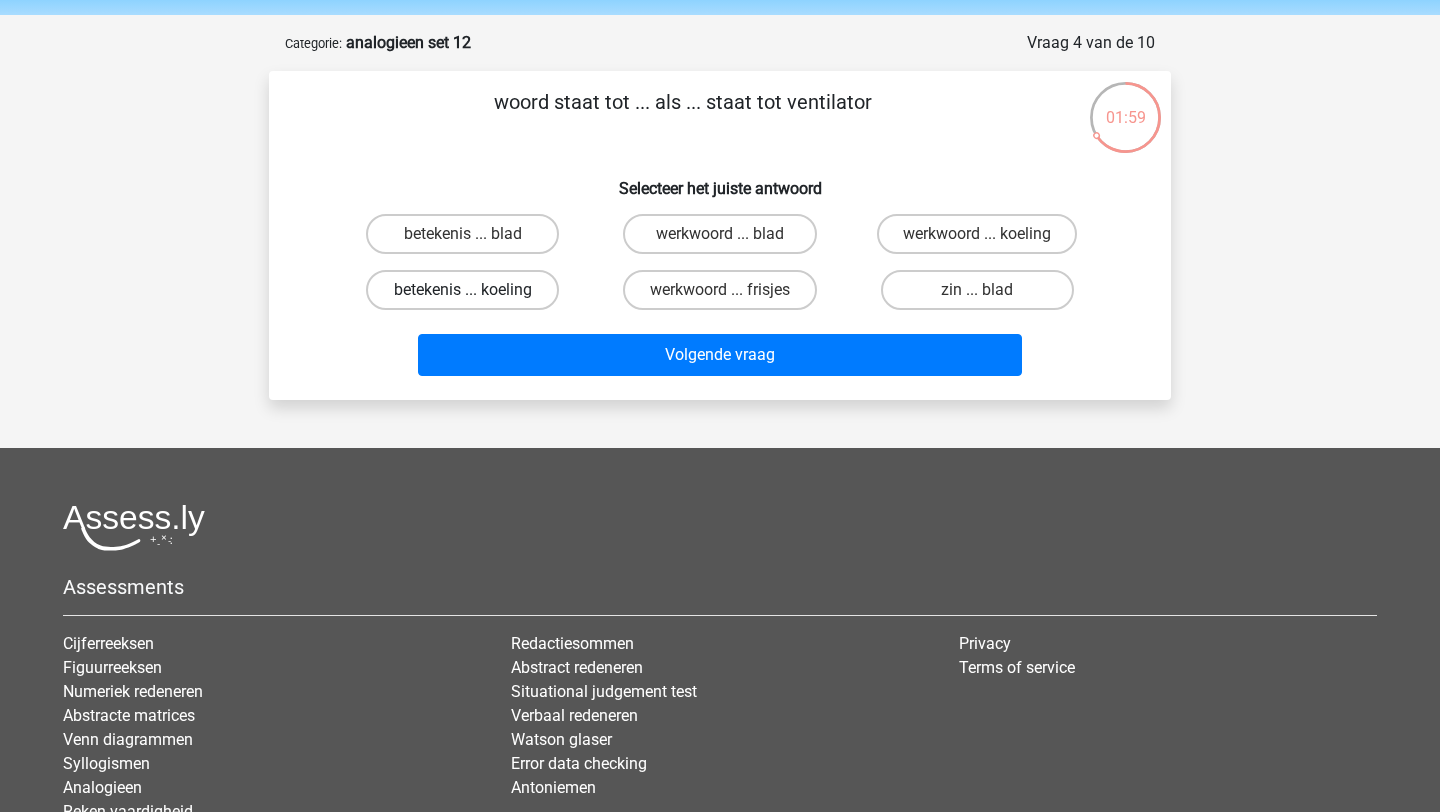 click on "betekenis ... koeling" at bounding box center (462, 290) 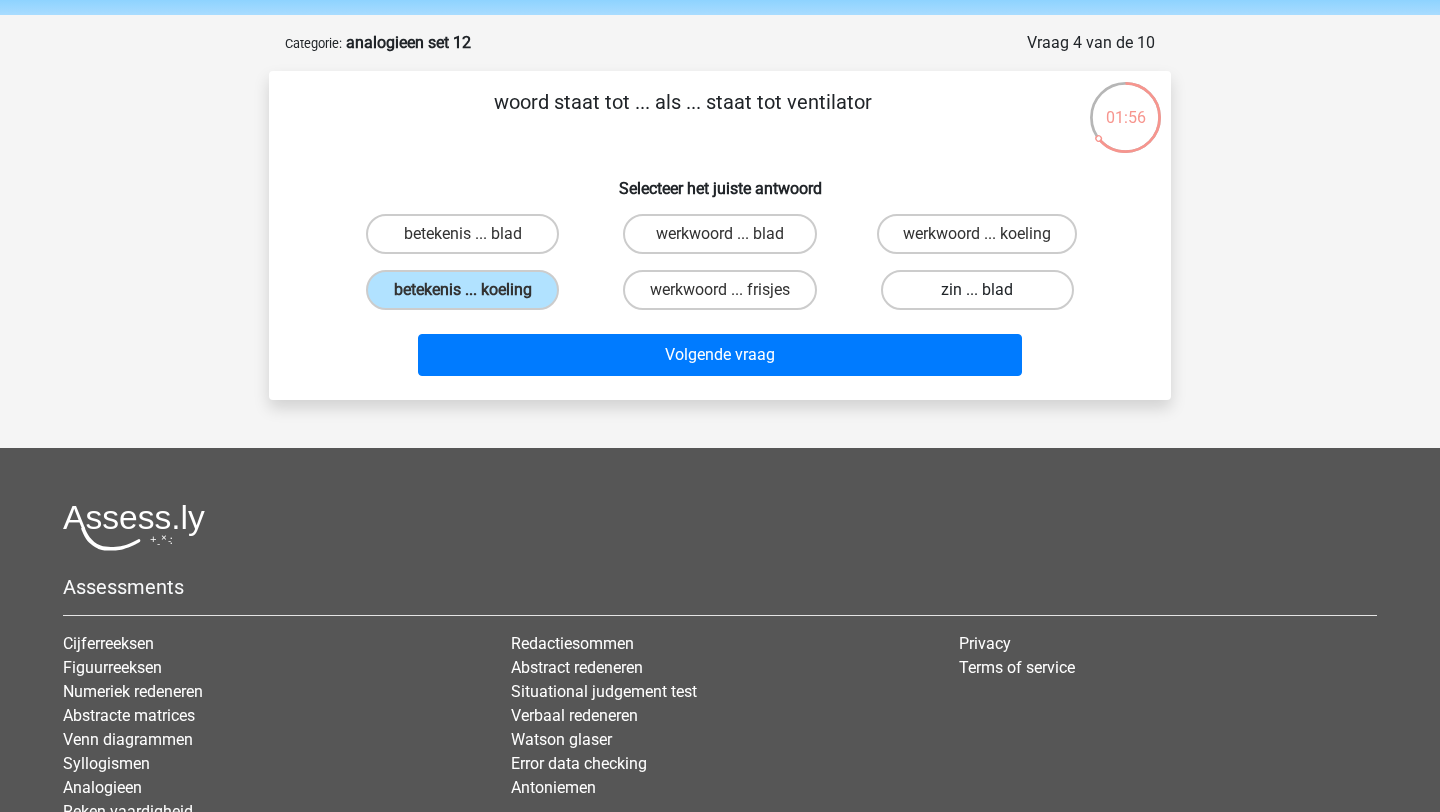 click on "zin ... blad" at bounding box center (977, 290) 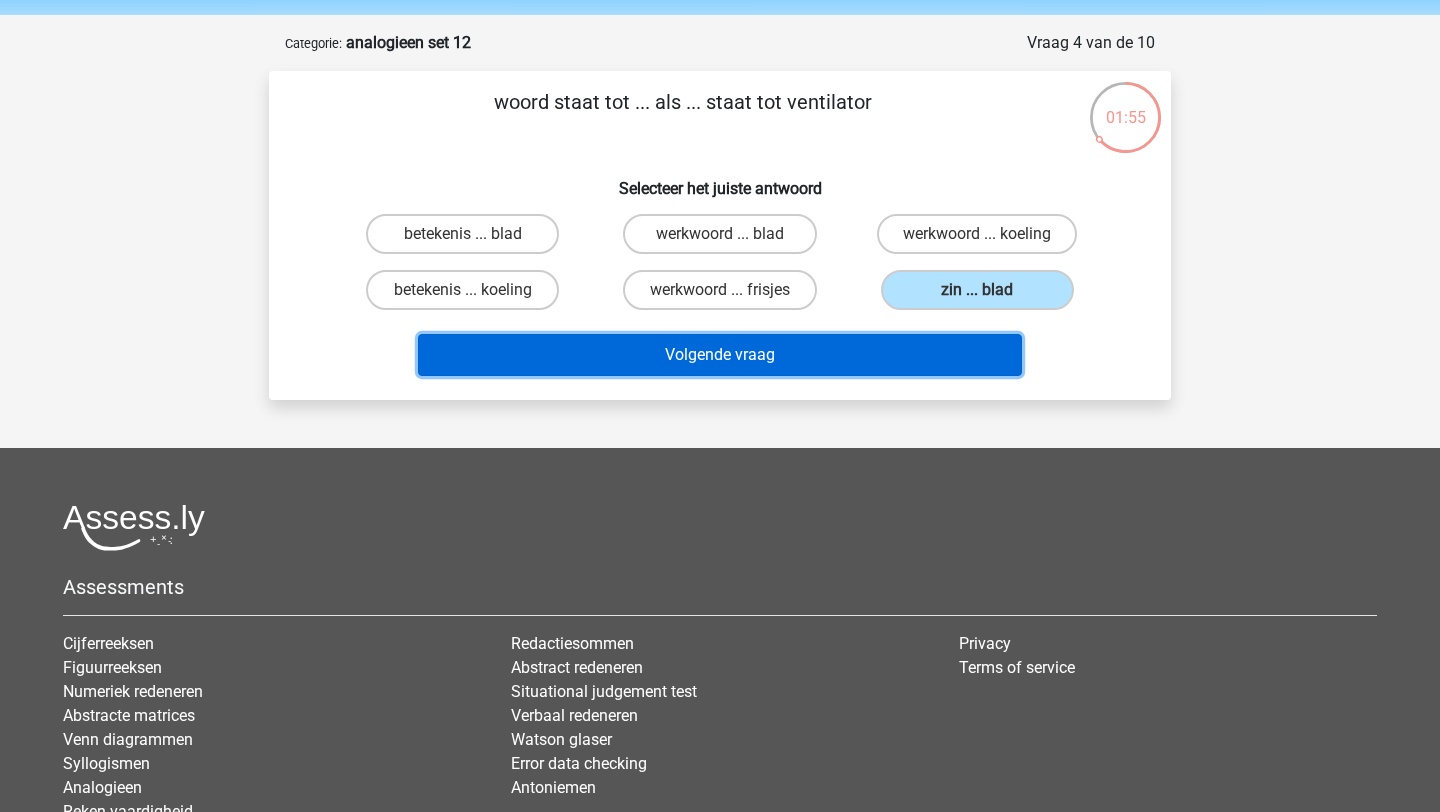 click on "Volgende vraag" at bounding box center (720, 355) 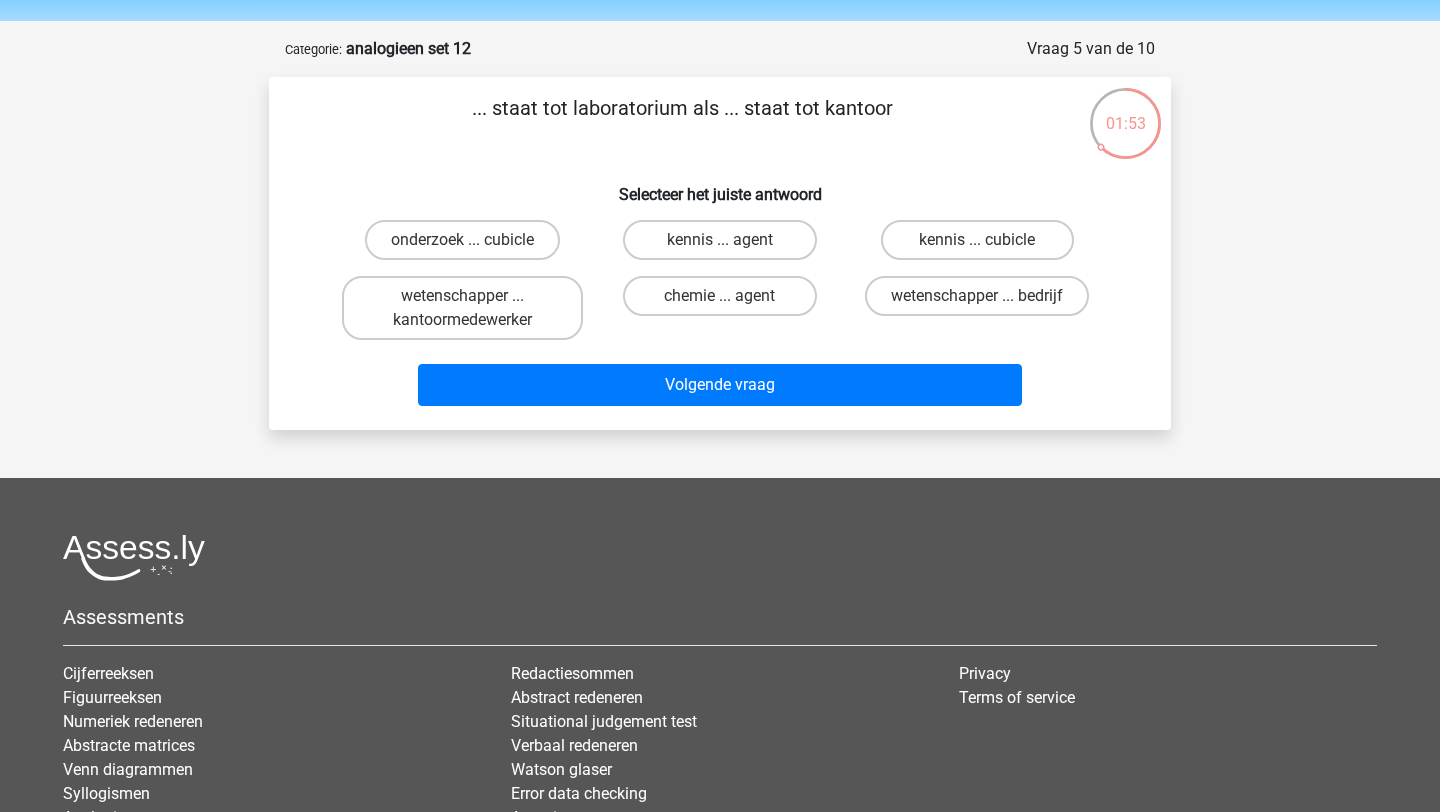 scroll, scrollTop: 66, scrollLeft: 0, axis: vertical 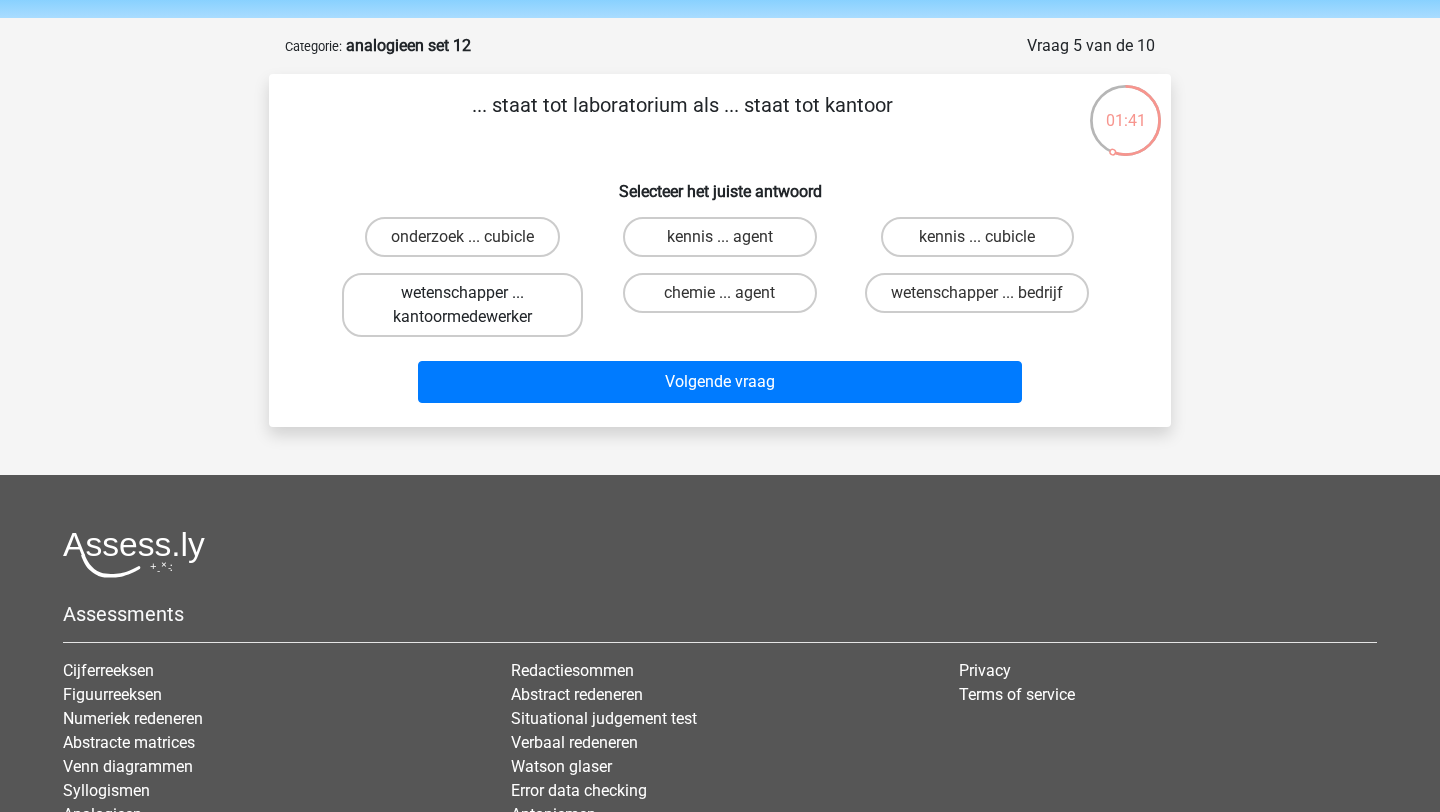 click on "wetenschapper ... kantoormedewerker" at bounding box center [462, 305] 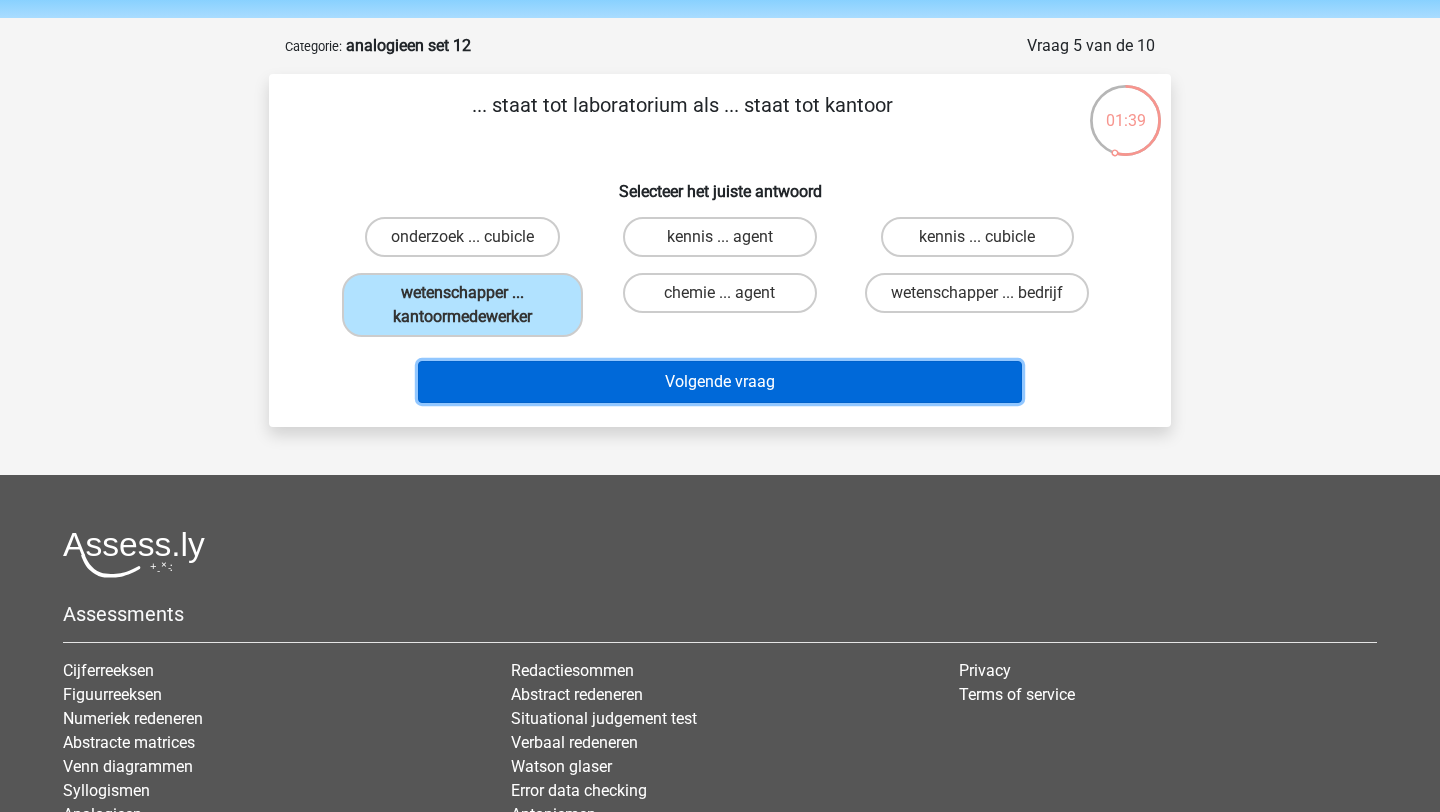click on "Volgende vraag" at bounding box center (720, 382) 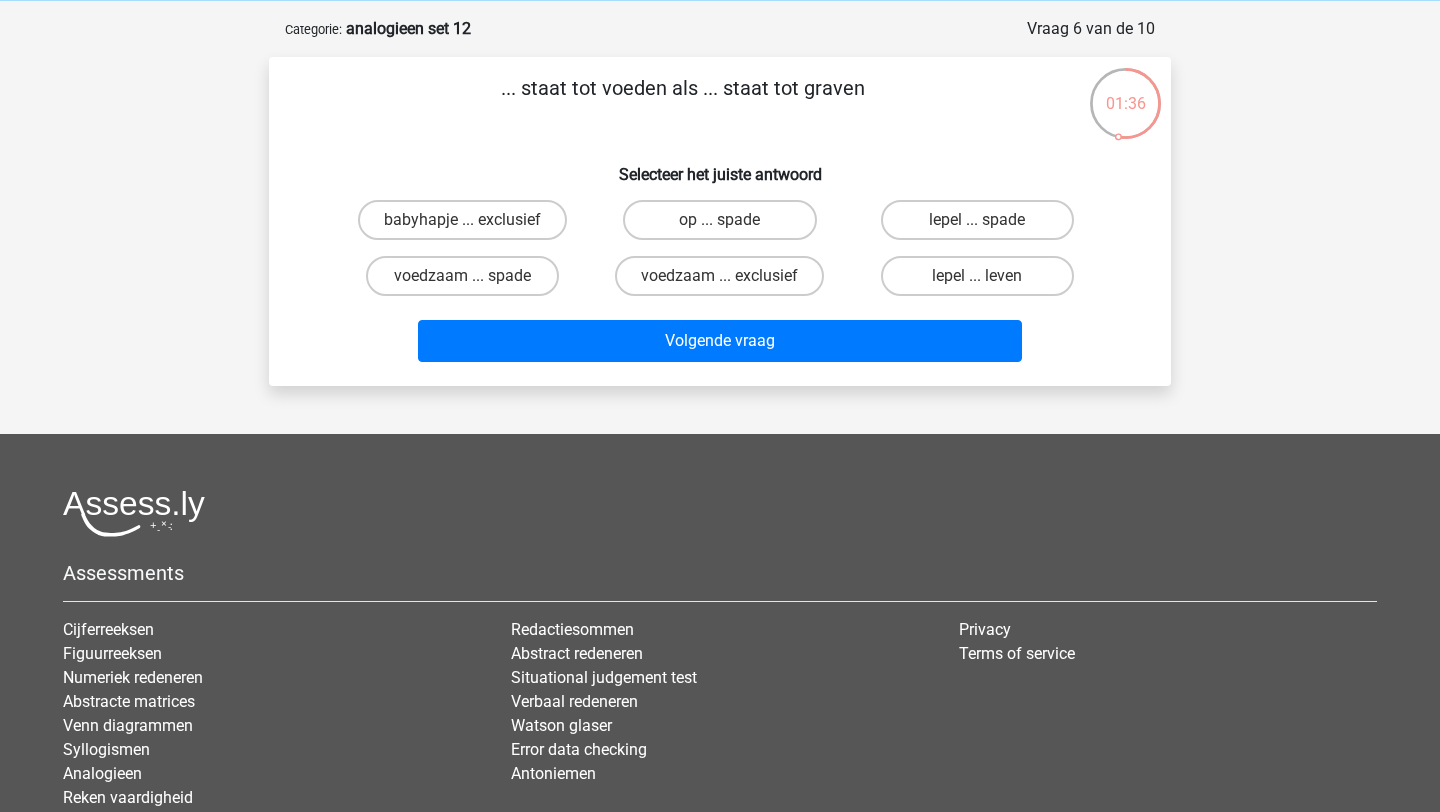 scroll, scrollTop: 76, scrollLeft: 0, axis: vertical 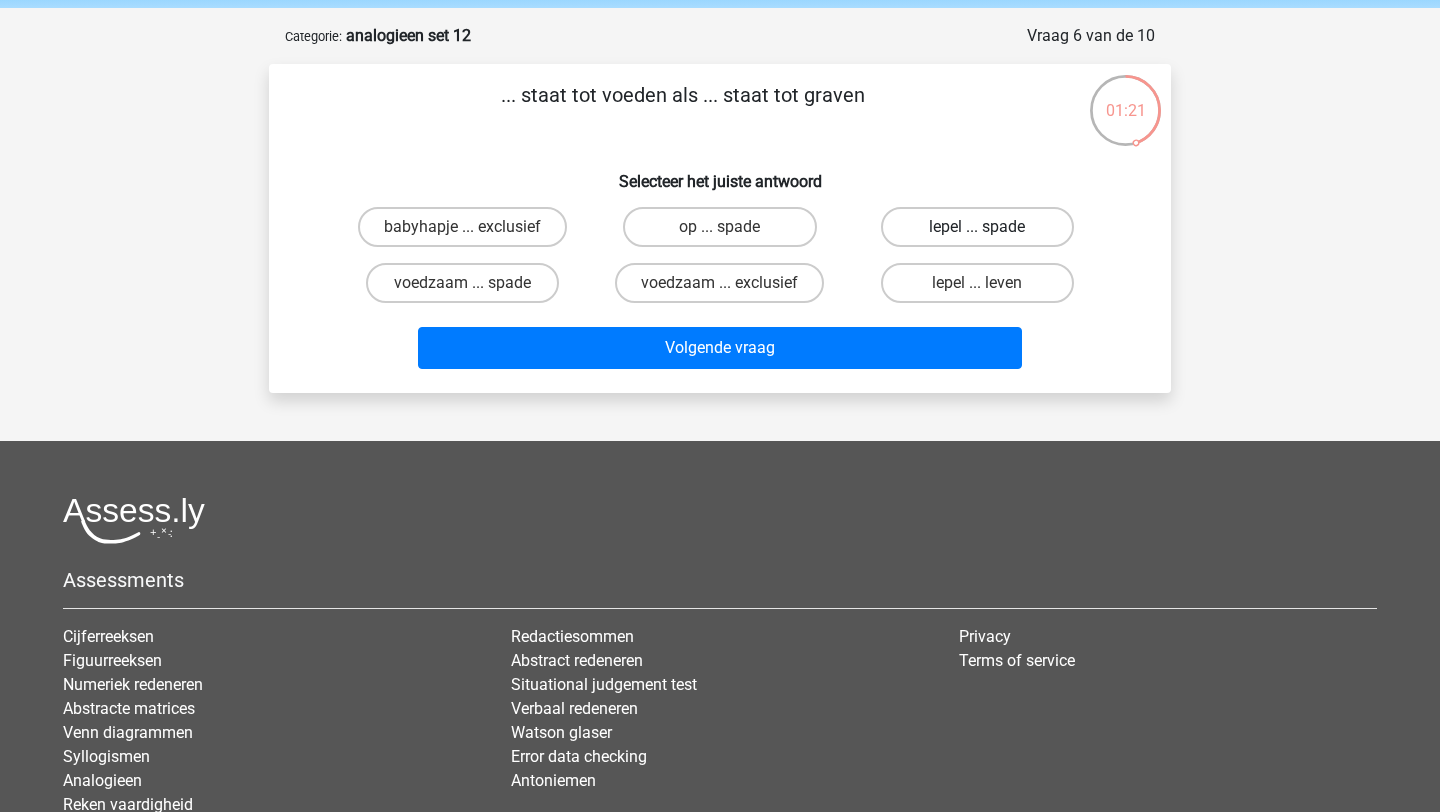 click on "lepel ... spade" at bounding box center (977, 227) 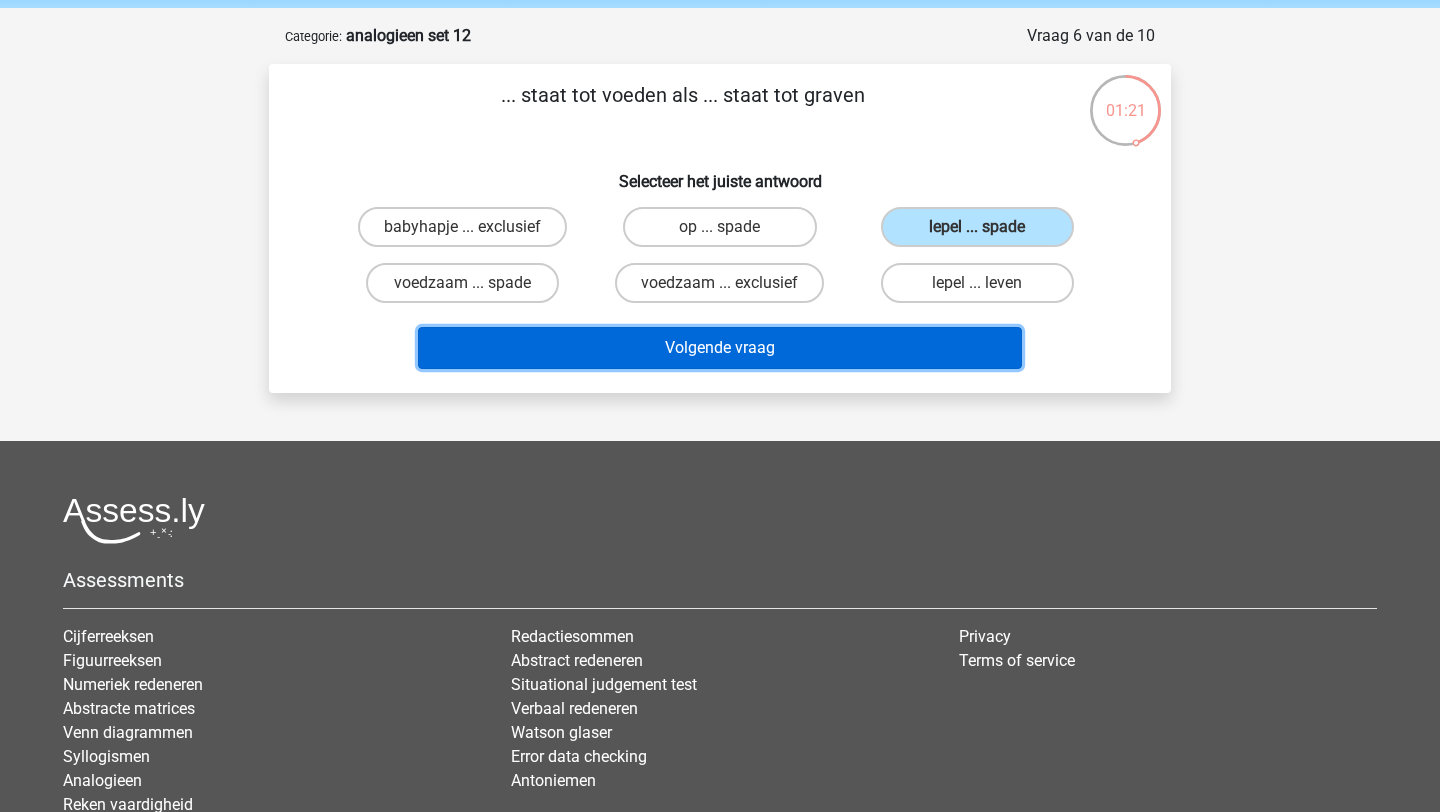click on "Volgende vraag" at bounding box center [720, 348] 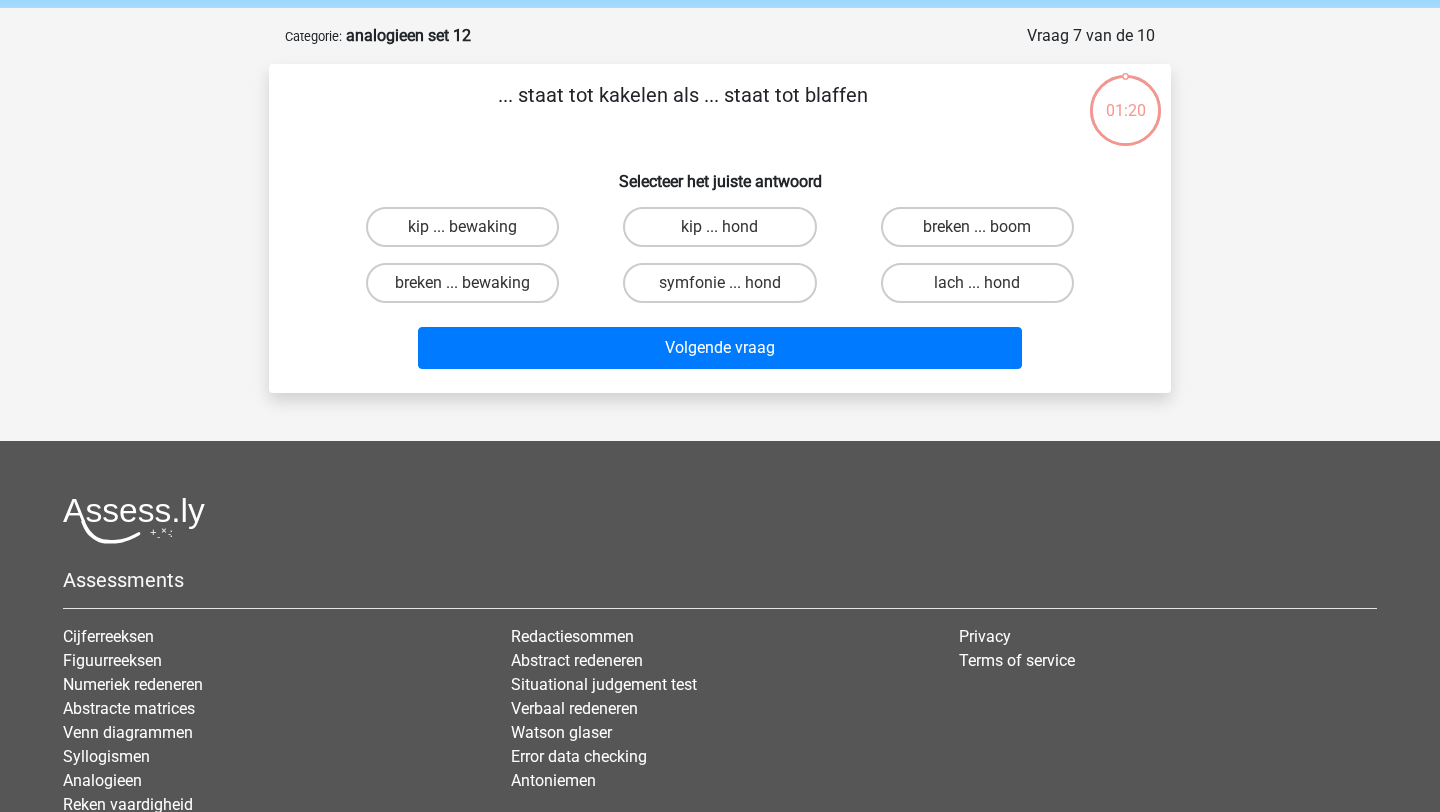 scroll, scrollTop: 100, scrollLeft: 0, axis: vertical 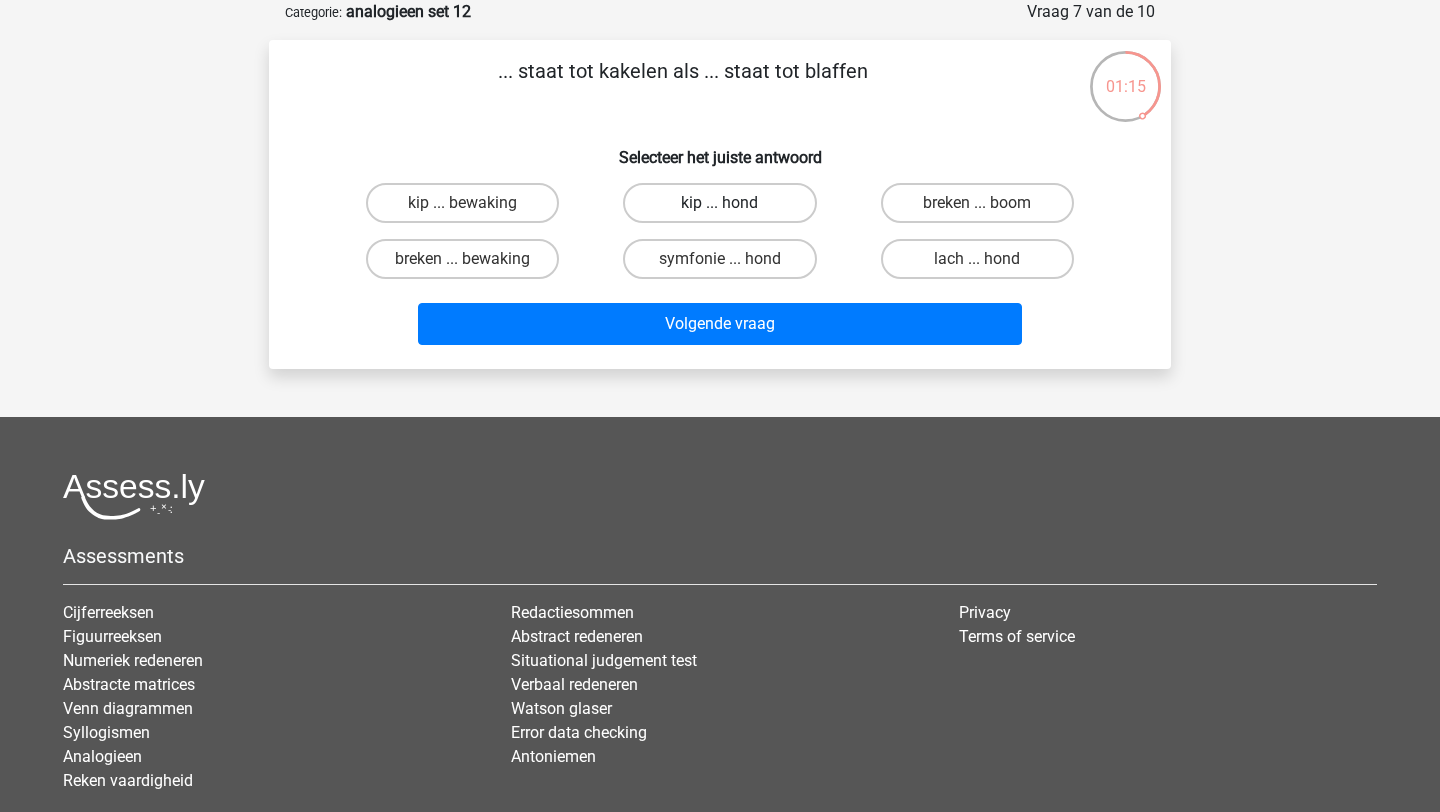 click on "kip ... hond" at bounding box center [719, 203] 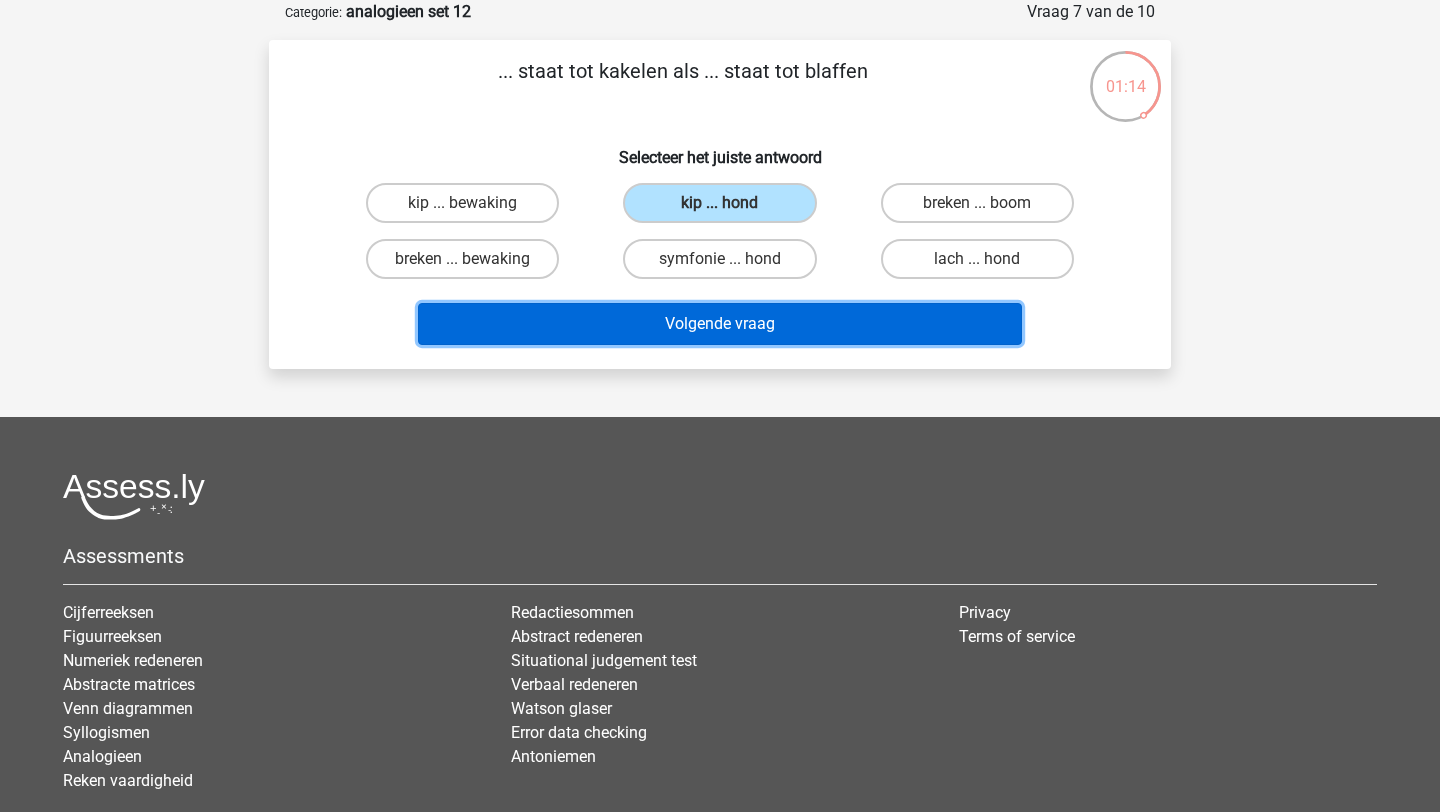 click on "Volgende vraag" at bounding box center [720, 324] 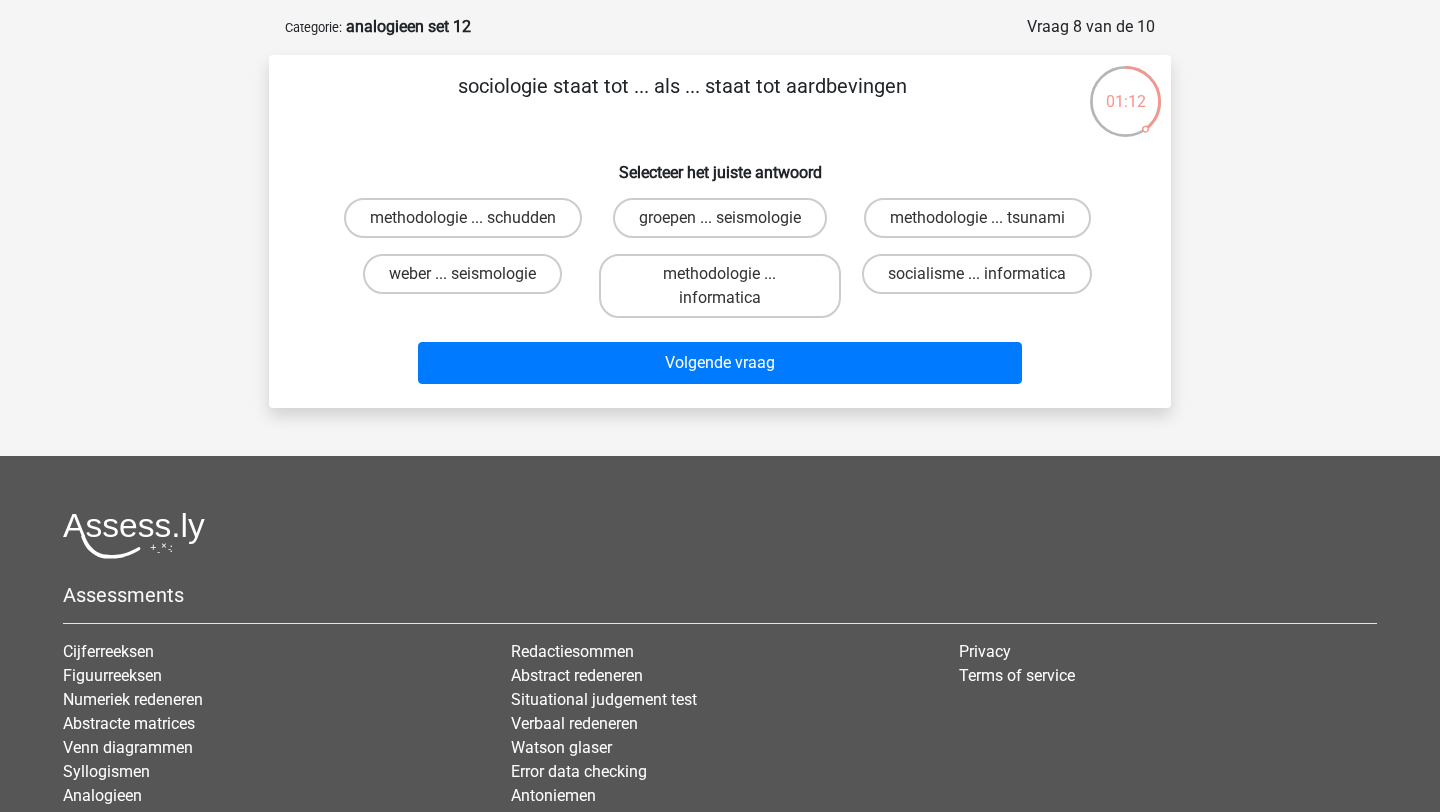 scroll, scrollTop: 80, scrollLeft: 0, axis: vertical 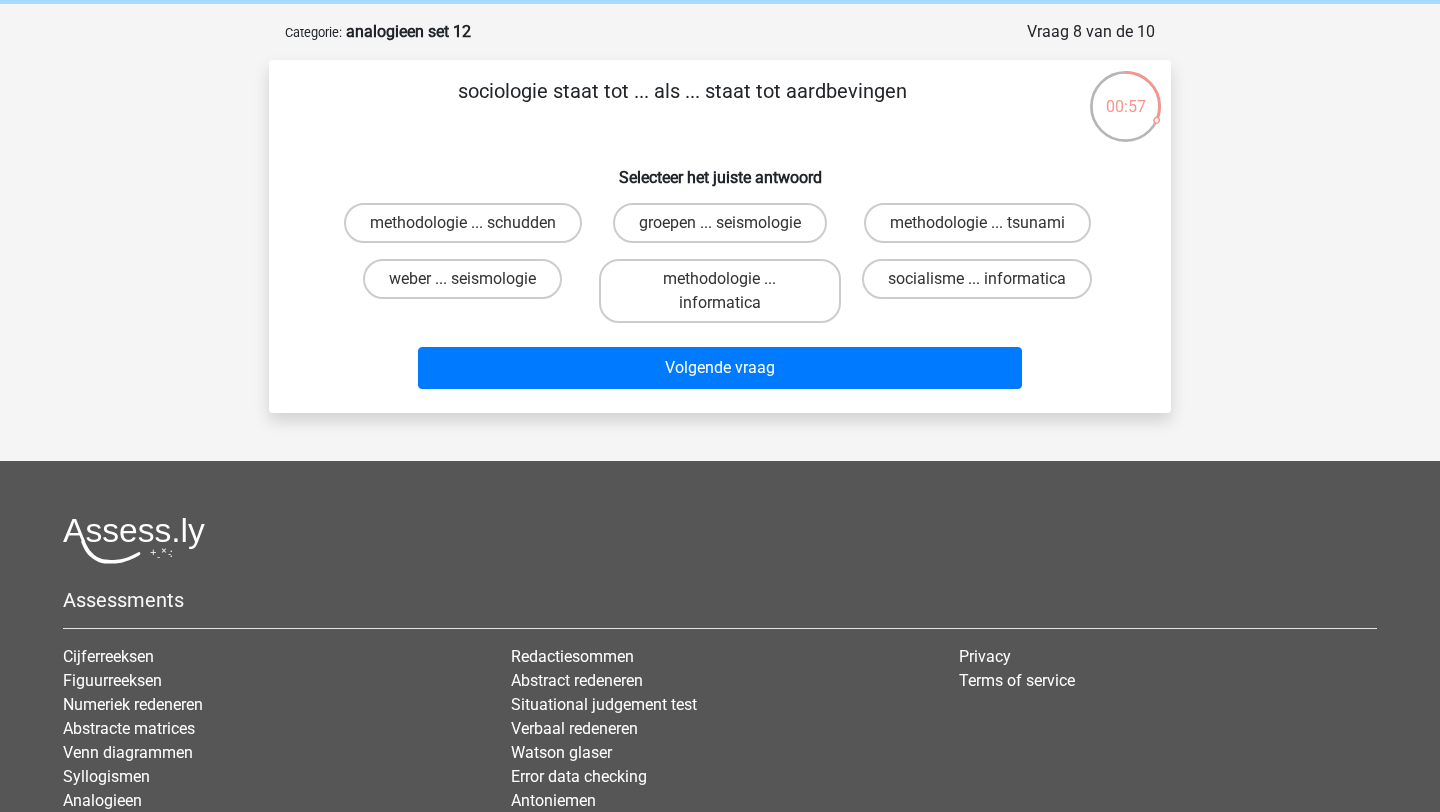 click on "methodologie ... tsunami" at bounding box center (977, 223) 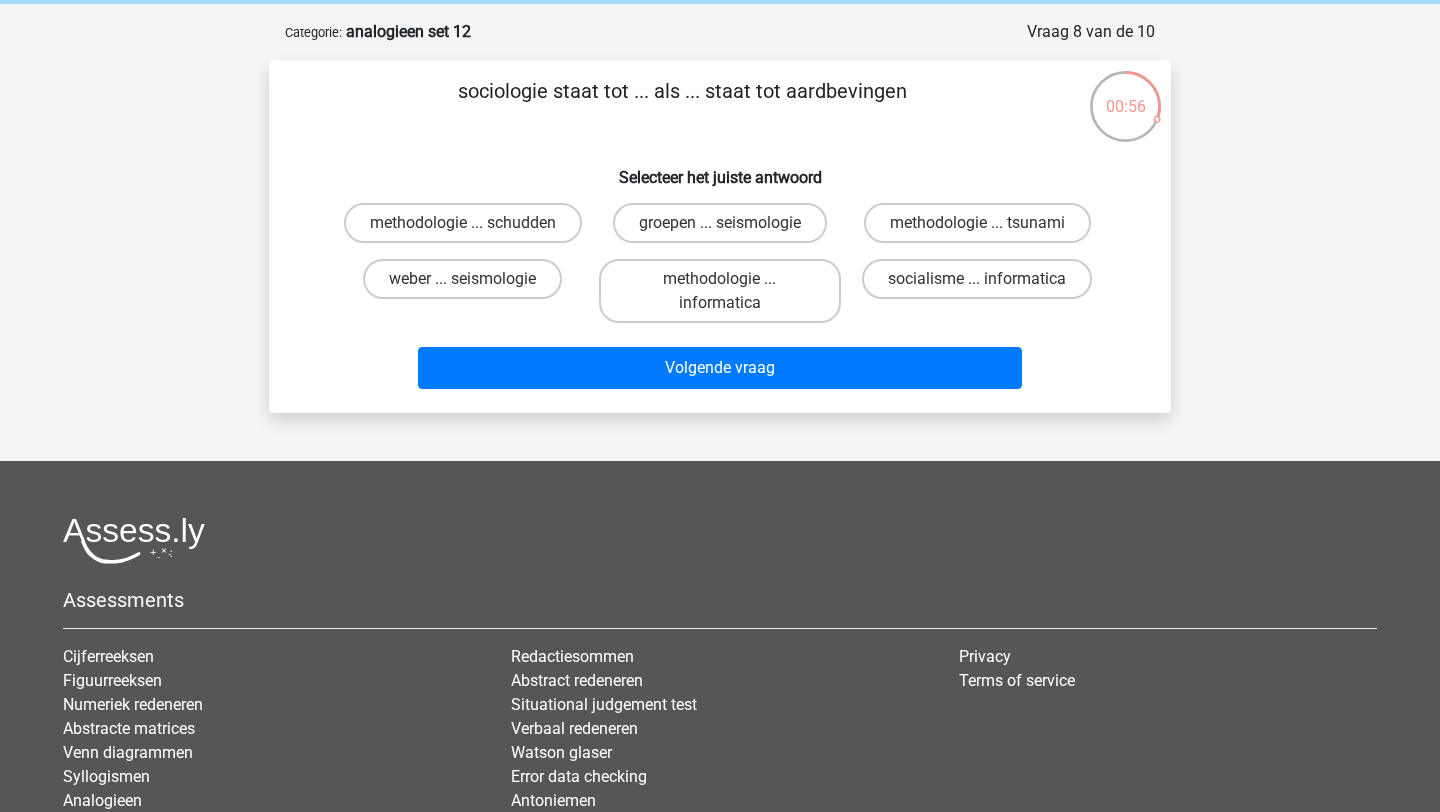 click on "methodologie ... tsunami" at bounding box center [977, 223] 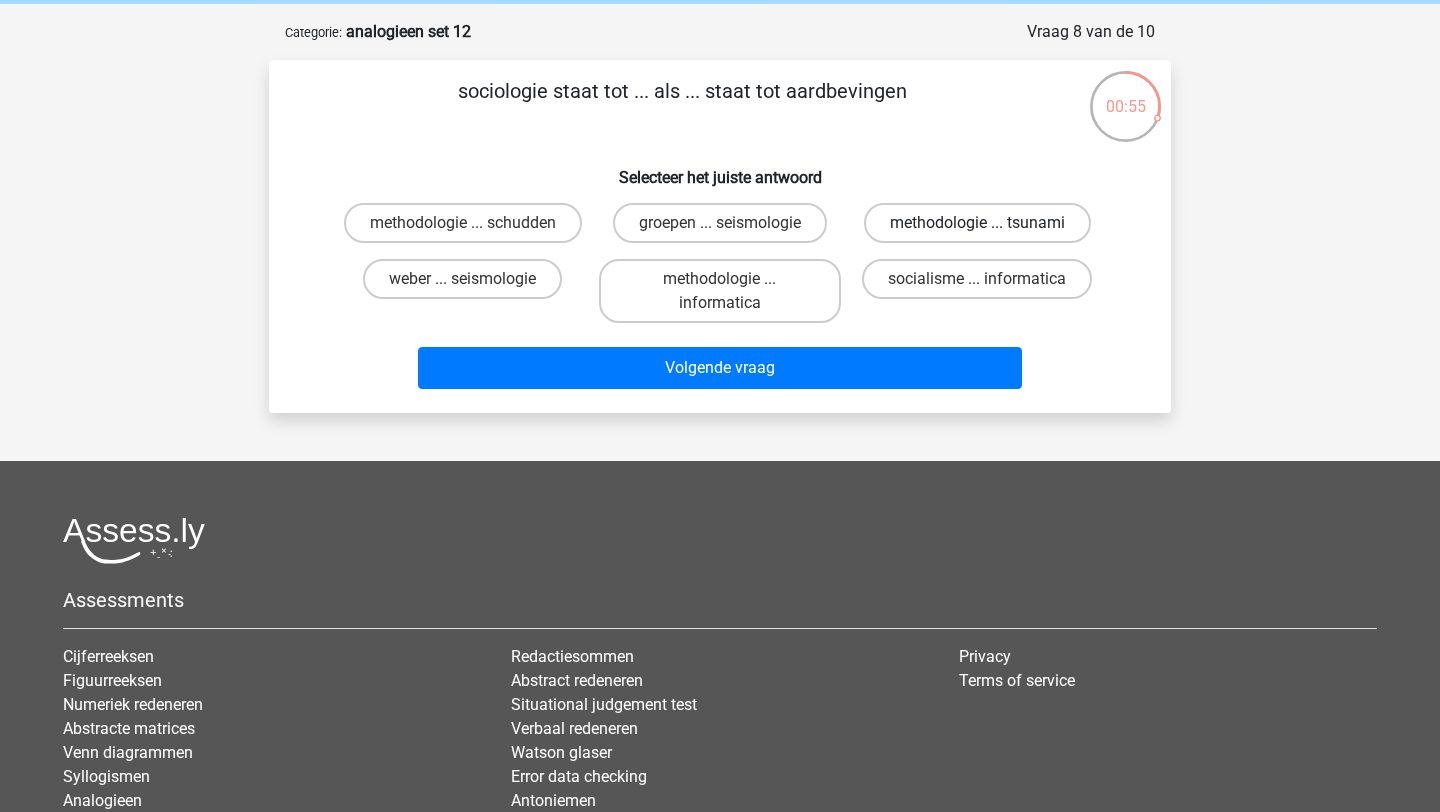 click on "methodologie ... tsunami" at bounding box center (977, 223) 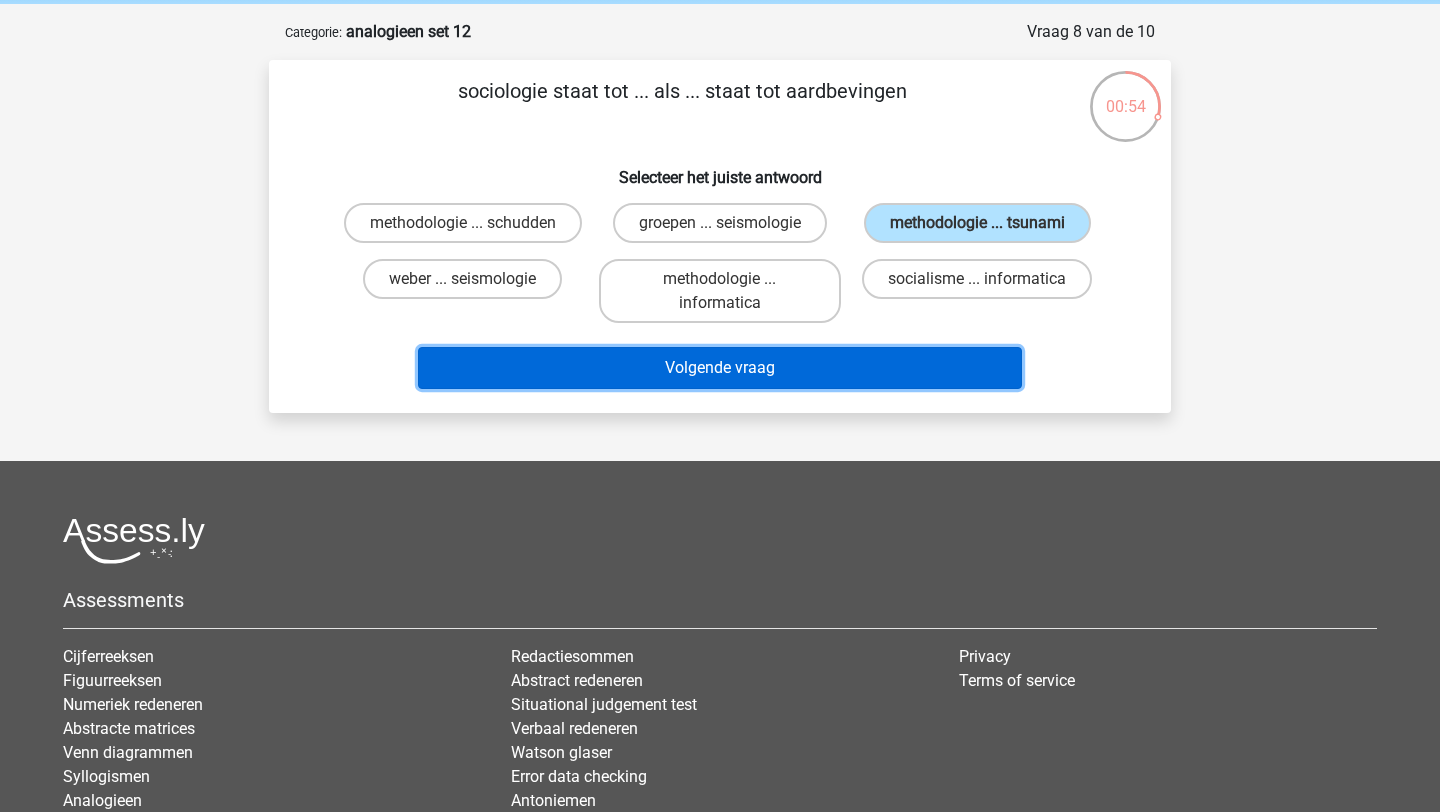 click on "Volgende vraag" at bounding box center [720, 368] 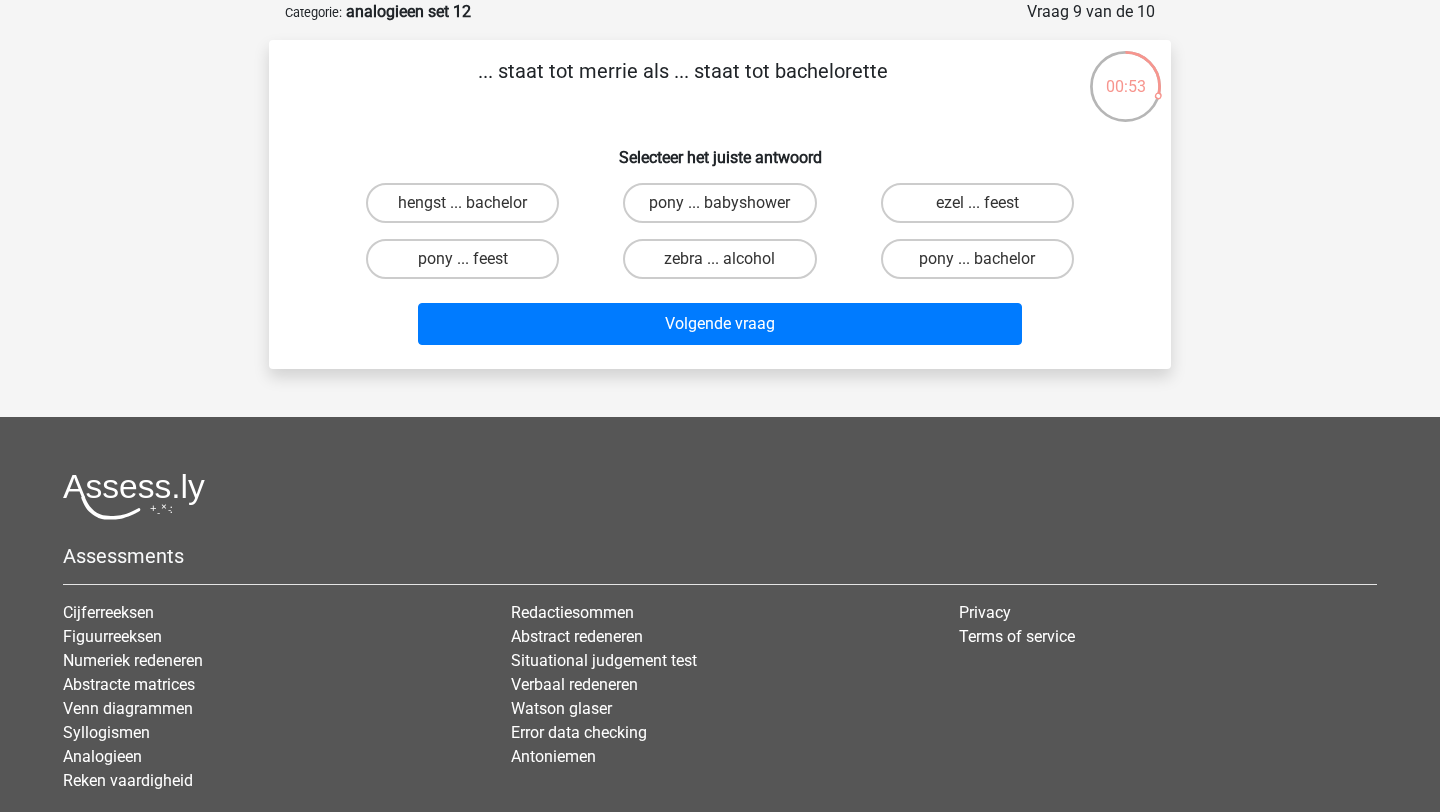scroll, scrollTop: 88, scrollLeft: 0, axis: vertical 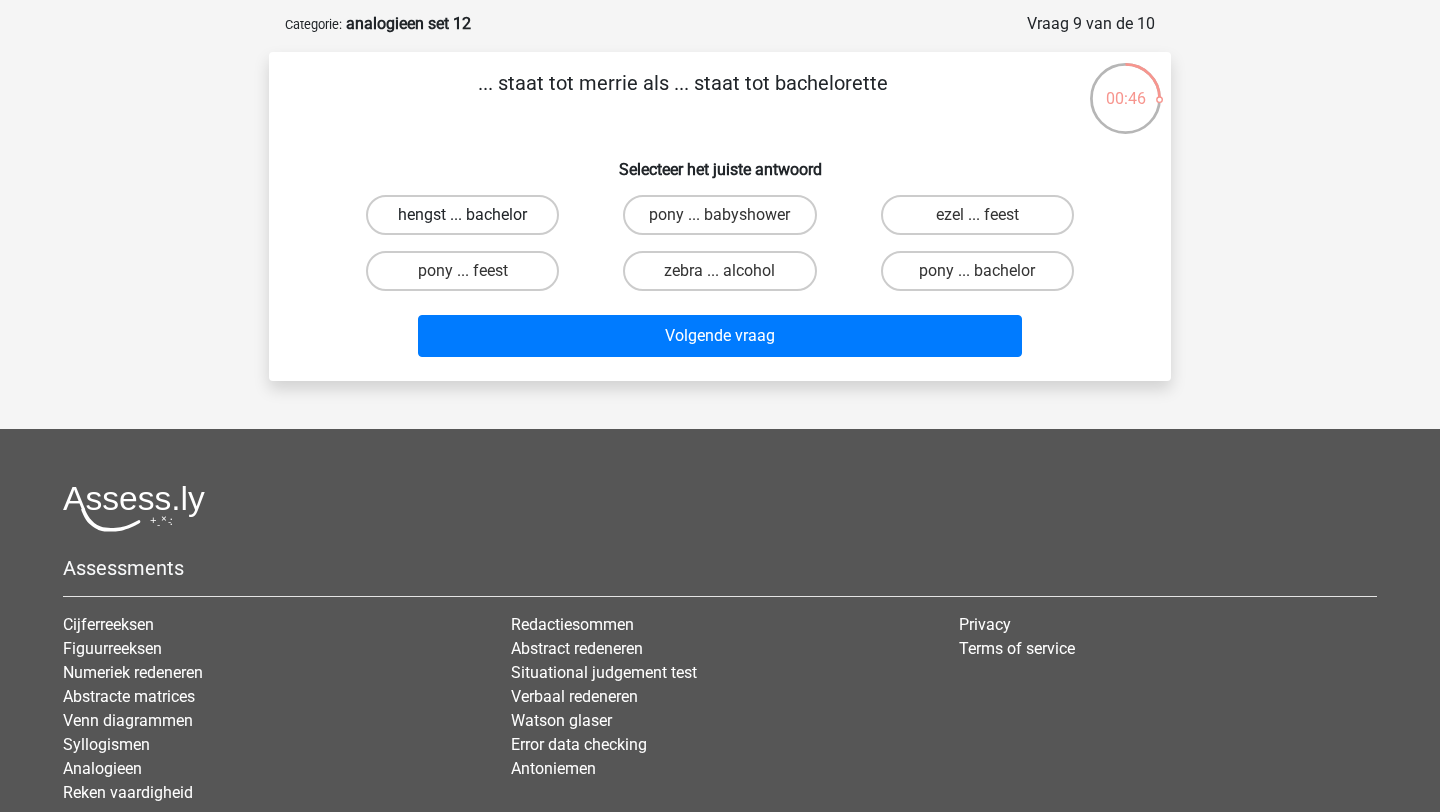 click on "hengst ... bachelor" at bounding box center (462, 215) 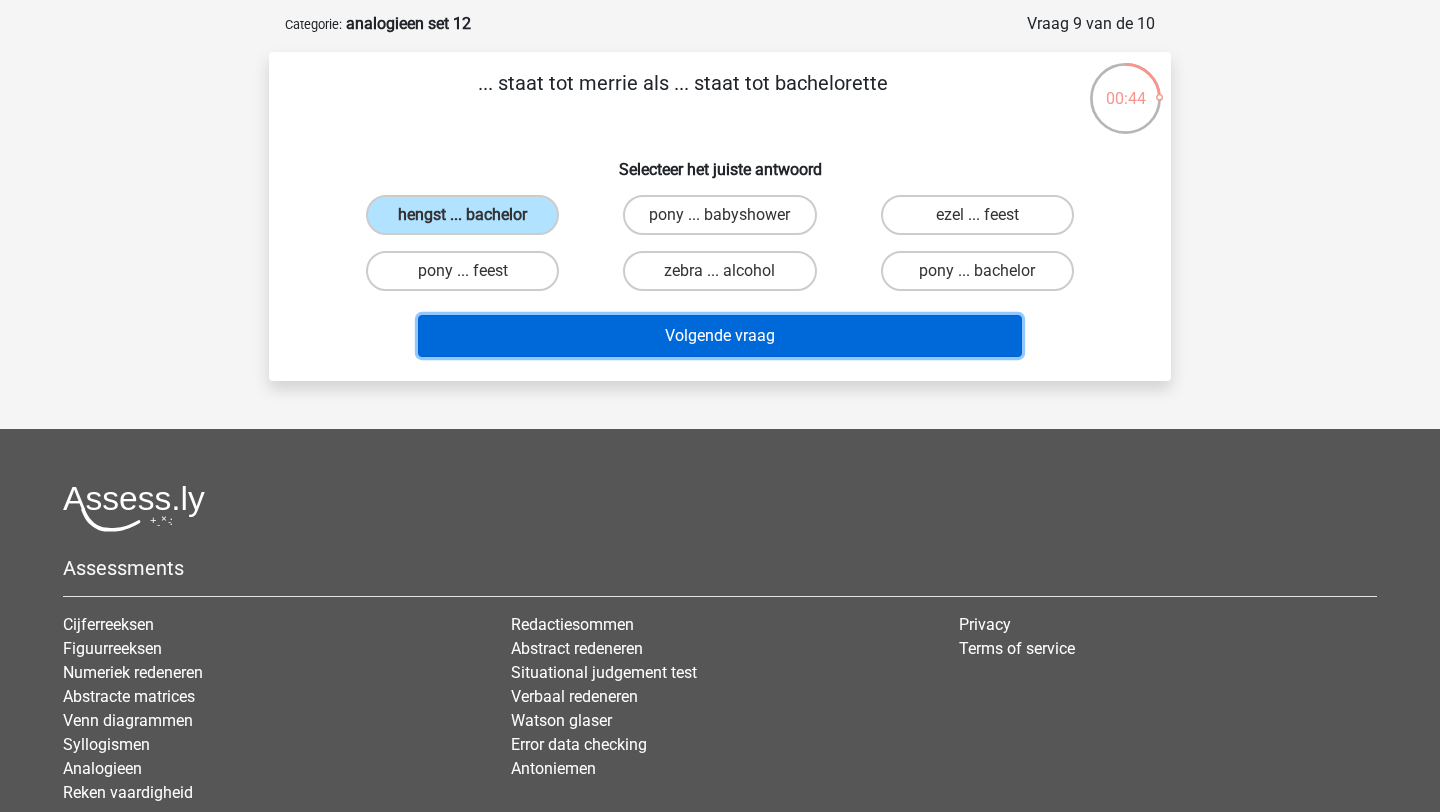 click on "Volgende vraag" at bounding box center (720, 336) 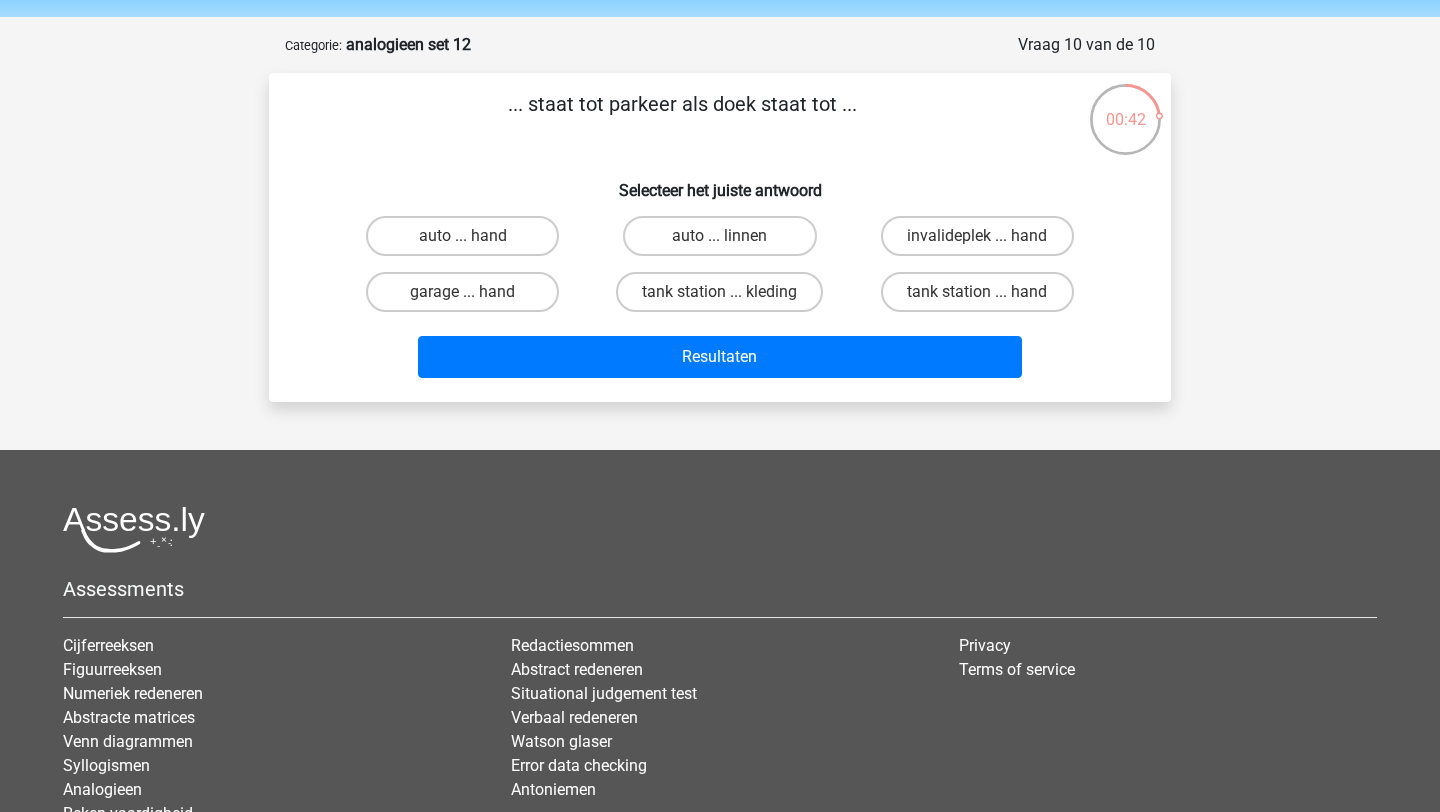 scroll, scrollTop: 62, scrollLeft: 0, axis: vertical 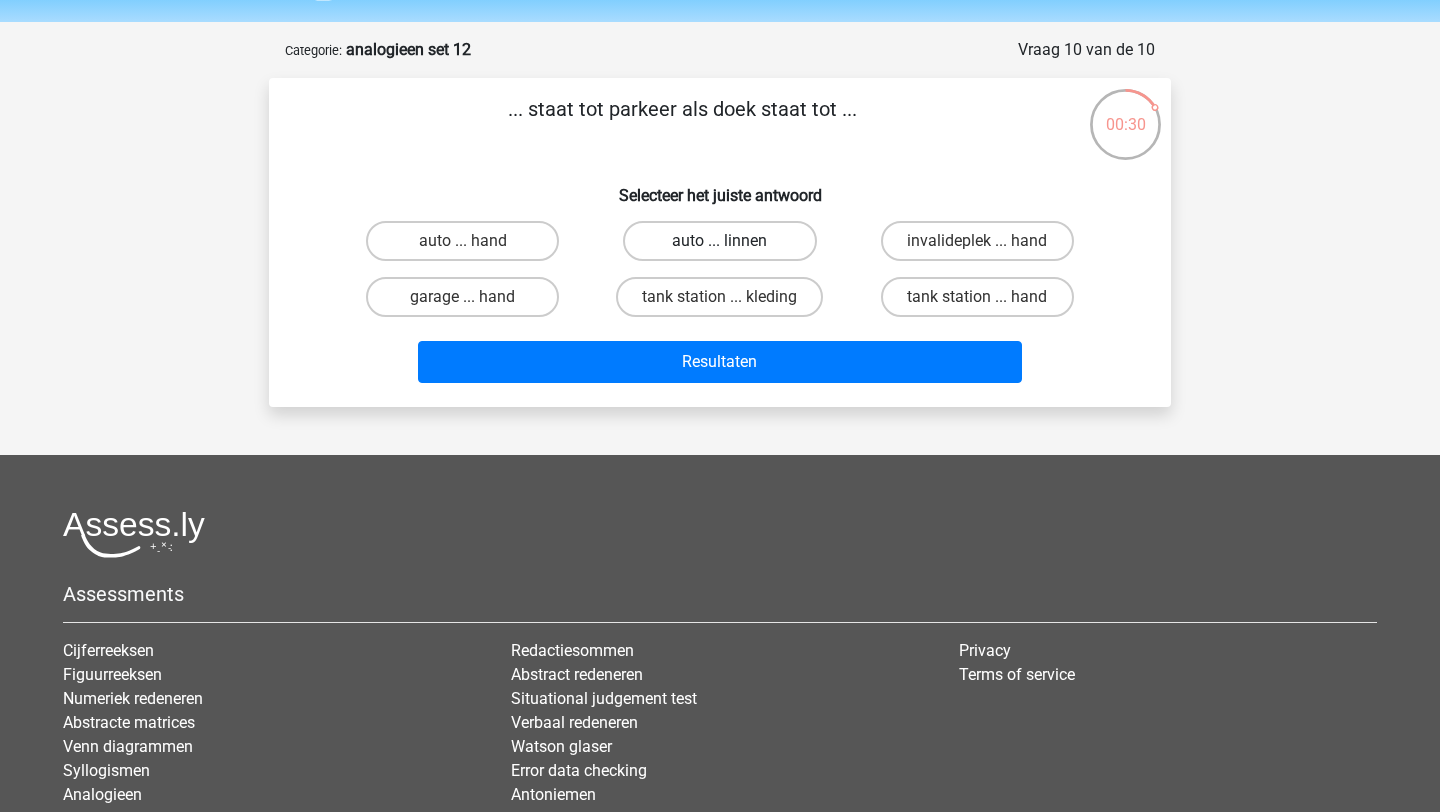 click on "auto ... linnen" at bounding box center (719, 241) 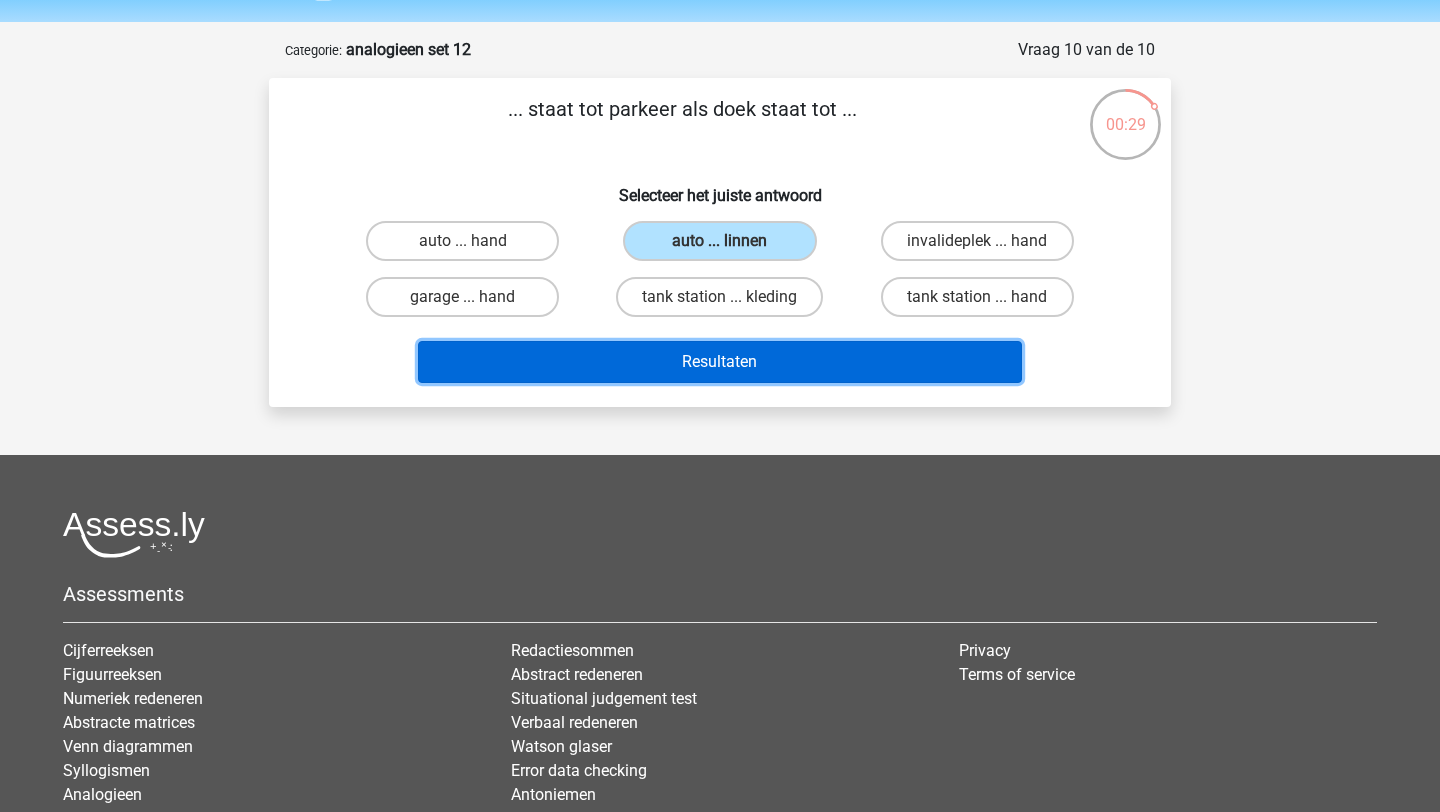 click on "Resultaten" at bounding box center [720, 362] 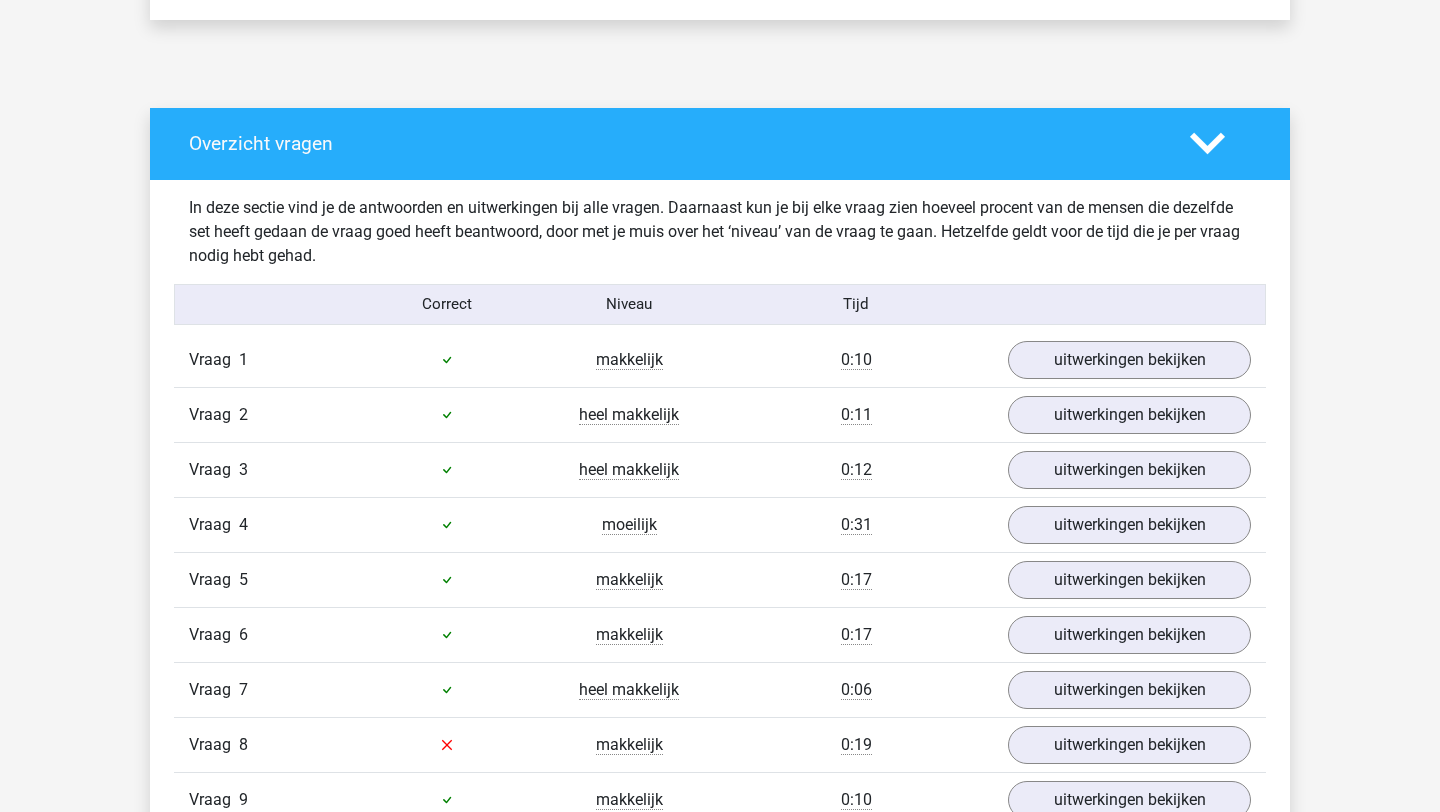 scroll, scrollTop: 1022, scrollLeft: 0, axis: vertical 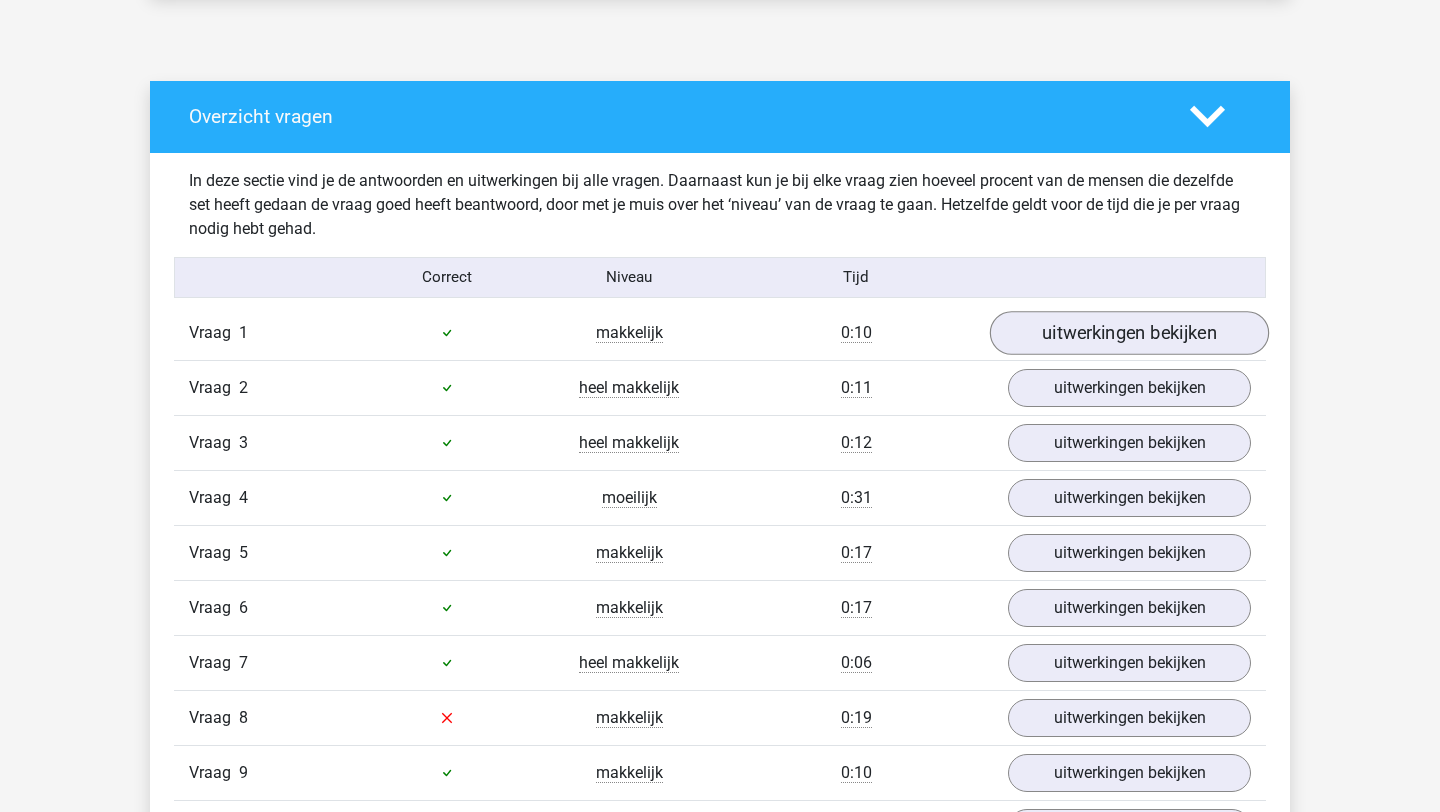 click on "Vraag
1
makkelijk
0:10
uitwerkingen bekijken" at bounding box center [720, 333] 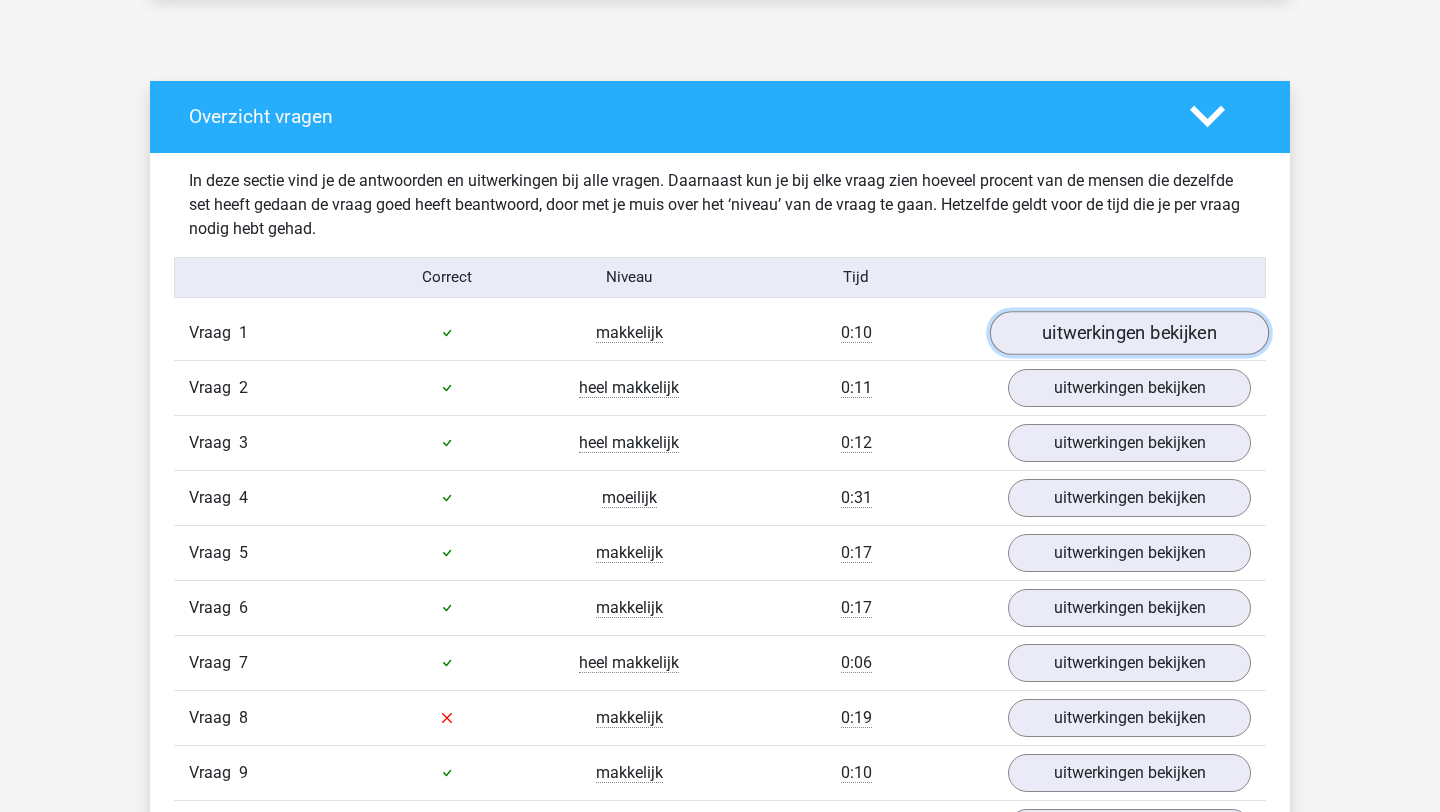 click on "uitwerkingen bekijken" at bounding box center [1129, 333] 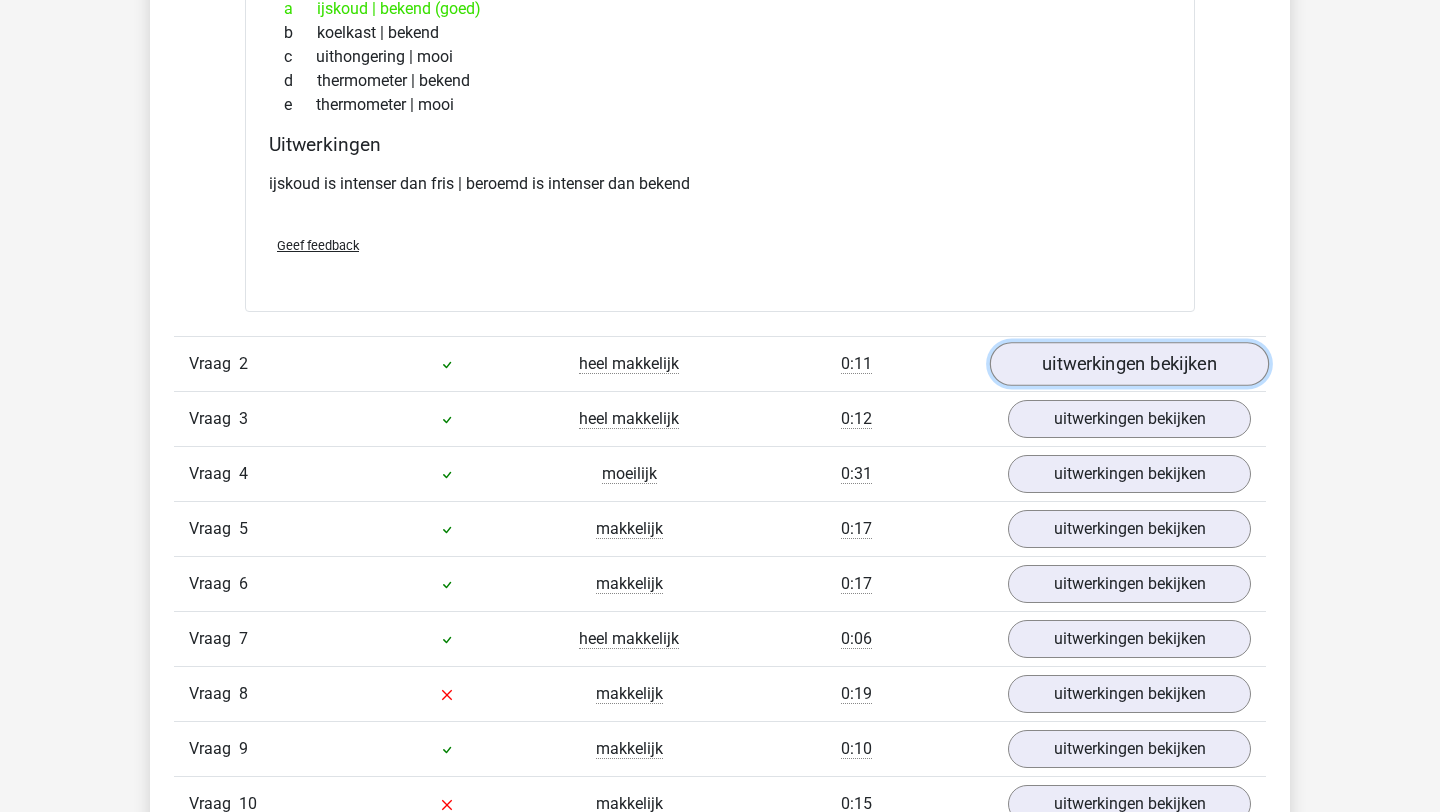 click on "uitwerkingen bekijken" at bounding box center (1129, 364) 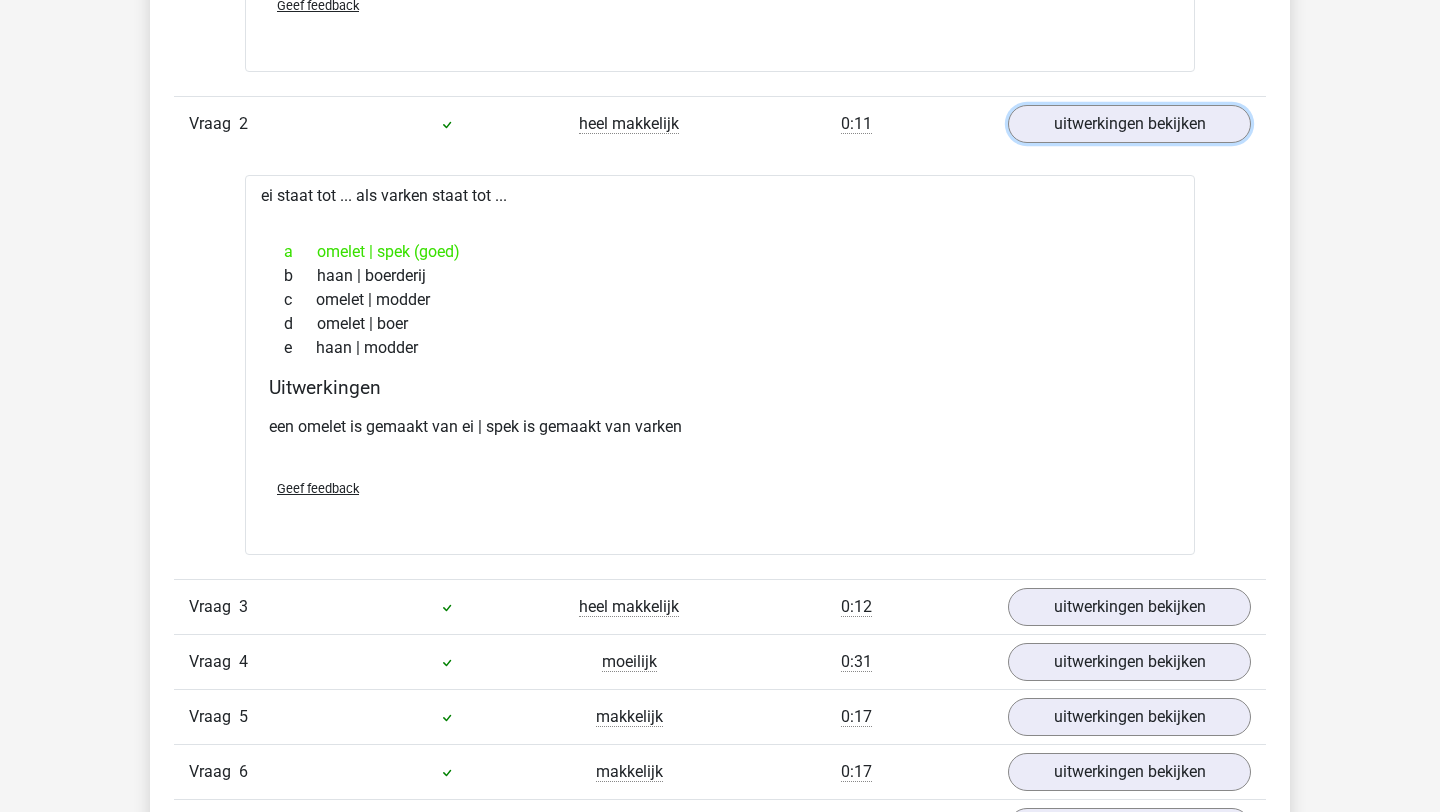 scroll, scrollTop: 1719, scrollLeft: 0, axis: vertical 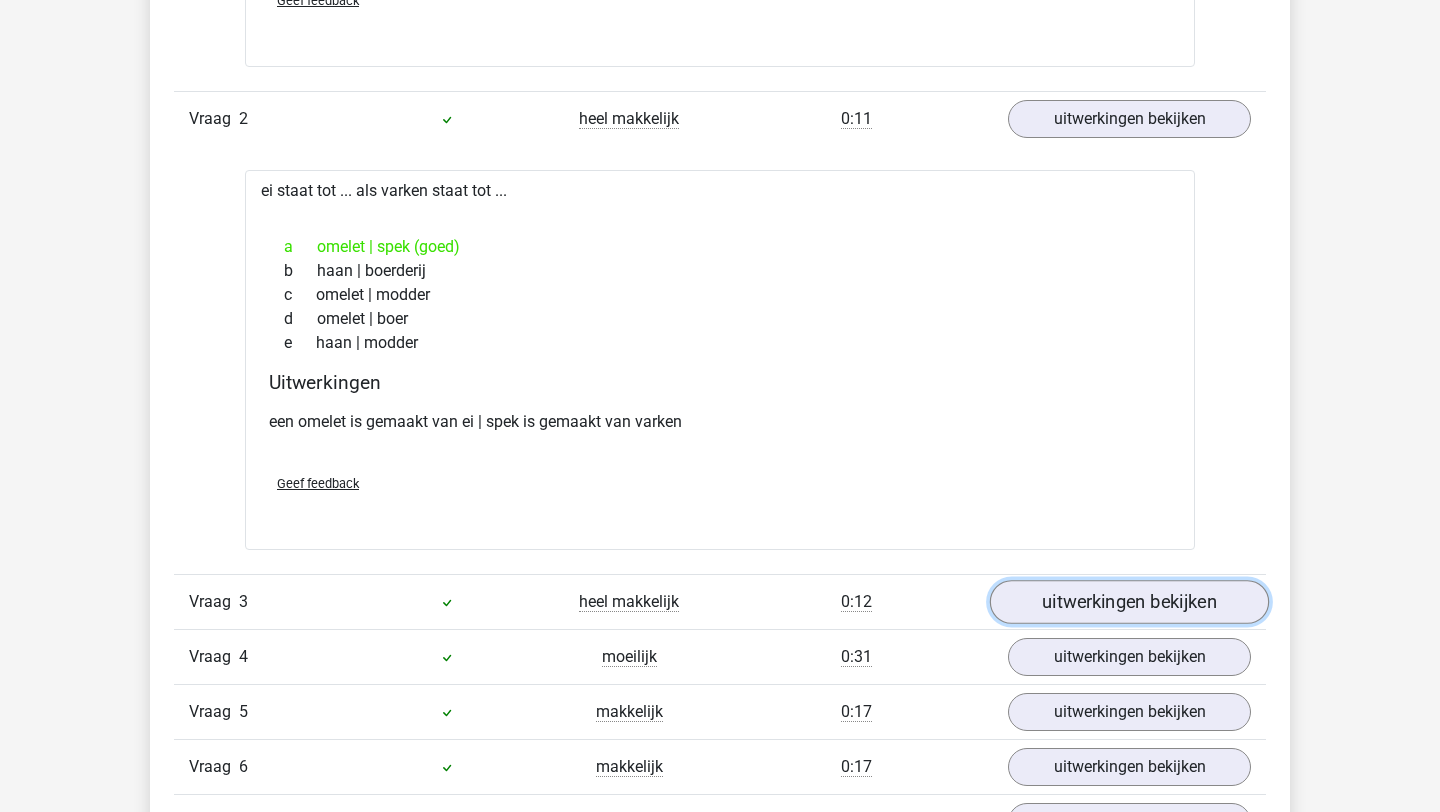 click on "uitwerkingen bekijken" at bounding box center (1129, 602) 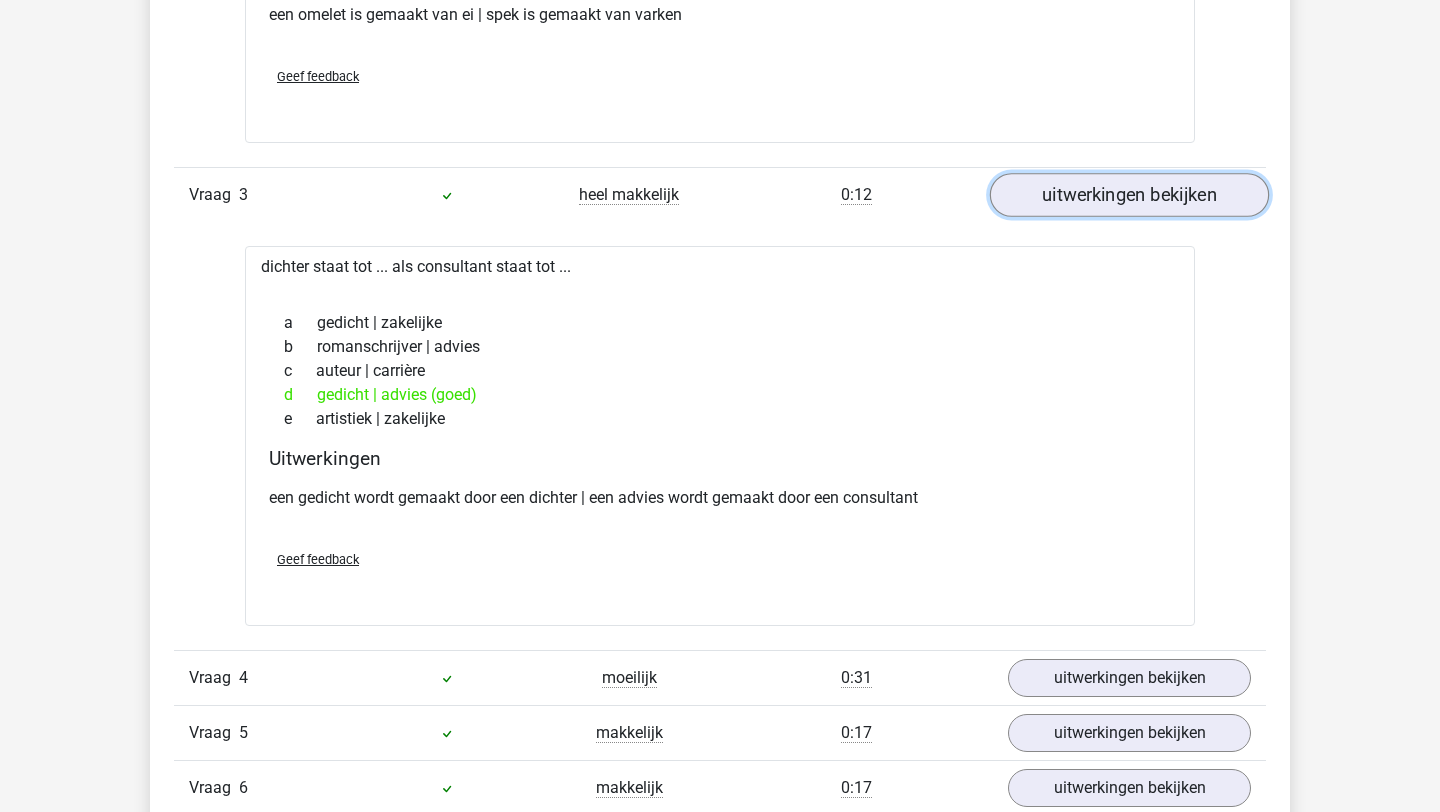 scroll, scrollTop: 2131, scrollLeft: 0, axis: vertical 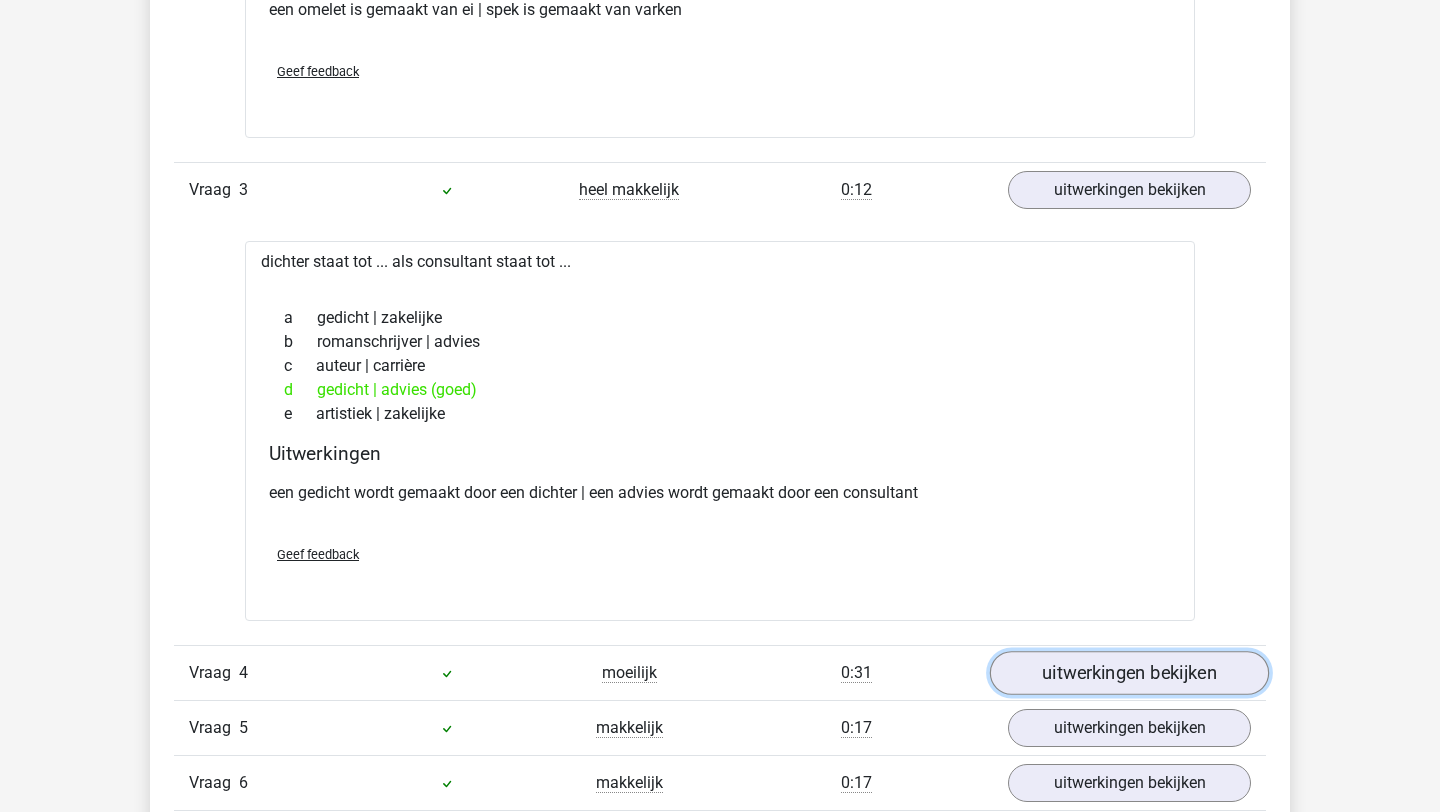 click on "uitwerkingen bekijken" at bounding box center [1129, 673] 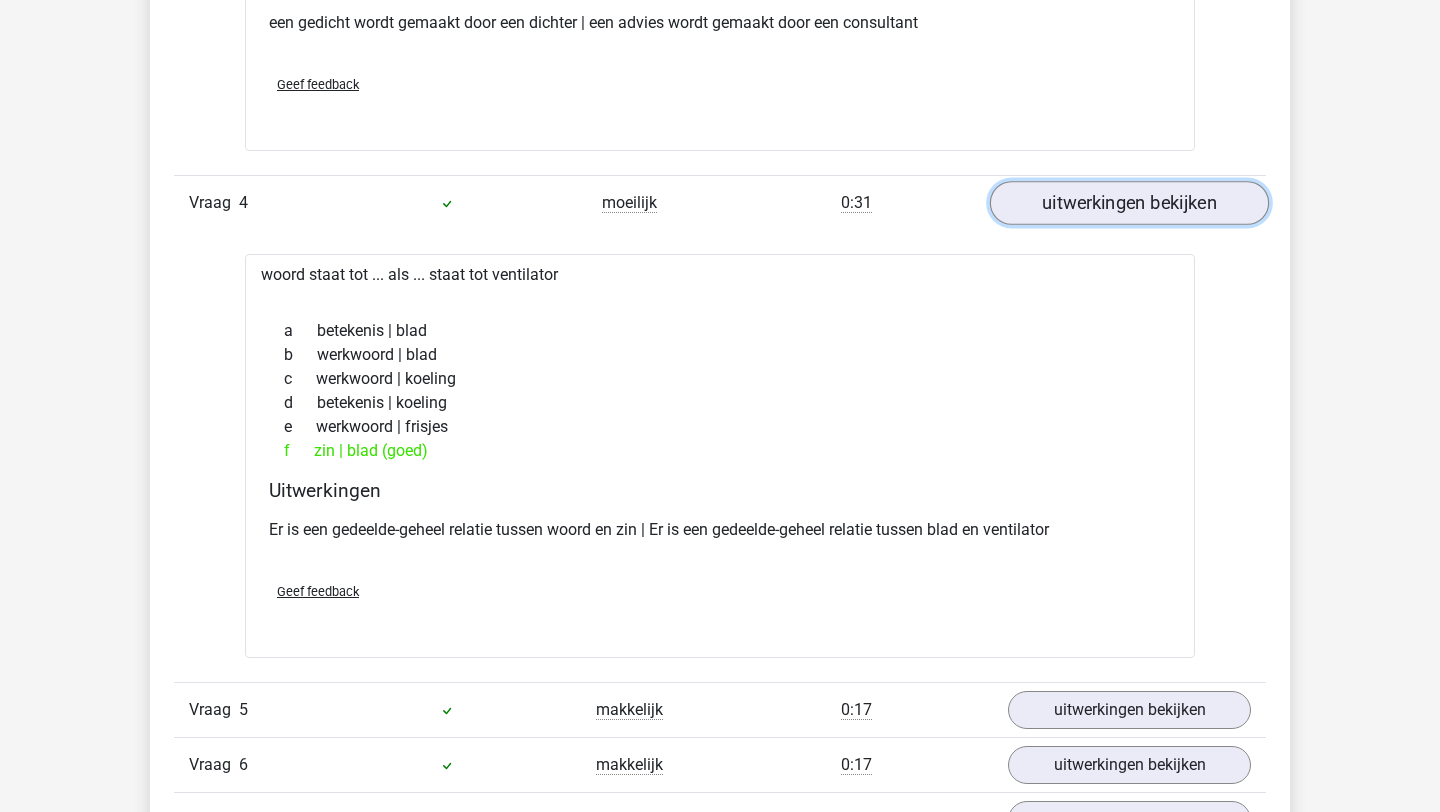 scroll, scrollTop: 2603, scrollLeft: 0, axis: vertical 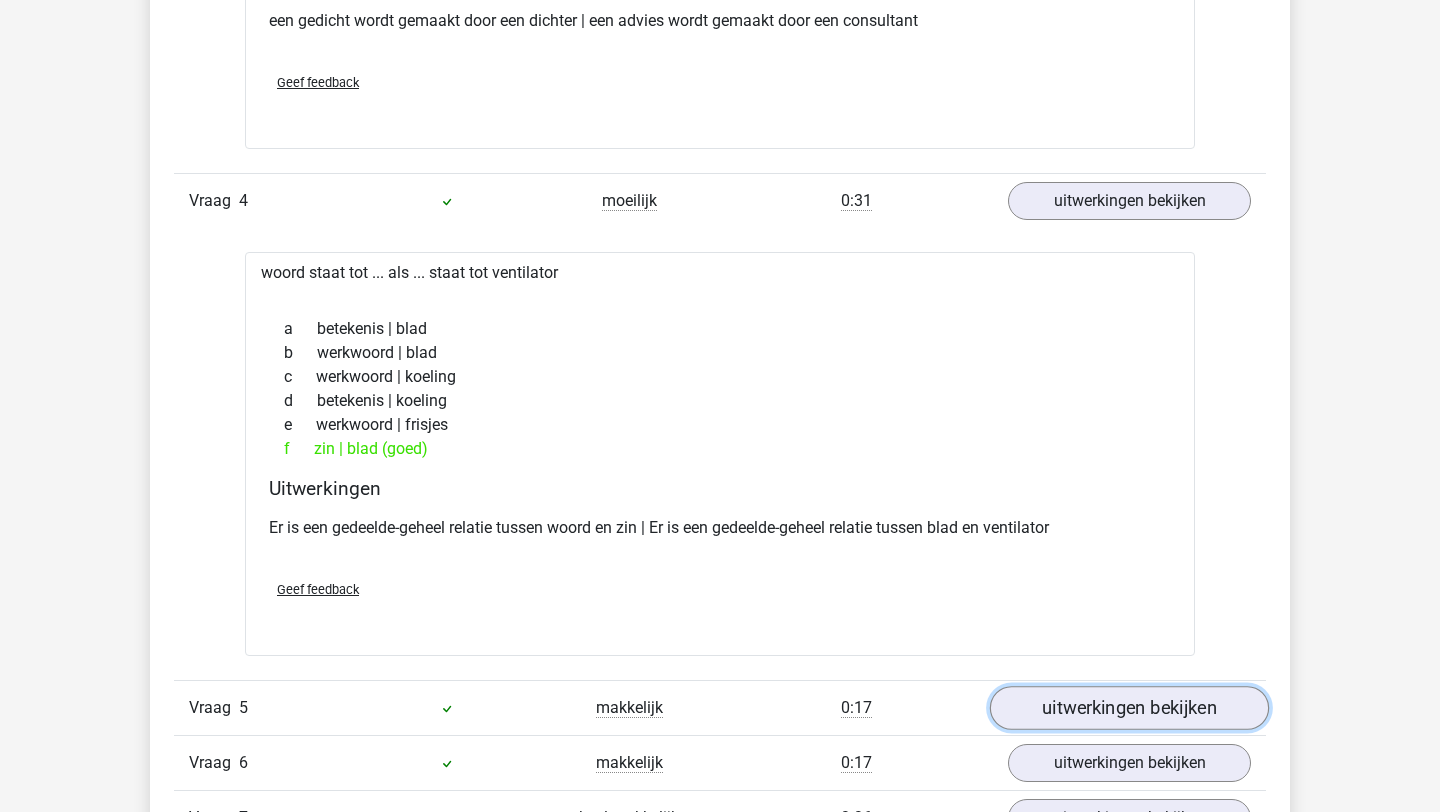 click on "uitwerkingen bekijken" at bounding box center (1129, 709) 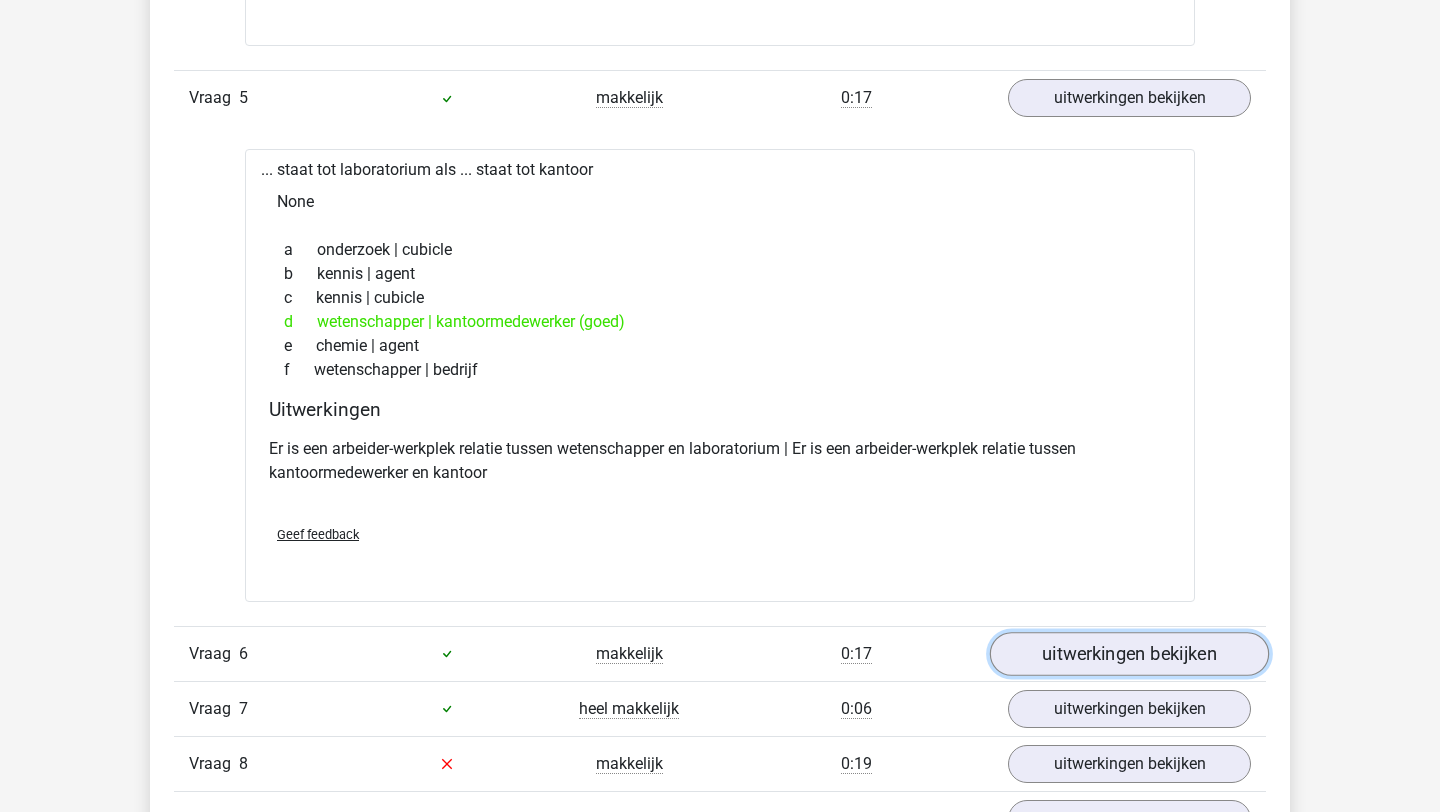 click on "uitwerkingen bekijken" at bounding box center (1129, 654) 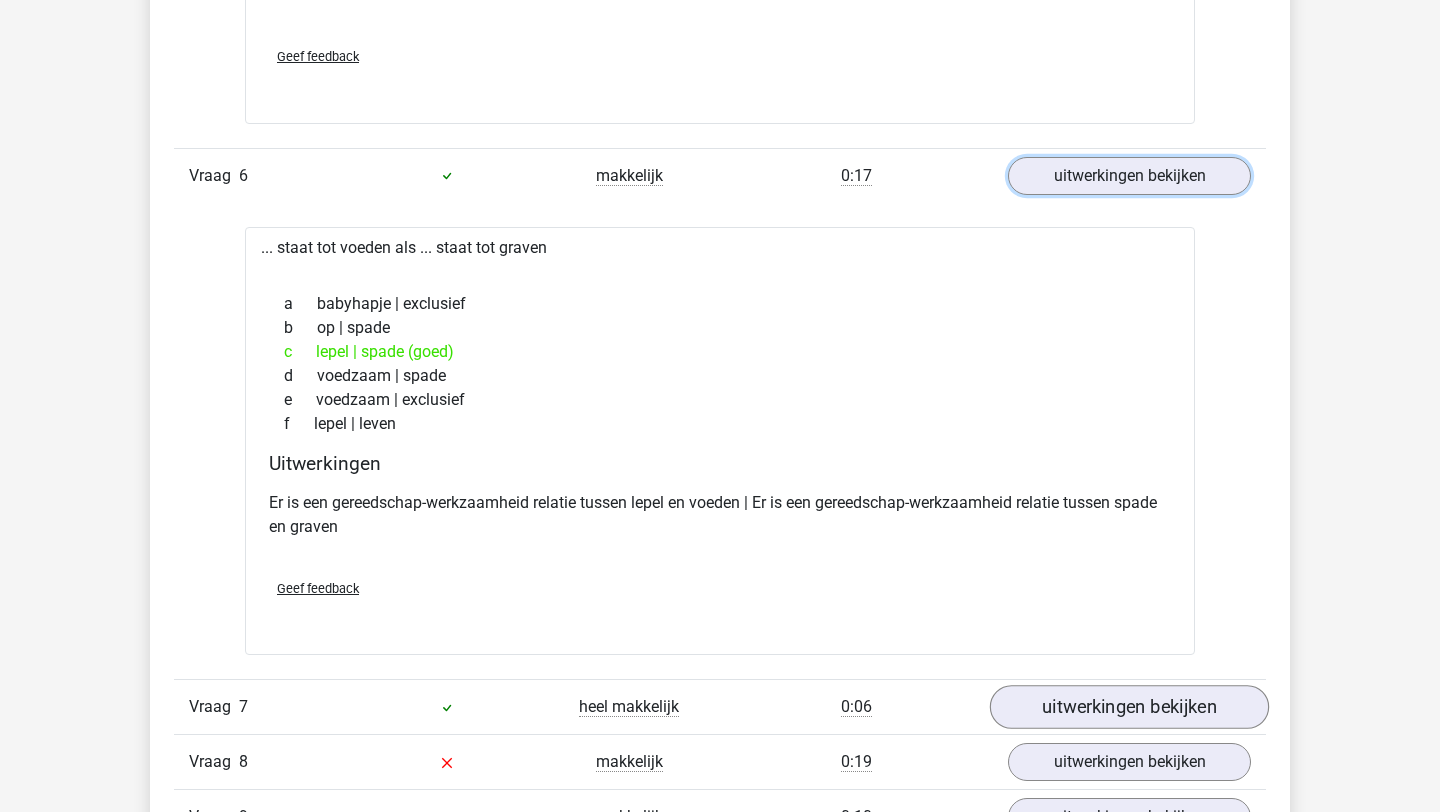scroll, scrollTop: 3693, scrollLeft: 0, axis: vertical 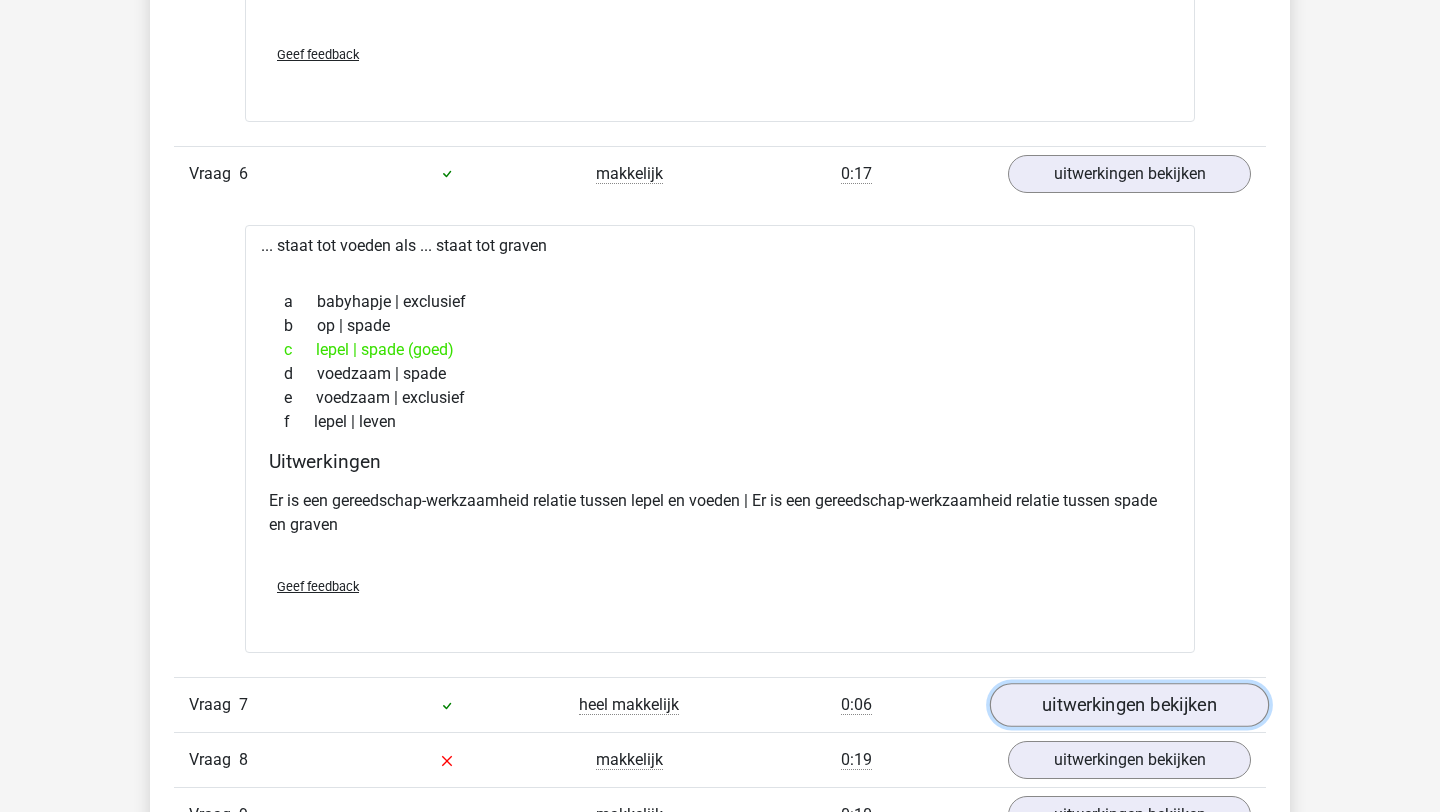 click on "uitwerkingen bekijken" at bounding box center [1129, 705] 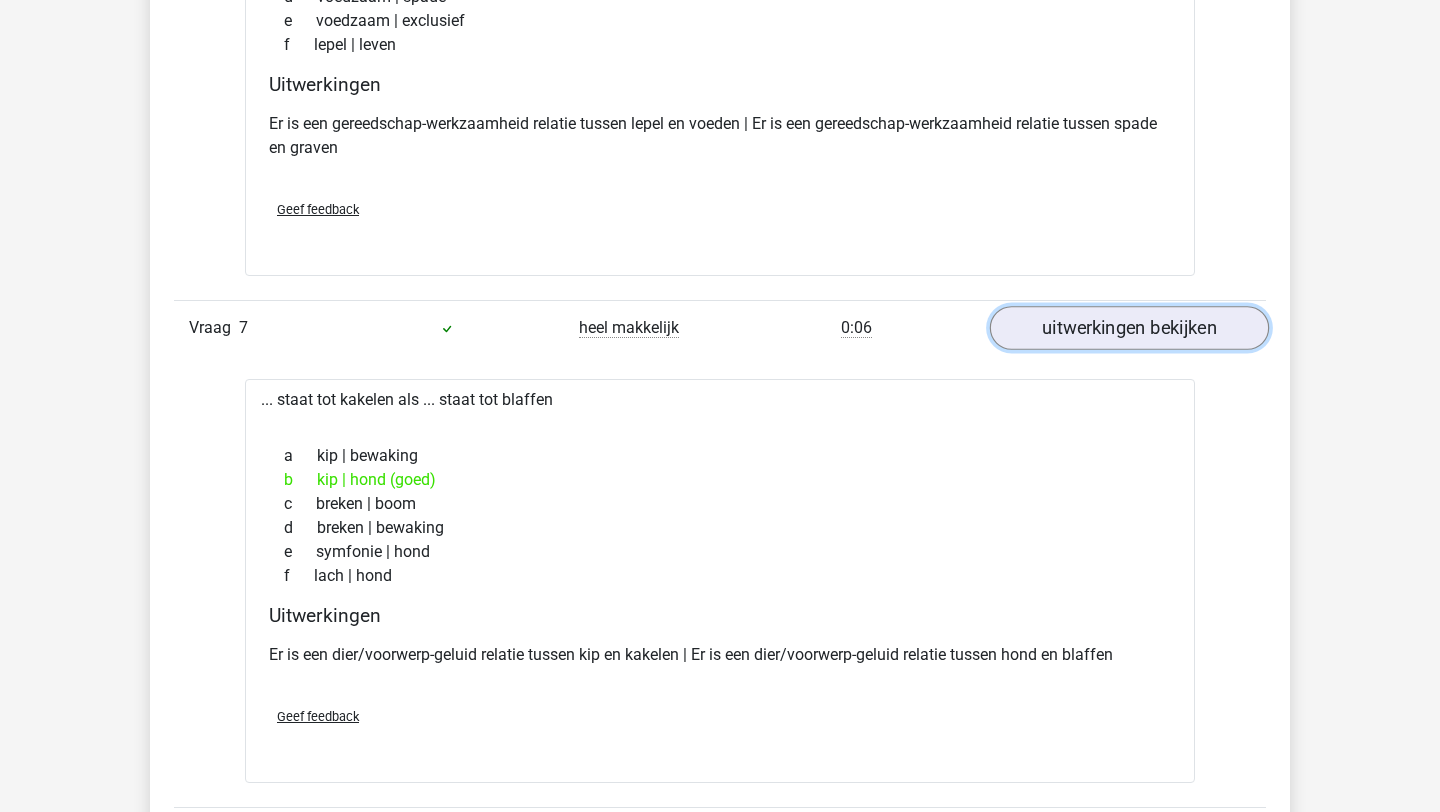 scroll, scrollTop: 4068, scrollLeft: 0, axis: vertical 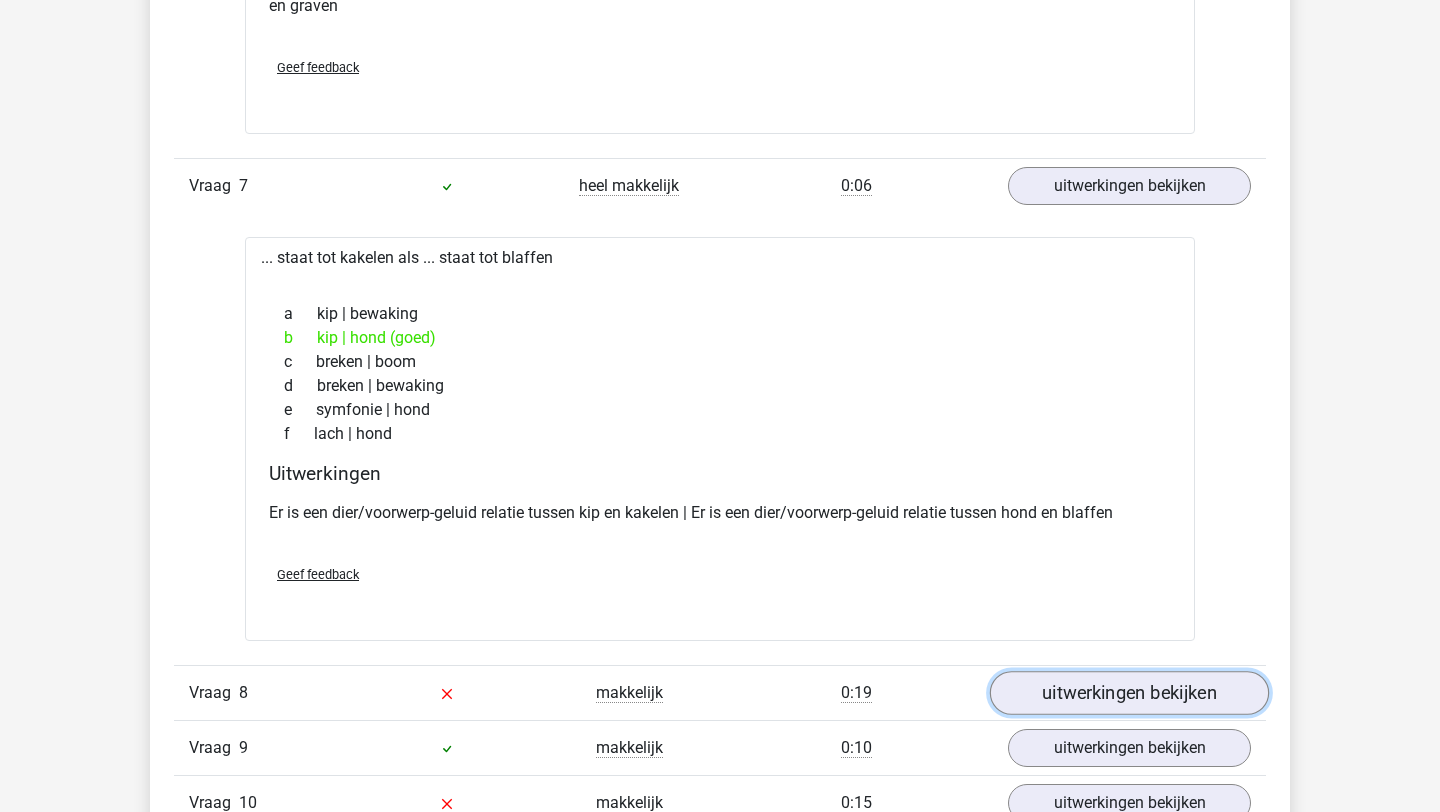 click on "uitwerkingen bekijken" at bounding box center (1129, 693) 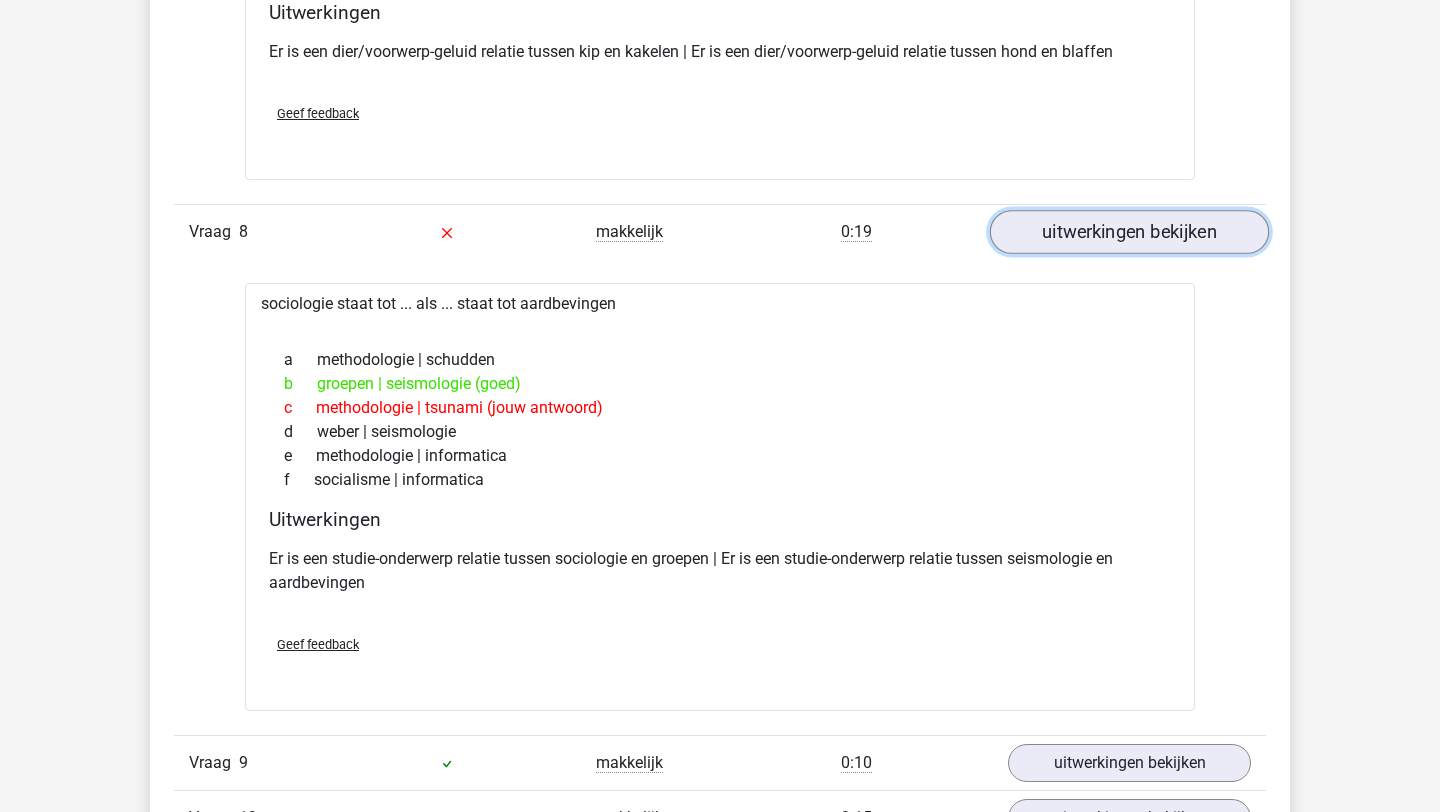 scroll, scrollTop: 4676, scrollLeft: 0, axis: vertical 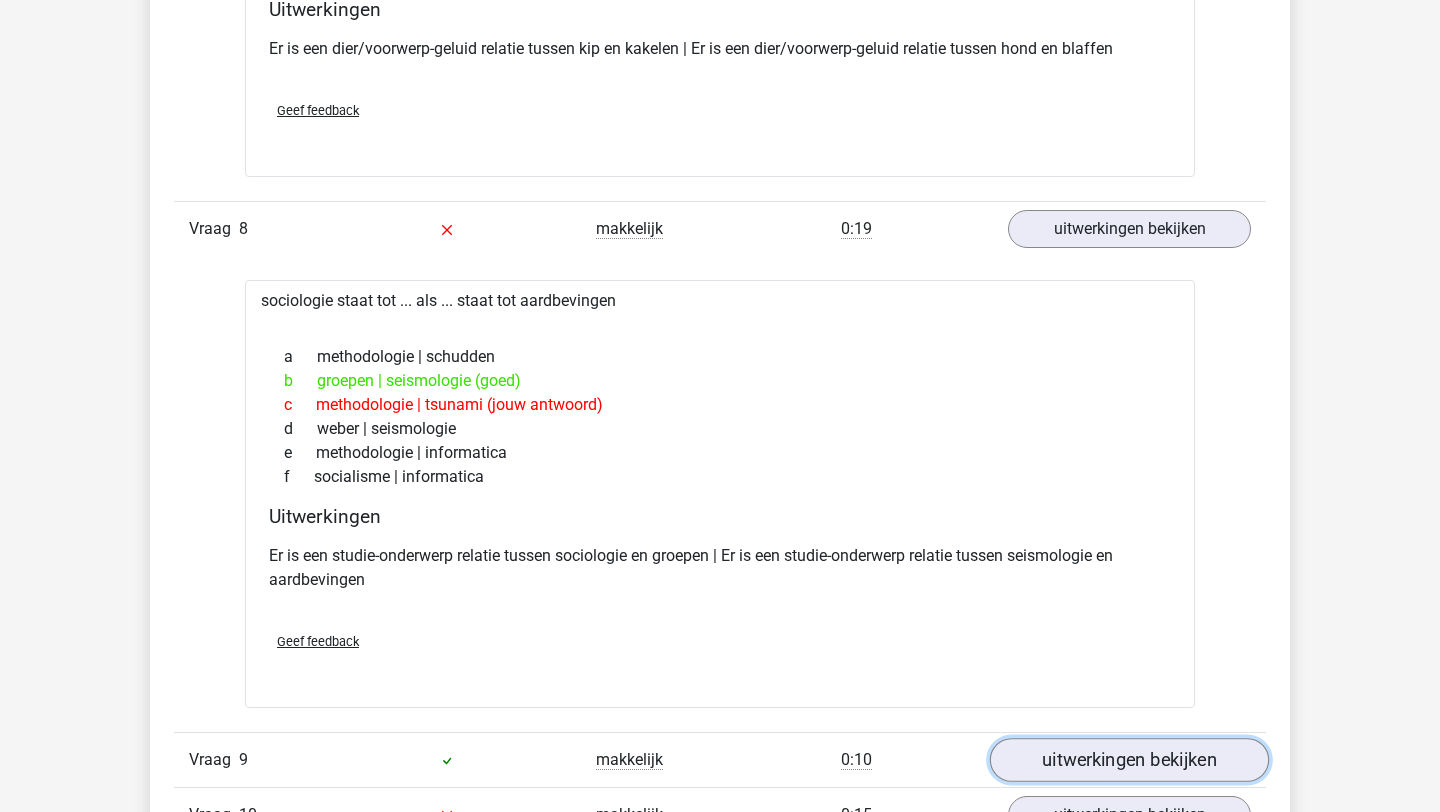 click on "uitwerkingen bekijken" at bounding box center [1129, 760] 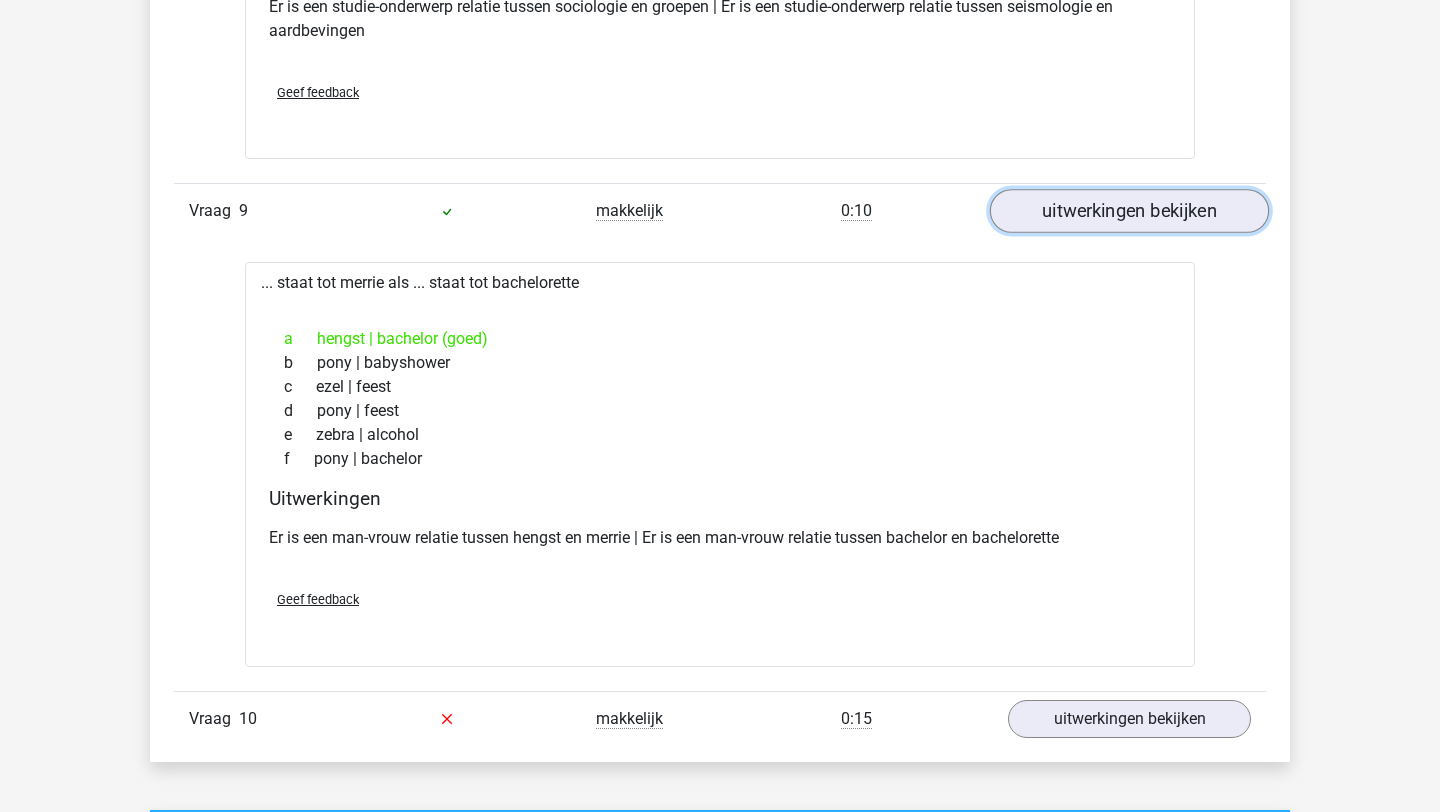 scroll, scrollTop: 5227, scrollLeft: 0, axis: vertical 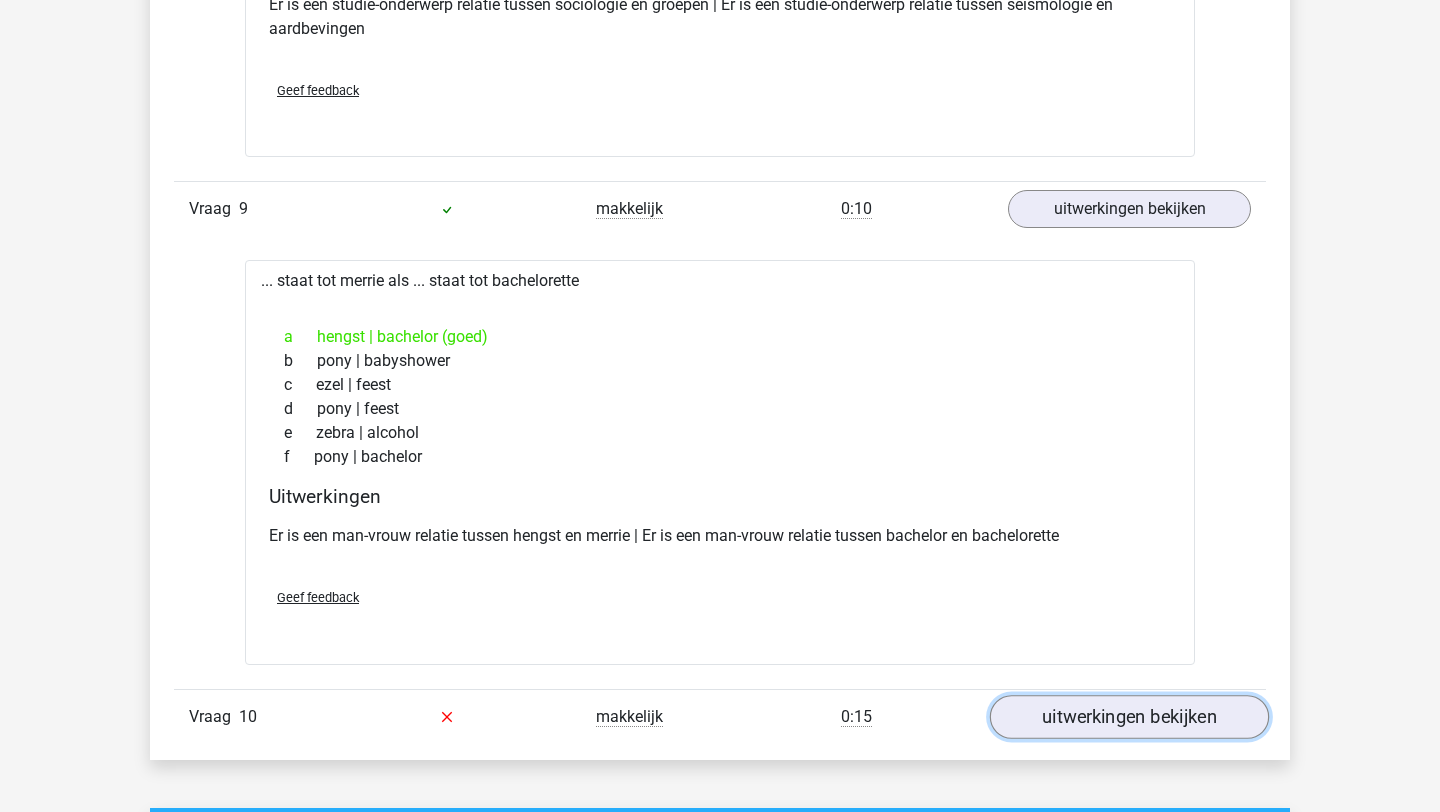 click on "uitwerkingen bekijken" at bounding box center [1129, 717] 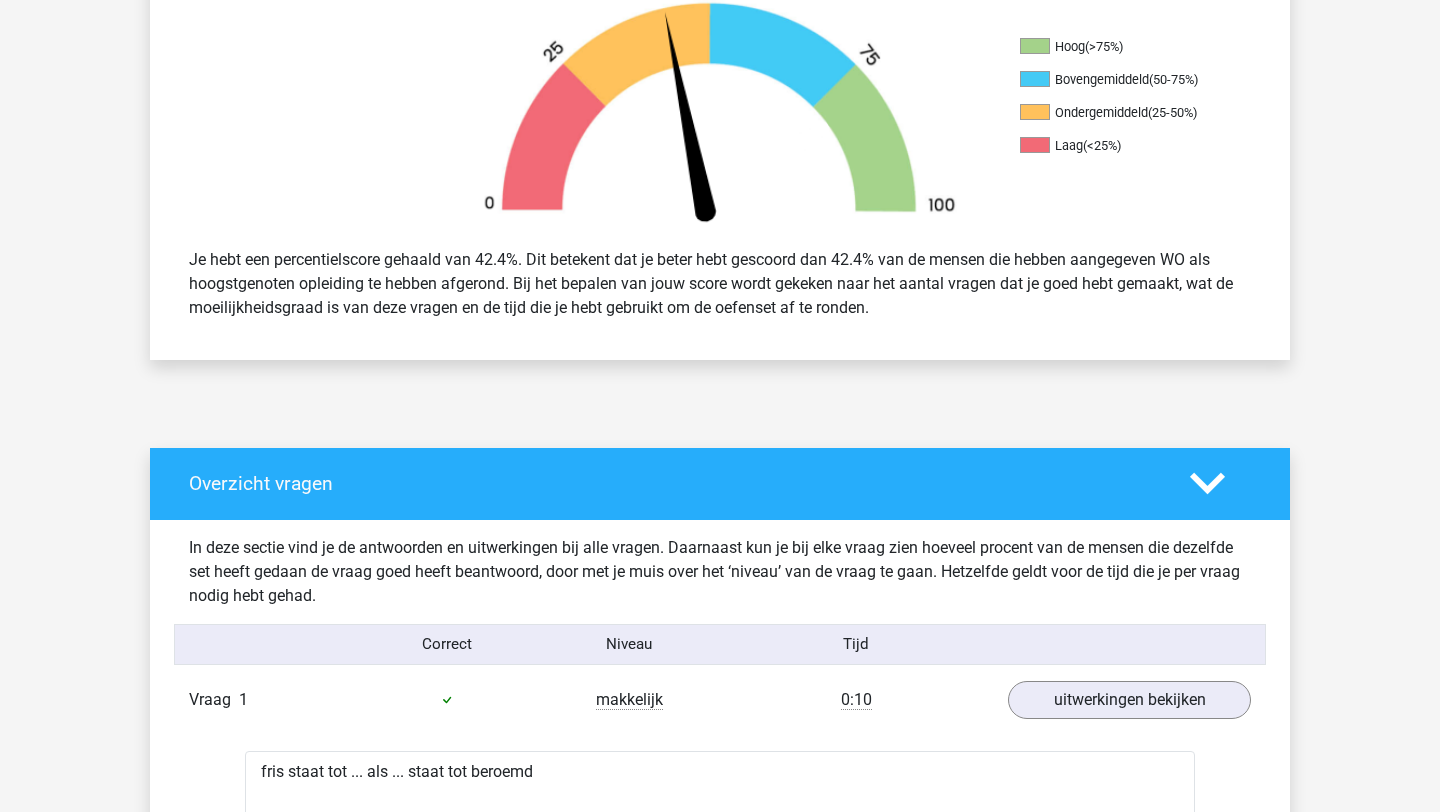 scroll, scrollTop: 0, scrollLeft: 0, axis: both 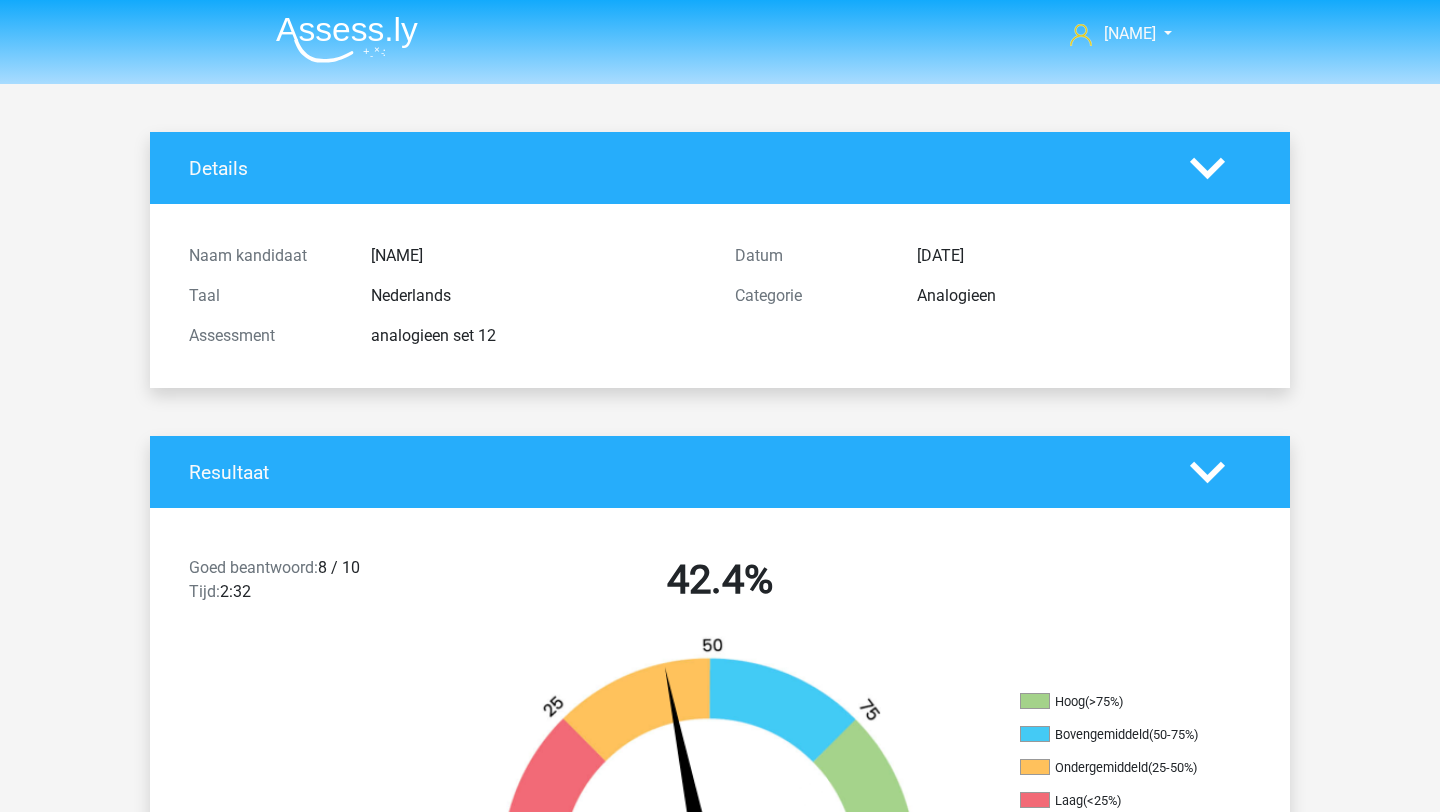 click at bounding box center [347, 39] 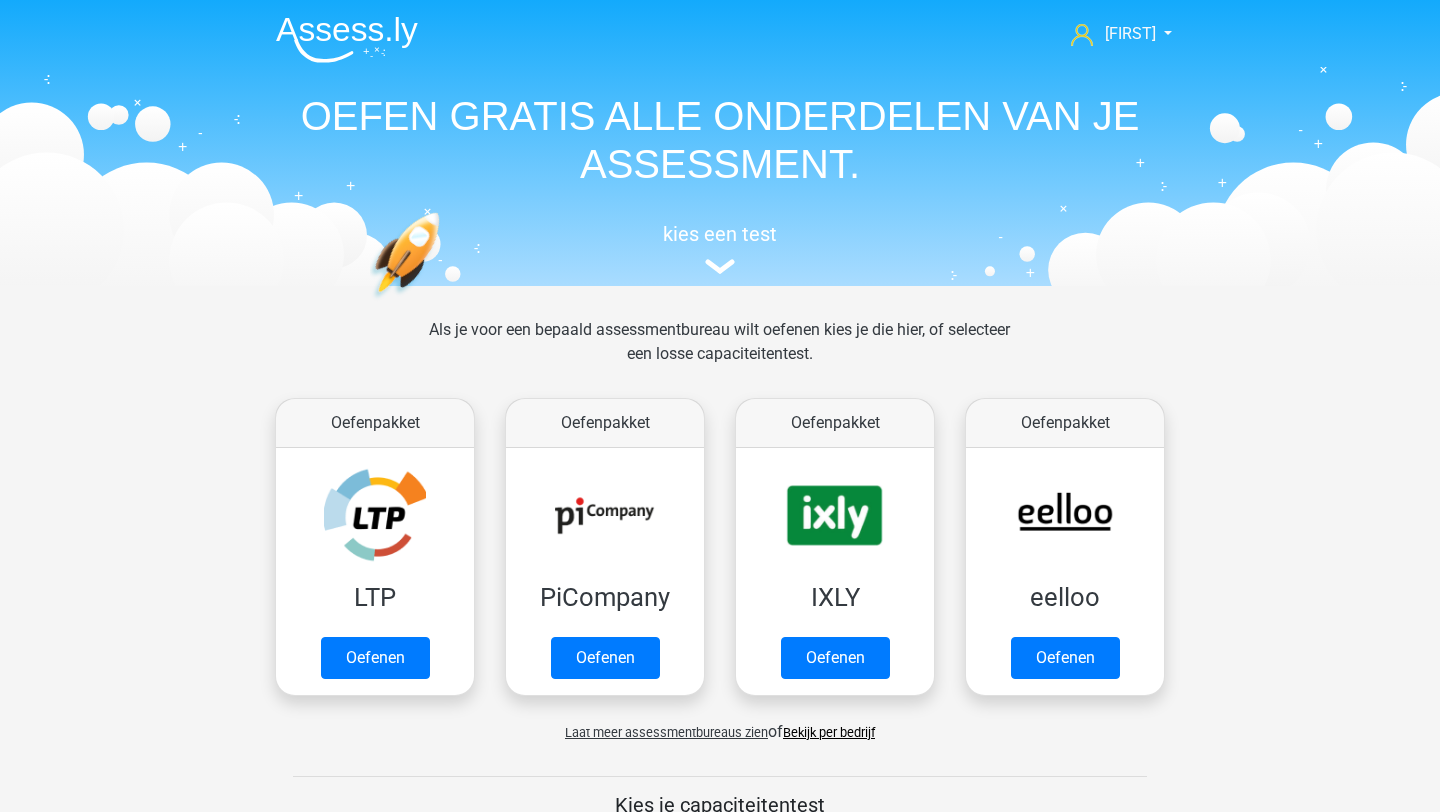 scroll, scrollTop: 0, scrollLeft: 0, axis: both 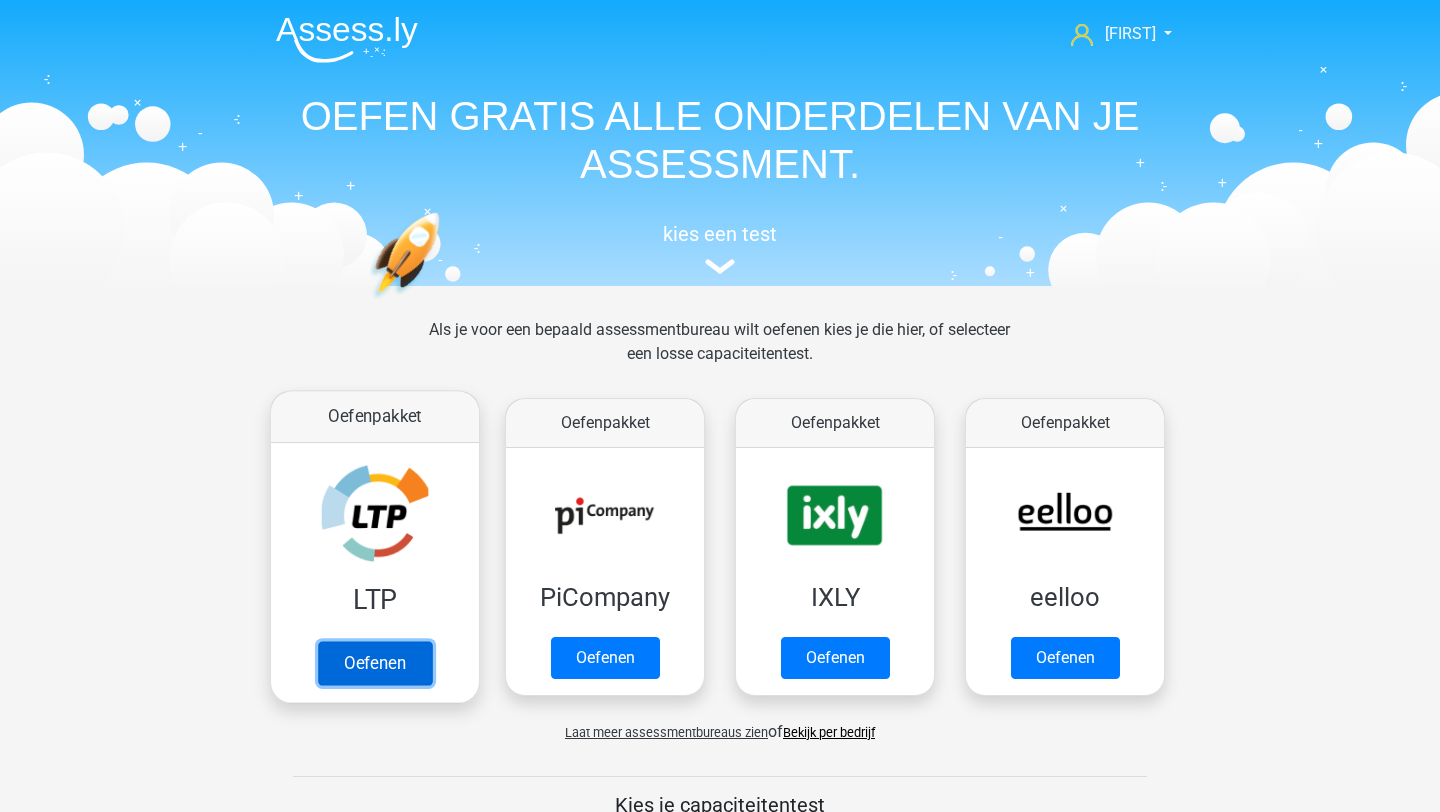 click on "Oefenen" at bounding box center (375, 663) 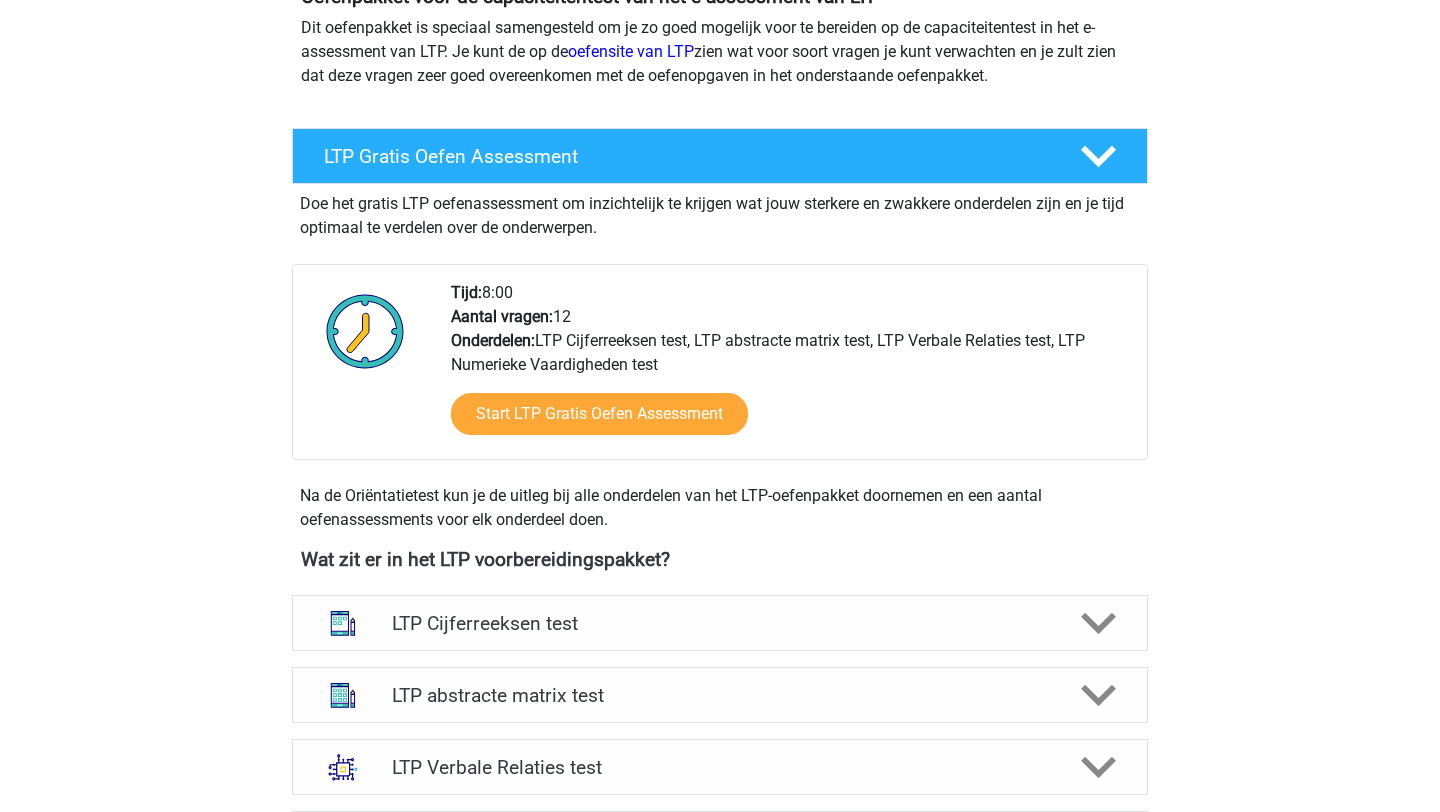 scroll, scrollTop: 0, scrollLeft: 0, axis: both 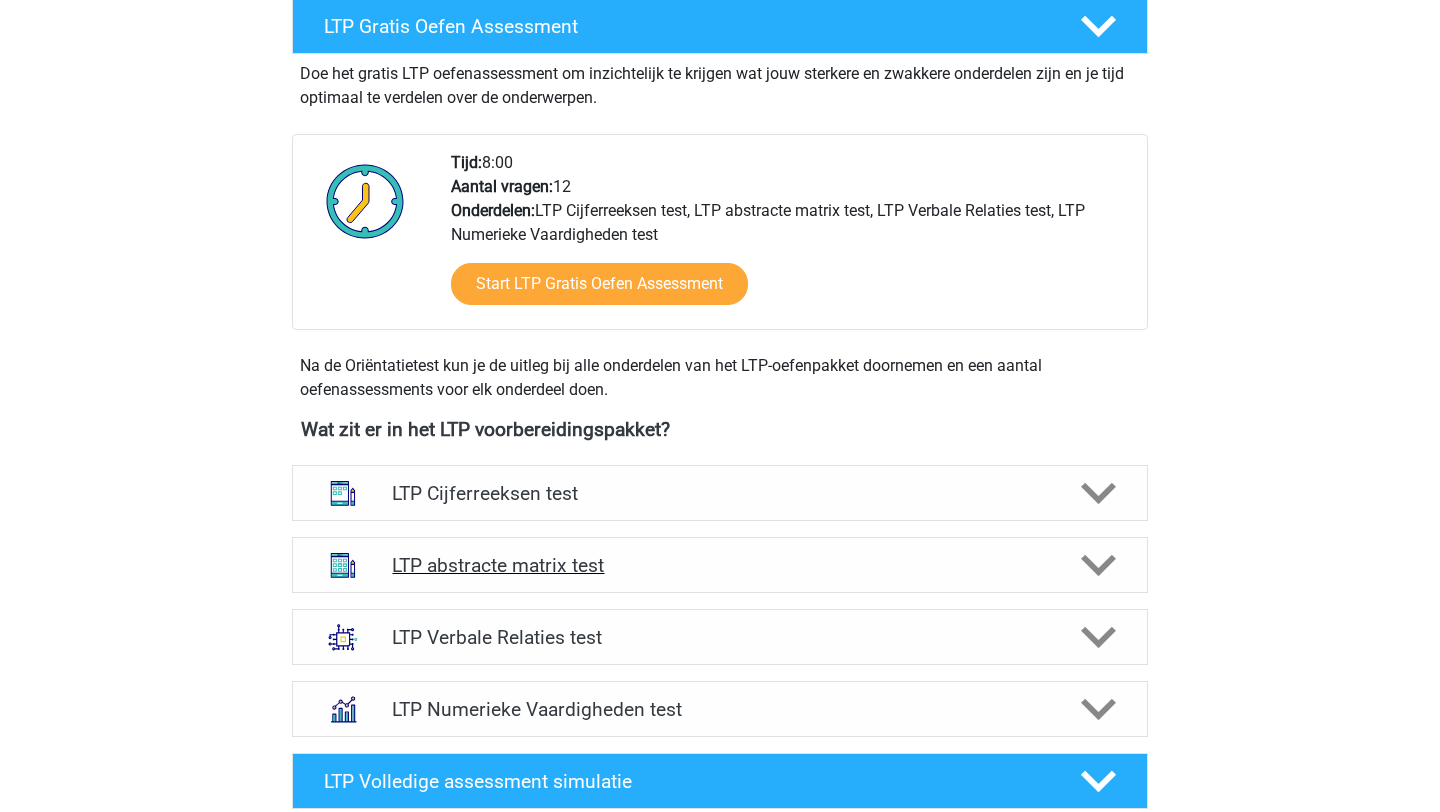 click on "LTP abstracte matrix test" at bounding box center (719, 565) 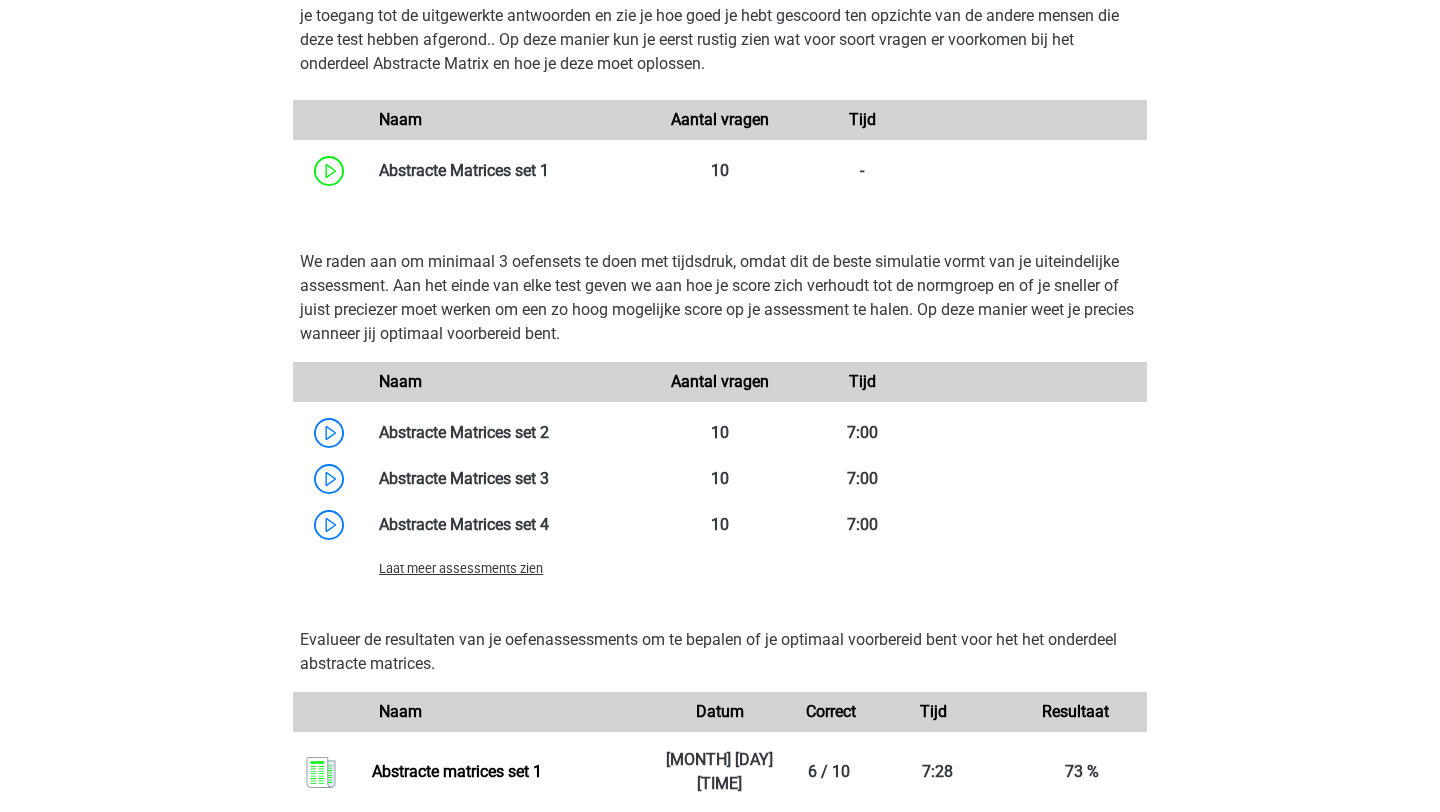 click on "Laat meer assessments zien" at bounding box center [461, 568] 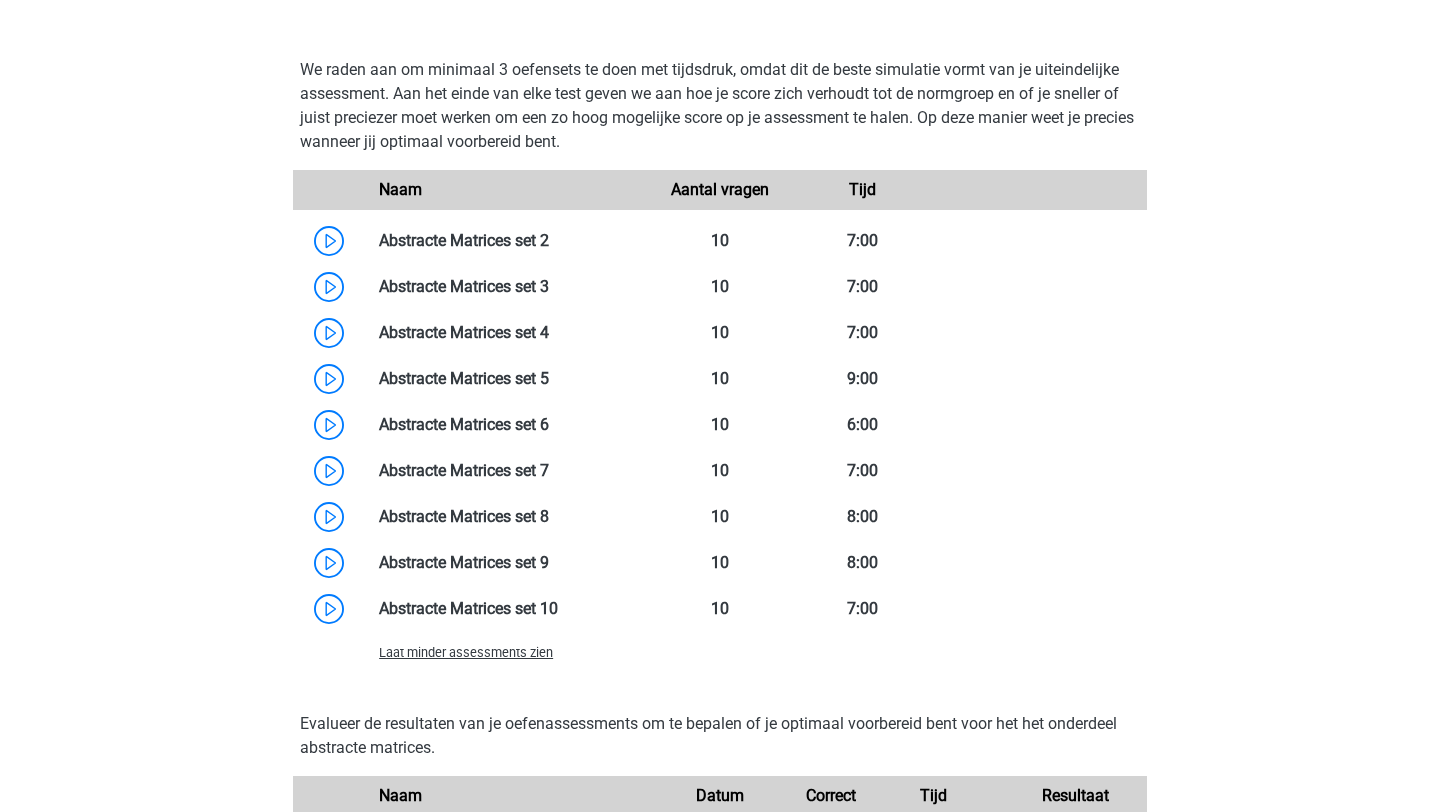 scroll, scrollTop: 1520, scrollLeft: 0, axis: vertical 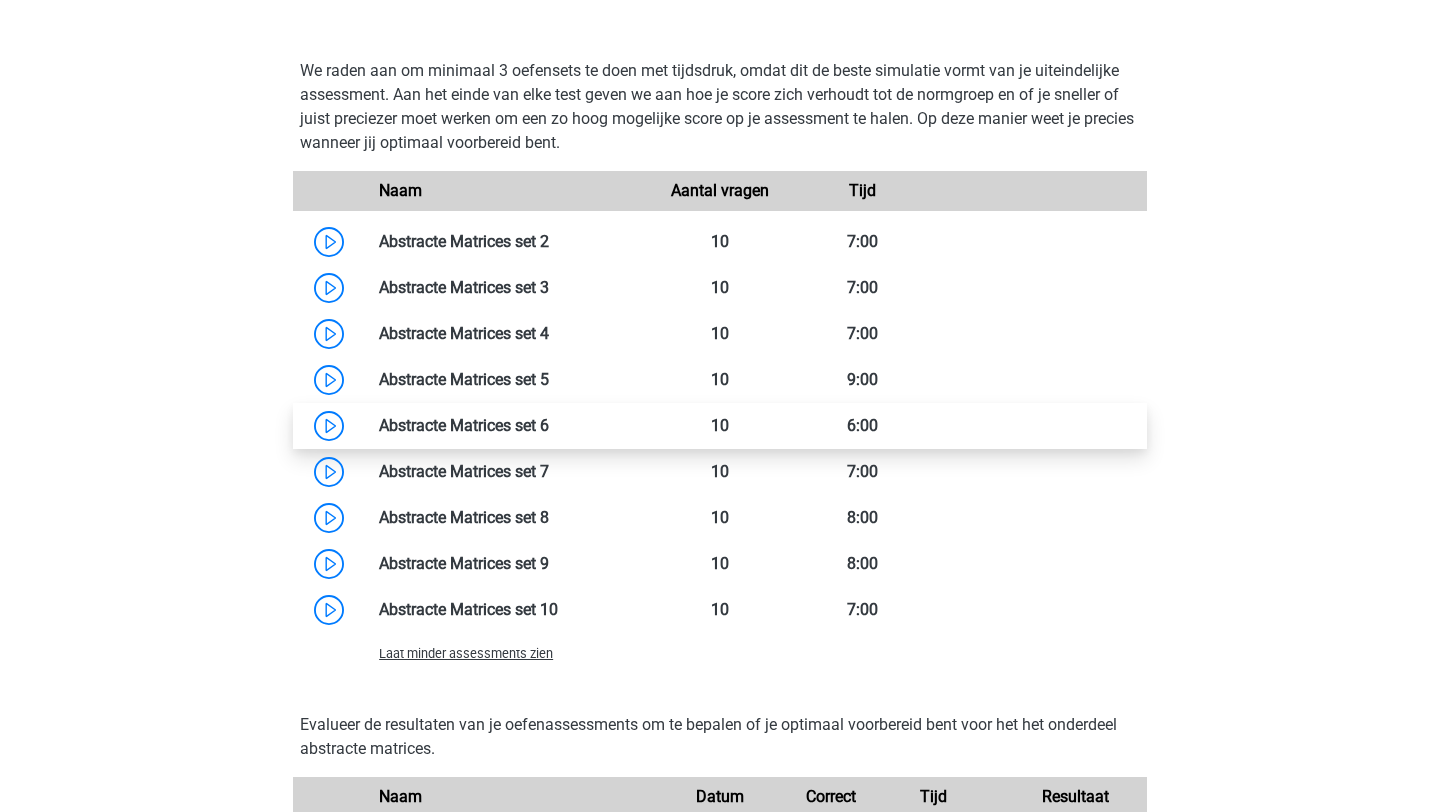 click at bounding box center (549, 425) 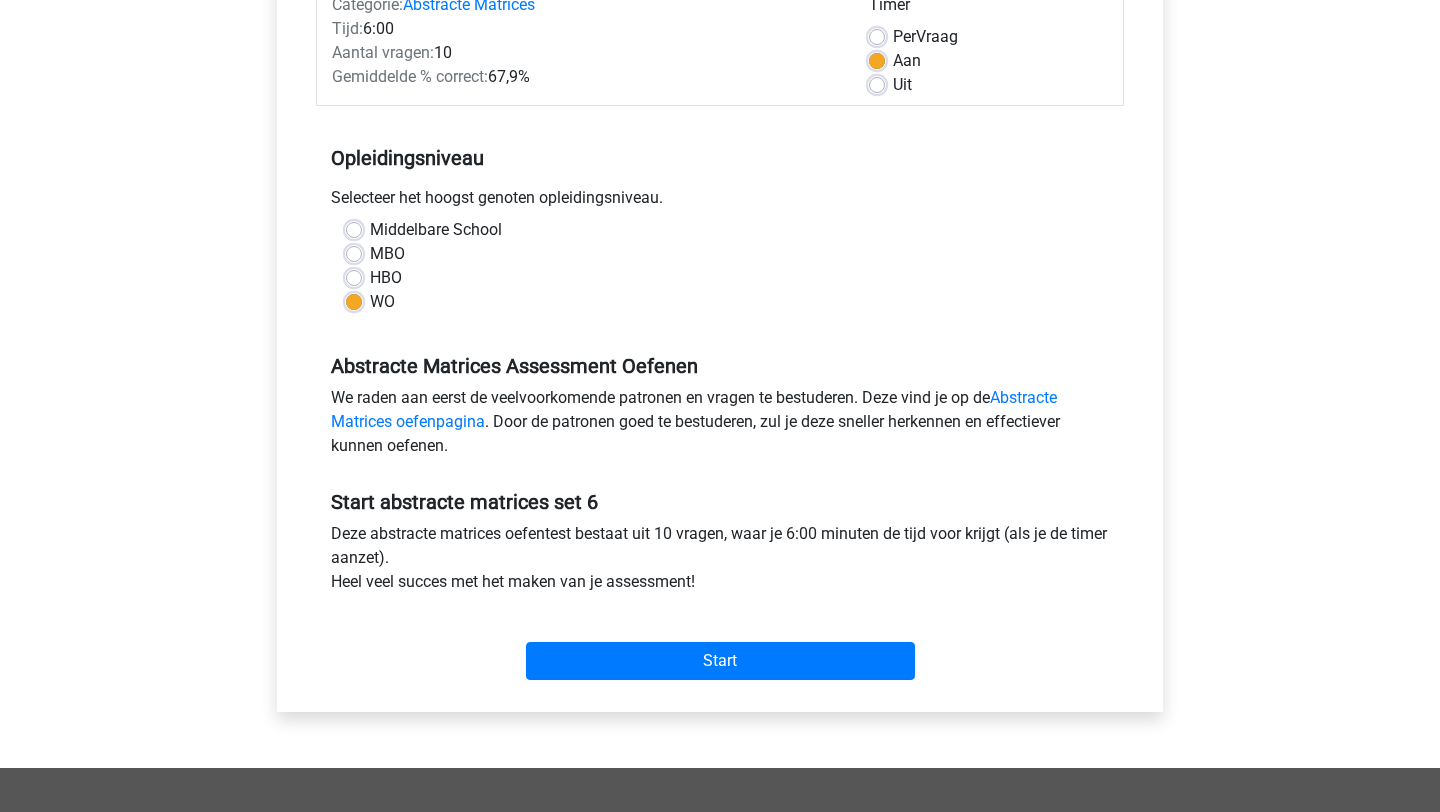 scroll, scrollTop: 286, scrollLeft: 0, axis: vertical 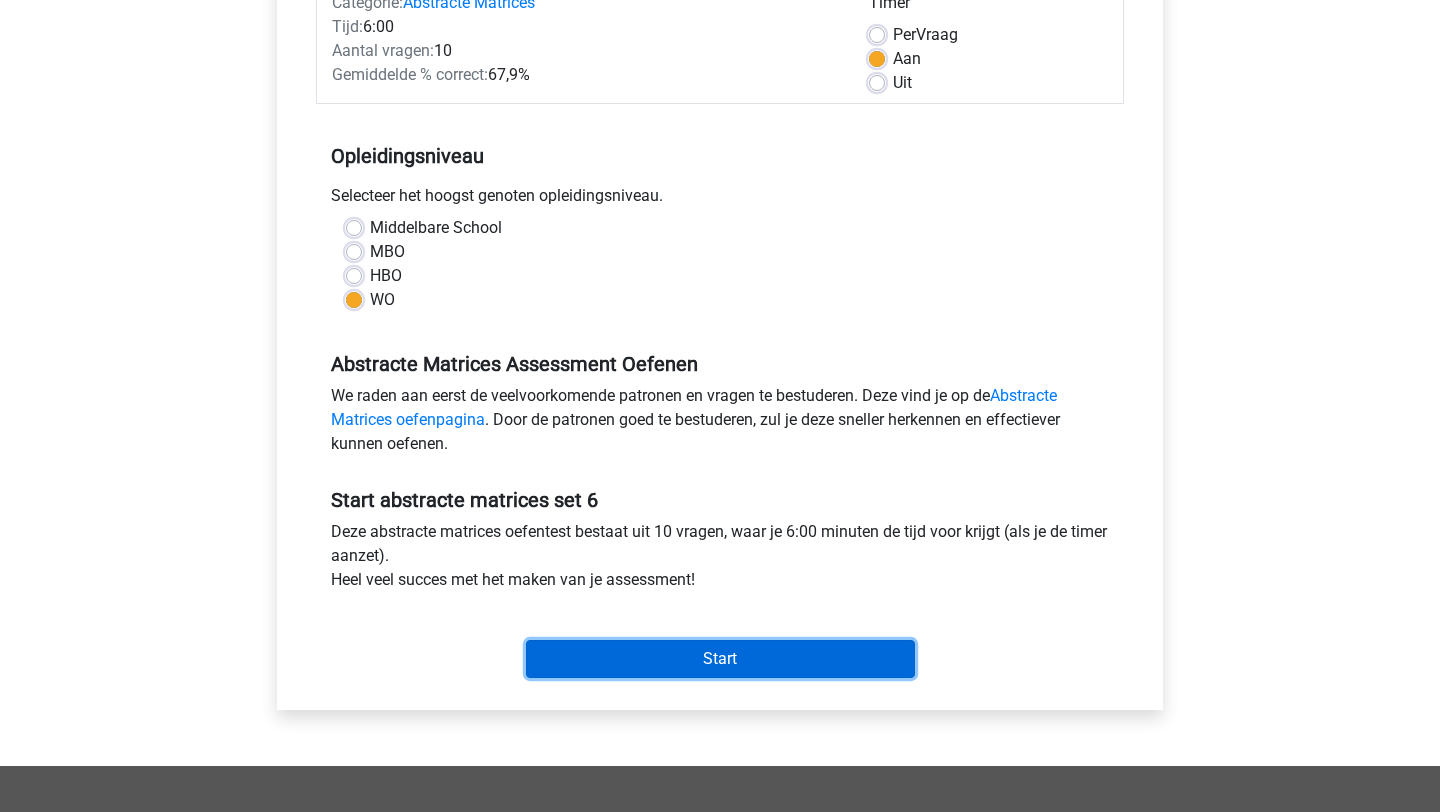 click on "Start" at bounding box center (720, 659) 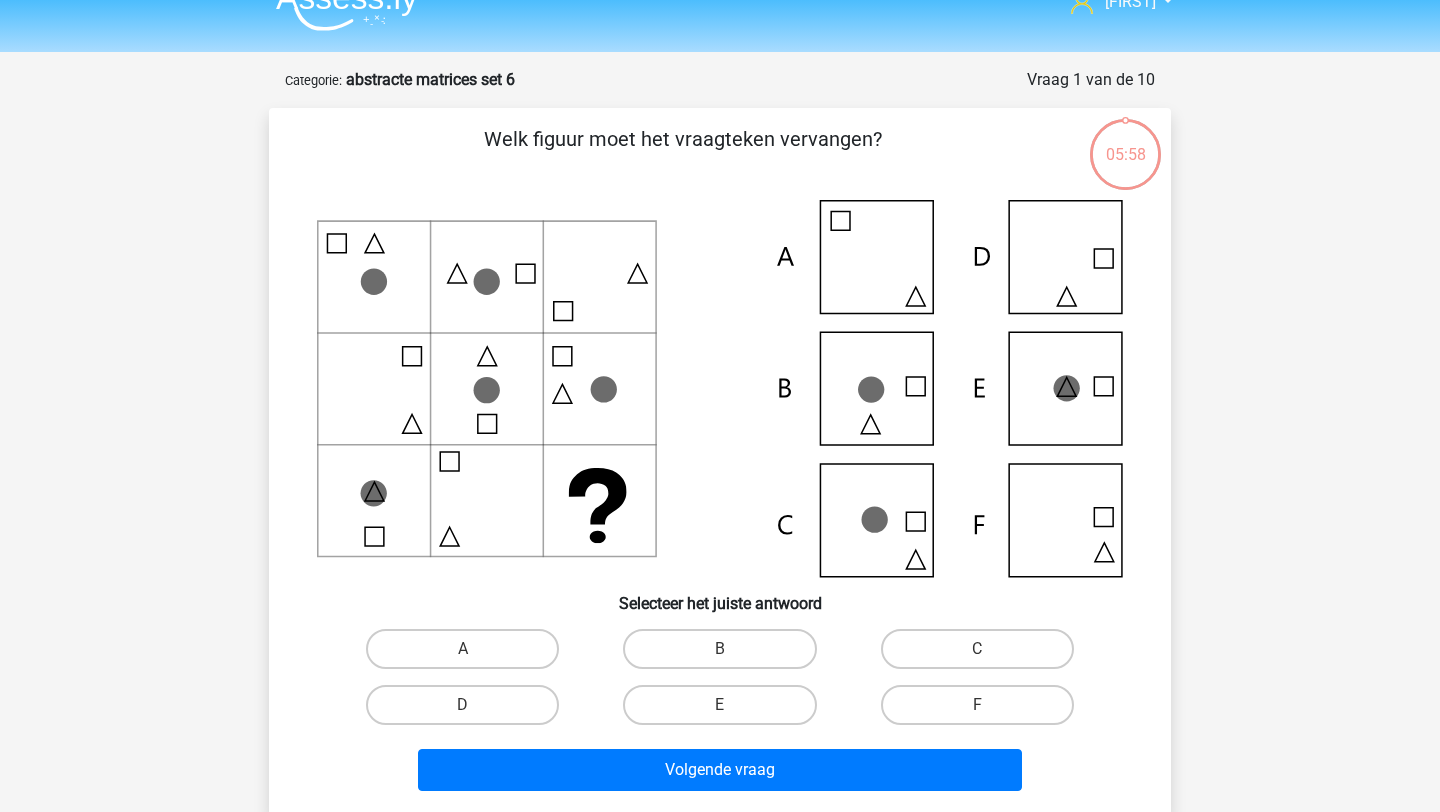 scroll, scrollTop: 34, scrollLeft: 0, axis: vertical 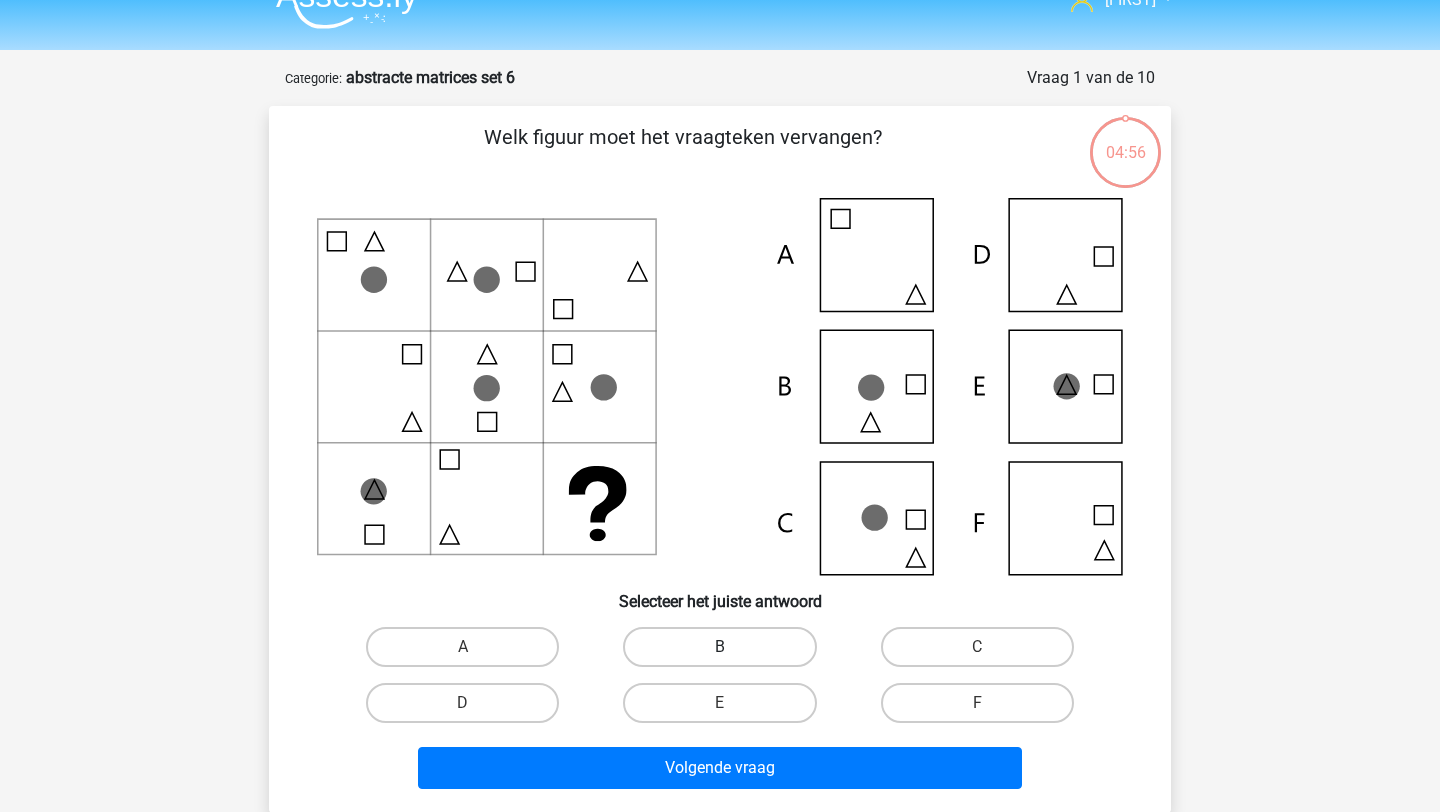 click on "B" at bounding box center (719, 647) 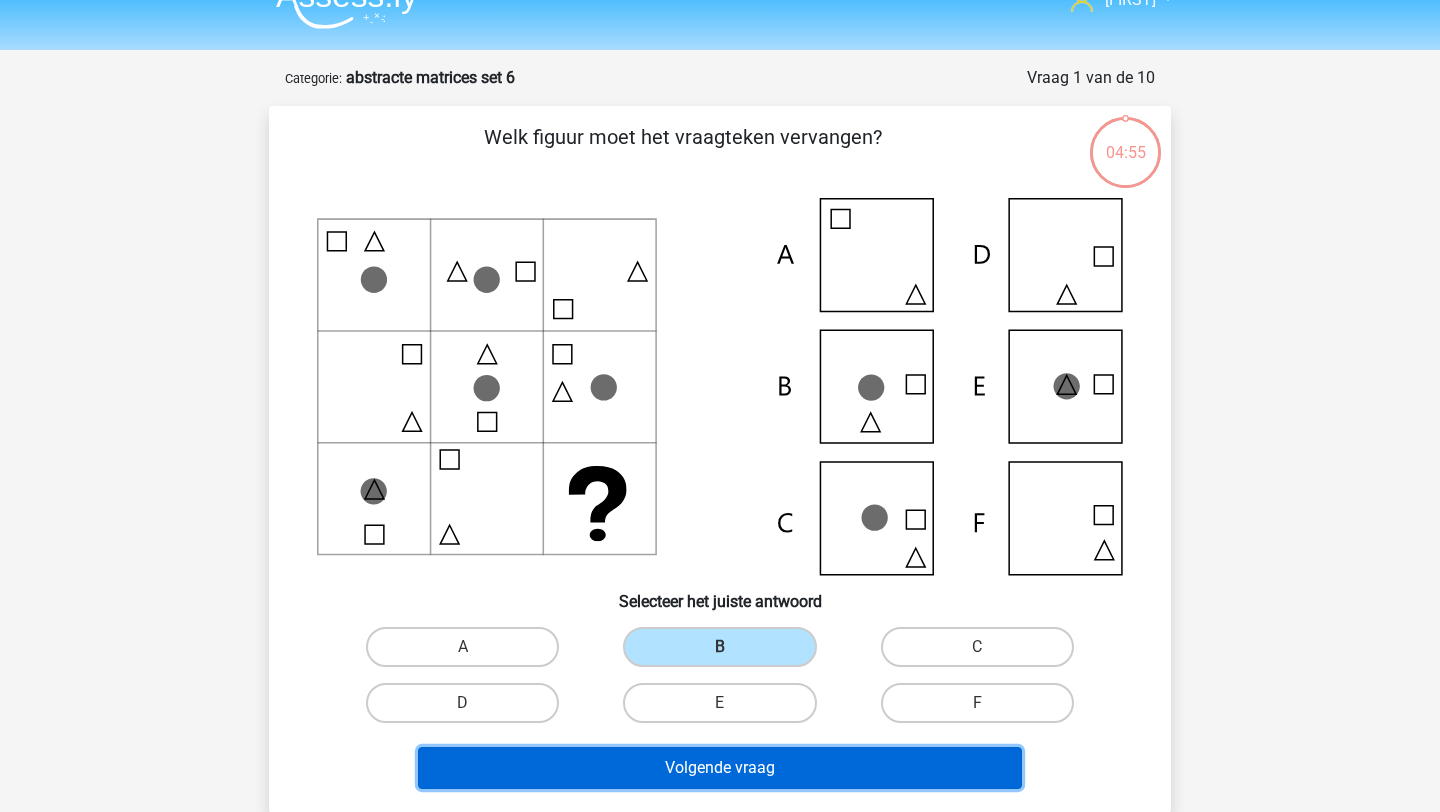 click on "Volgende vraag" at bounding box center (720, 768) 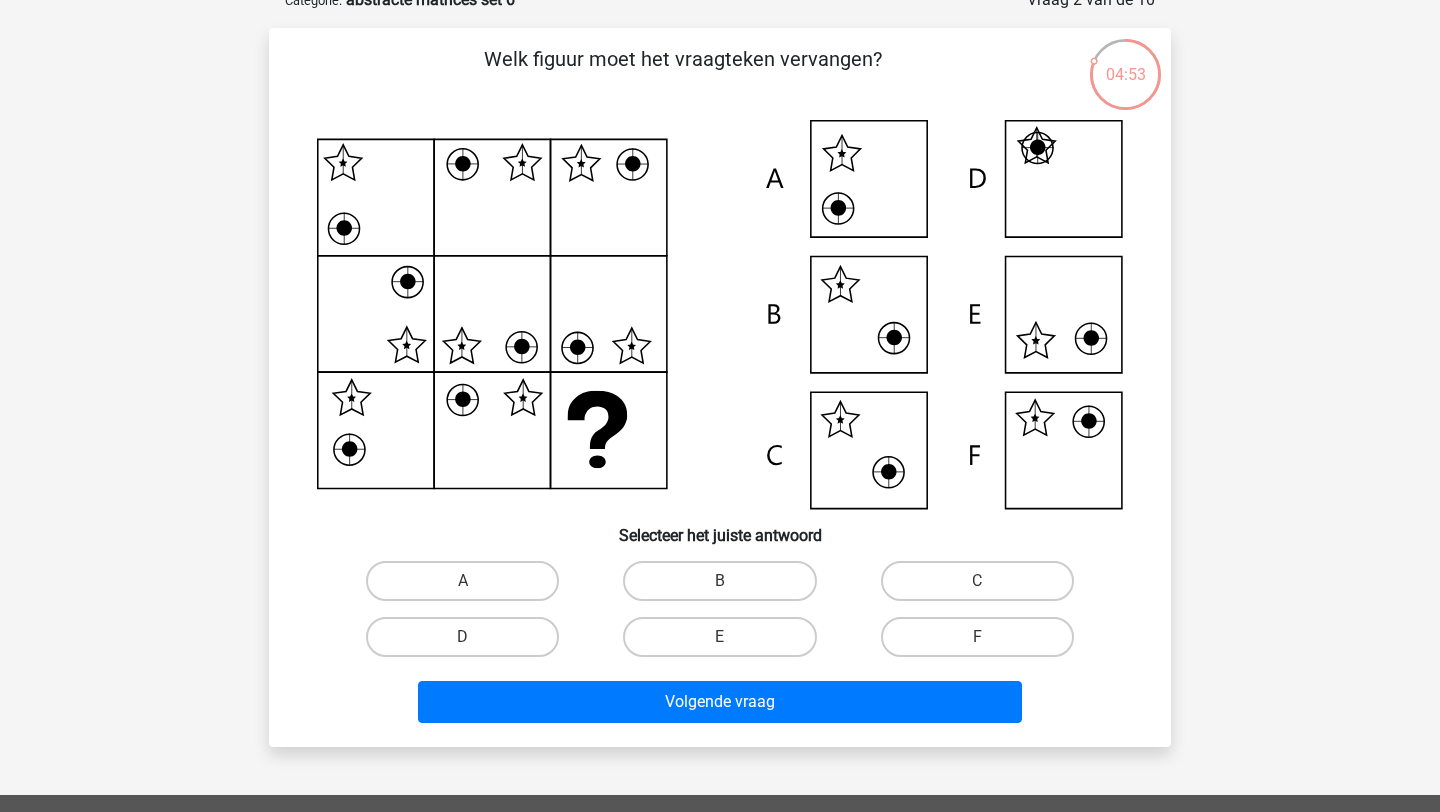 scroll, scrollTop: 116, scrollLeft: 0, axis: vertical 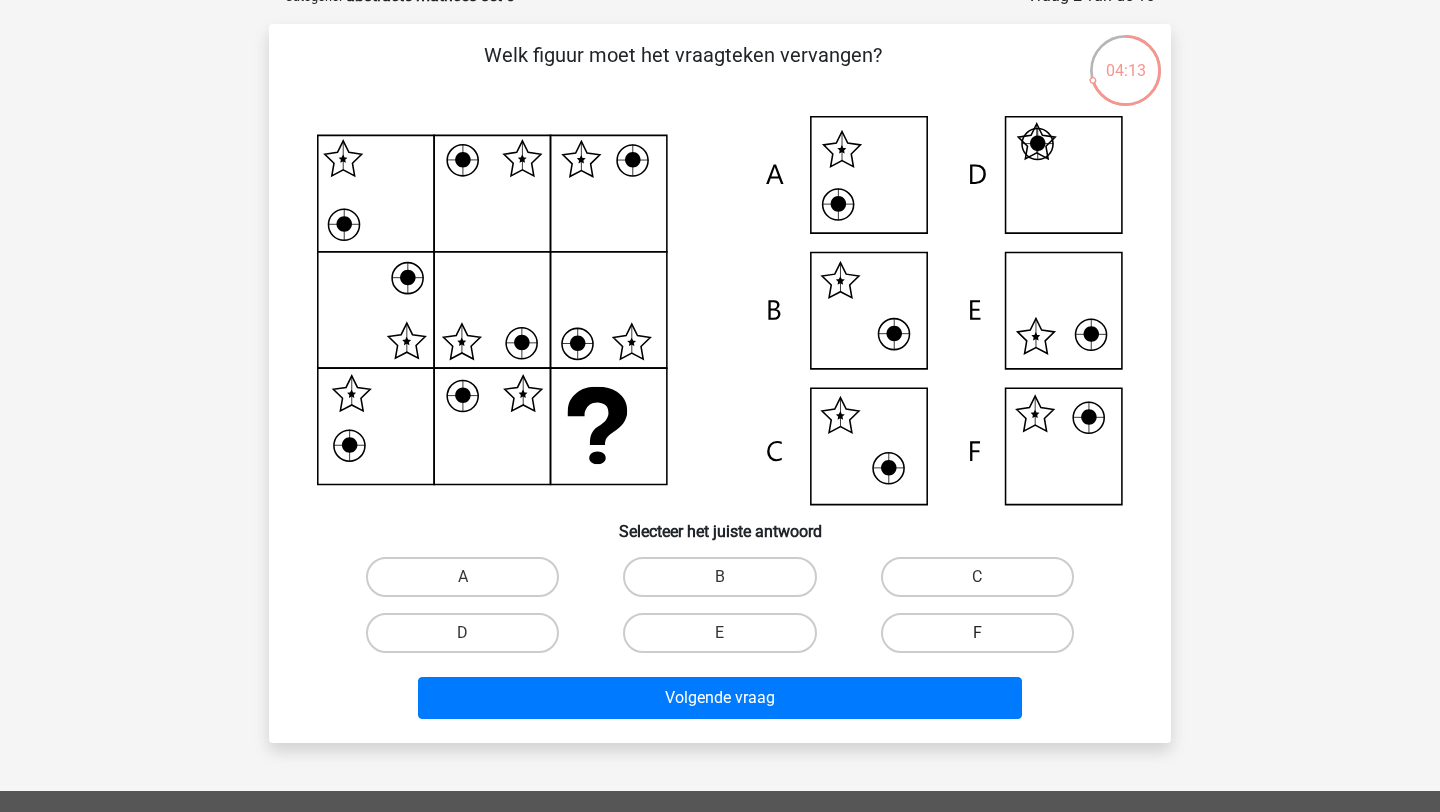 click on "F" at bounding box center [977, 633] 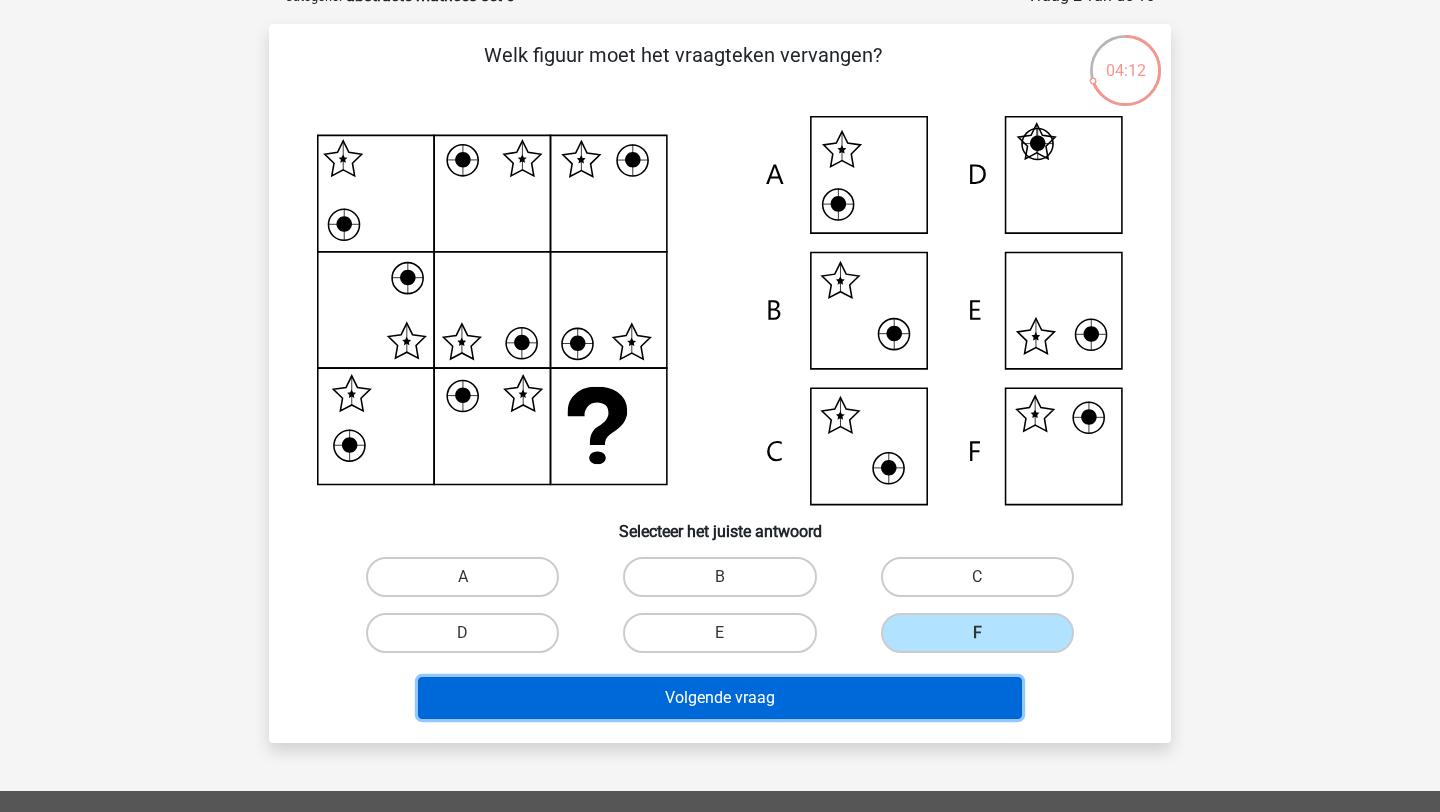 click on "Volgende vraag" at bounding box center [720, 698] 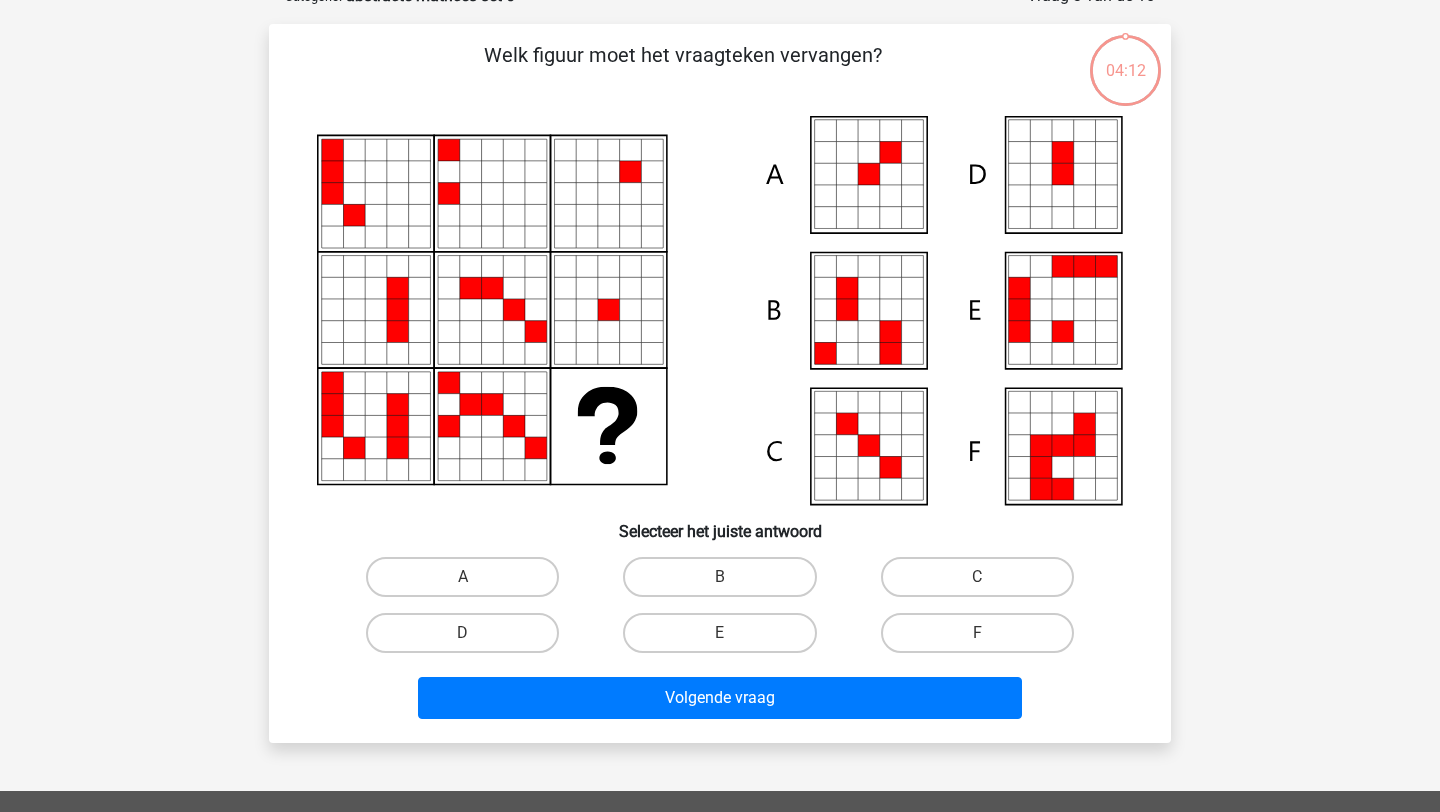 scroll, scrollTop: 100, scrollLeft: 0, axis: vertical 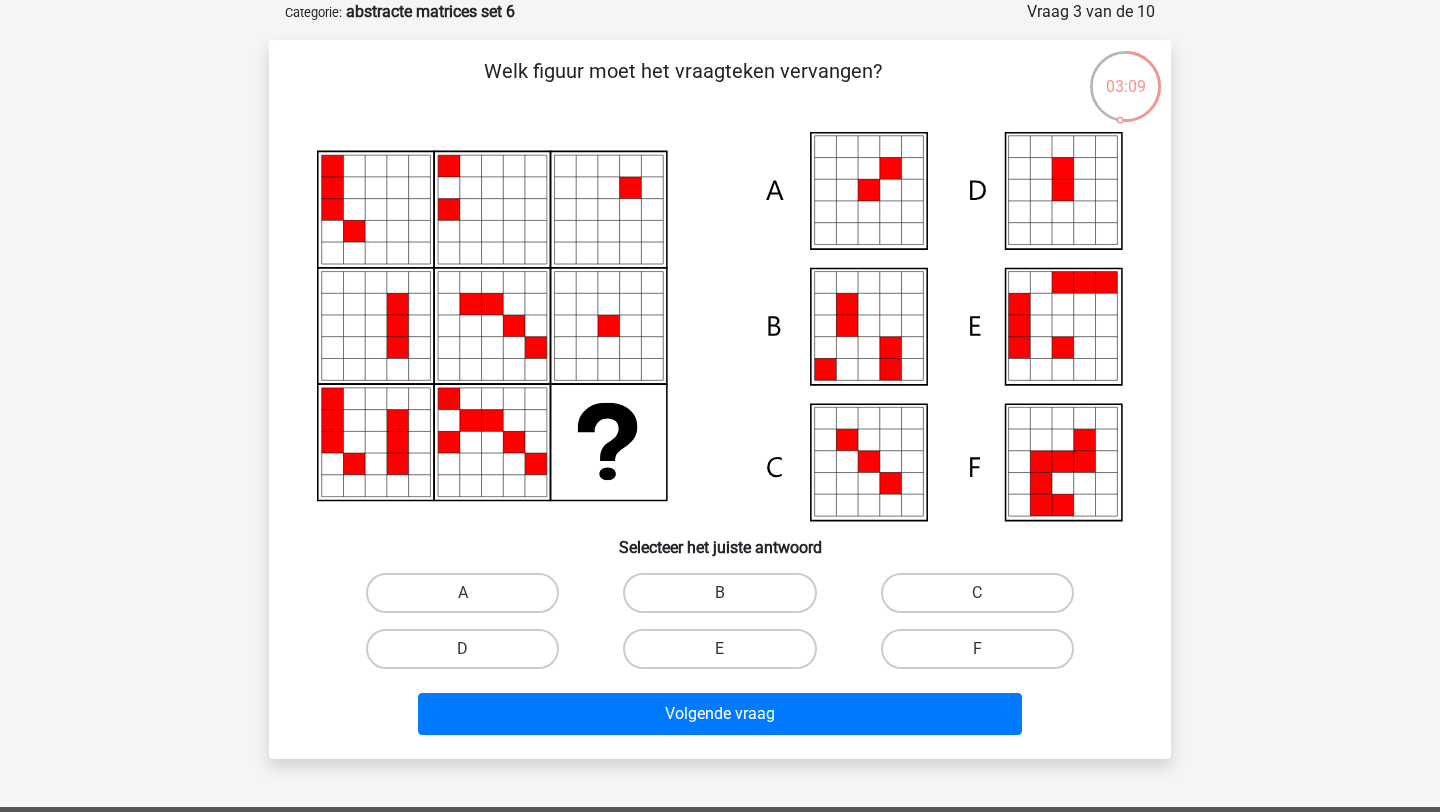 click on "B" at bounding box center [719, 593] 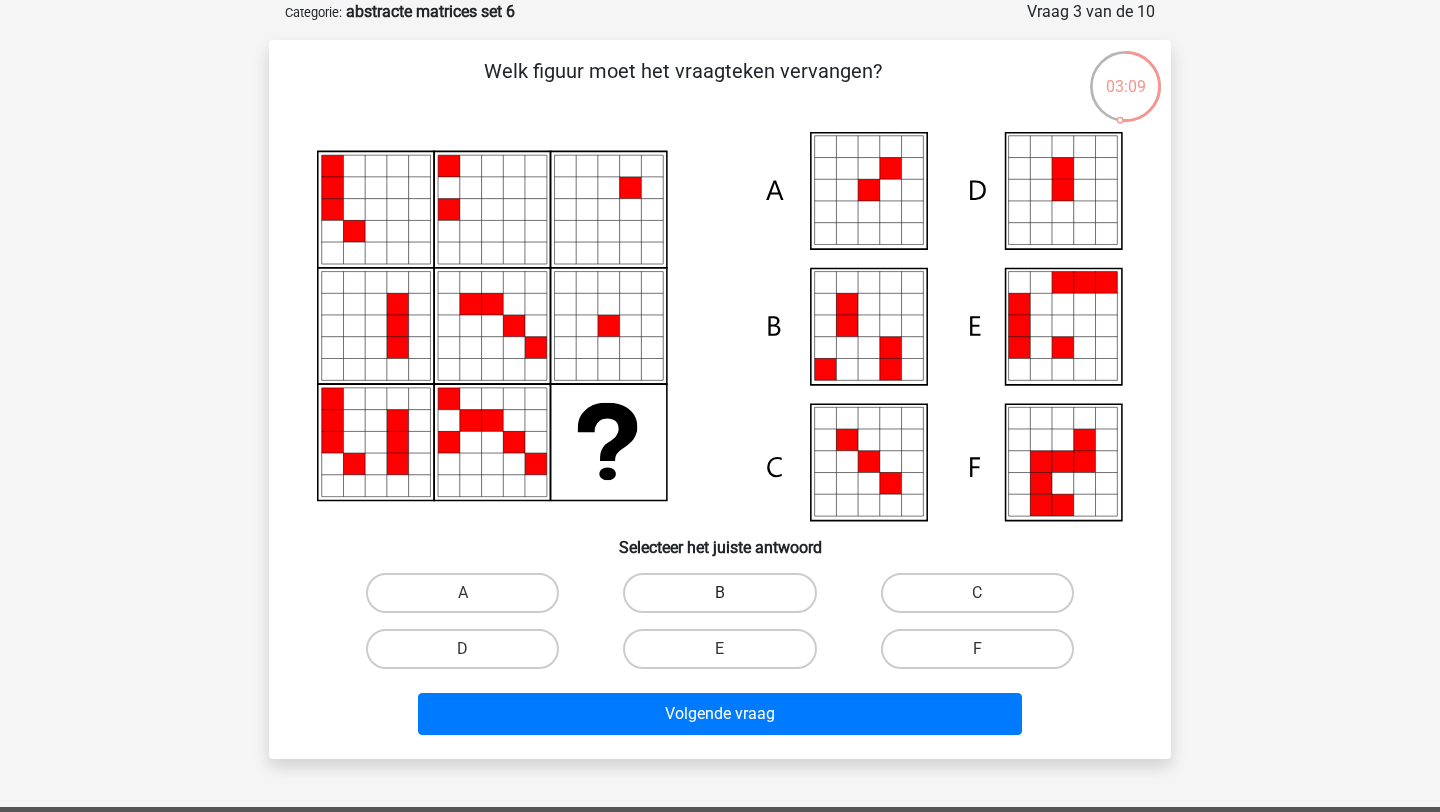 click on "B" at bounding box center (719, 593) 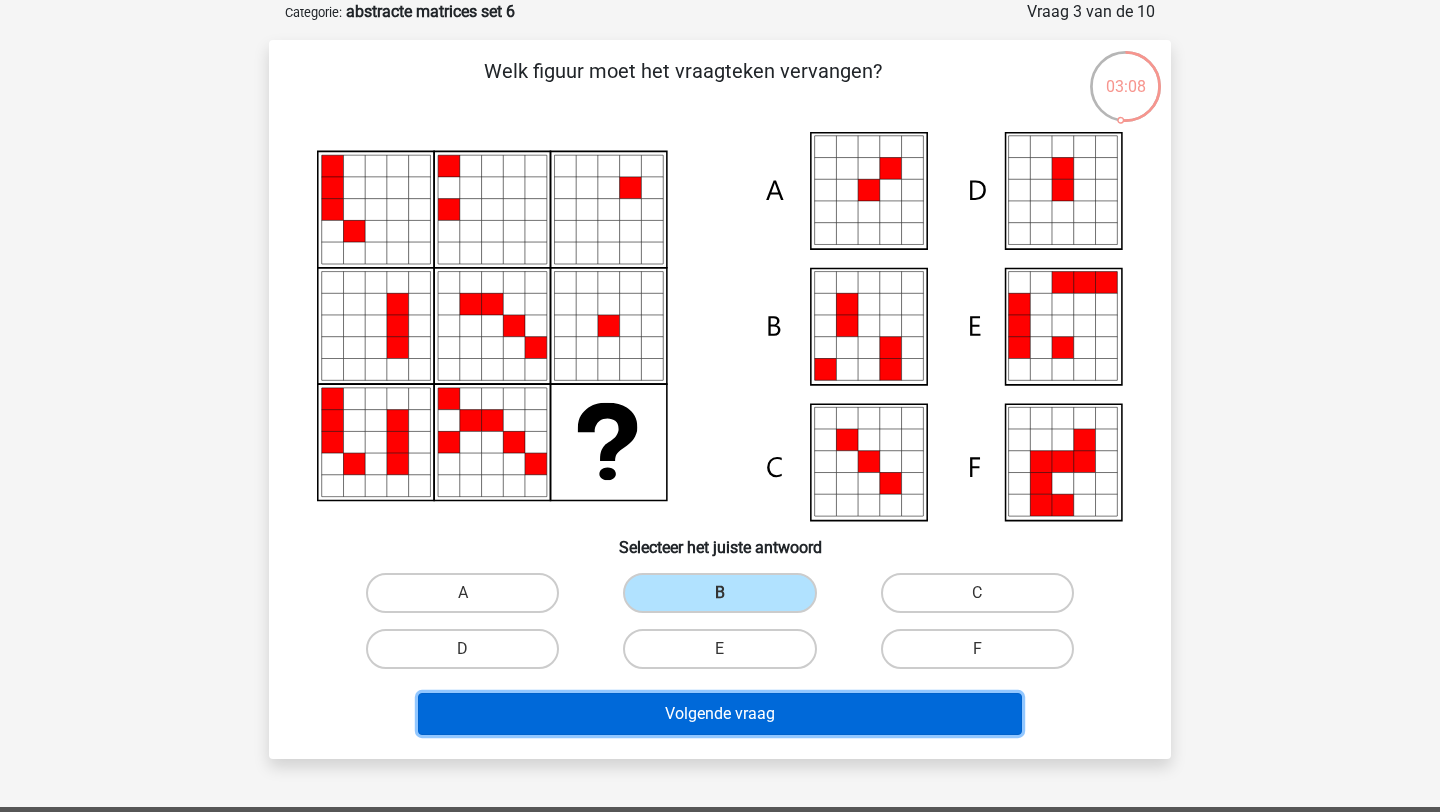 click on "Volgende vraag" at bounding box center (720, 714) 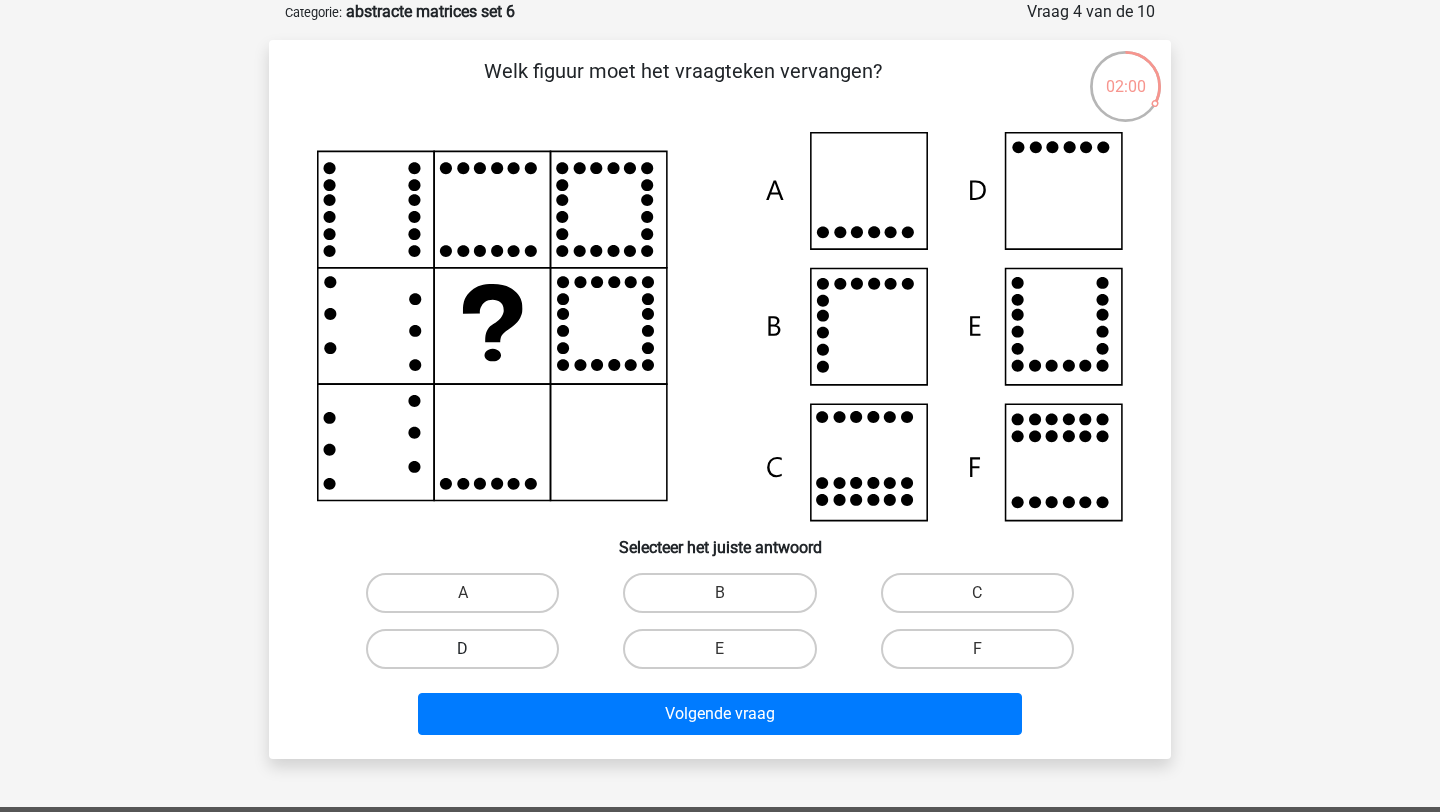 click on "D" at bounding box center [462, 649] 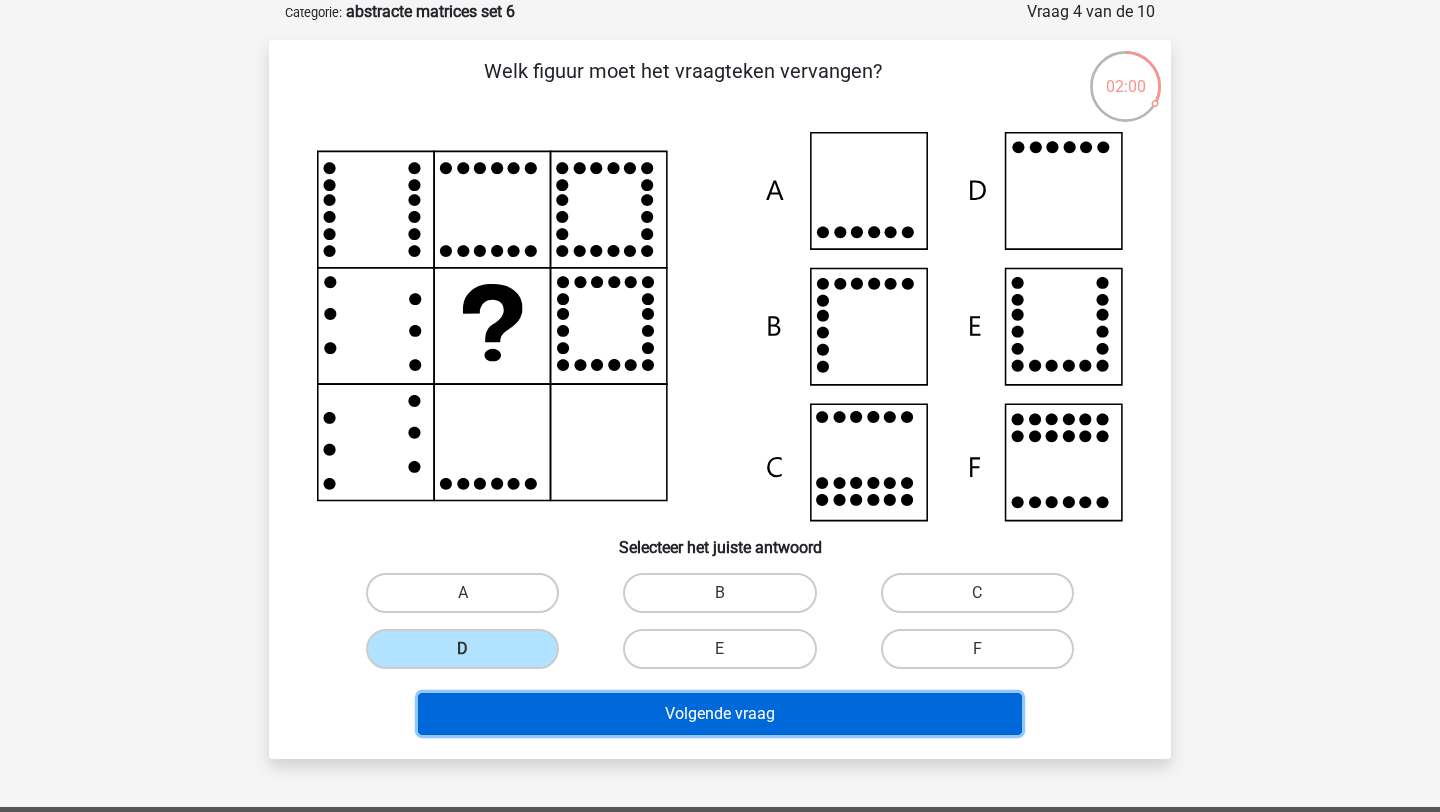 click on "Volgende vraag" at bounding box center [720, 714] 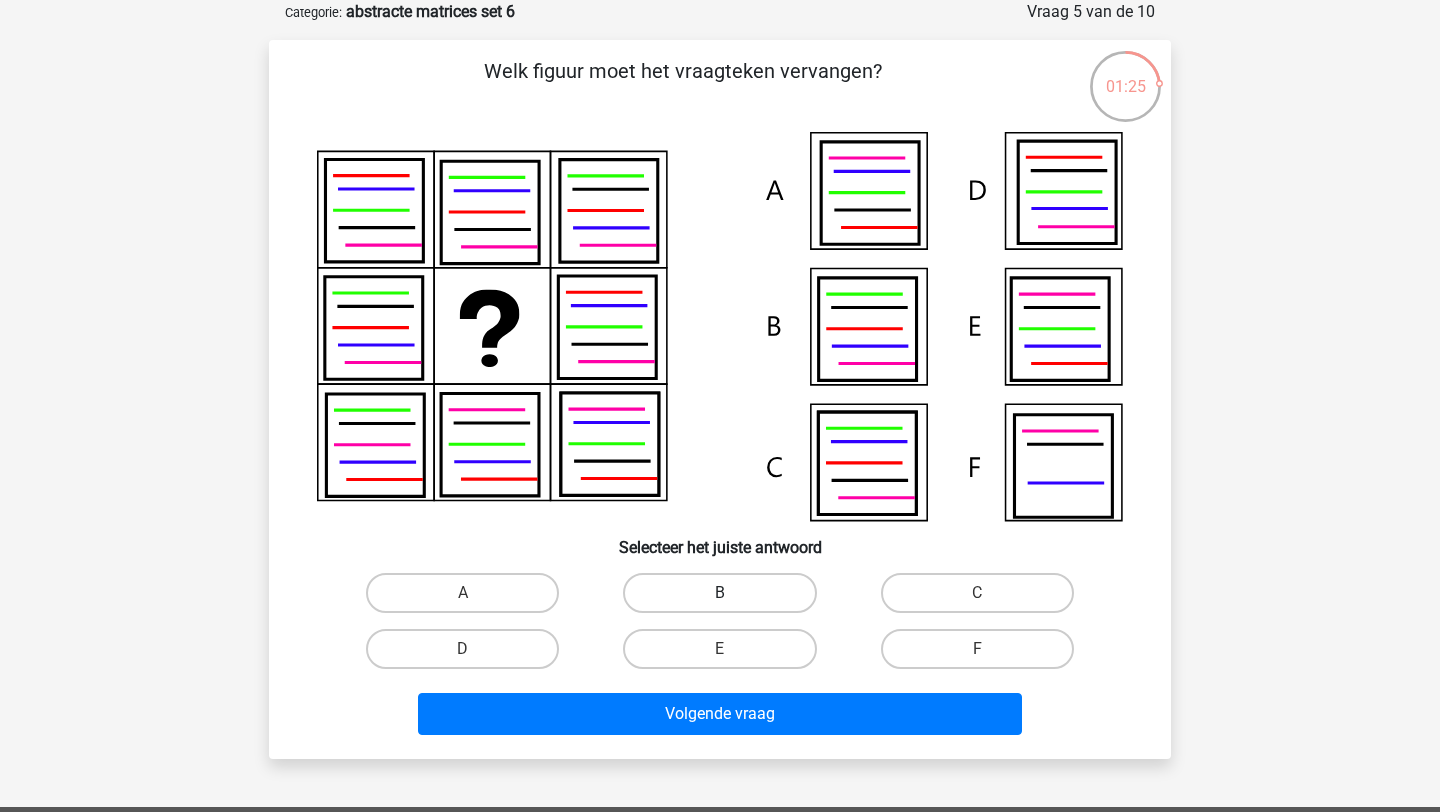 click on "B" at bounding box center [719, 593] 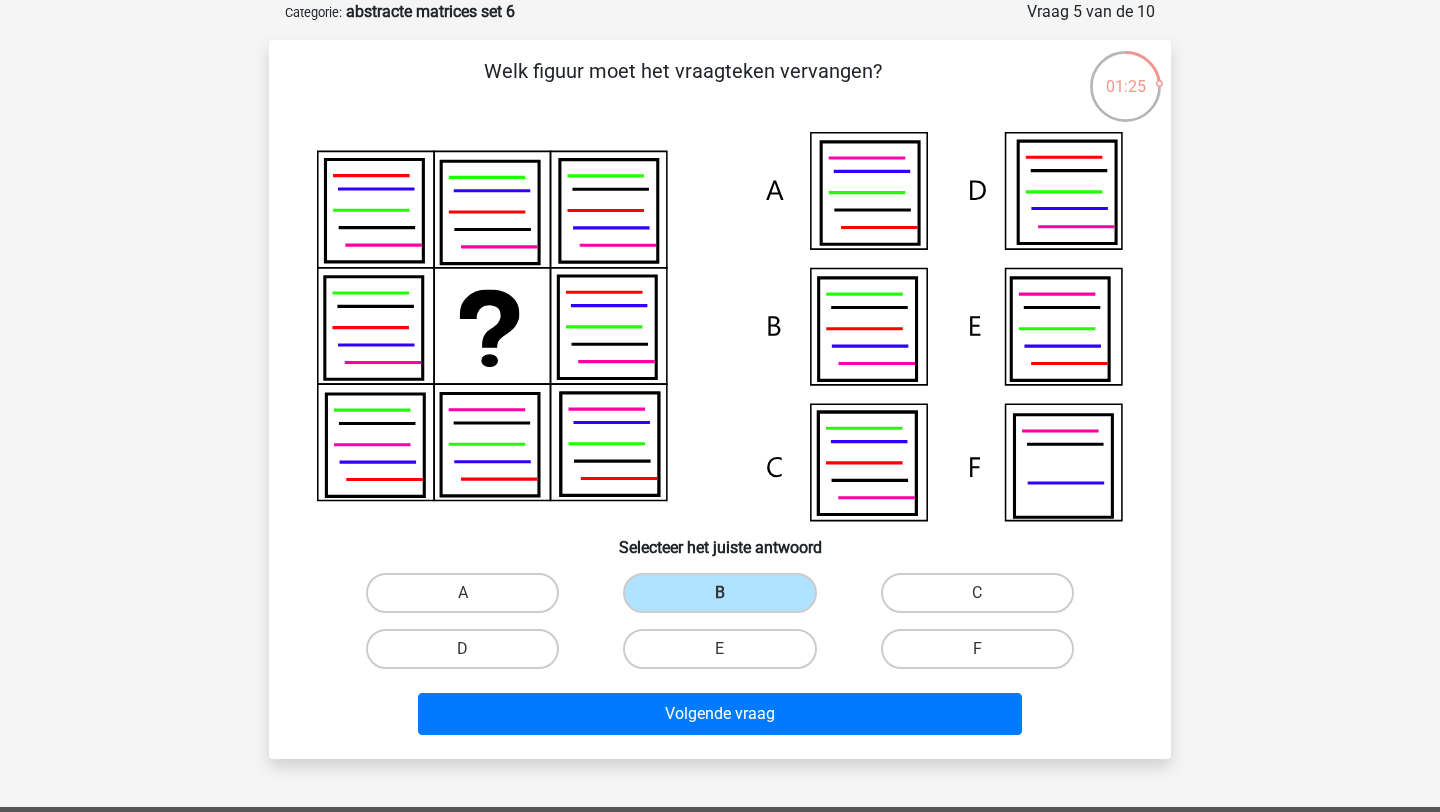 click on "Volgende vraag" at bounding box center [720, 710] 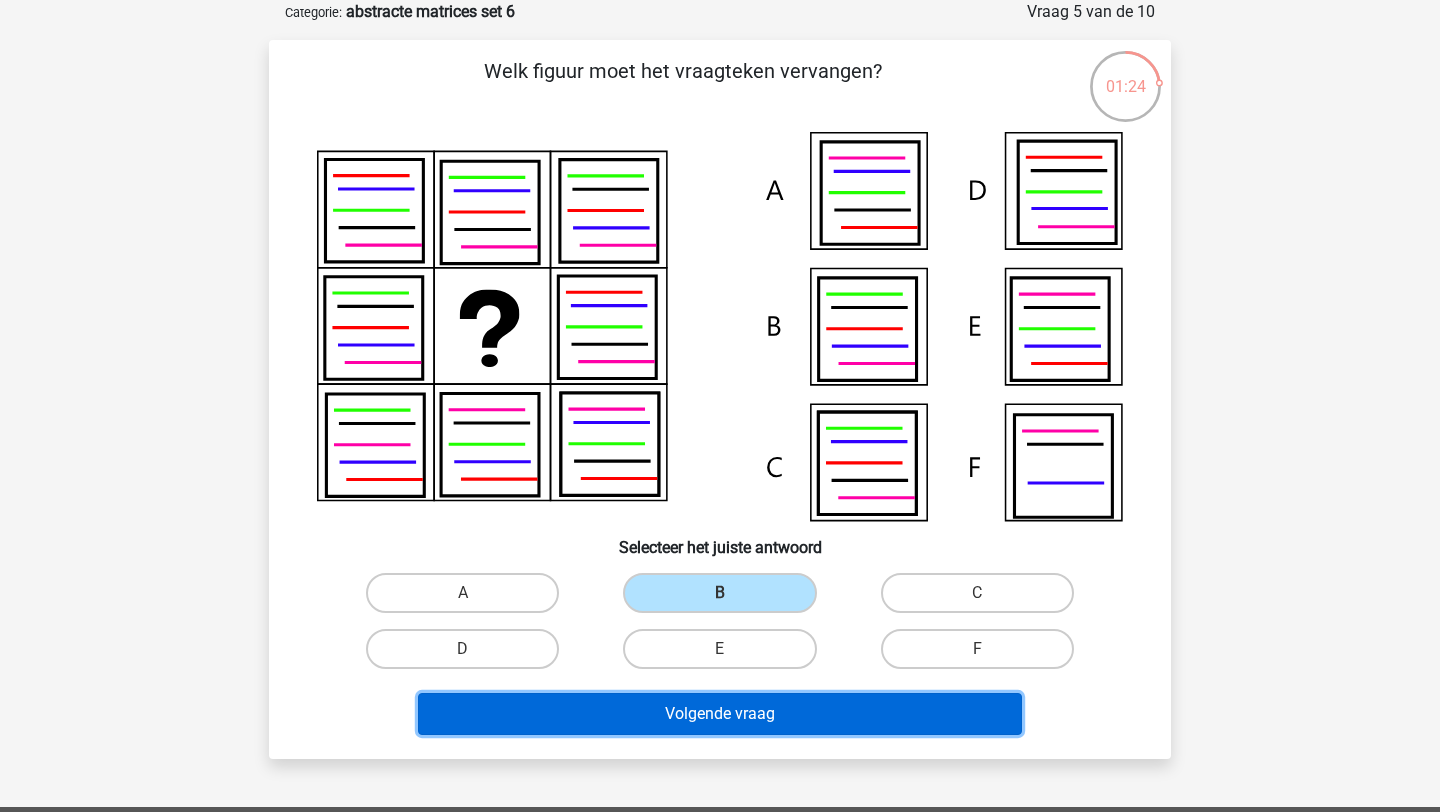 click on "Volgende vraag" at bounding box center [720, 714] 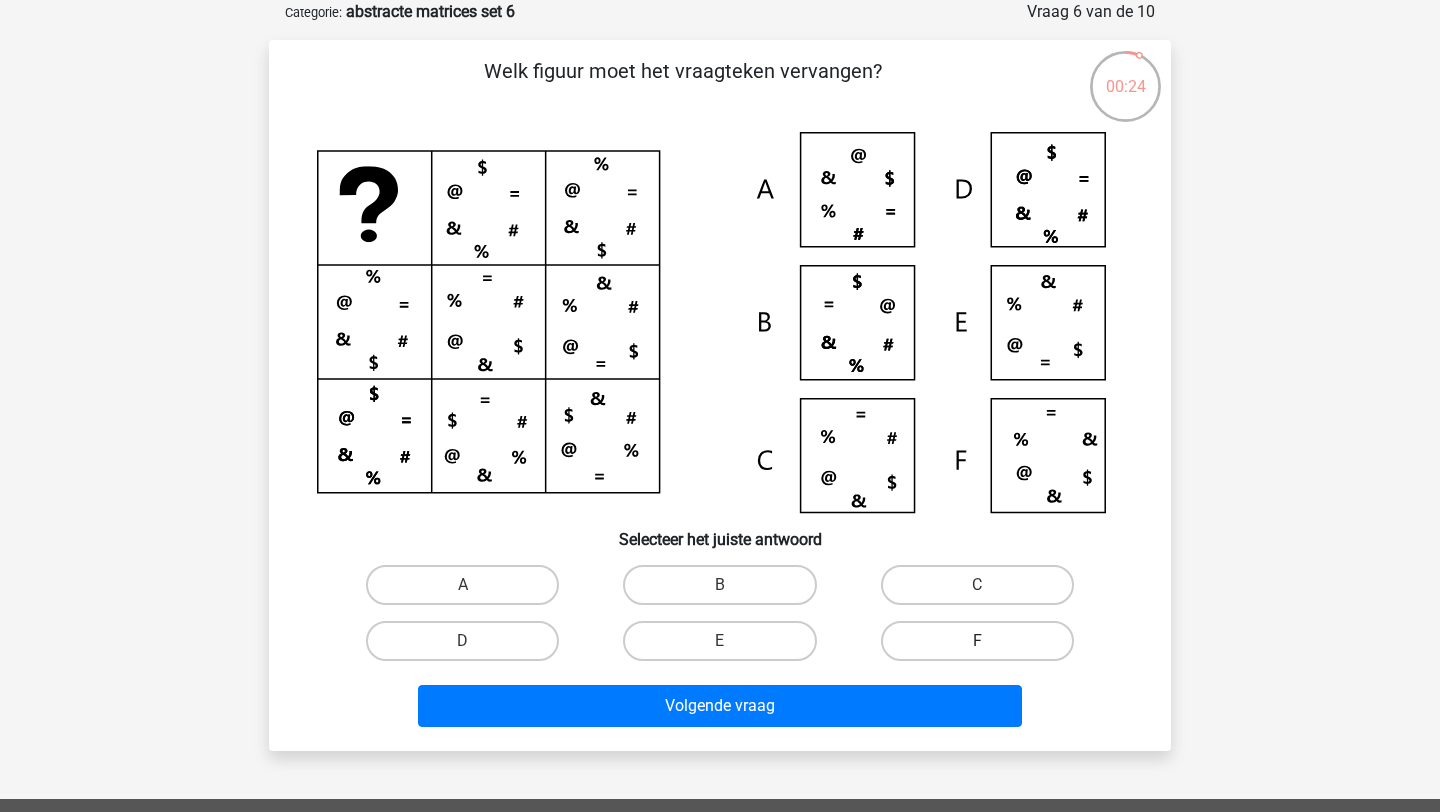 click on "F" at bounding box center [977, 641] 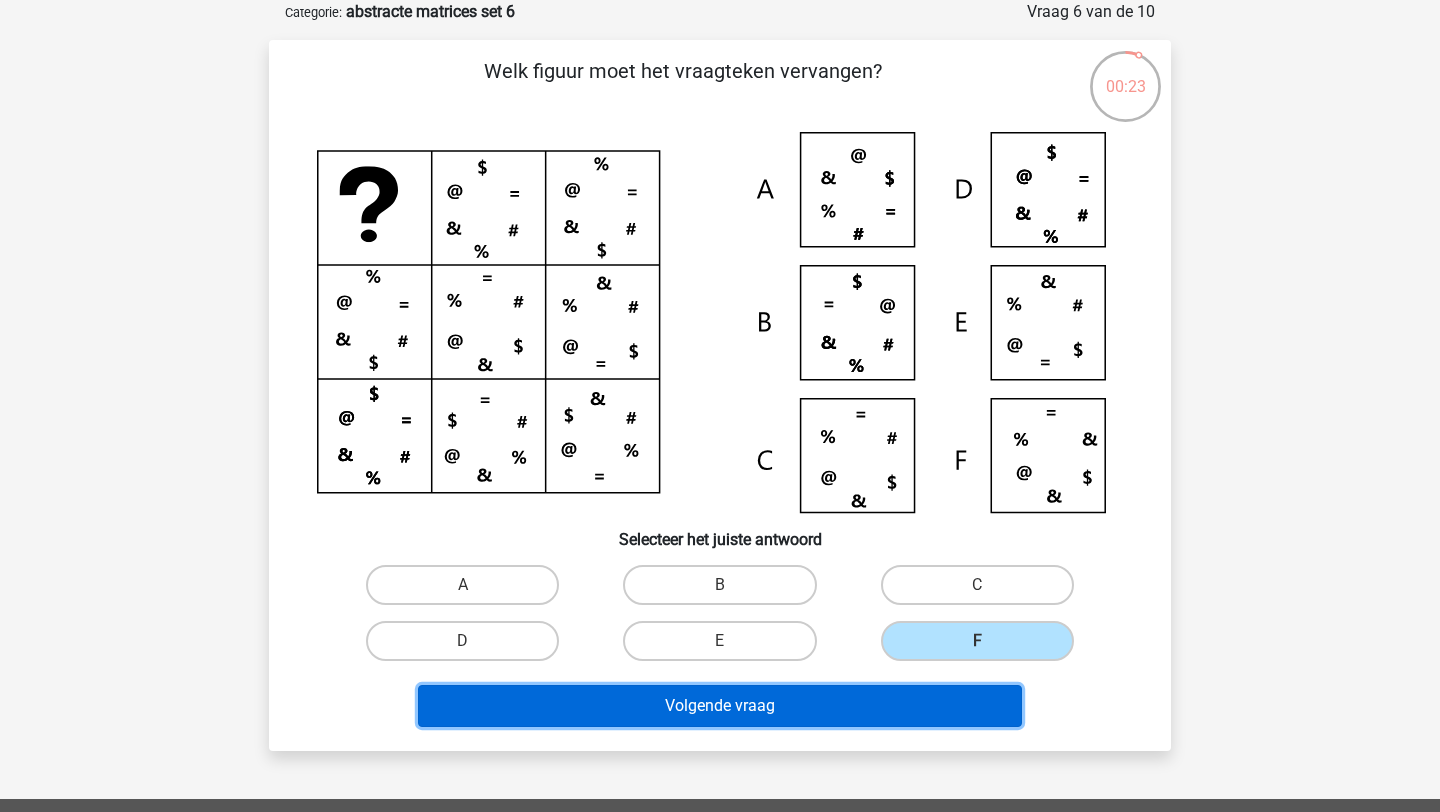 click on "Volgende vraag" at bounding box center [720, 706] 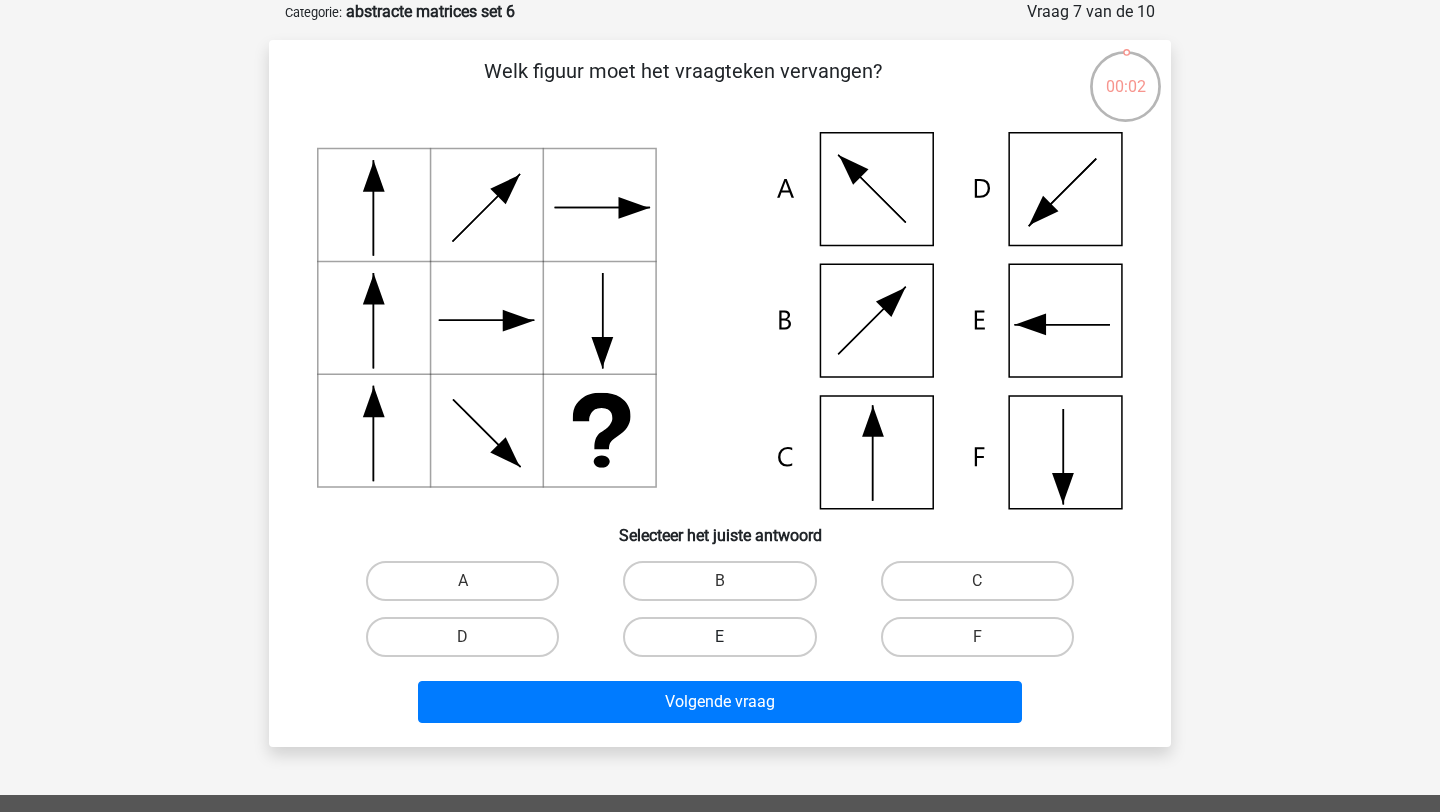 click on "E" at bounding box center (719, 637) 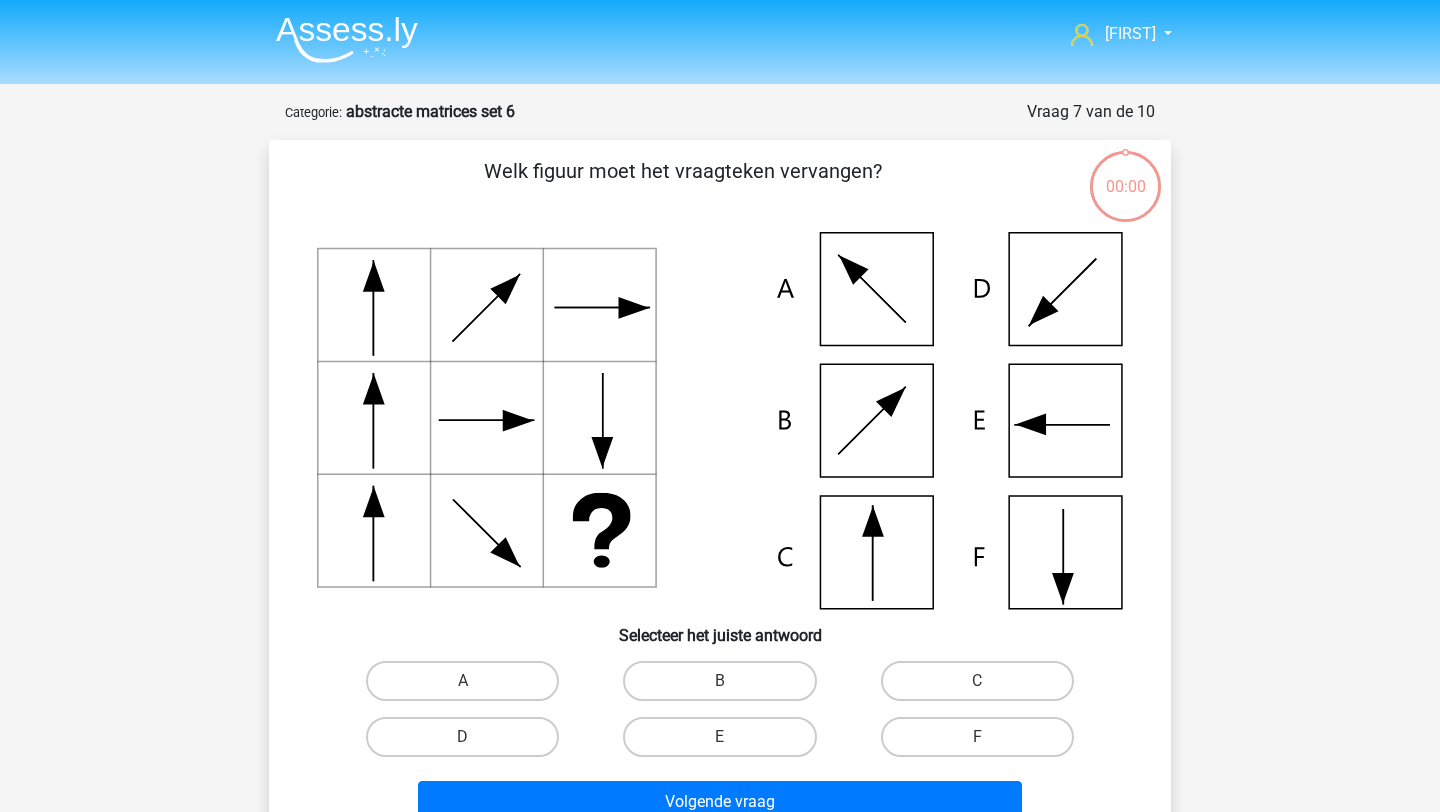 scroll, scrollTop: 100, scrollLeft: 0, axis: vertical 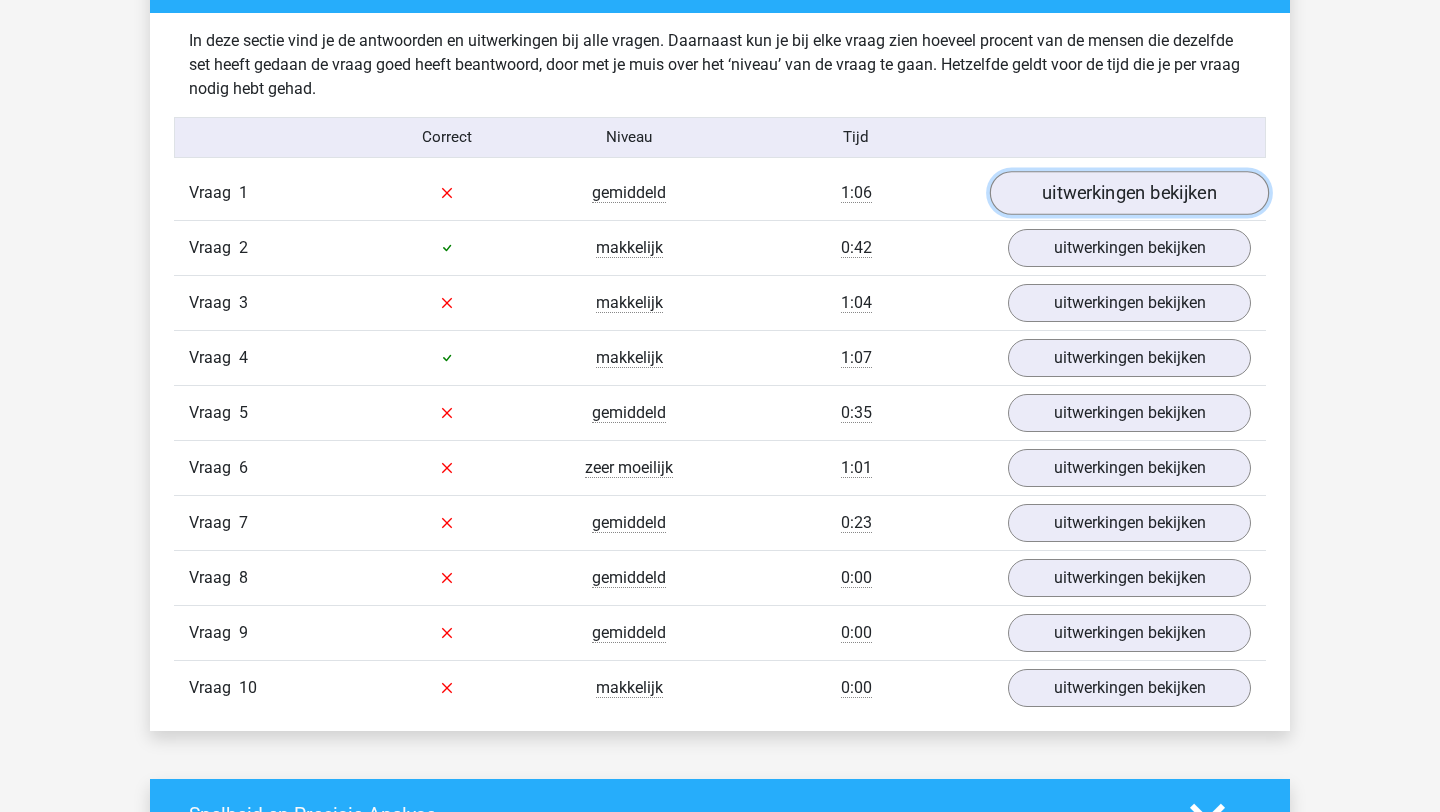 click on "uitwerkingen bekijken" at bounding box center (1129, 193) 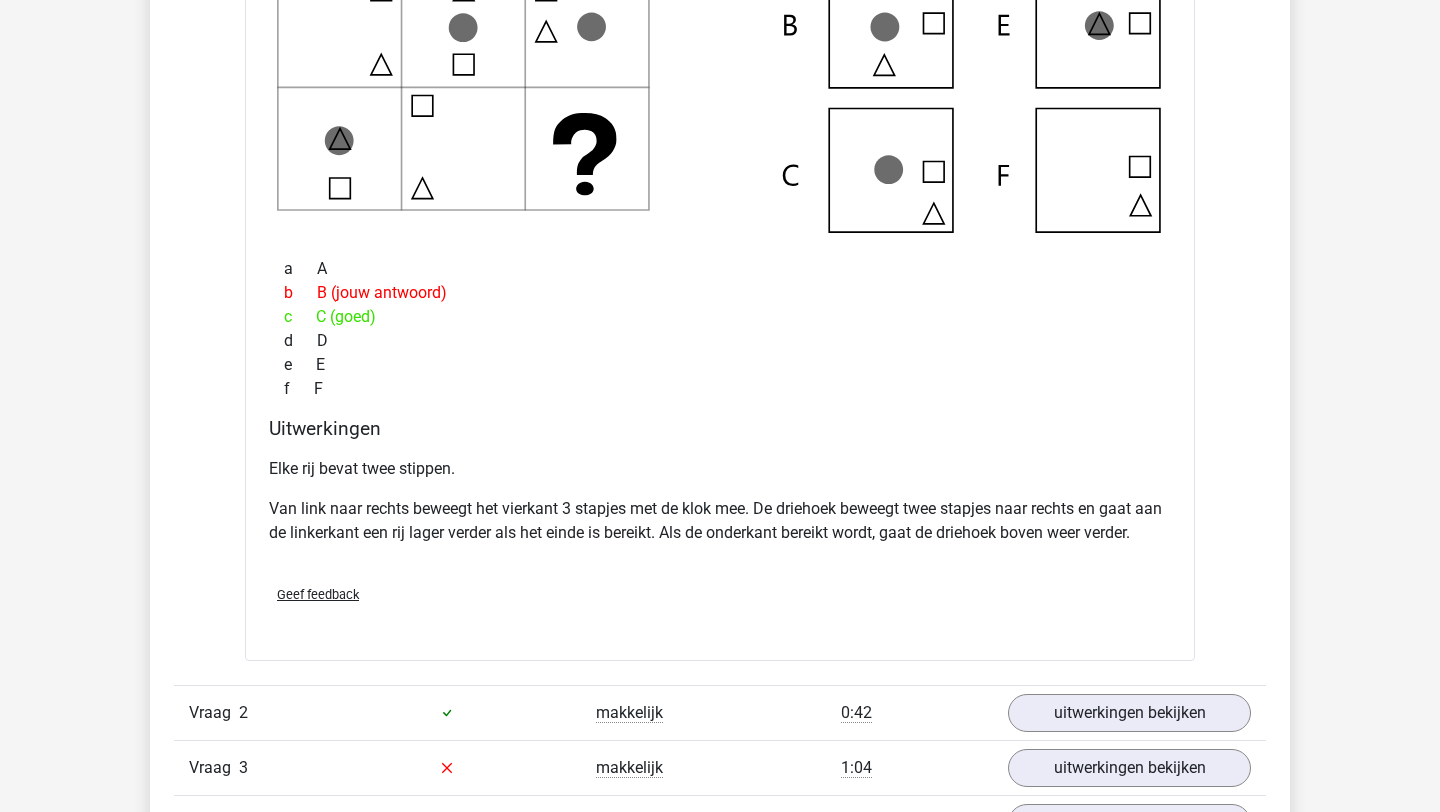scroll, scrollTop: 1636, scrollLeft: 0, axis: vertical 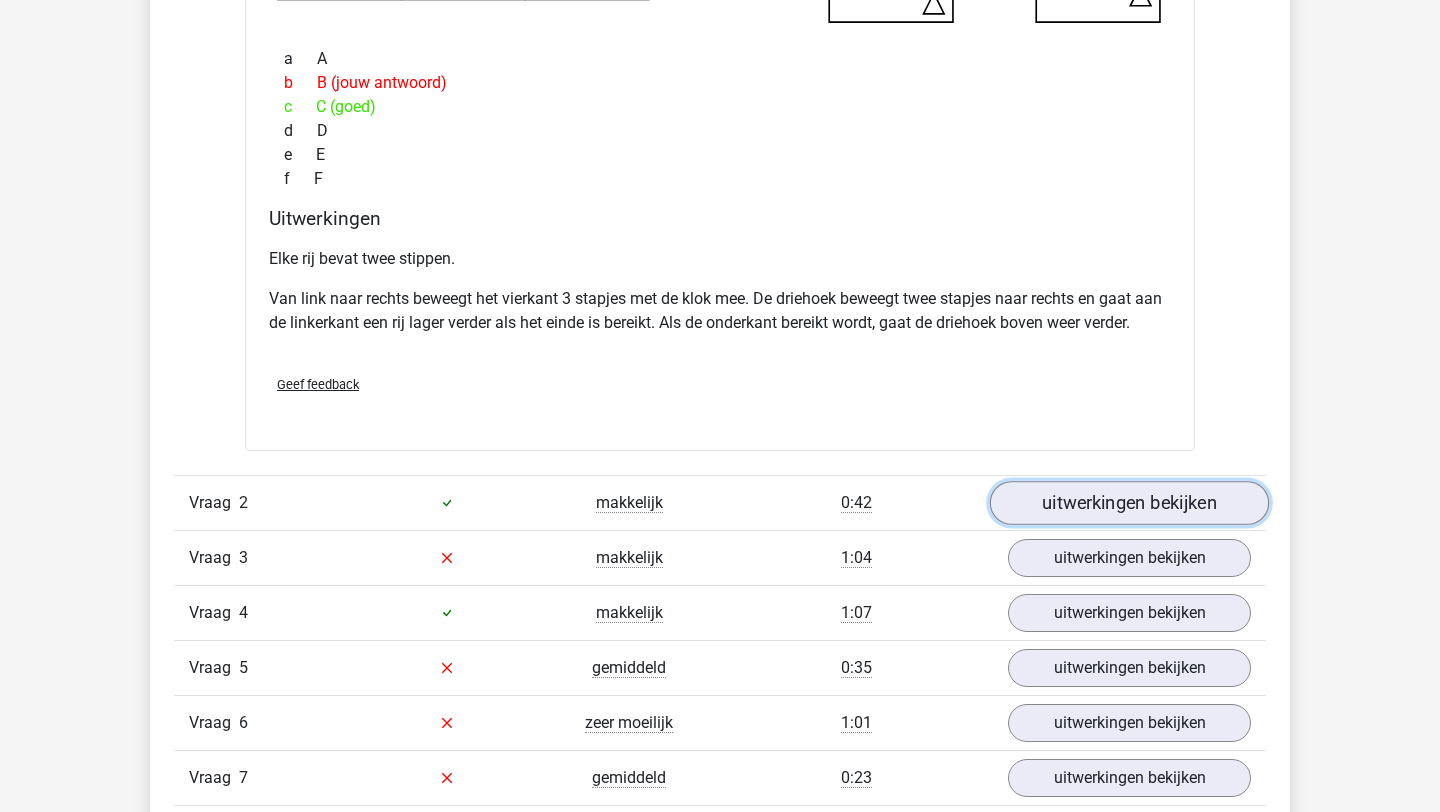 click on "uitwerkingen bekijken" at bounding box center [1129, 503] 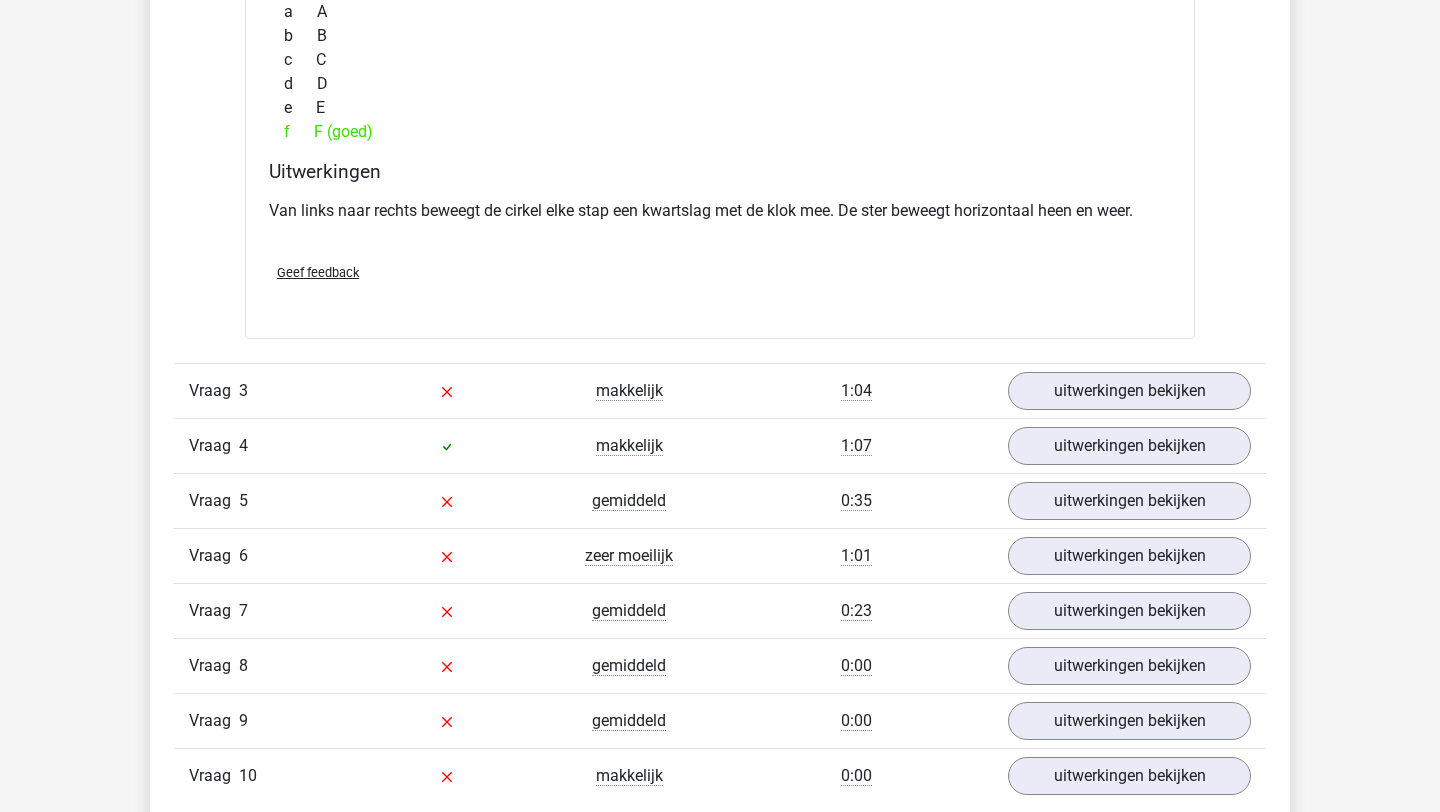 scroll, scrollTop: 2889, scrollLeft: 0, axis: vertical 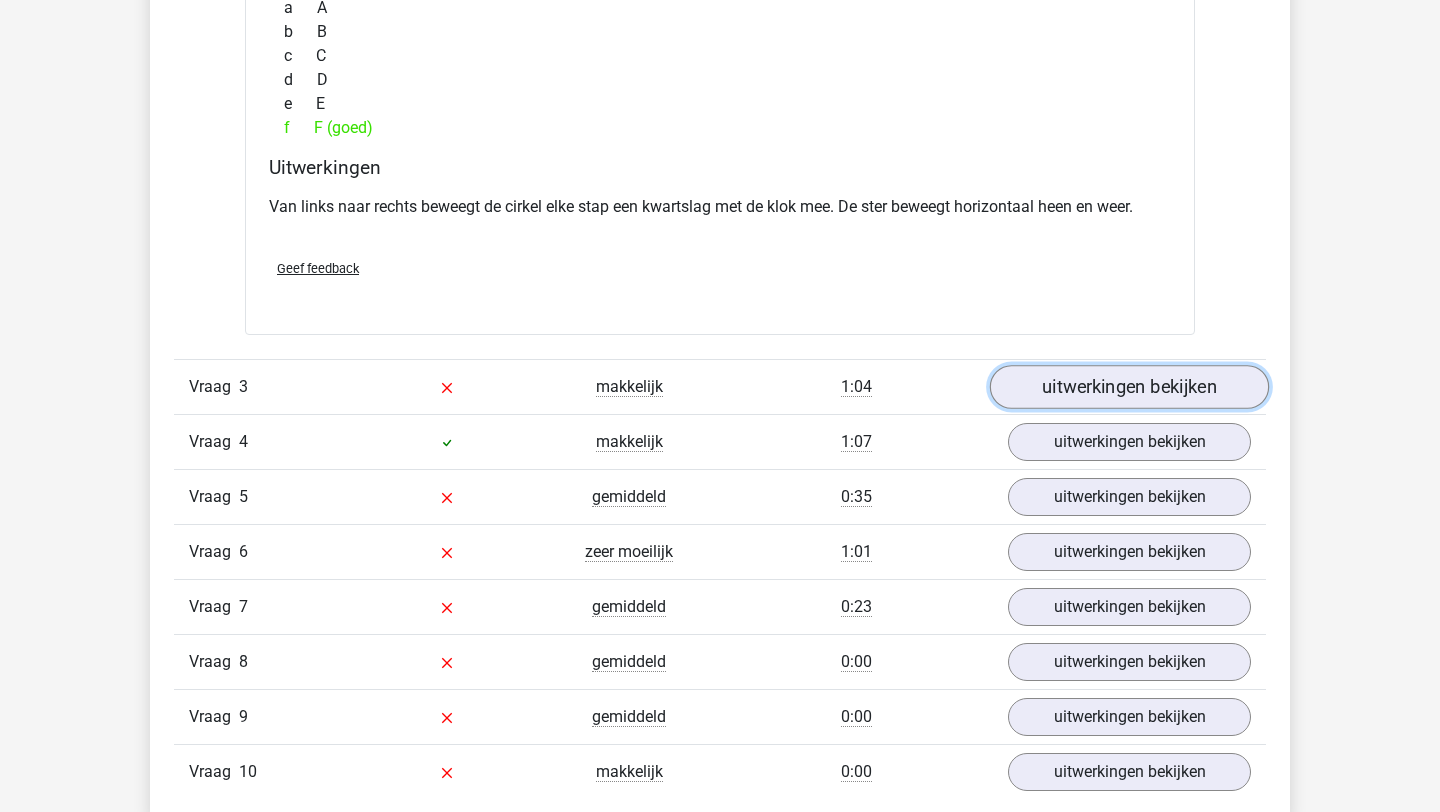 click on "uitwerkingen bekijken" at bounding box center (1129, 387) 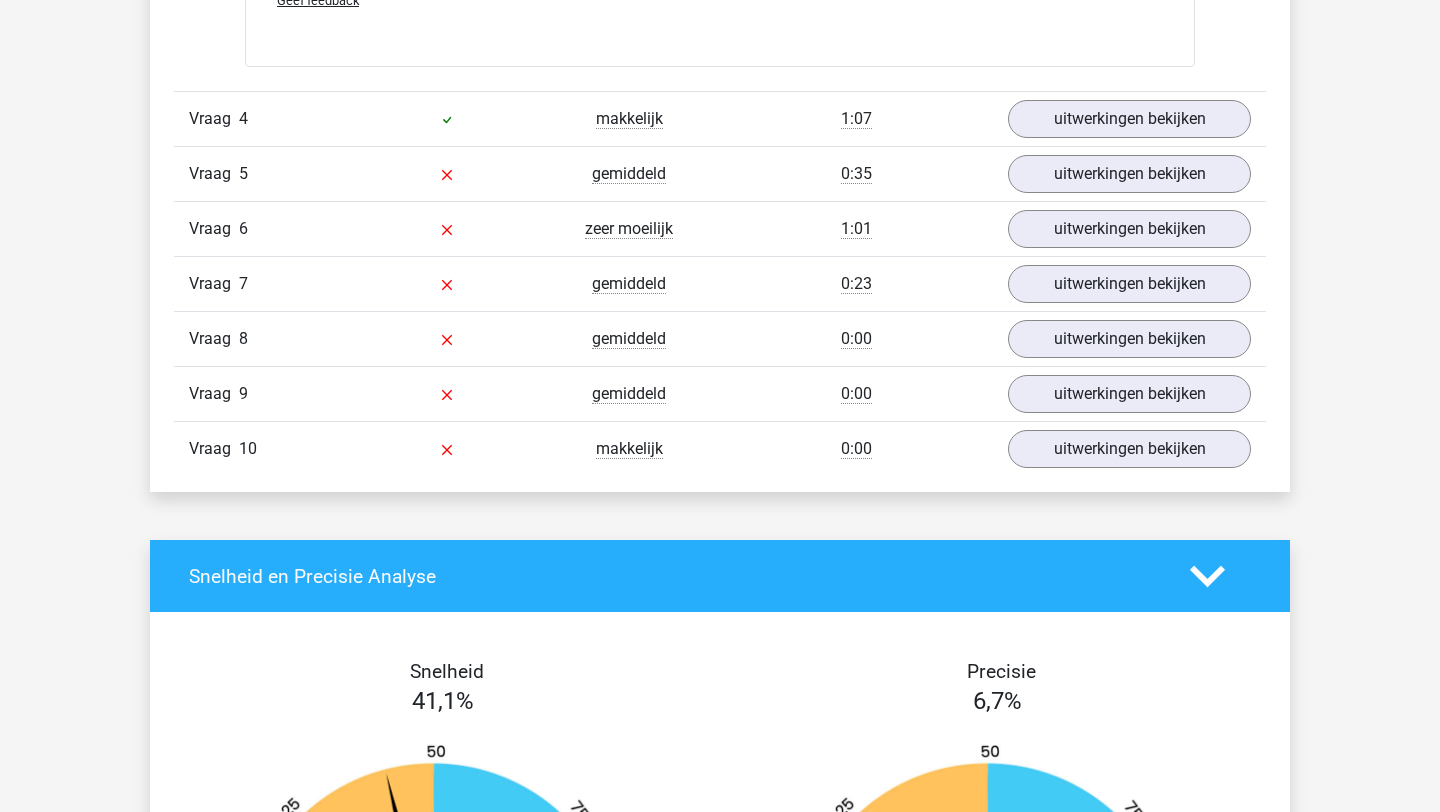 scroll, scrollTop: 4037, scrollLeft: 0, axis: vertical 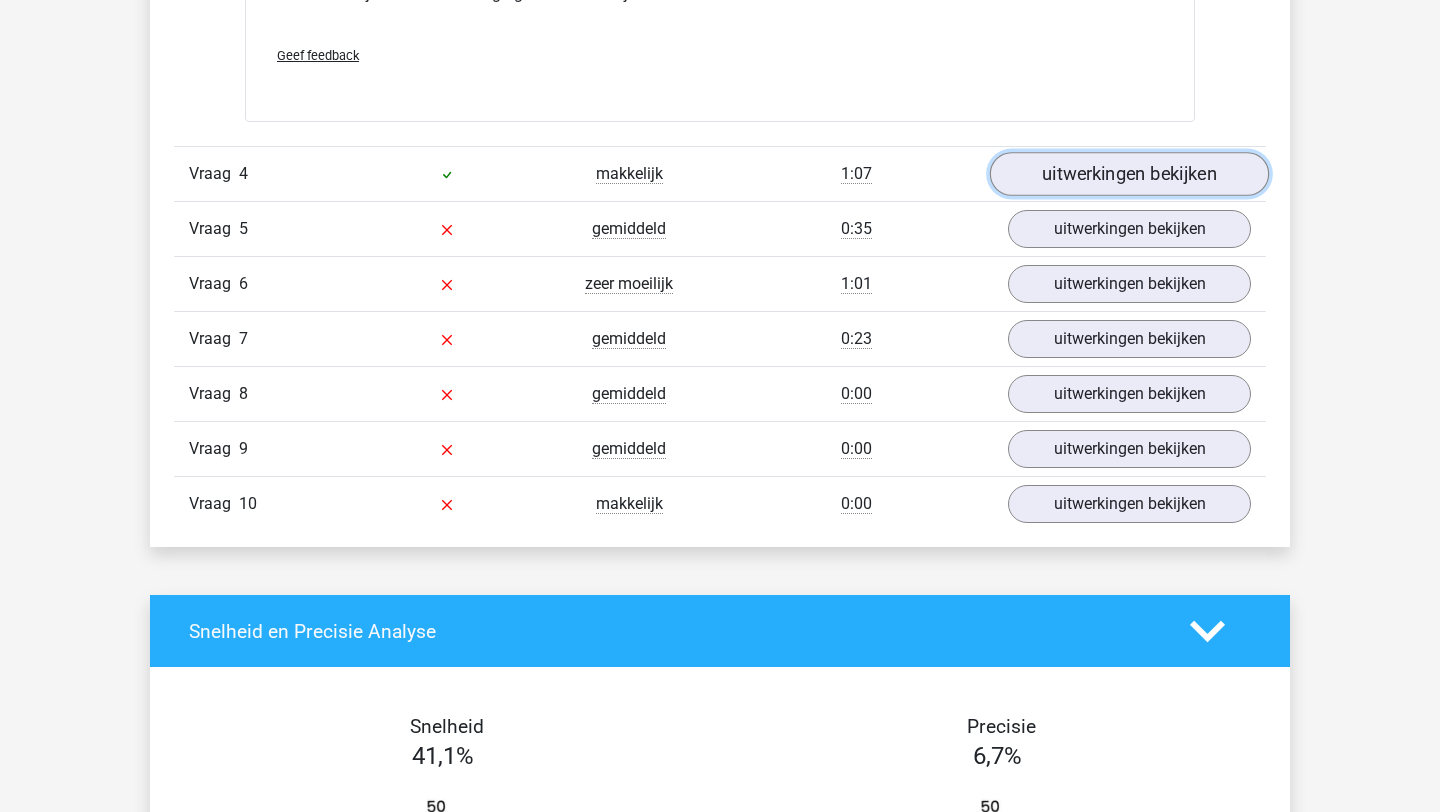 click on "uitwerkingen bekijken" at bounding box center [1129, 174] 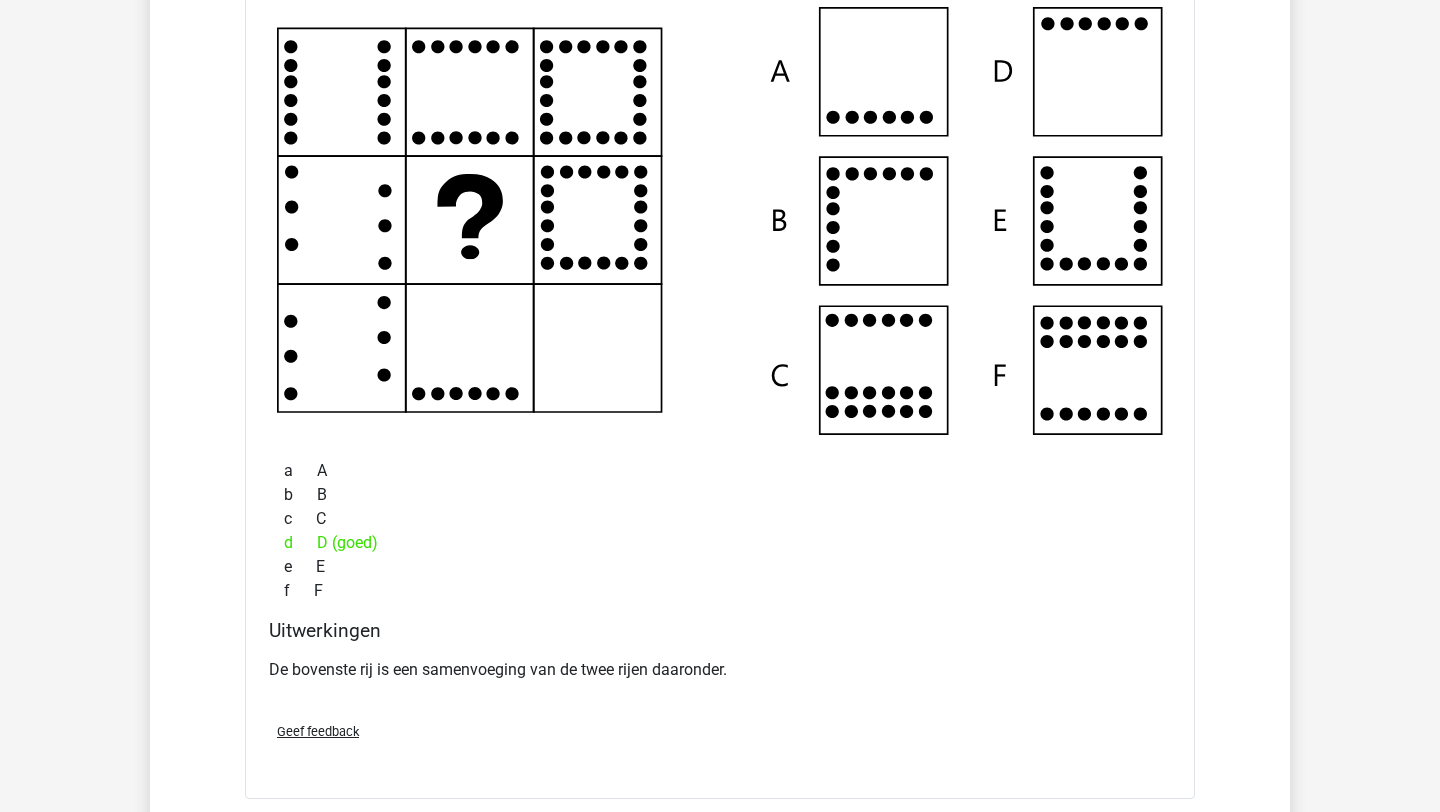 scroll, scrollTop: 4295, scrollLeft: 0, axis: vertical 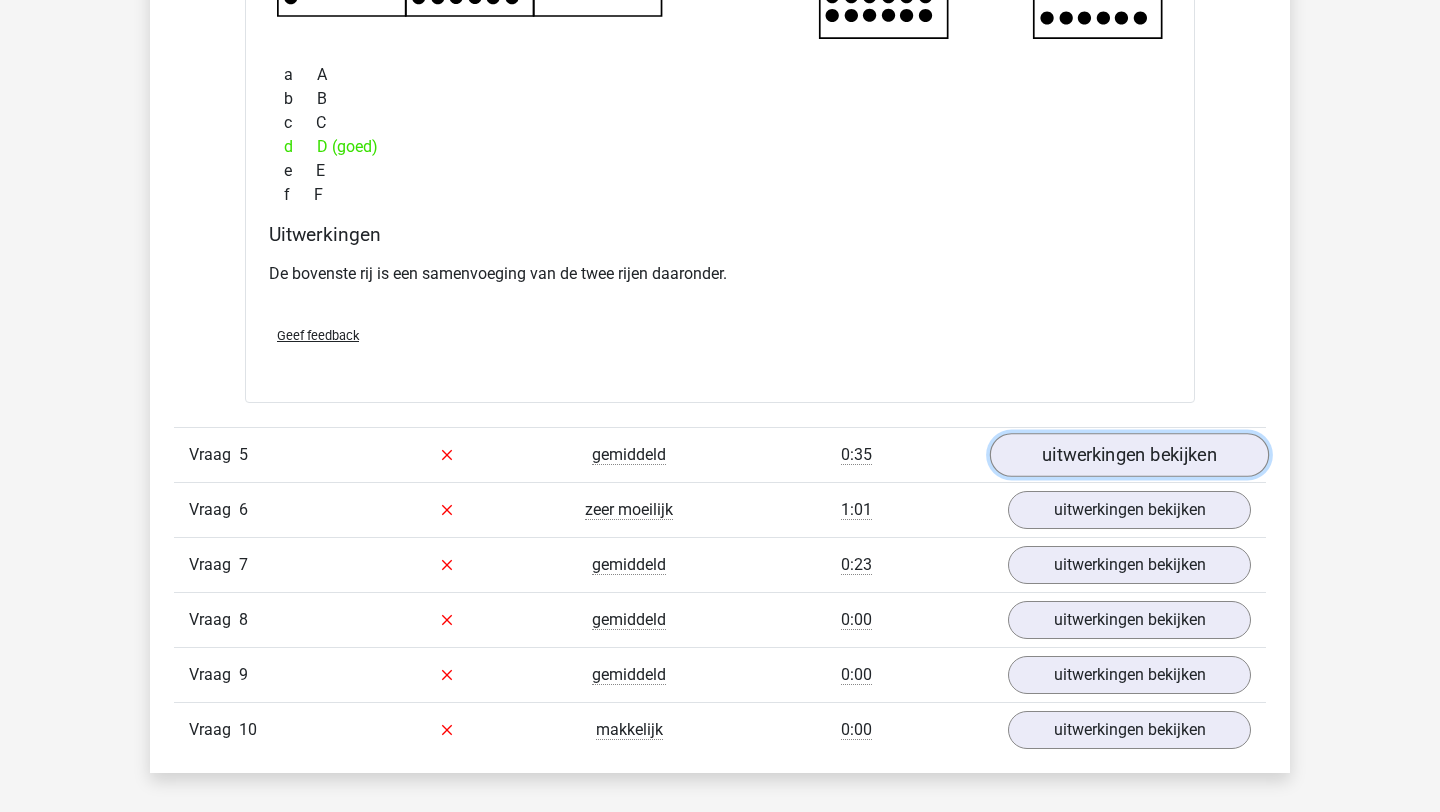 click on "uitwerkingen bekijken" at bounding box center (1129, 455) 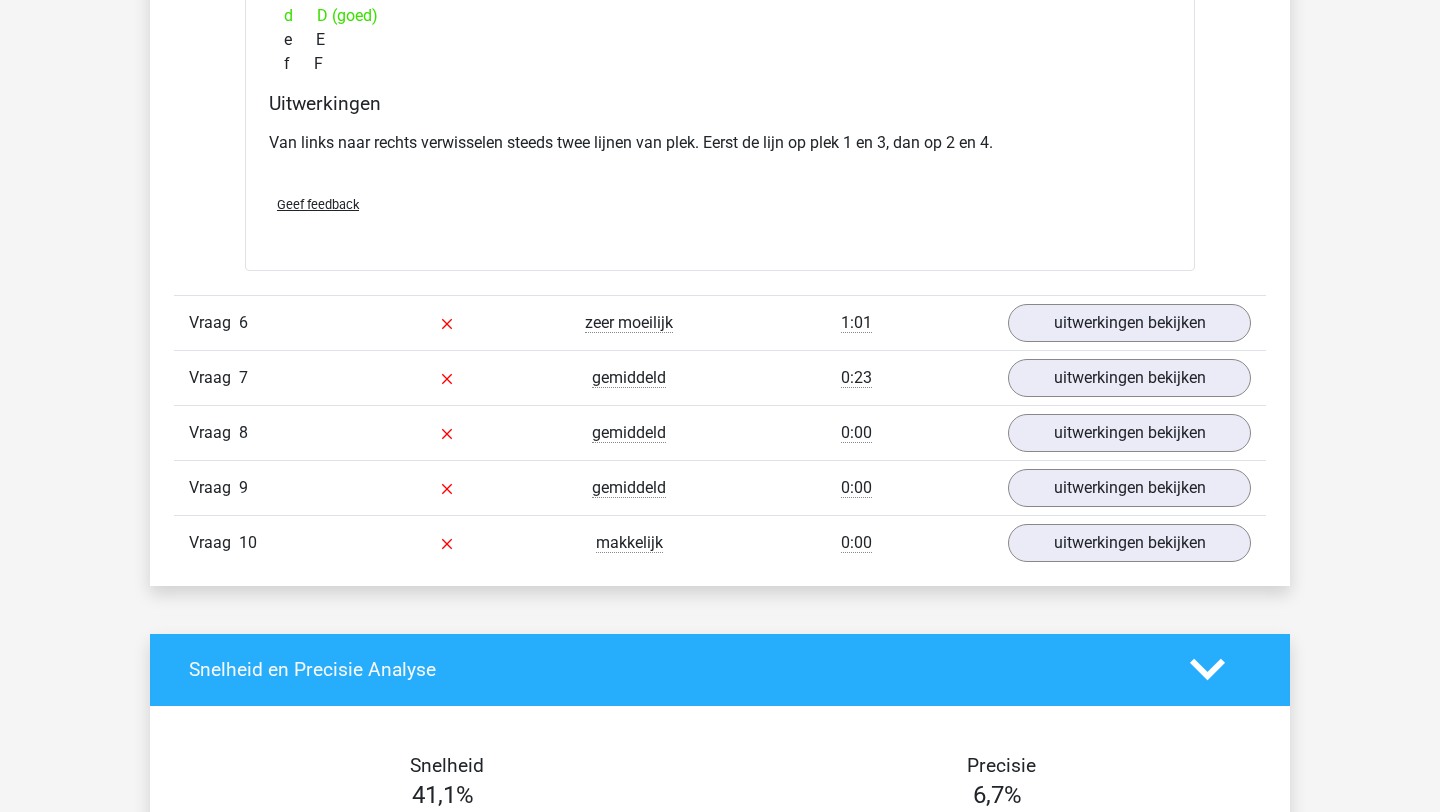 scroll, scrollTop: 5794, scrollLeft: 0, axis: vertical 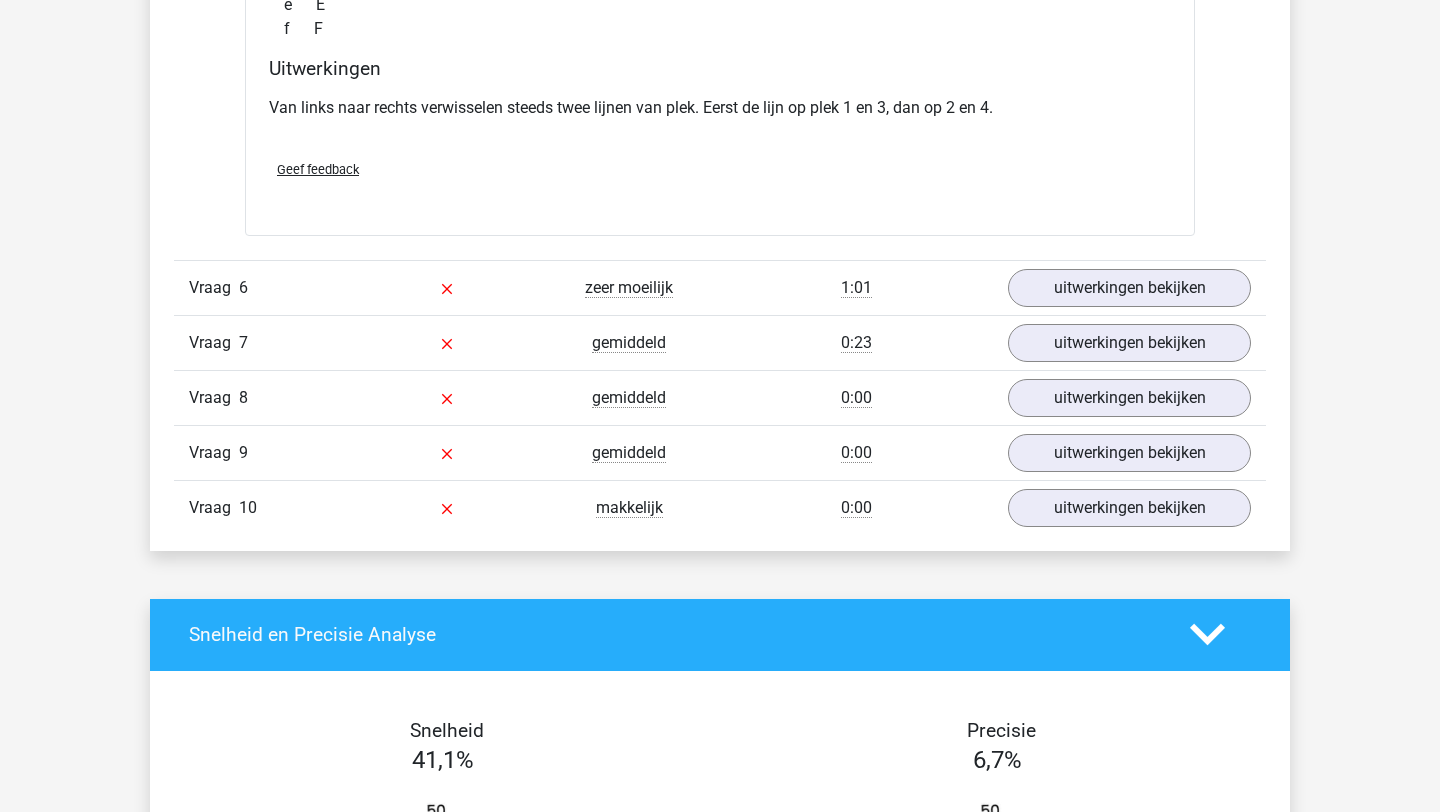 click on "Vraag
6
zeer moeilijk
1:01
uitwerkingen bekijken" at bounding box center (720, 287) 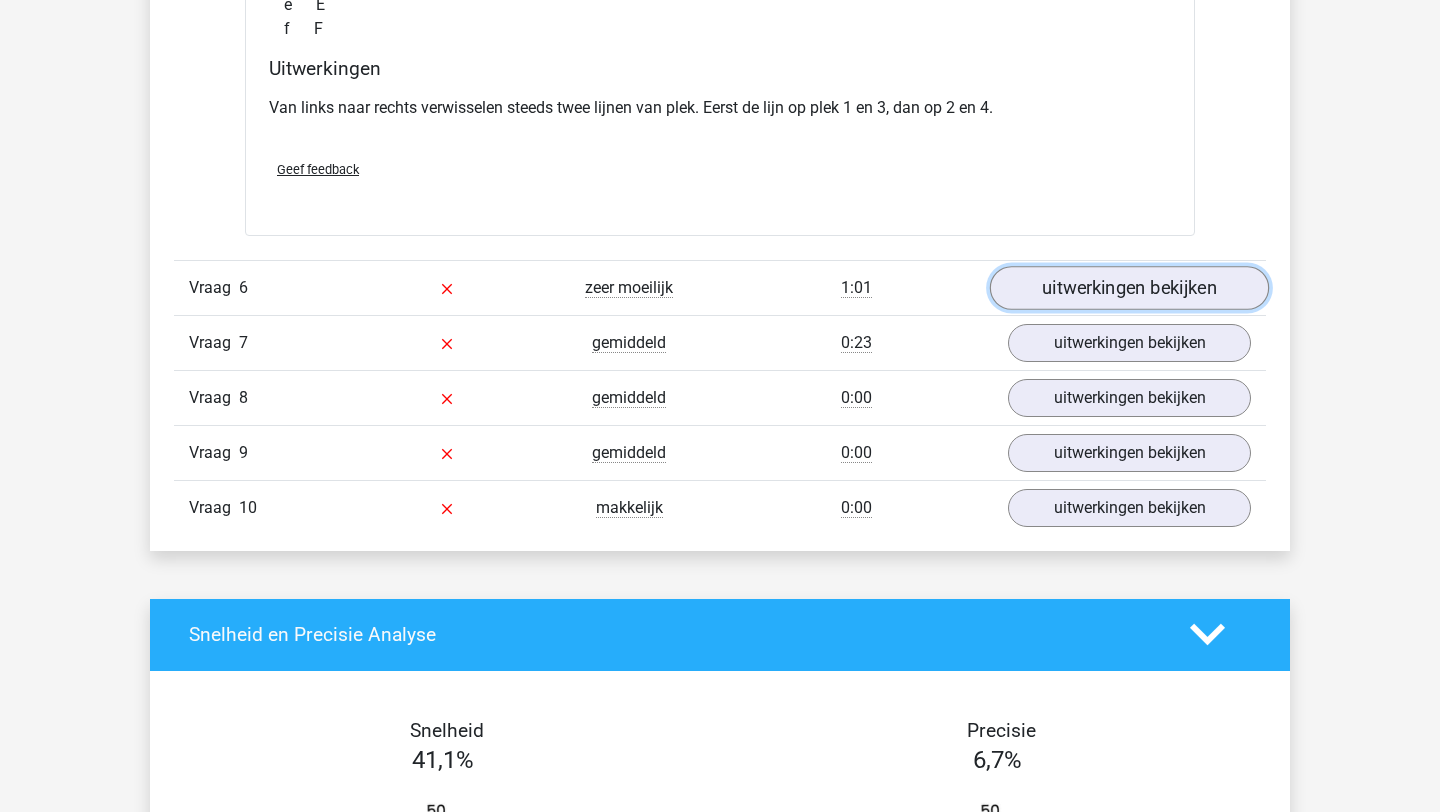 click on "uitwerkingen bekijken" at bounding box center (1129, 288) 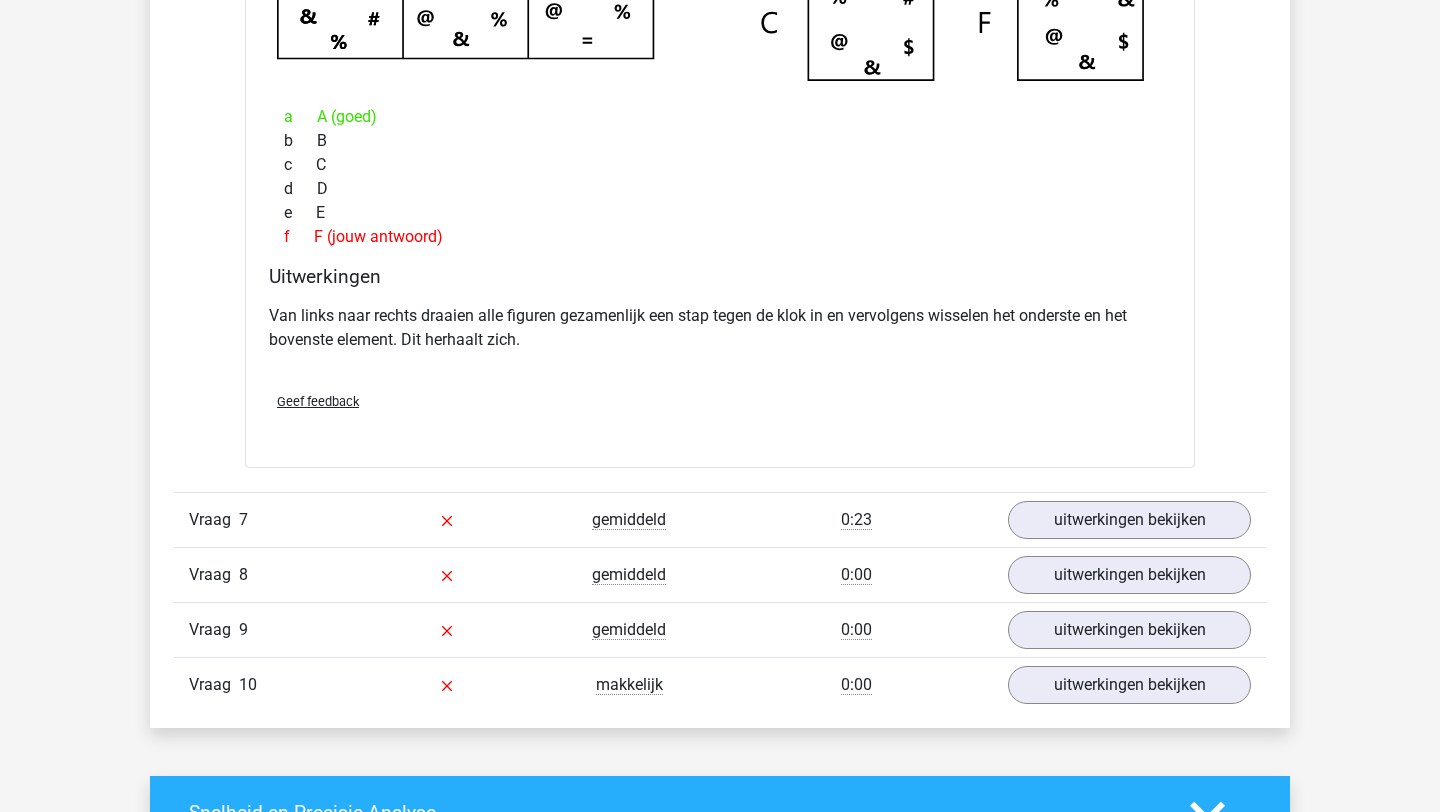 scroll, scrollTop: 6510, scrollLeft: 0, axis: vertical 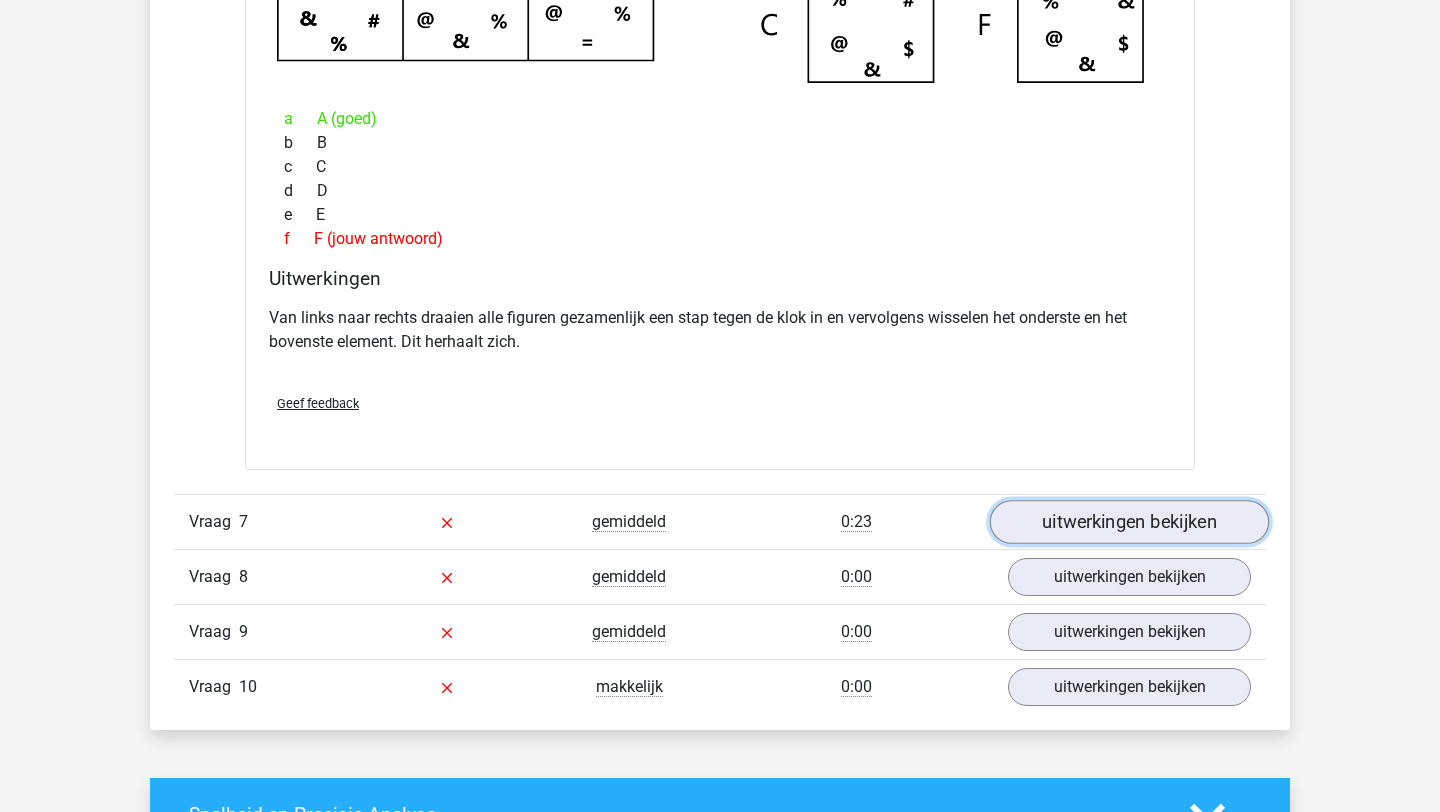 click on "uitwerkingen bekijken" at bounding box center (1129, 522) 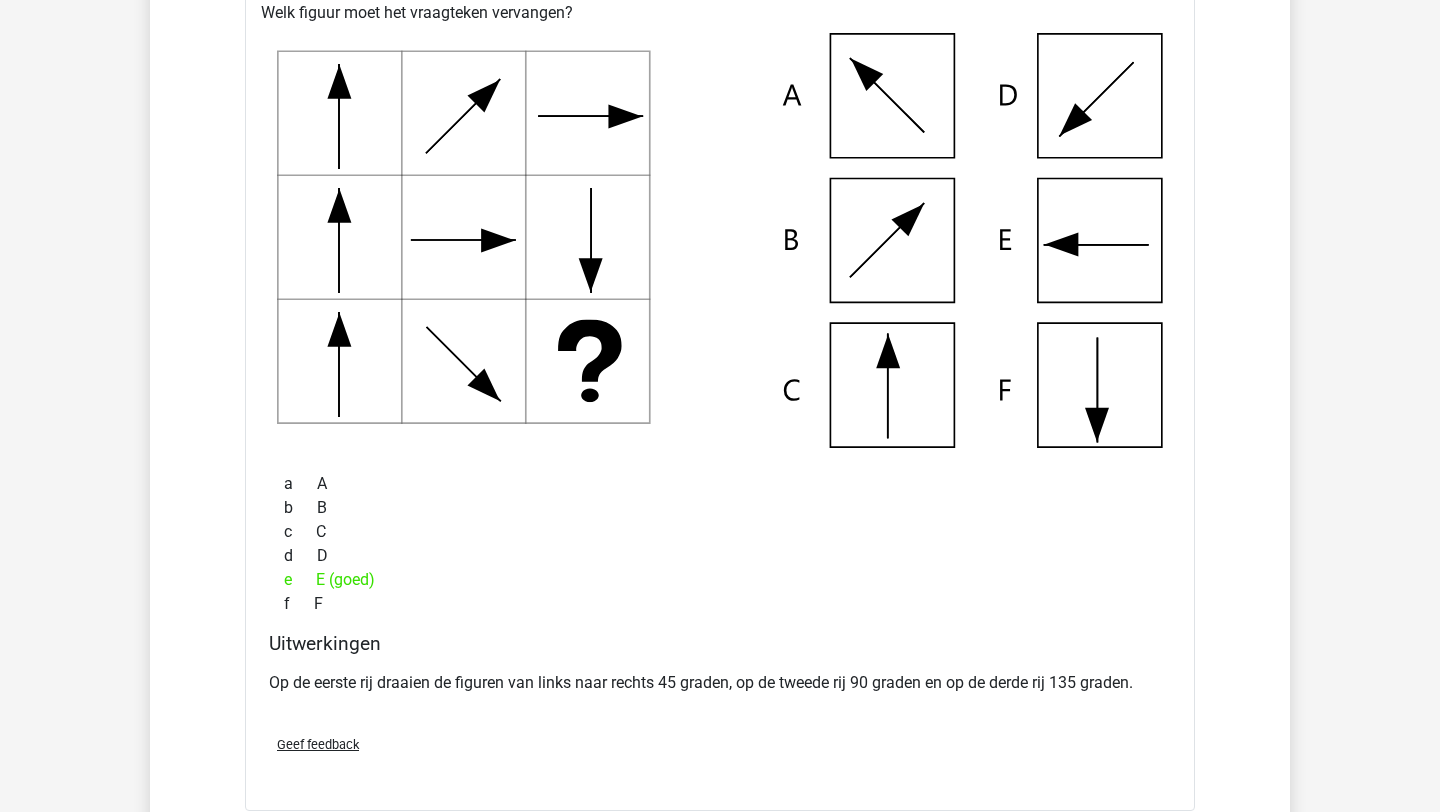 scroll, scrollTop: 7146, scrollLeft: 0, axis: vertical 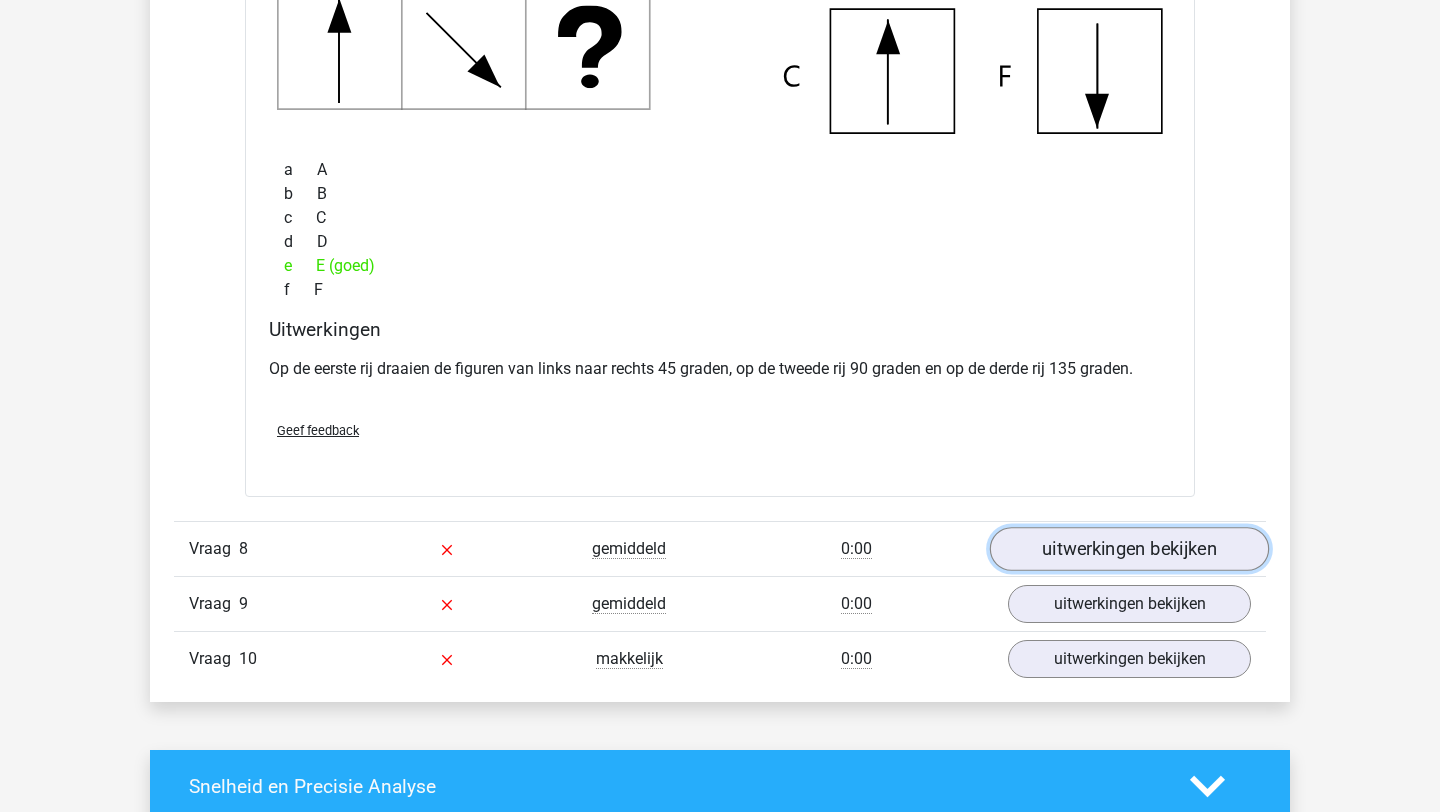 click on "uitwerkingen bekijken" at bounding box center [1129, 549] 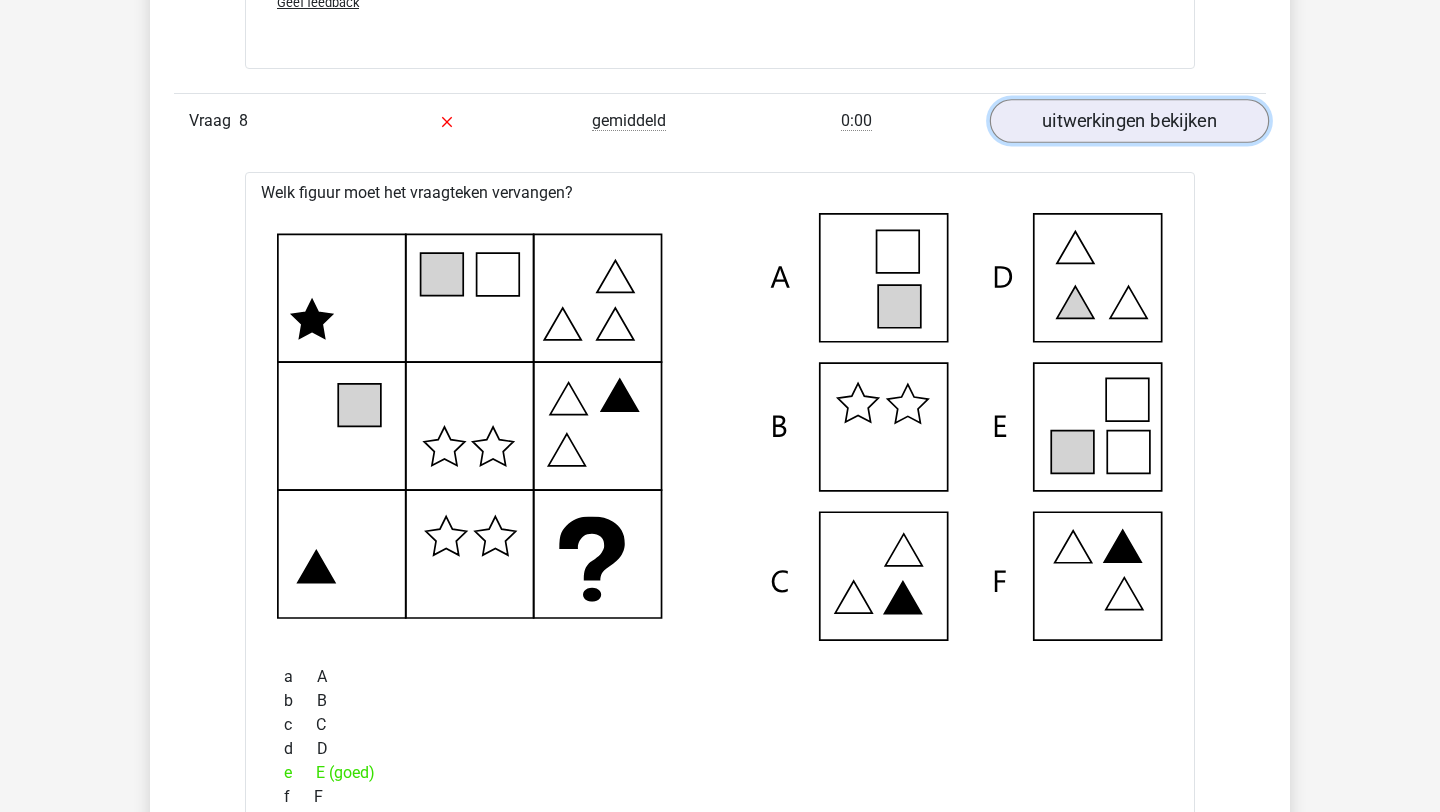 scroll, scrollTop: 7875, scrollLeft: 0, axis: vertical 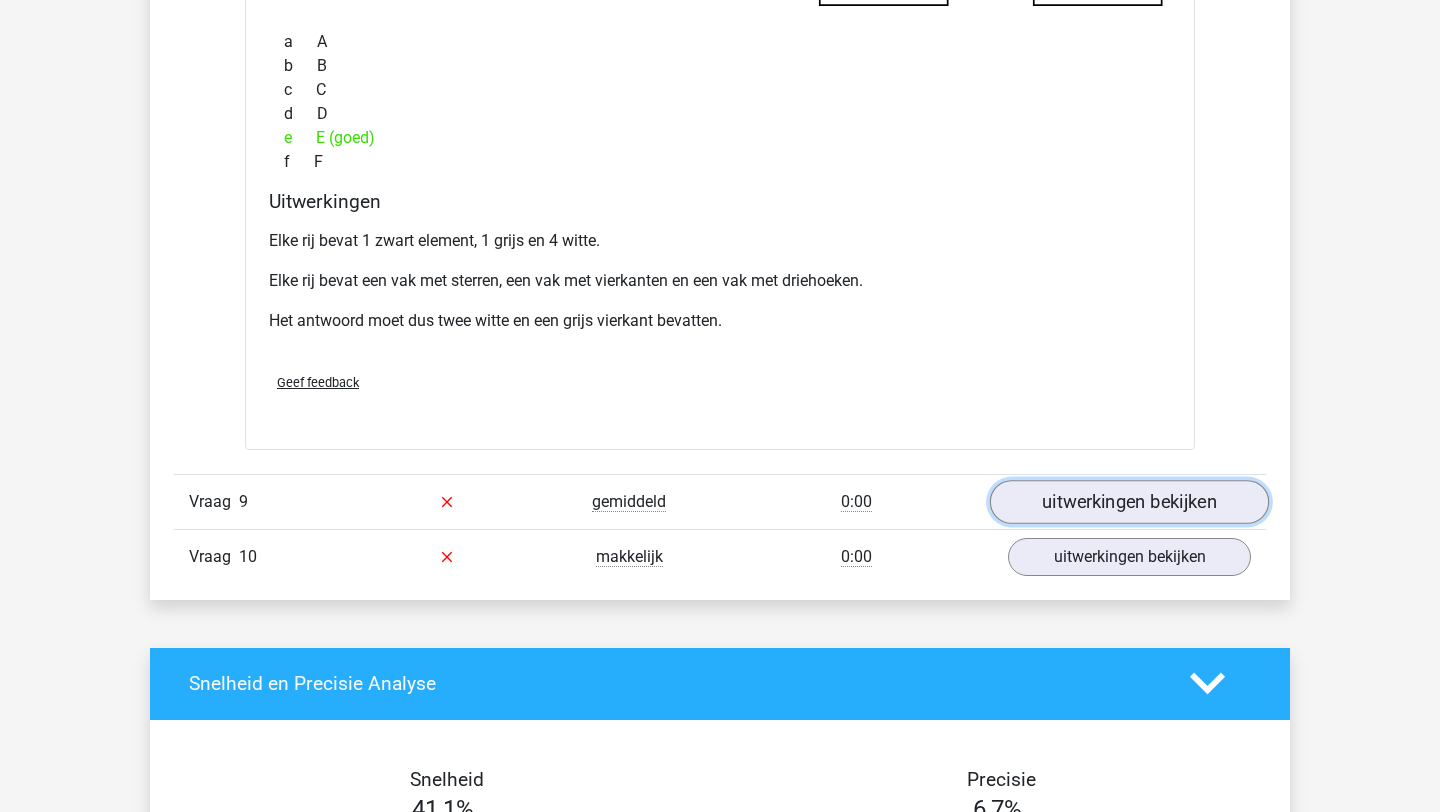 click on "uitwerkingen bekijken" at bounding box center (1129, 502) 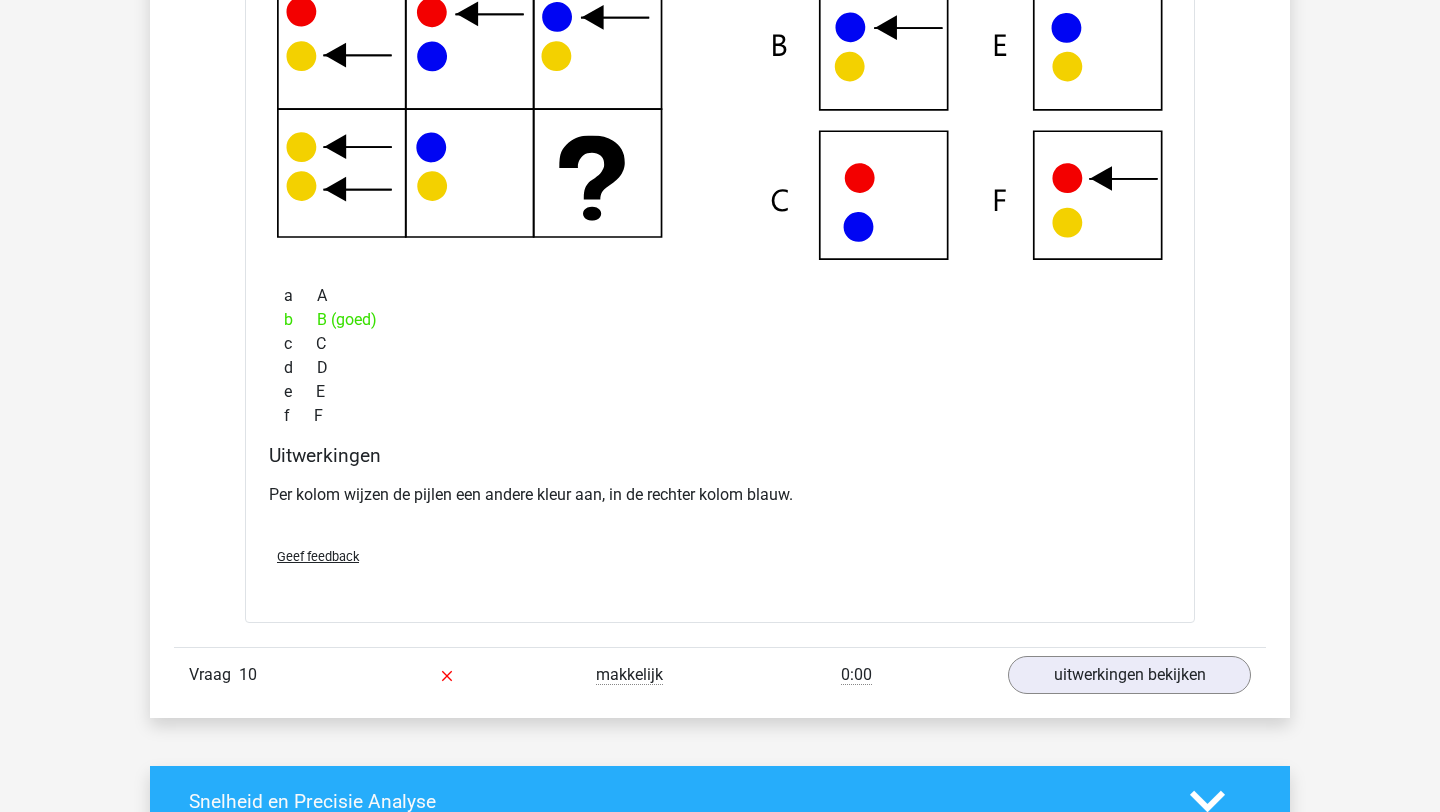 scroll, scrollTop: 9314, scrollLeft: 0, axis: vertical 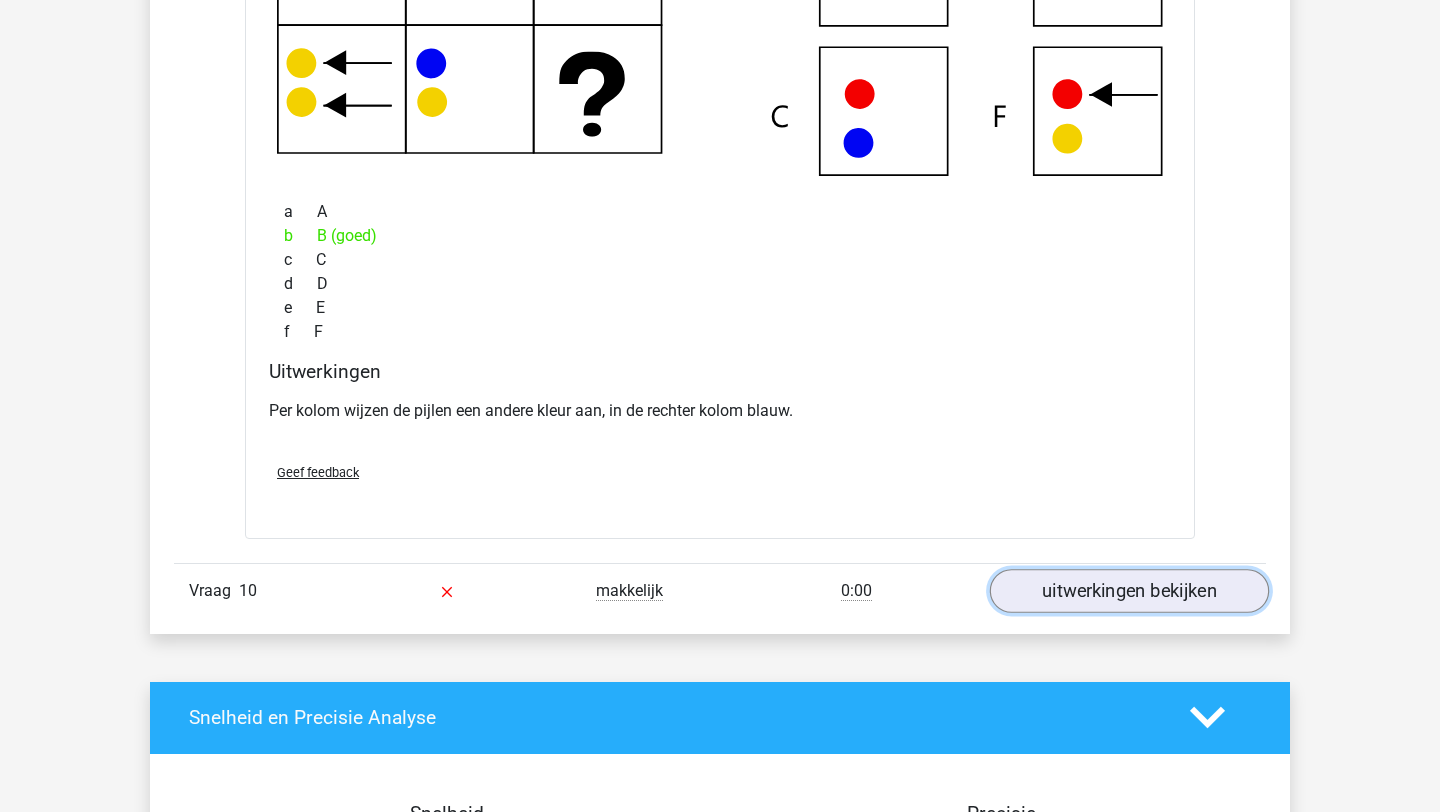 click on "uitwerkingen bekijken" at bounding box center (1129, 591) 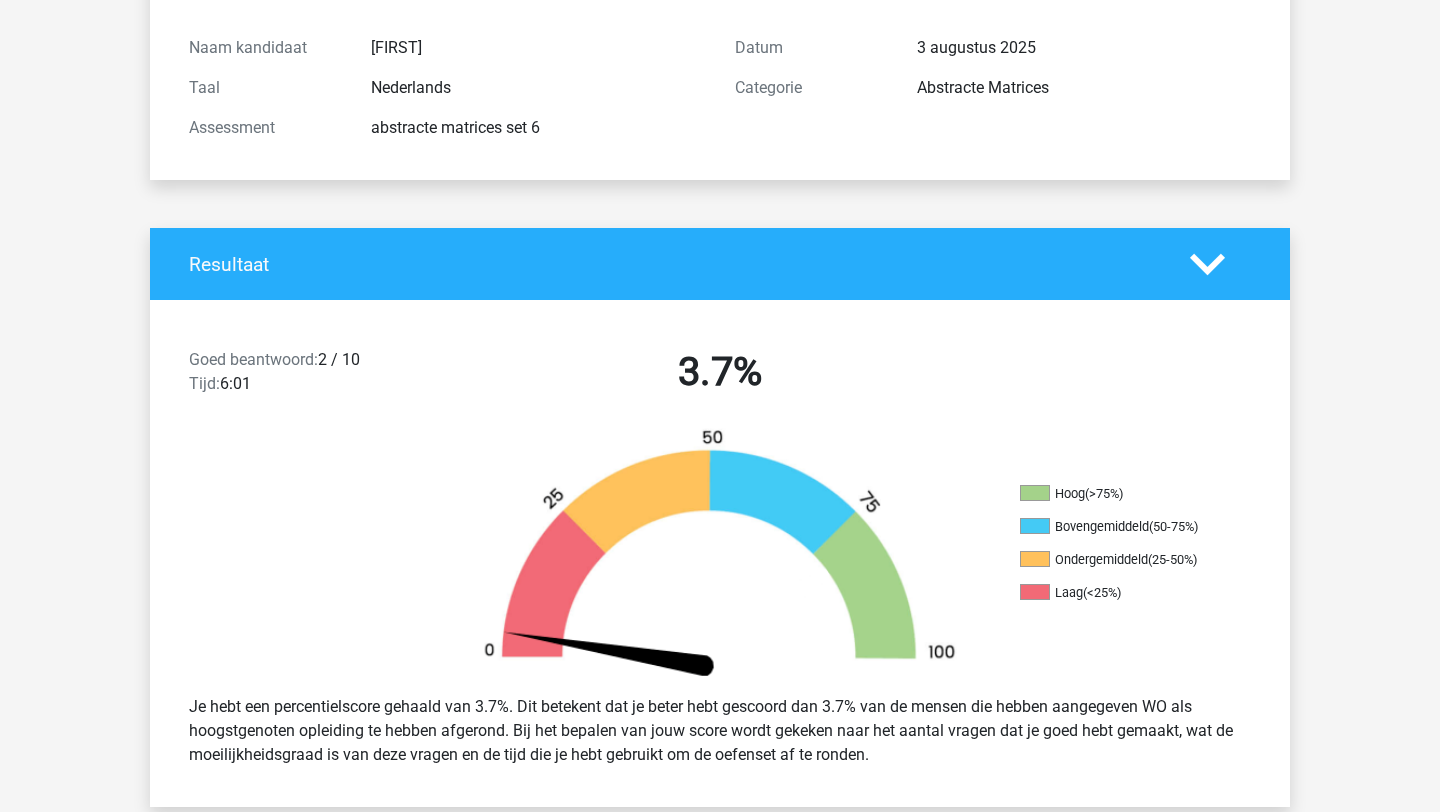 scroll, scrollTop: 0, scrollLeft: 0, axis: both 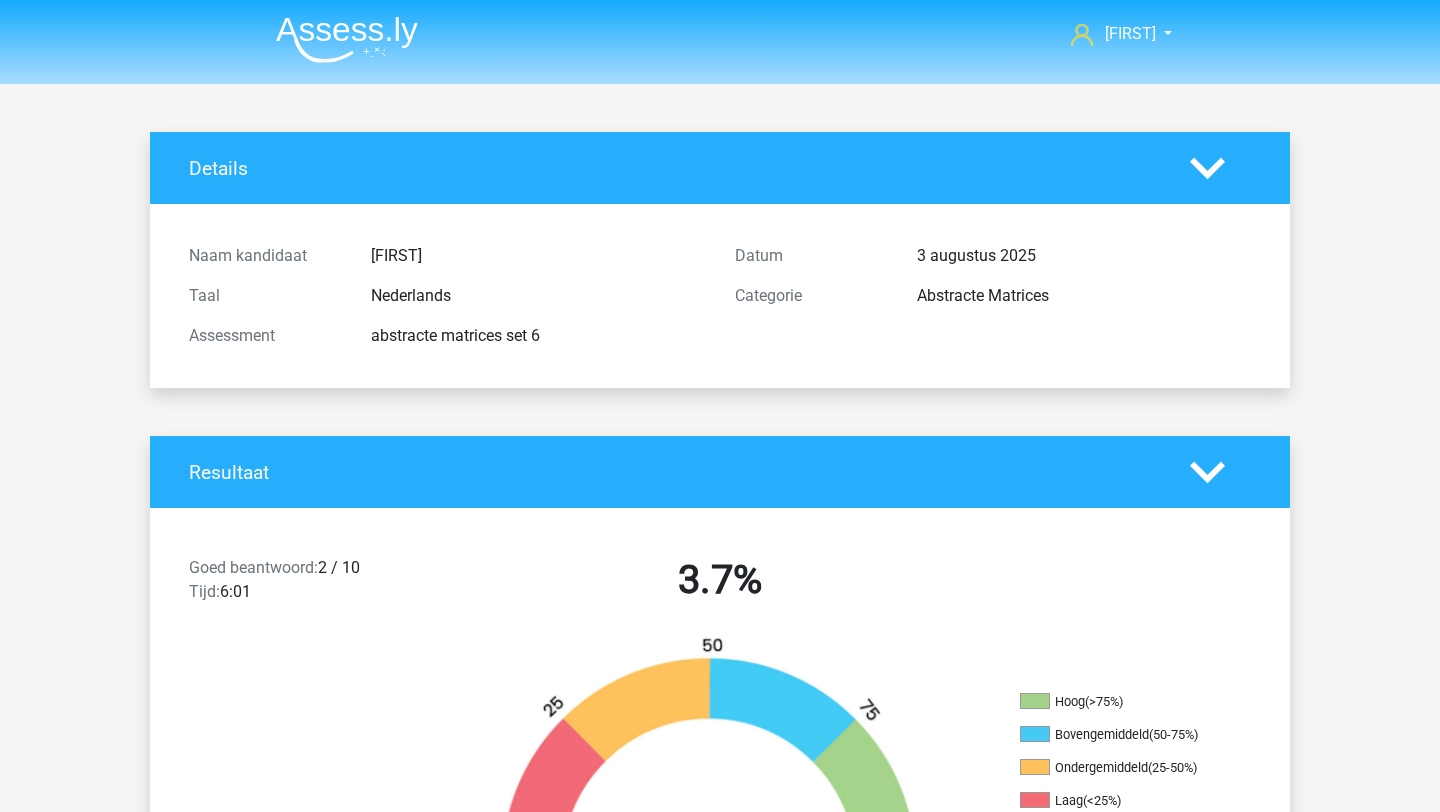 click at bounding box center (347, 39) 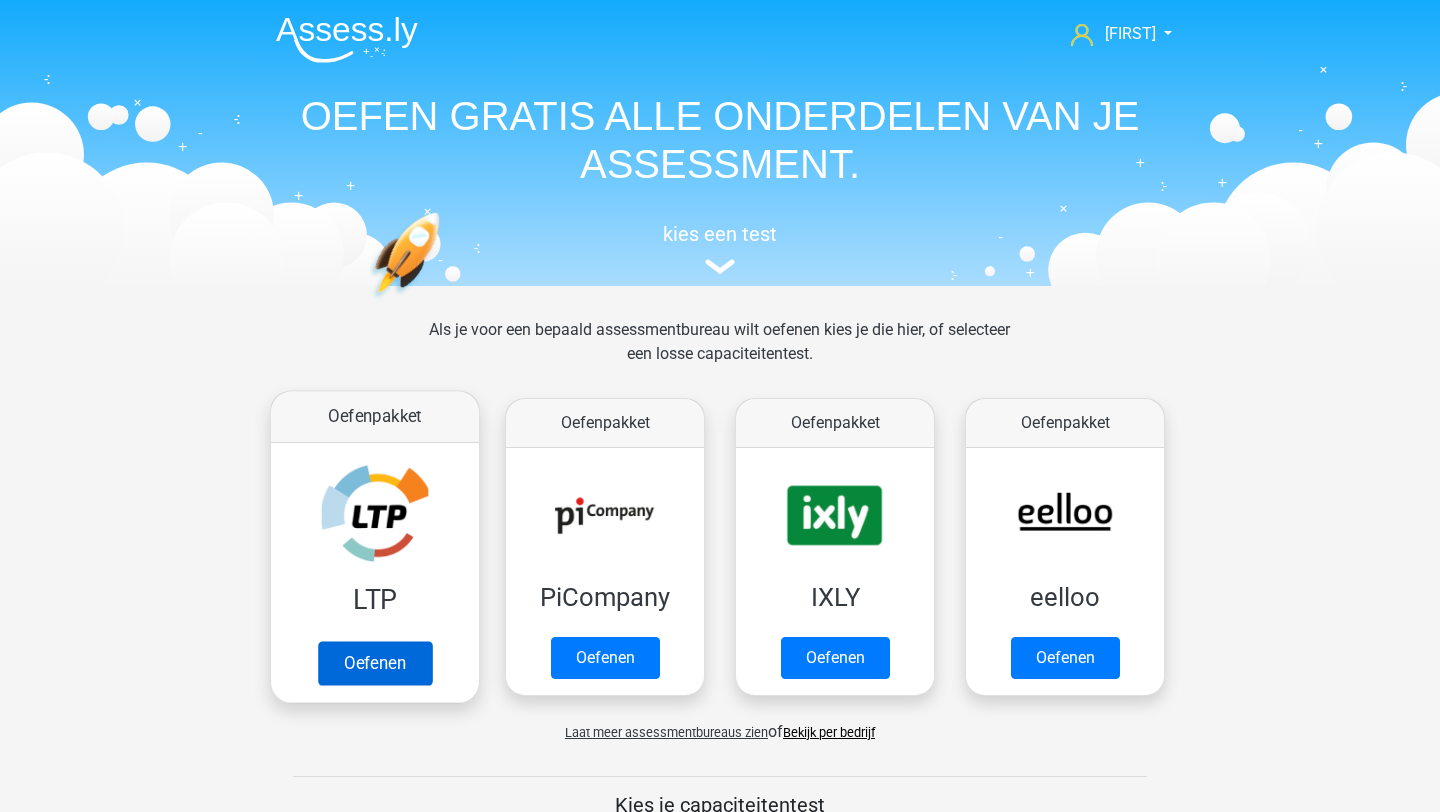 scroll, scrollTop: 0, scrollLeft: 0, axis: both 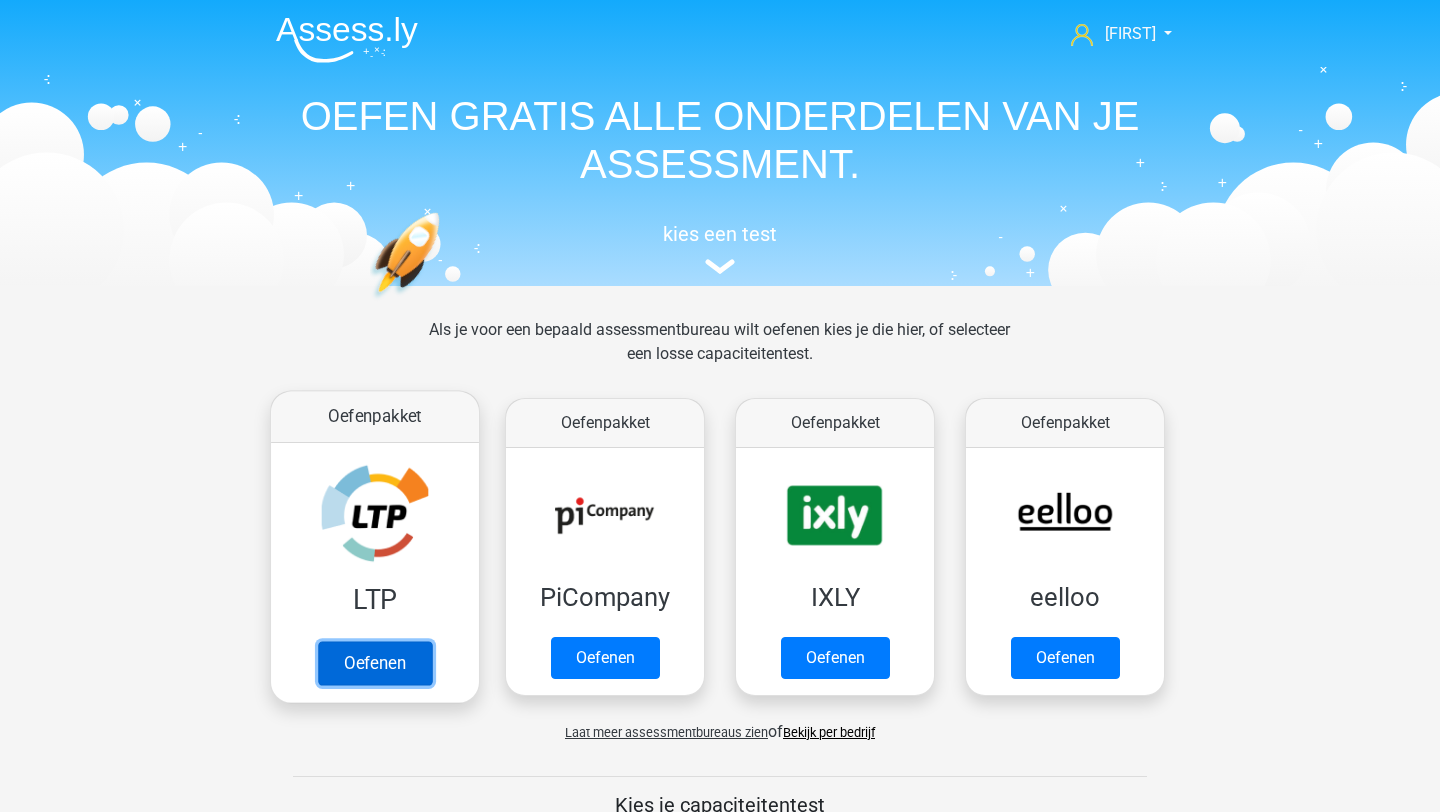 click on "Oefenen" at bounding box center (375, 663) 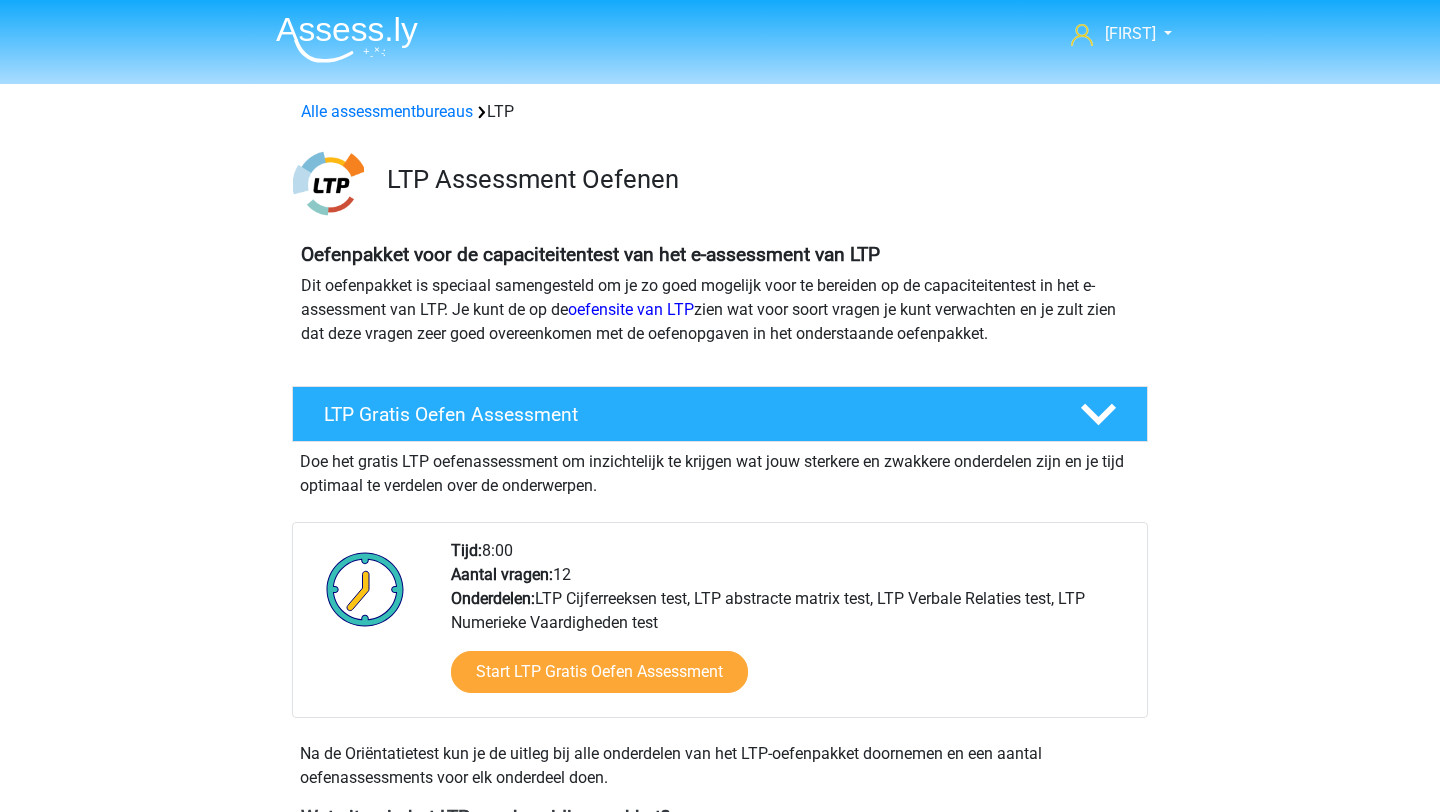scroll, scrollTop: 0, scrollLeft: 0, axis: both 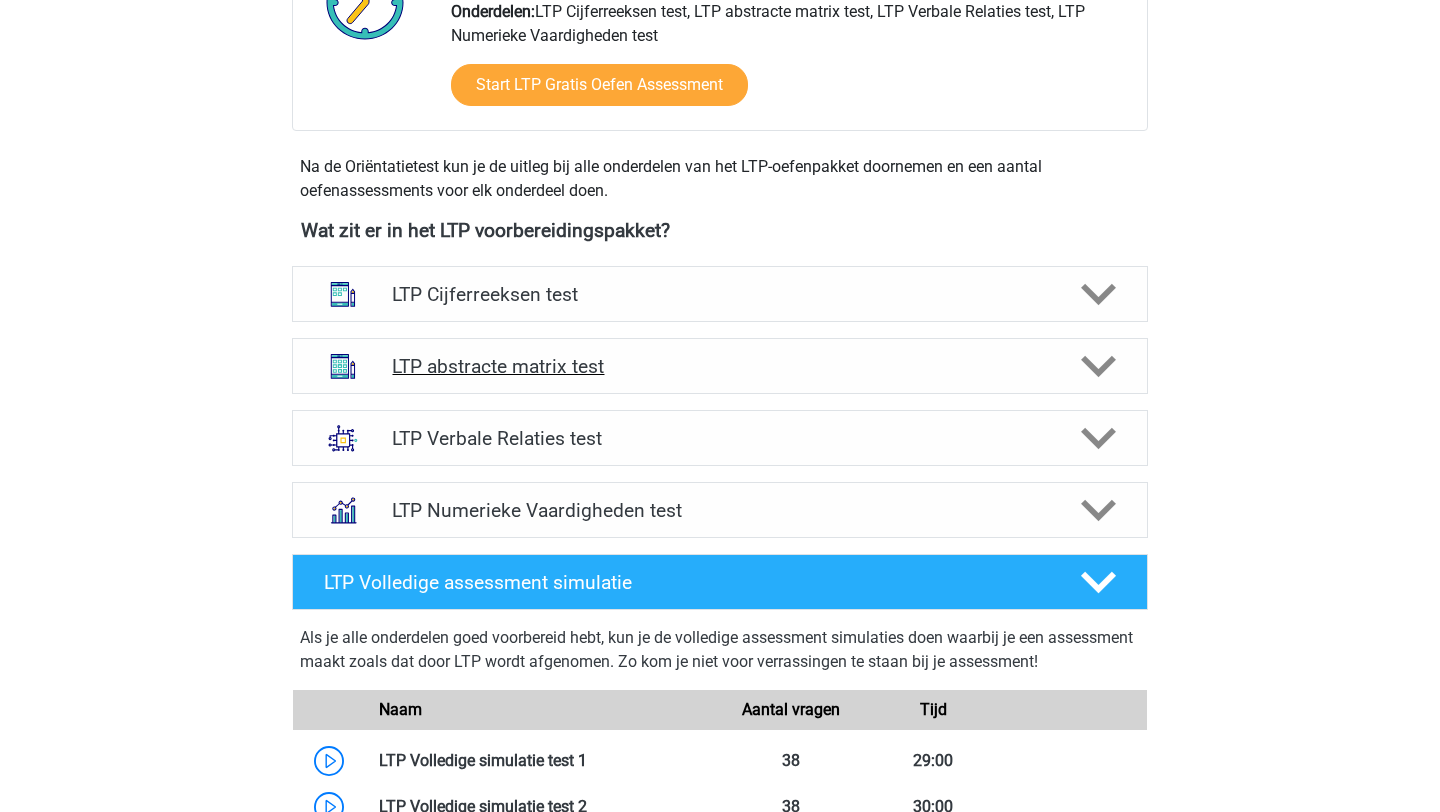 click on "LTP abstracte matrix test" at bounding box center [719, 366] 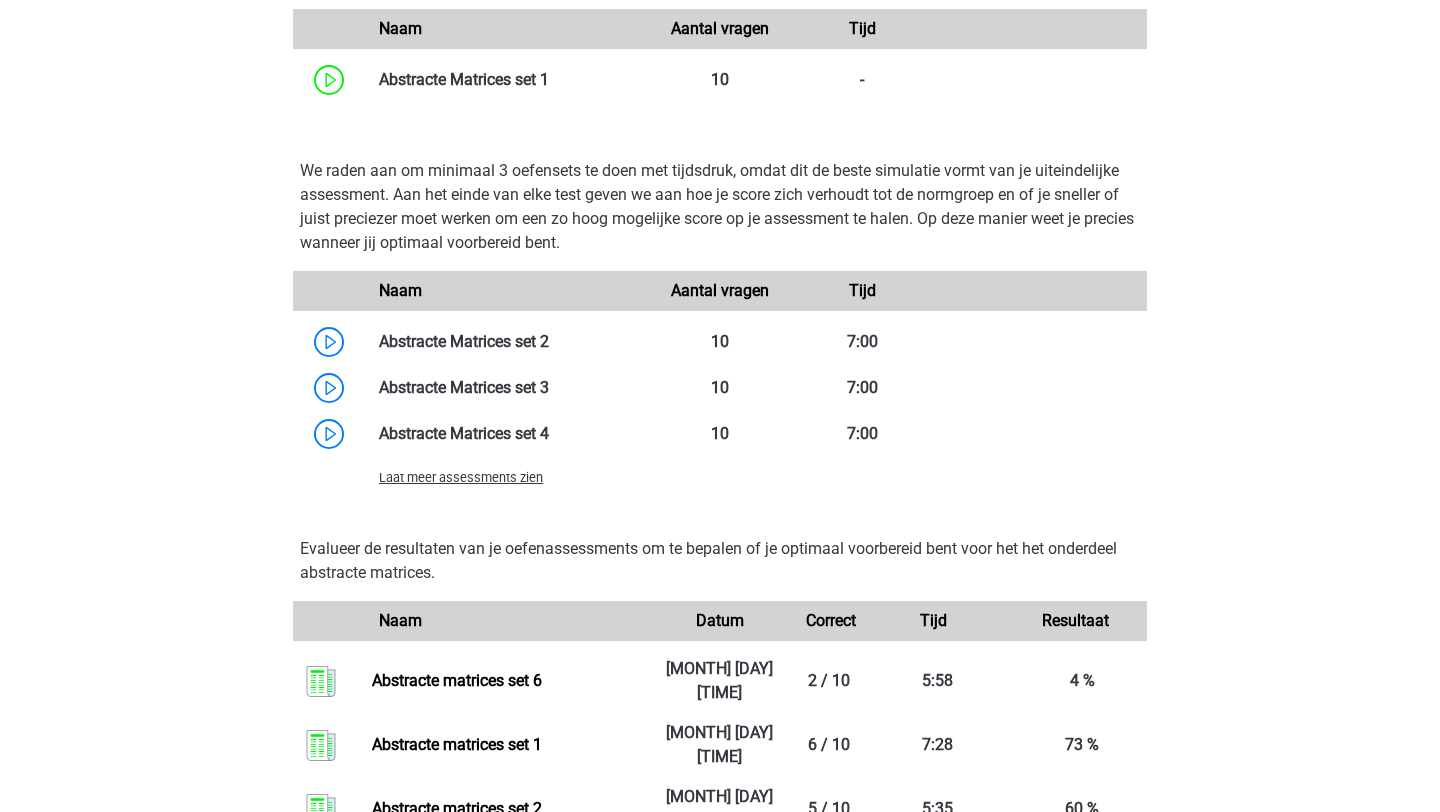 scroll, scrollTop: 1424, scrollLeft: 0, axis: vertical 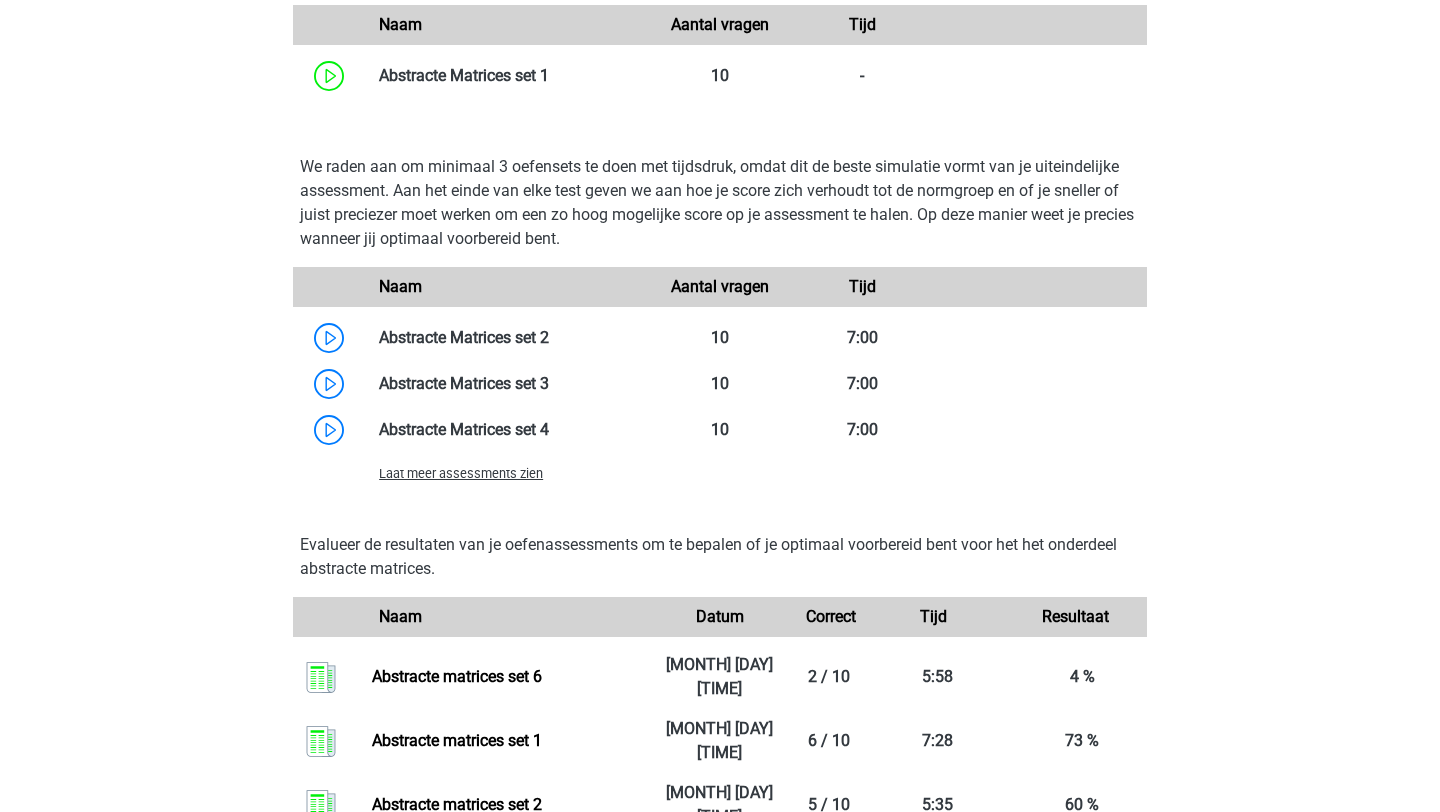click on "Laat meer assessments zien" at bounding box center [506, 473] 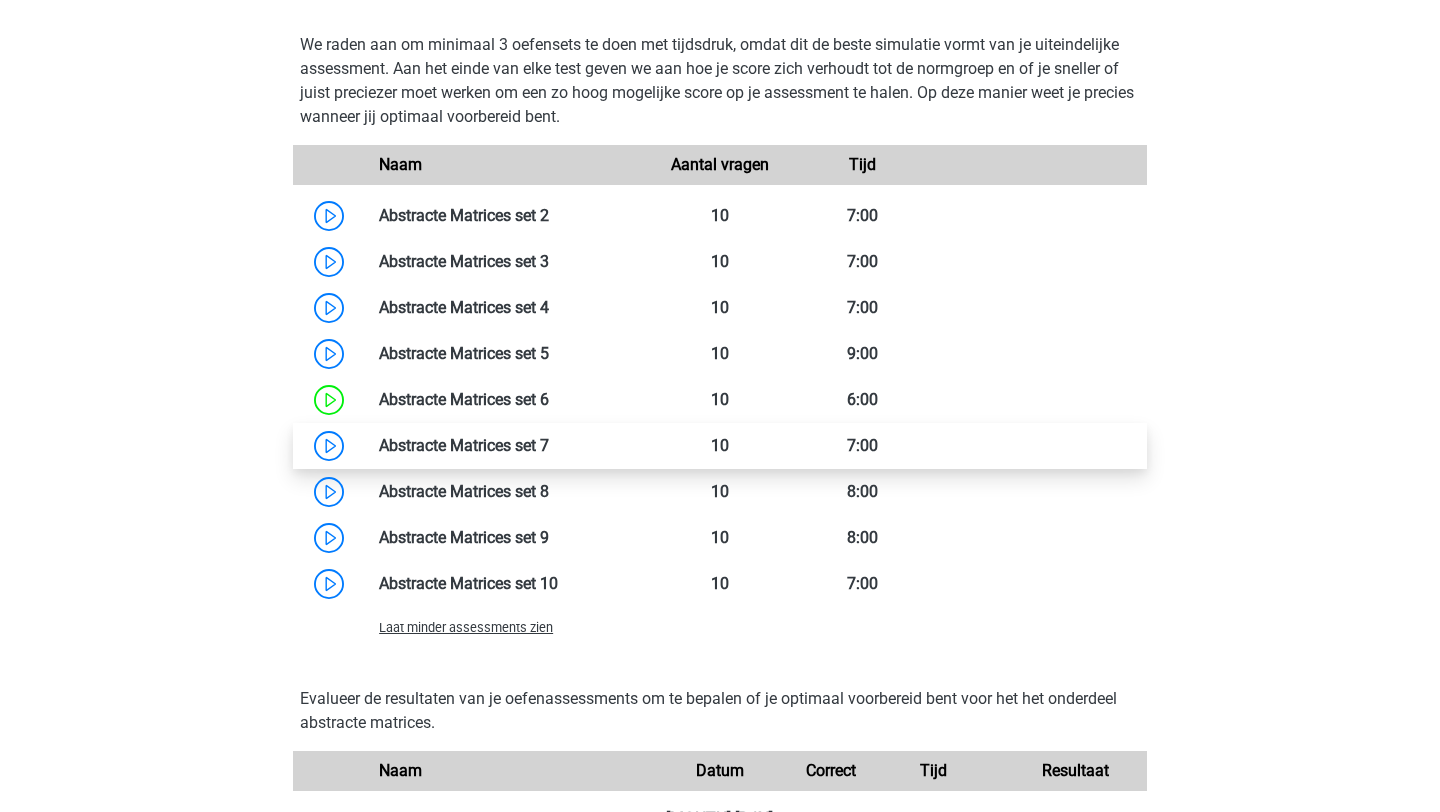 scroll, scrollTop: 1589, scrollLeft: 0, axis: vertical 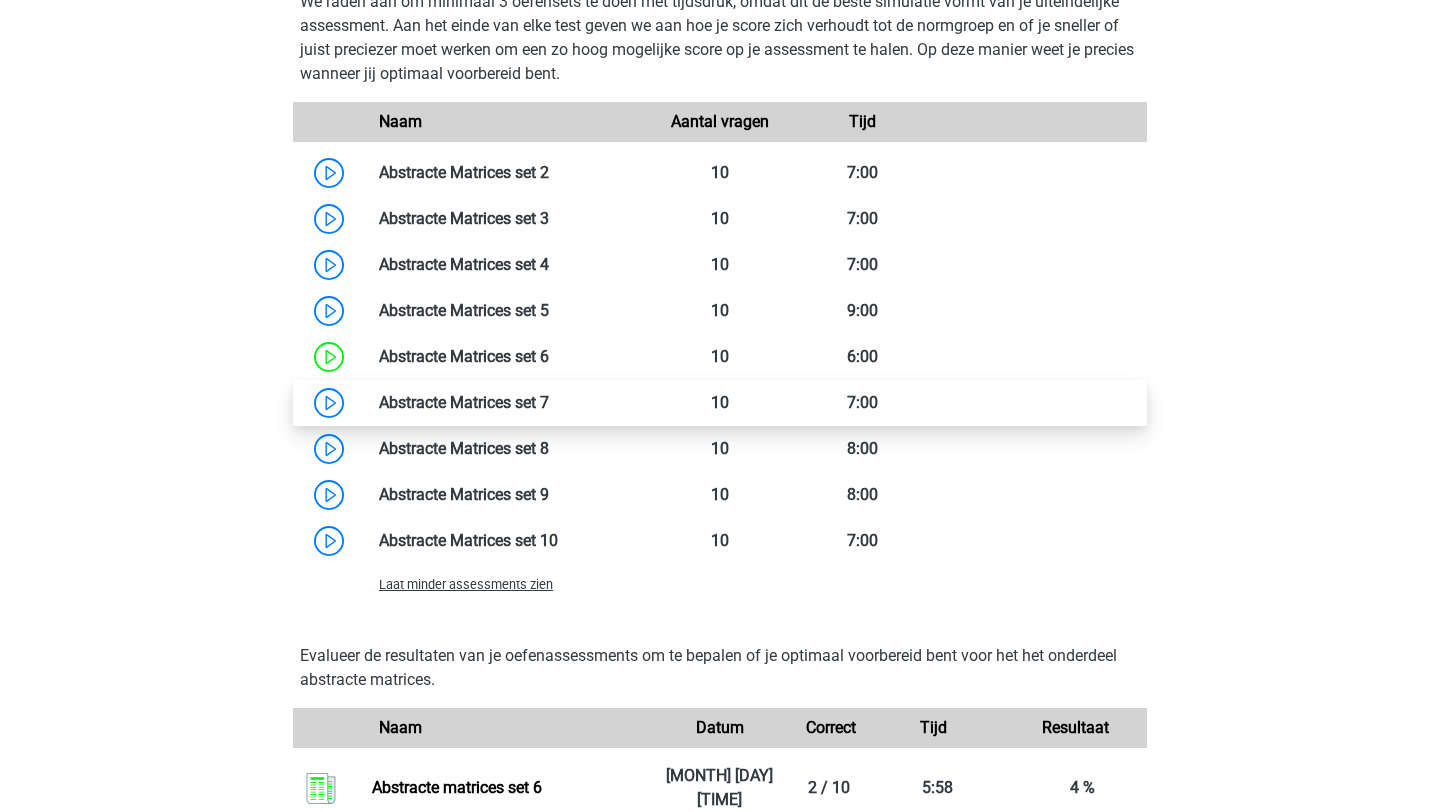 click at bounding box center (549, 402) 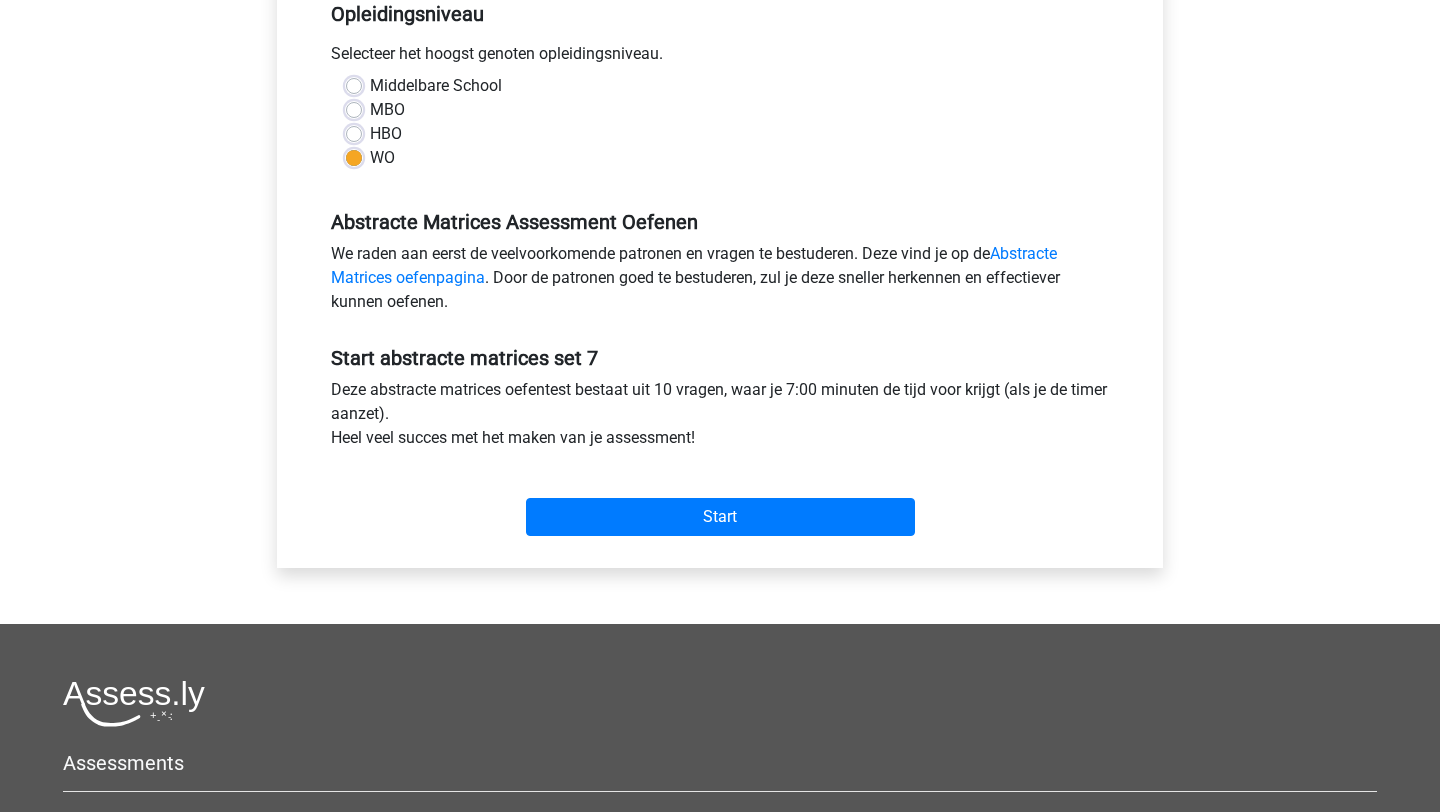 scroll, scrollTop: 430, scrollLeft: 0, axis: vertical 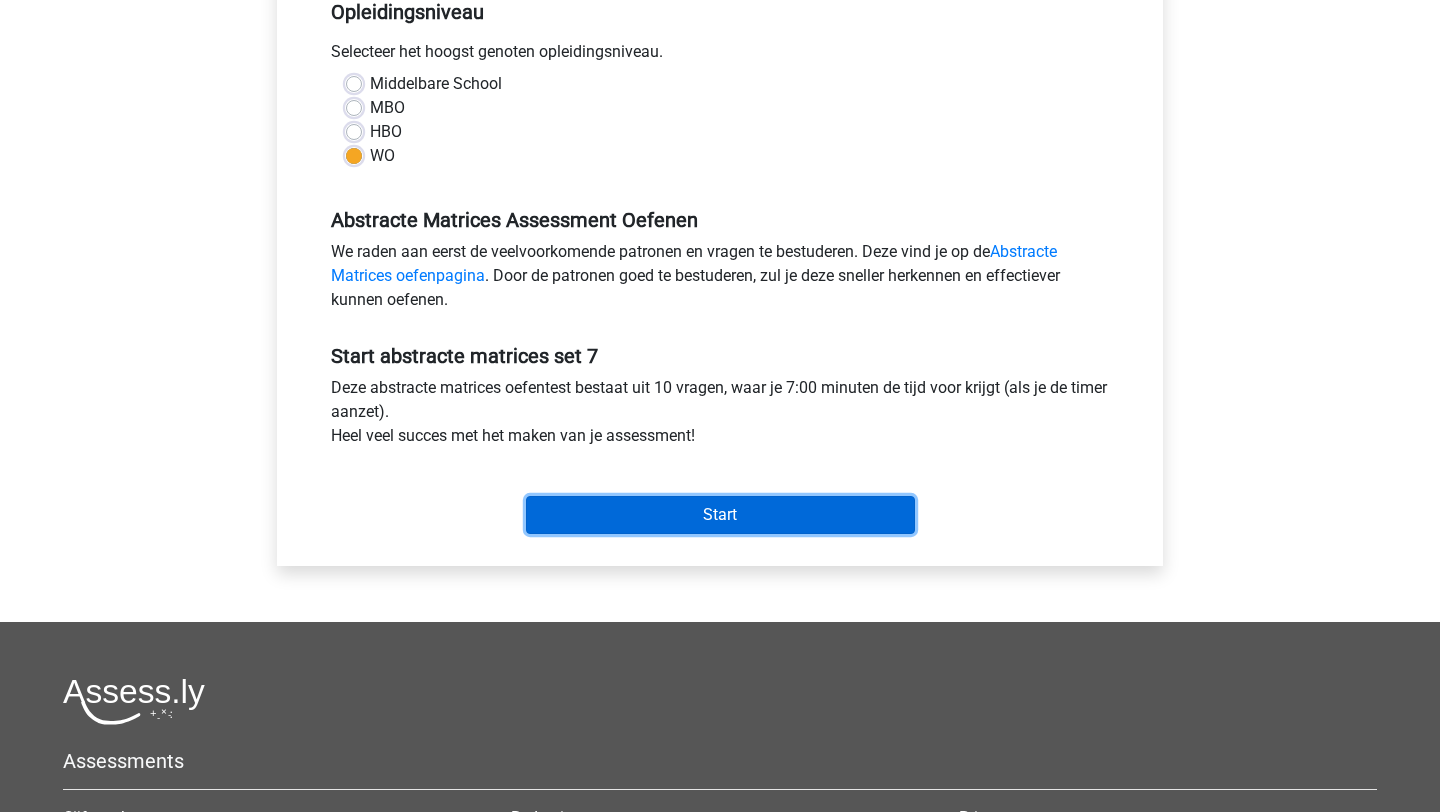 click on "Start" at bounding box center [720, 515] 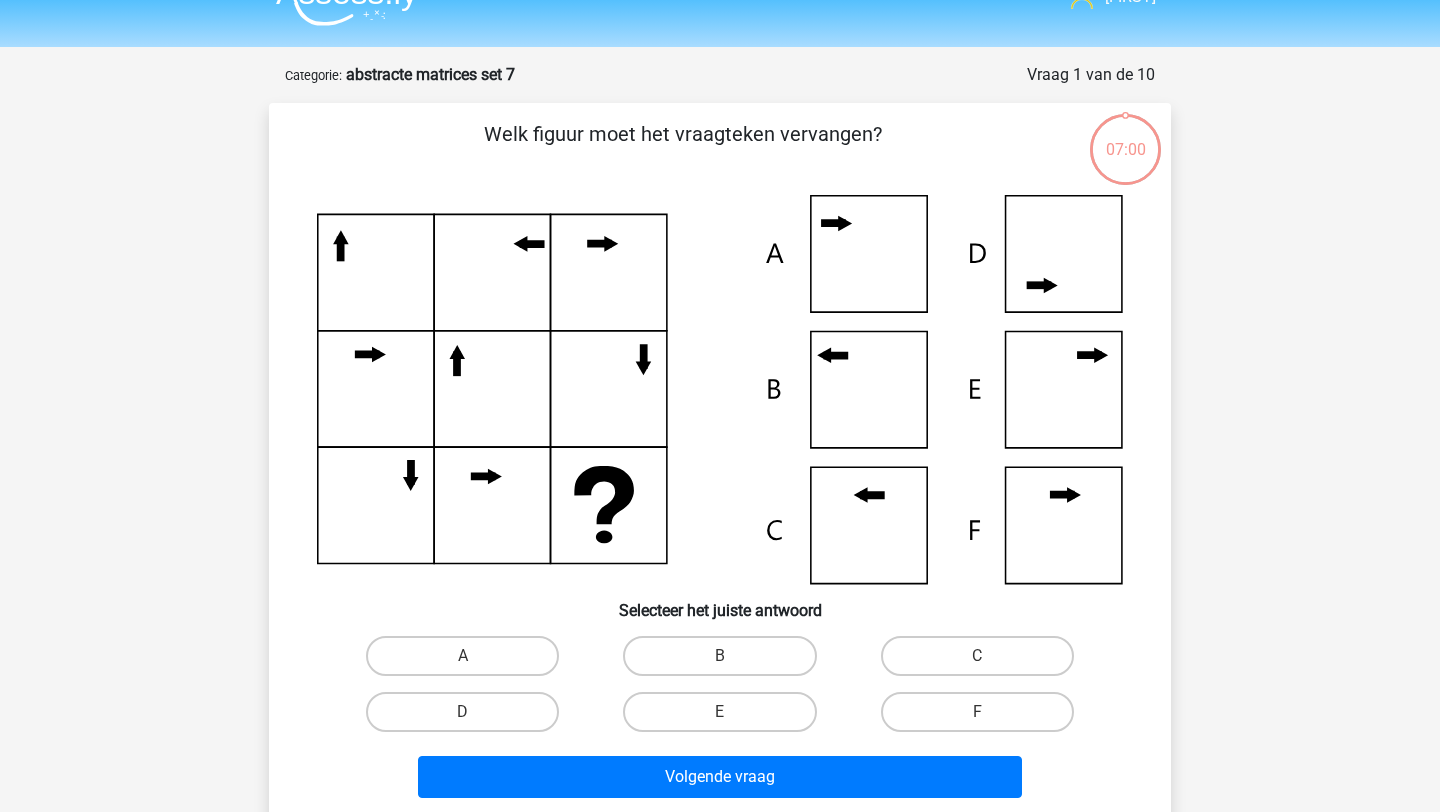 scroll, scrollTop: 43, scrollLeft: 0, axis: vertical 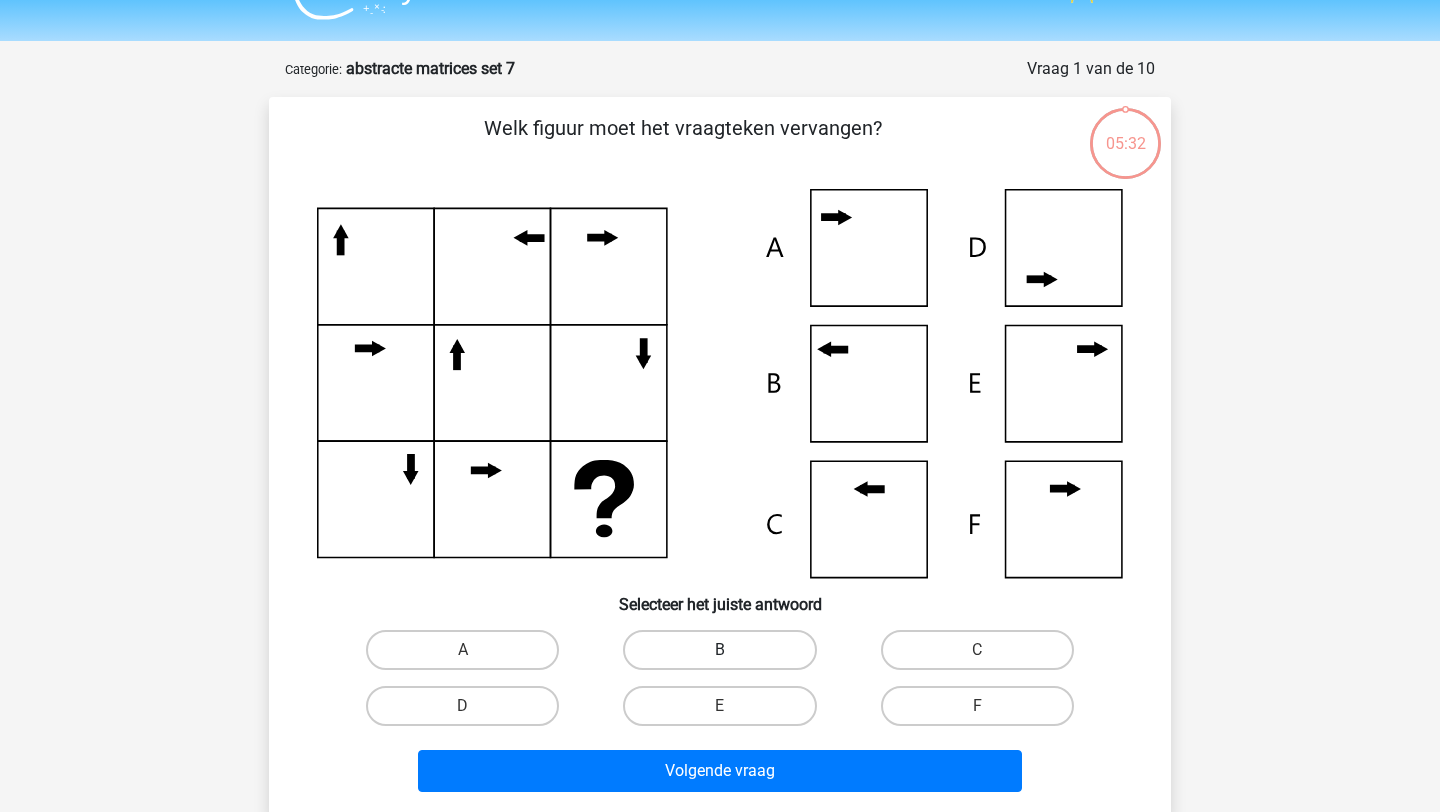 click on "B" at bounding box center (719, 650) 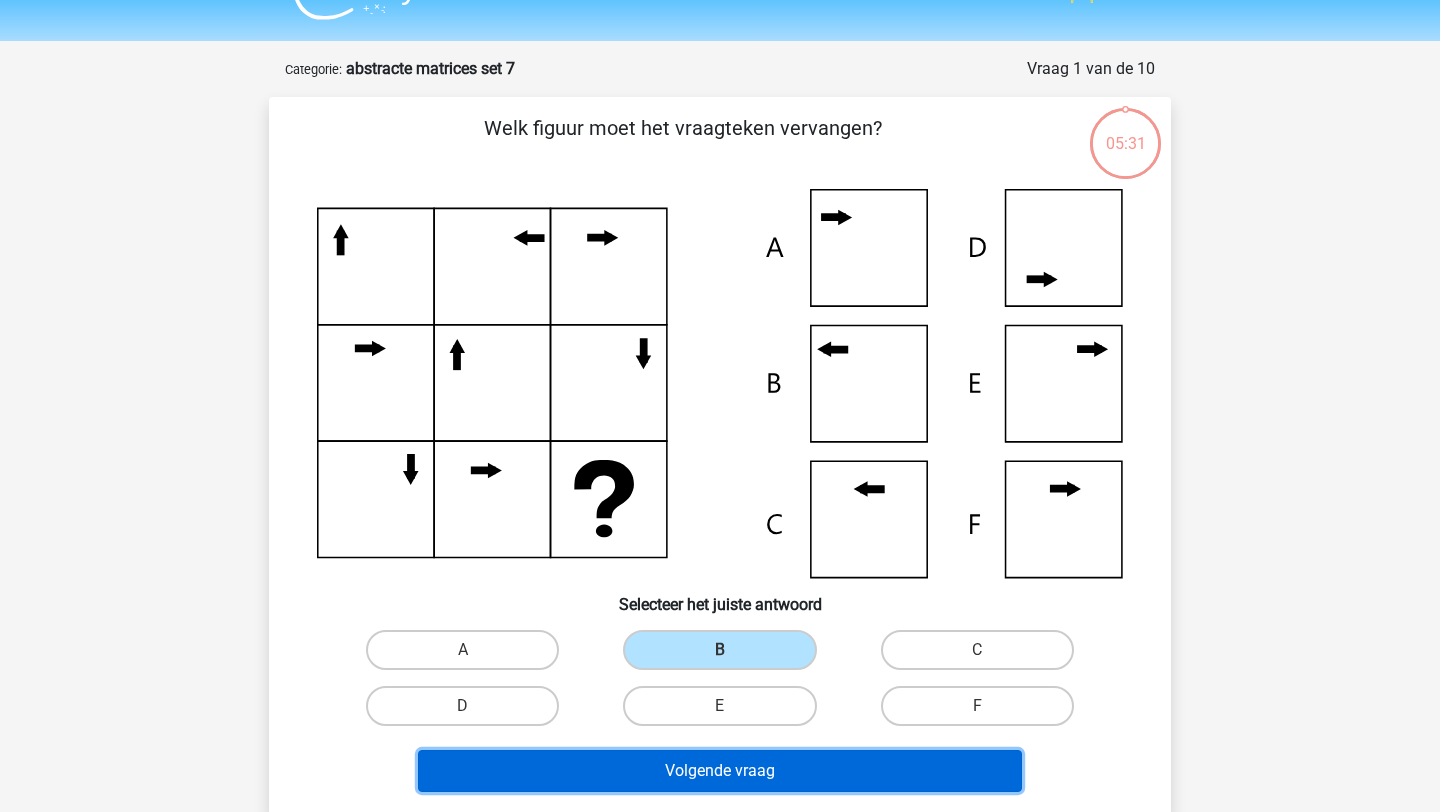 click on "Volgende vraag" at bounding box center (720, 771) 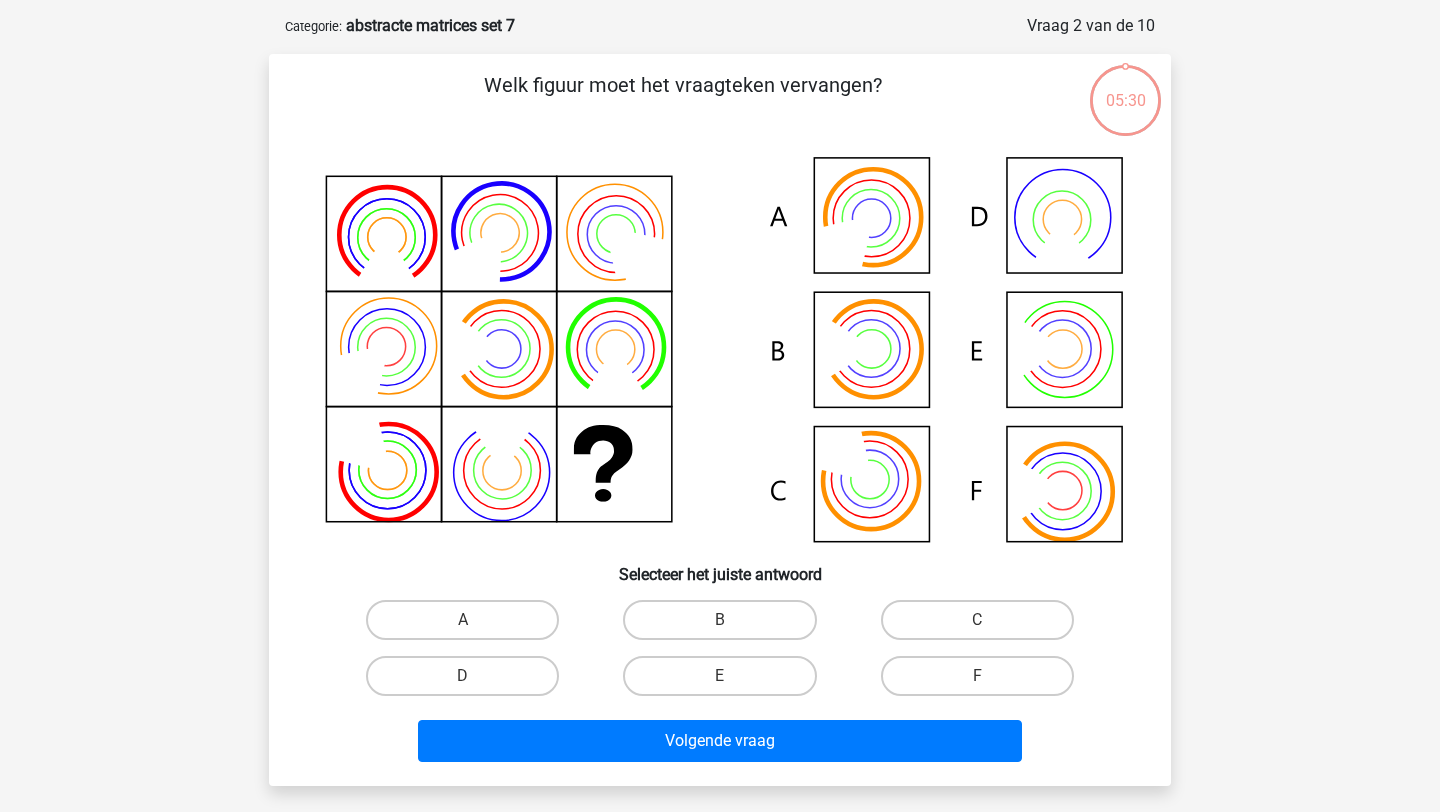 scroll, scrollTop: 100, scrollLeft: 0, axis: vertical 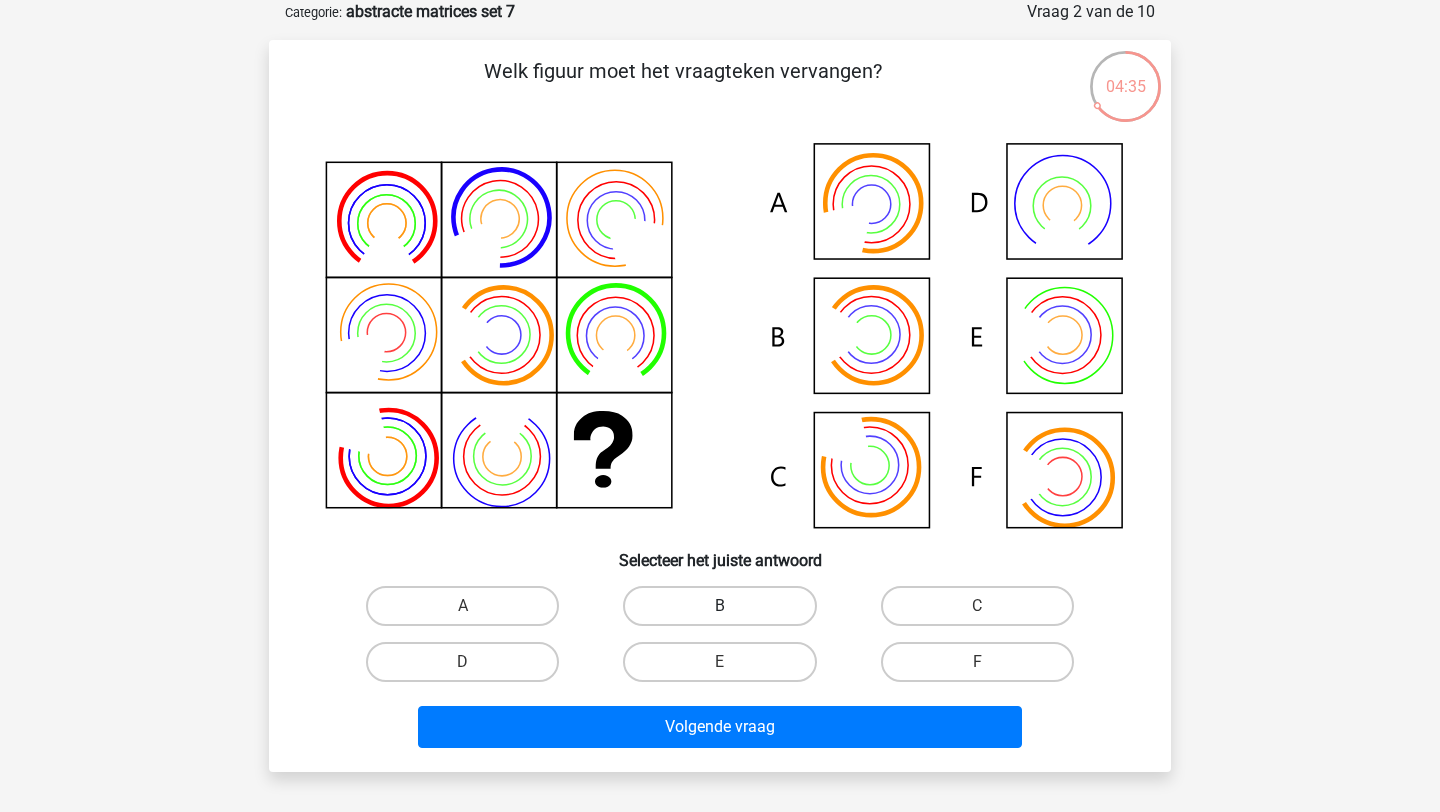click on "B" at bounding box center (719, 606) 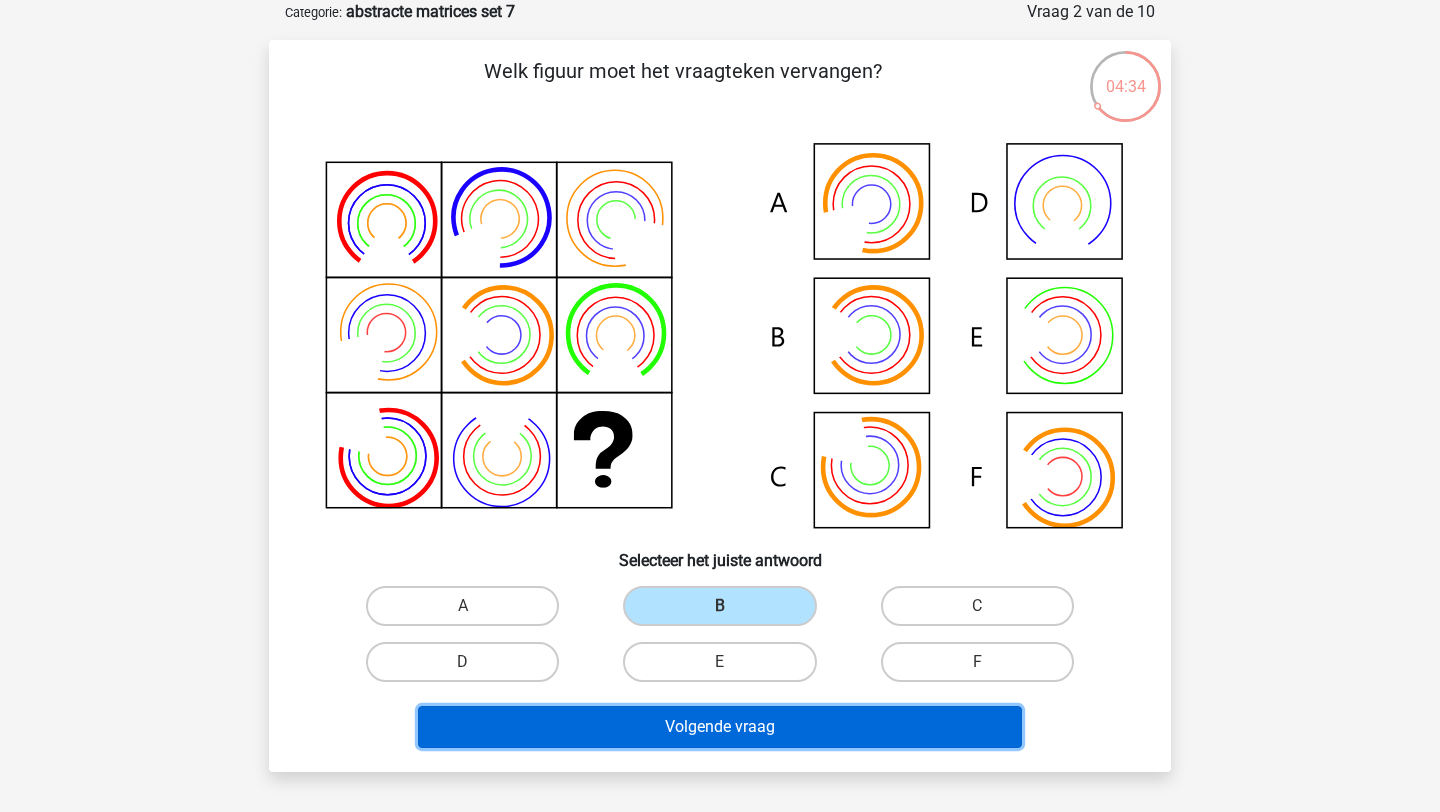click on "Volgende vraag" at bounding box center (720, 727) 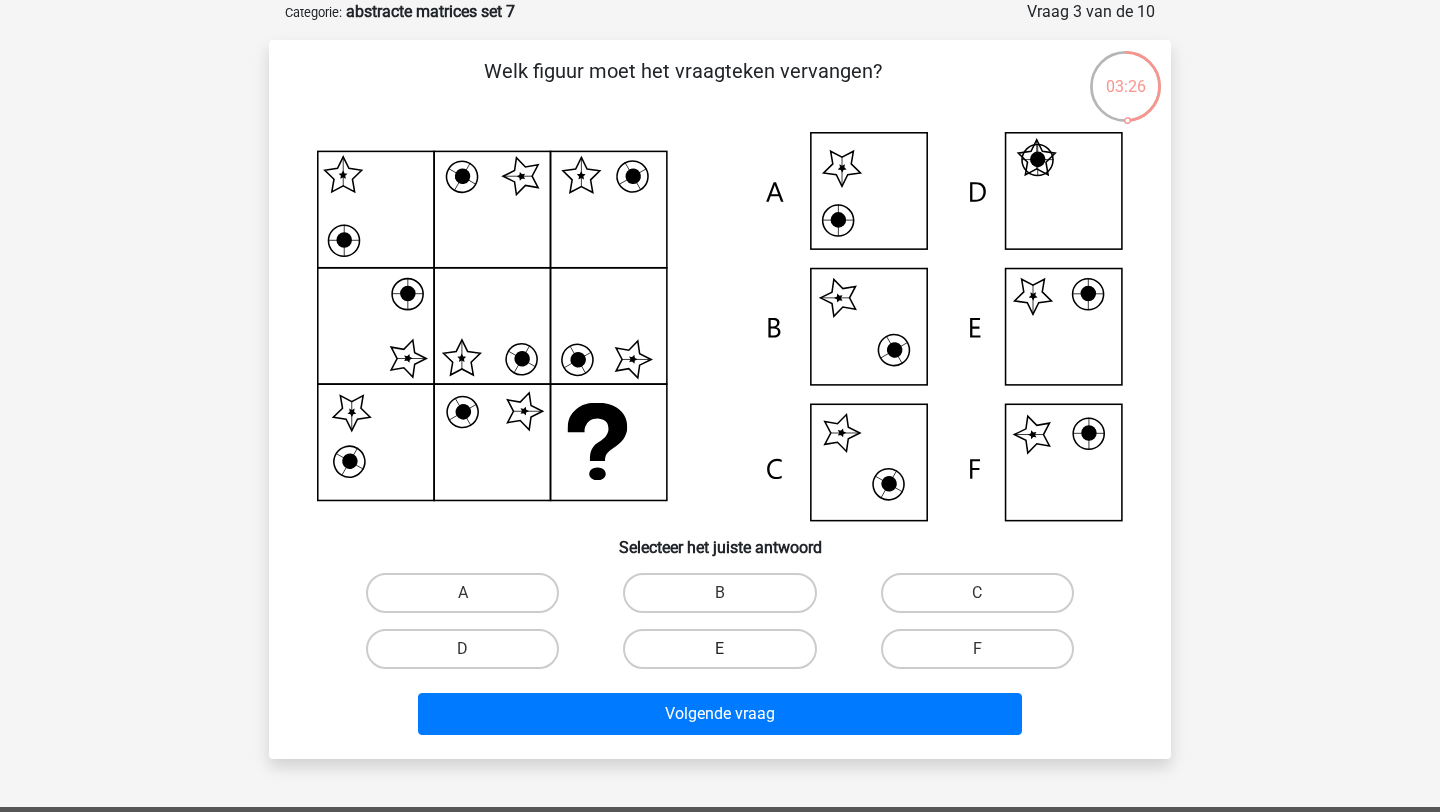 click on "E" at bounding box center (719, 649) 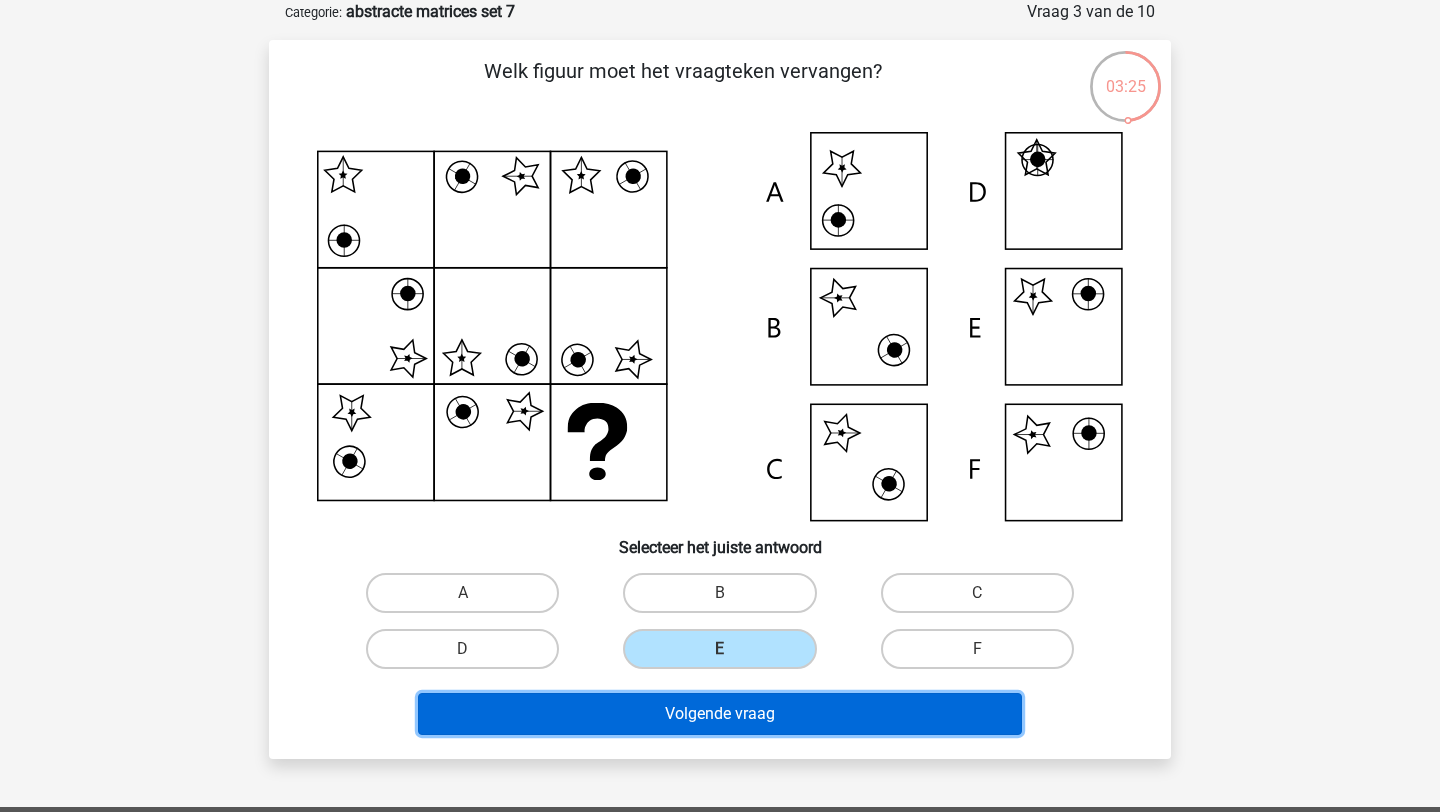 click on "Volgende vraag" at bounding box center [720, 714] 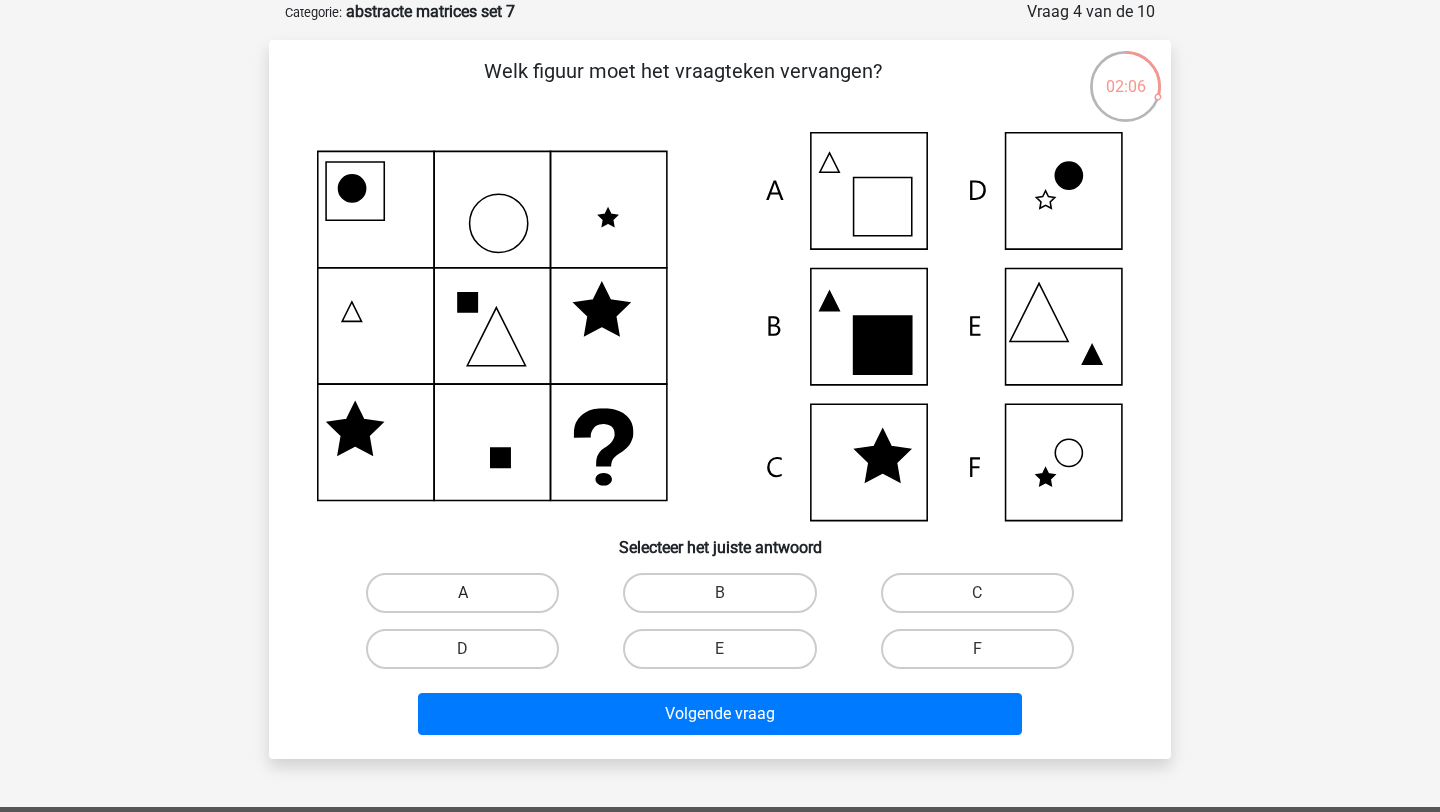 click on "A" at bounding box center (462, 593) 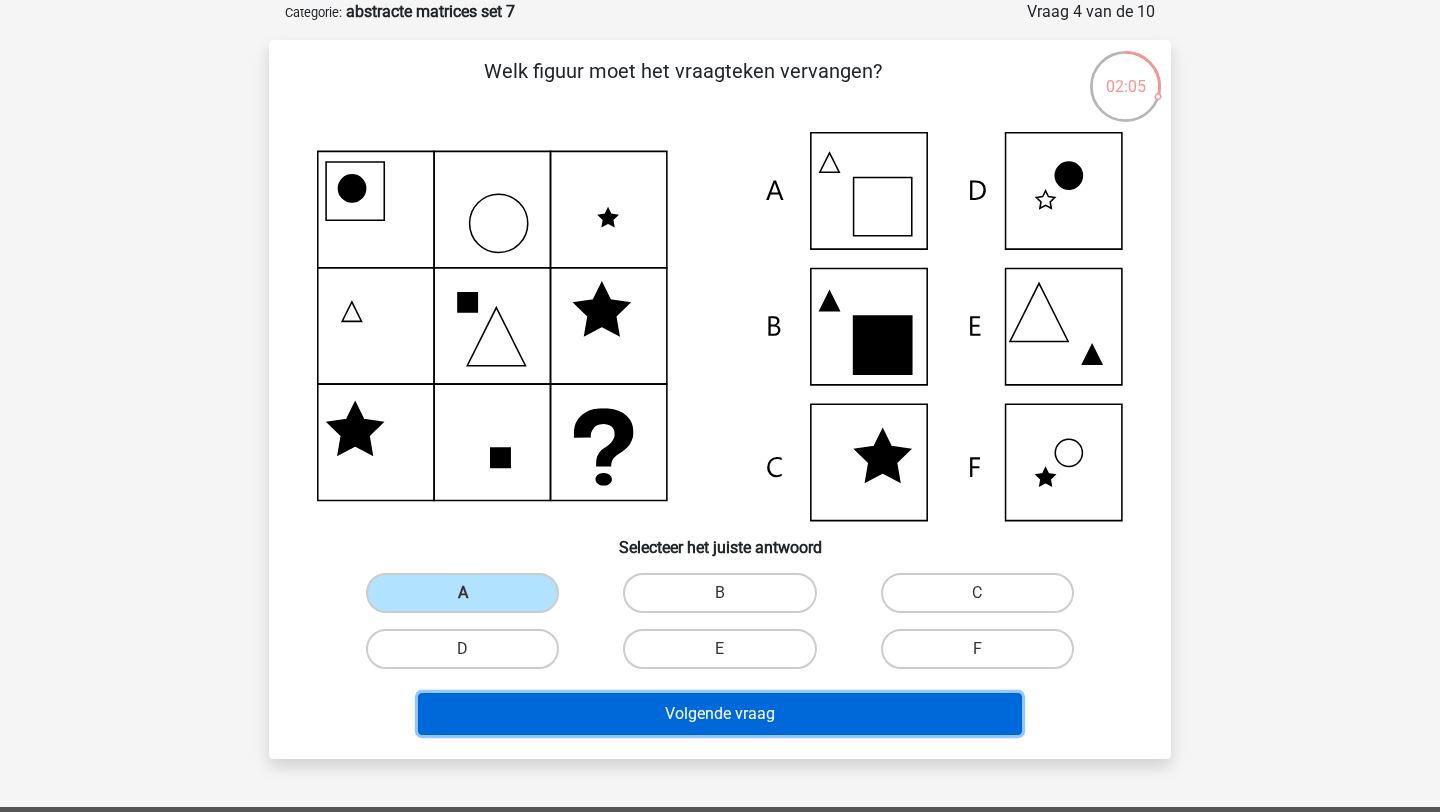 click on "Volgende vraag" at bounding box center [720, 714] 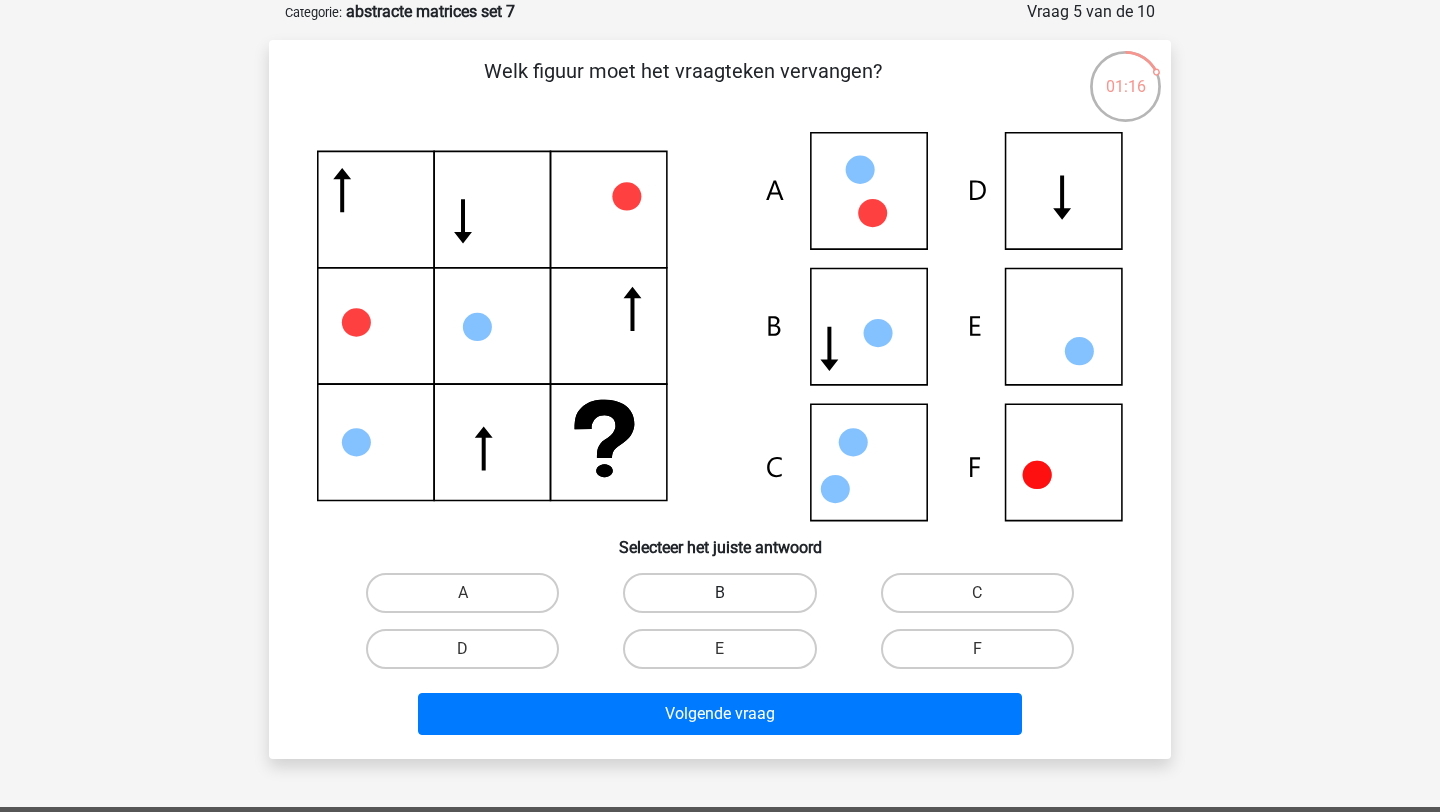 click on "B" at bounding box center (719, 593) 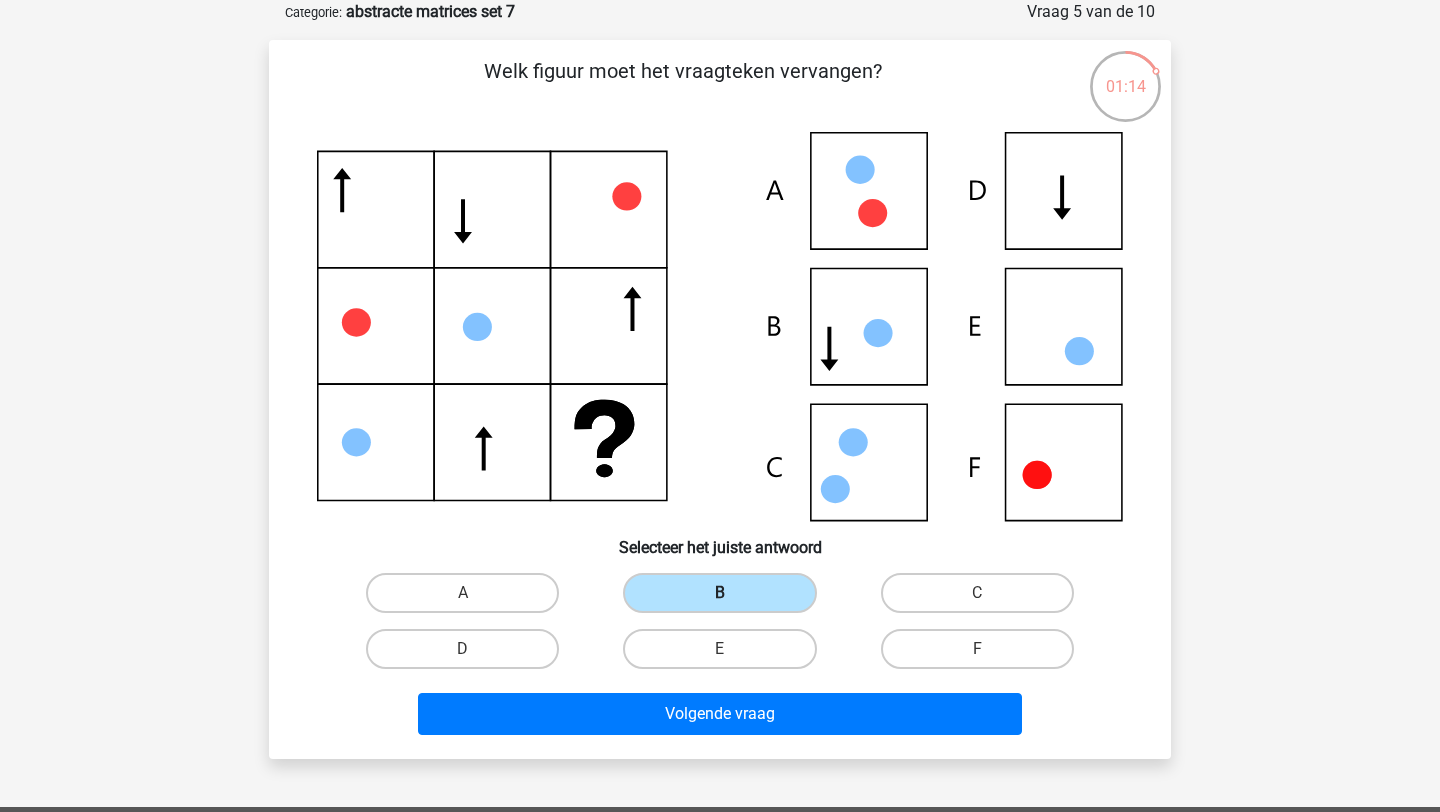 click on "B" at bounding box center [719, 593] 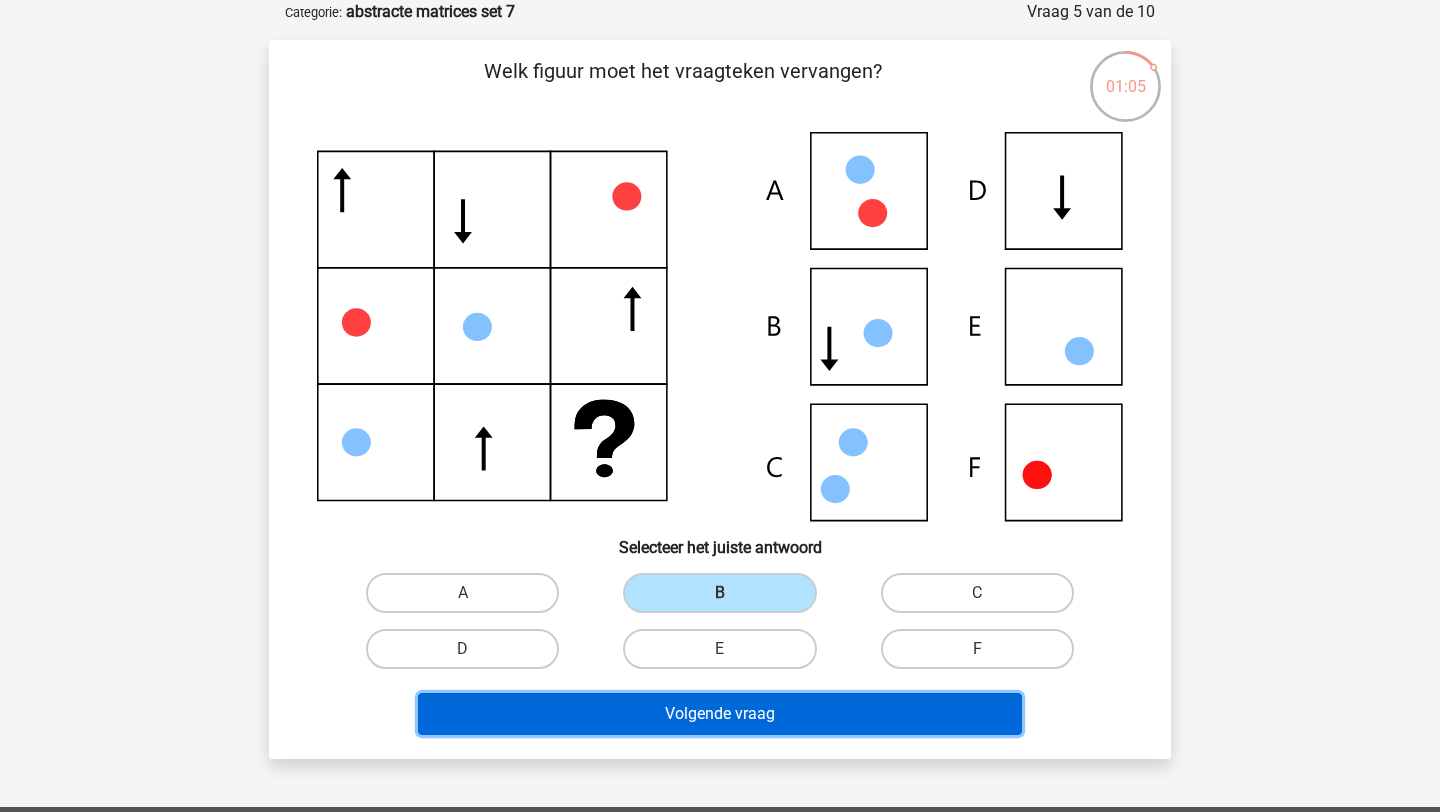 click on "Volgende vraag" at bounding box center (720, 714) 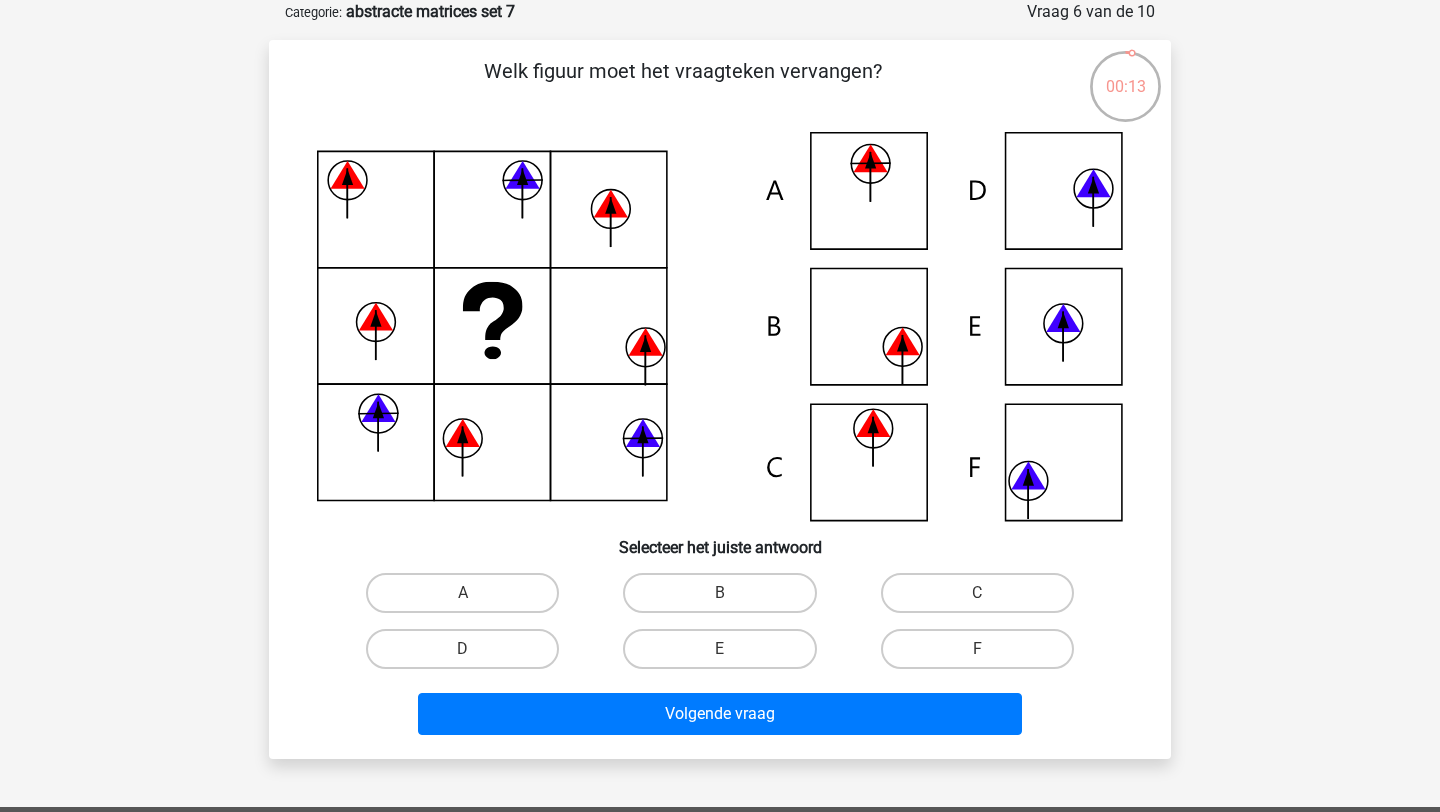 click on "E" at bounding box center [726, 655] 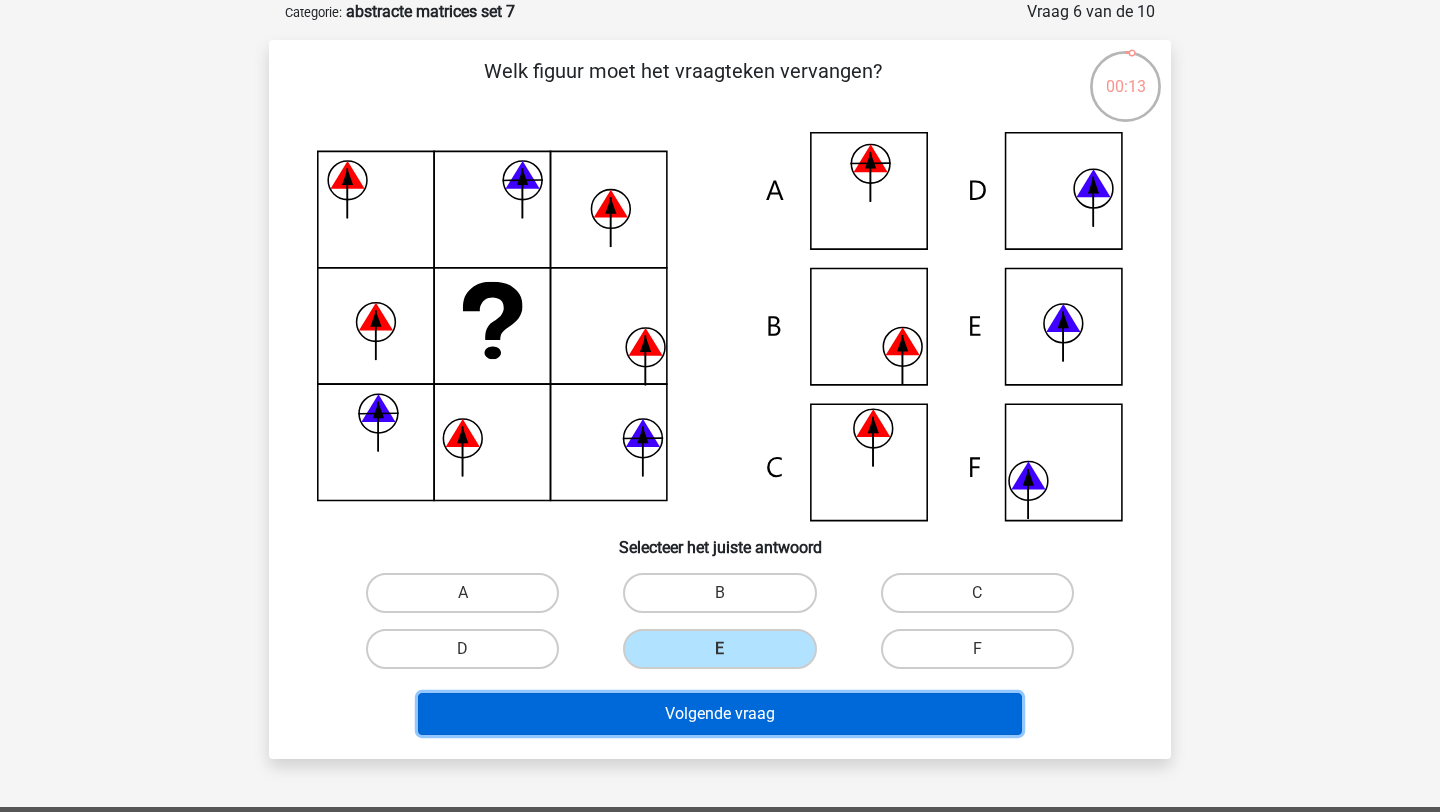 click on "Volgende vraag" at bounding box center (720, 714) 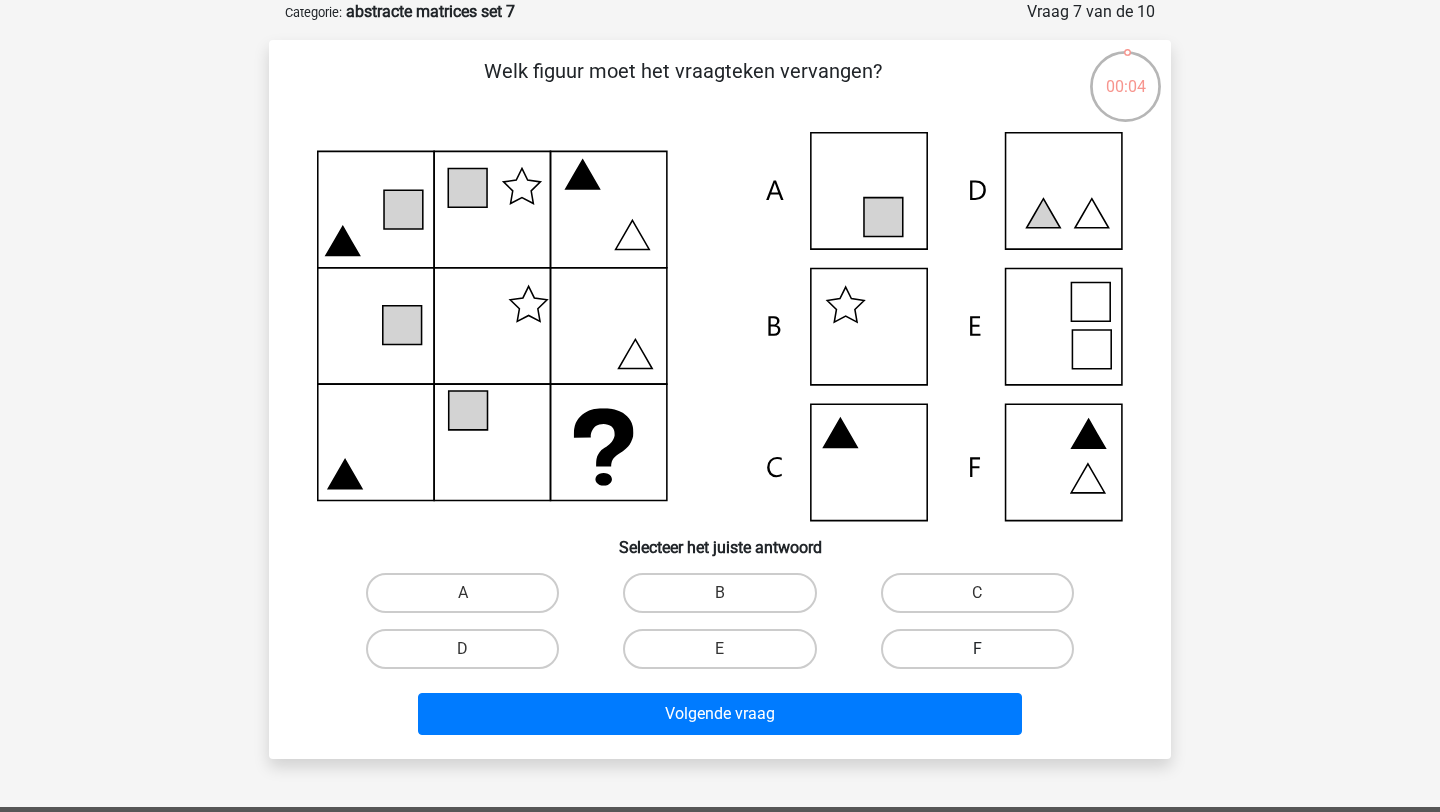 click on "F" at bounding box center [977, 649] 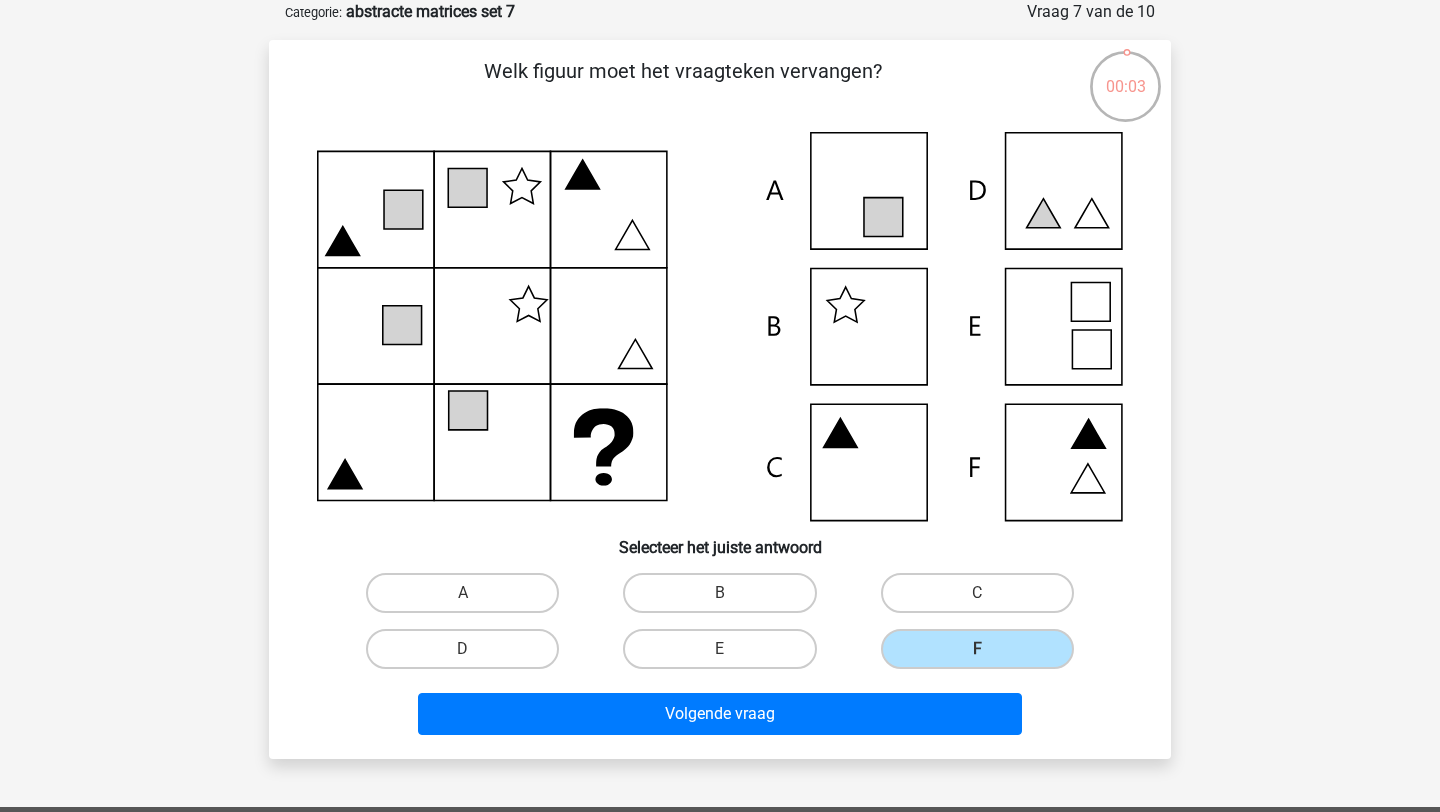 click on "Volgende vraag" at bounding box center (720, 710) 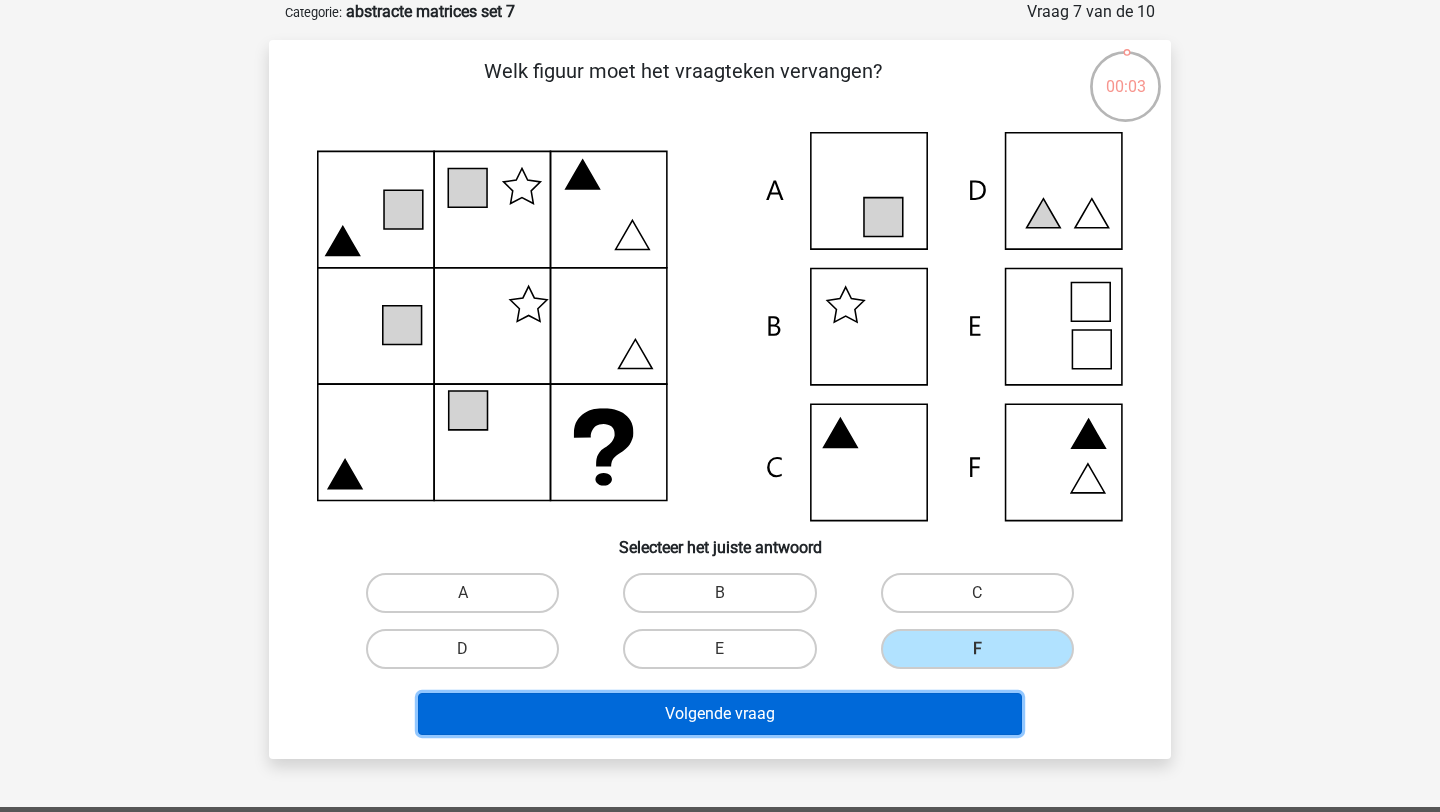 click on "Volgende vraag" at bounding box center (720, 714) 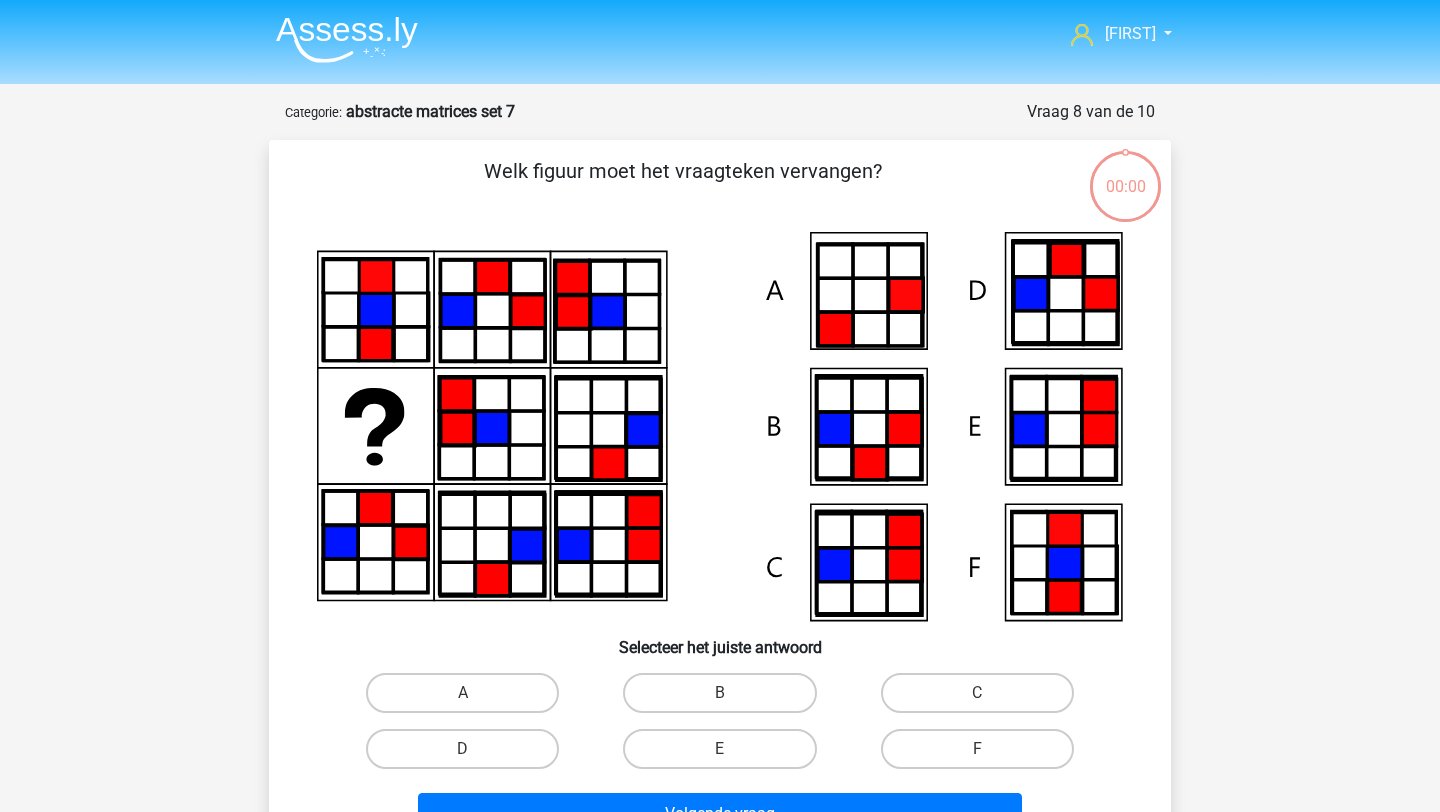 scroll, scrollTop: 100, scrollLeft: 0, axis: vertical 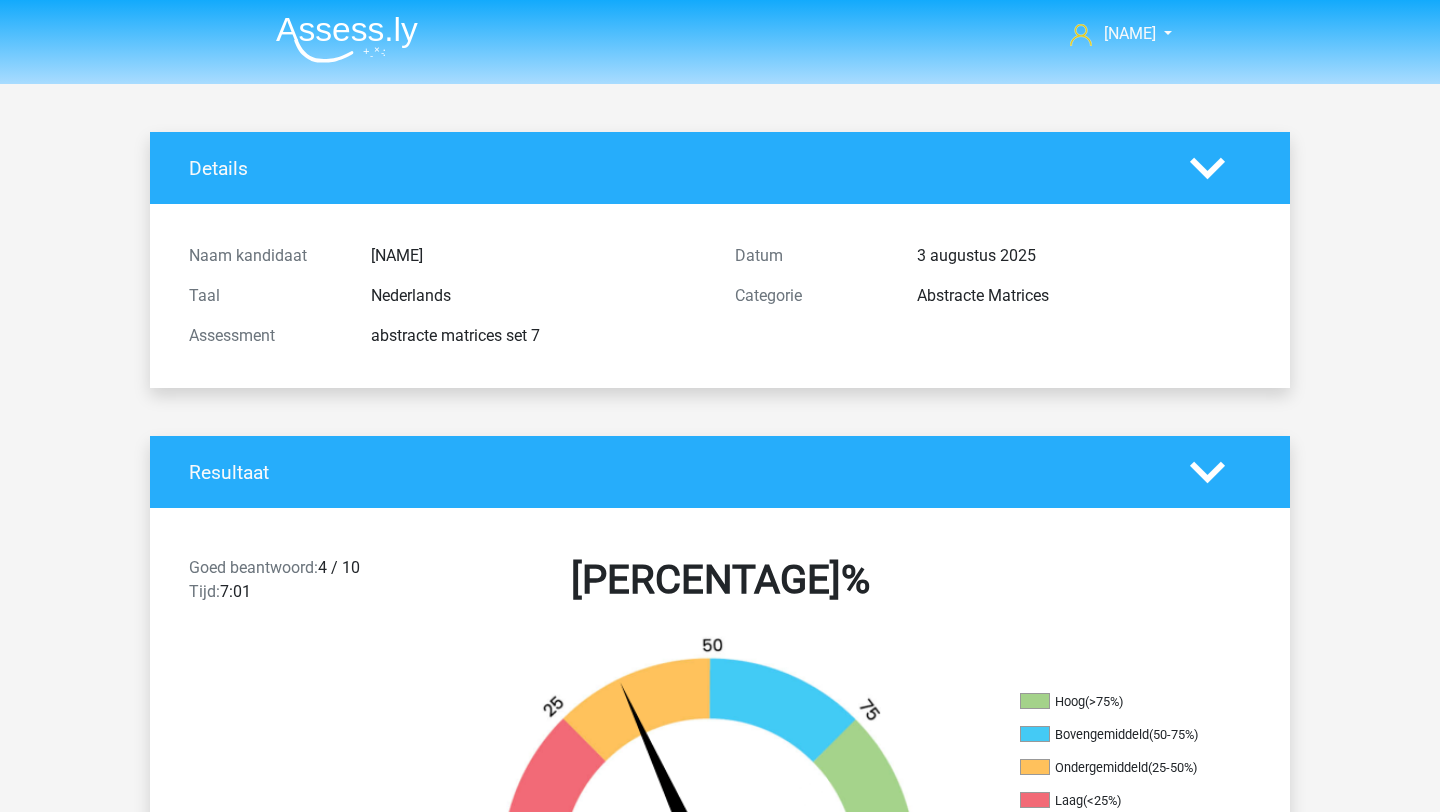 click on "[PERCENTAGE]%" at bounding box center [720, 580] 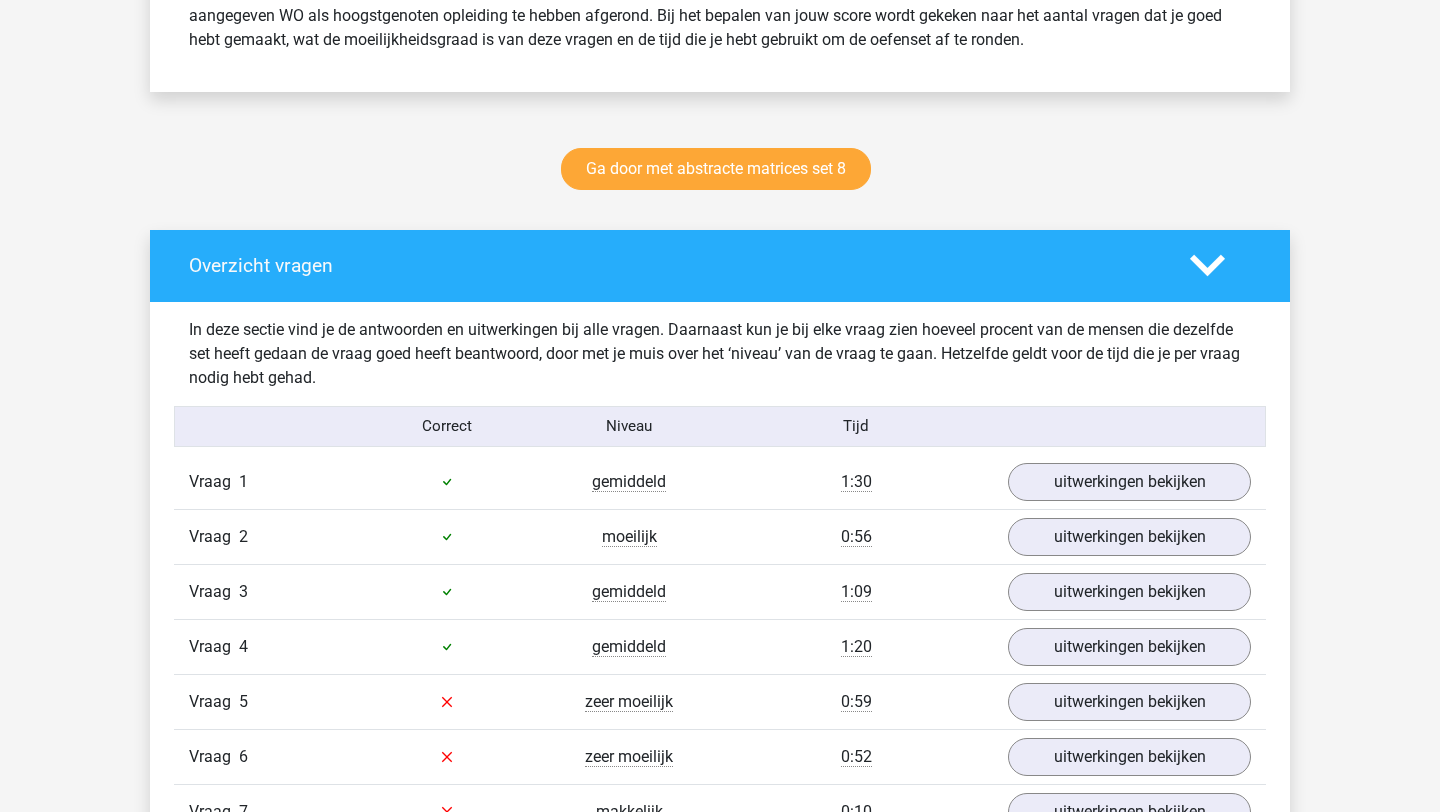 scroll, scrollTop: 916, scrollLeft: 0, axis: vertical 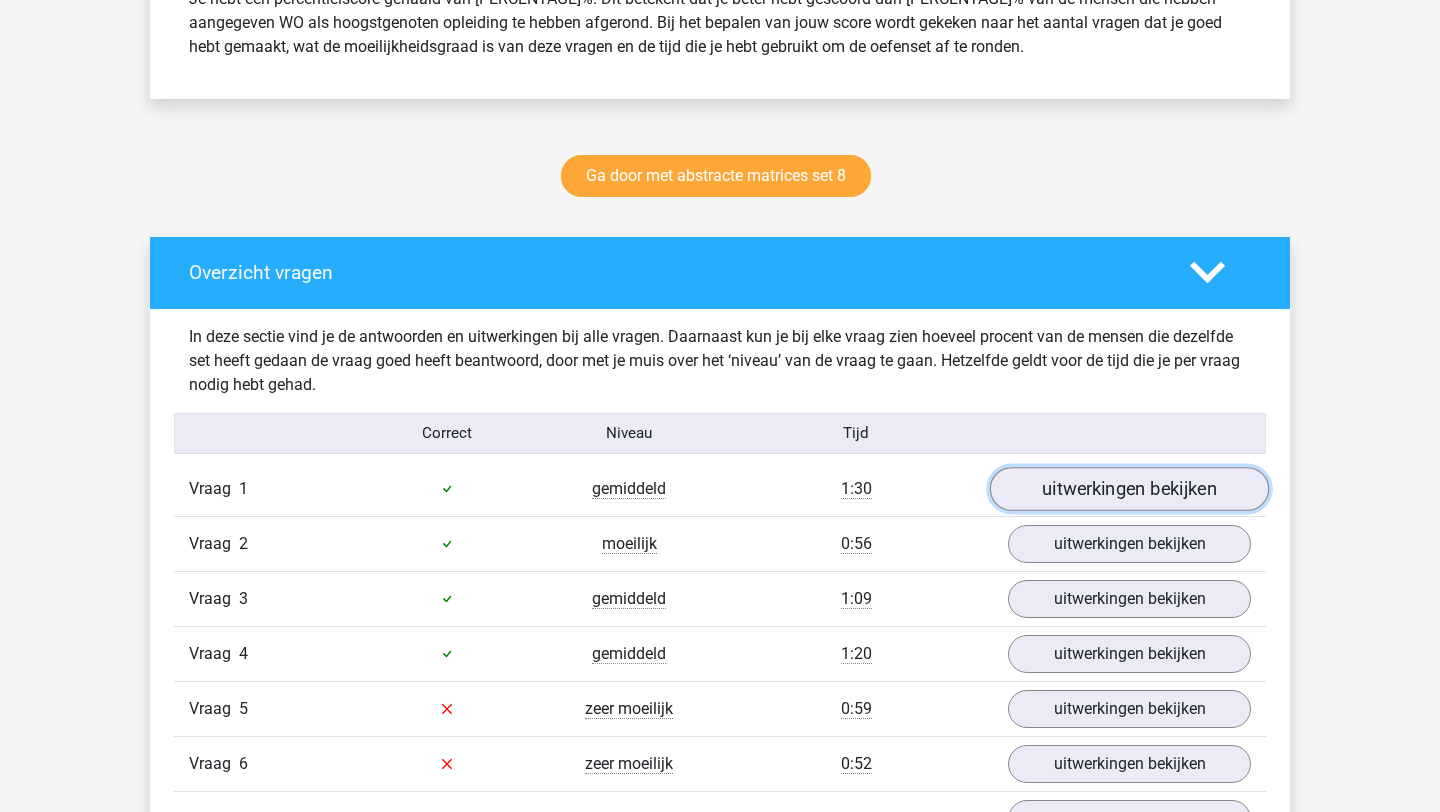 click on "uitwerkingen bekijken" at bounding box center (1129, 489) 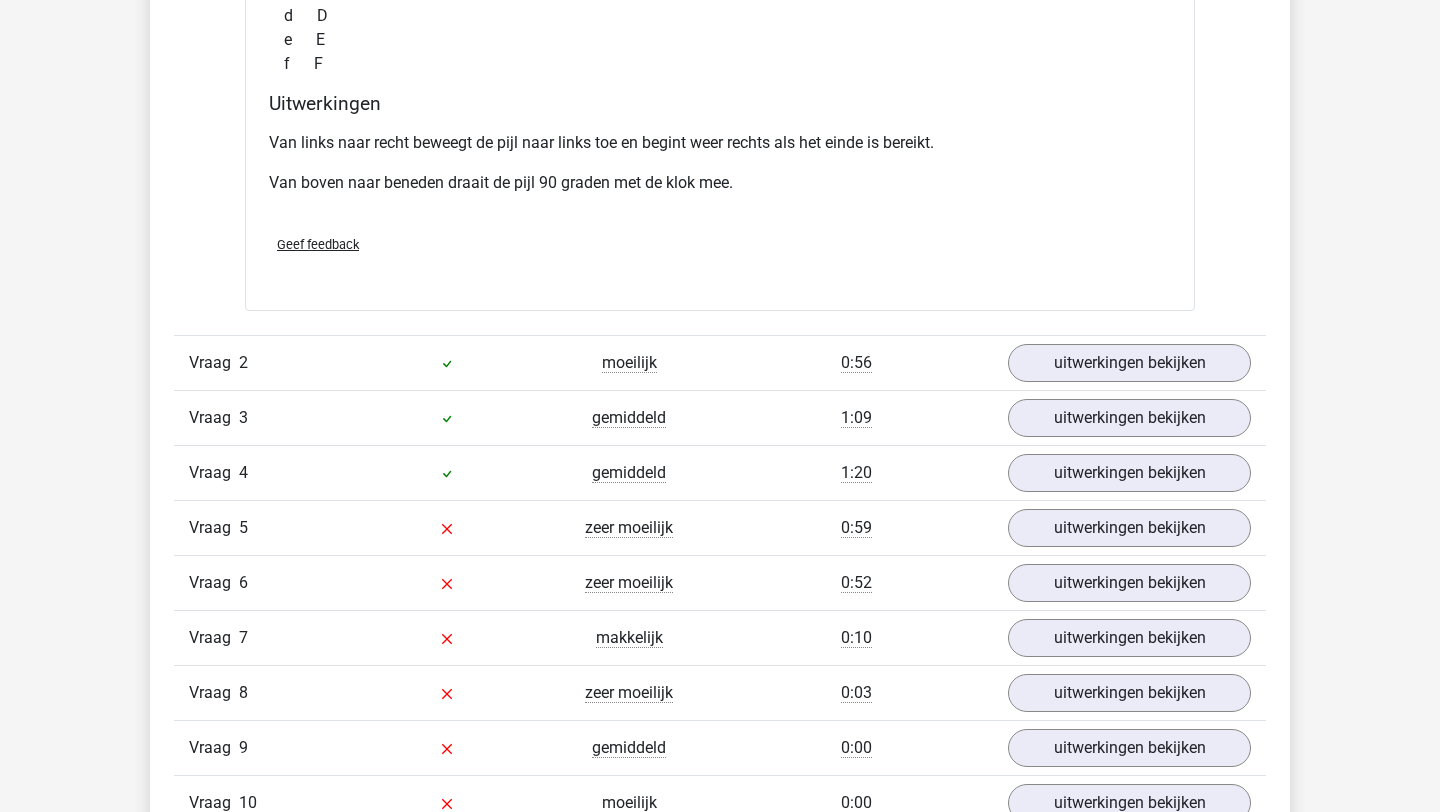 scroll, scrollTop: 2034, scrollLeft: 0, axis: vertical 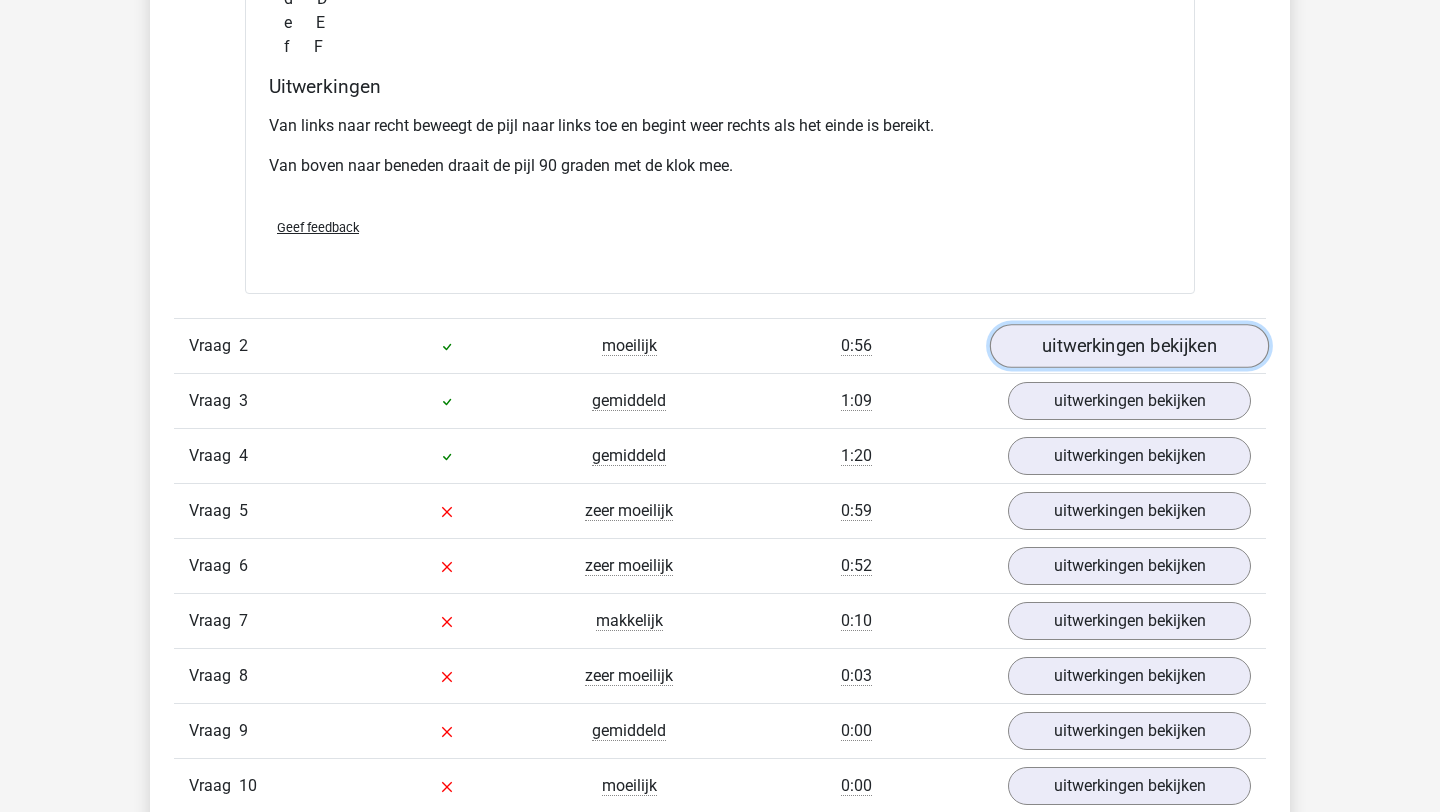 click on "uitwerkingen bekijken" at bounding box center [1129, 346] 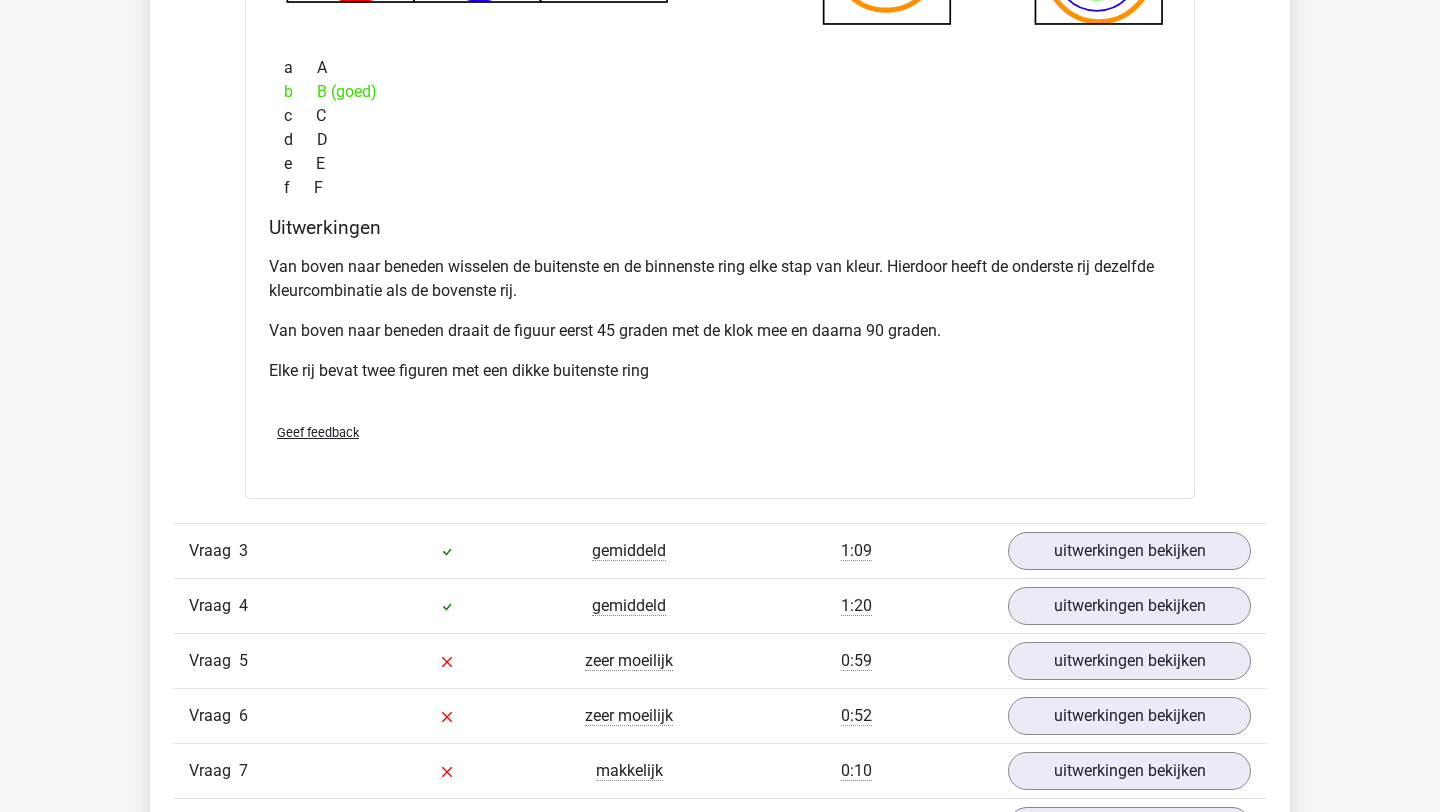 scroll, scrollTop: 2942, scrollLeft: 0, axis: vertical 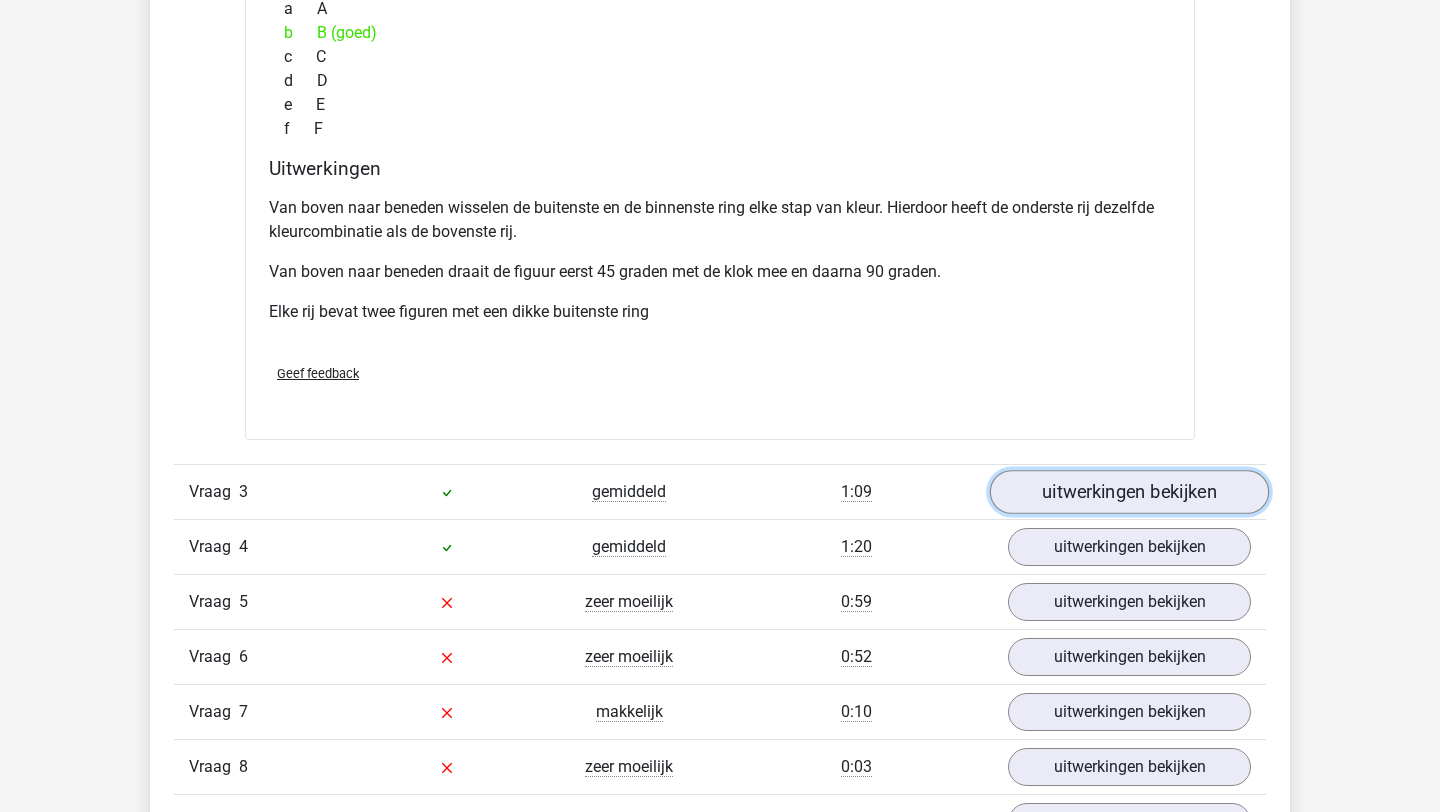 click on "uitwerkingen bekijken" at bounding box center [1129, 492] 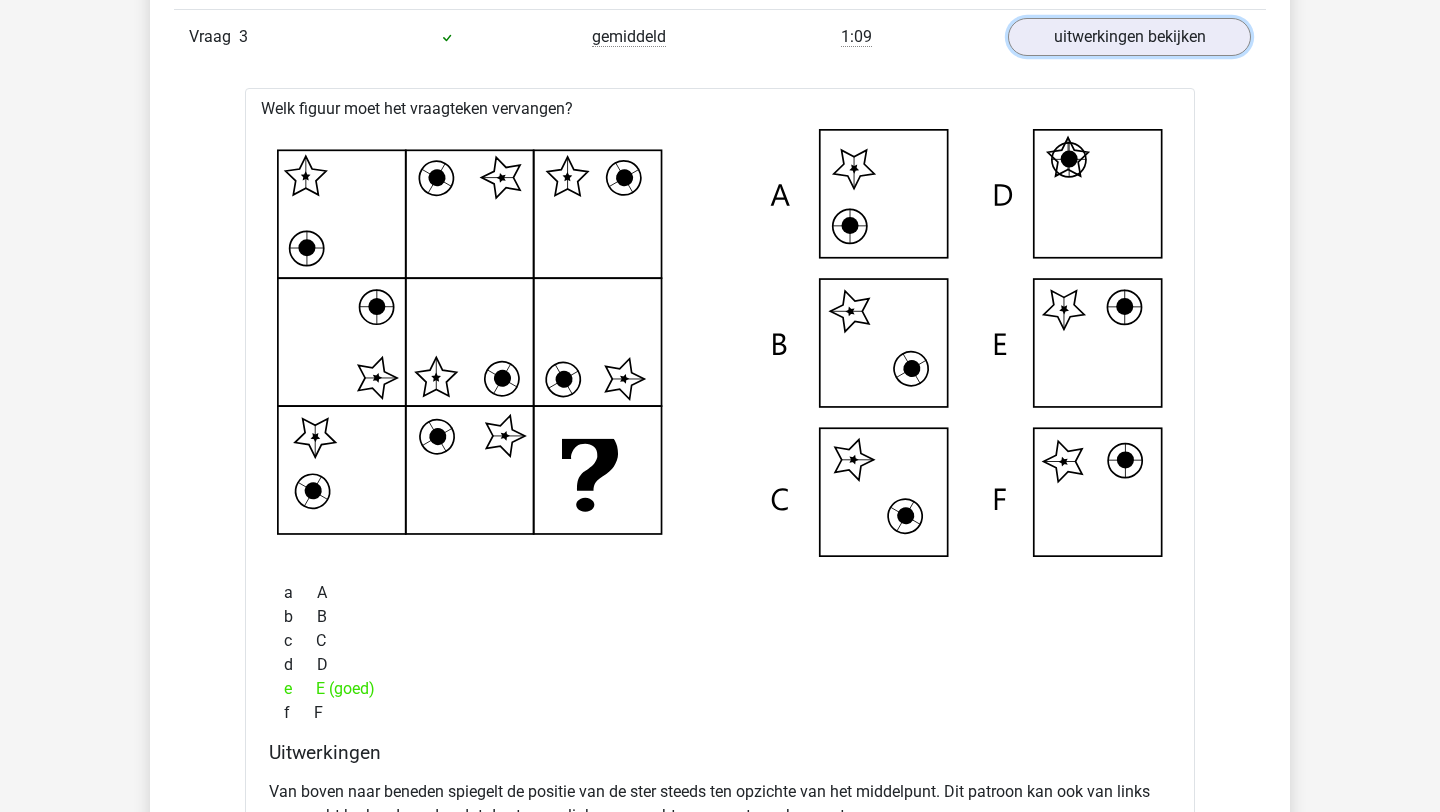 scroll, scrollTop: 3368, scrollLeft: 0, axis: vertical 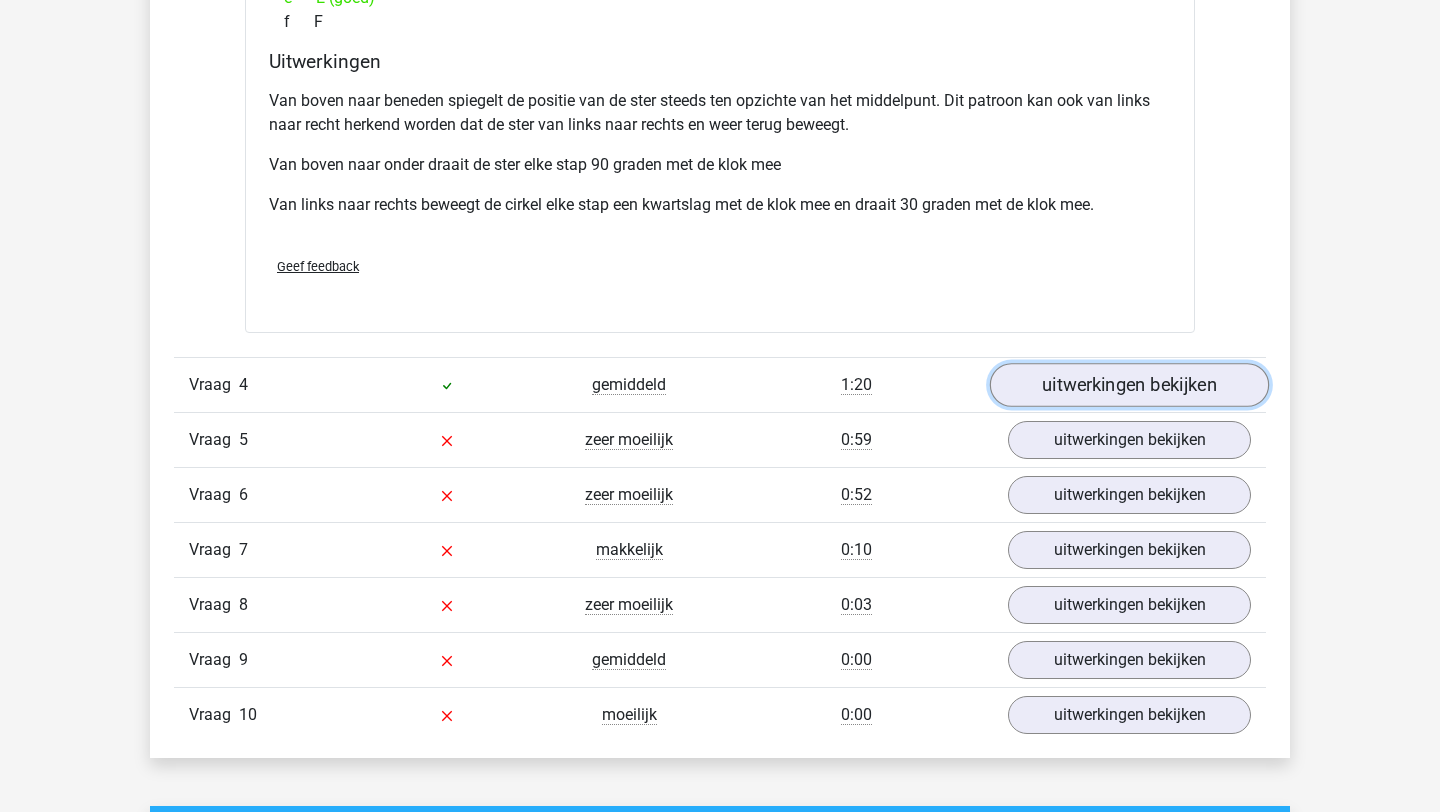click on "uitwerkingen bekijken" at bounding box center [1129, 386] 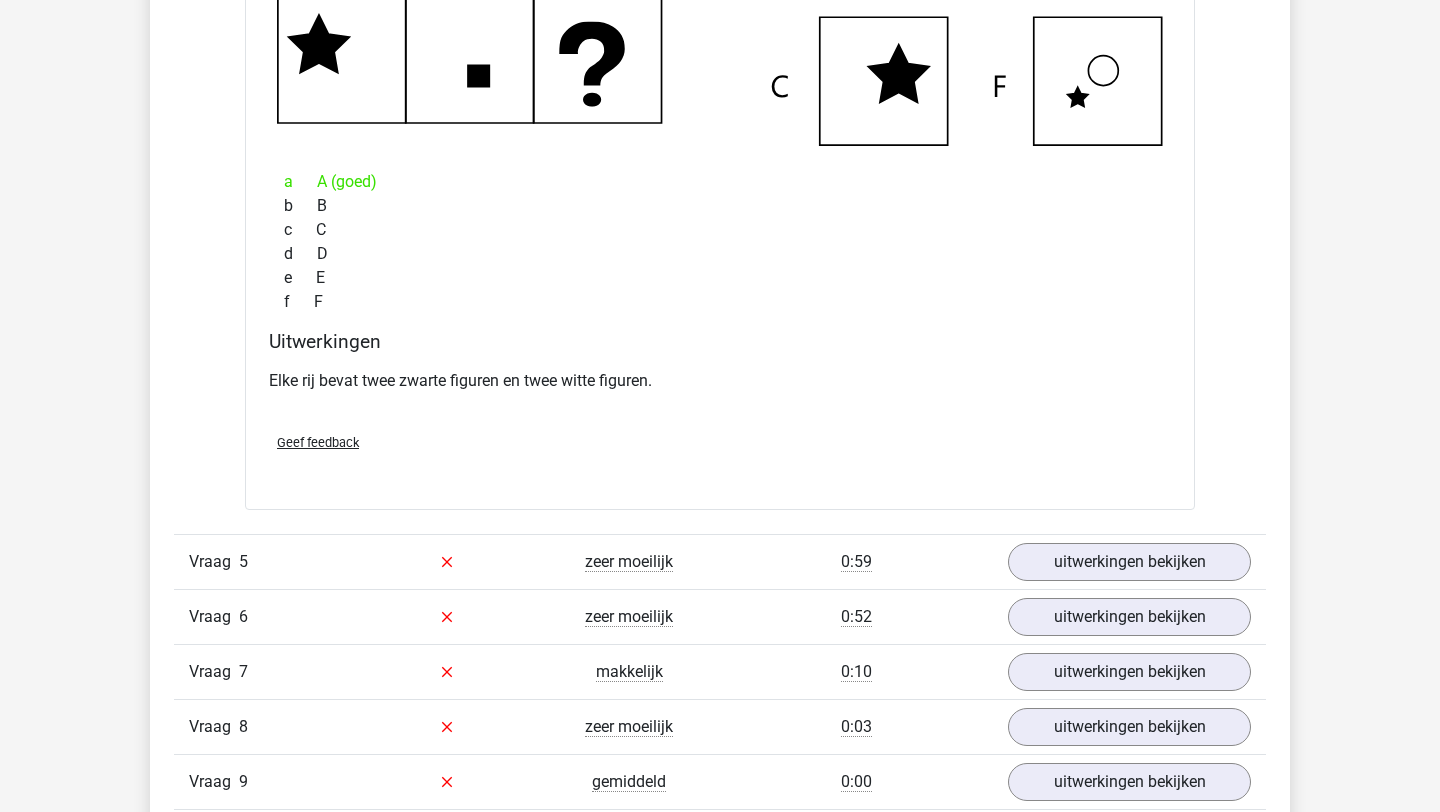 scroll, scrollTop: 4853, scrollLeft: 0, axis: vertical 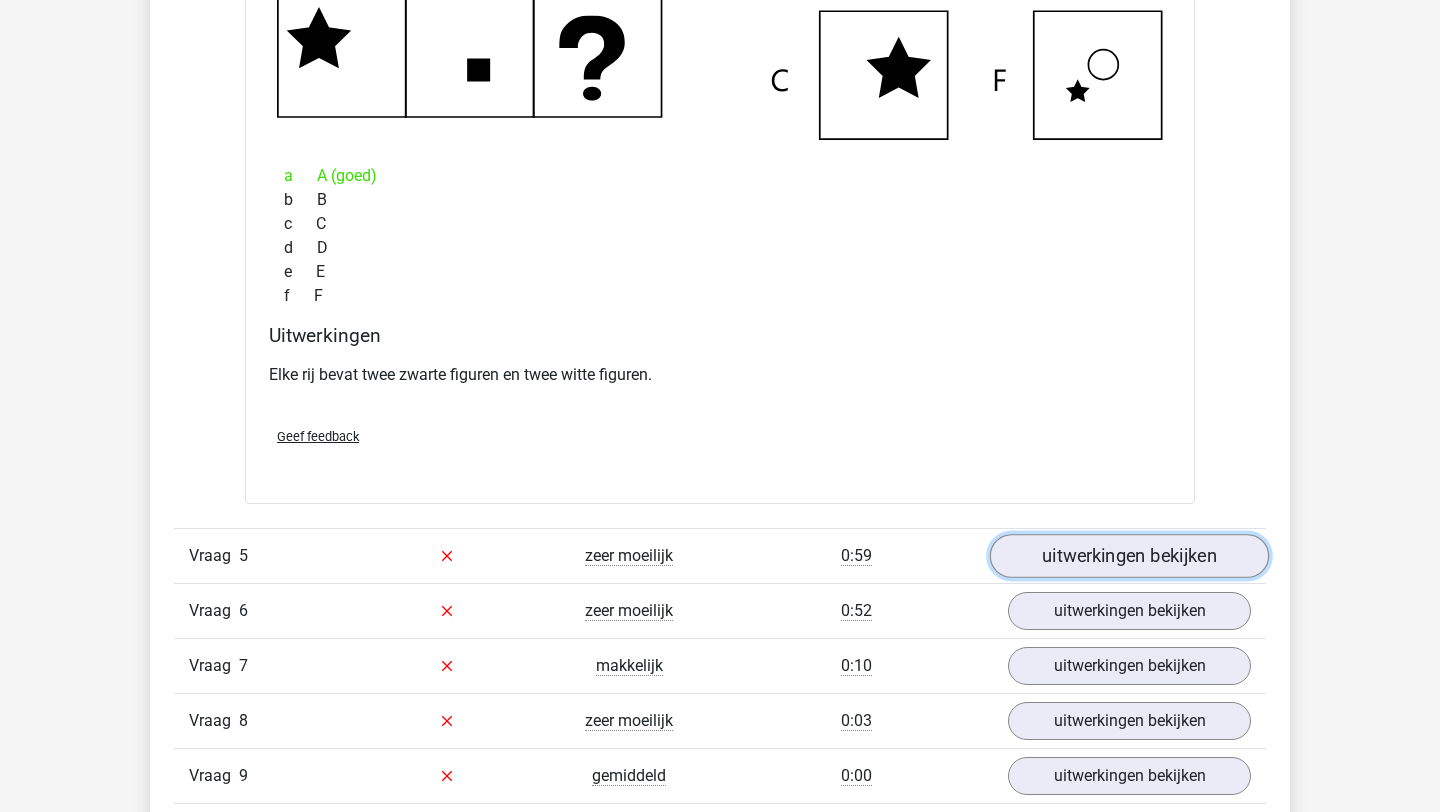 click on "uitwerkingen bekijken" at bounding box center [1129, 556] 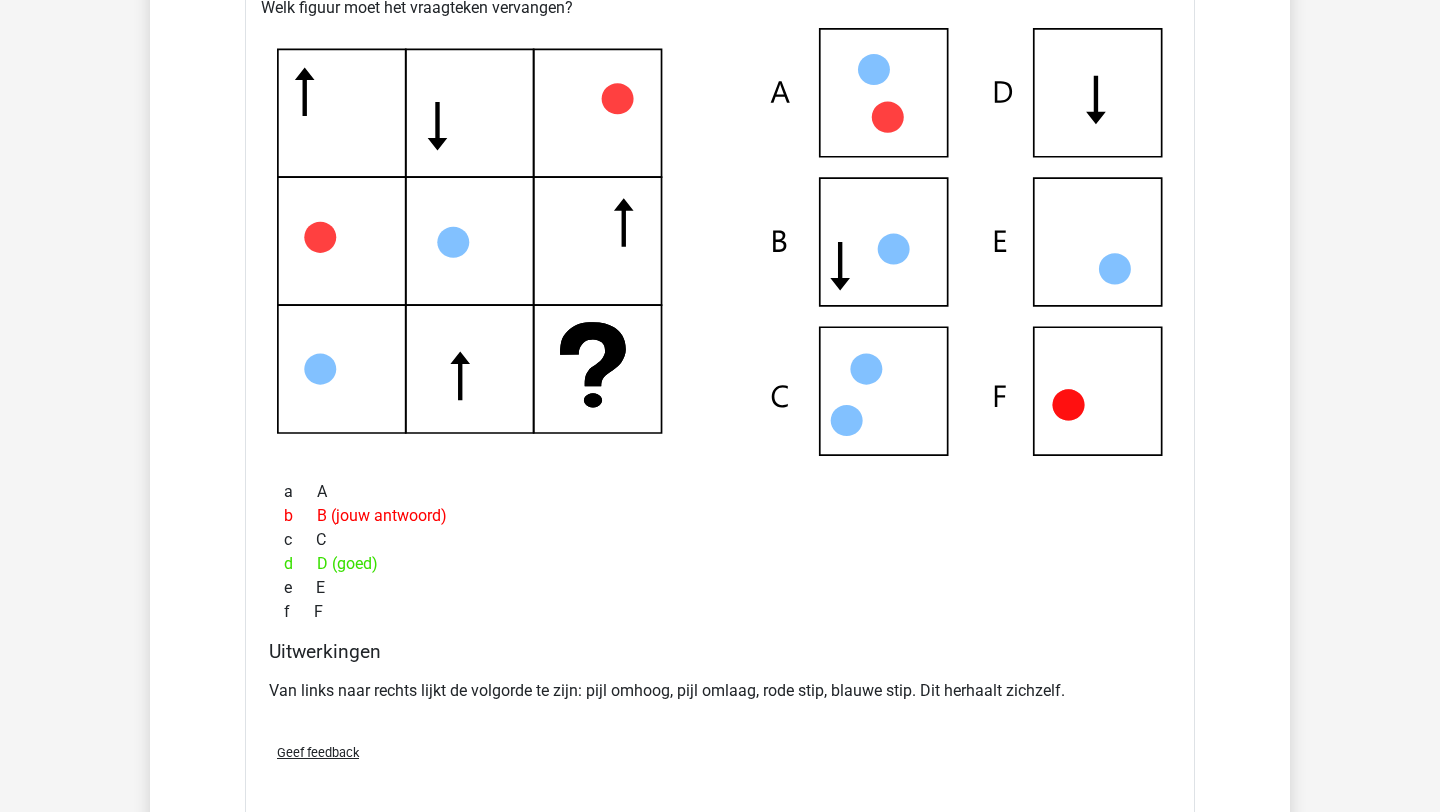 scroll, scrollTop: 5470, scrollLeft: 0, axis: vertical 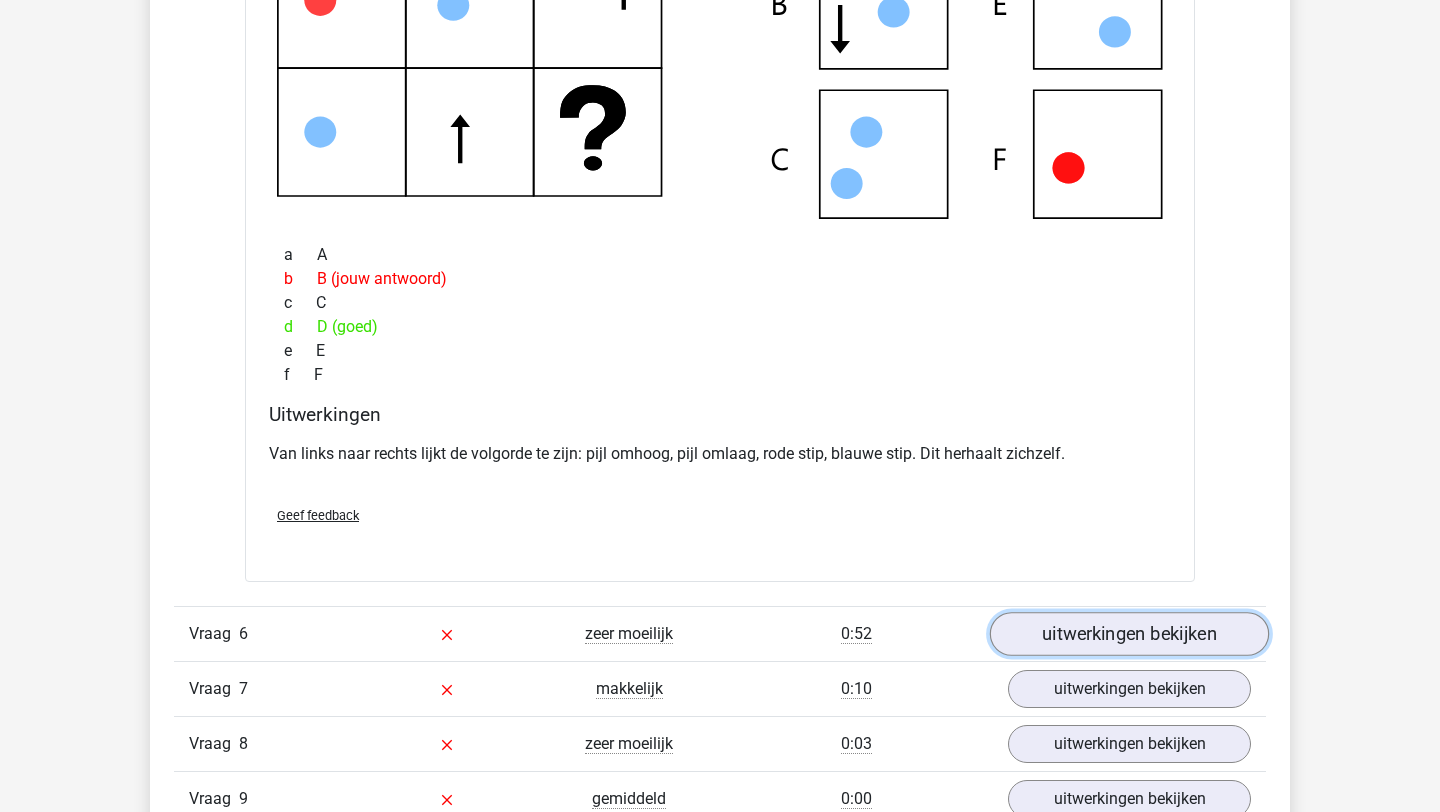 click on "uitwerkingen bekijken" at bounding box center (1129, 634) 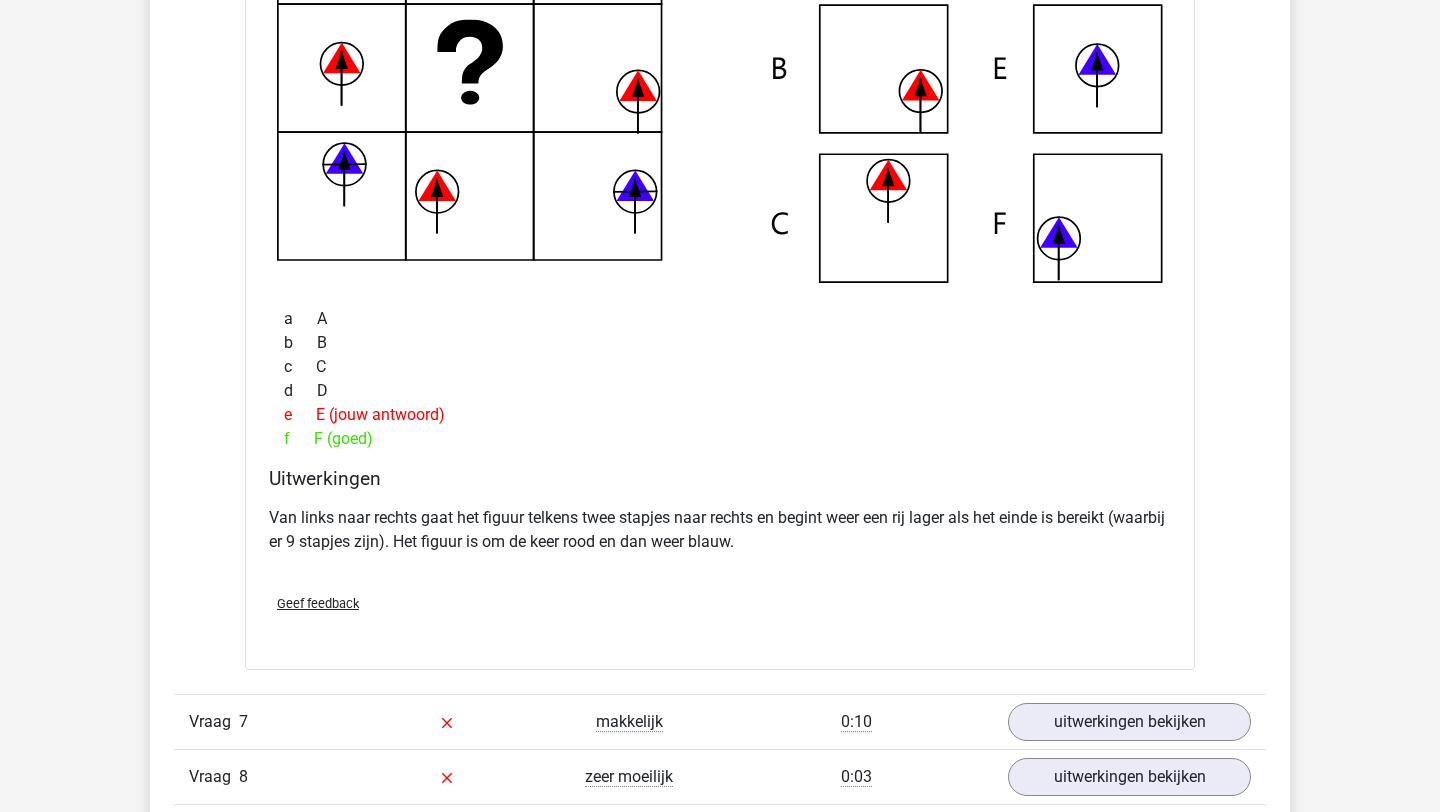 scroll, scrollTop: 6583, scrollLeft: 0, axis: vertical 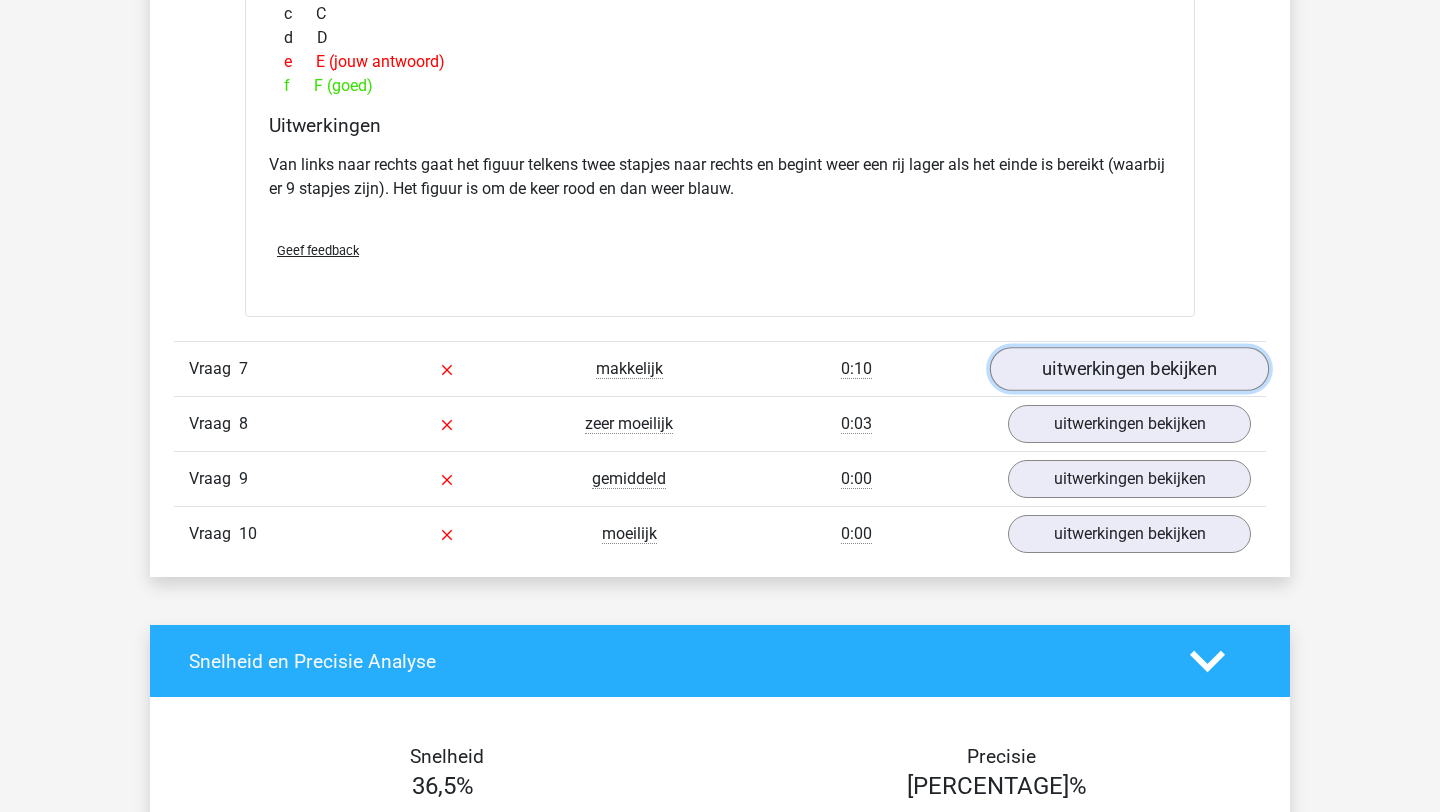 click on "uitwerkingen bekijken" at bounding box center [1129, 369] 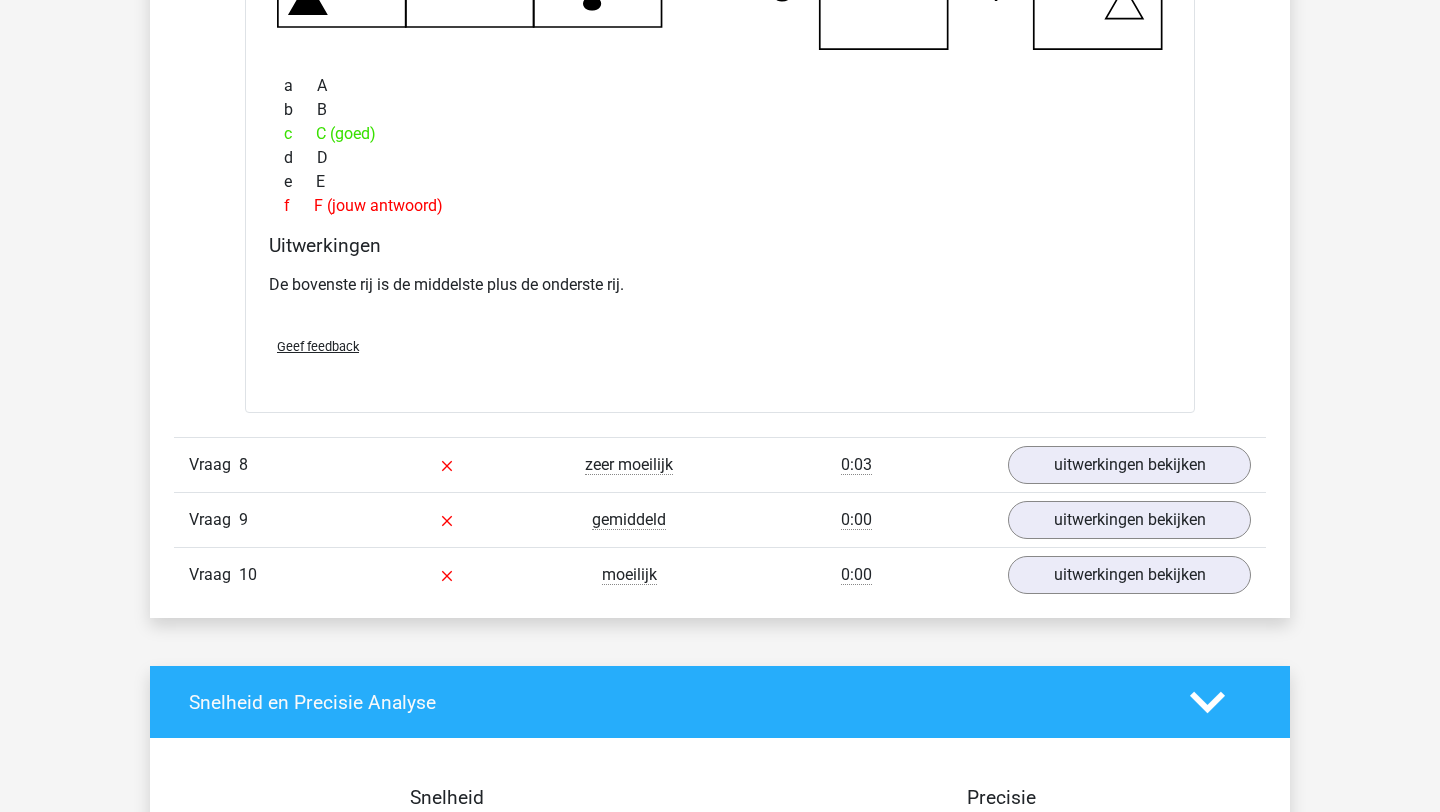 scroll, scrollTop: 7778, scrollLeft: 0, axis: vertical 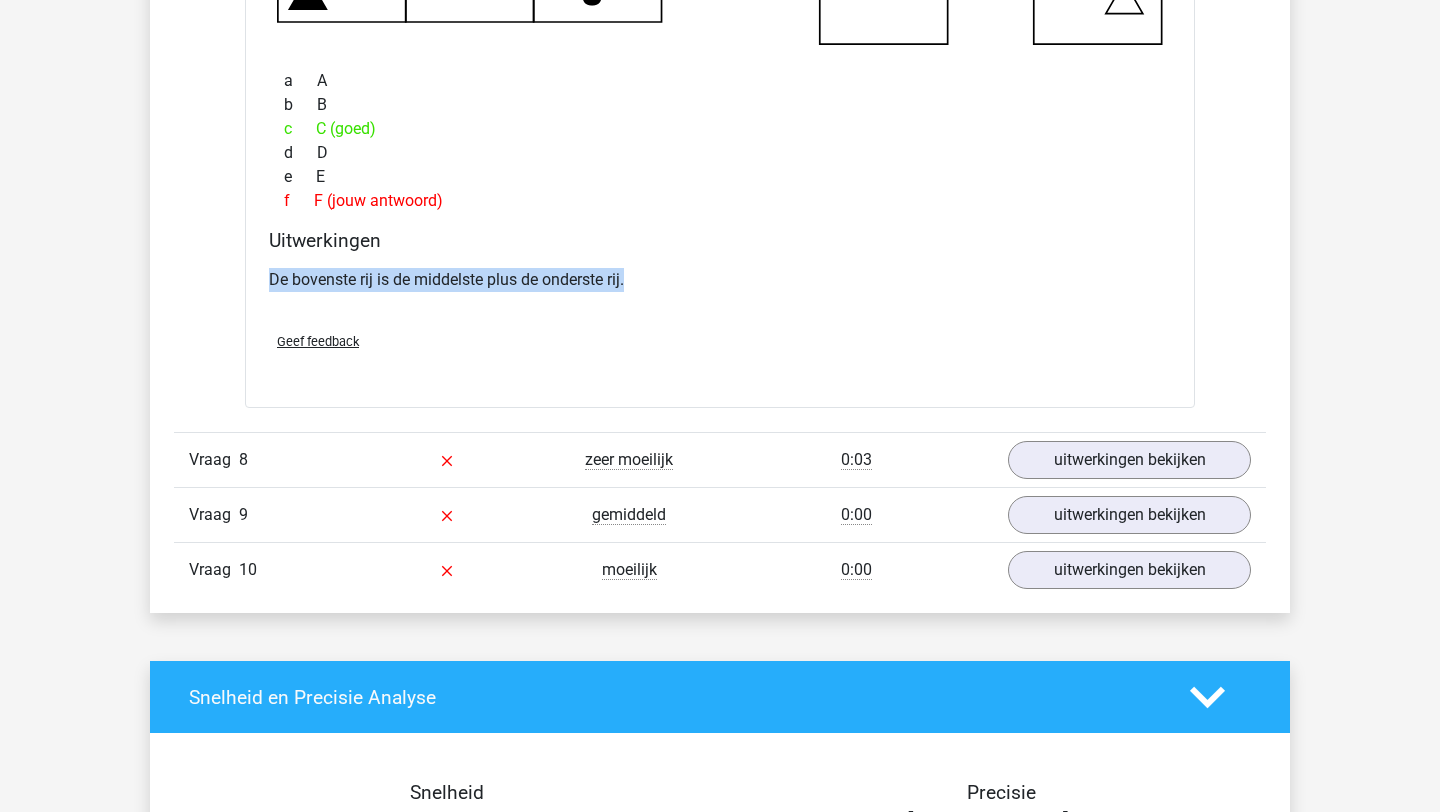 drag, startPoint x: 272, startPoint y: 275, endPoint x: 685, endPoint y: 255, distance: 413.48398 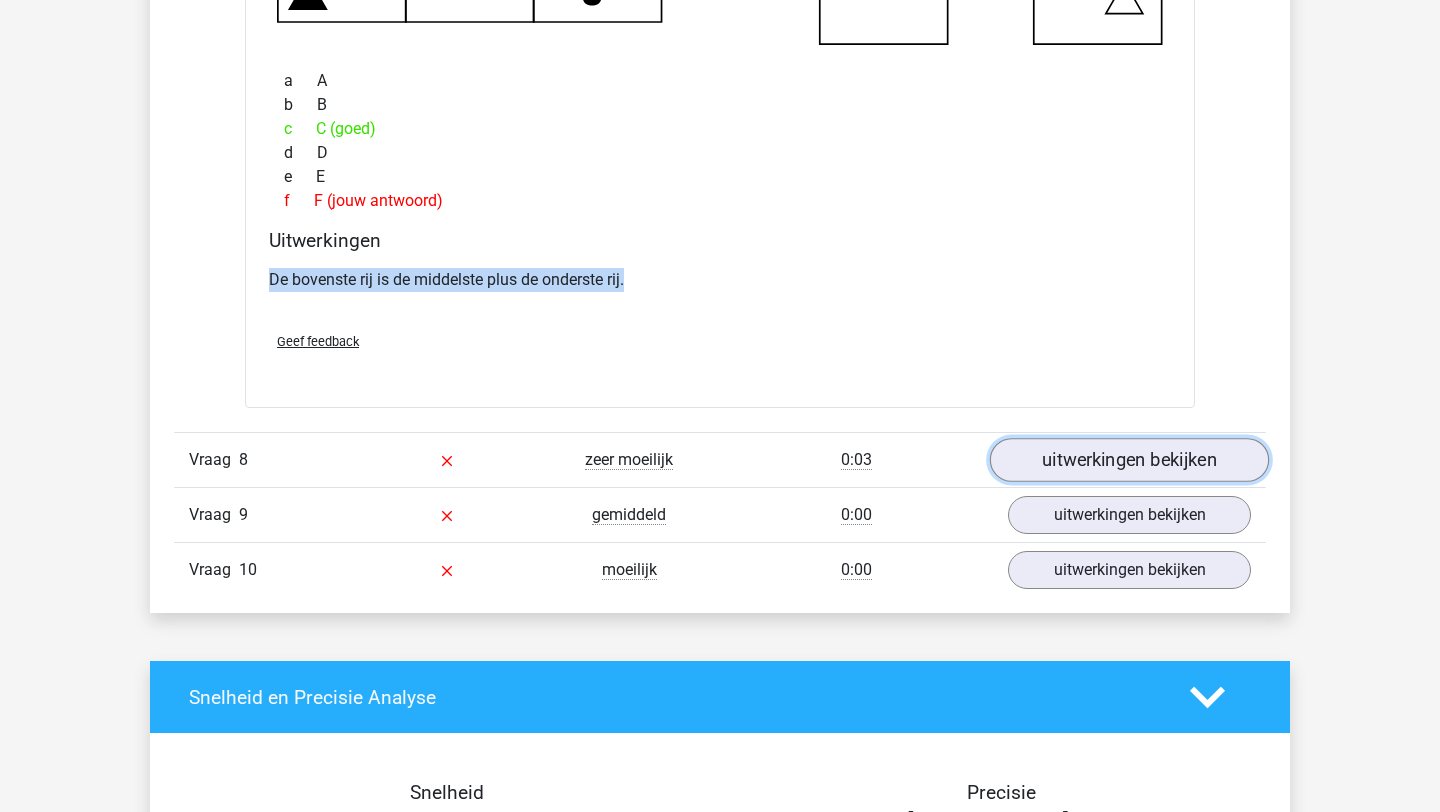 click on "uitwerkingen bekijken" at bounding box center [1129, 461] 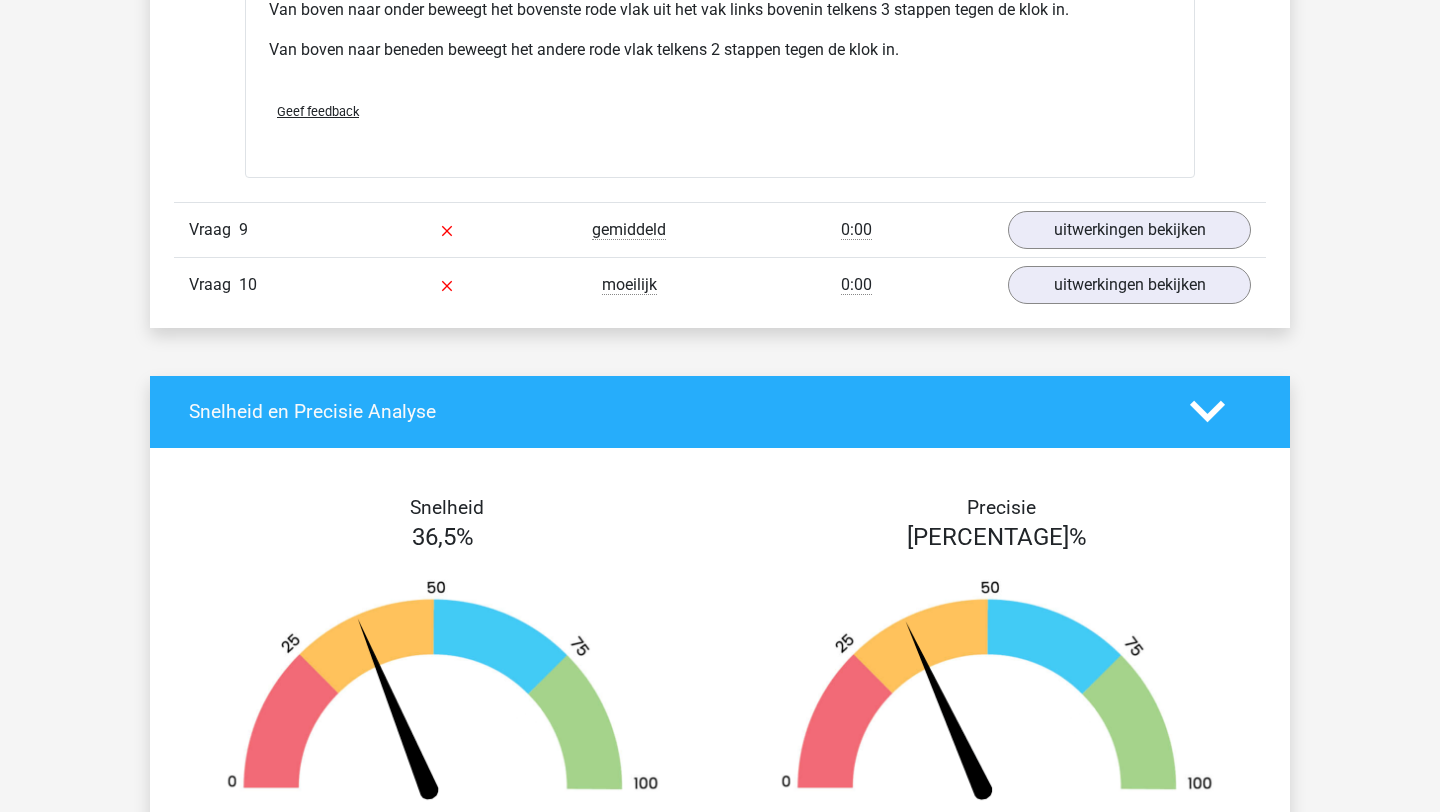 scroll, scrollTop: 9023, scrollLeft: 0, axis: vertical 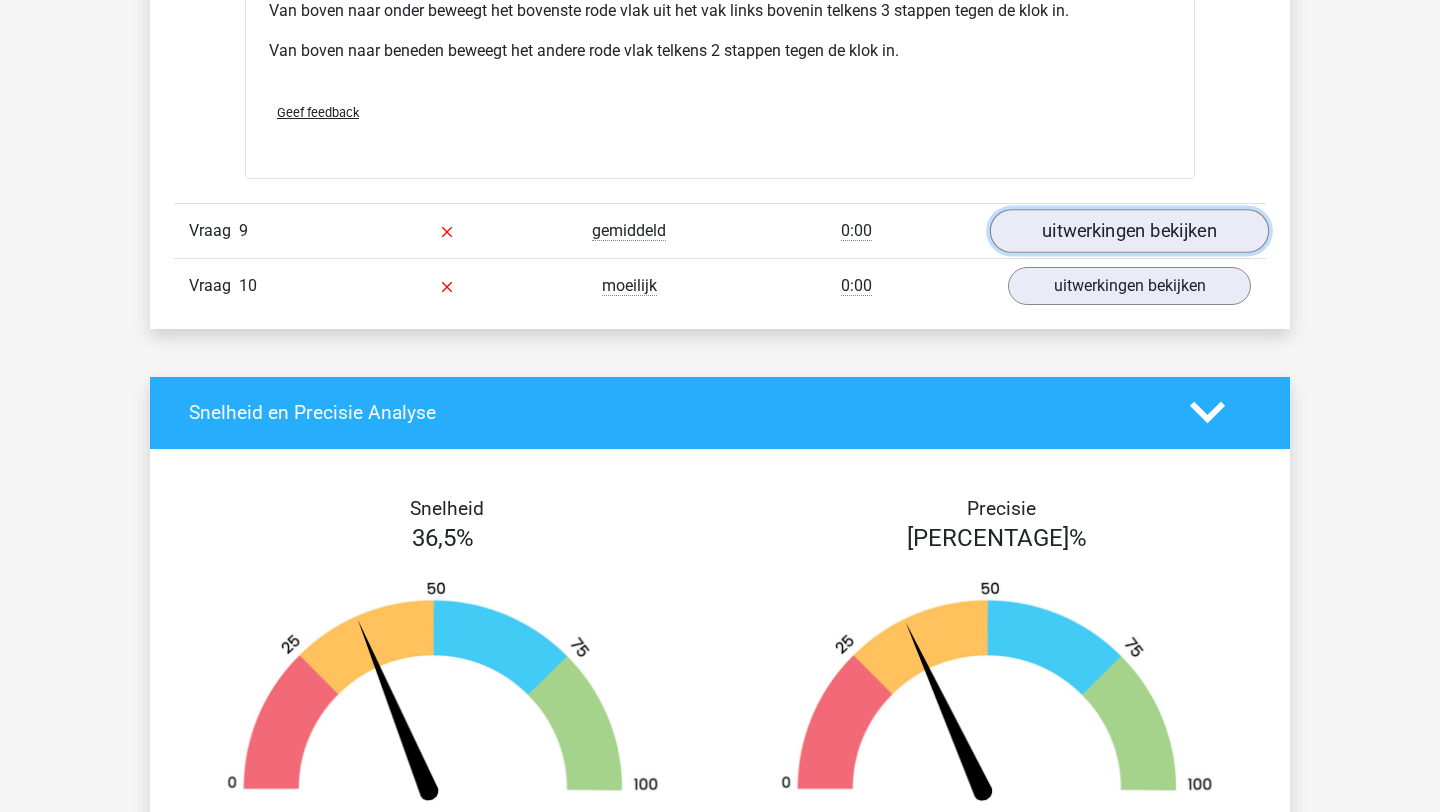 click on "uitwerkingen bekijken" at bounding box center [1129, 231] 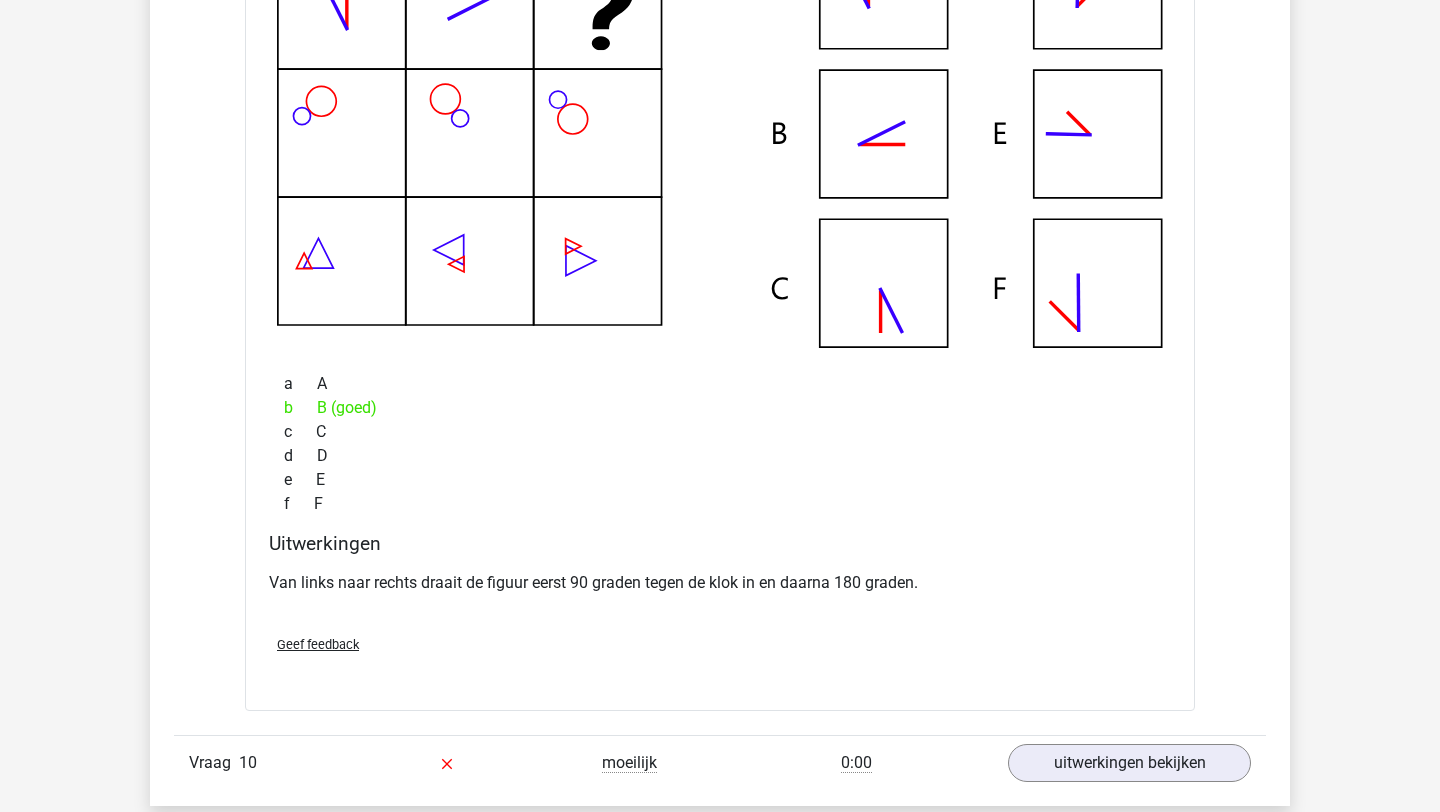 scroll, scrollTop: 9516, scrollLeft: 0, axis: vertical 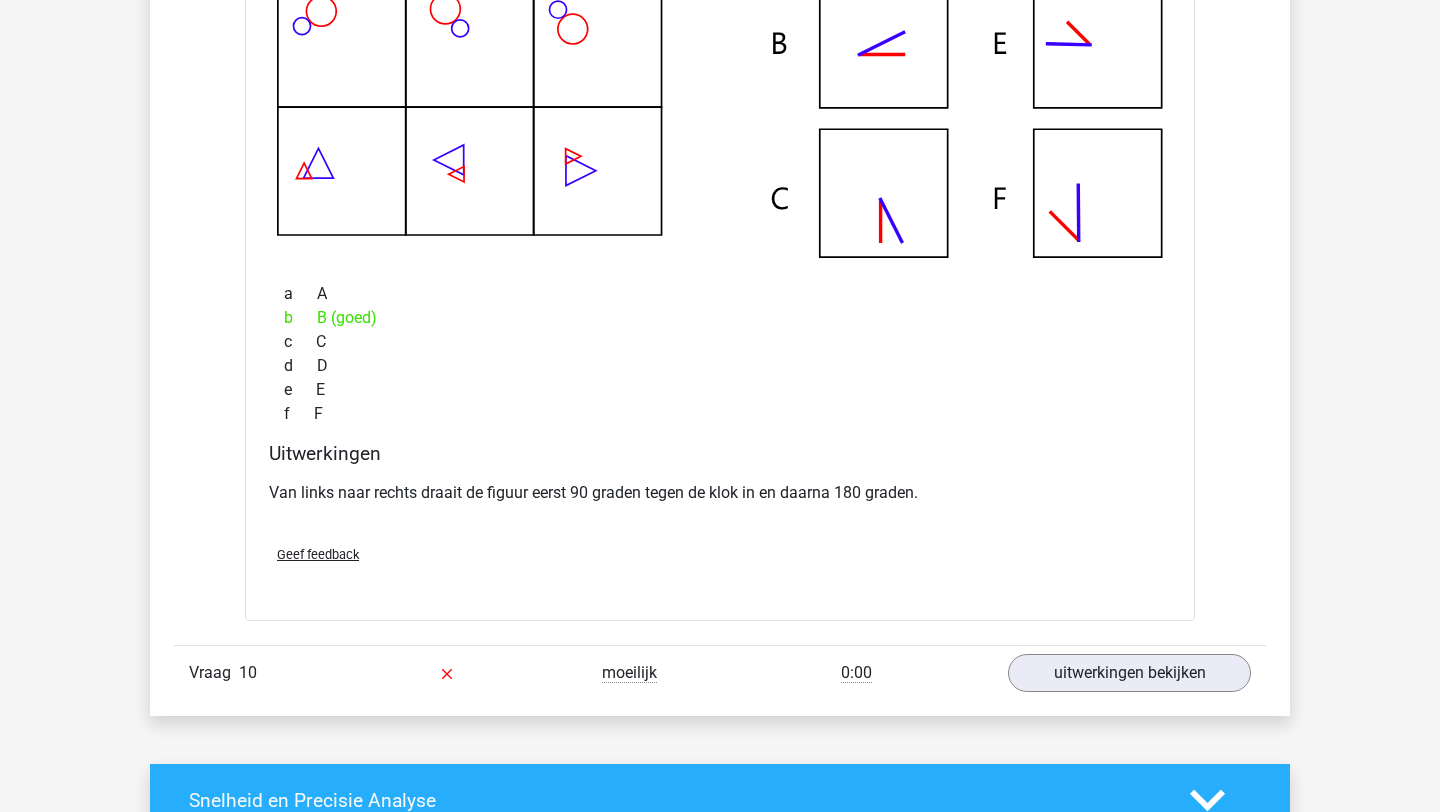 click on "Vraag
10
moeilijk
0:00
uitwerkingen bekijken" at bounding box center (720, 672) 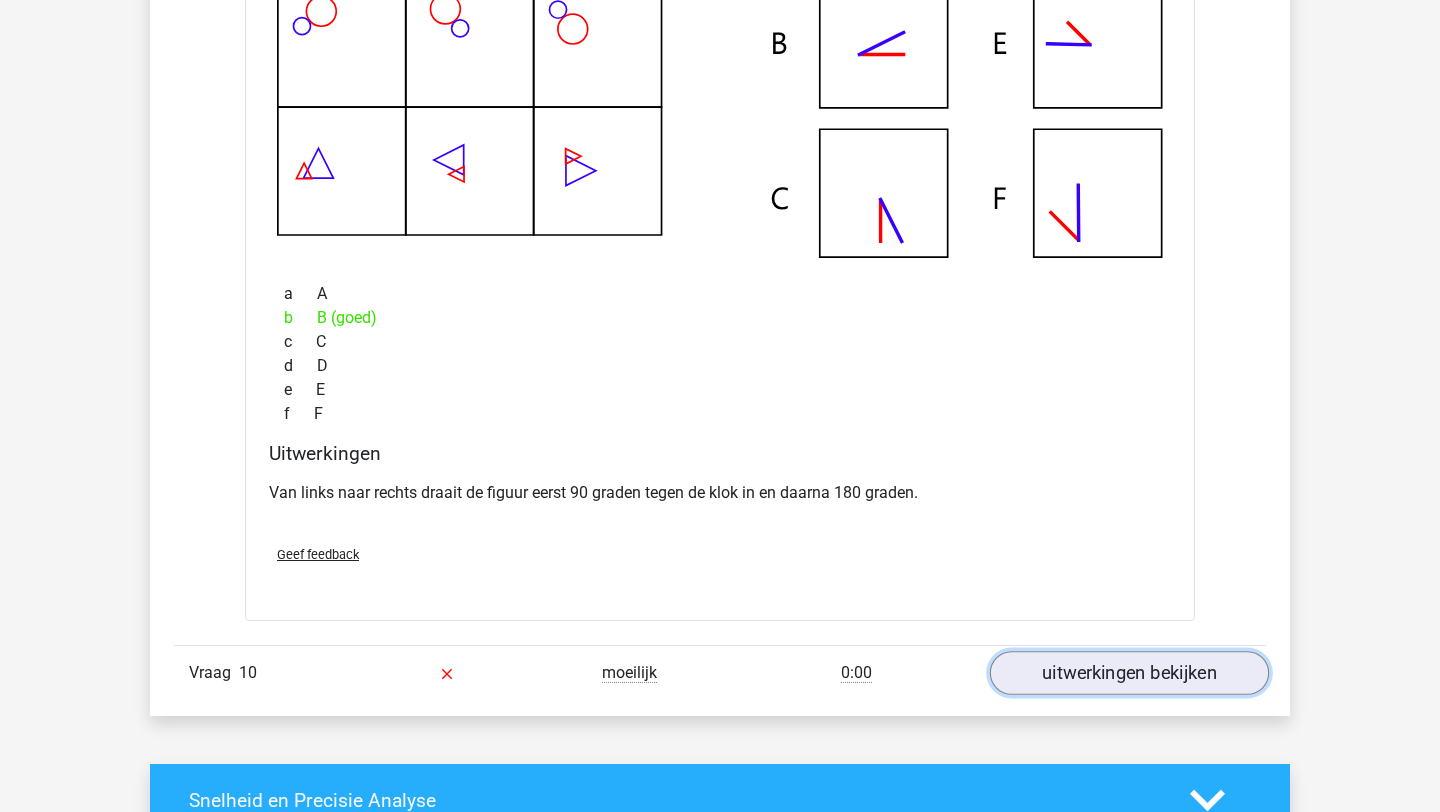 click on "uitwerkingen bekijken" at bounding box center [1129, 673] 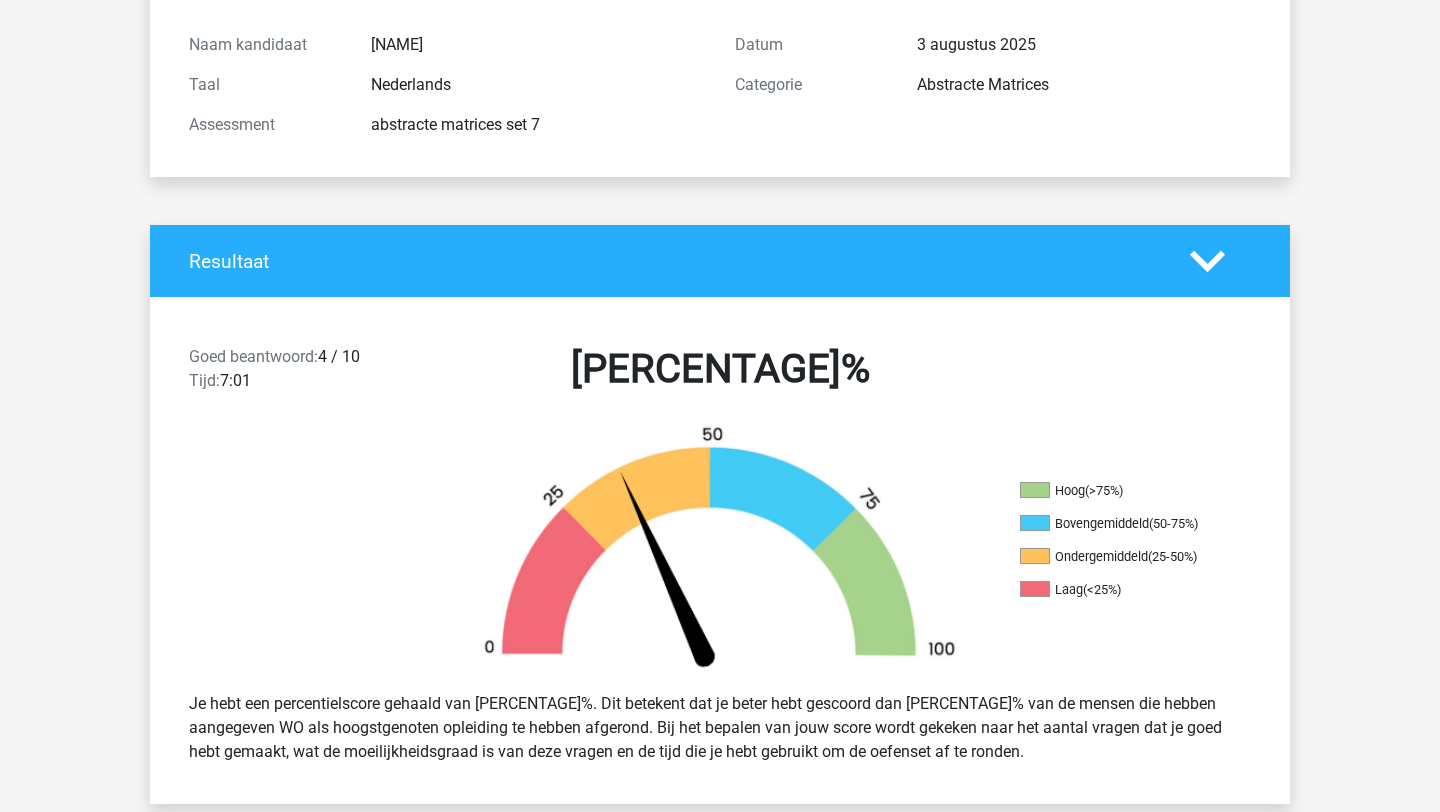 scroll, scrollTop: 0, scrollLeft: 0, axis: both 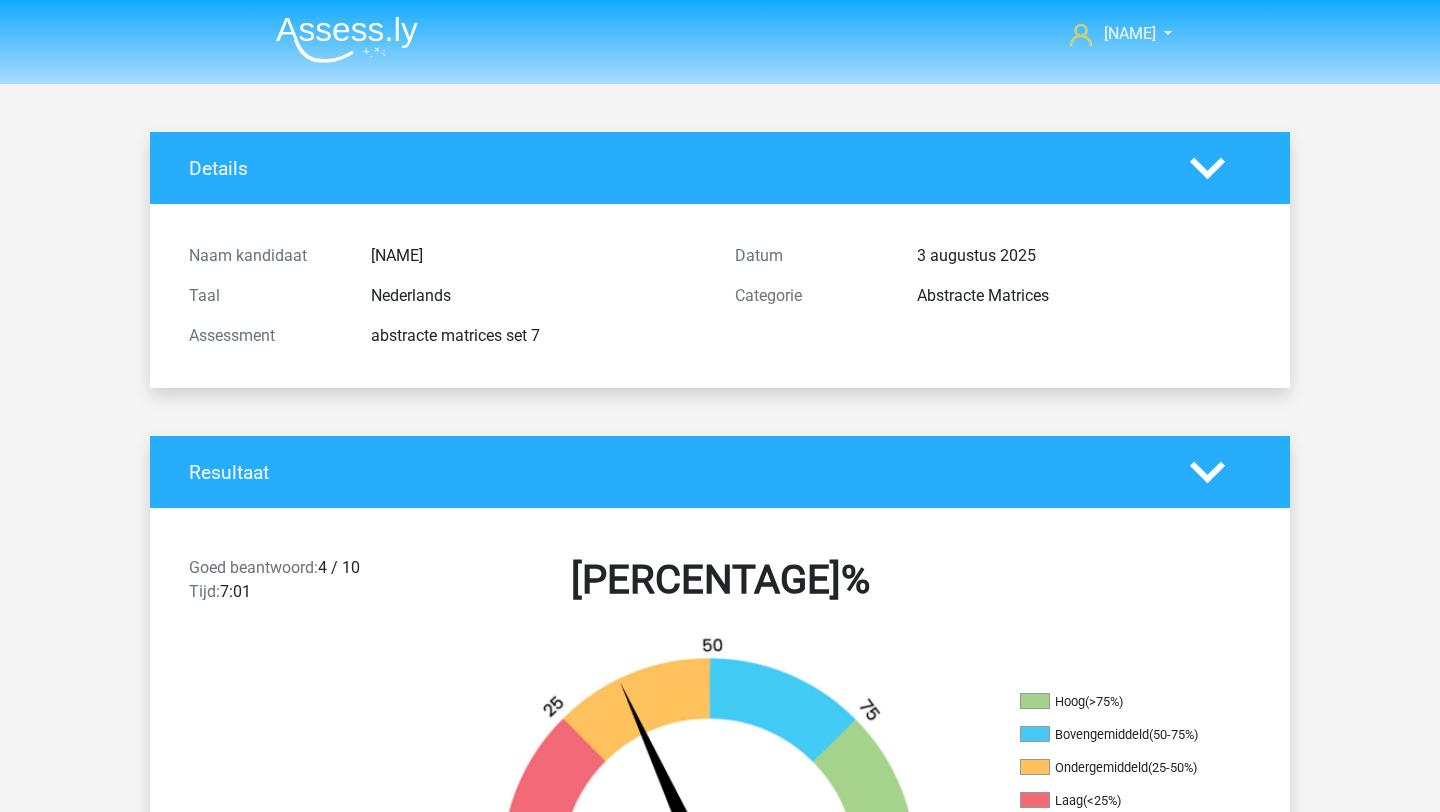 click on "Francis
francisgeurts2000@gmail.com" at bounding box center (720, 35) 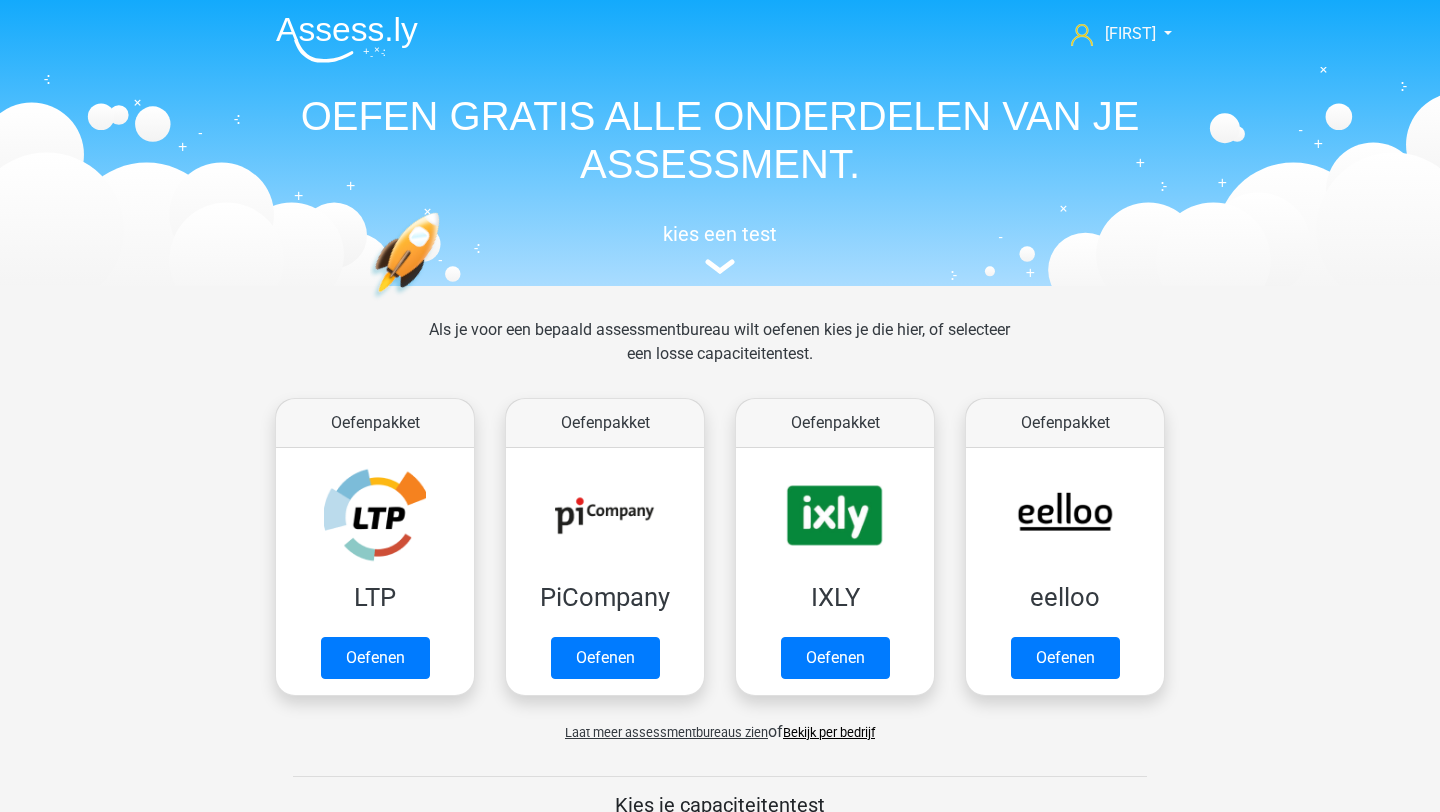 scroll, scrollTop: 0, scrollLeft: 0, axis: both 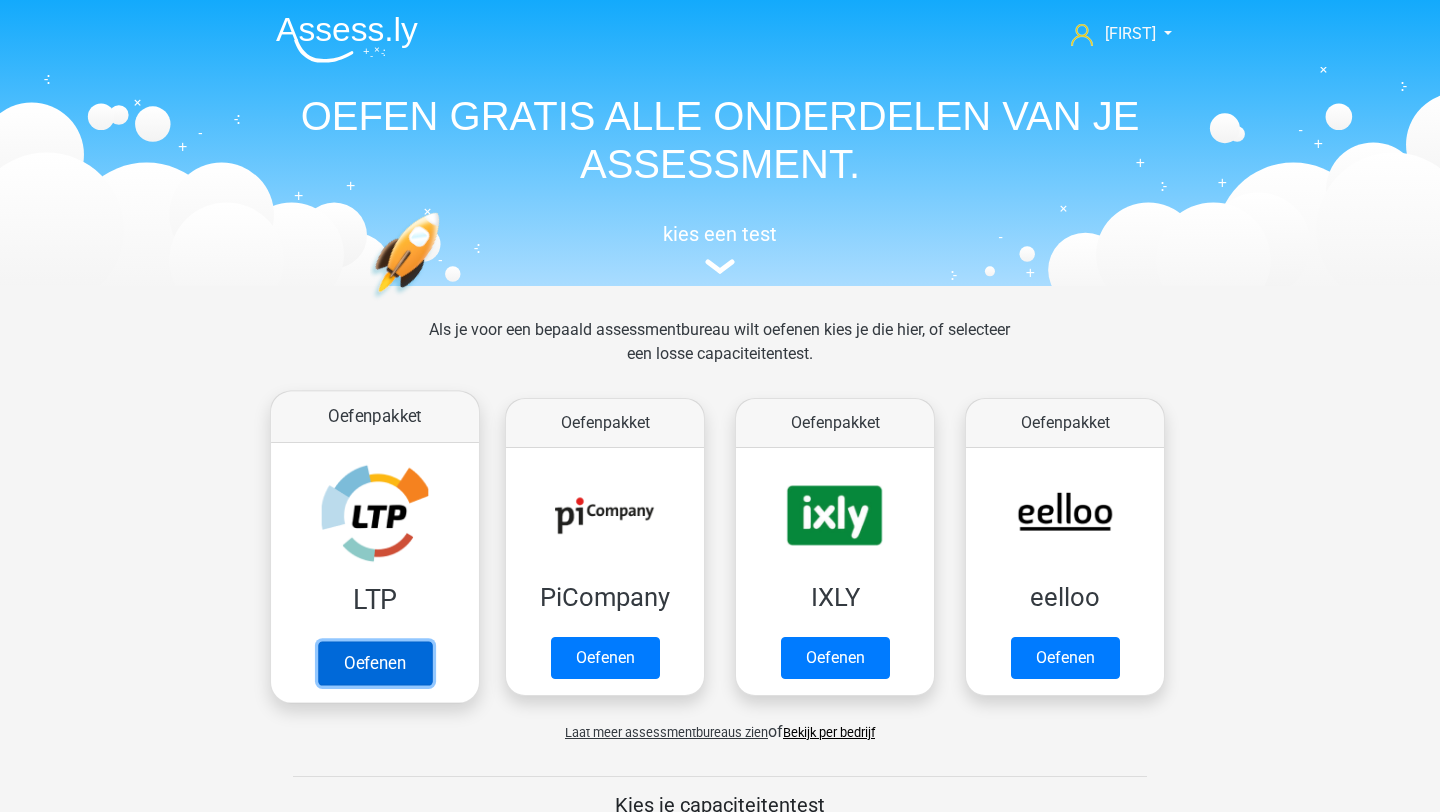 click on "Oefenen" at bounding box center (375, 663) 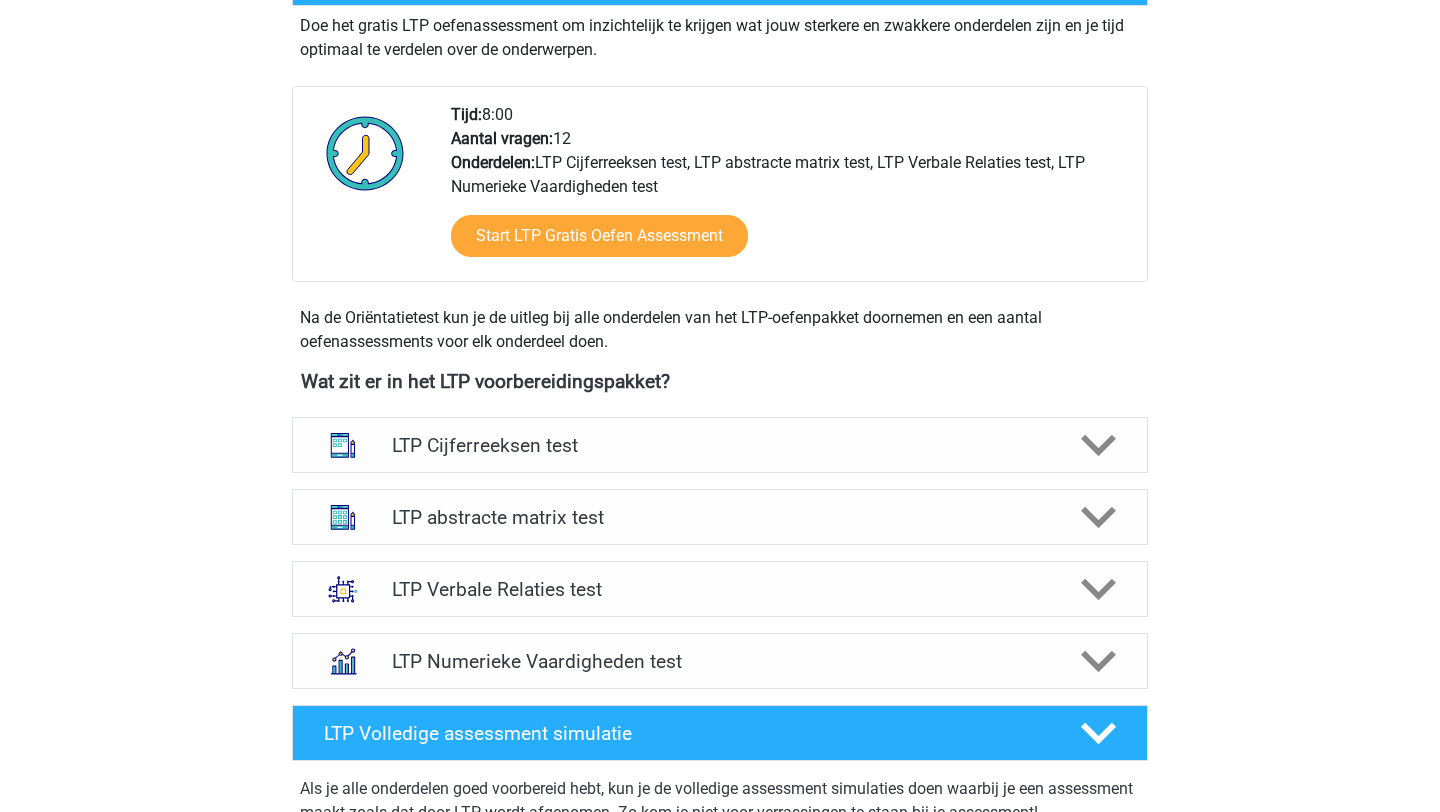 scroll, scrollTop: 435, scrollLeft: 0, axis: vertical 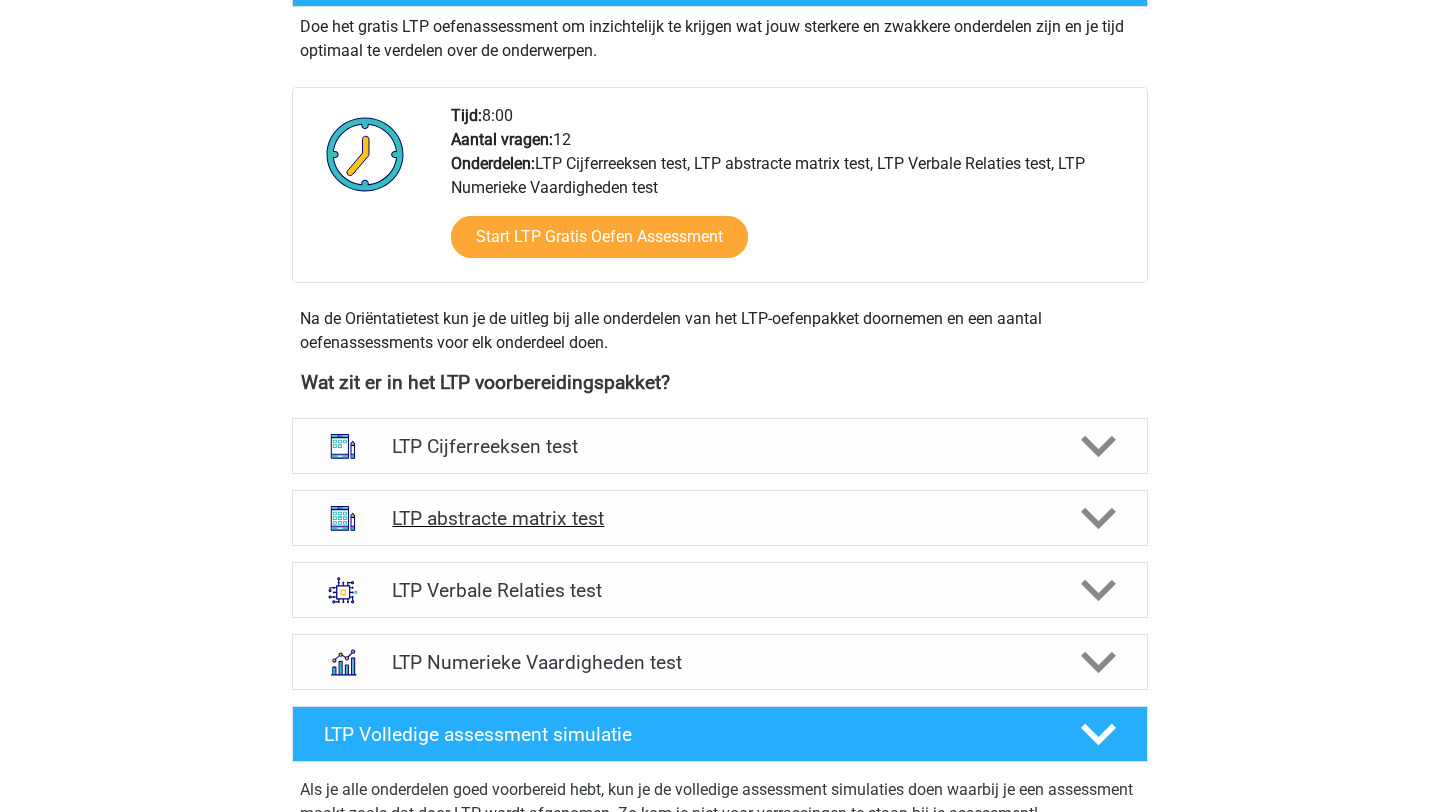 click on "LTP abstracte matrix test" at bounding box center (719, 518) 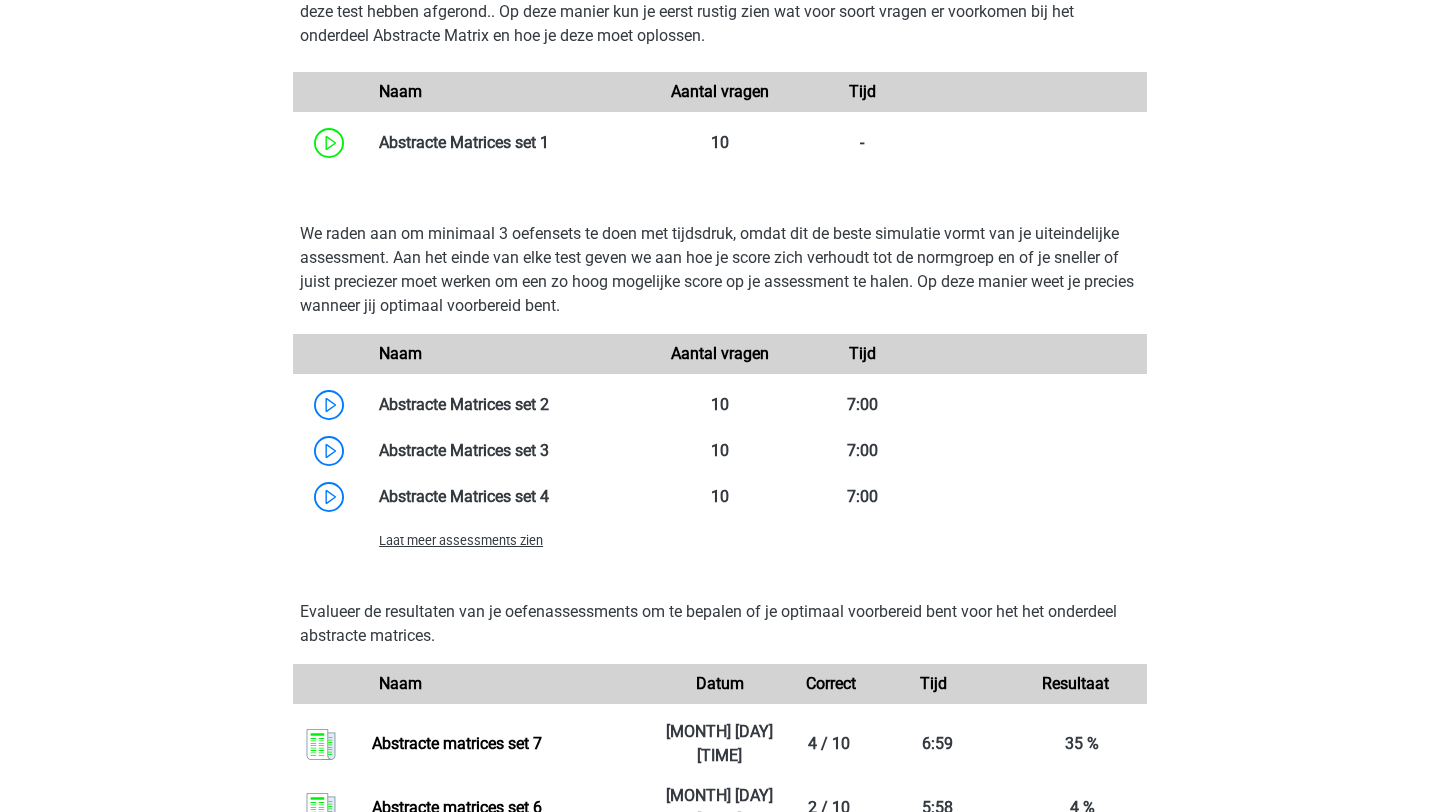 scroll, scrollTop: 1361, scrollLeft: 0, axis: vertical 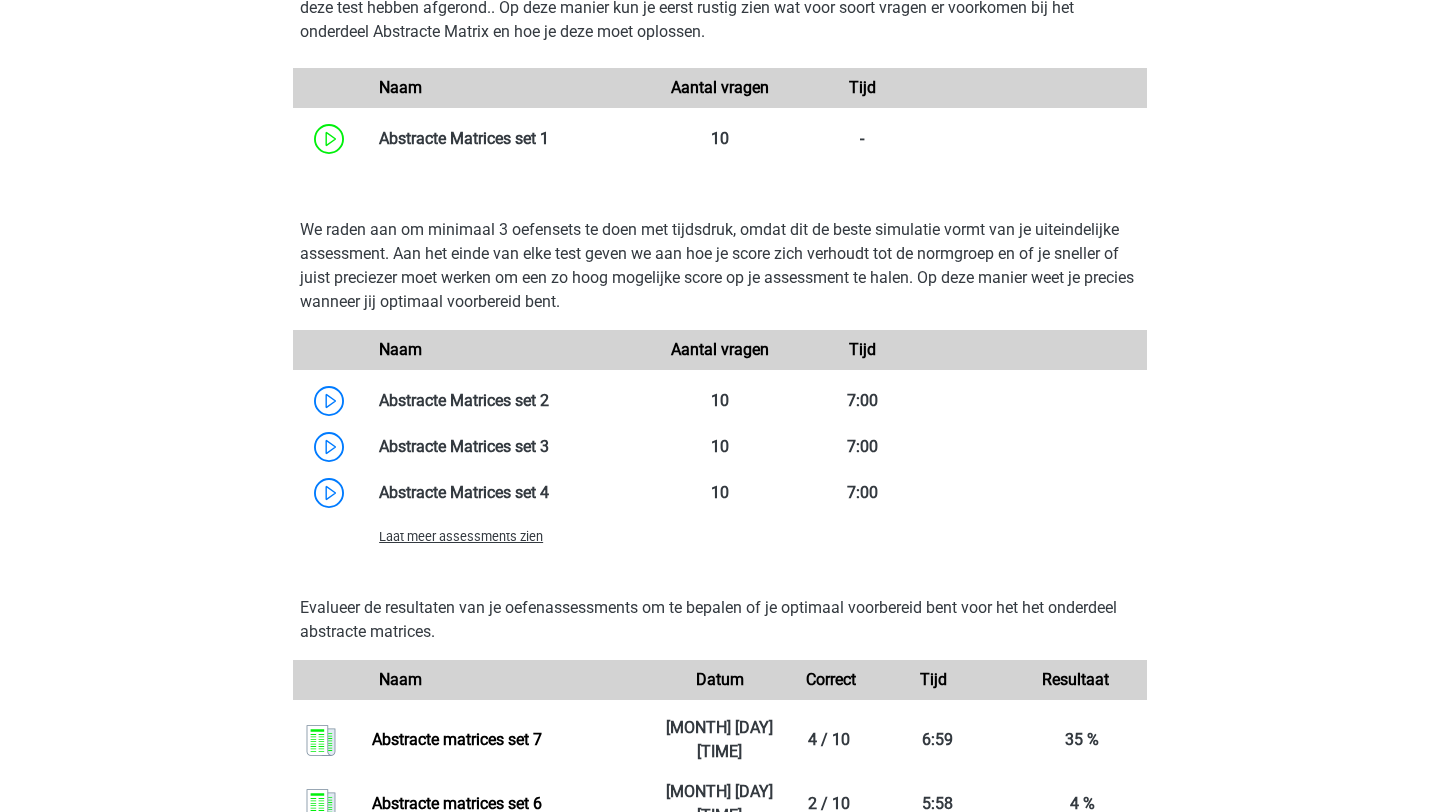 click on "Laat meer assessments zien" at bounding box center (720, 536) 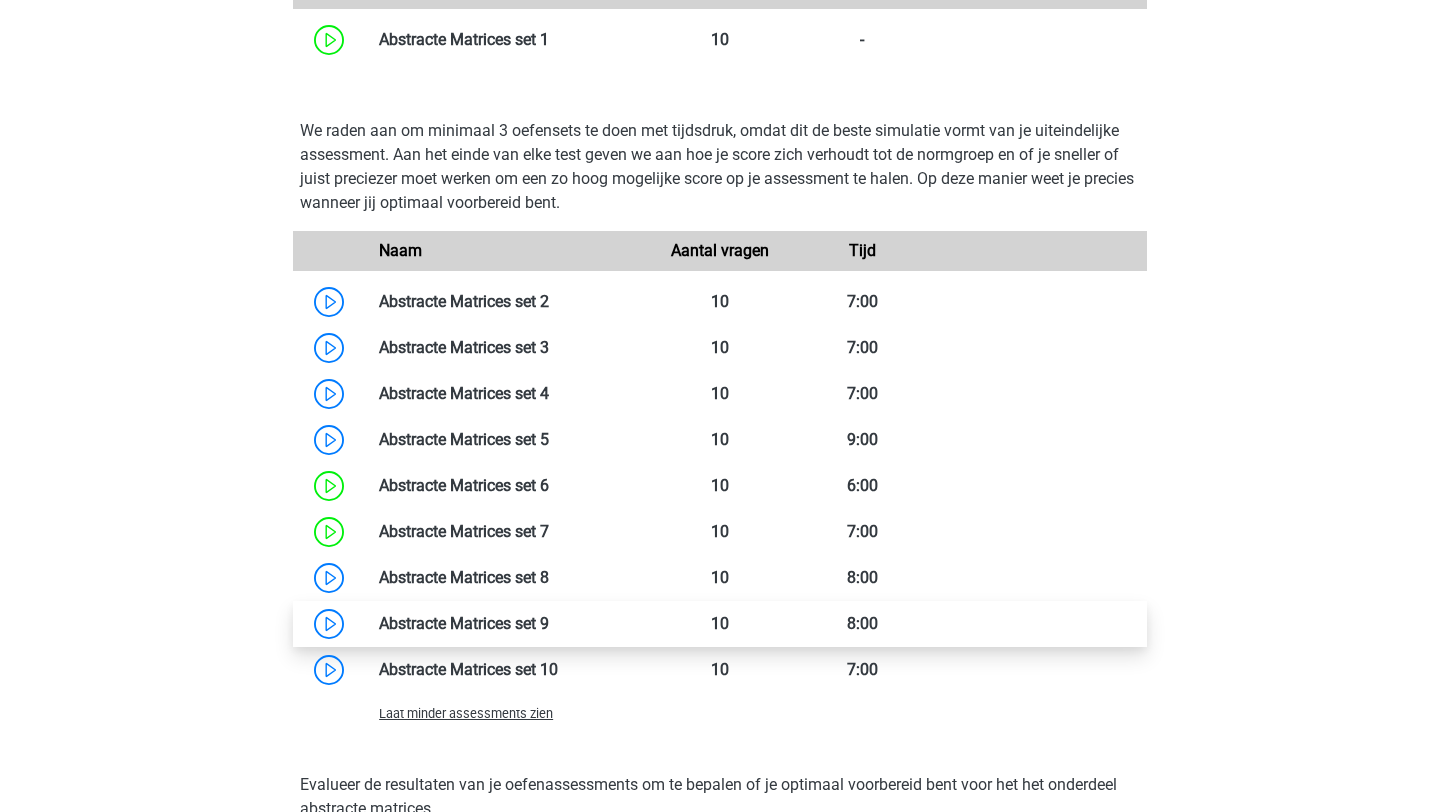 scroll, scrollTop: 1459, scrollLeft: 0, axis: vertical 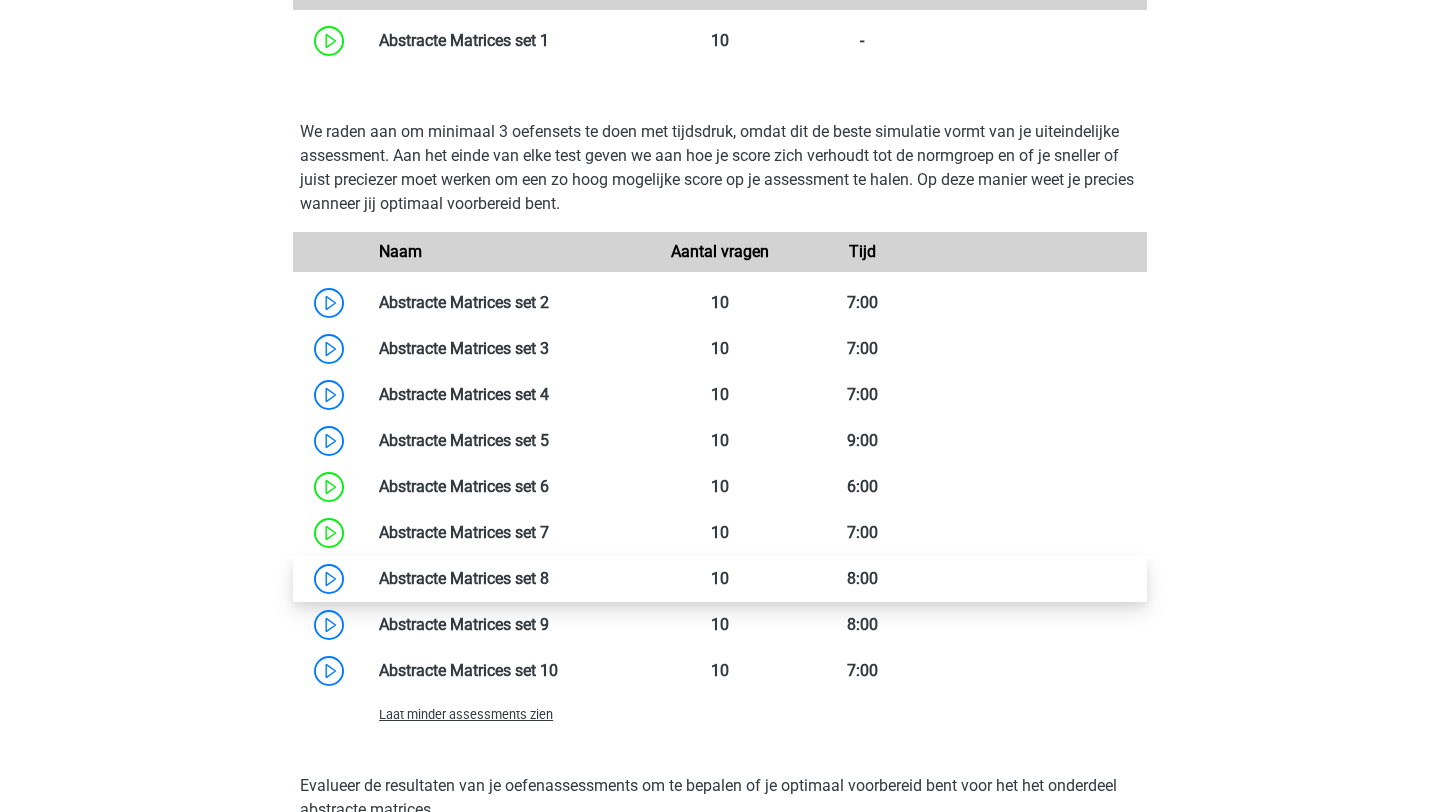 click at bounding box center (549, 578) 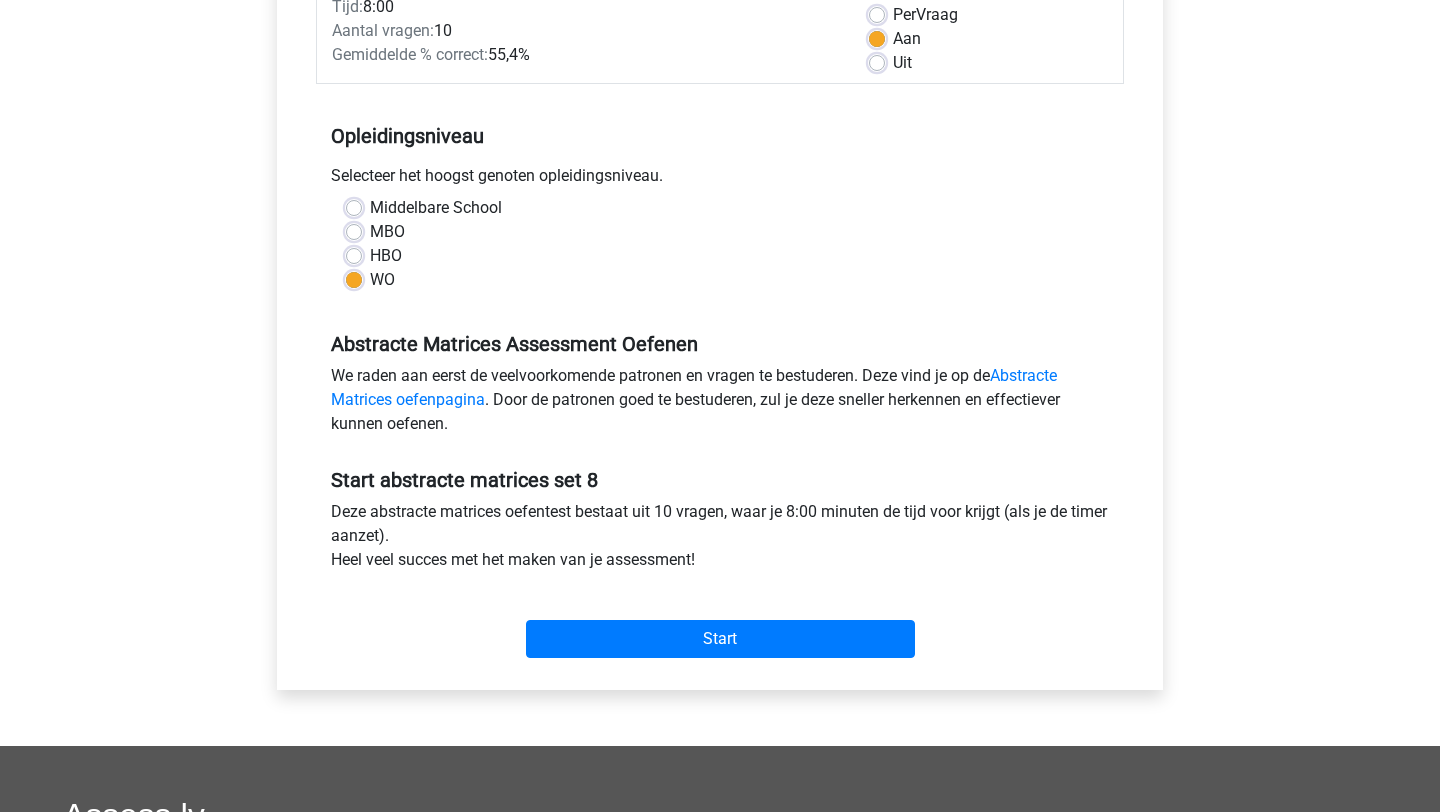 scroll, scrollTop: 307, scrollLeft: 0, axis: vertical 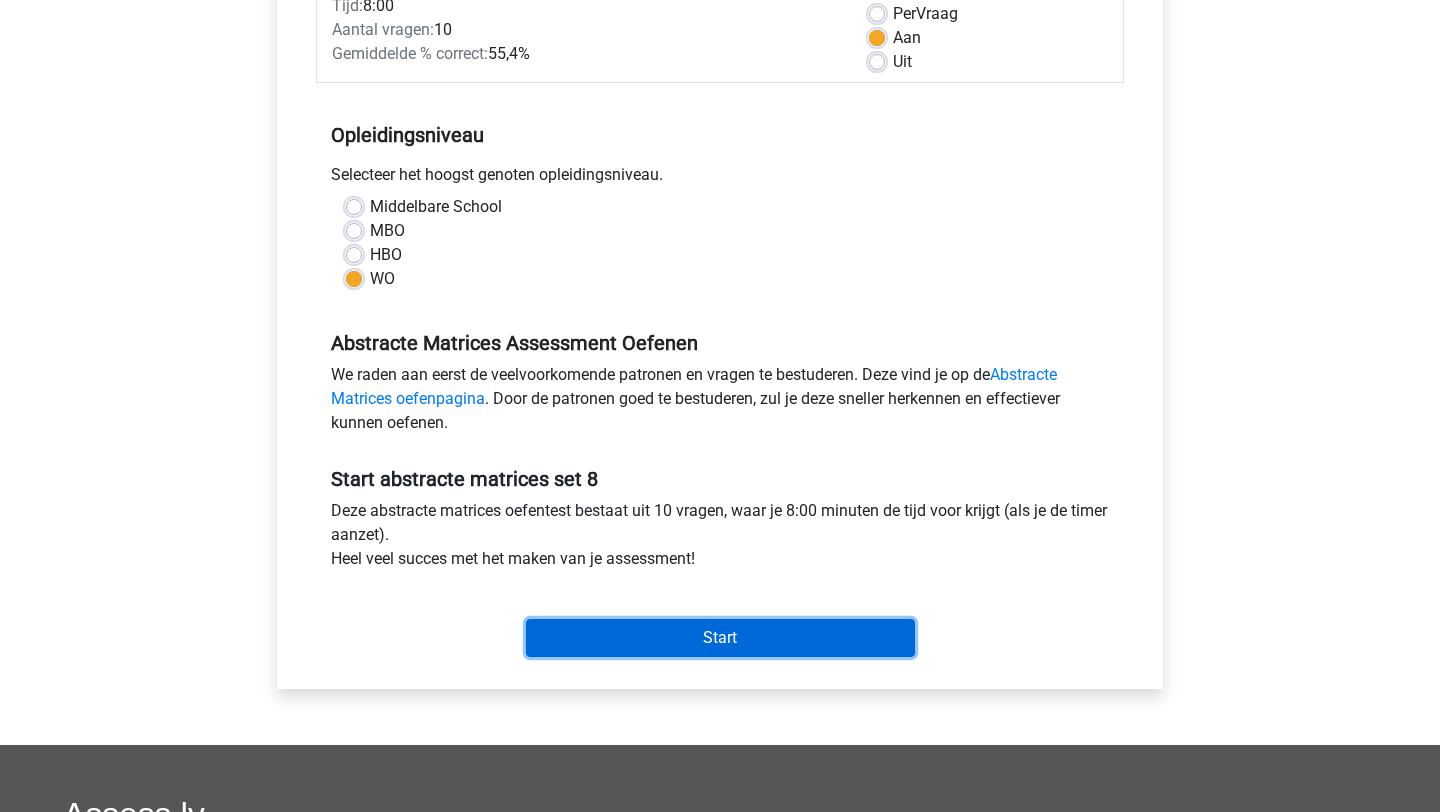 click on "Start" at bounding box center [720, 638] 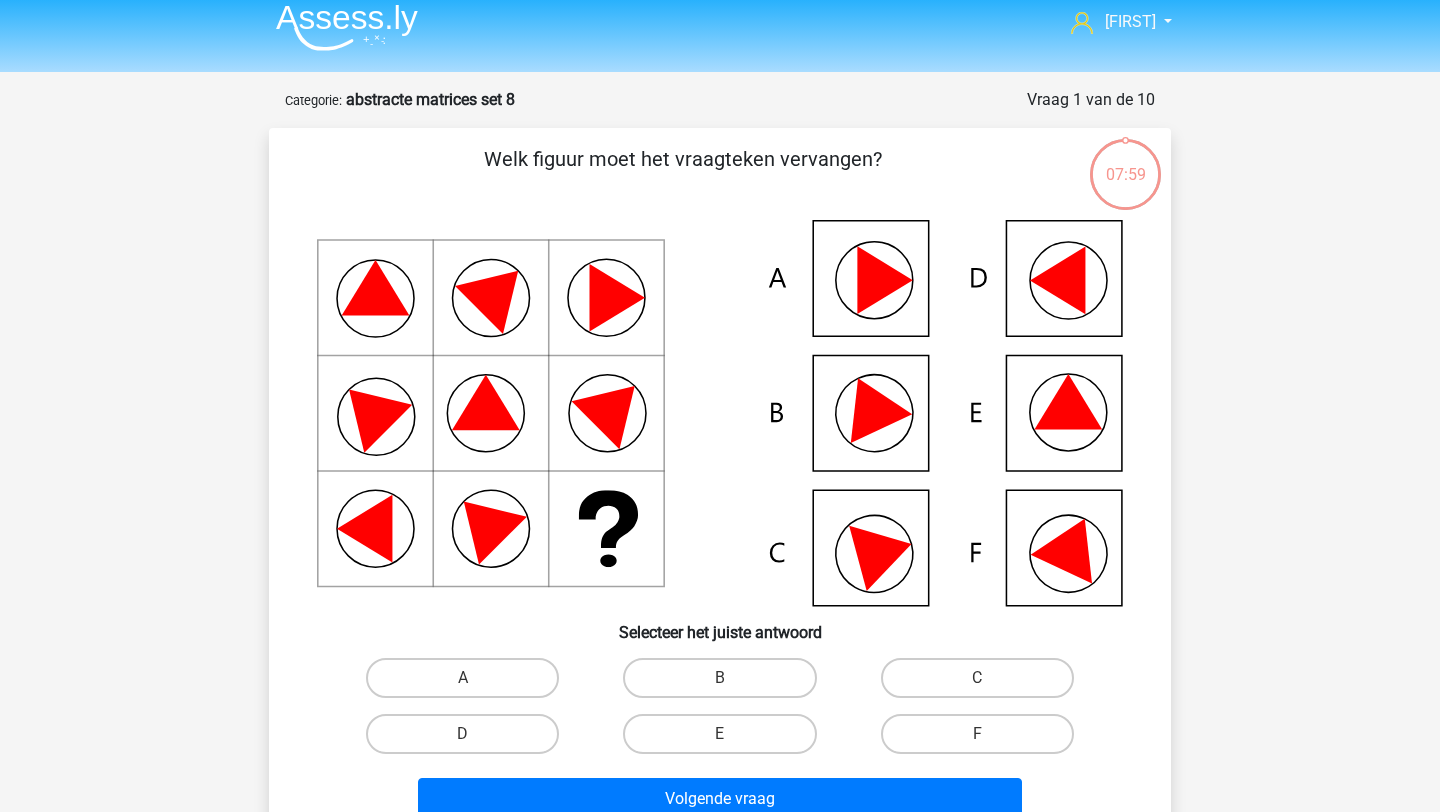 scroll, scrollTop: 33, scrollLeft: 0, axis: vertical 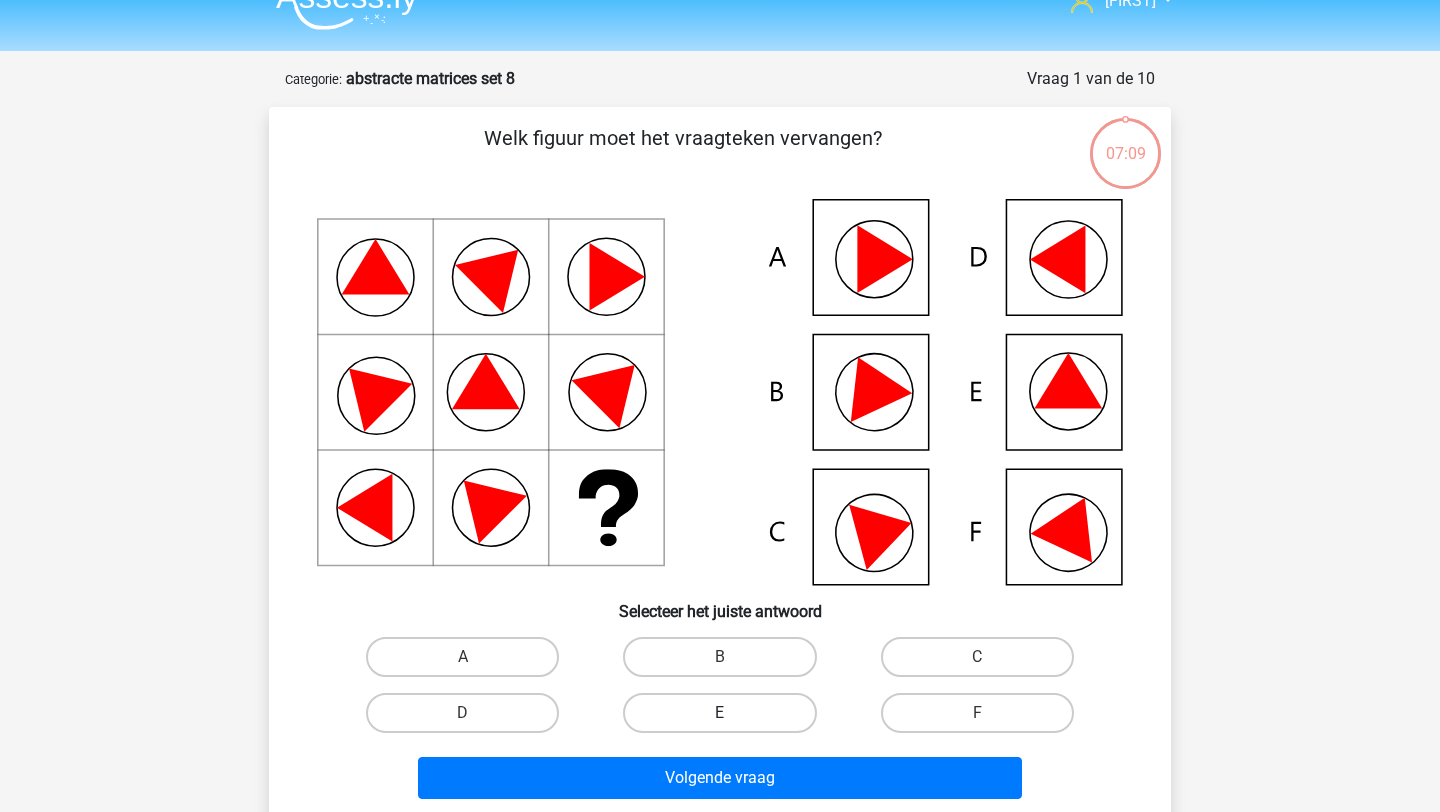 click on "E" at bounding box center [719, 713] 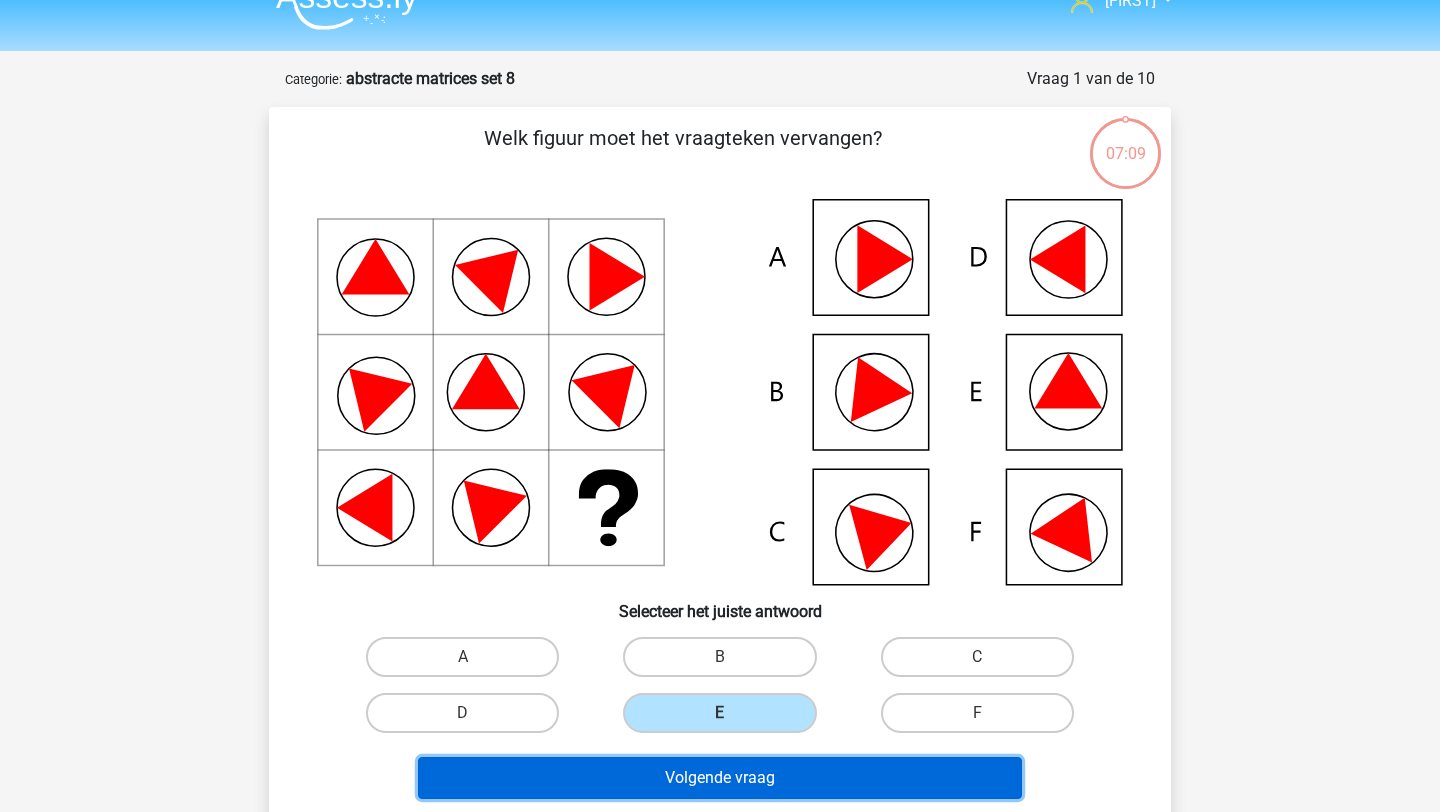 click on "Volgende vraag" at bounding box center [720, 778] 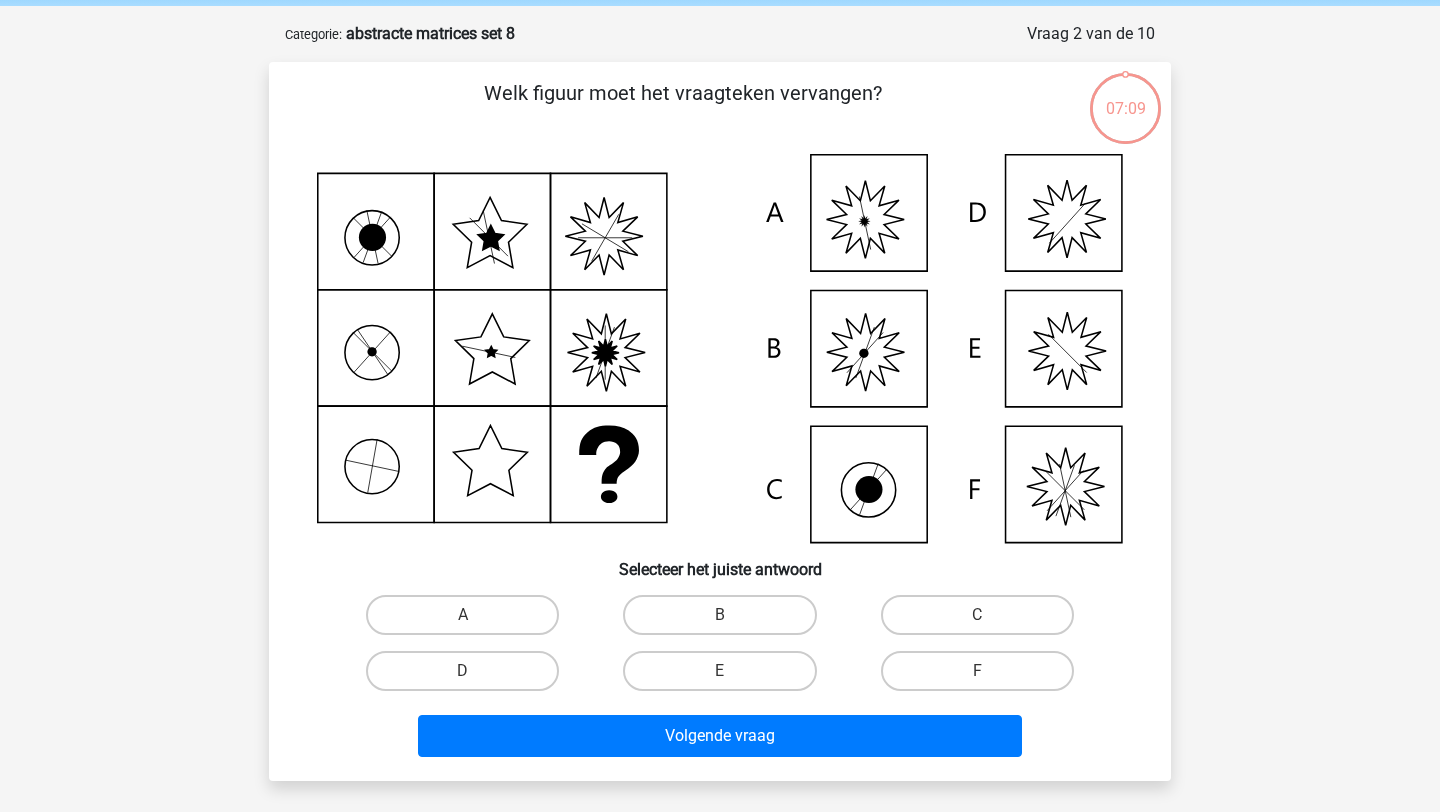 scroll, scrollTop: 100, scrollLeft: 0, axis: vertical 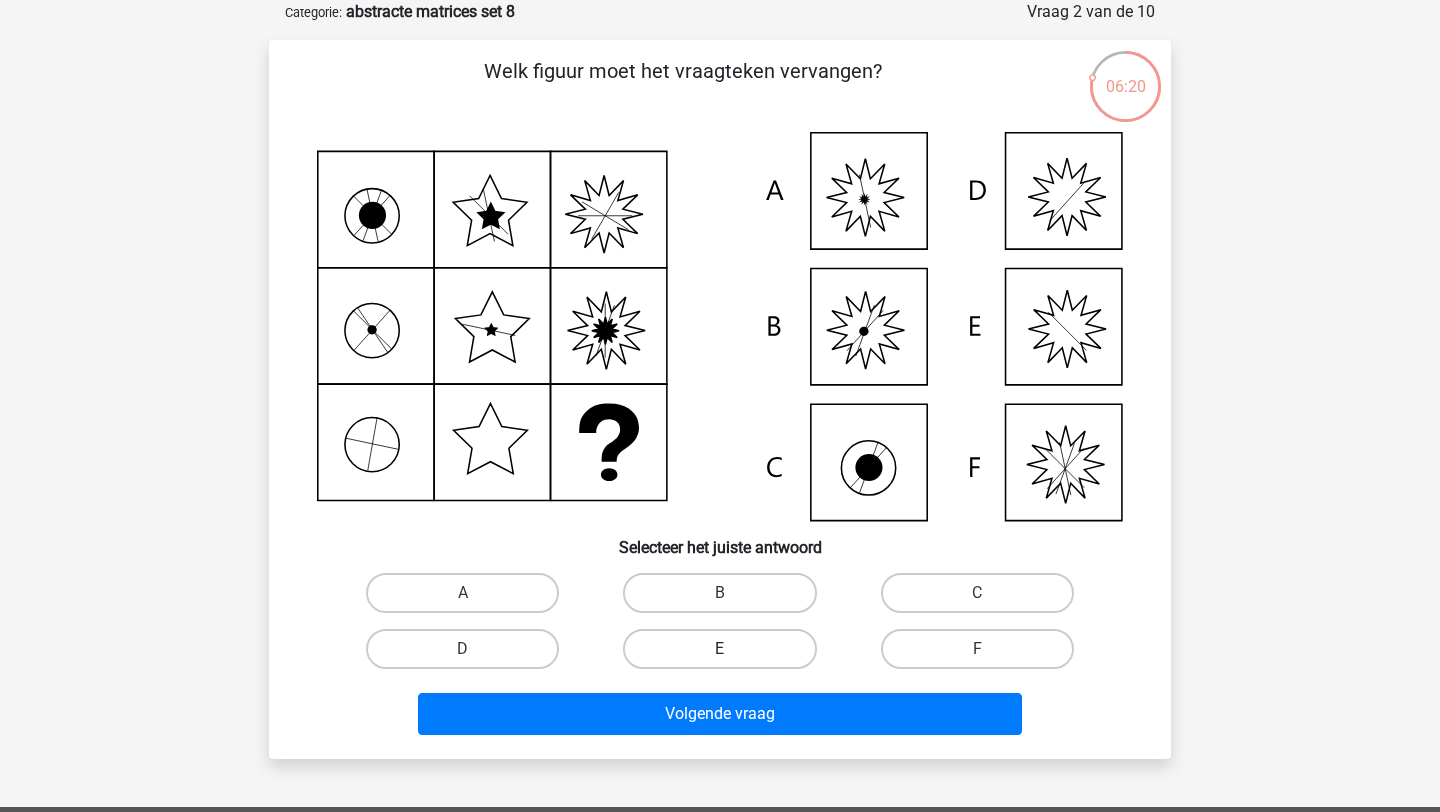 click on "E" at bounding box center (719, 649) 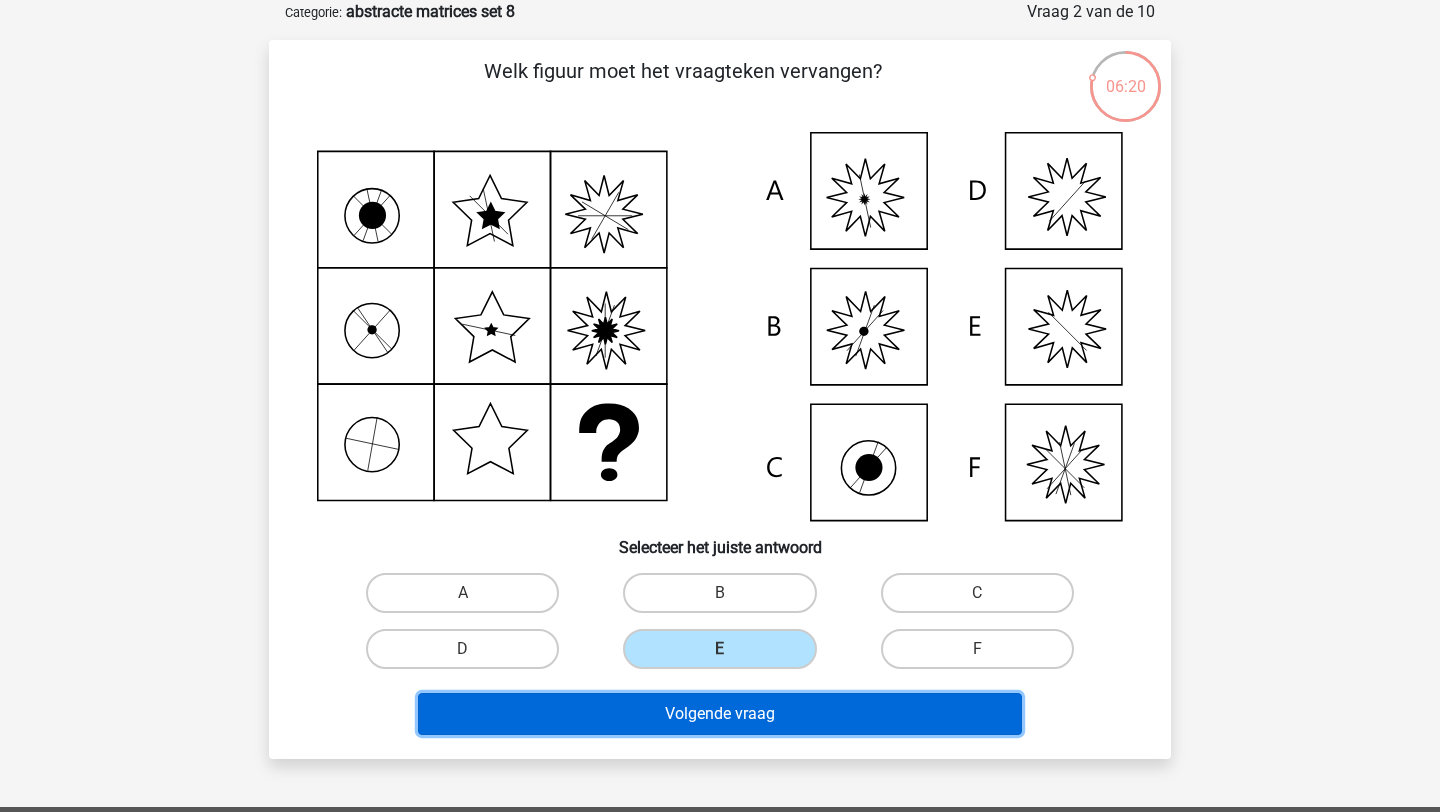 click on "Volgende vraag" at bounding box center (720, 714) 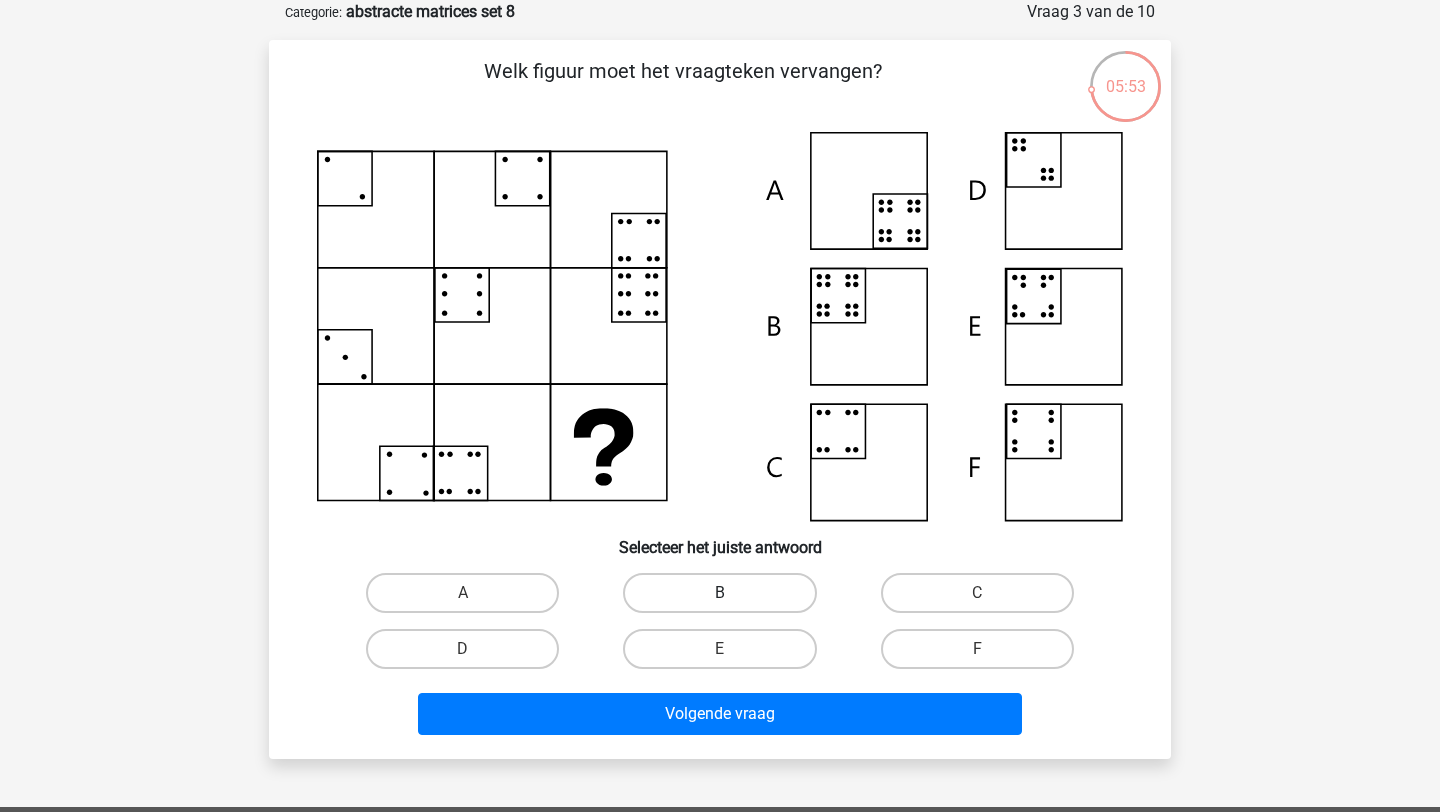click on "B" at bounding box center (719, 593) 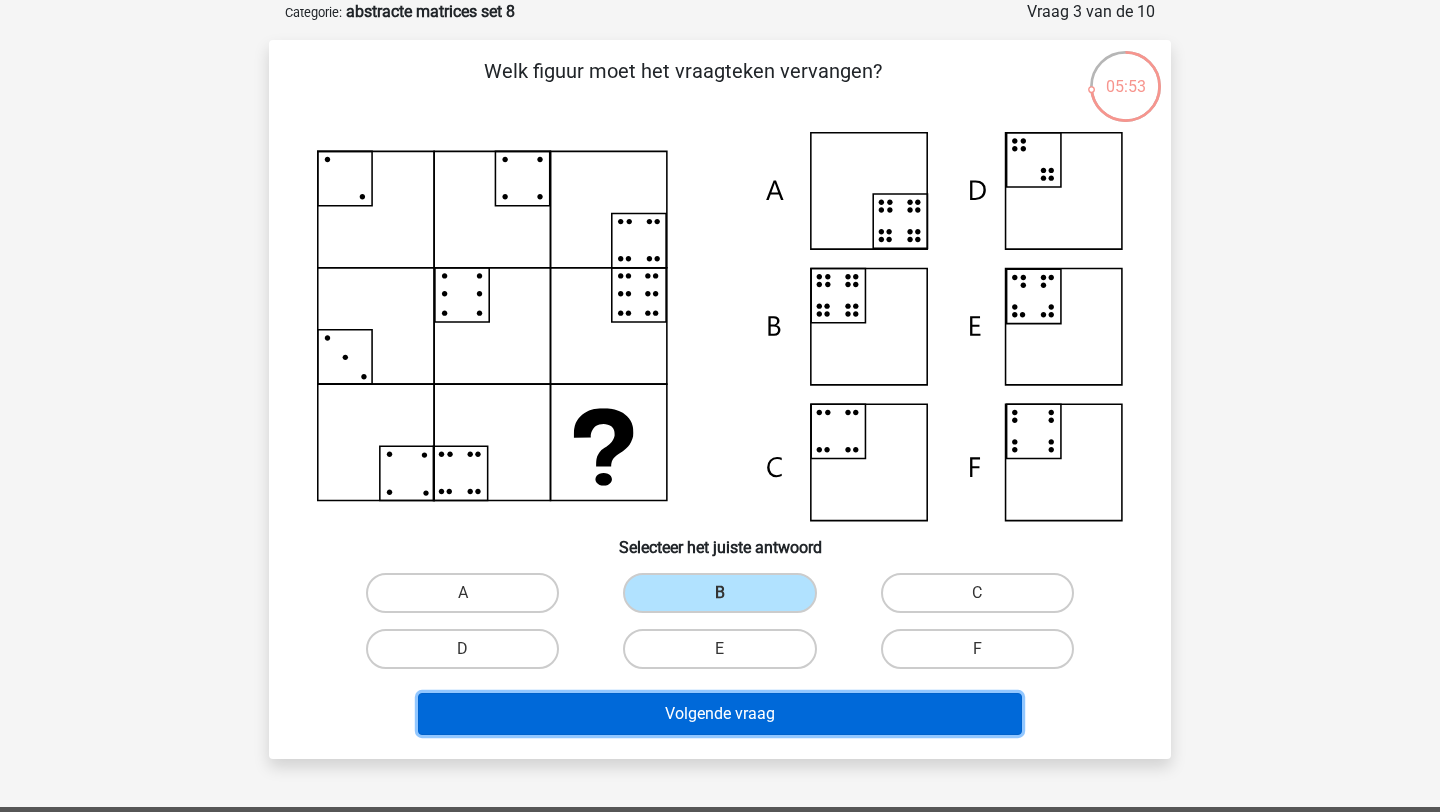 click on "Volgende vraag" at bounding box center [720, 714] 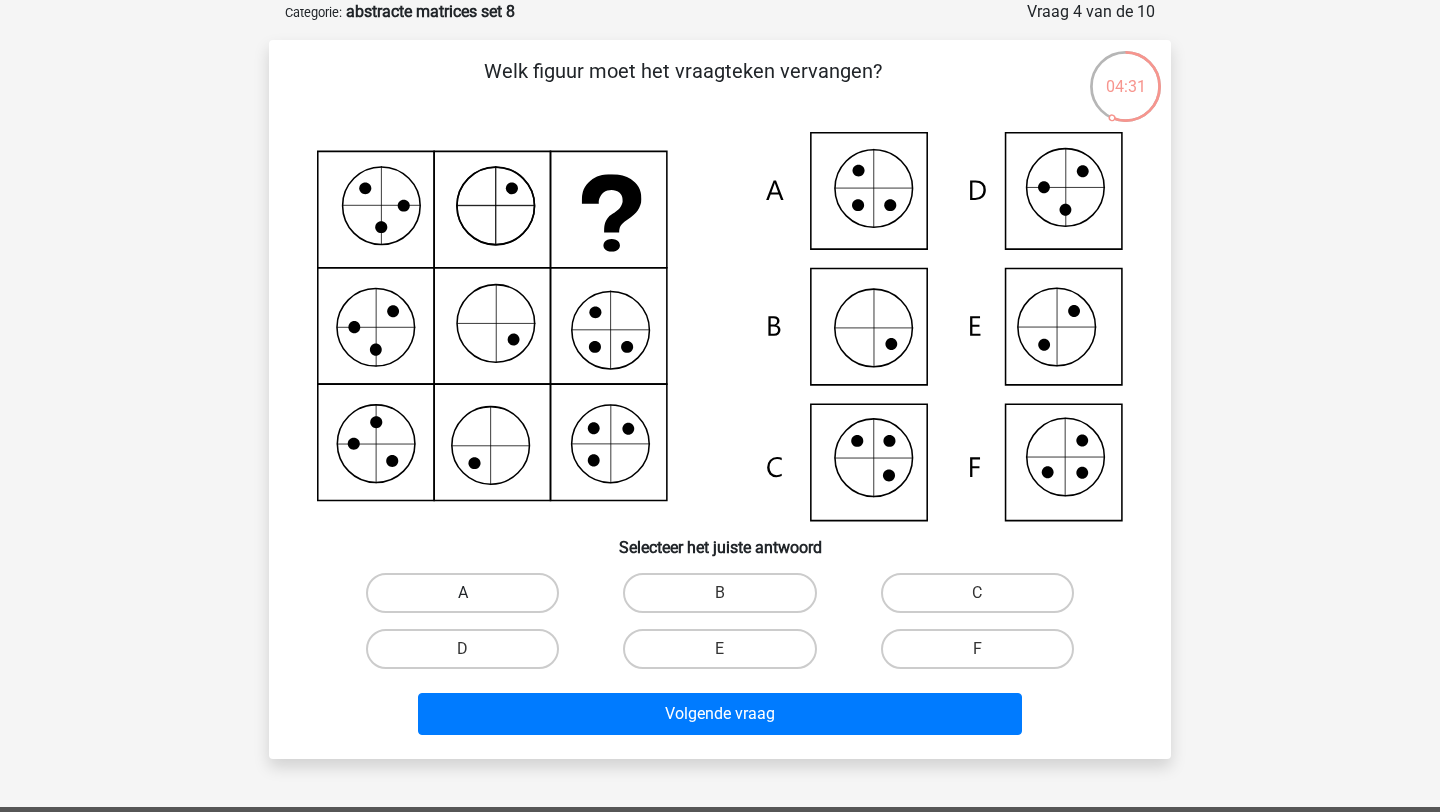 click on "A" at bounding box center [462, 593] 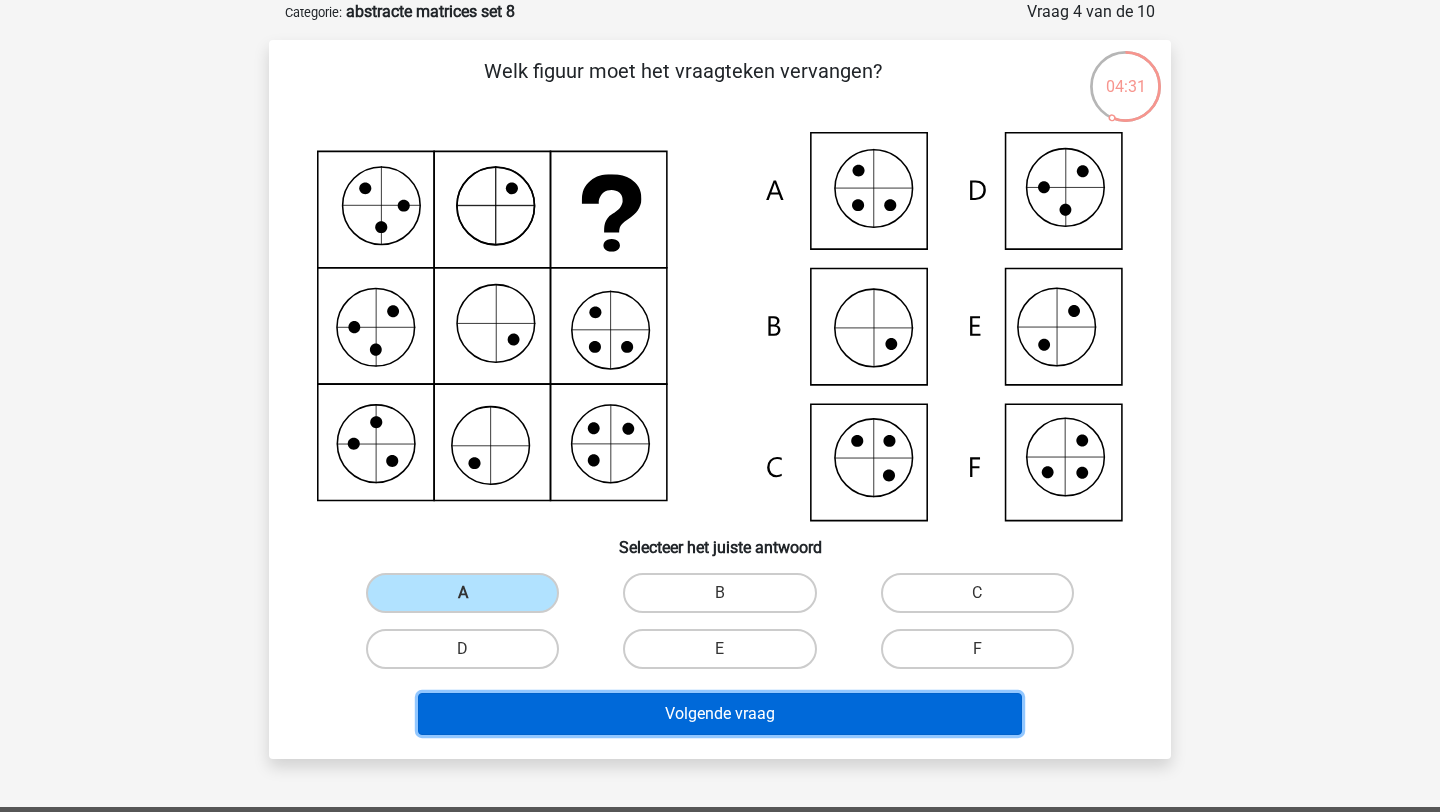 click on "Volgende vraag" at bounding box center [720, 714] 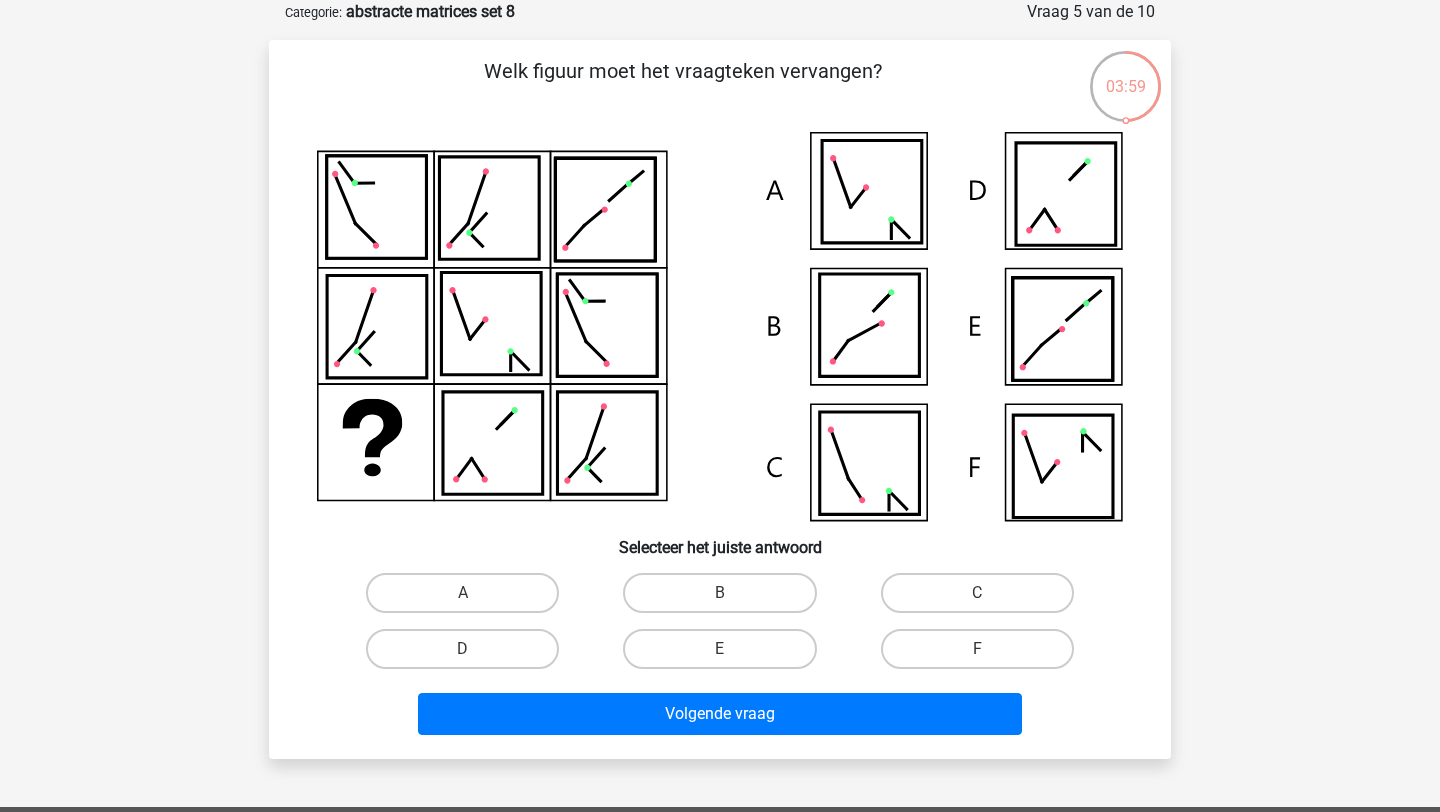 click on "A" at bounding box center (462, 593) 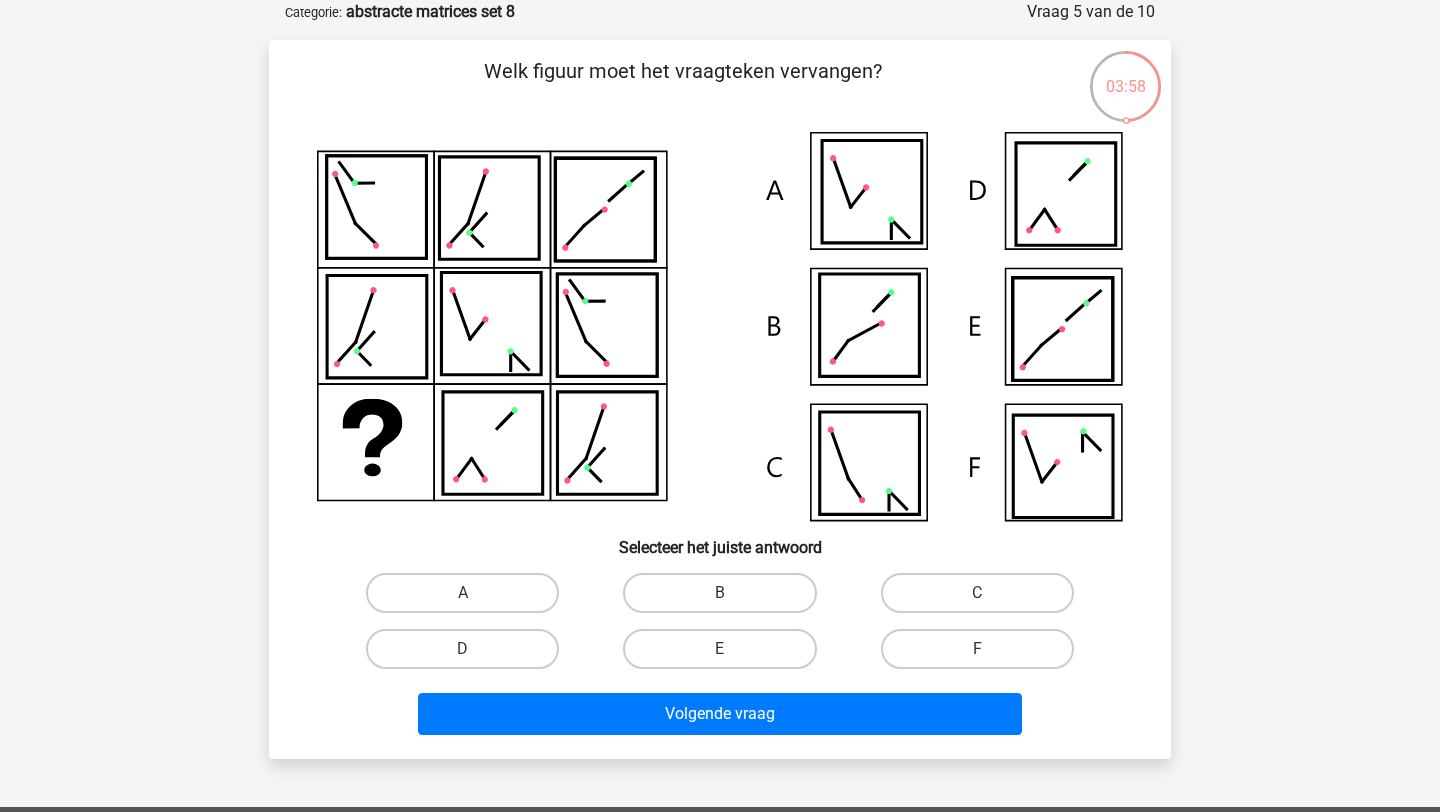 click on "A" at bounding box center [462, 593] 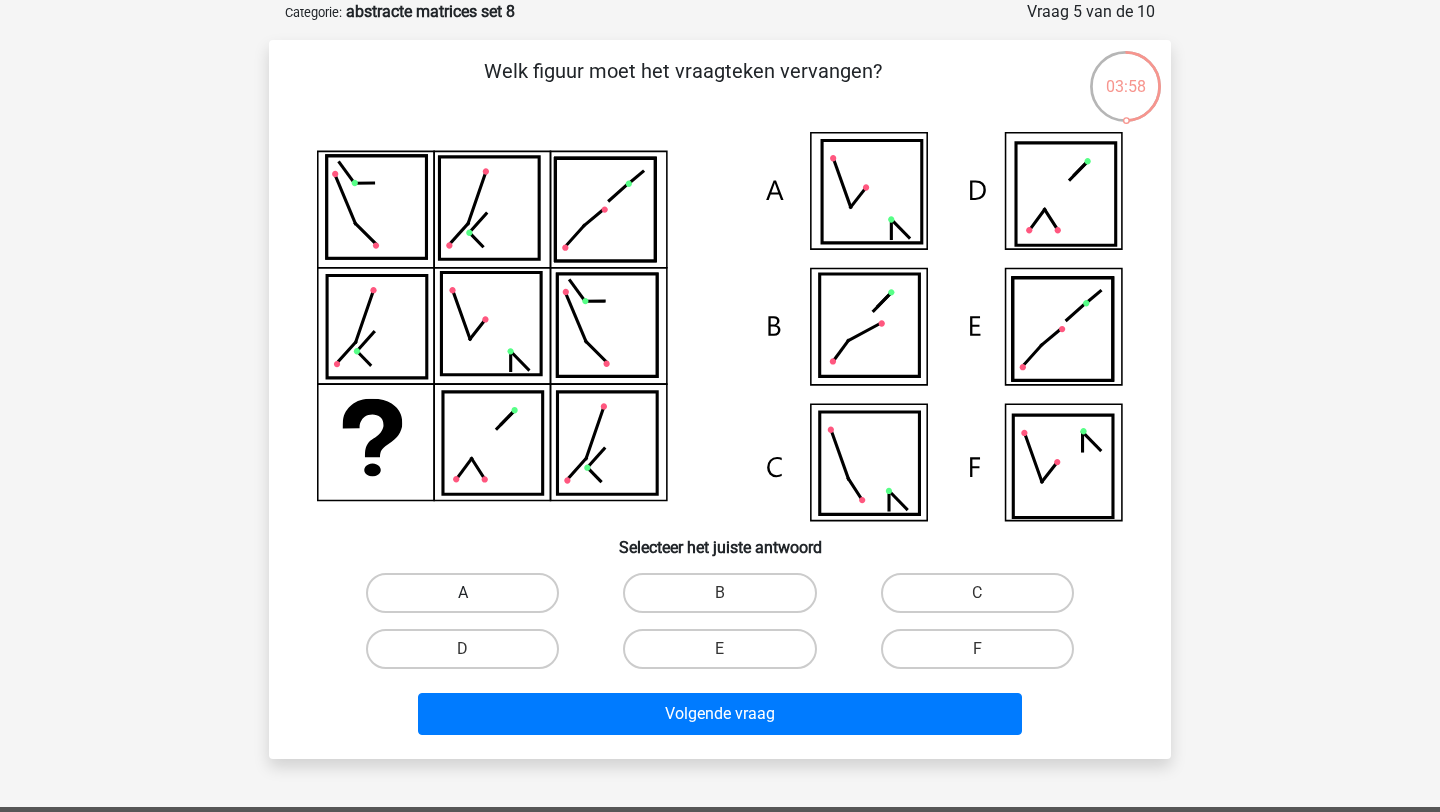 click on "A" at bounding box center (462, 593) 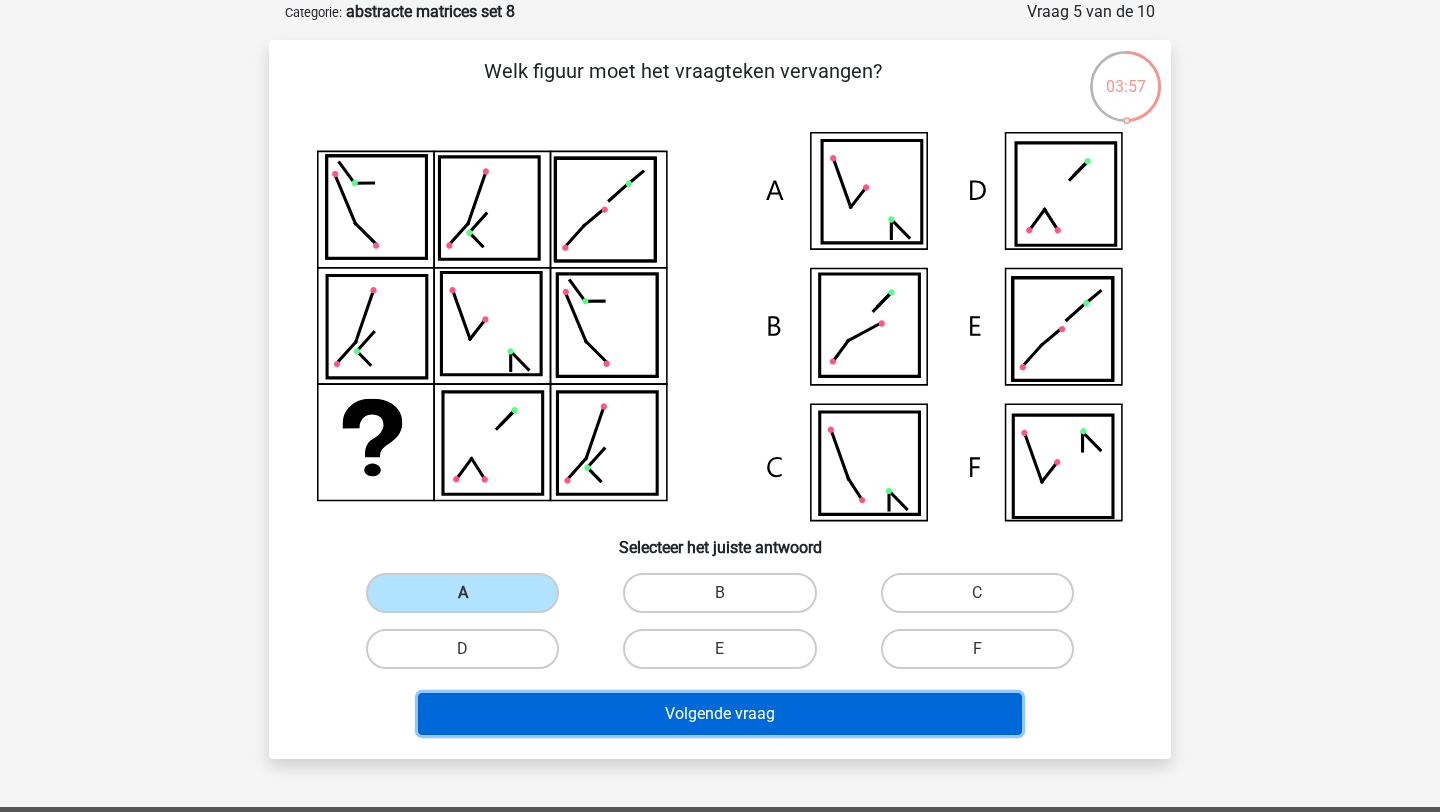 click on "Volgende vraag" at bounding box center (720, 714) 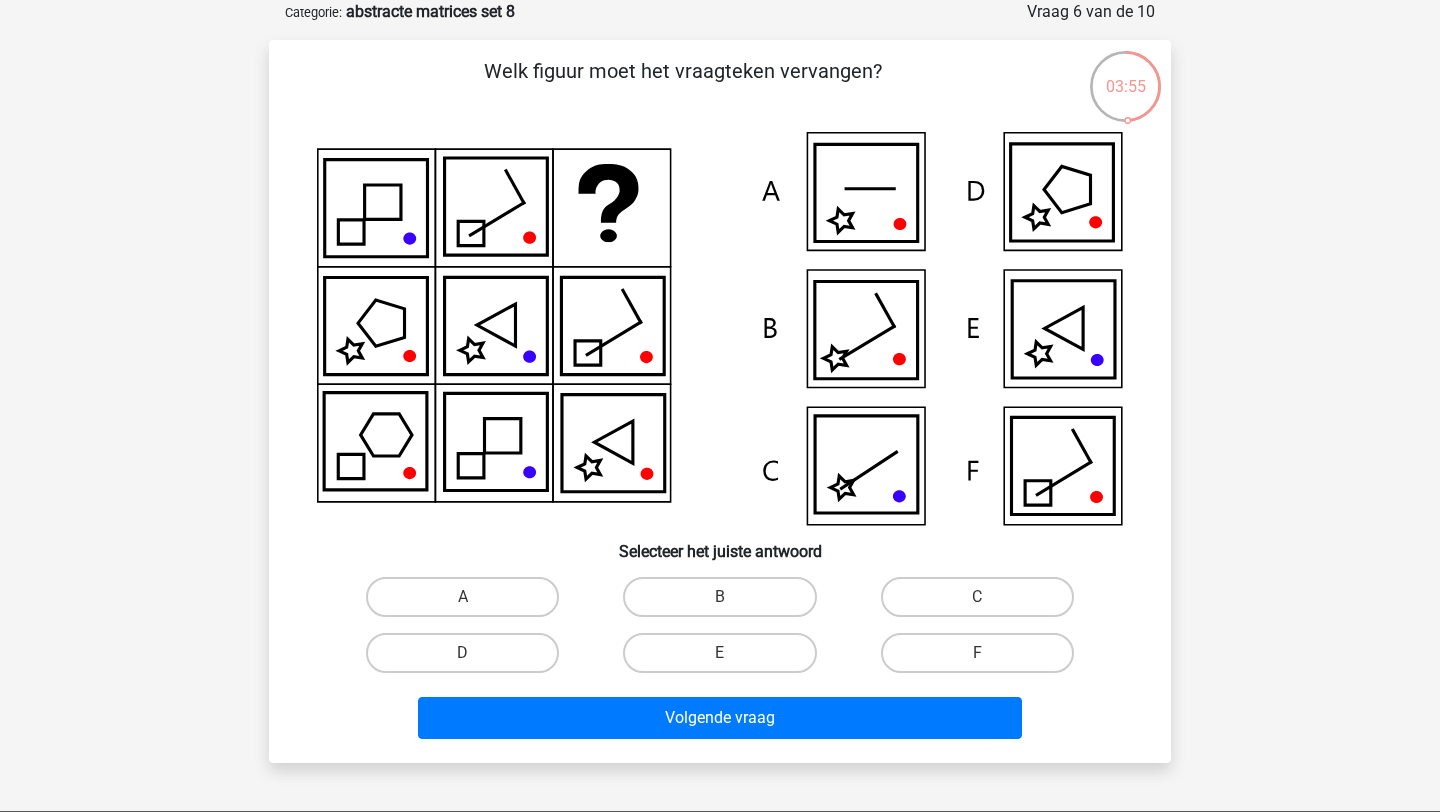 scroll, scrollTop: 101, scrollLeft: 0, axis: vertical 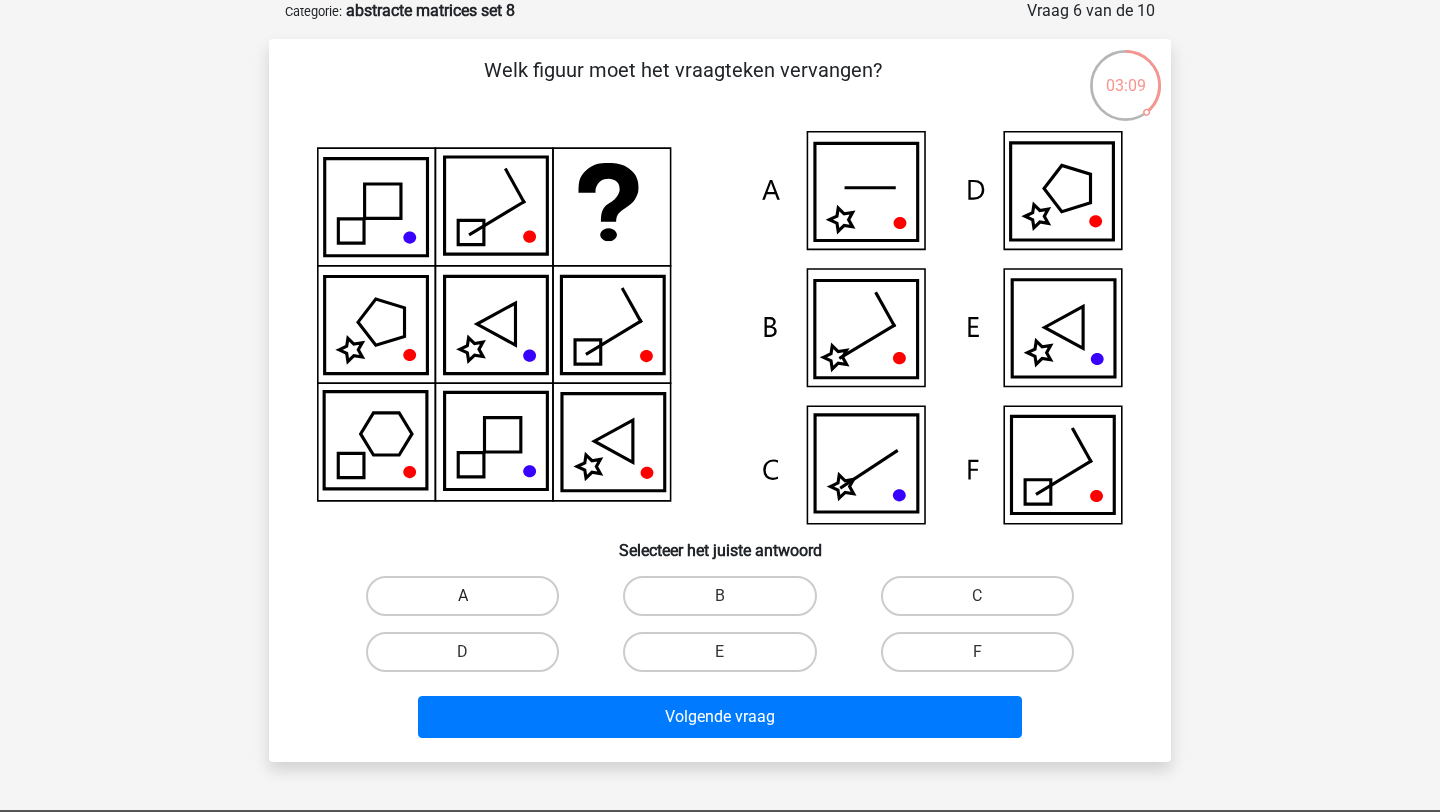 click on "A" at bounding box center (462, 596) 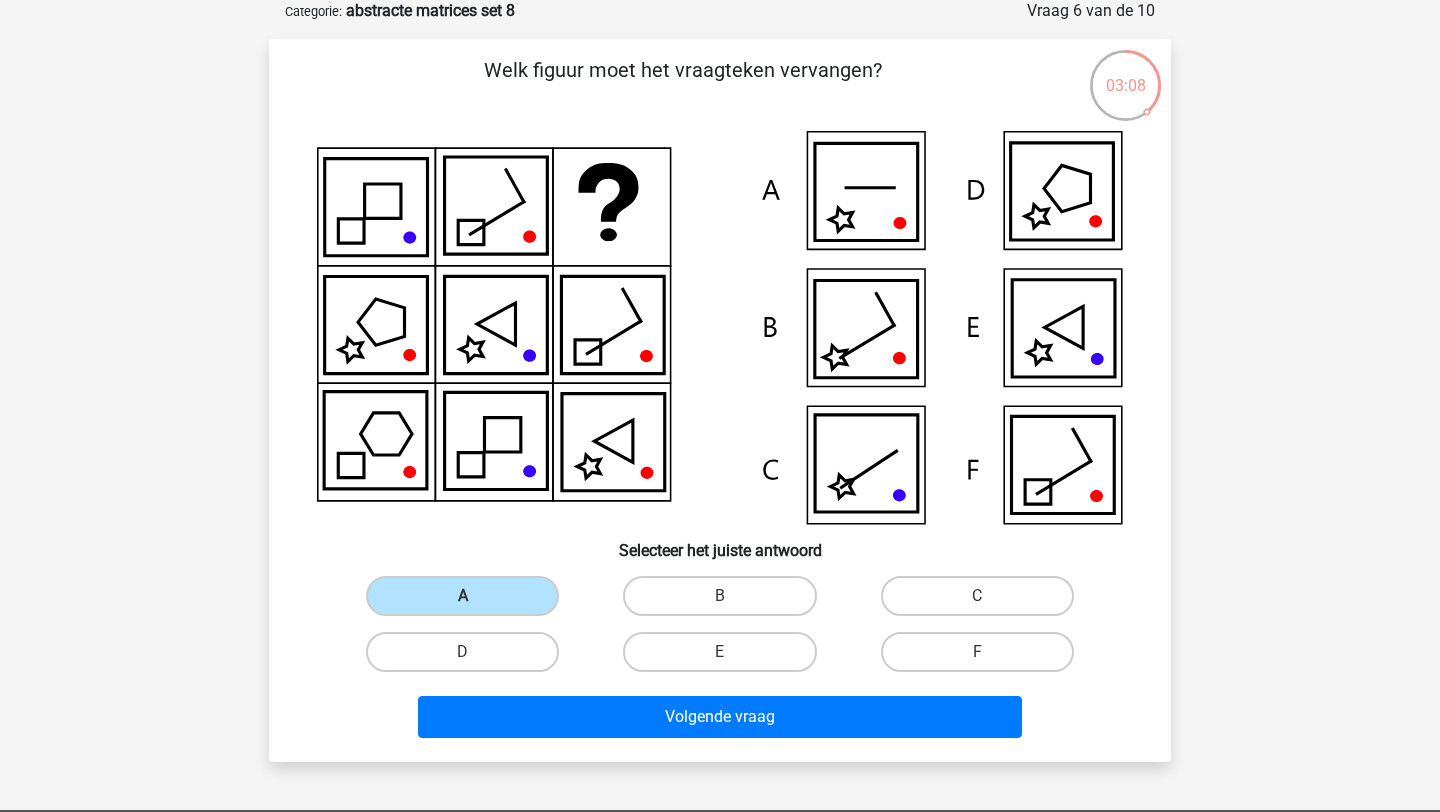 click on "Volgende vraag" at bounding box center (720, 713) 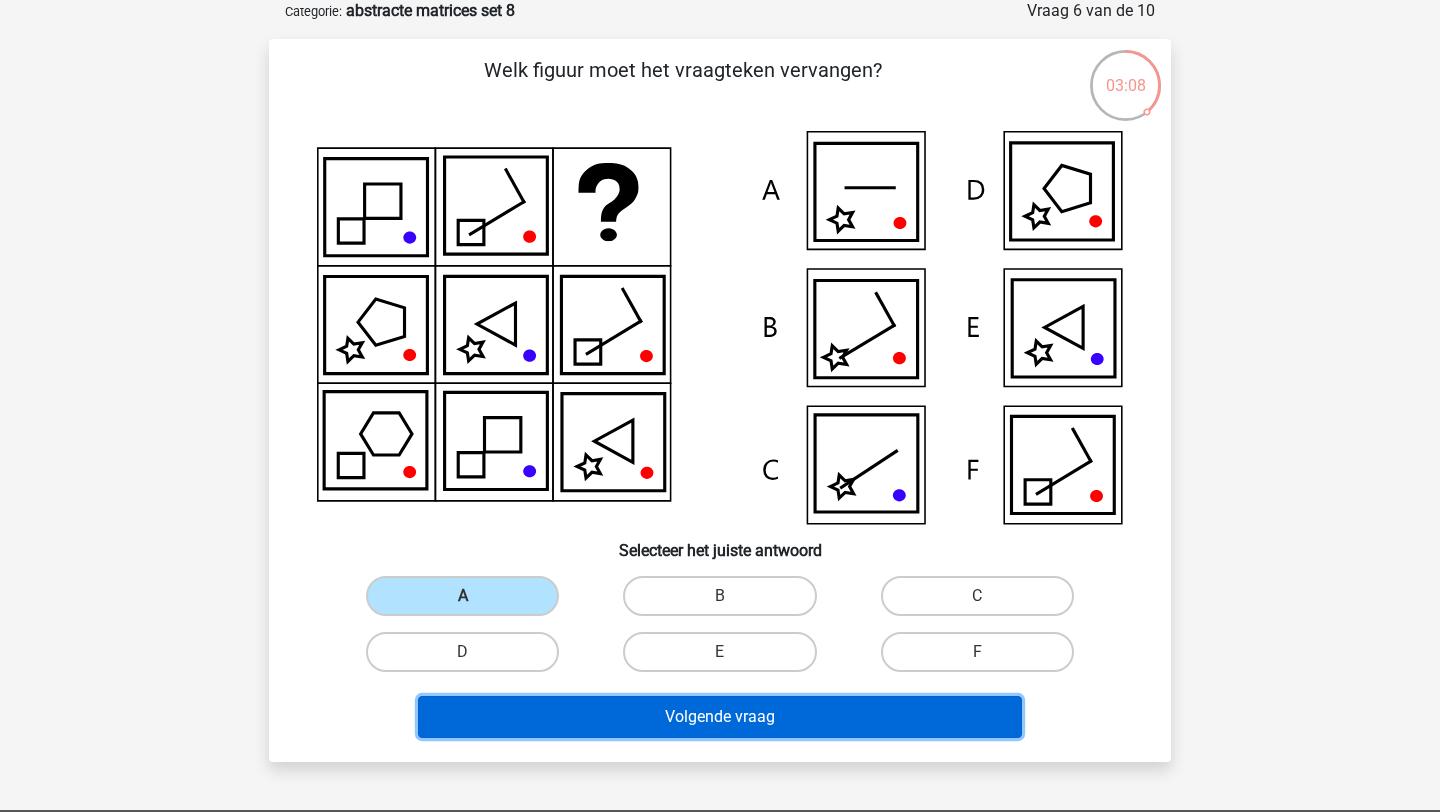 click on "Volgende vraag" at bounding box center [720, 717] 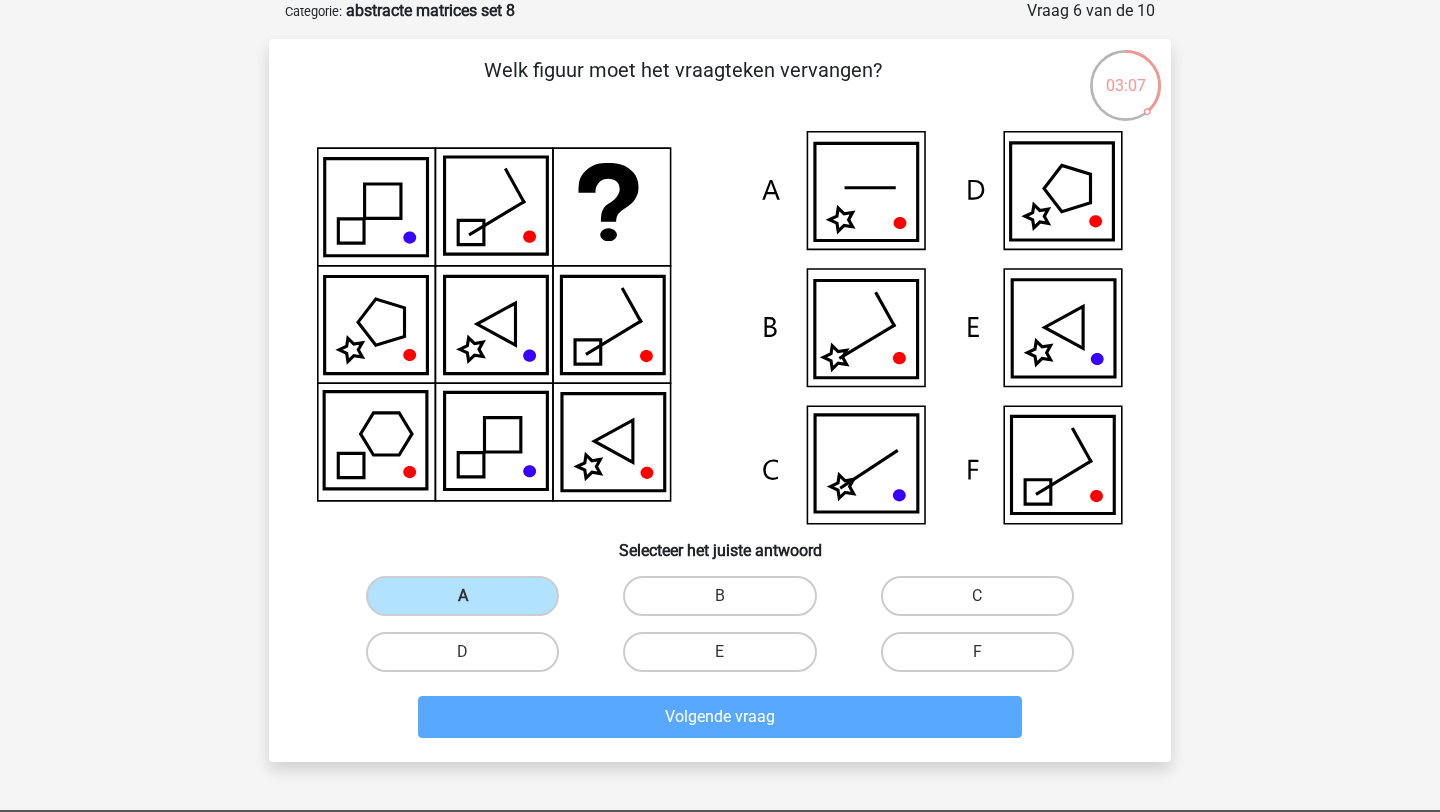 scroll, scrollTop: 100, scrollLeft: 0, axis: vertical 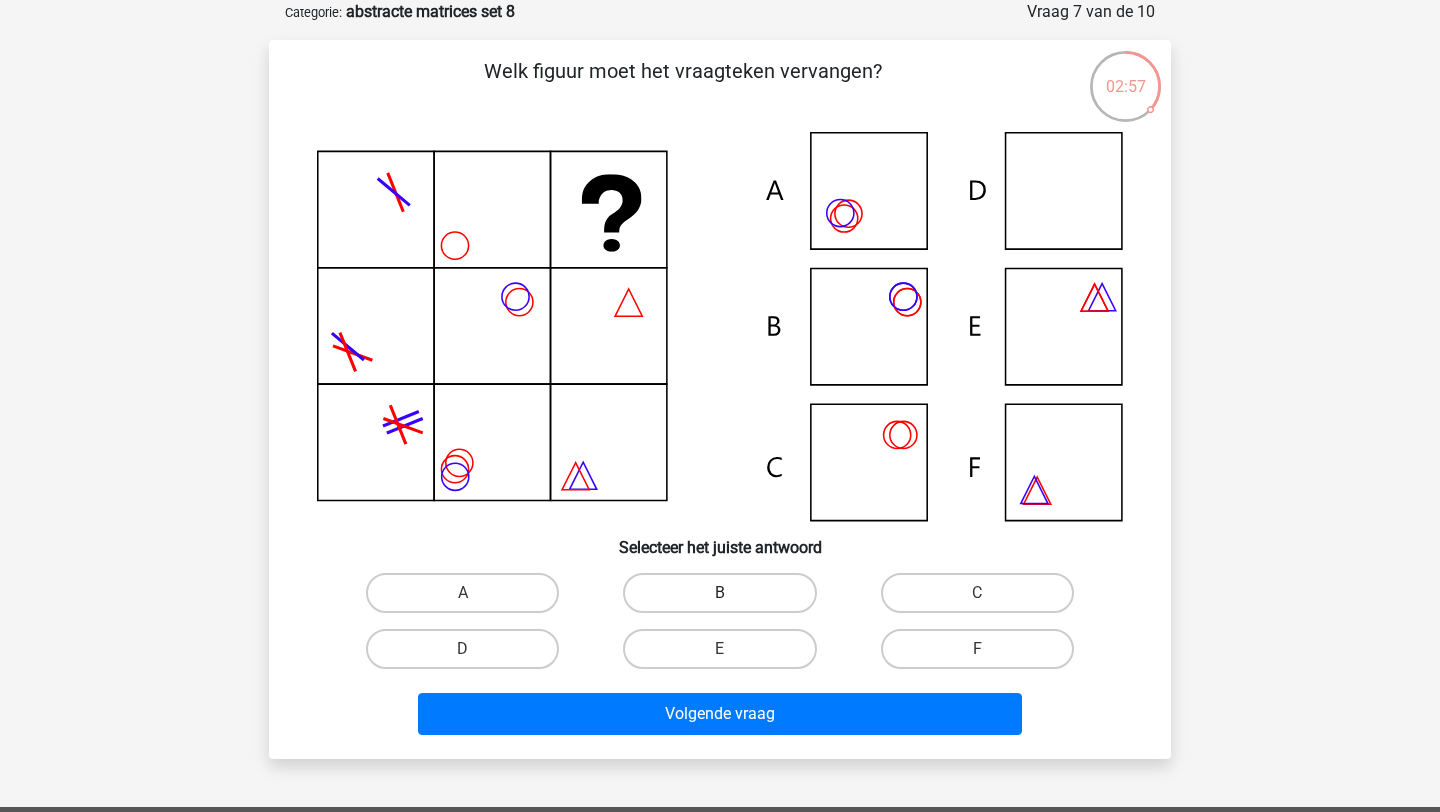 click on "B" at bounding box center (719, 593) 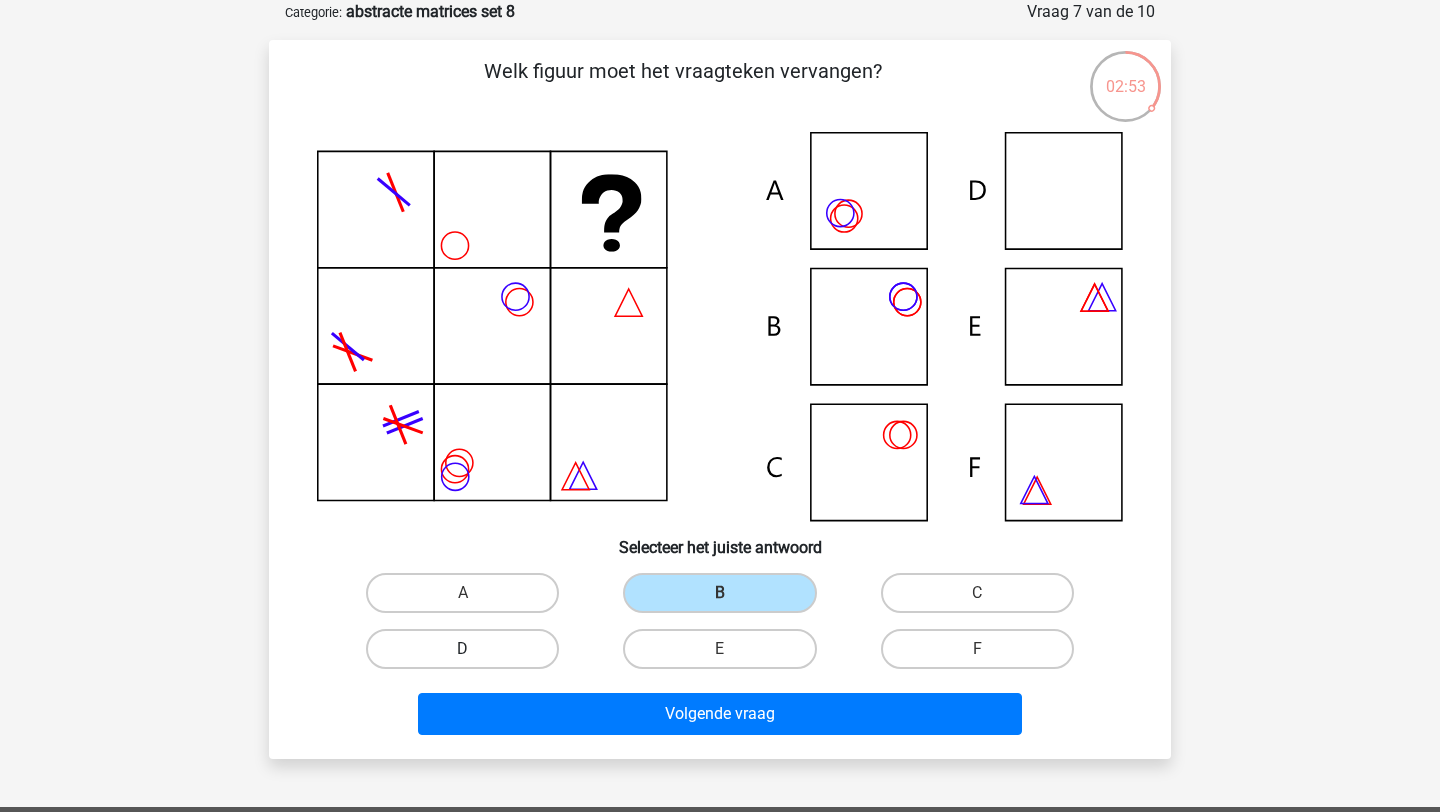 click on "D" at bounding box center [462, 649] 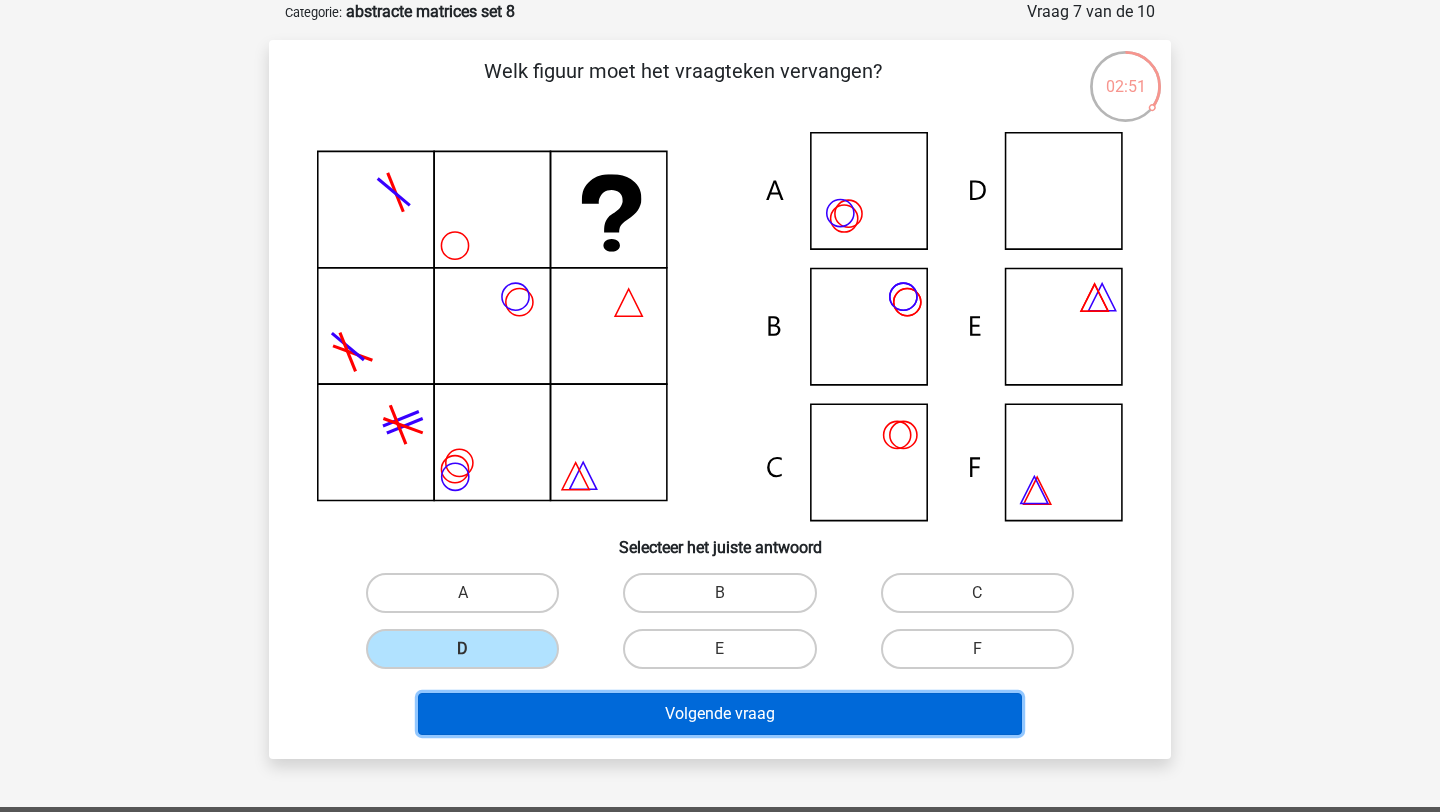 click on "Volgende vraag" at bounding box center (720, 714) 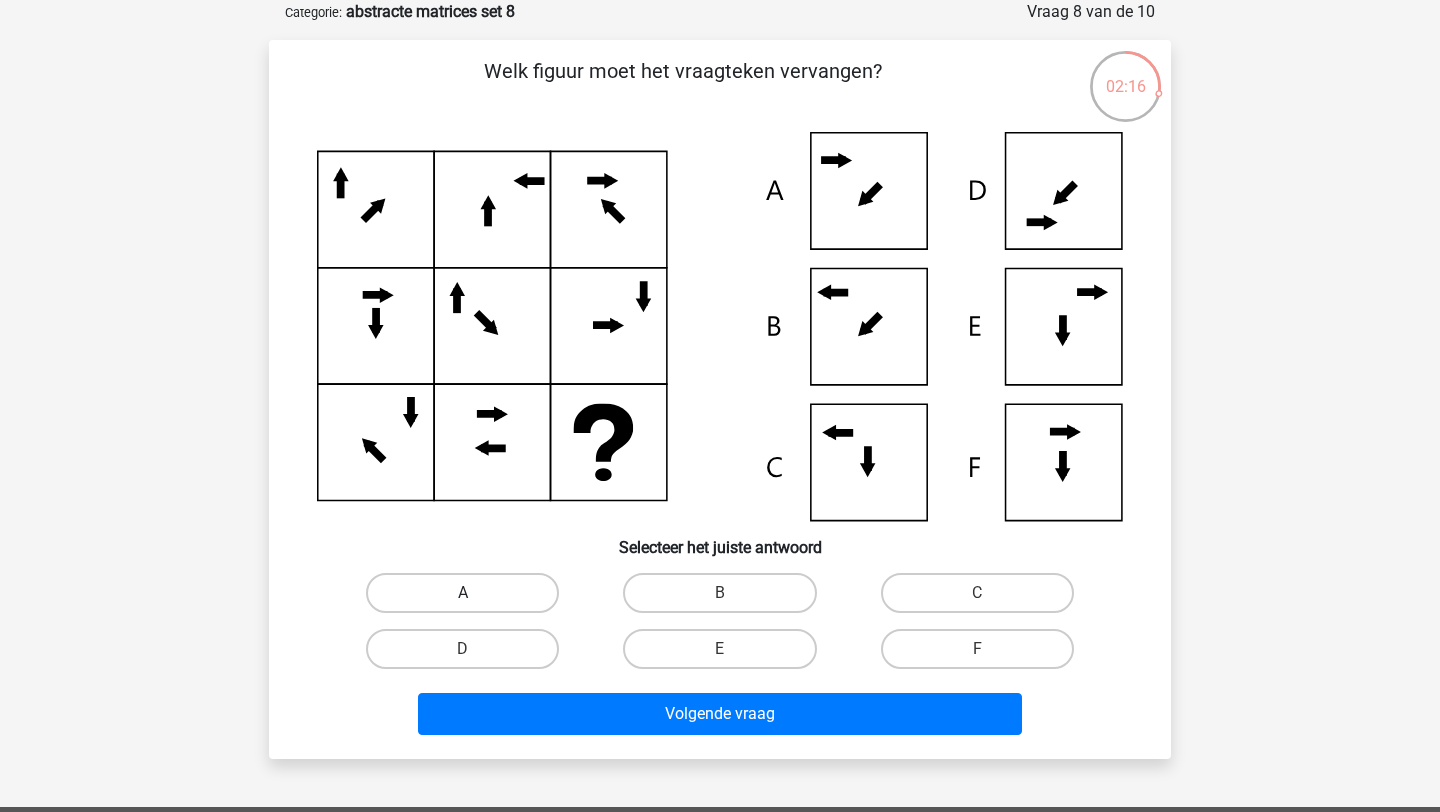 click on "A" at bounding box center [462, 593] 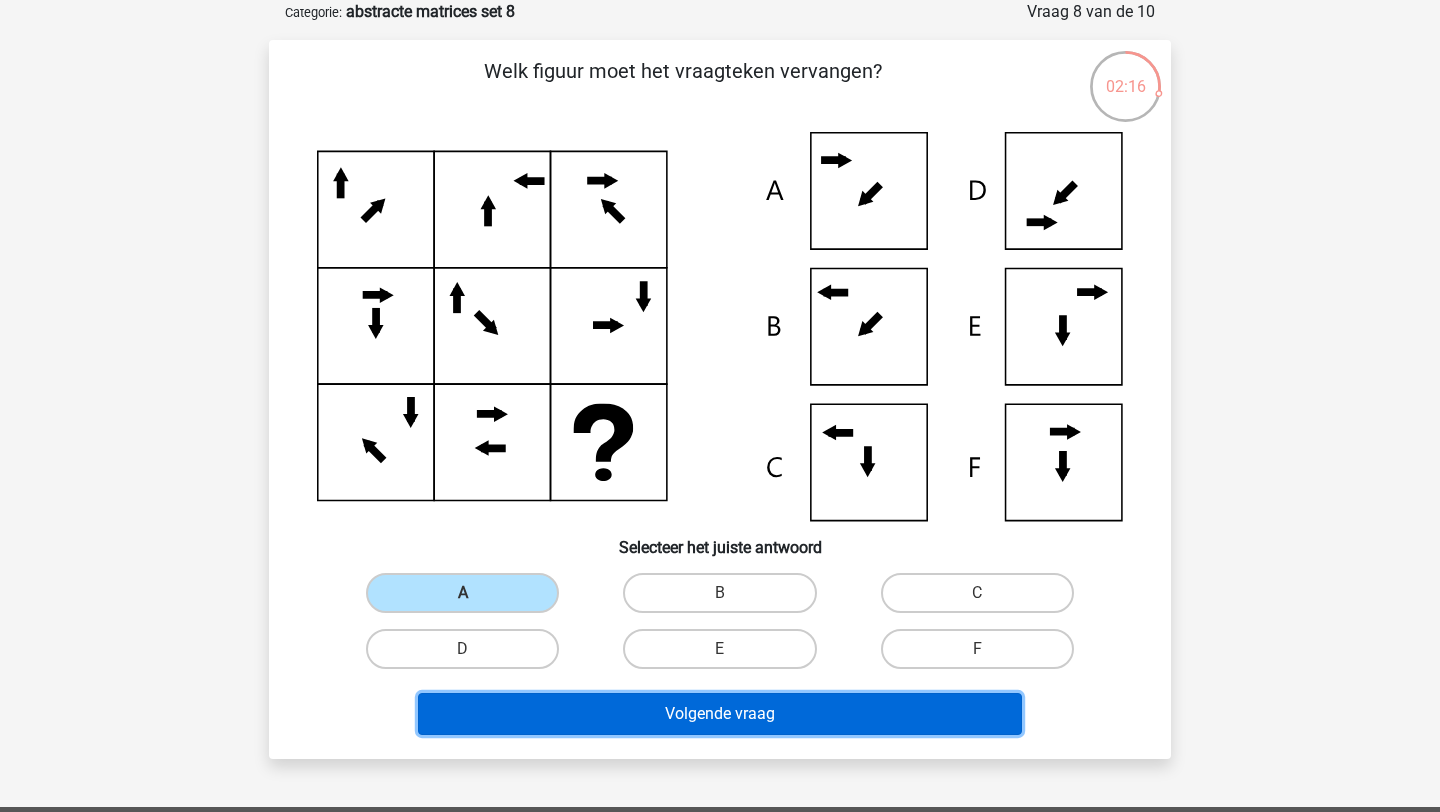 click on "Volgende vraag" at bounding box center (720, 714) 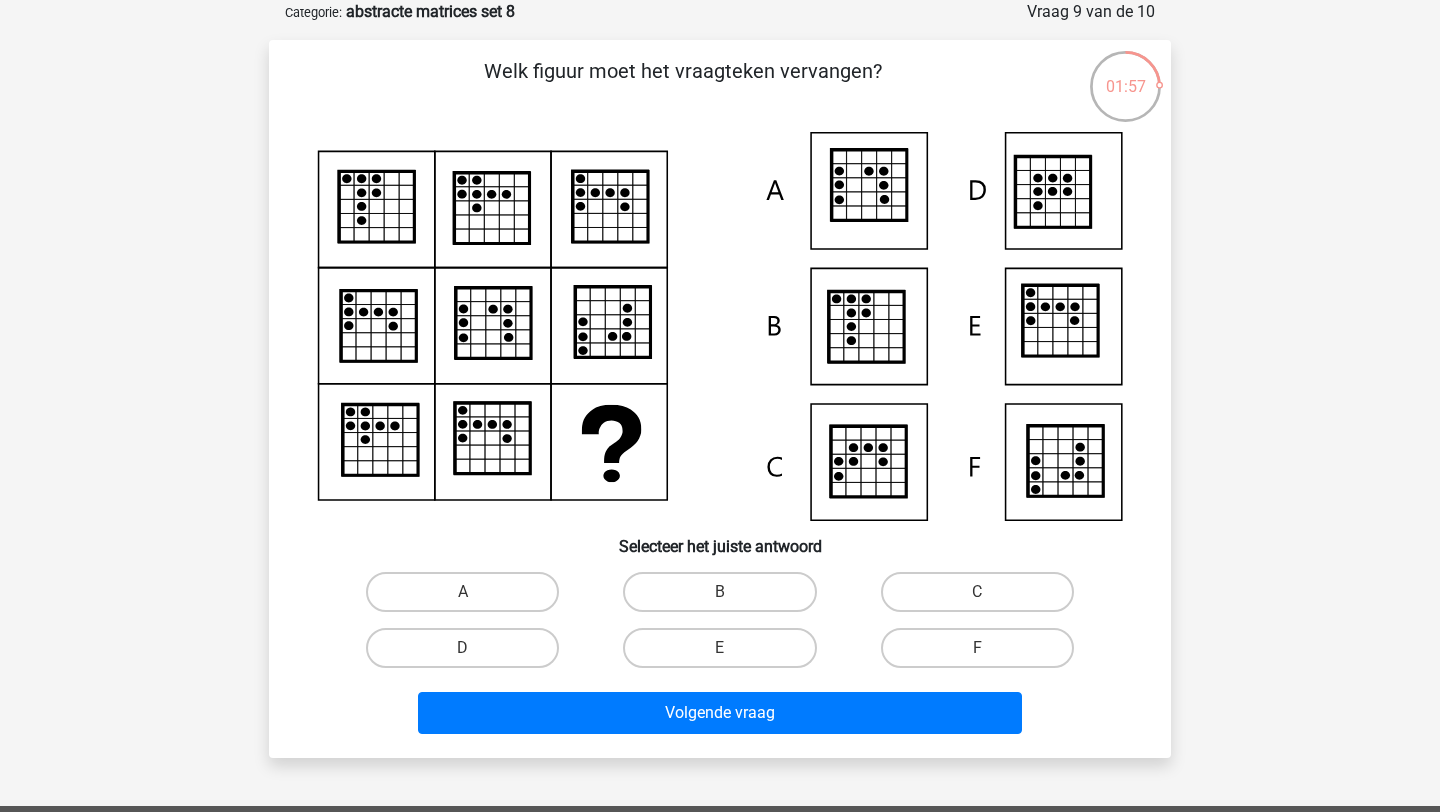 drag, startPoint x: 492, startPoint y: 401, endPoint x: 405, endPoint y: 377, distance: 90.24966 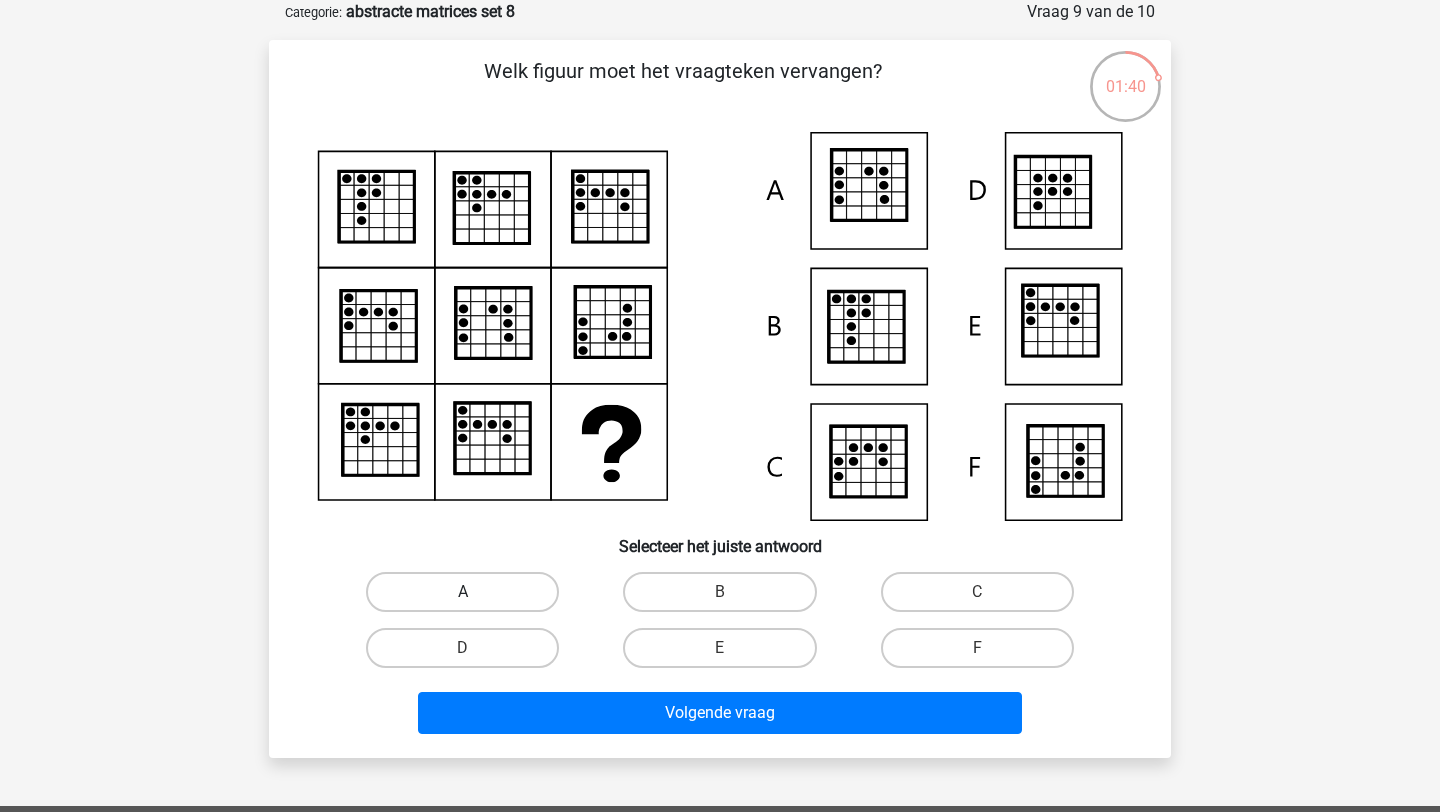 click on "A" at bounding box center (462, 592) 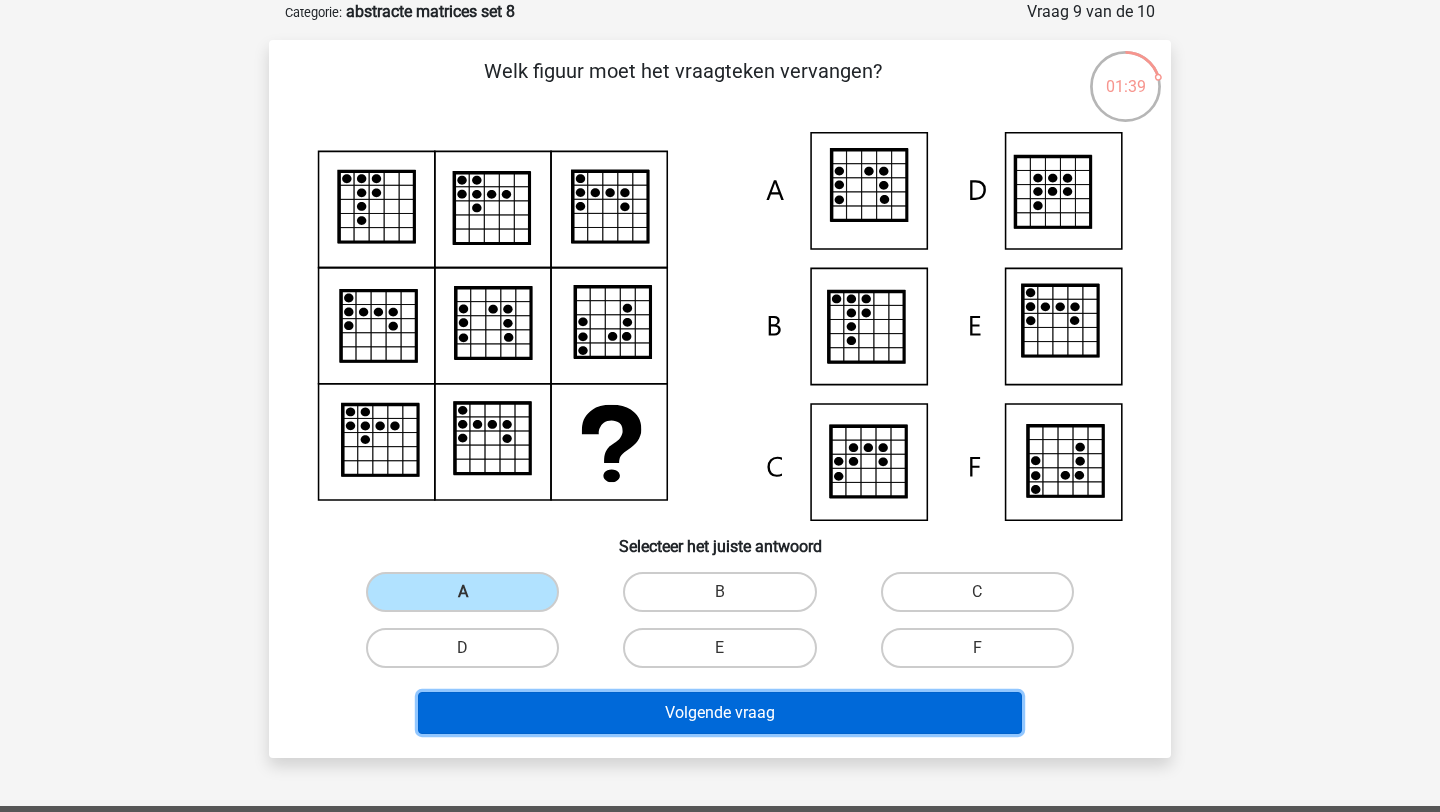 click on "Volgende vraag" at bounding box center (720, 713) 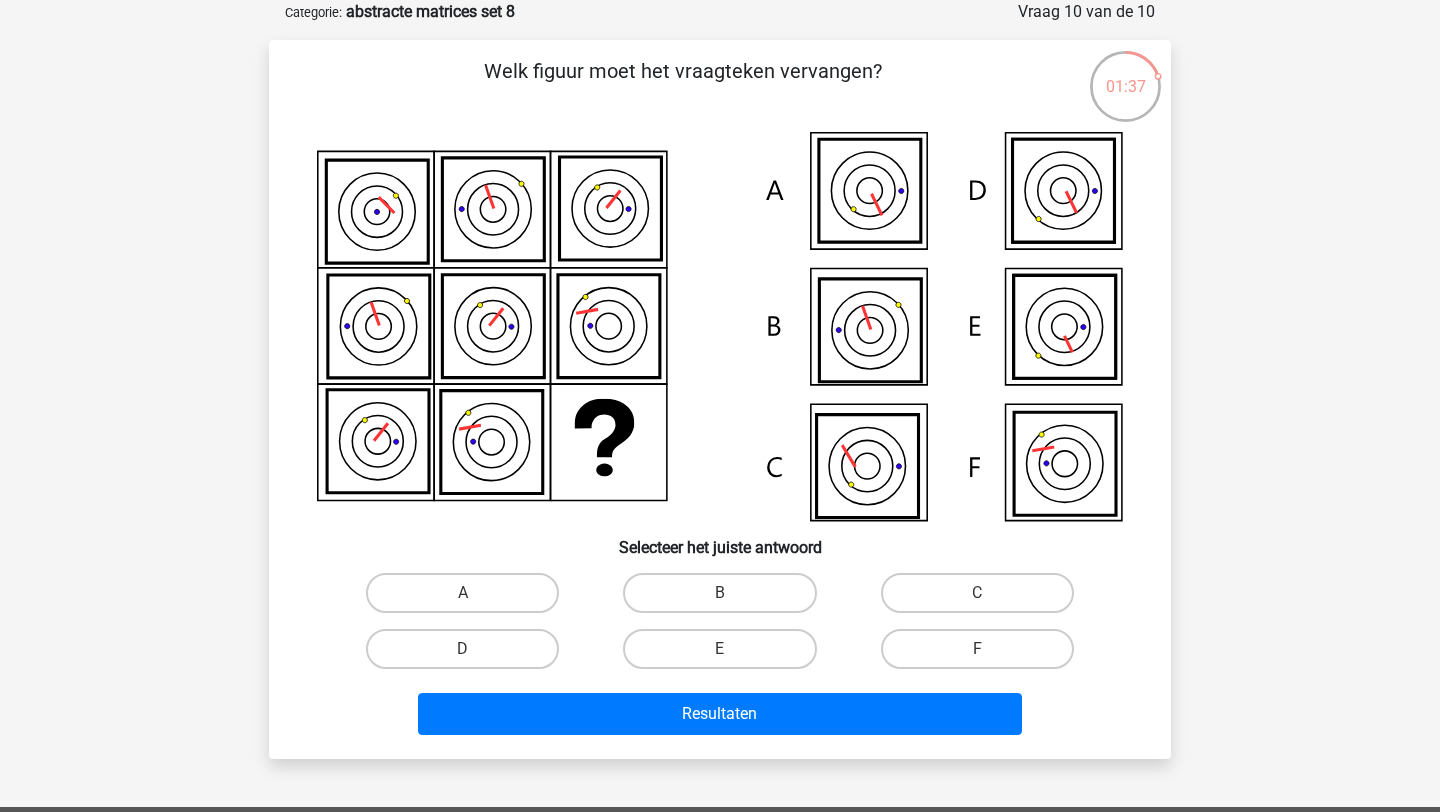 click on "A" at bounding box center (462, 593) 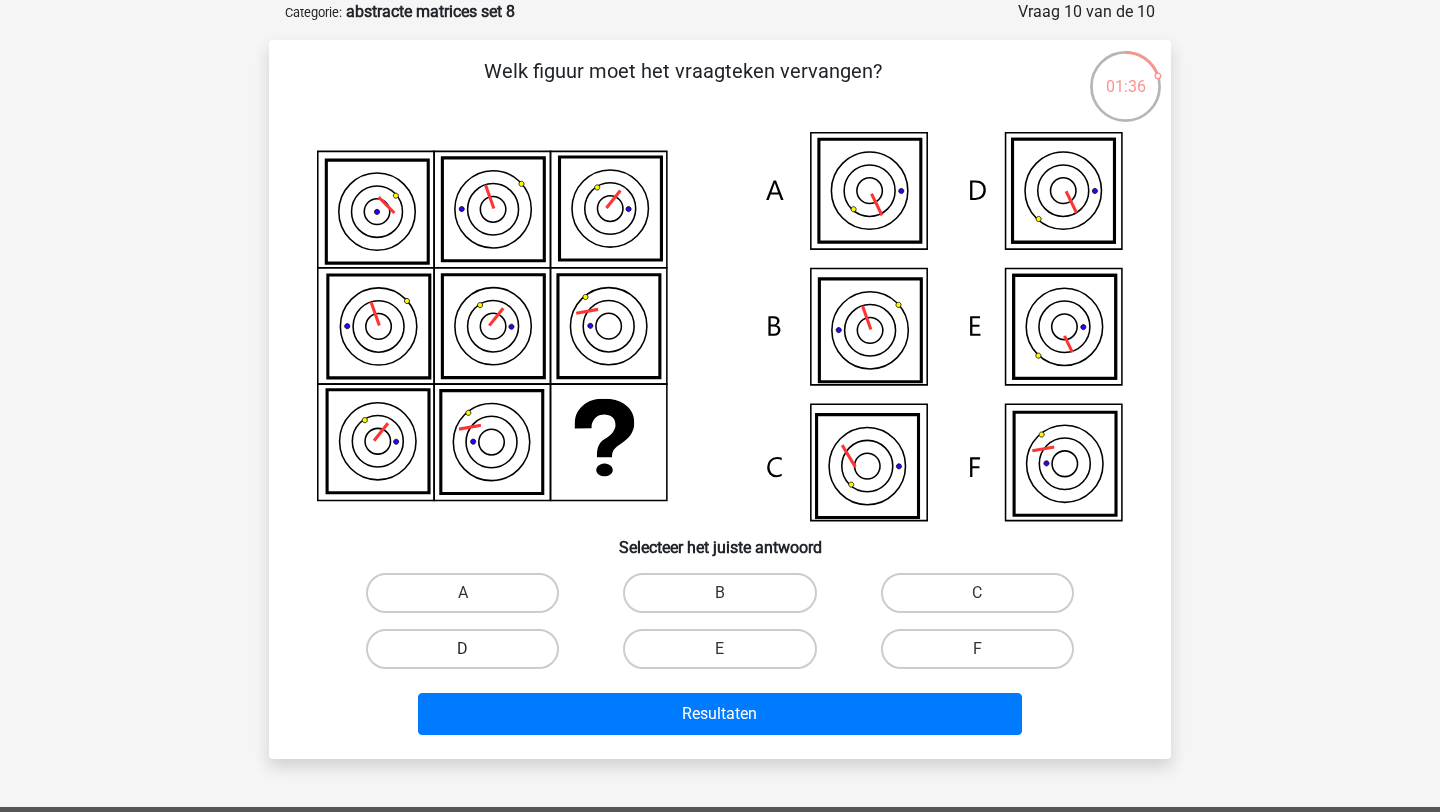 click on "D" at bounding box center (462, 649) 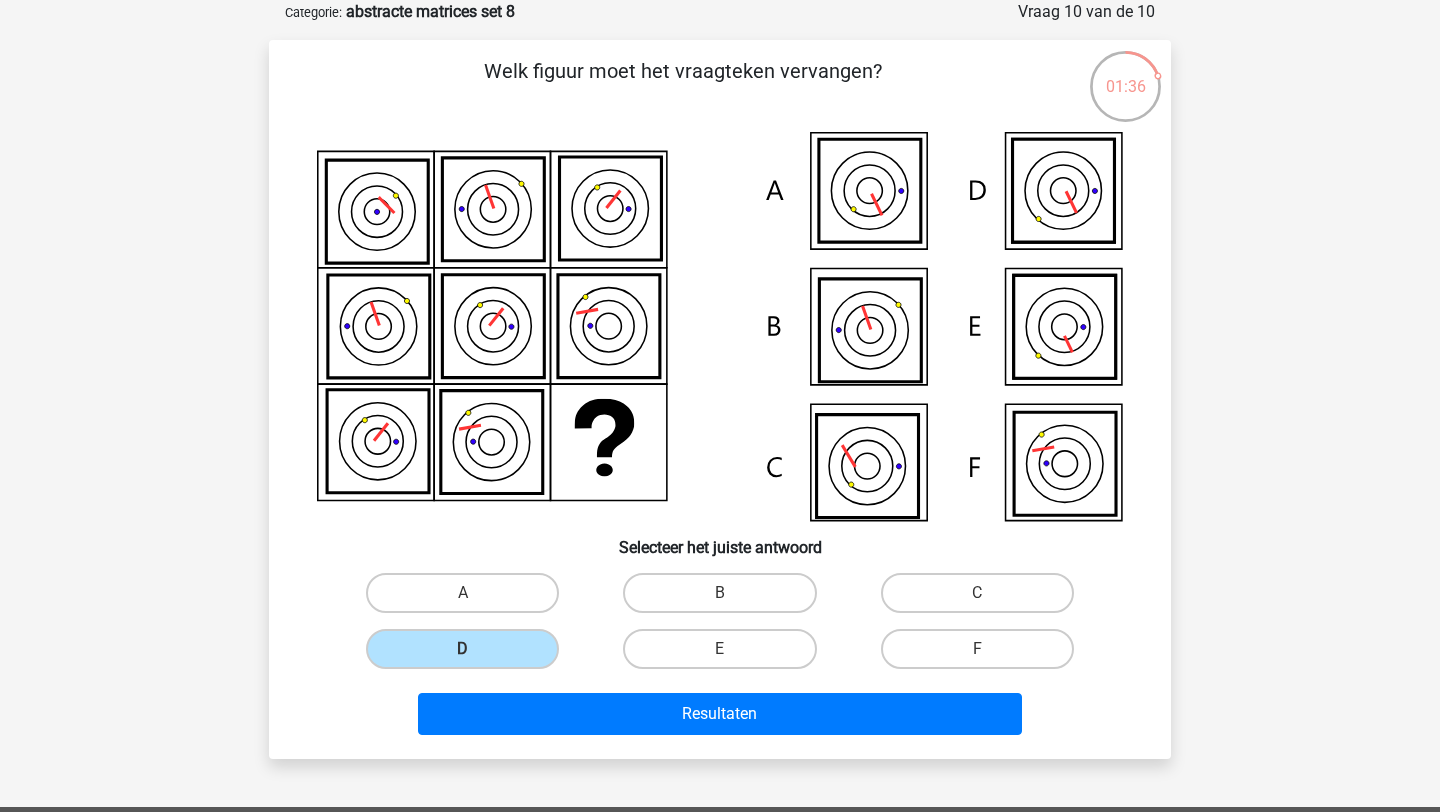 click on "Resultaten" at bounding box center [720, 710] 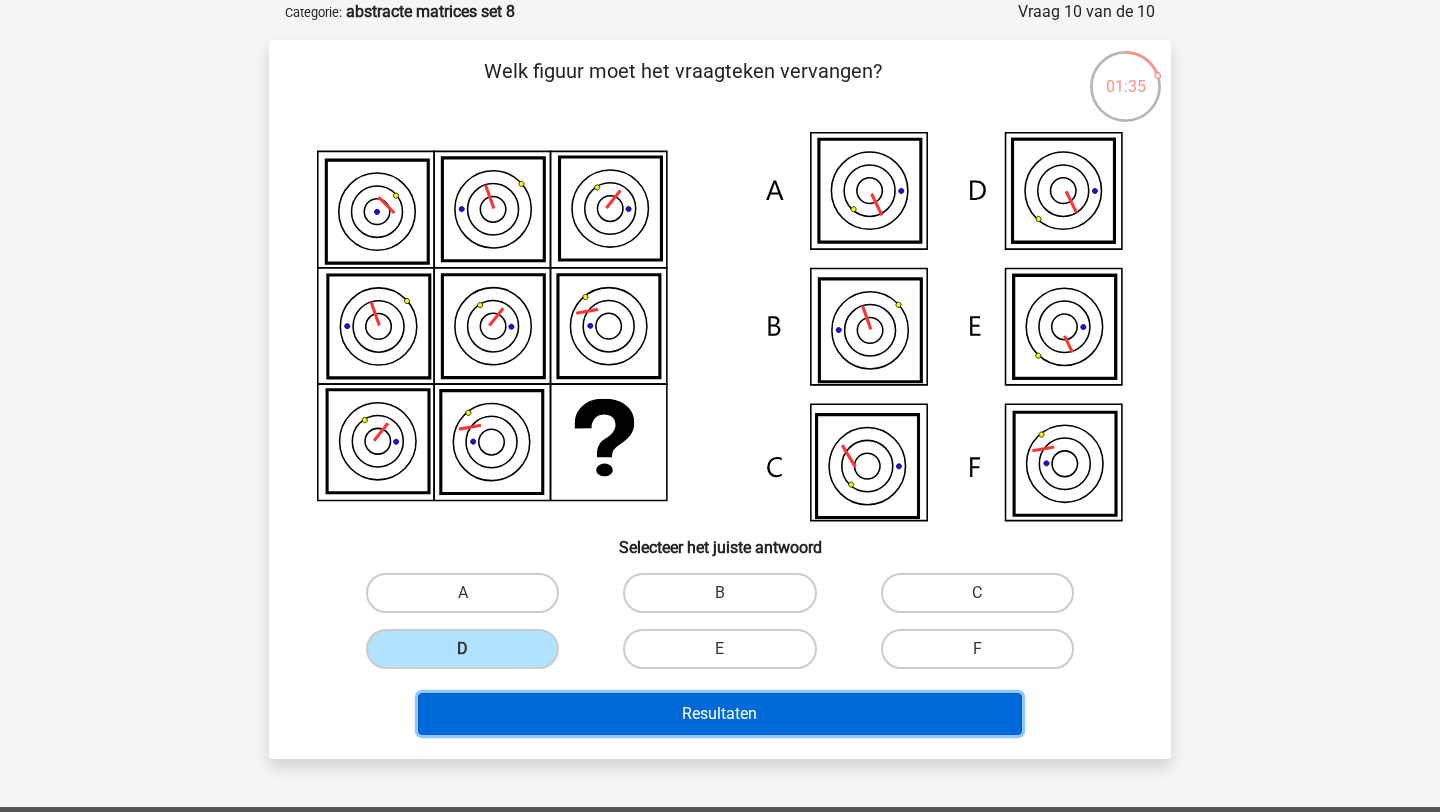 click on "Resultaten" at bounding box center (720, 714) 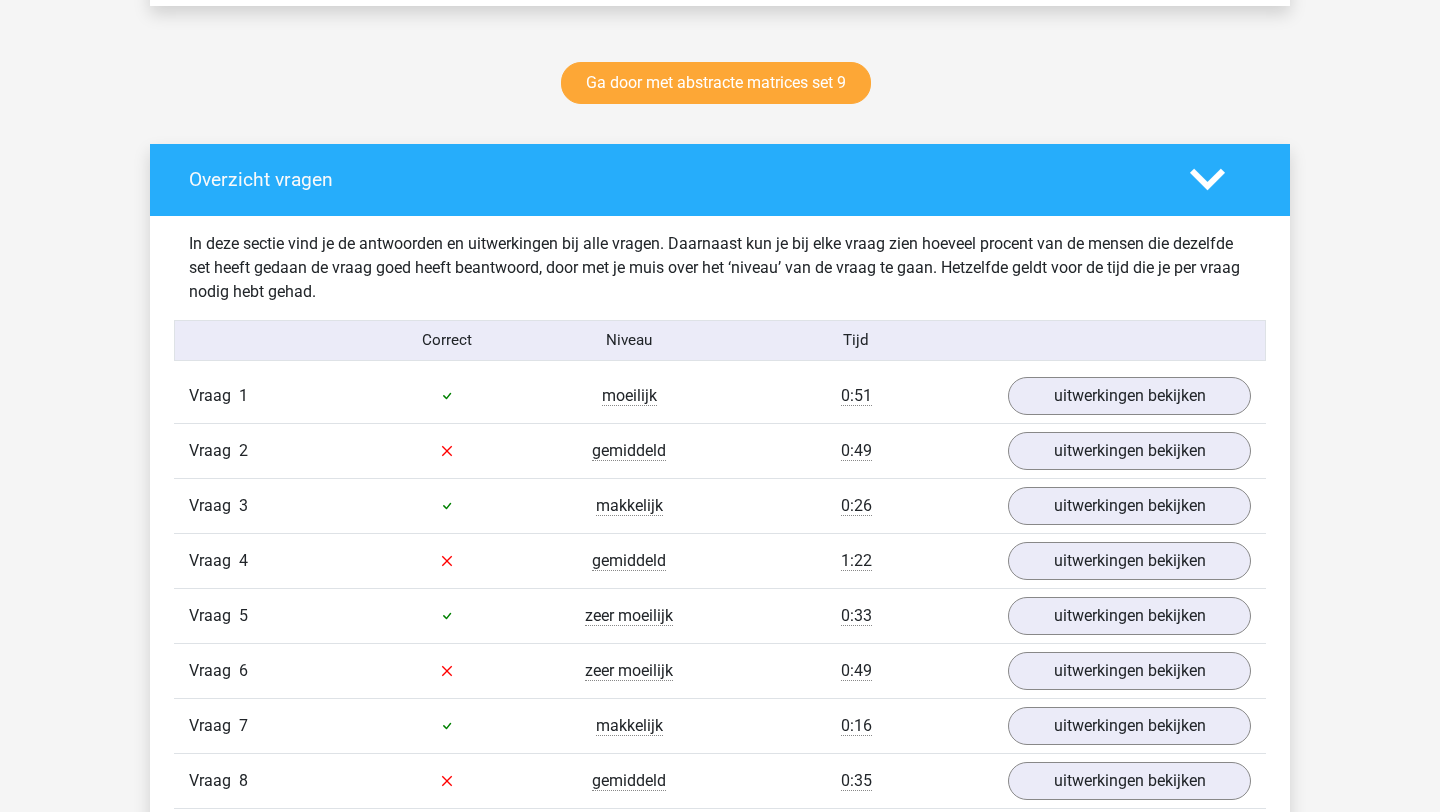 scroll, scrollTop: 1023, scrollLeft: 0, axis: vertical 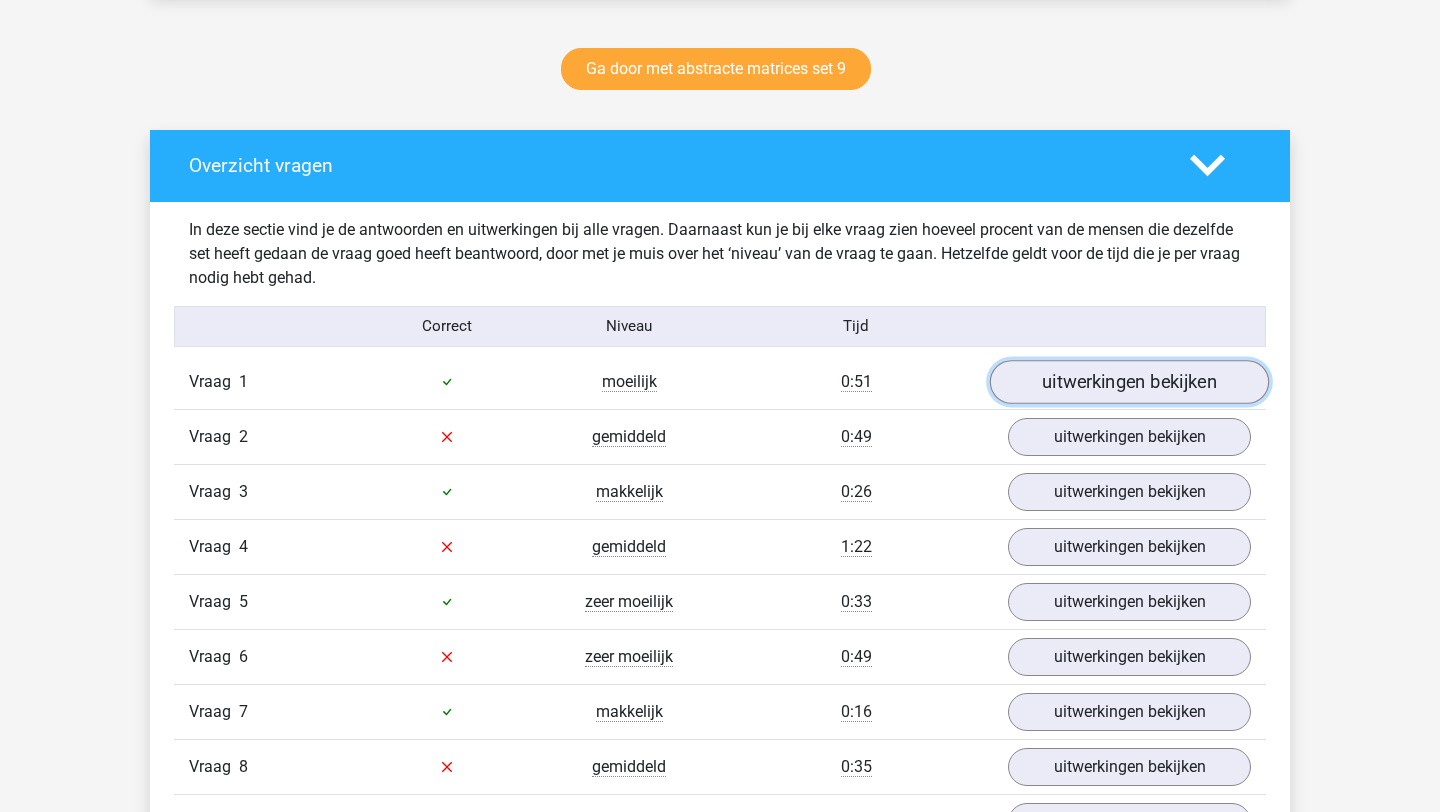 click on "uitwerkingen bekijken" at bounding box center [1129, 382] 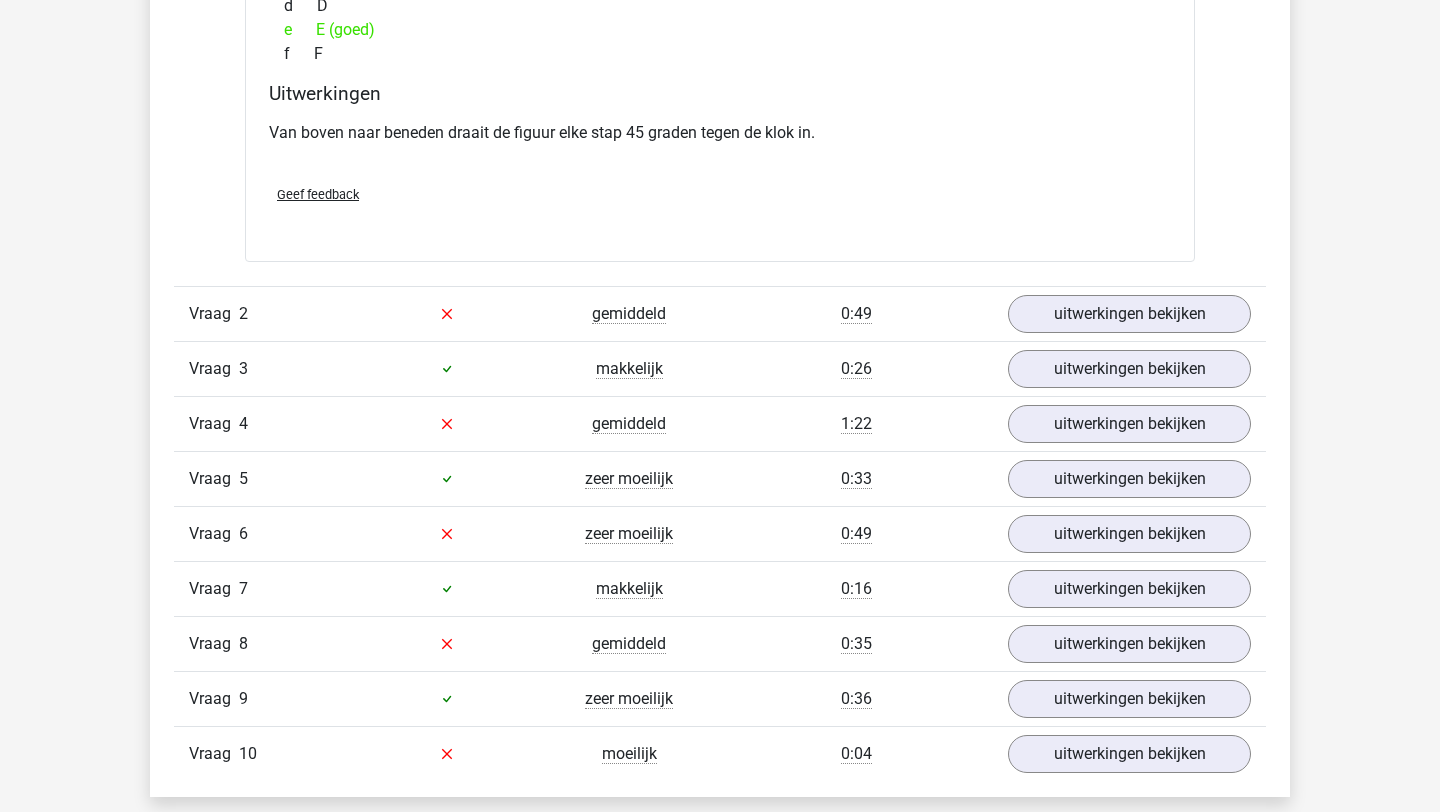 scroll, scrollTop: 2035, scrollLeft: 0, axis: vertical 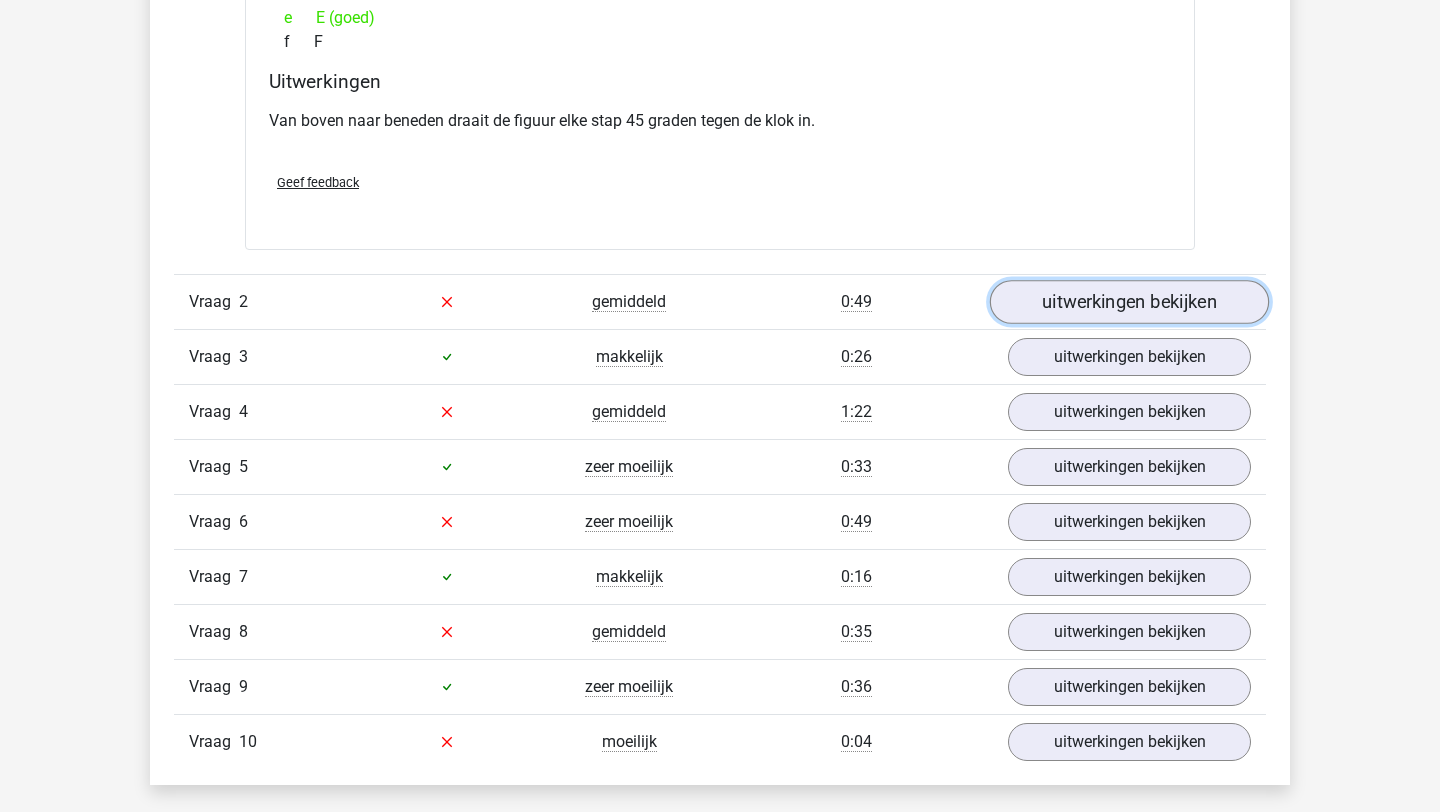 click on "uitwerkingen bekijken" at bounding box center [1129, 302] 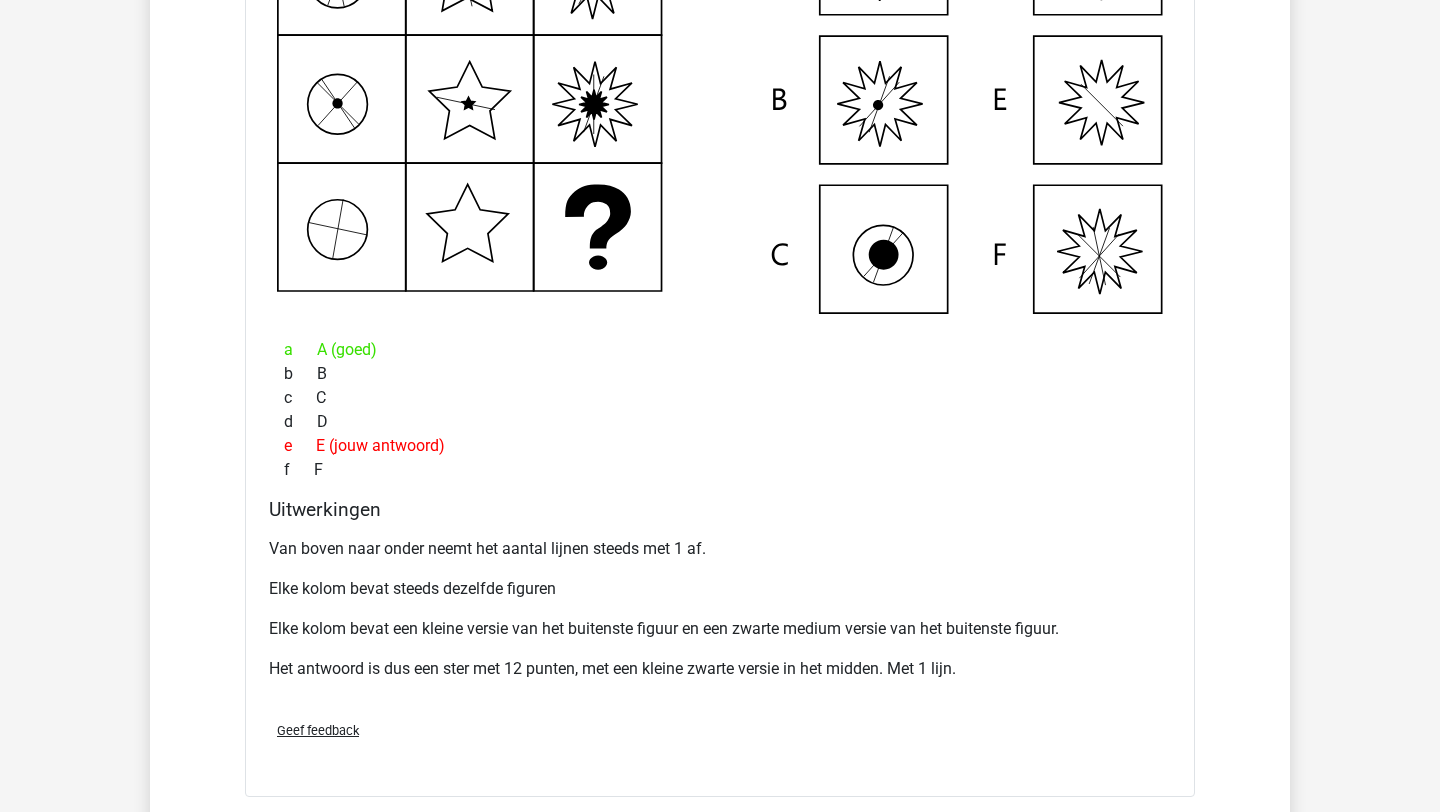 scroll, scrollTop: 2545, scrollLeft: 0, axis: vertical 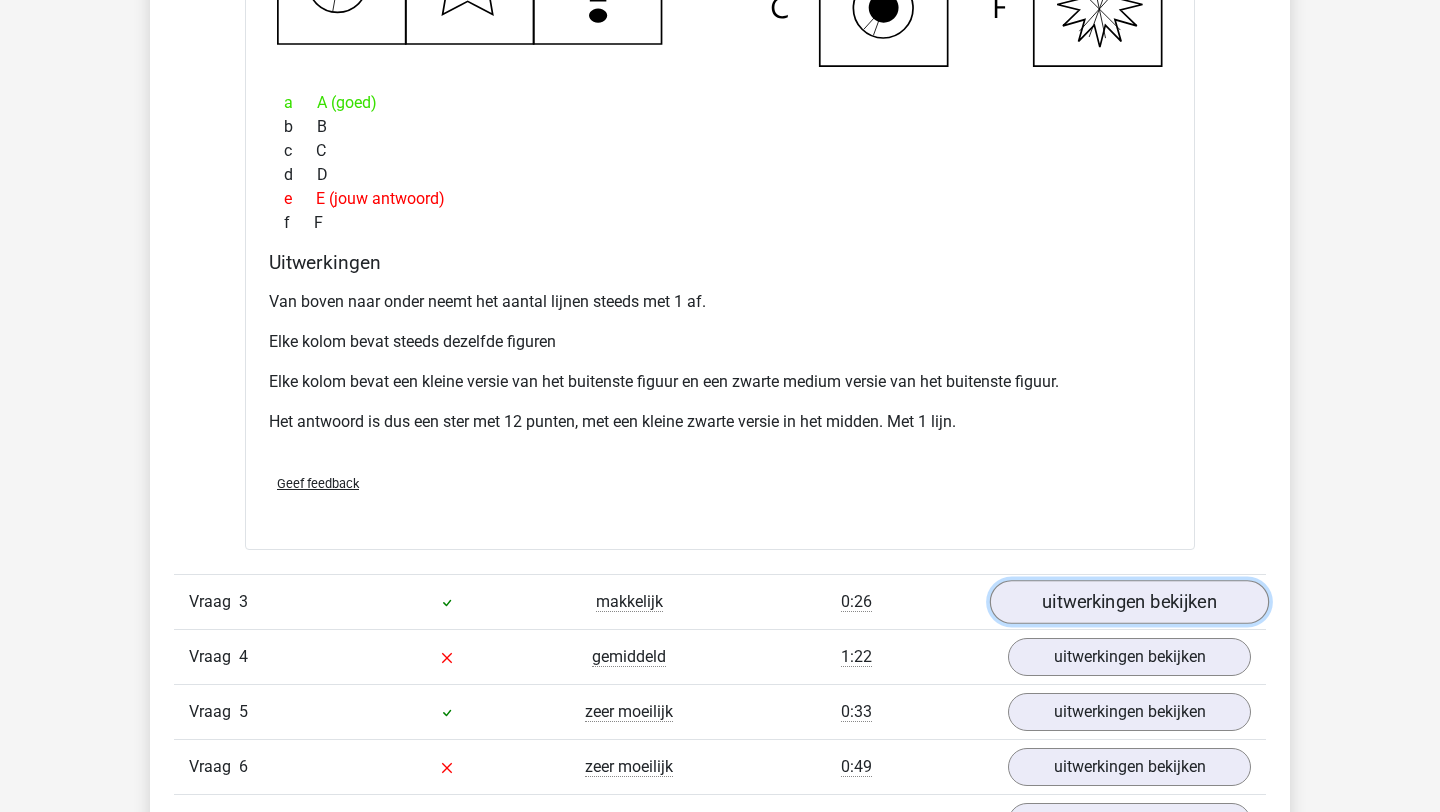 click on "uitwerkingen bekijken" at bounding box center (1129, 602) 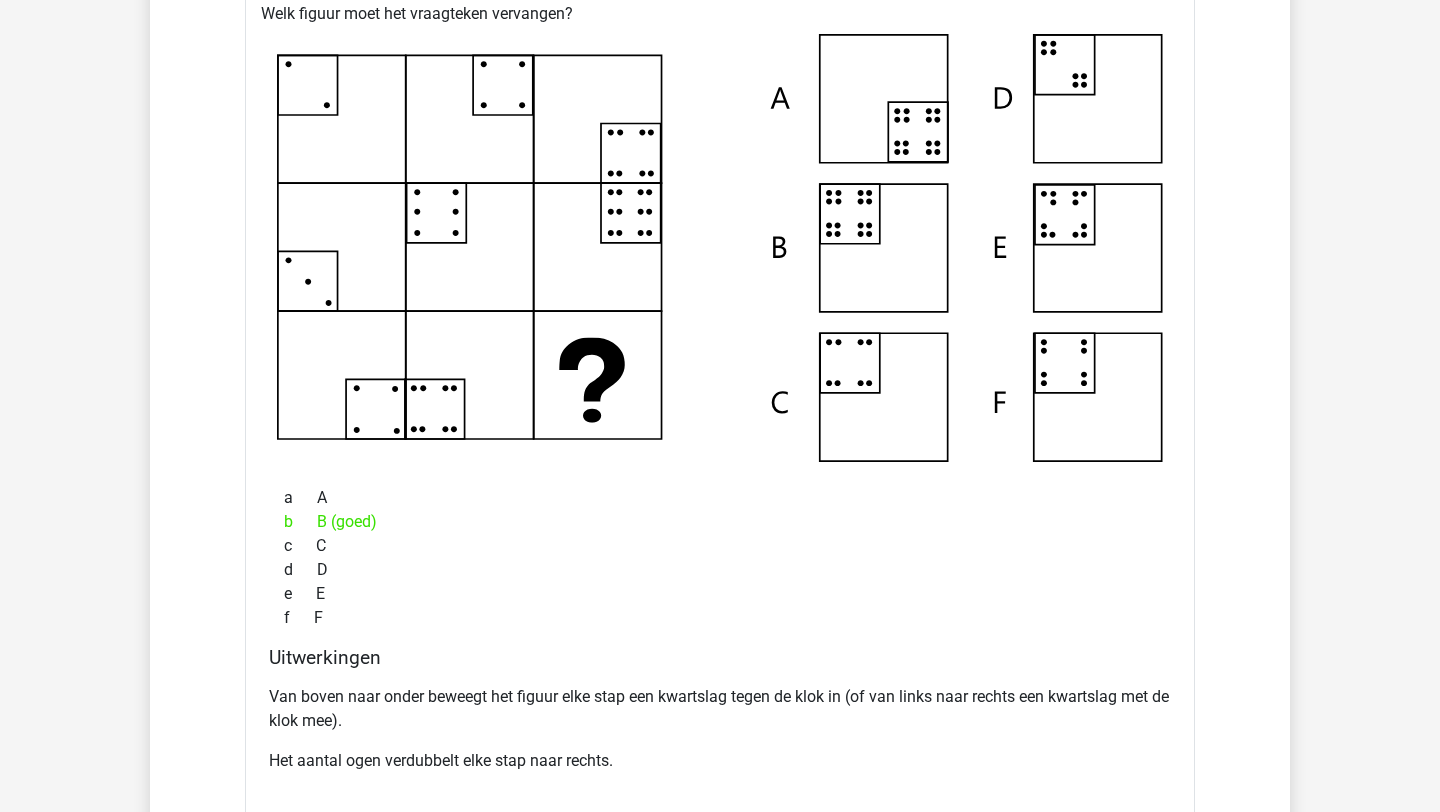 scroll, scrollTop: 3457, scrollLeft: 0, axis: vertical 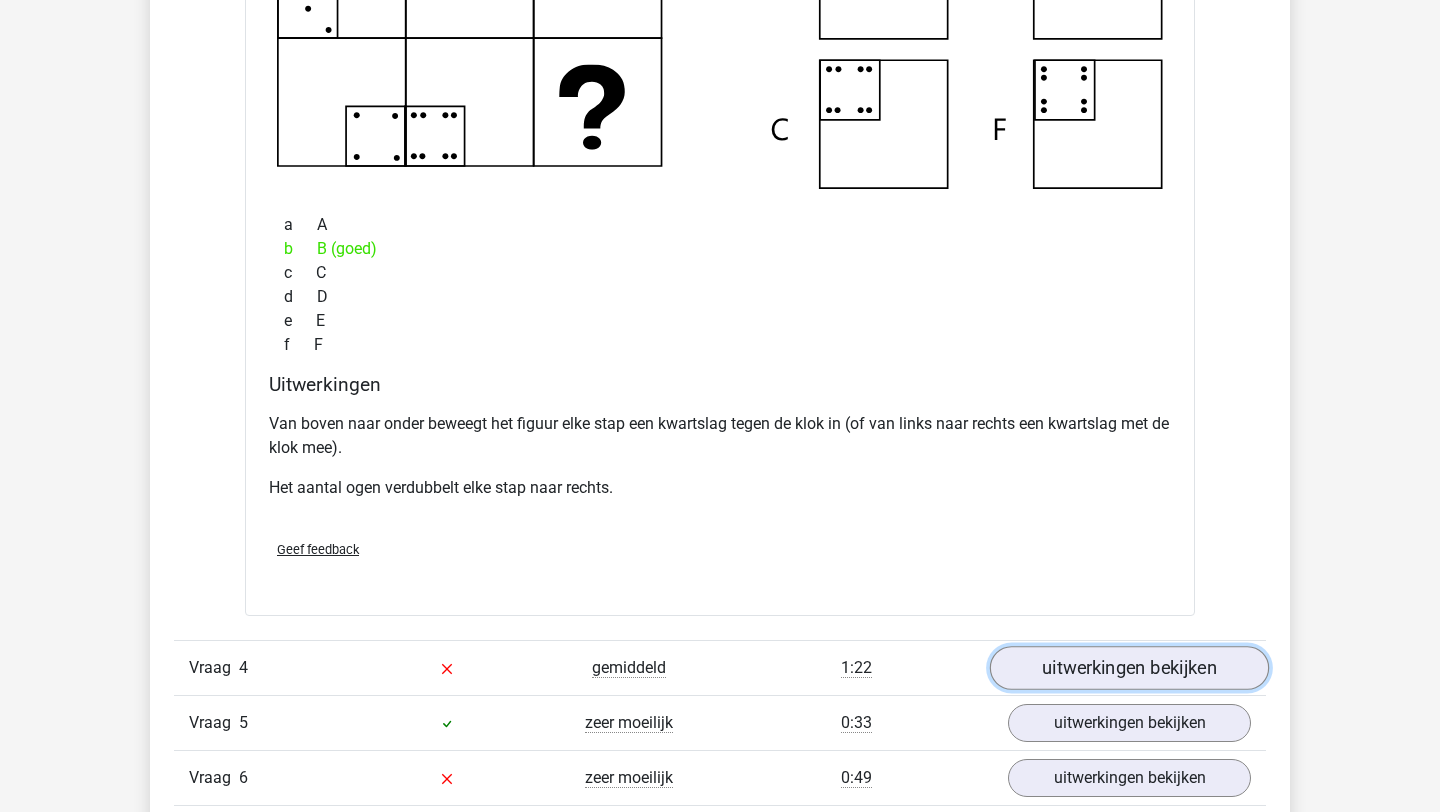 click on "uitwerkingen bekijken" at bounding box center (1129, 668) 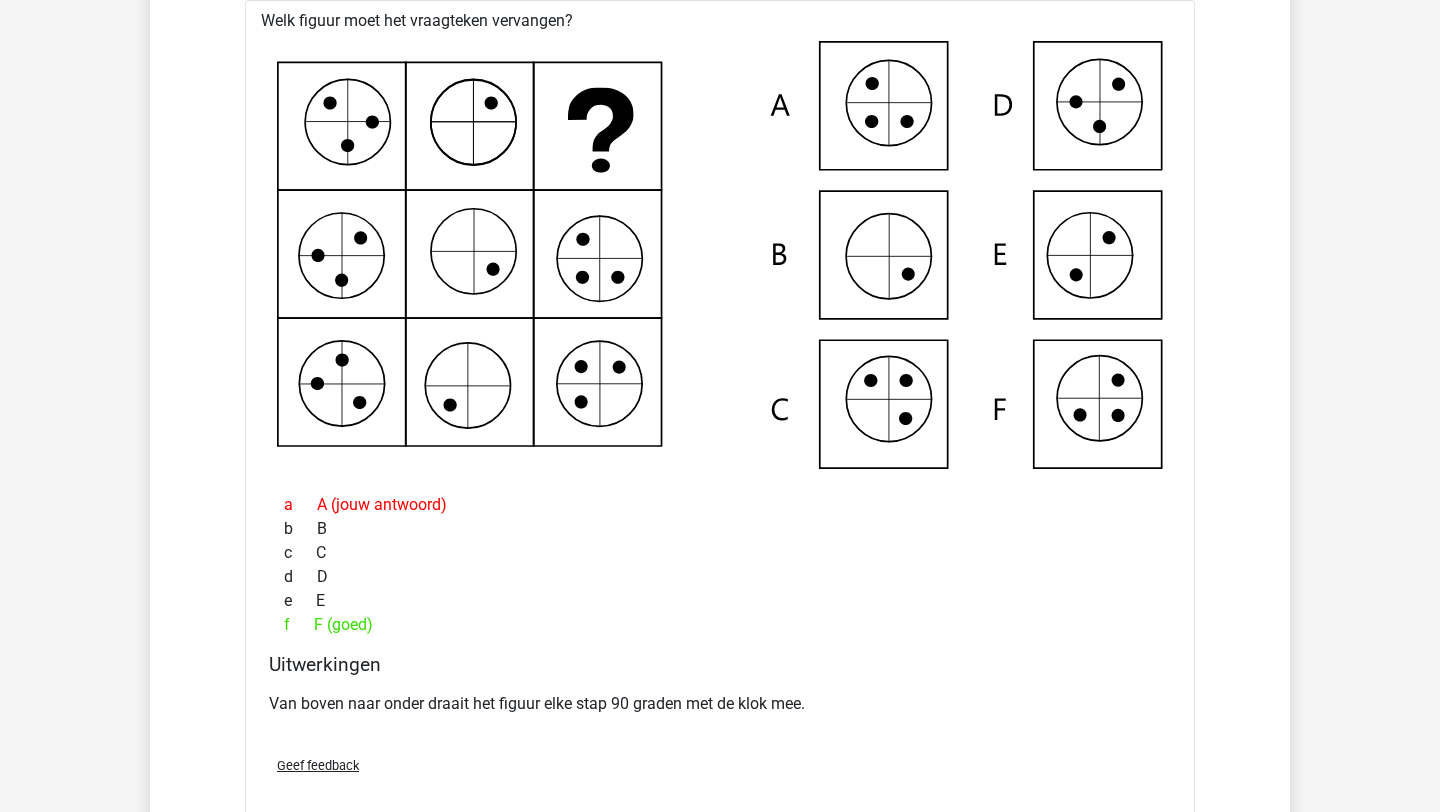scroll, scrollTop: 4444, scrollLeft: 0, axis: vertical 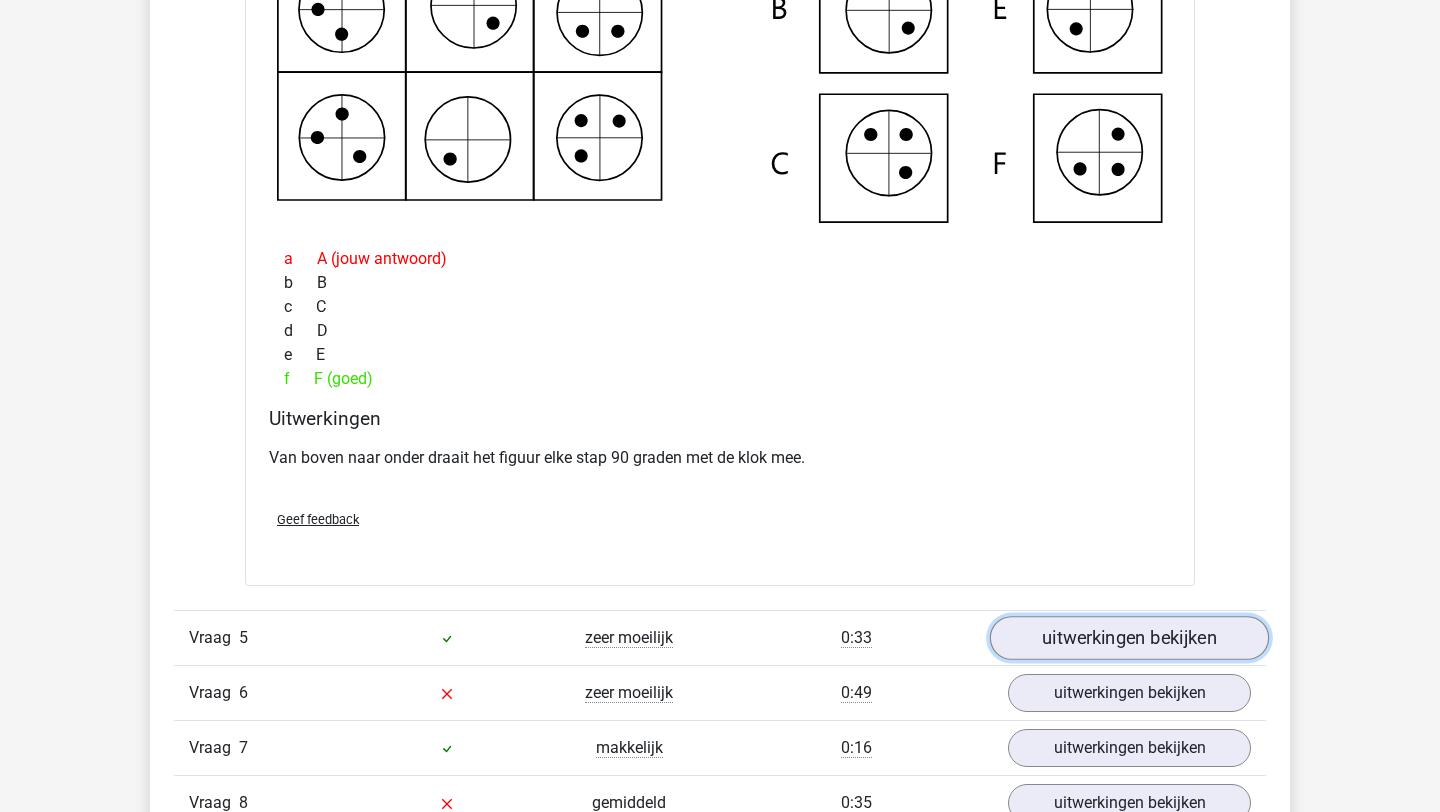 click on "uitwerkingen bekijken" at bounding box center (1129, 639) 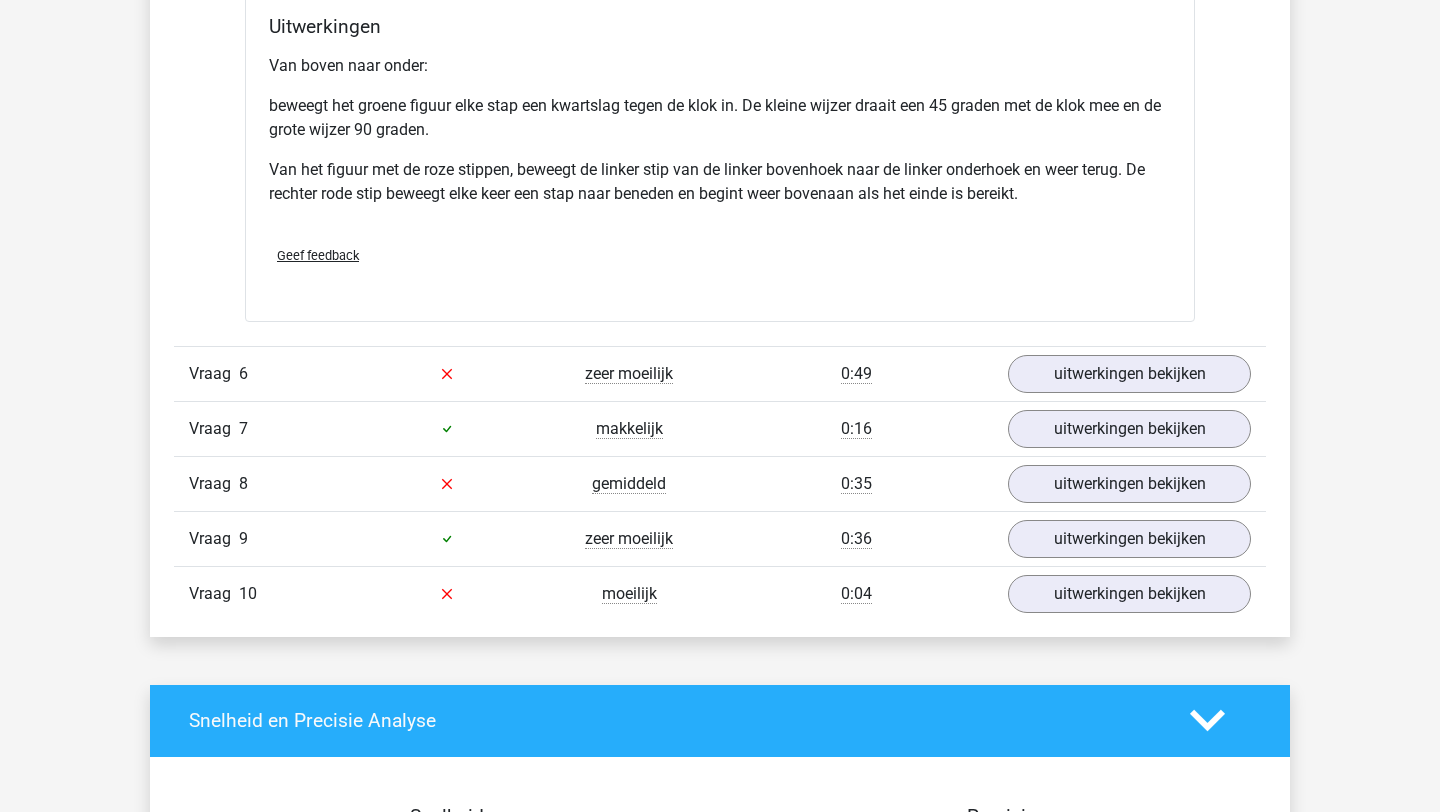 scroll, scrollTop: 6069, scrollLeft: 0, axis: vertical 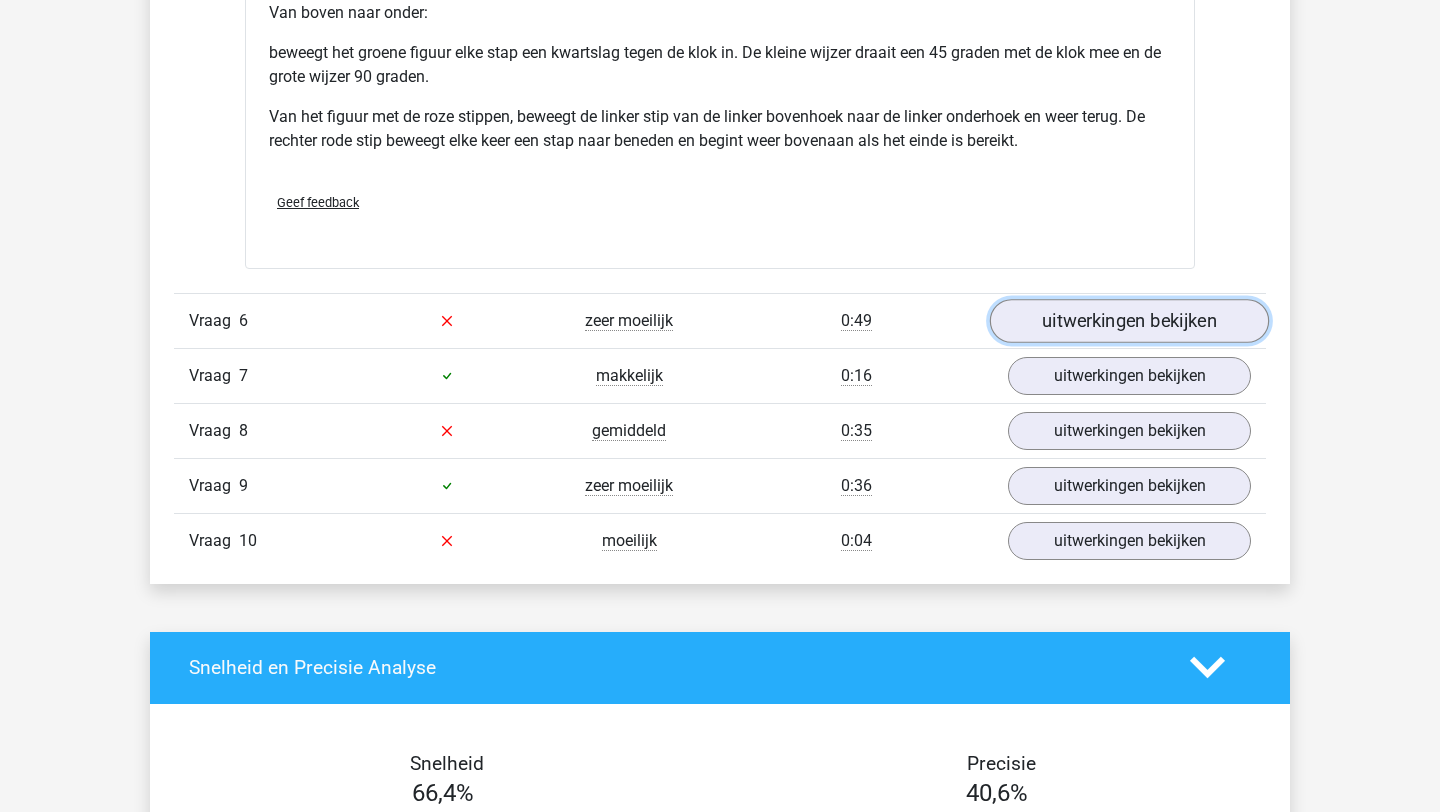 click on "uitwerkingen bekijken" at bounding box center (1129, 321) 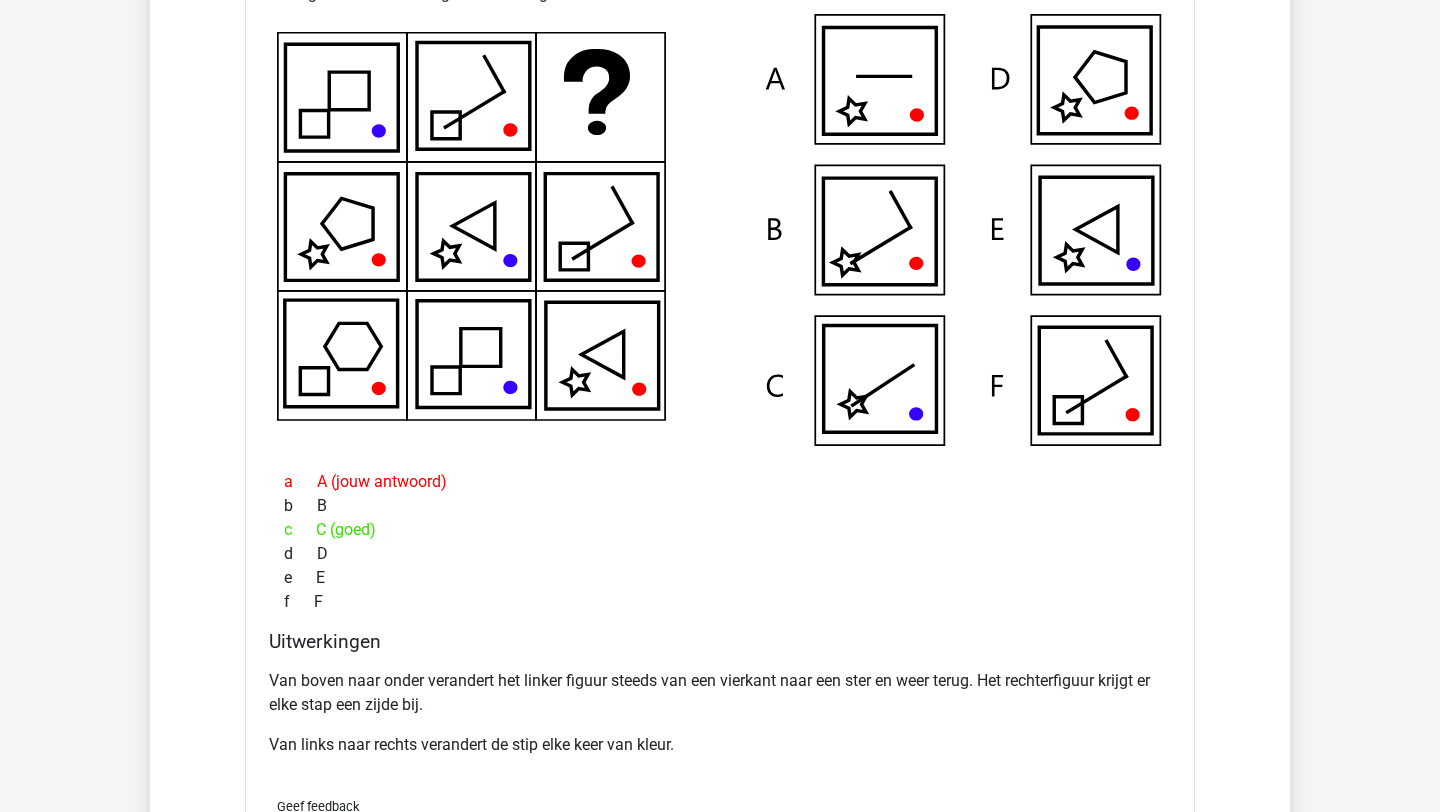 scroll, scrollTop: 6470, scrollLeft: 0, axis: vertical 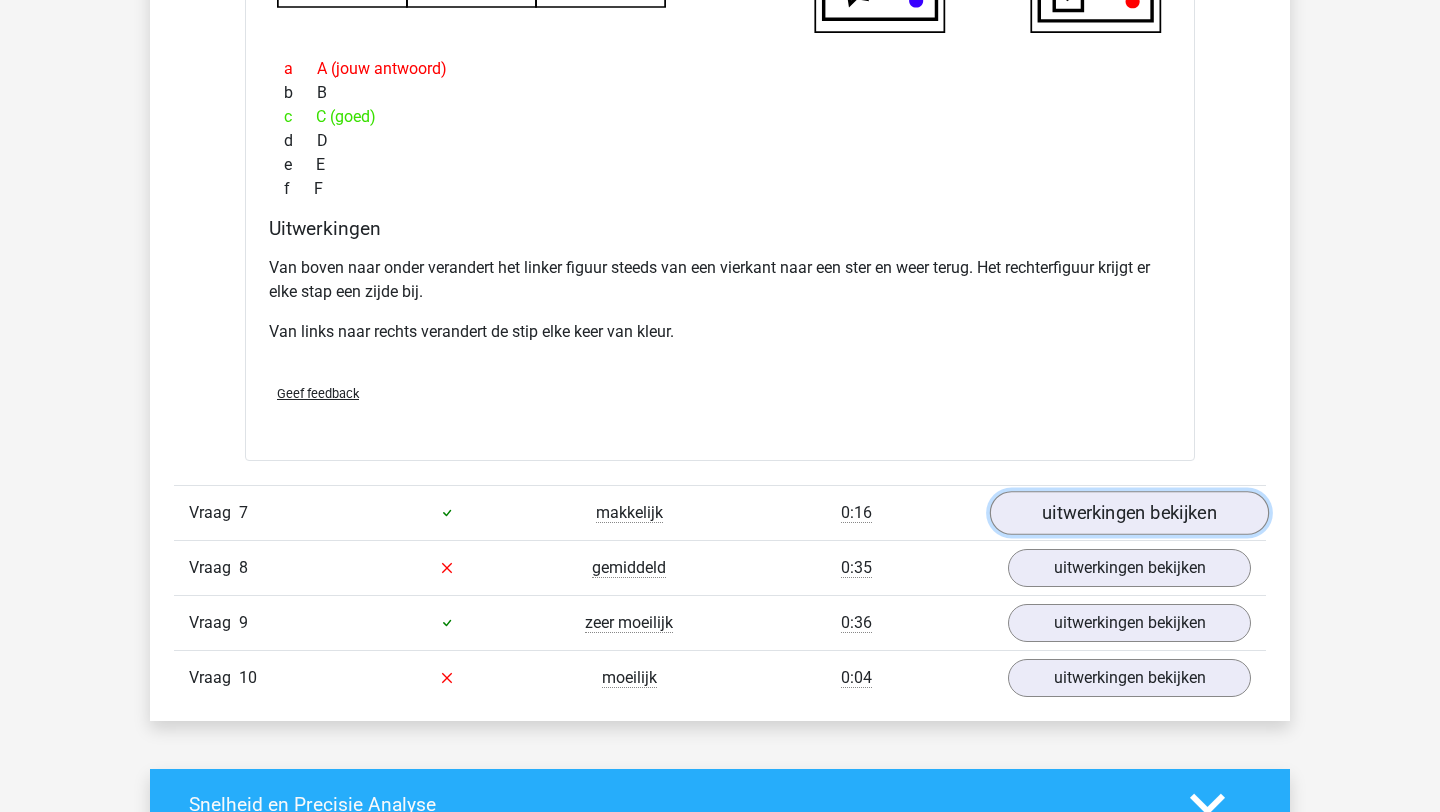 click on "uitwerkingen bekijken" at bounding box center (1129, 513) 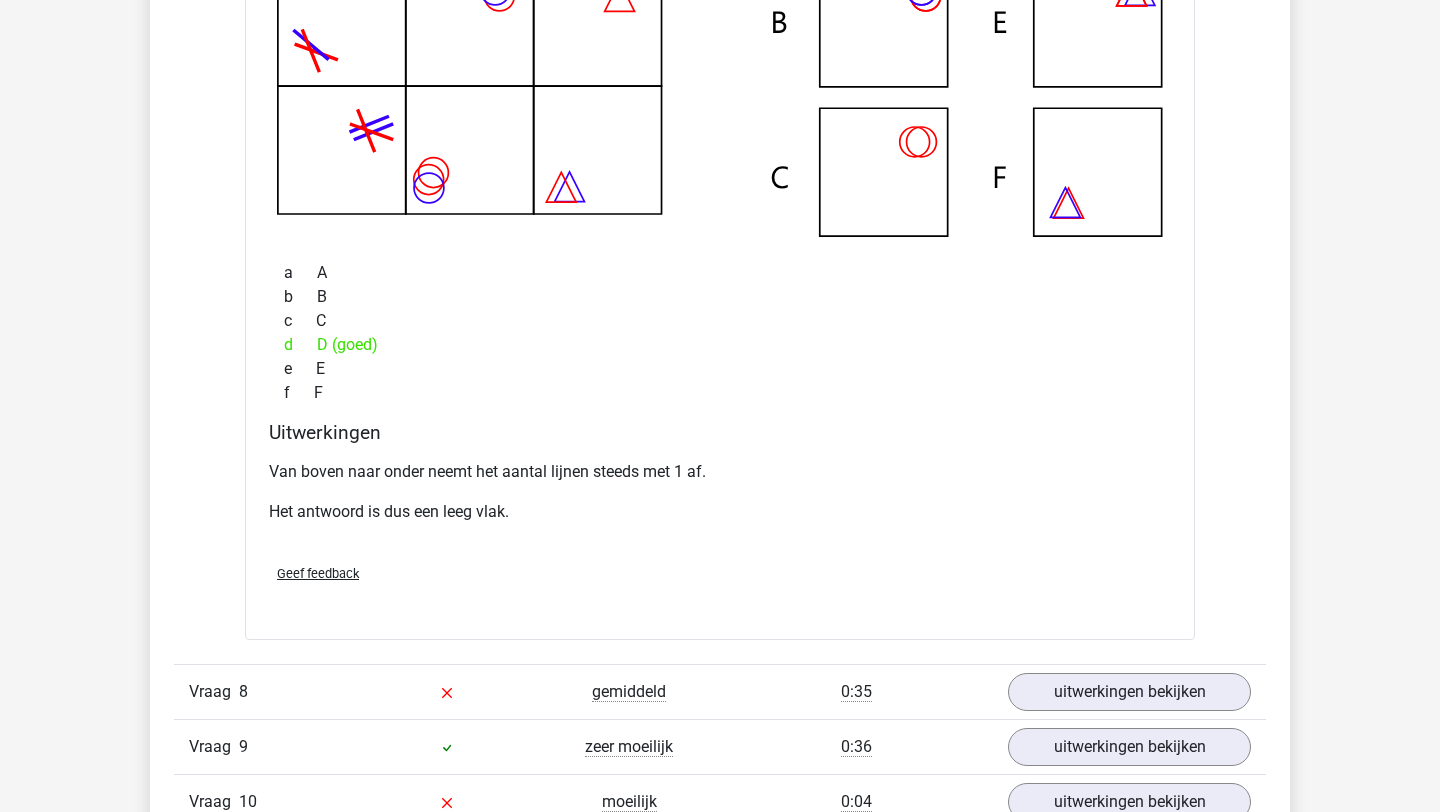 scroll, scrollTop: 7736, scrollLeft: 0, axis: vertical 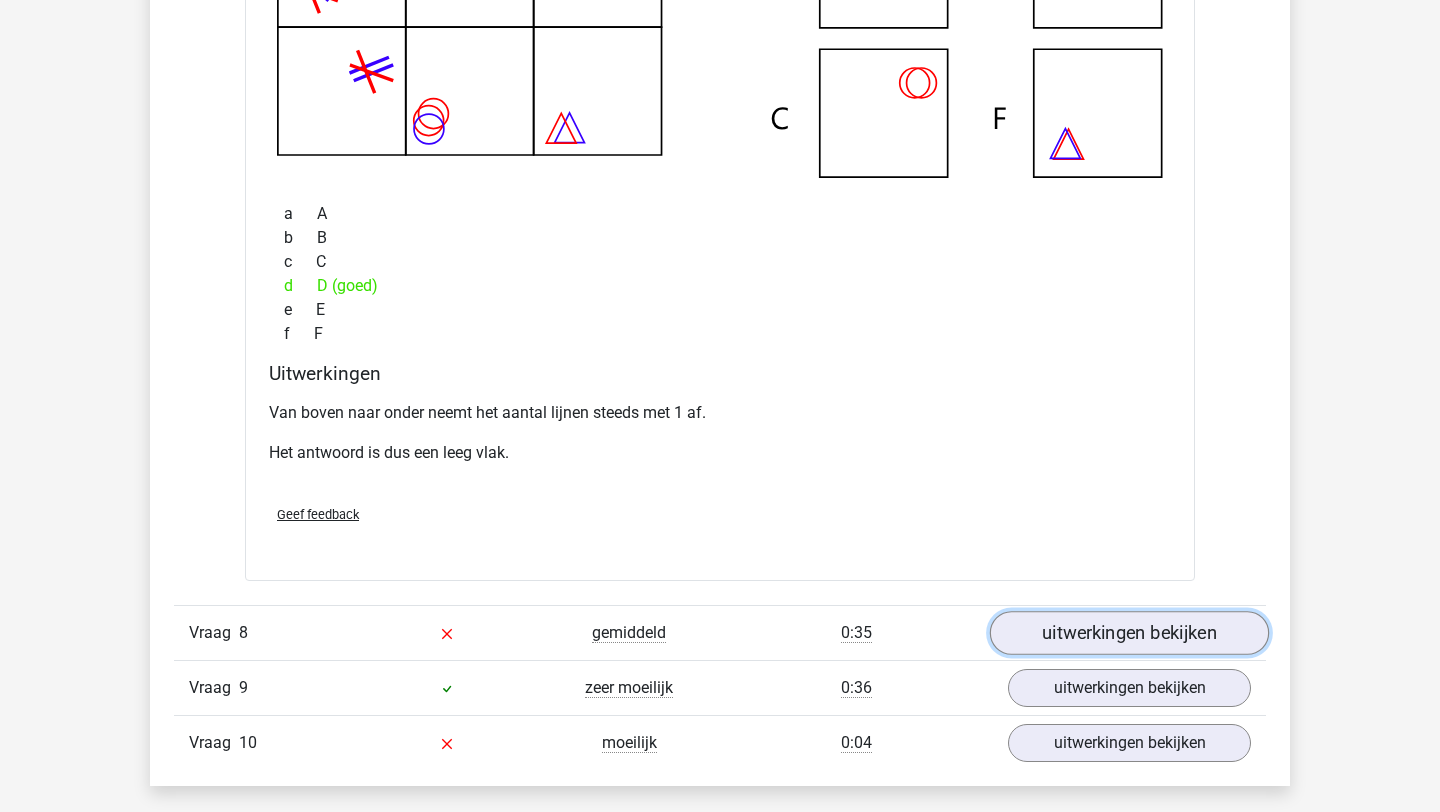 click on "uitwerkingen bekijken" at bounding box center (1129, 633) 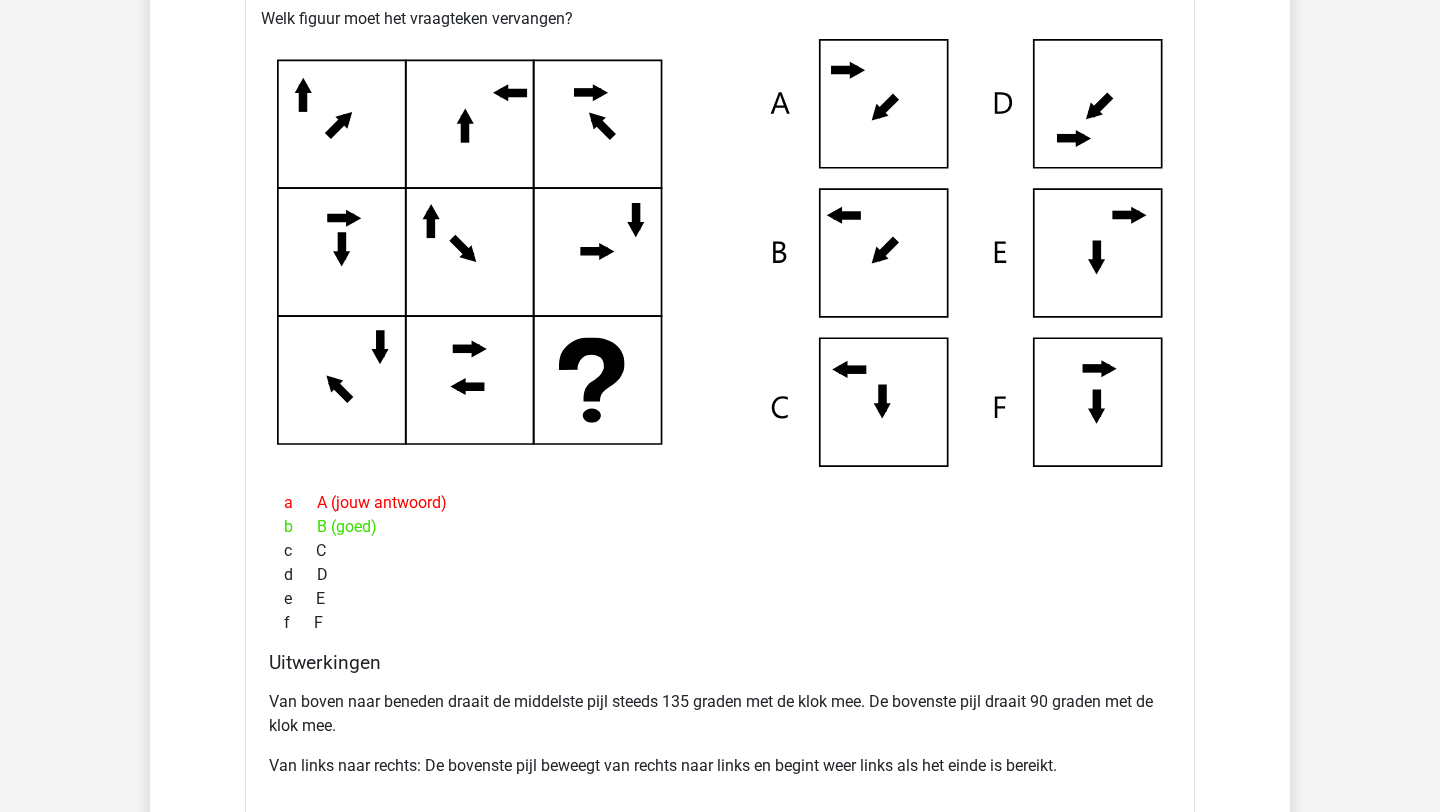 scroll, scrollTop: 8421, scrollLeft: 0, axis: vertical 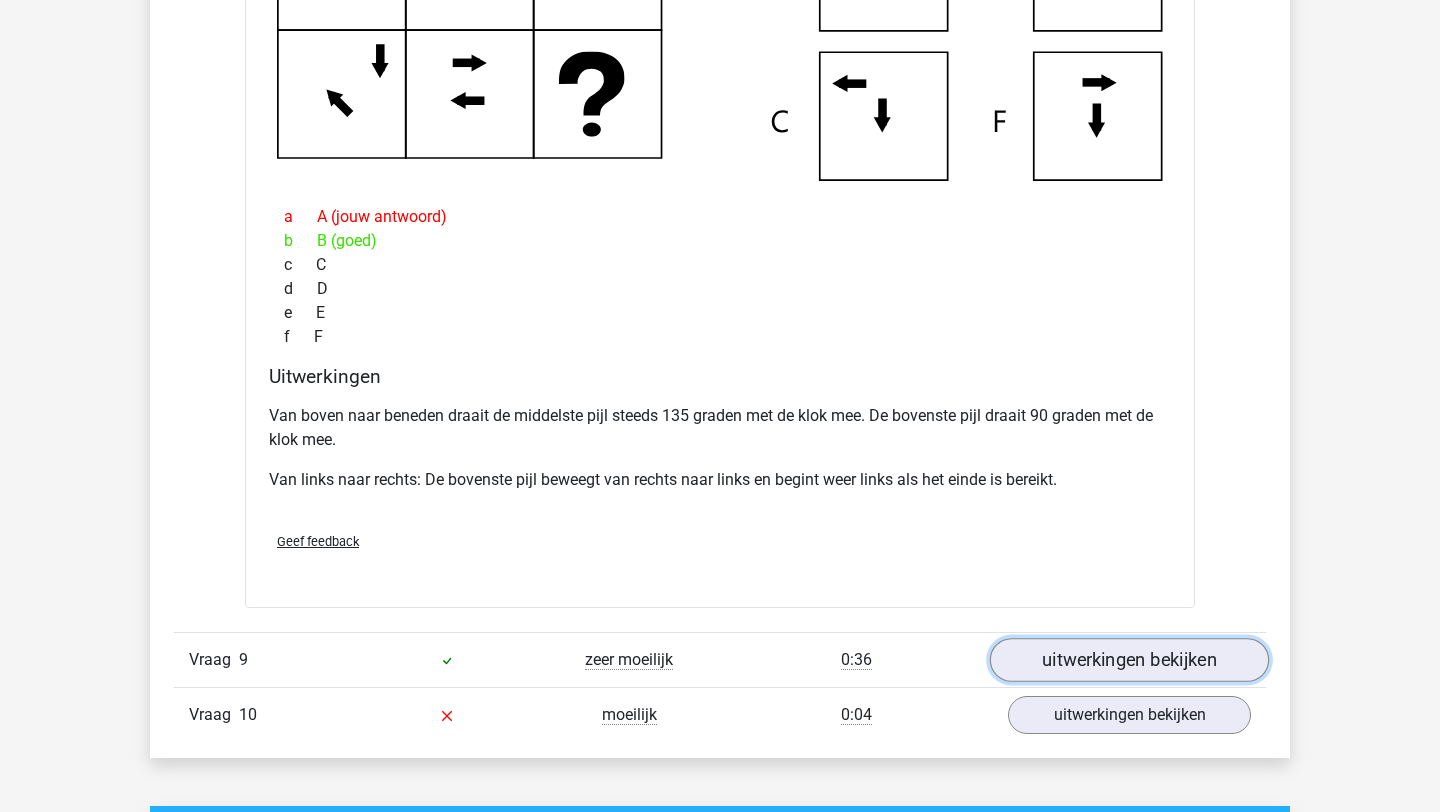 click on "uitwerkingen bekijken" at bounding box center [1129, 660] 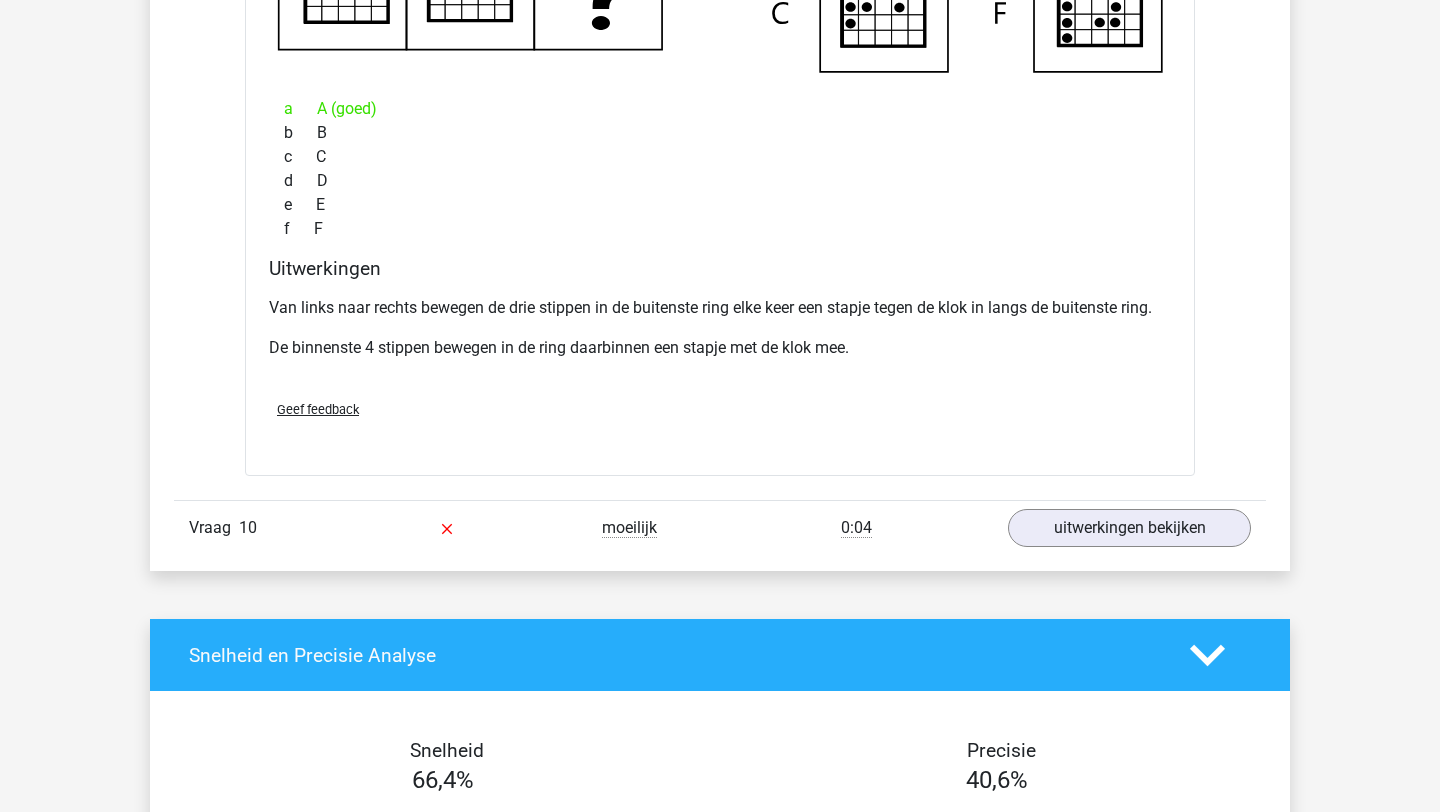 scroll, scrollTop: 9832, scrollLeft: 0, axis: vertical 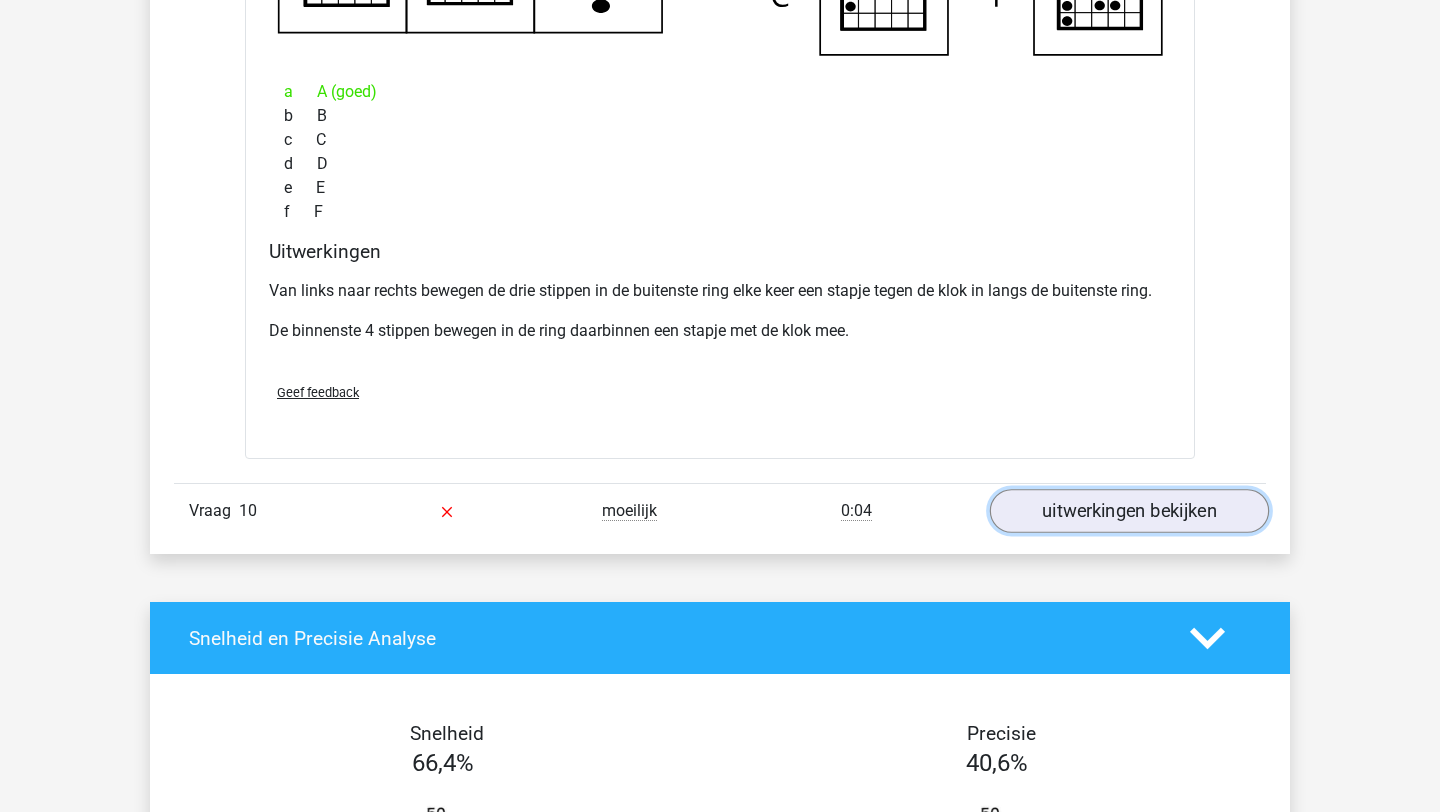 click on "uitwerkingen bekijken" at bounding box center [1129, 511] 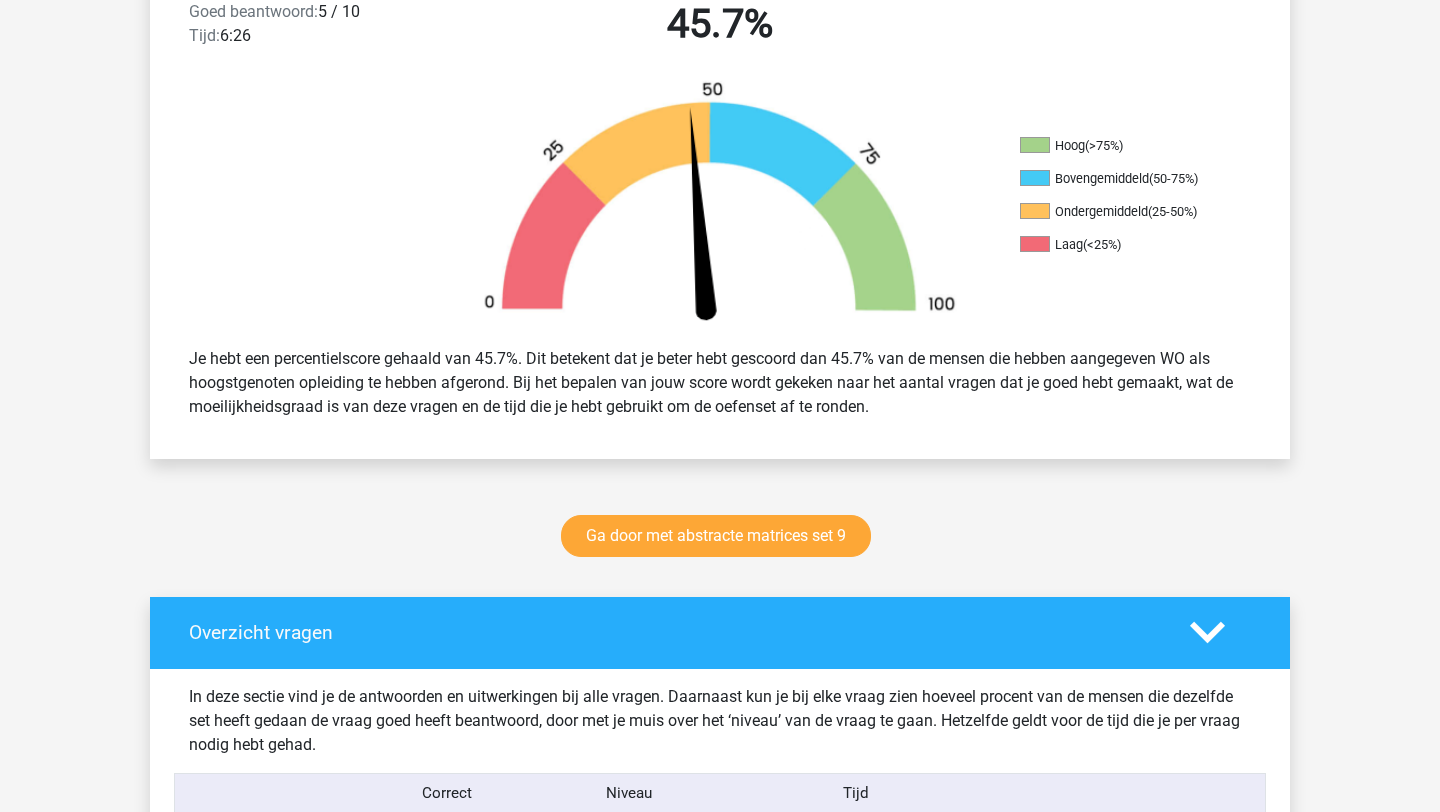 scroll, scrollTop: 0, scrollLeft: 0, axis: both 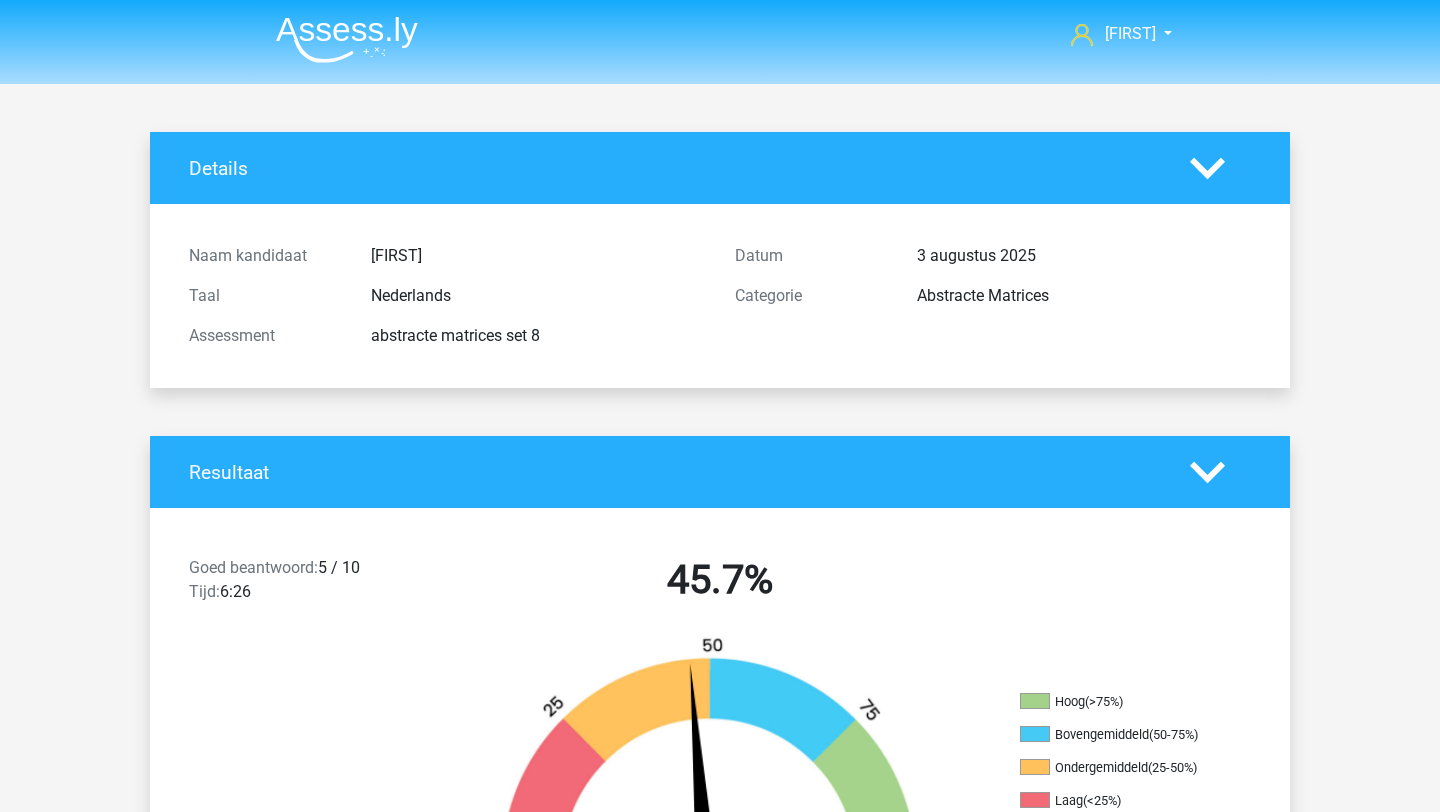 click at bounding box center (347, 39) 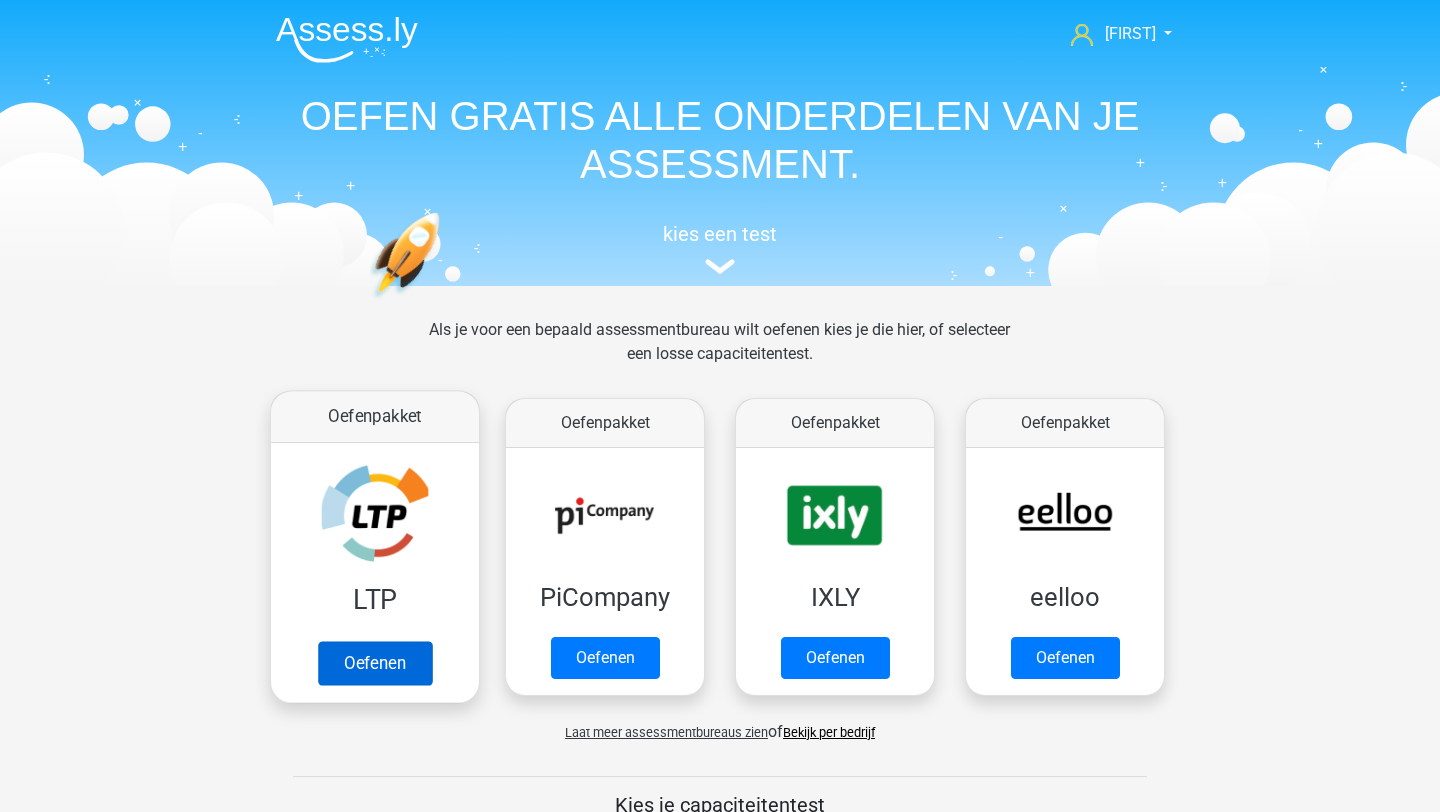 scroll, scrollTop: 0, scrollLeft: 0, axis: both 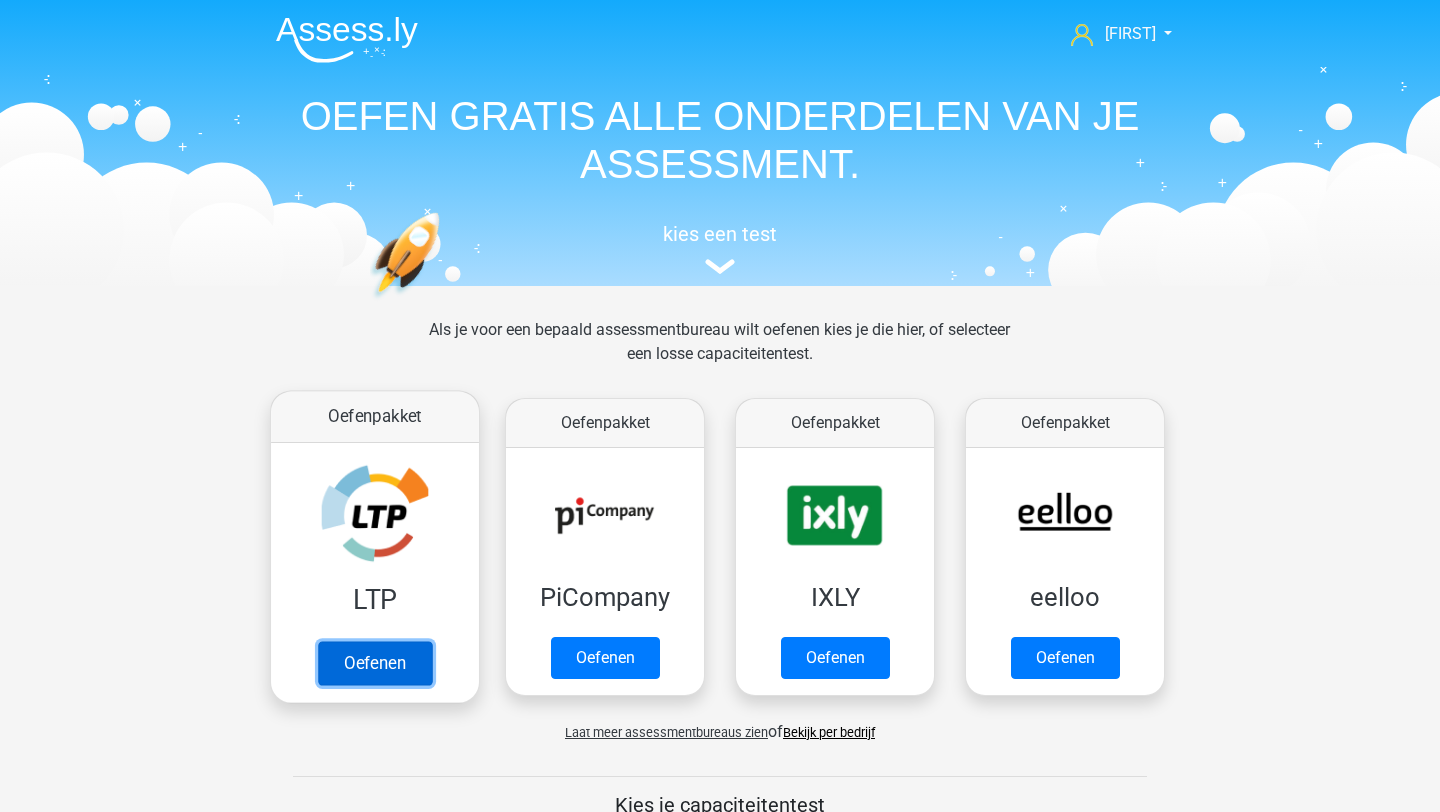 click on "Oefenen" at bounding box center [375, 663] 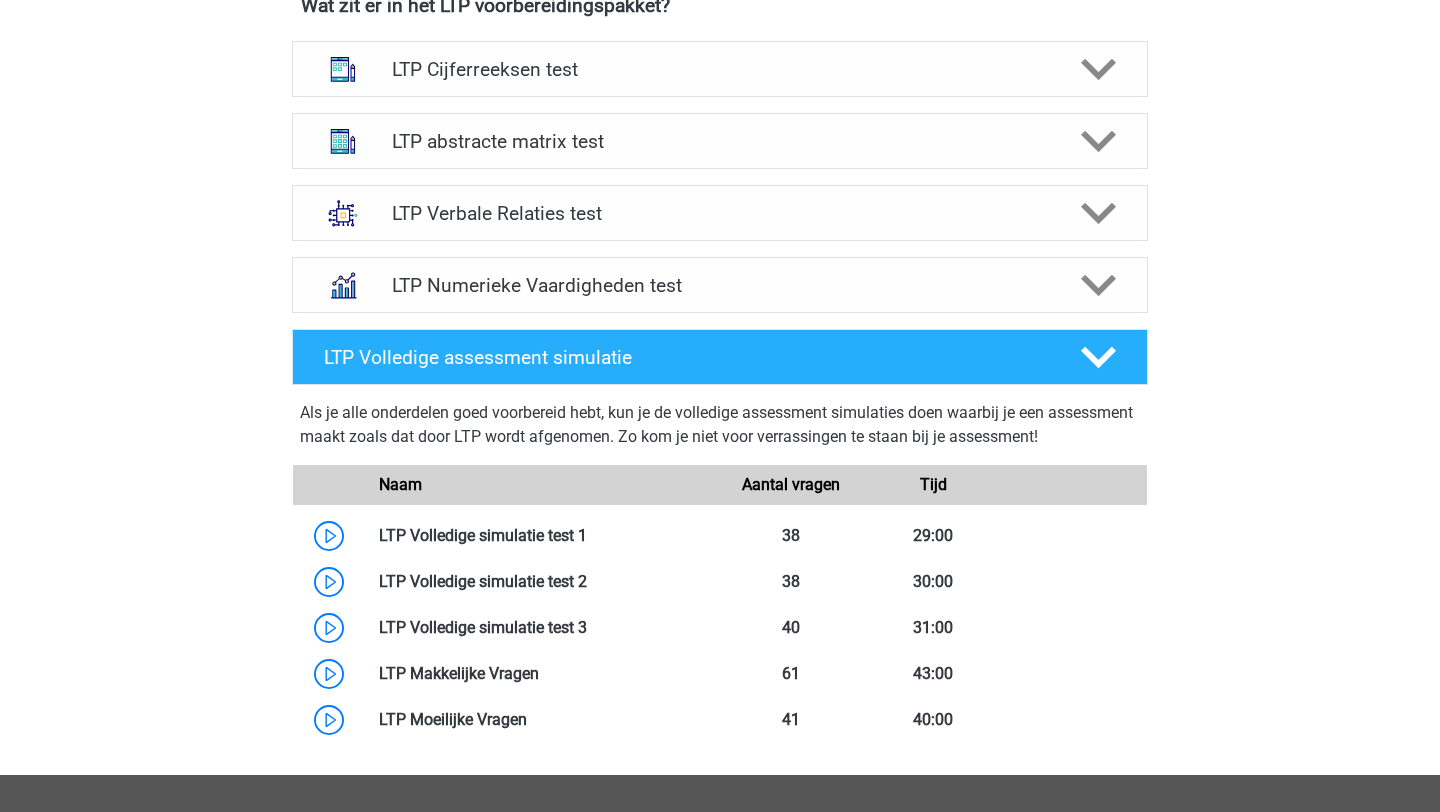 scroll, scrollTop: 512, scrollLeft: 0, axis: vertical 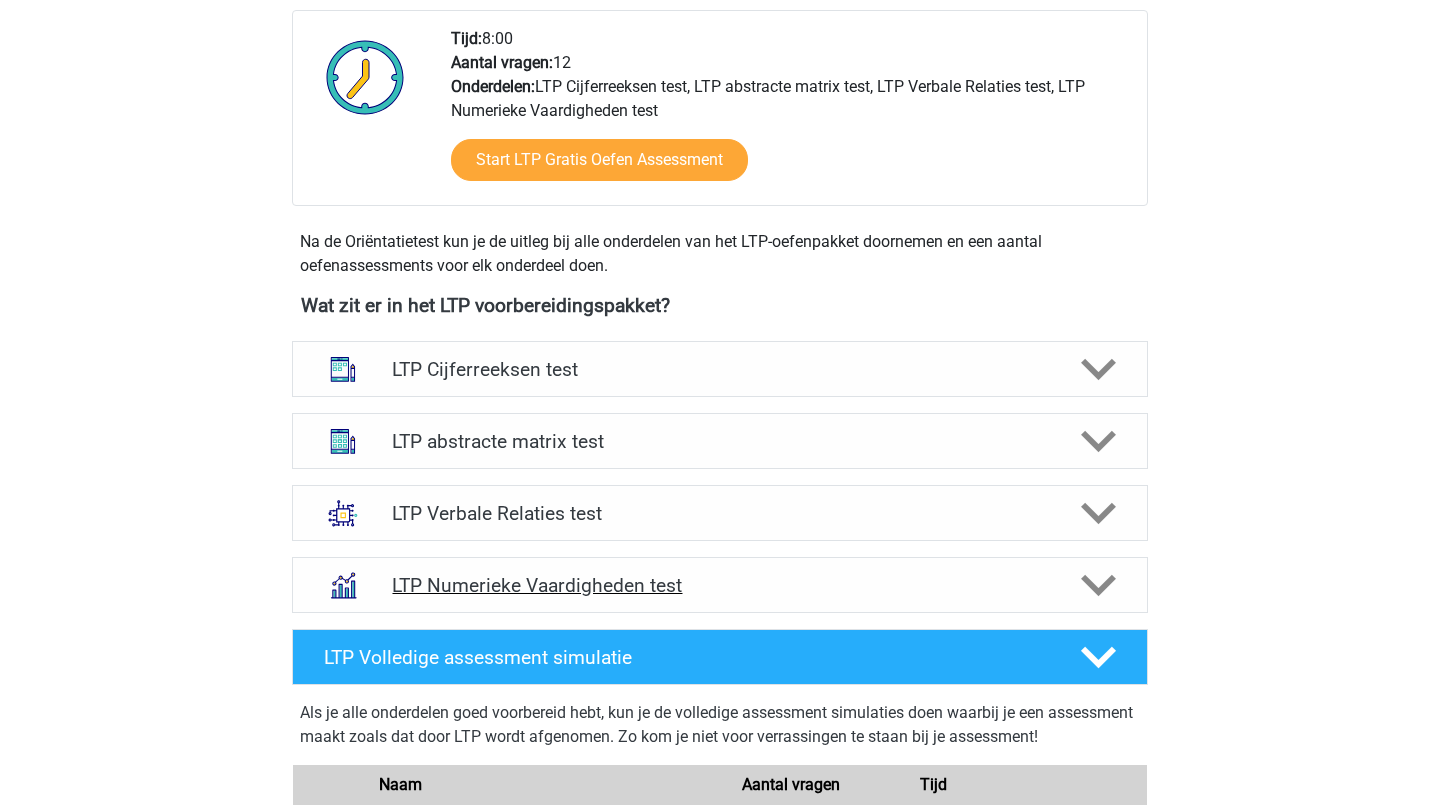 click on "LTP Numerieke Vaardigheden test" at bounding box center [719, 585] 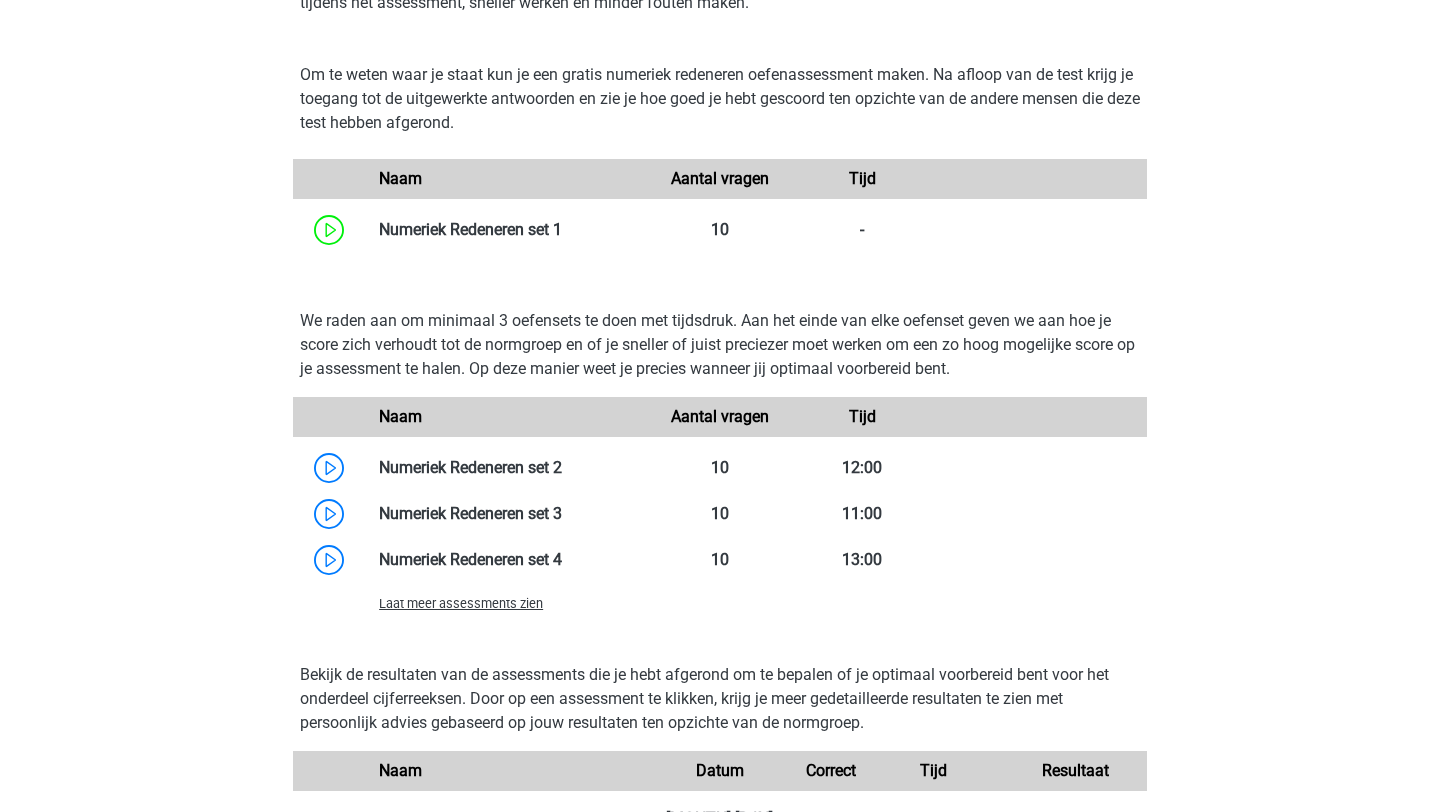 scroll, scrollTop: 1209, scrollLeft: 0, axis: vertical 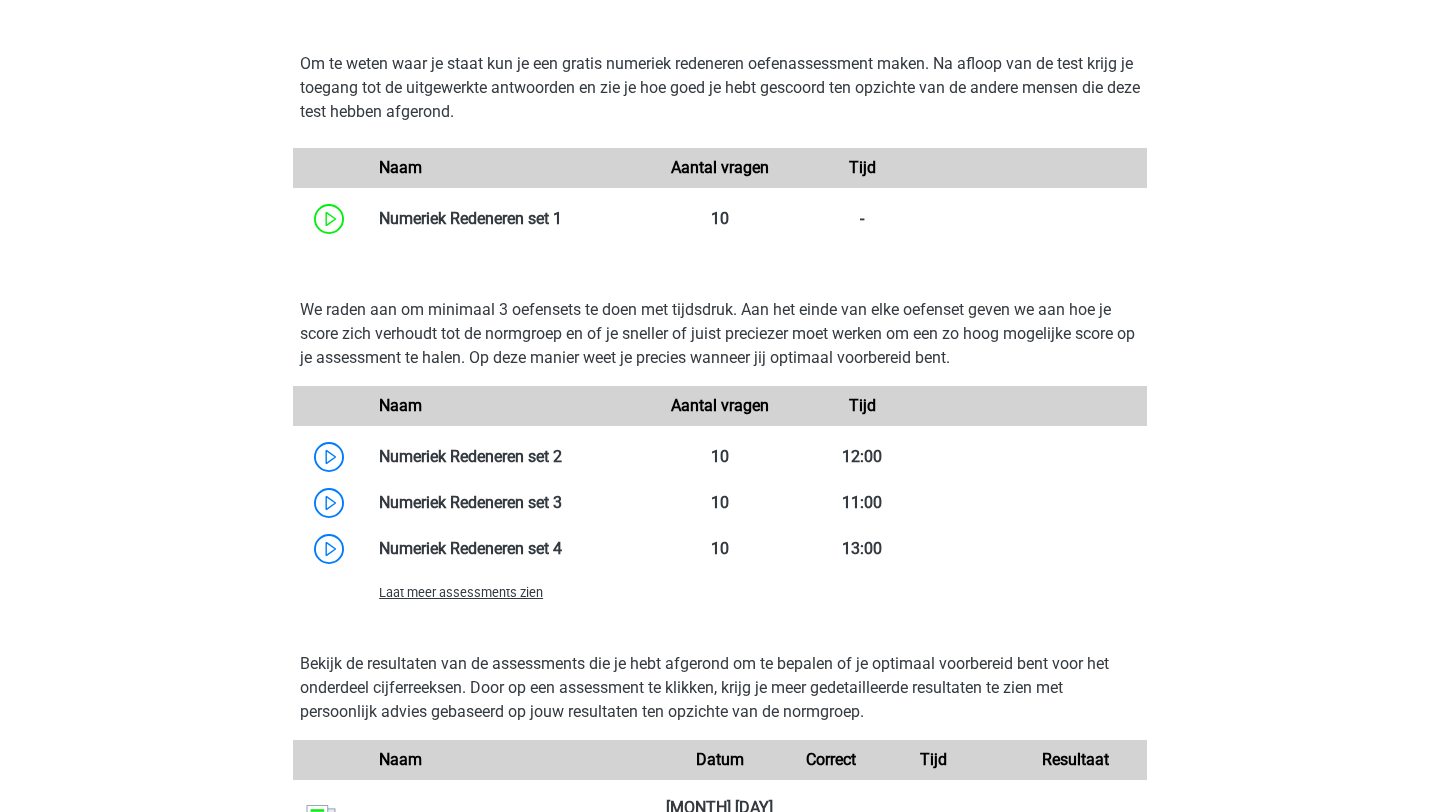 click on "Laat meer assessments zien" at bounding box center [720, 592] 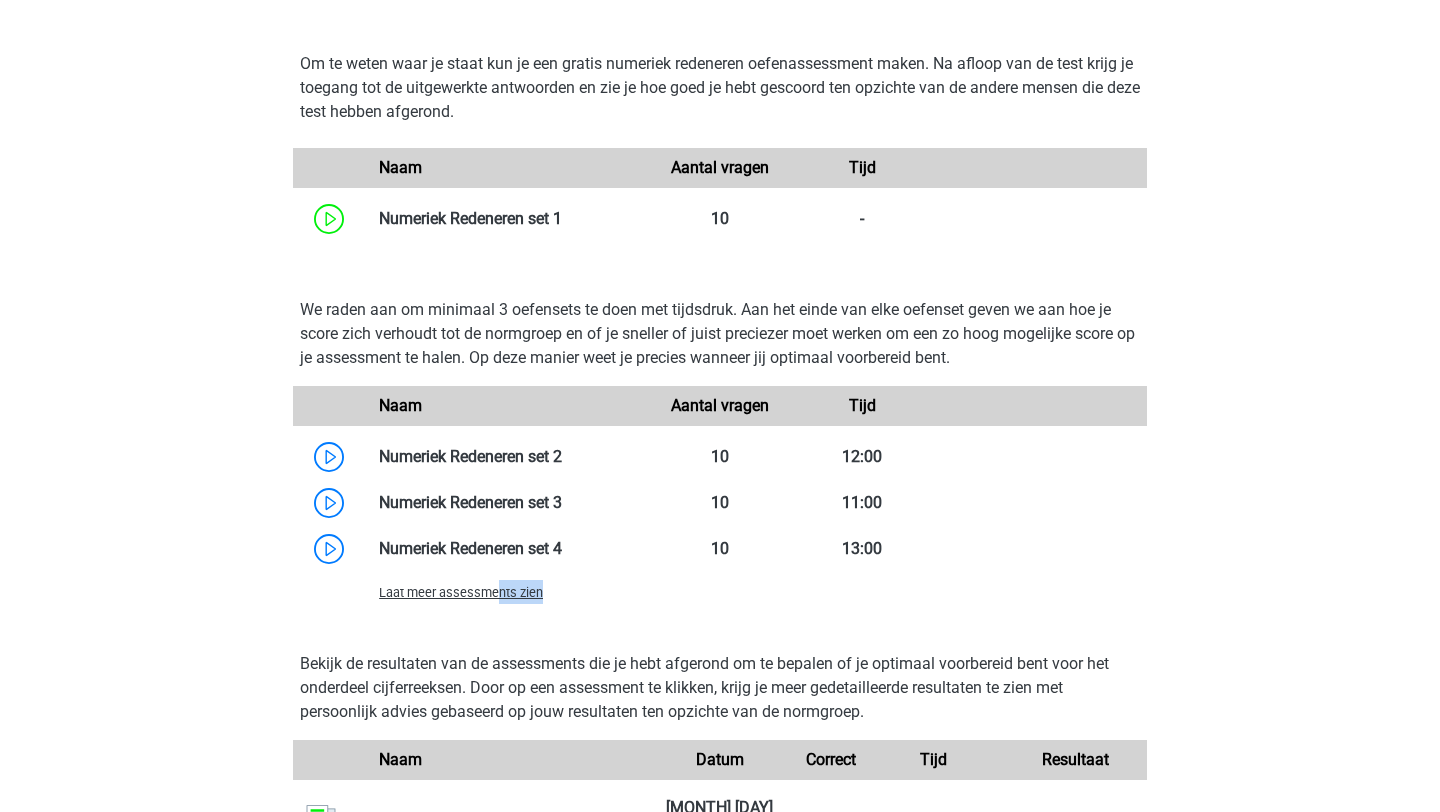 click on "Laat meer assessments zien" at bounding box center (720, 592) 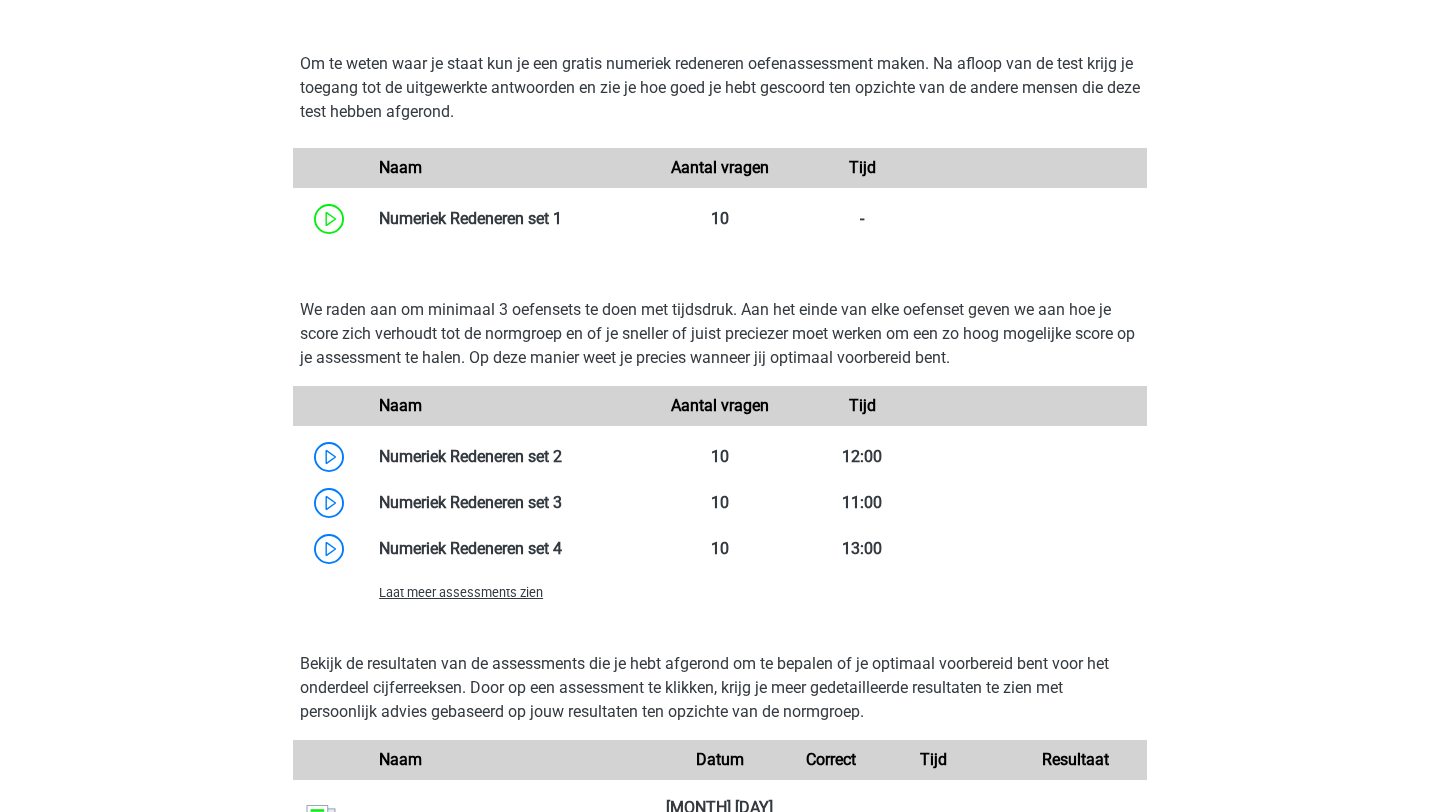 click on "Laat meer assessments zien" at bounding box center (461, 592) 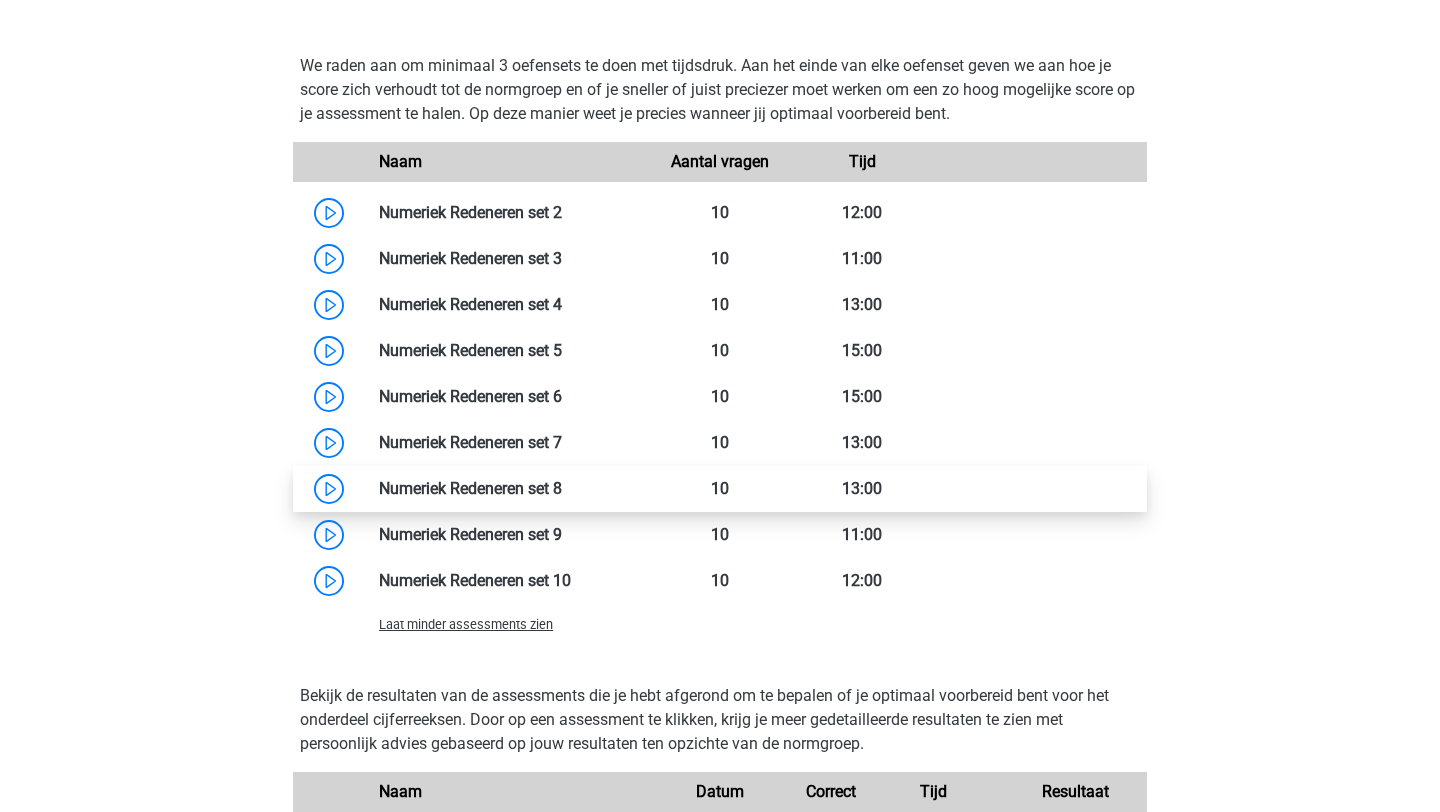 scroll, scrollTop: 1452, scrollLeft: 0, axis: vertical 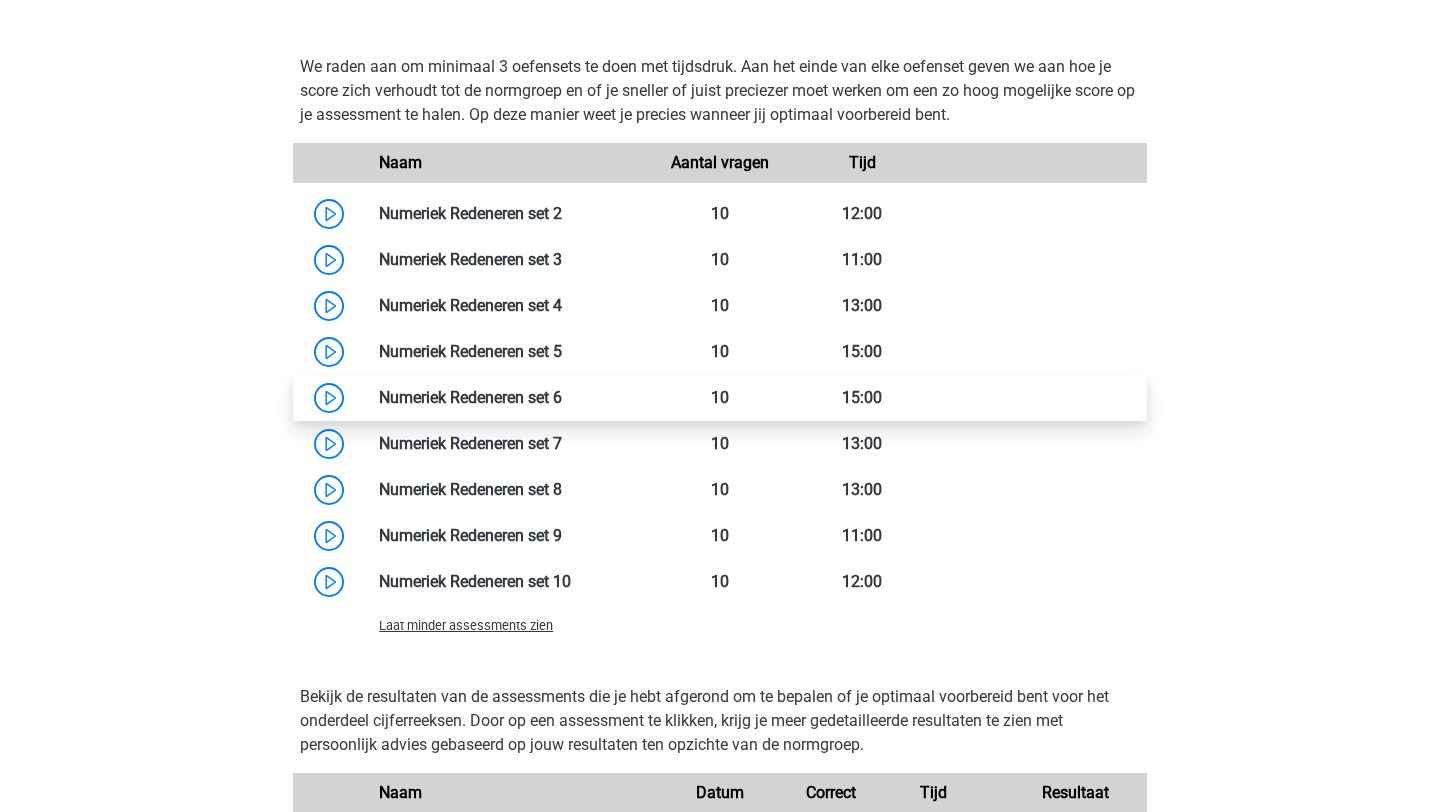 click at bounding box center [562, 397] 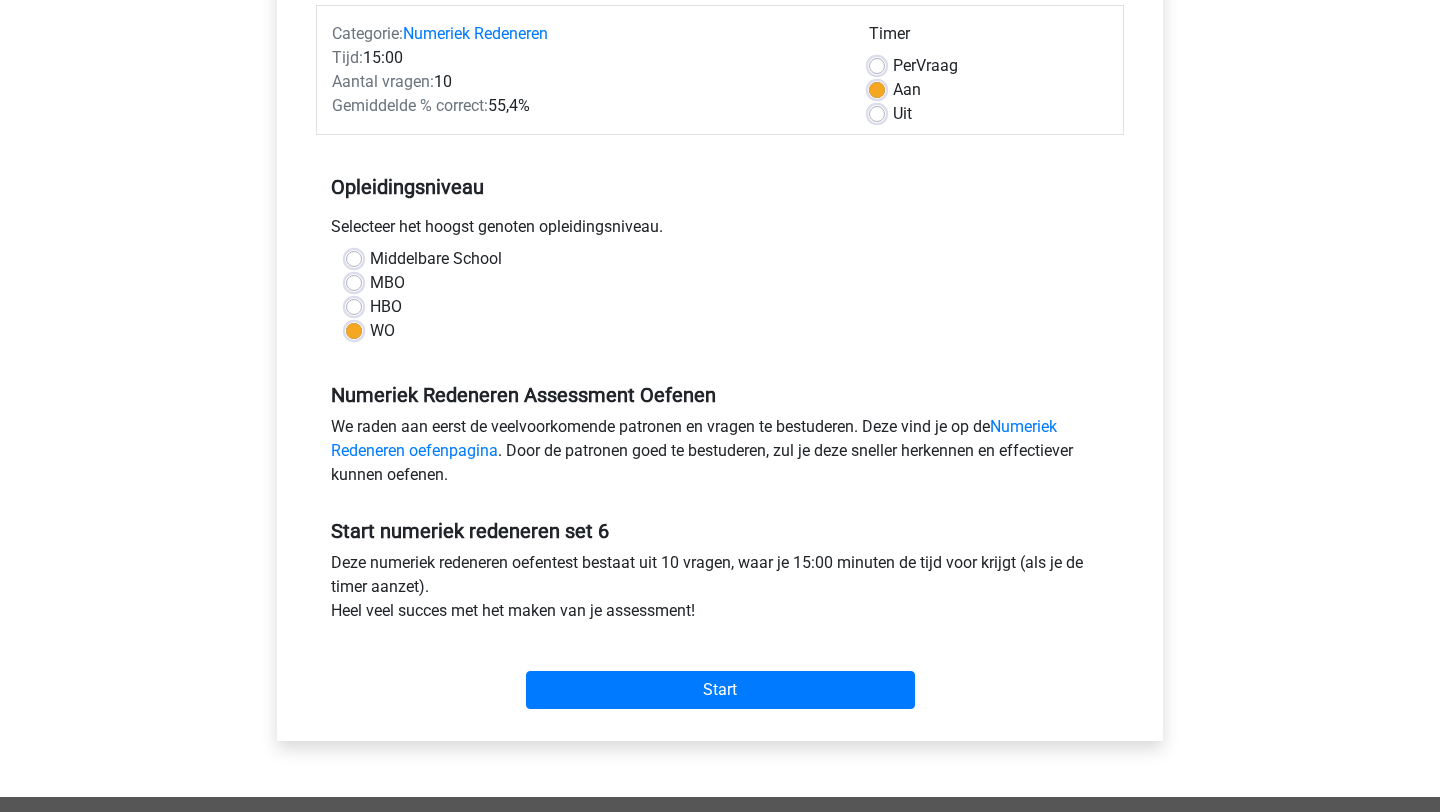scroll, scrollTop: 305, scrollLeft: 0, axis: vertical 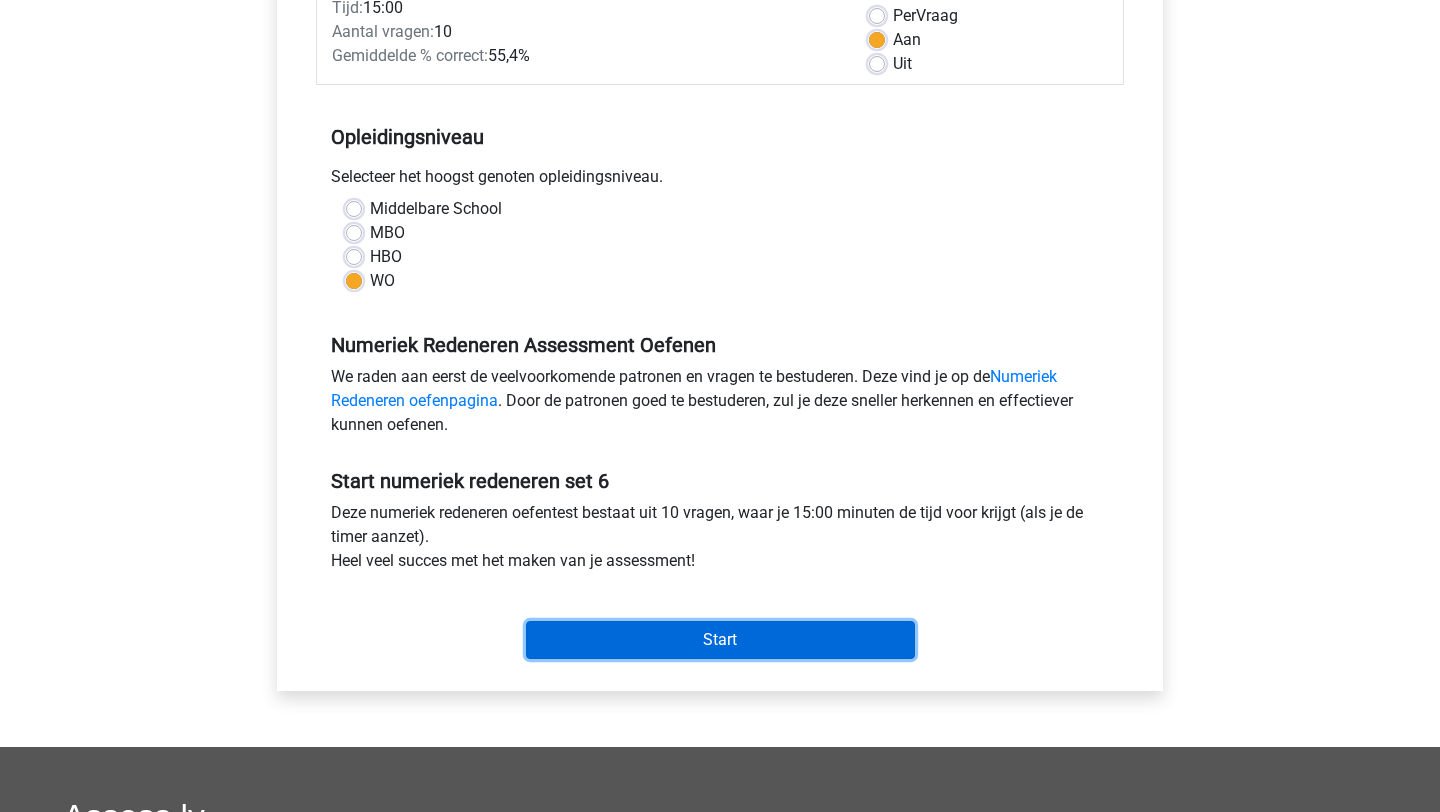 click on "Start" at bounding box center (720, 640) 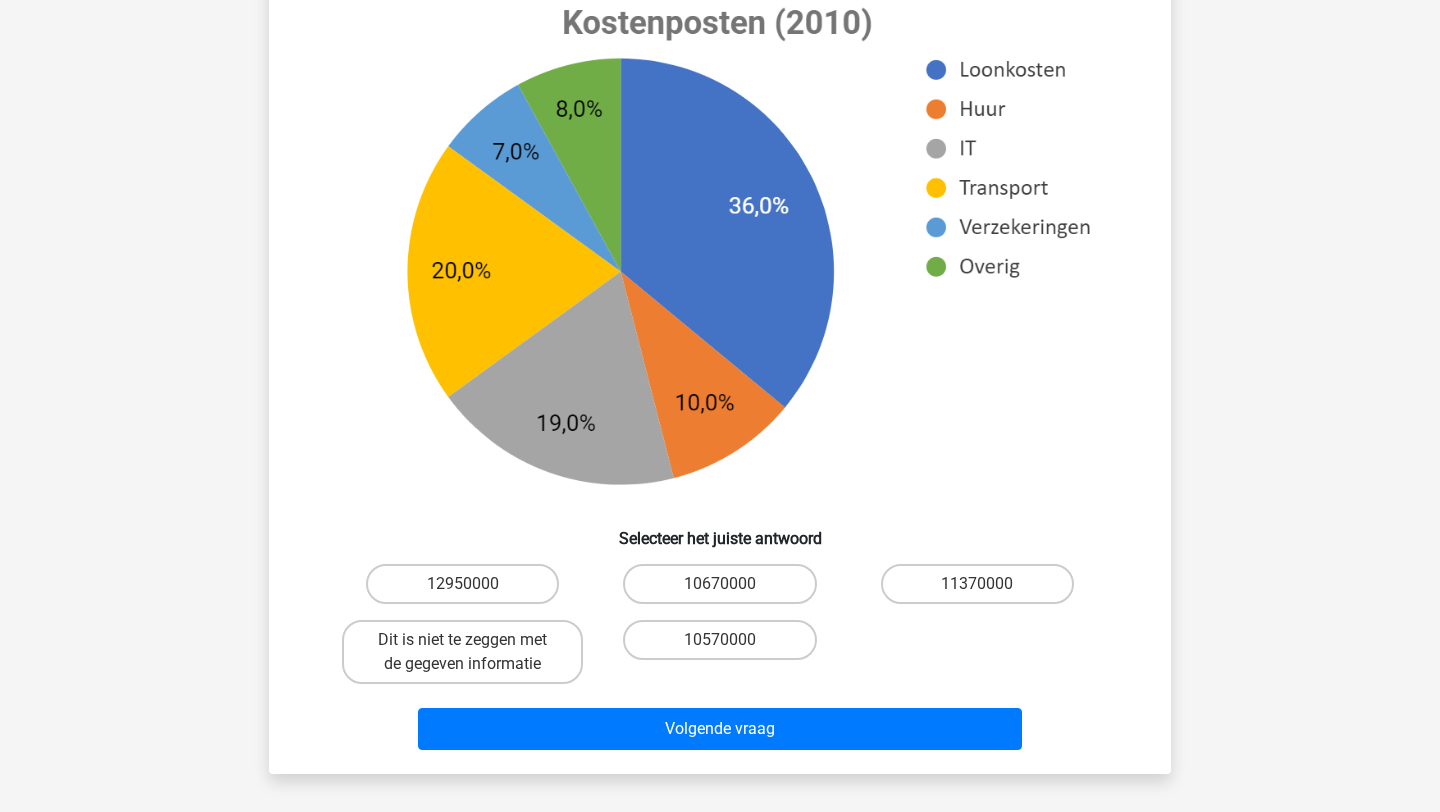 scroll, scrollTop: 743, scrollLeft: 0, axis: vertical 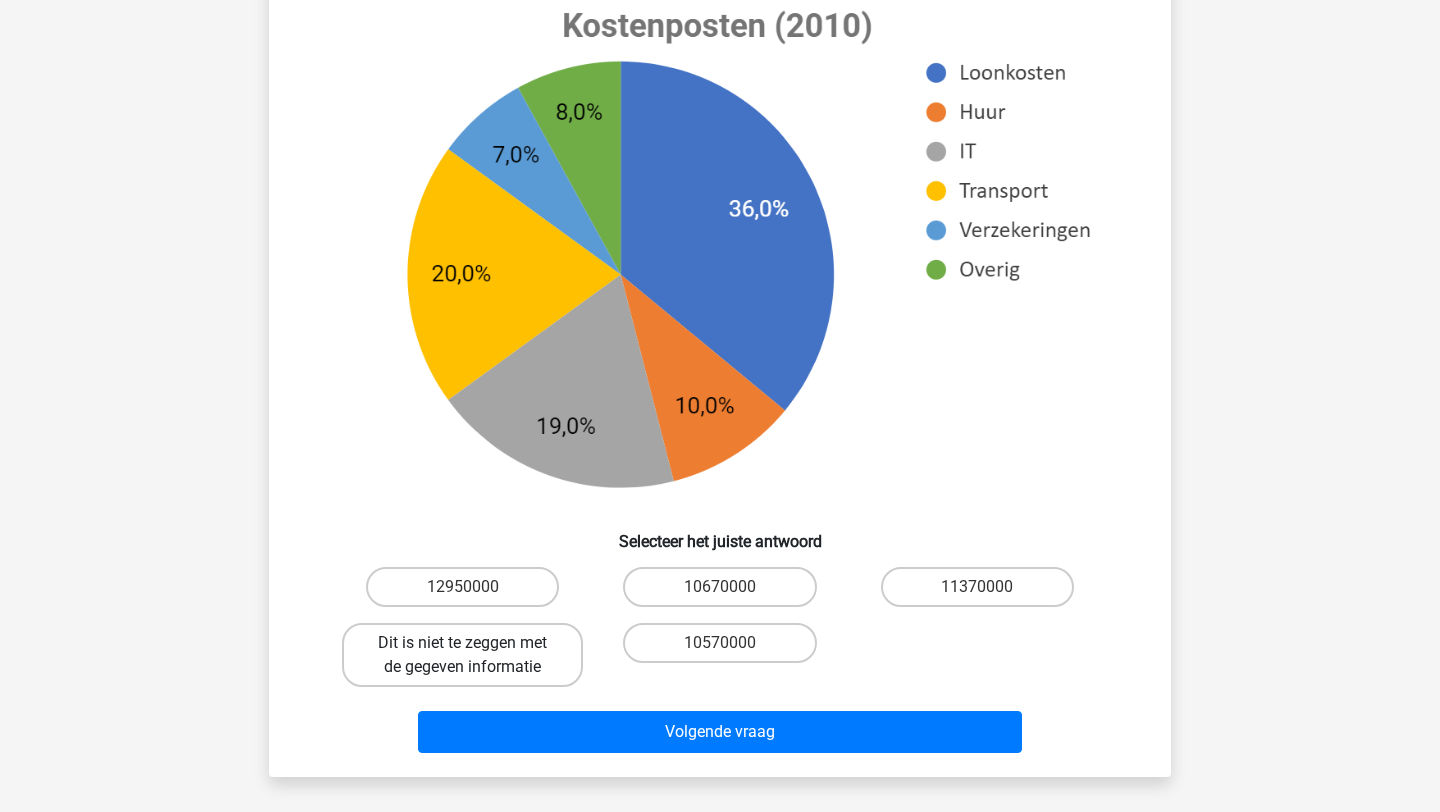 click on "Dit is niet te zeggen met de gegeven informatie" at bounding box center [462, 655] 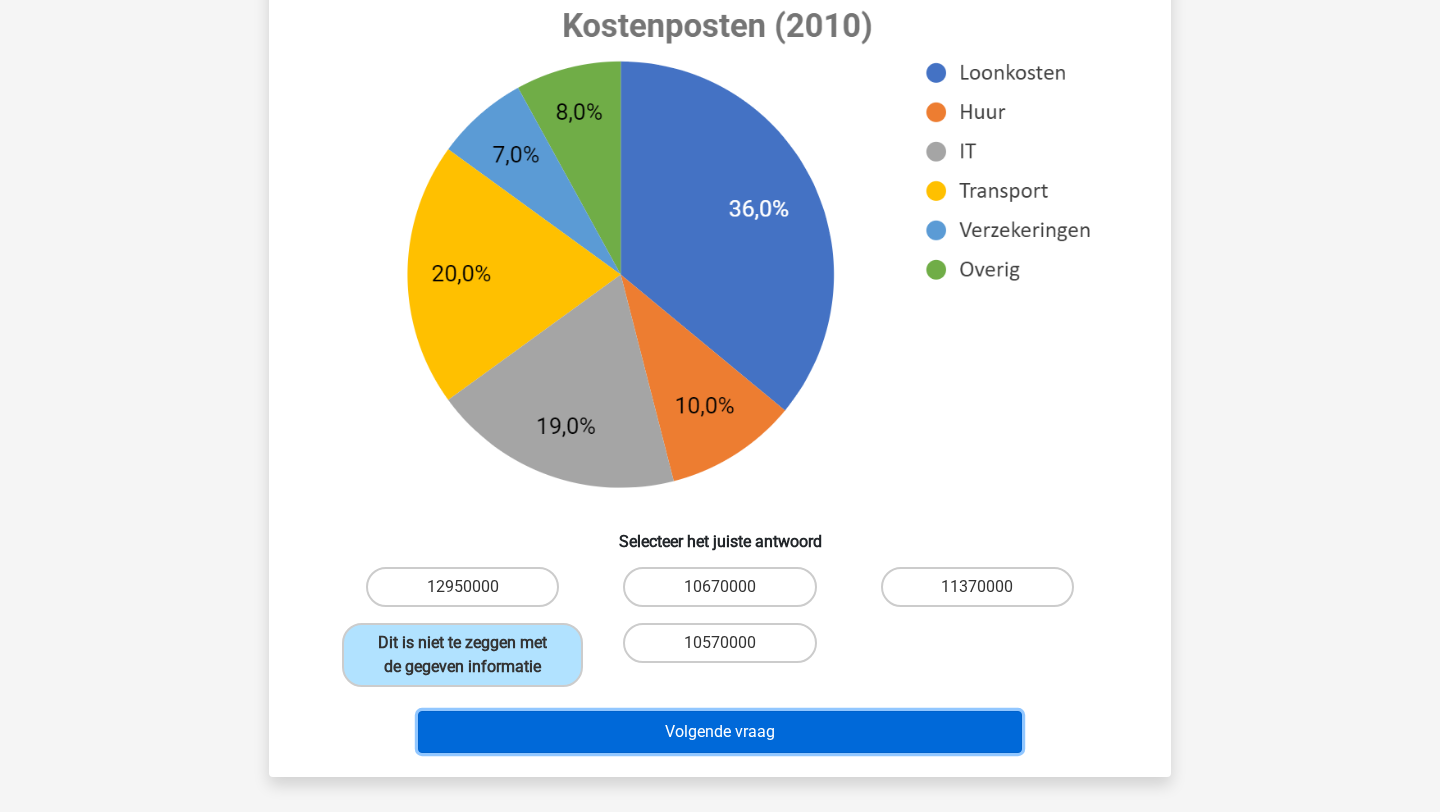 click on "Volgende vraag" at bounding box center [720, 732] 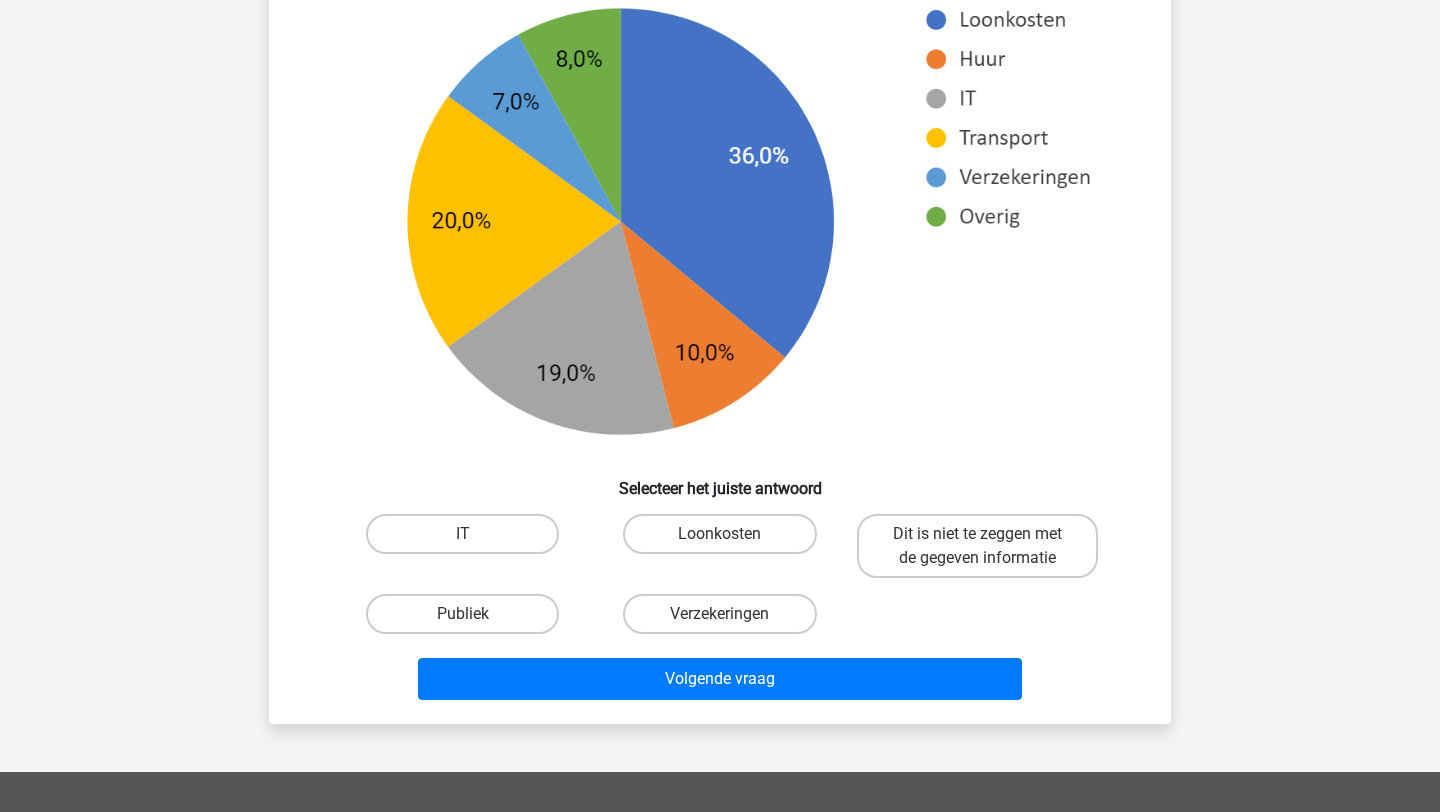 scroll, scrollTop: 791, scrollLeft: 0, axis: vertical 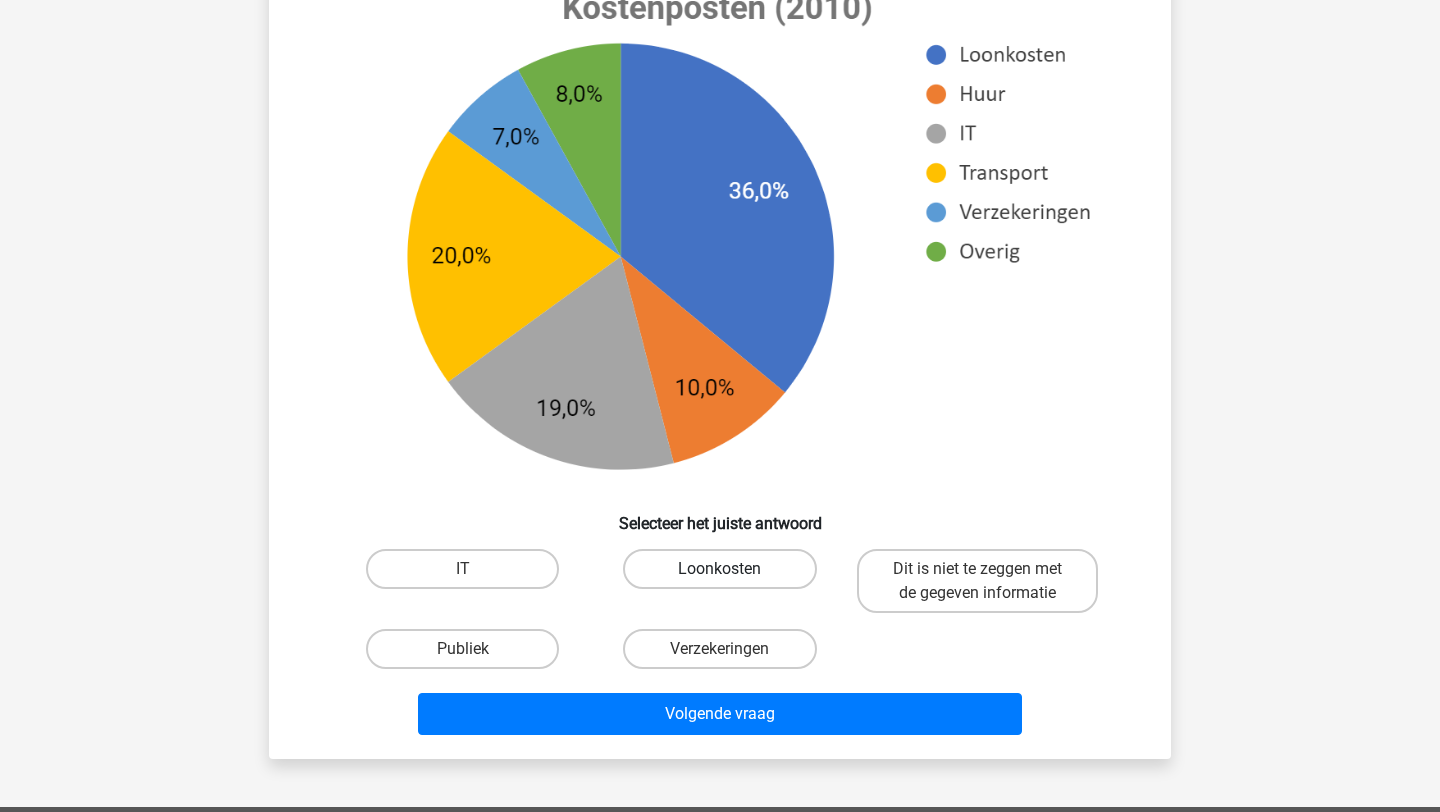 click on "Loonkosten" at bounding box center (719, 569) 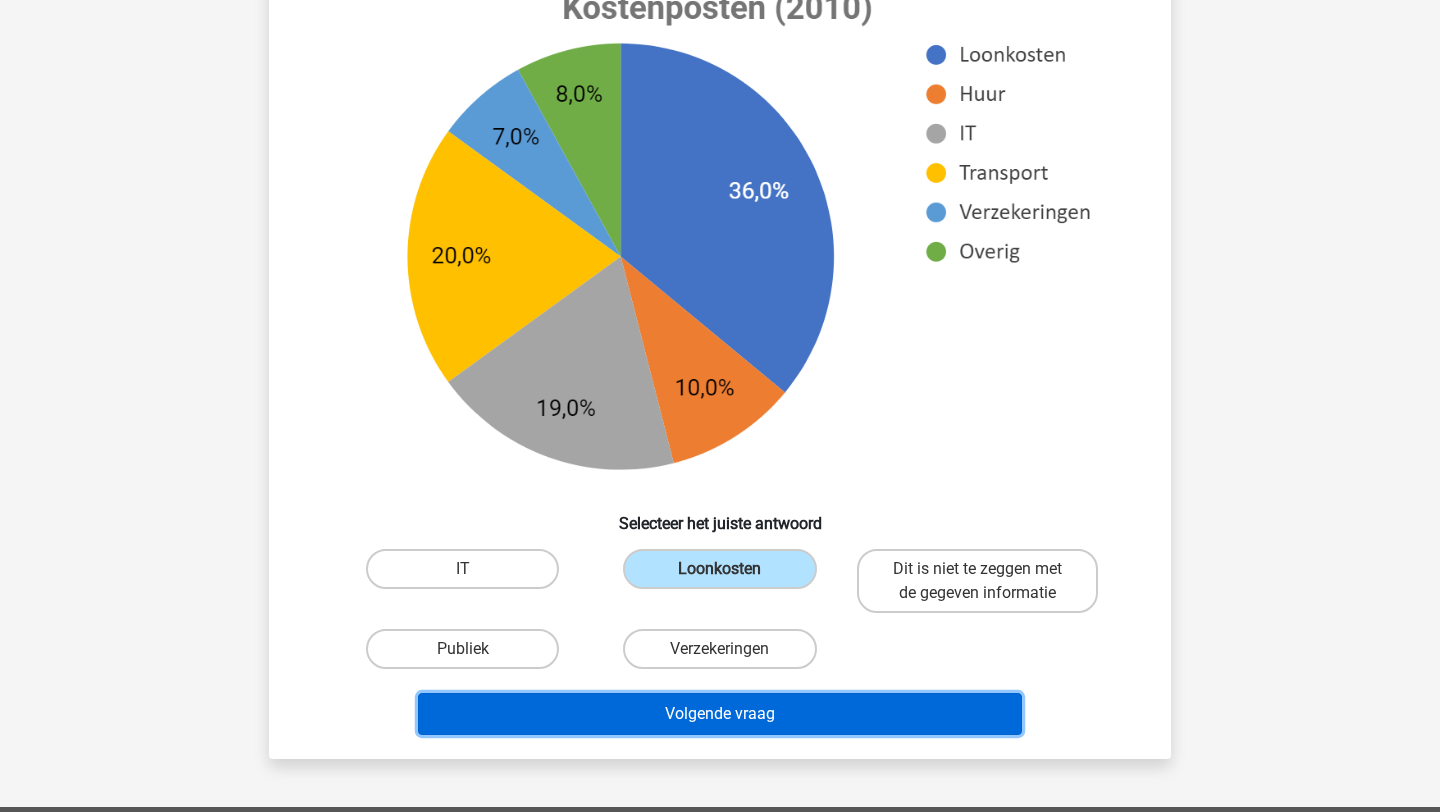click on "Volgende vraag" at bounding box center (720, 714) 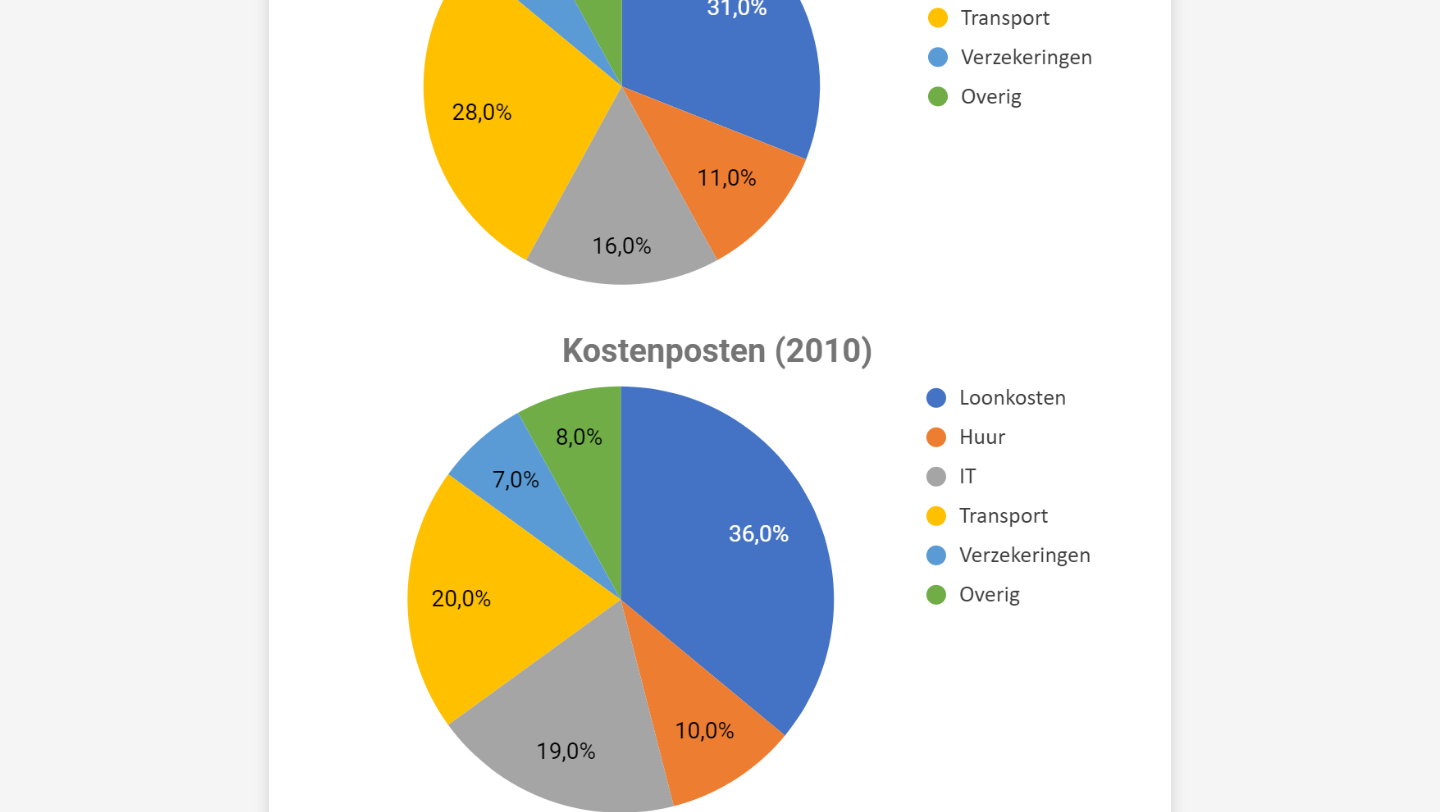 scroll, scrollTop: 1015, scrollLeft: 0, axis: vertical 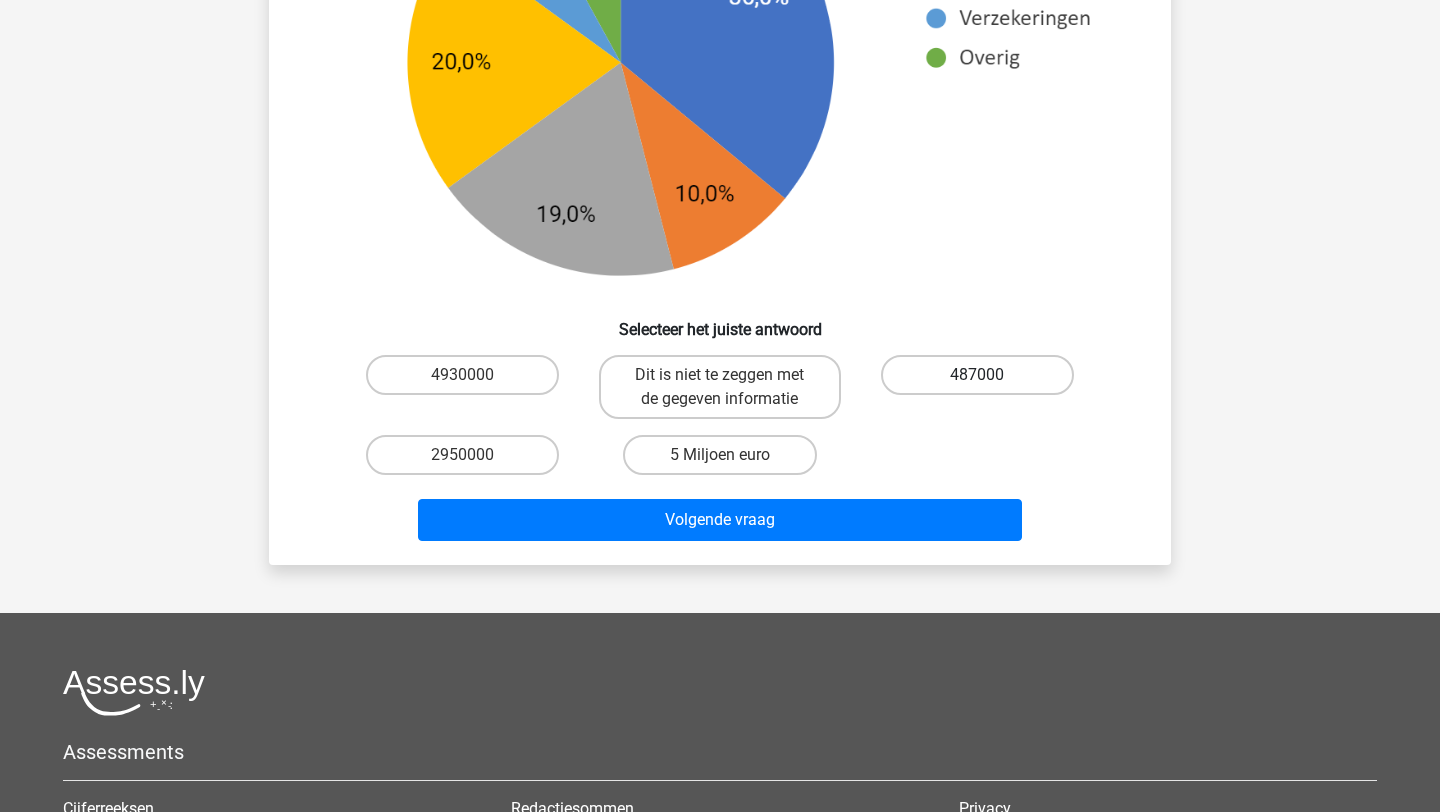 click on "487000" at bounding box center [977, 375] 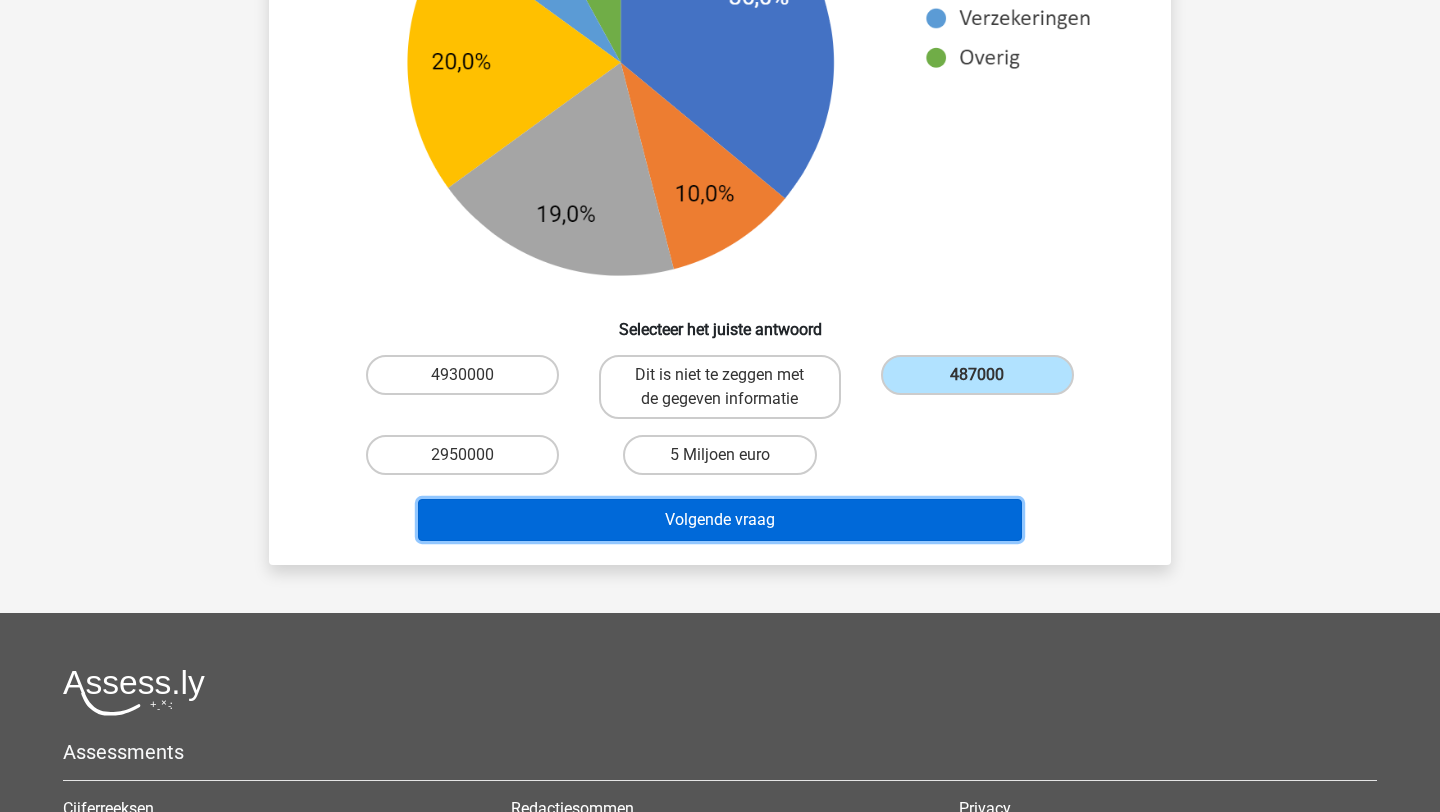 click on "Volgende vraag" at bounding box center (720, 520) 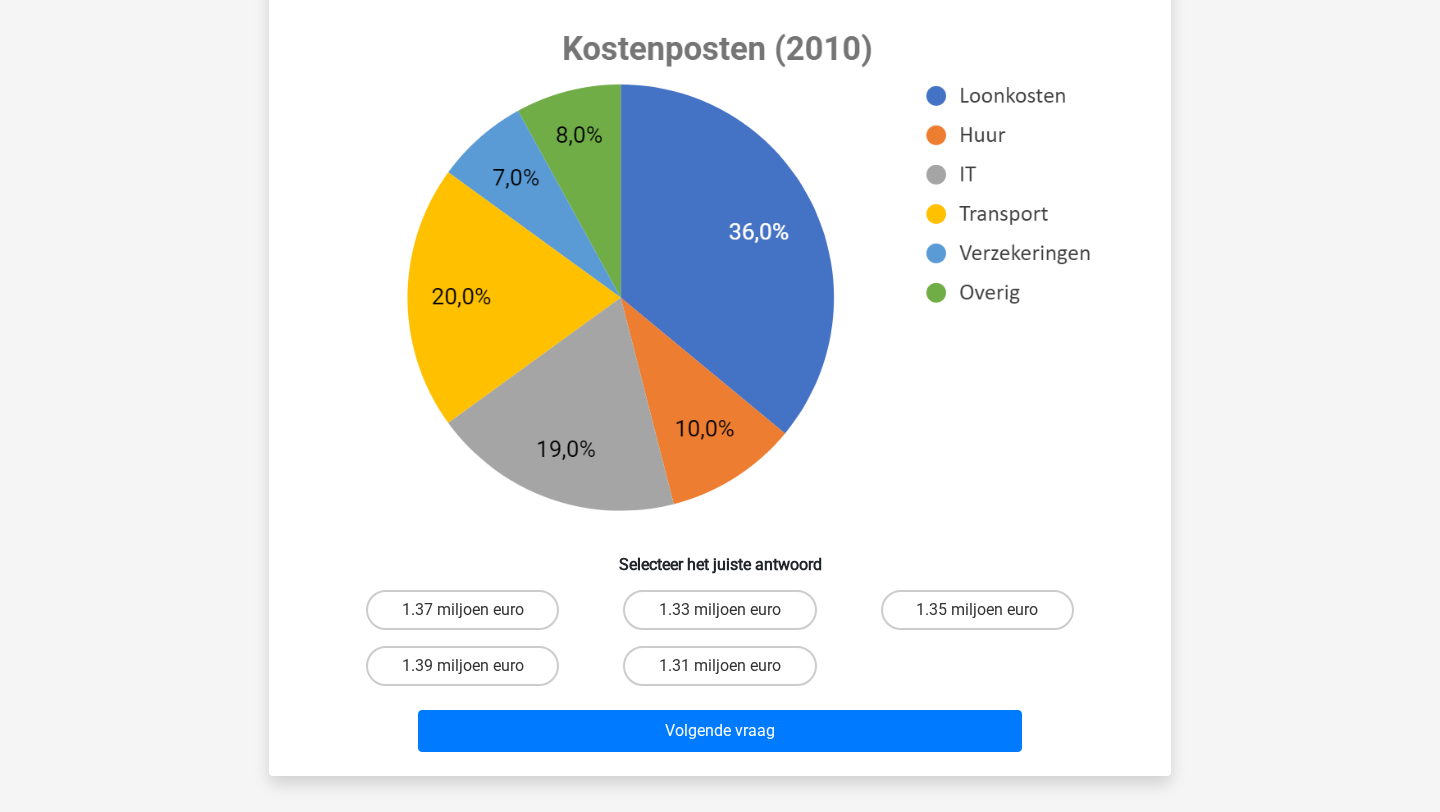 scroll, scrollTop: 816, scrollLeft: 0, axis: vertical 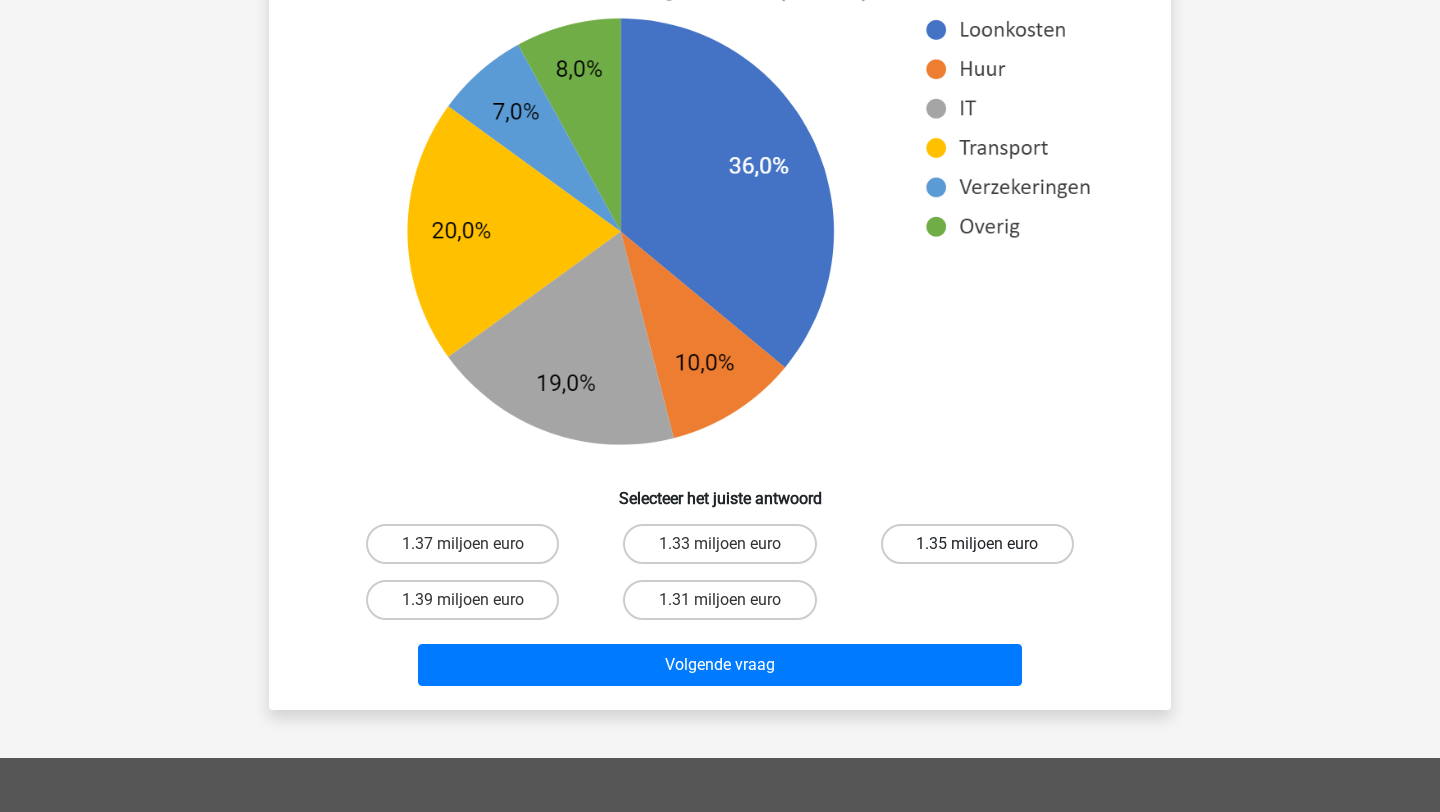 click on "1.35 miljoen euro" at bounding box center (977, 544) 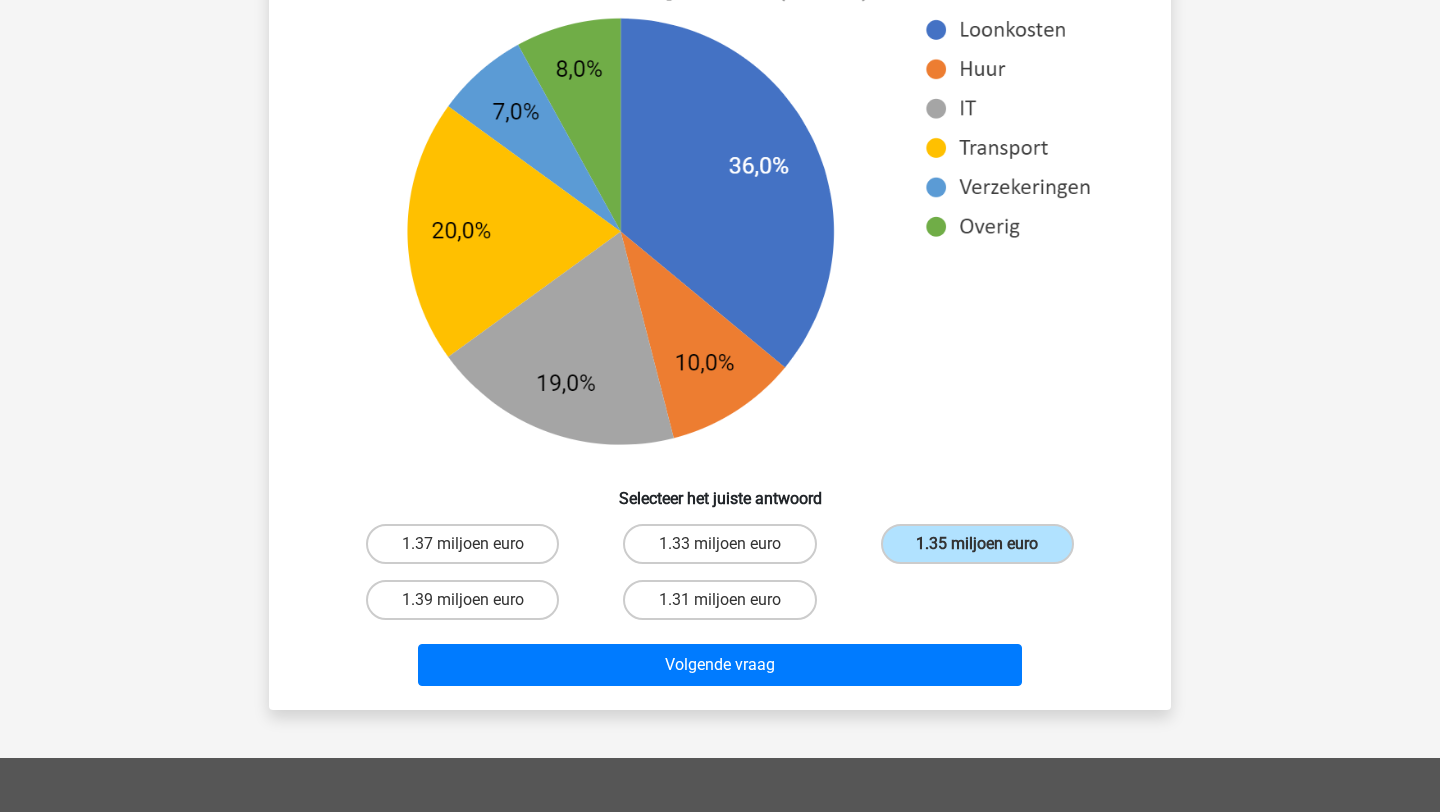 click on "Volgende vraag" at bounding box center [720, 661] 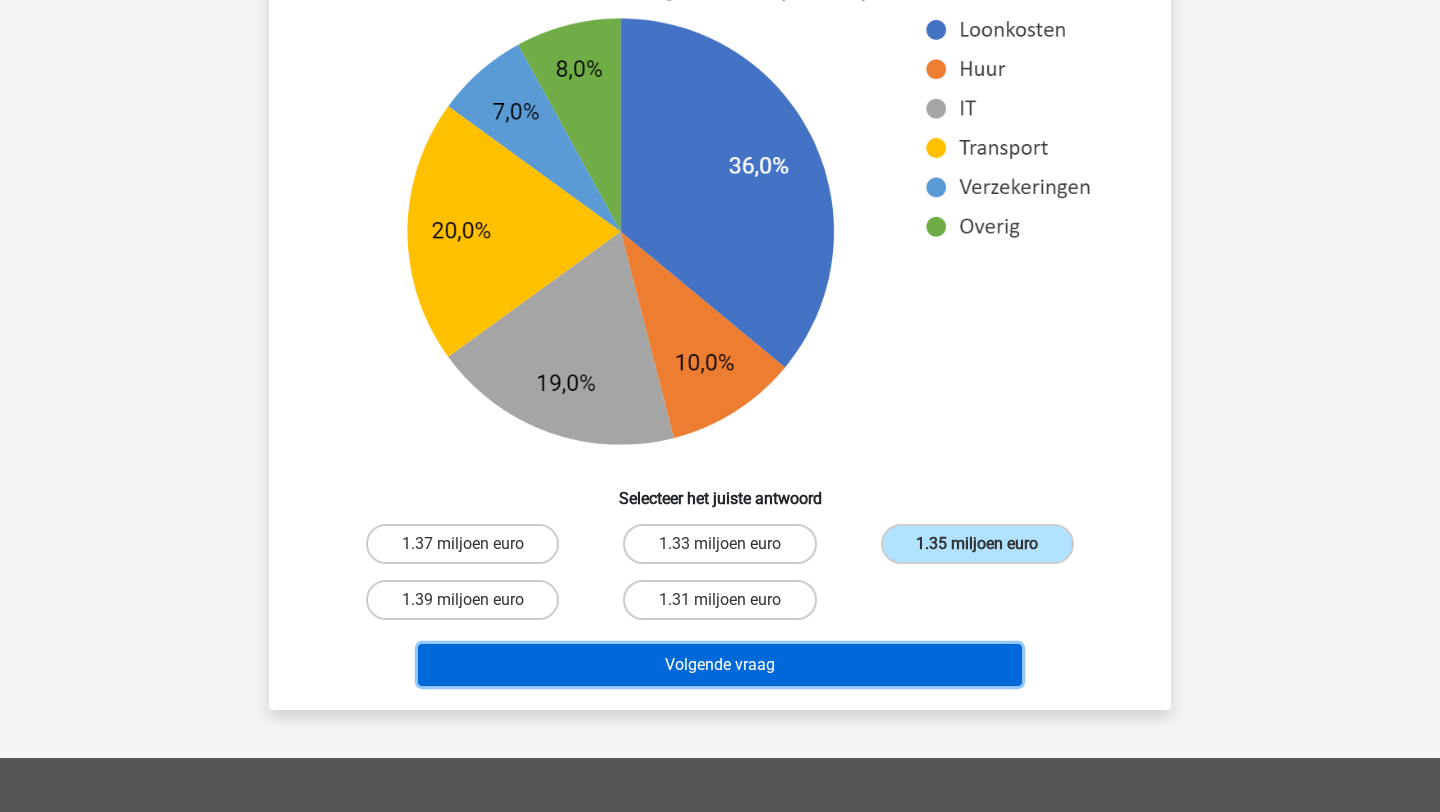 click on "Volgende vraag" at bounding box center (720, 665) 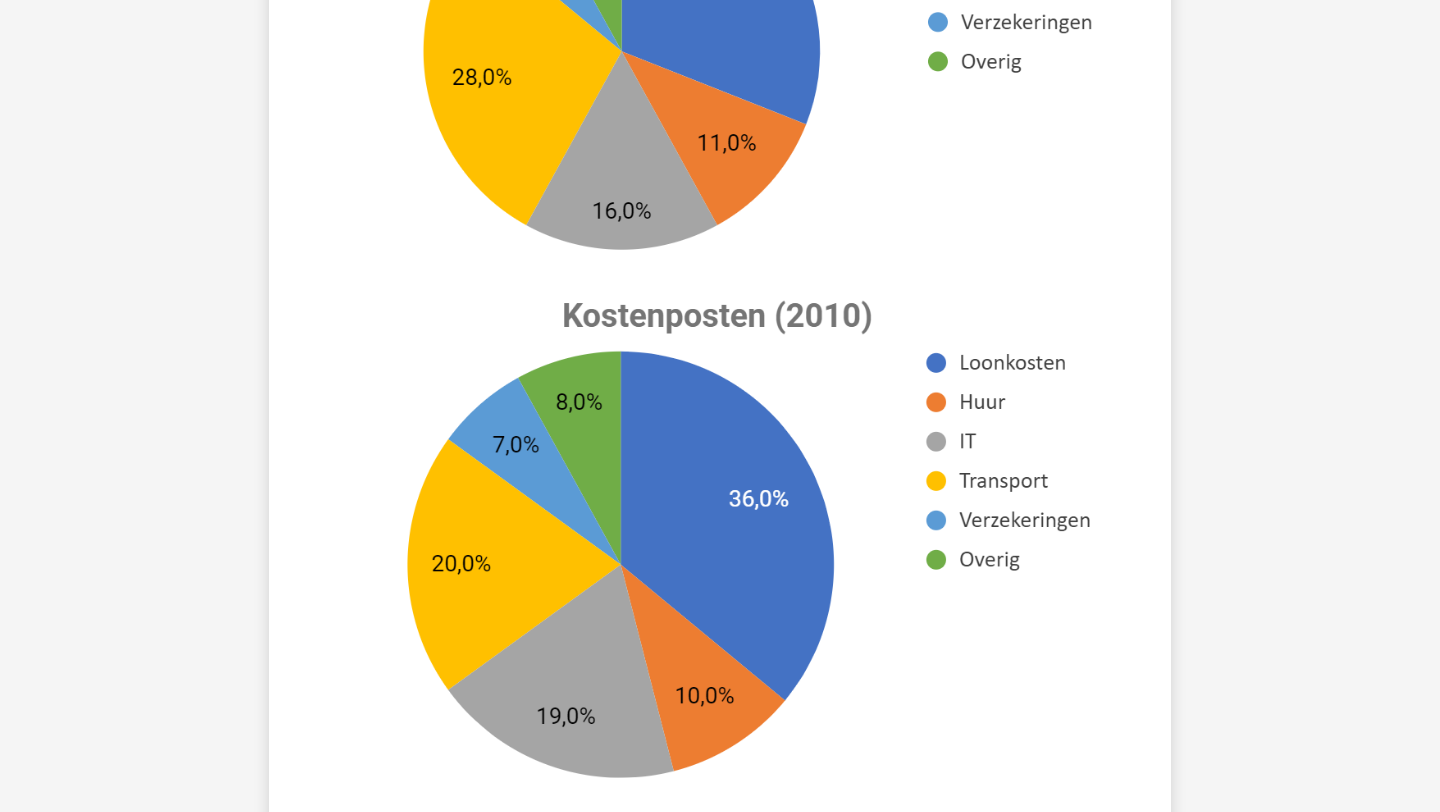 scroll, scrollTop: 809, scrollLeft: 0, axis: vertical 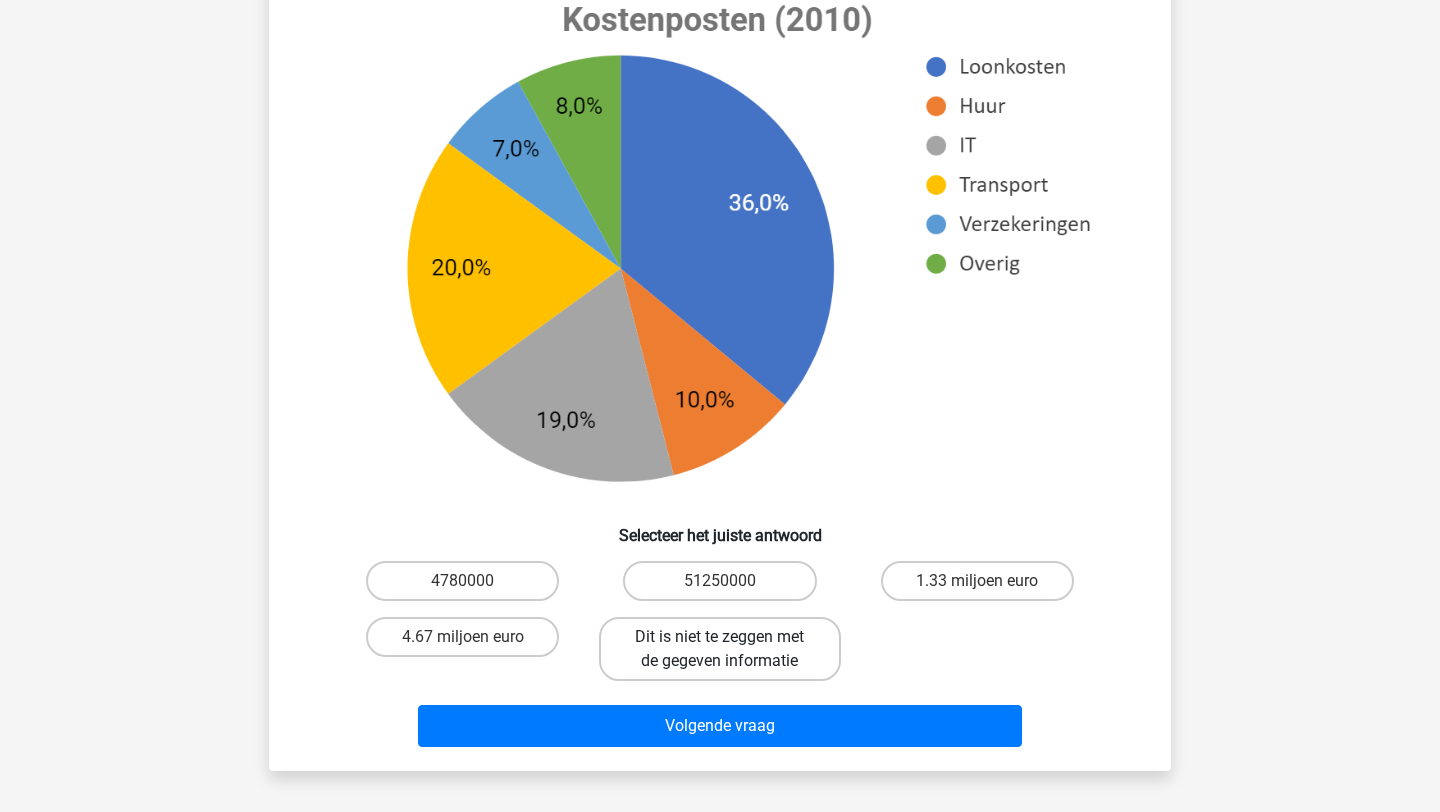 click on "Dit is niet te zeggen met de gegeven informatie" at bounding box center [719, 649] 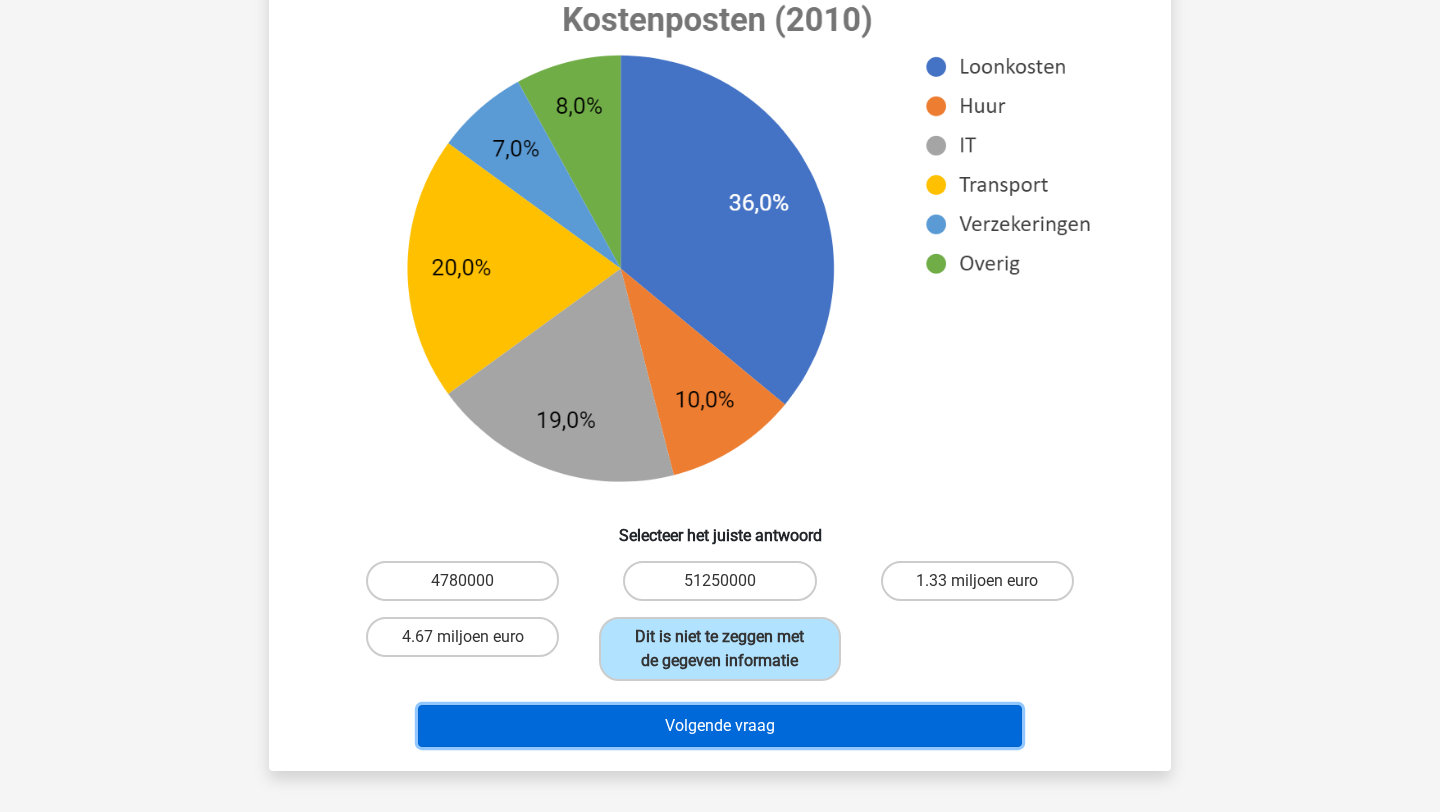 click on "Volgende vraag" at bounding box center (720, 726) 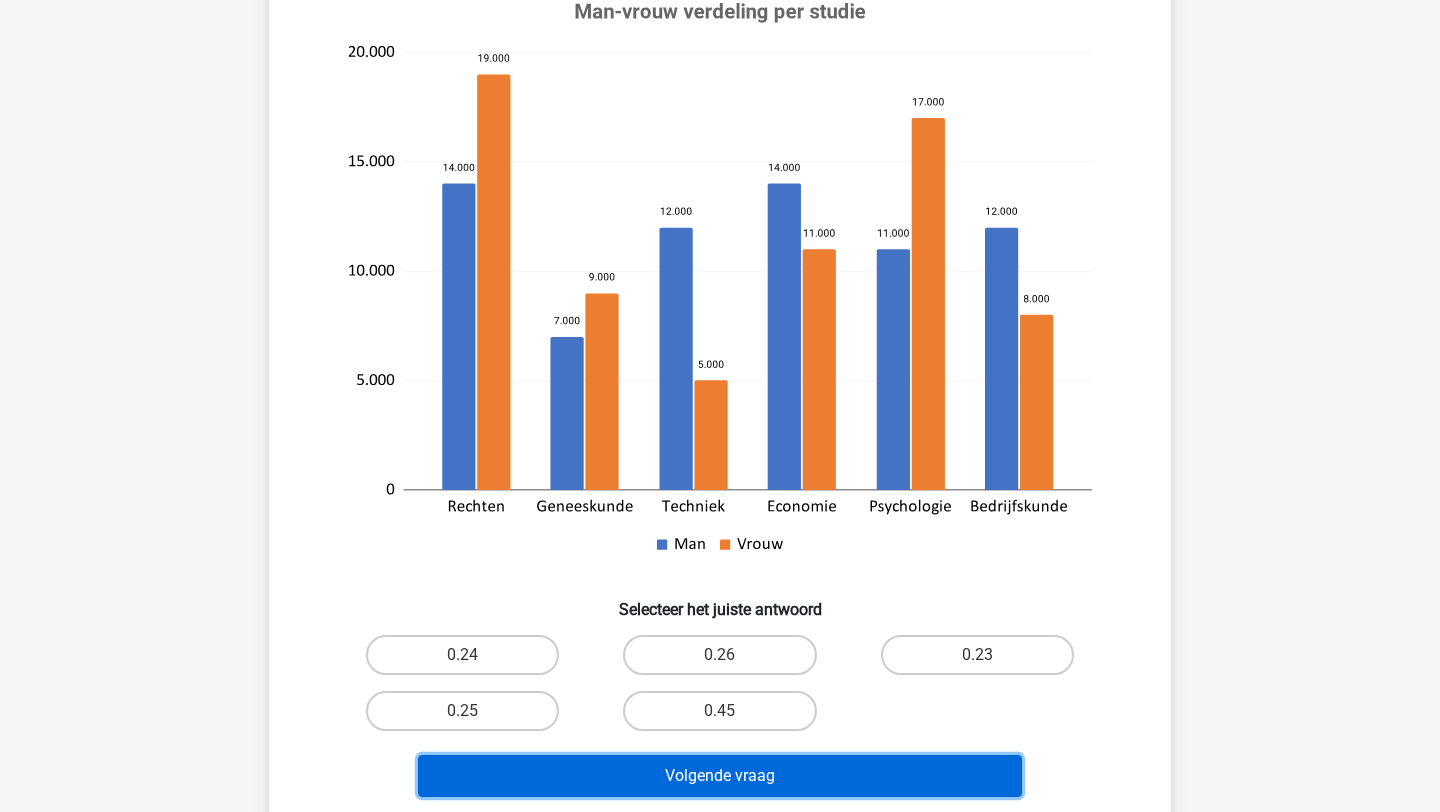 scroll, scrollTop: 279, scrollLeft: 0, axis: vertical 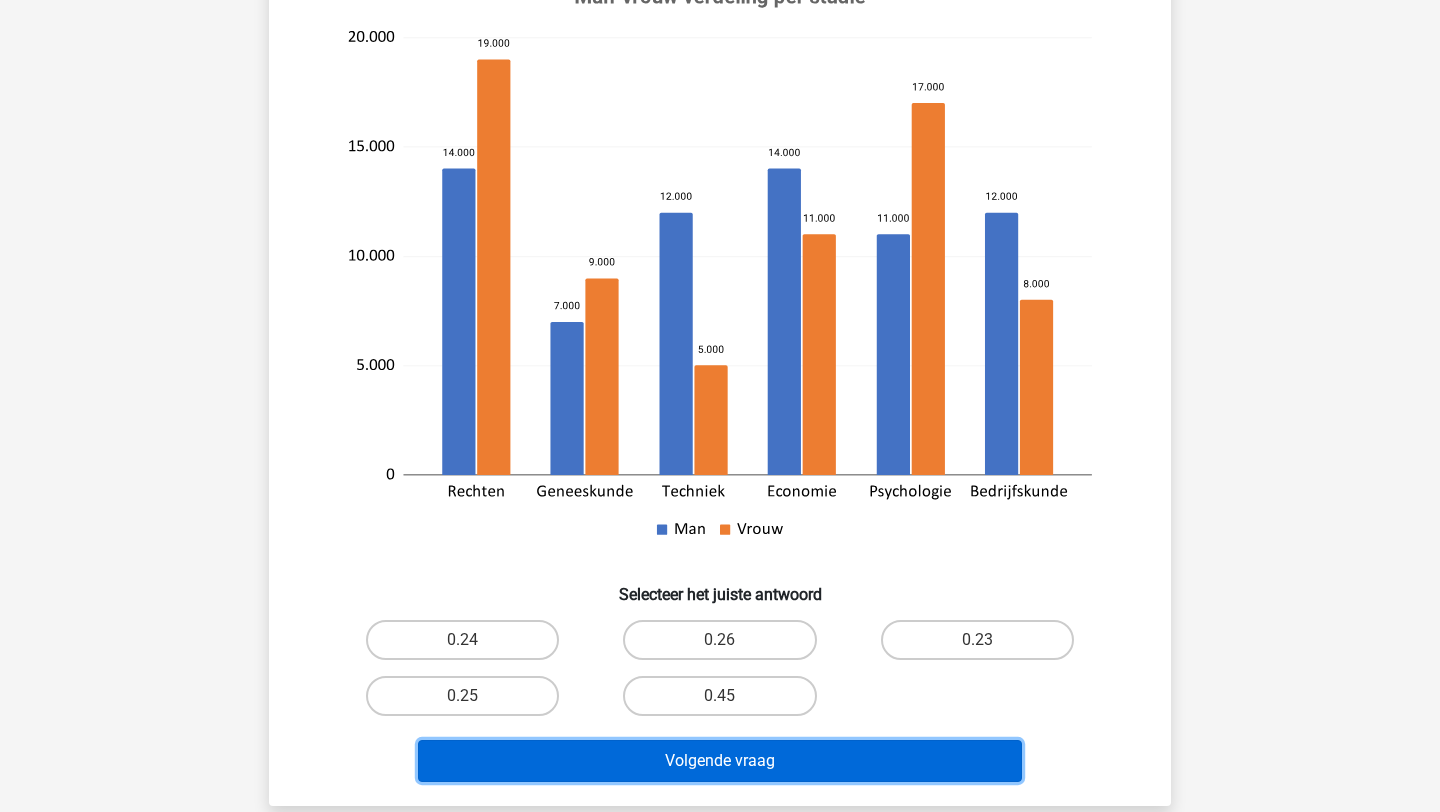 click on "Volgende vraag" at bounding box center [720, 765] 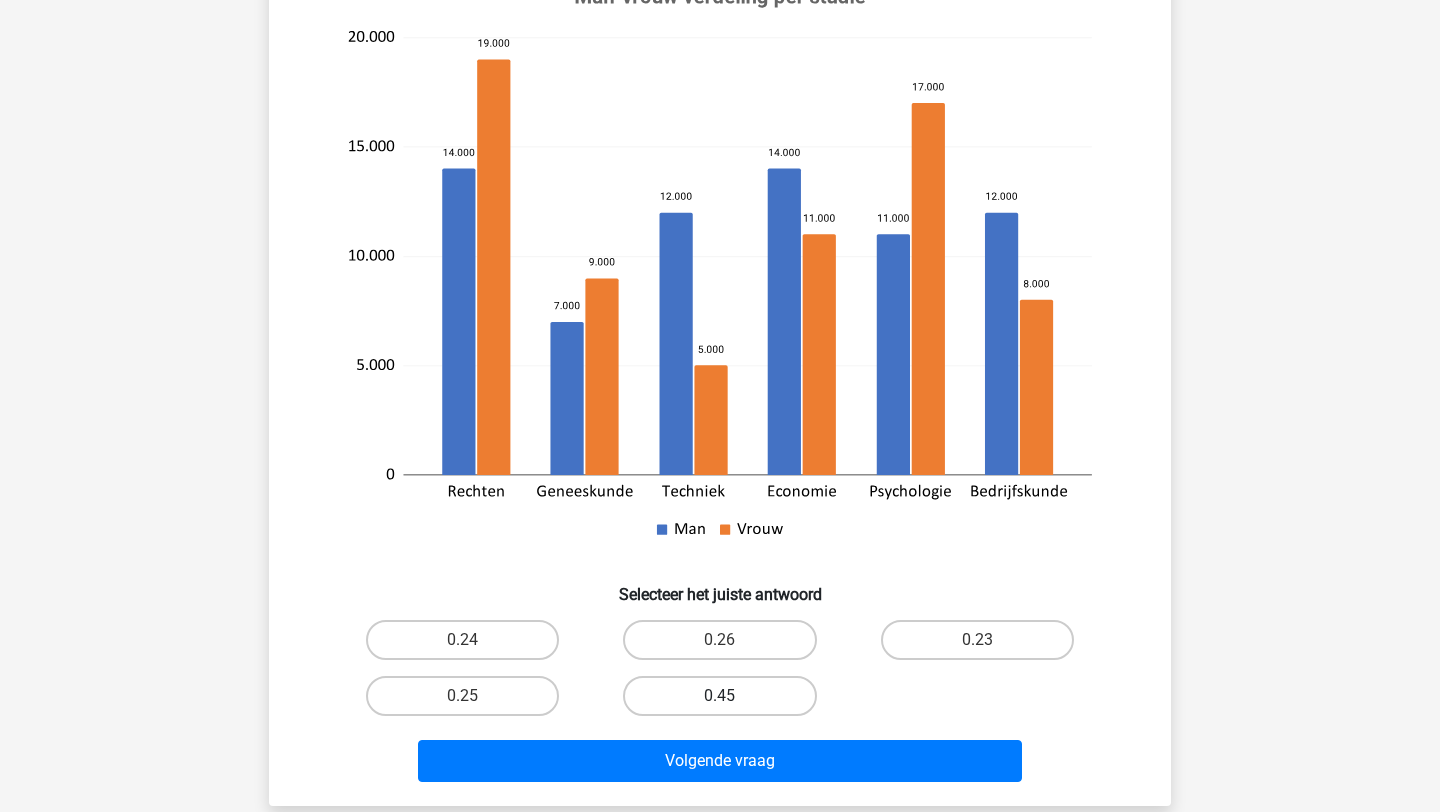 click on "0.45" at bounding box center [719, 696] 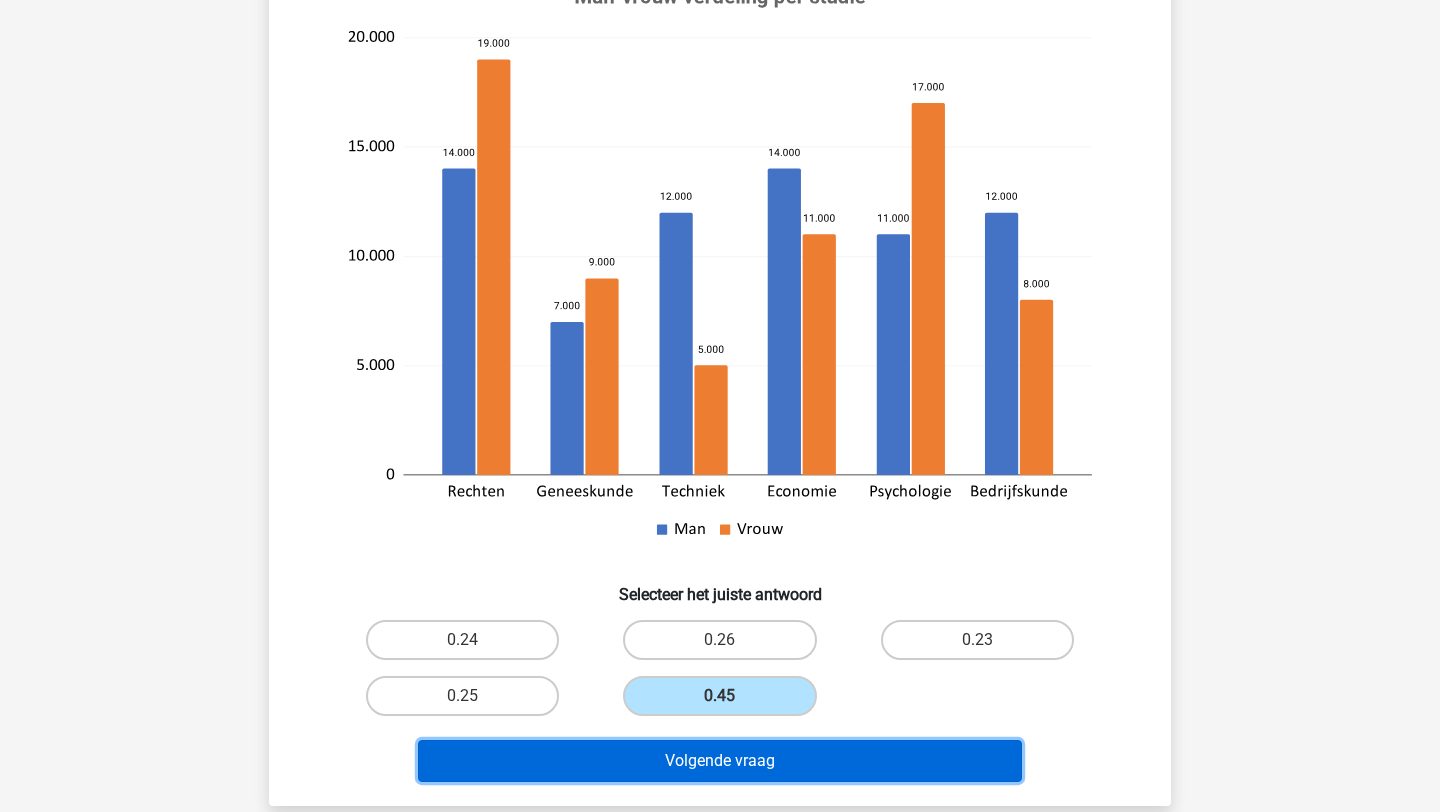 click on "Volgende vraag" at bounding box center (720, 761) 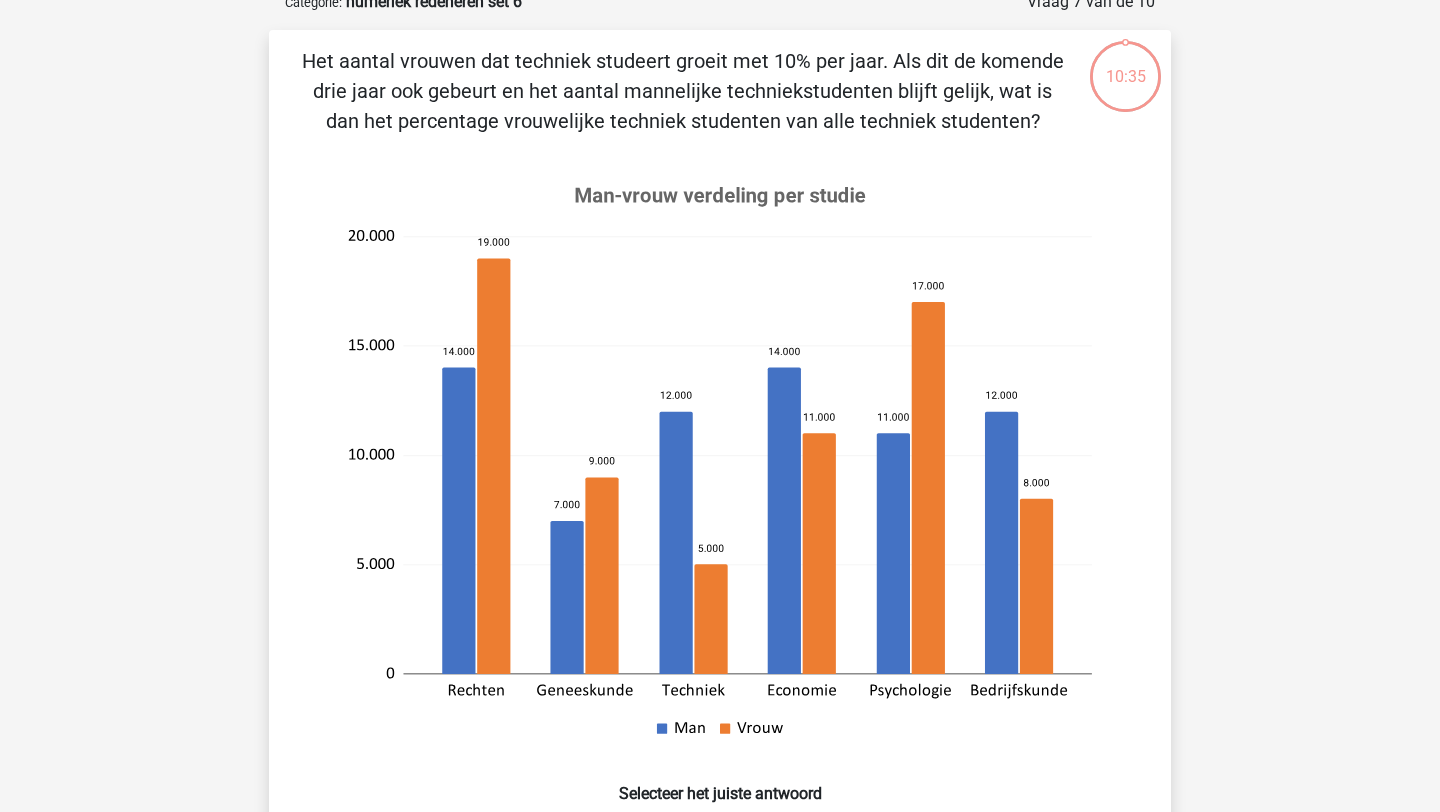 scroll, scrollTop: 412, scrollLeft: 0, axis: vertical 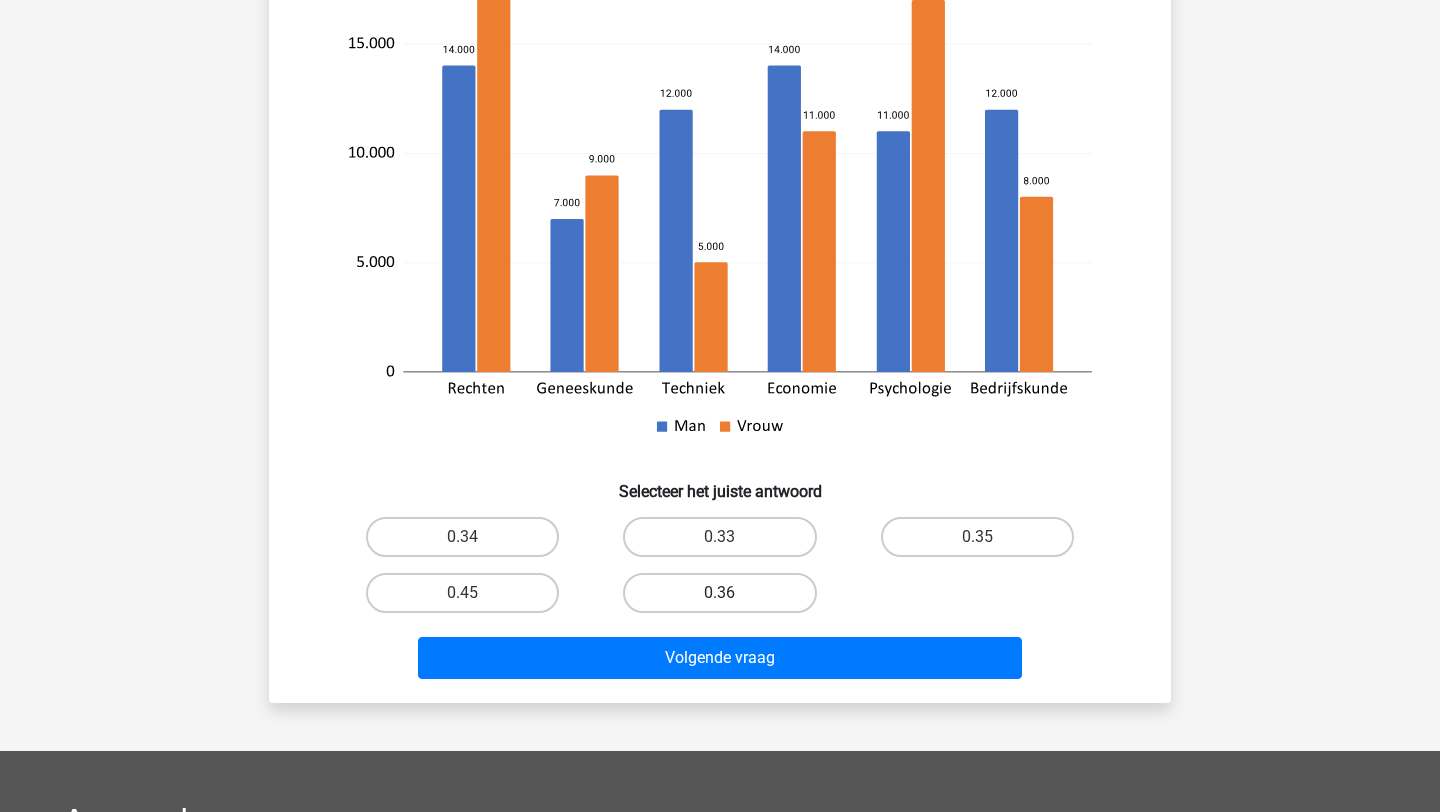 click on "0.36" at bounding box center [719, 593] 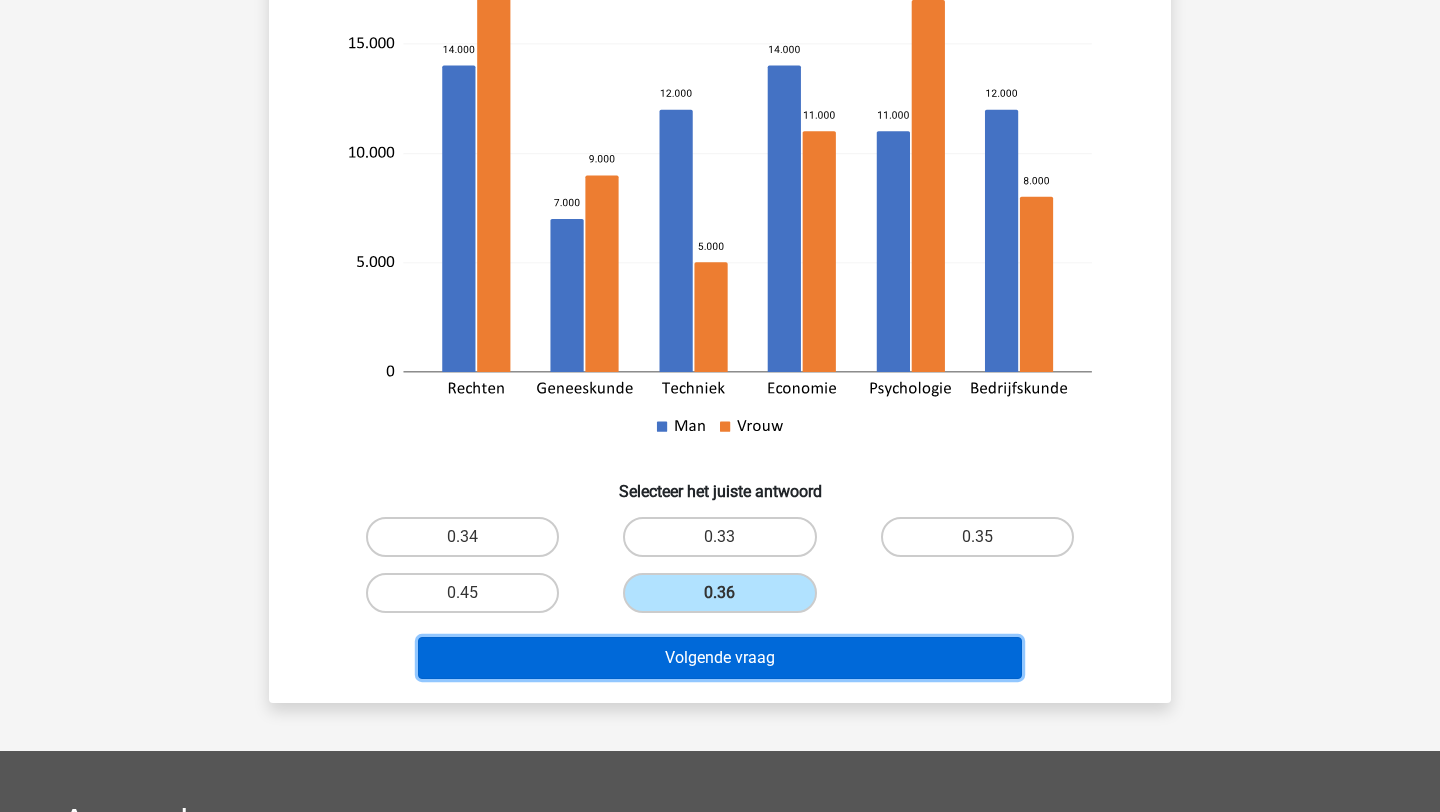 click on "Volgende vraag" at bounding box center [720, 658] 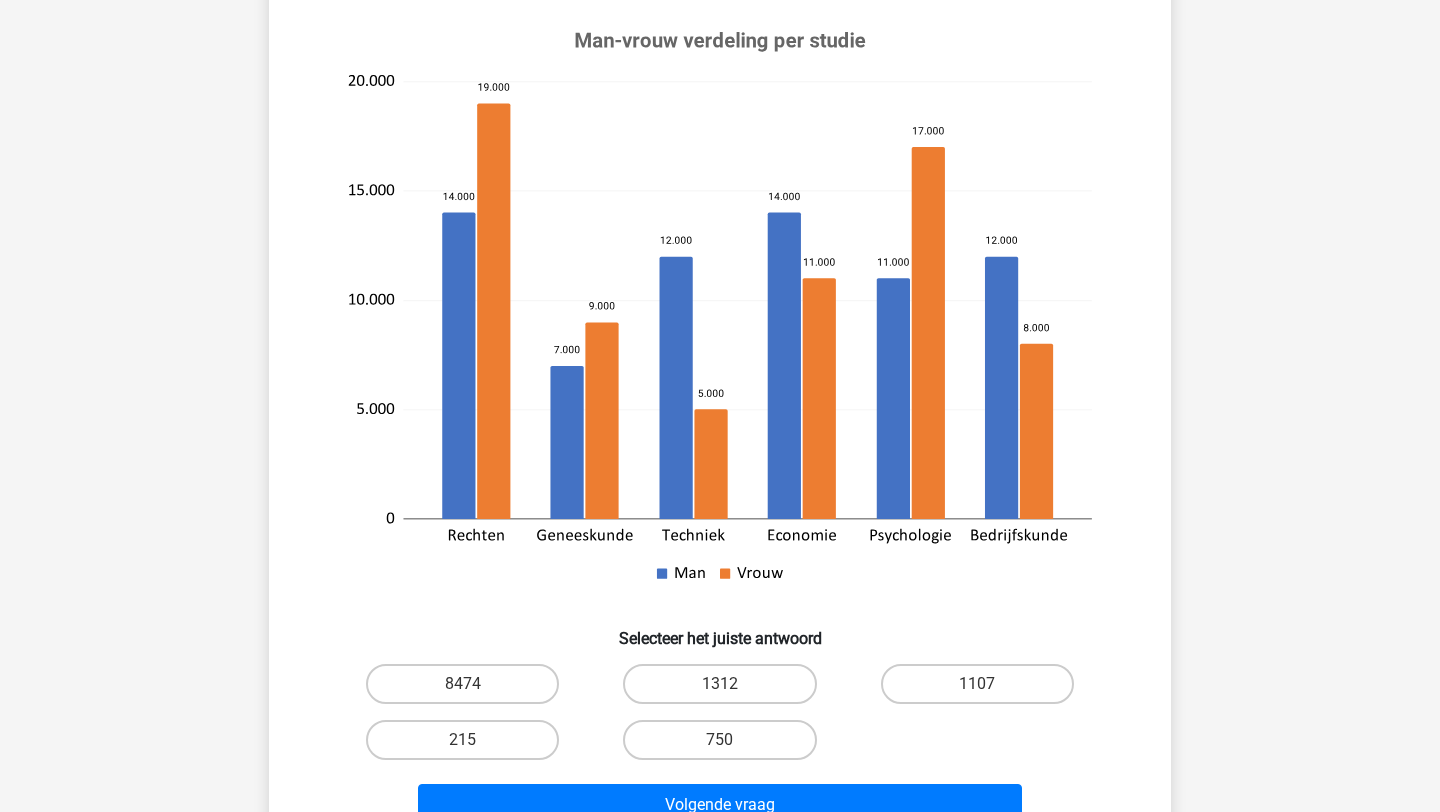 scroll, scrollTop: 313, scrollLeft: 0, axis: vertical 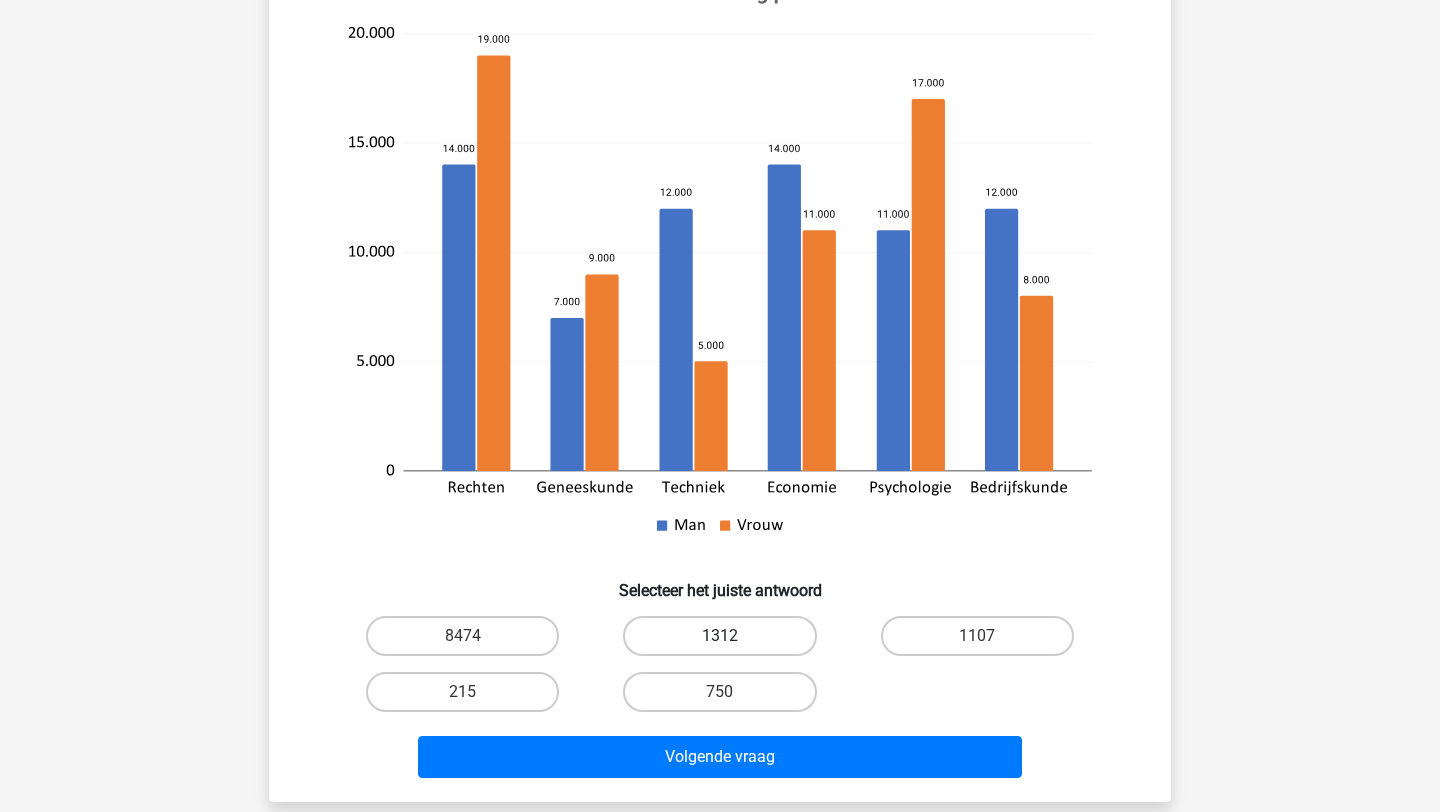 click on "1312" at bounding box center [719, 636] 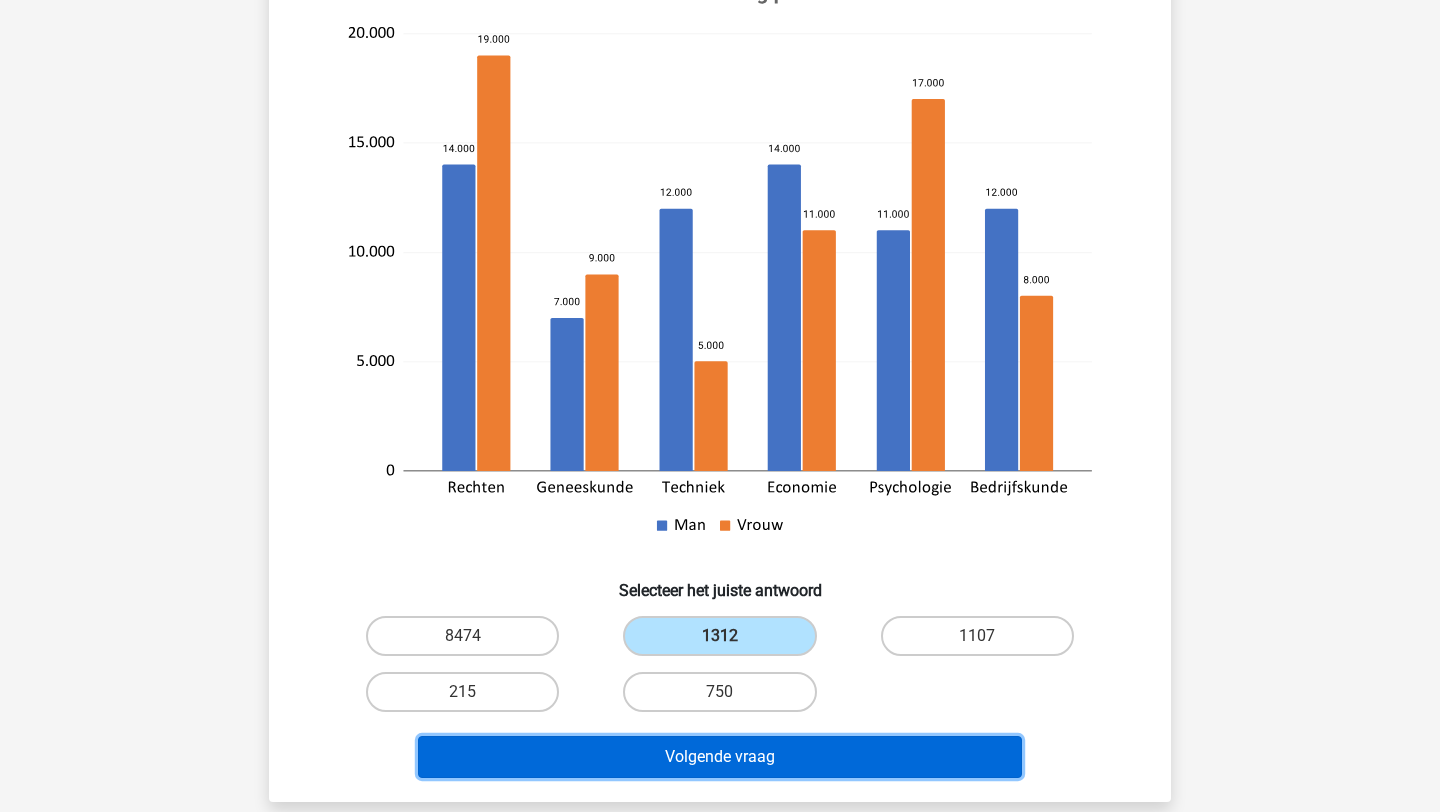 click on "Volgende vraag" at bounding box center [720, 757] 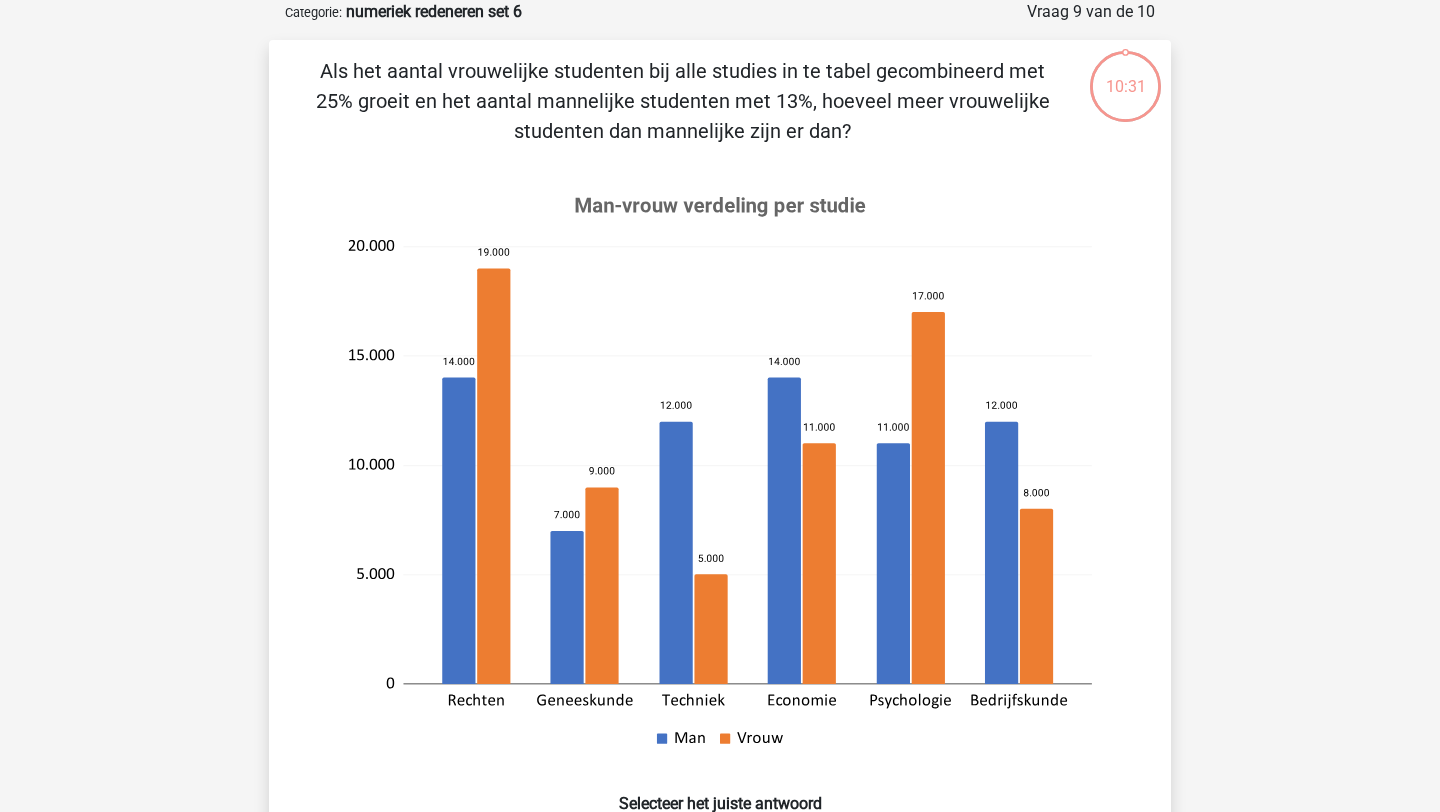 scroll, scrollTop: 287, scrollLeft: 0, axis: vertical 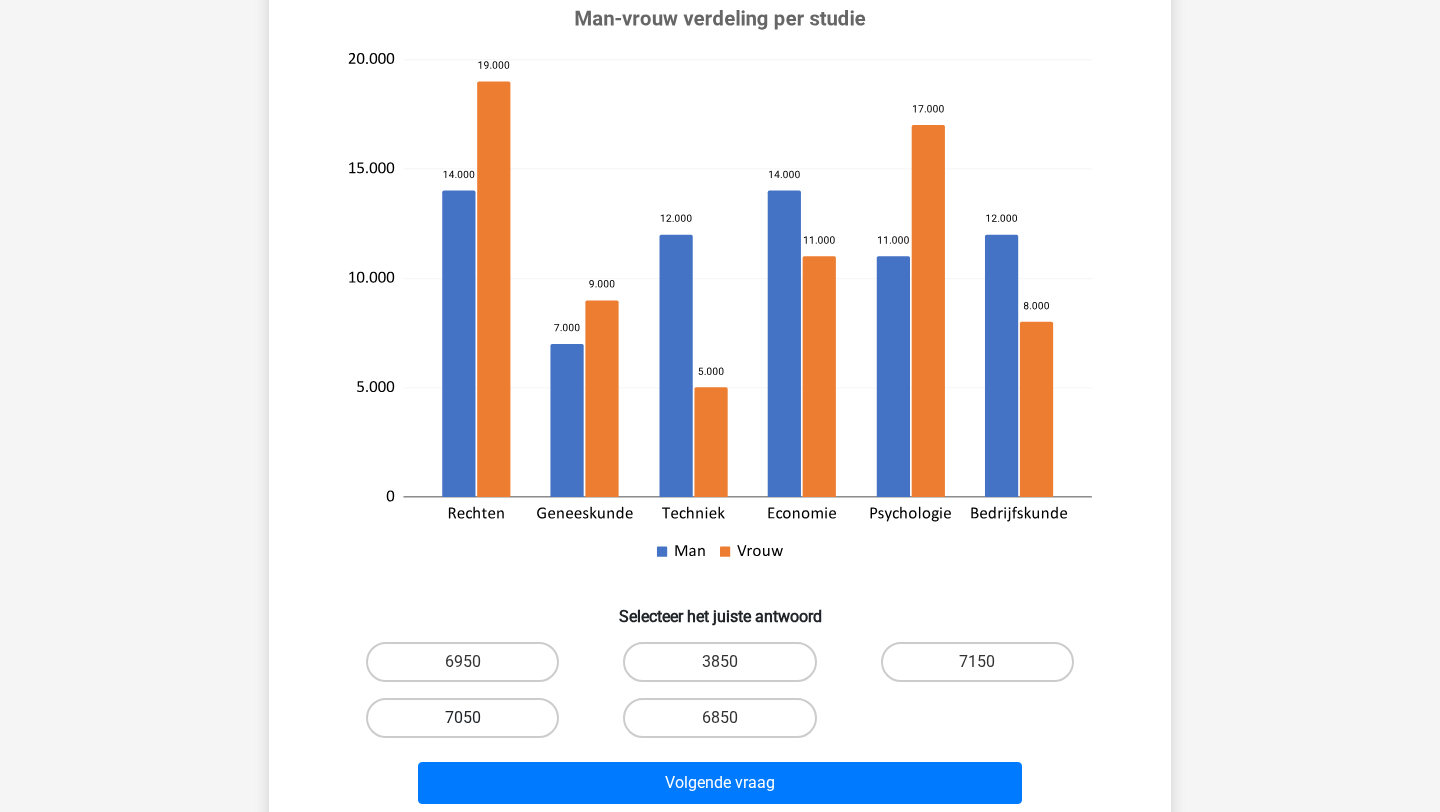 click on "7050" at bounding box center [462, 718] 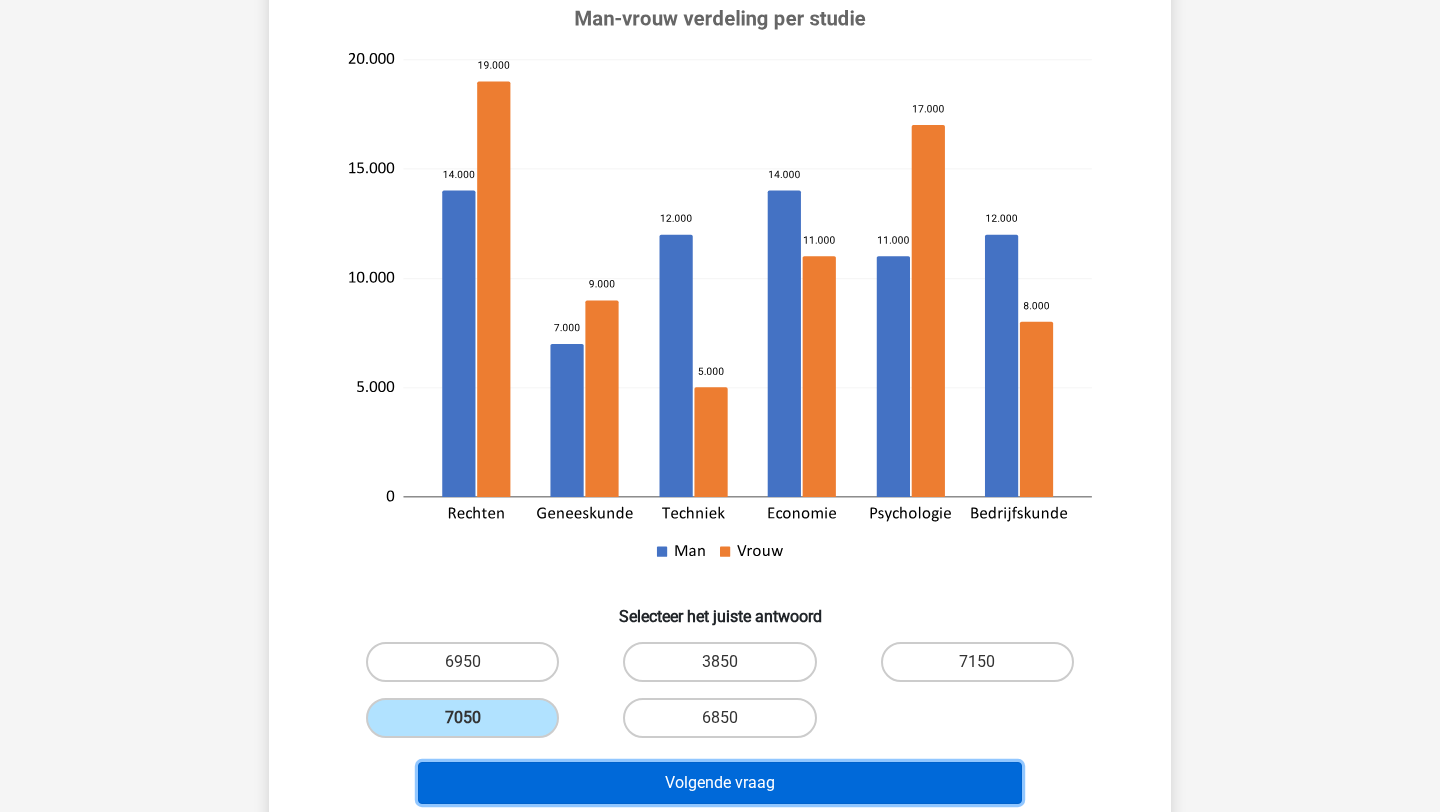 click on "Volgende vraag" at bounding box center [720, 783] 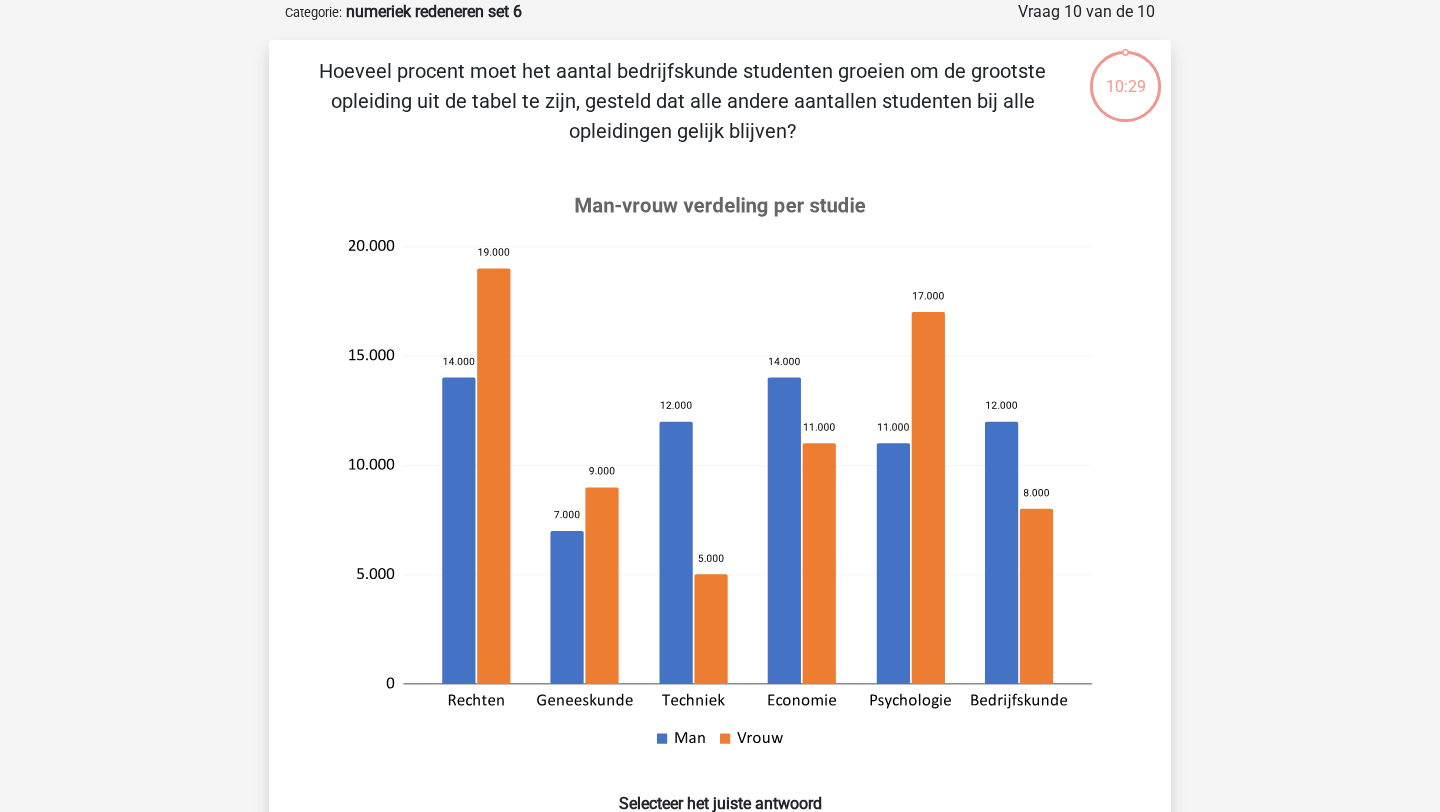 scroll, scrollTop: 331, scrollLeft: 0, axis: vertical 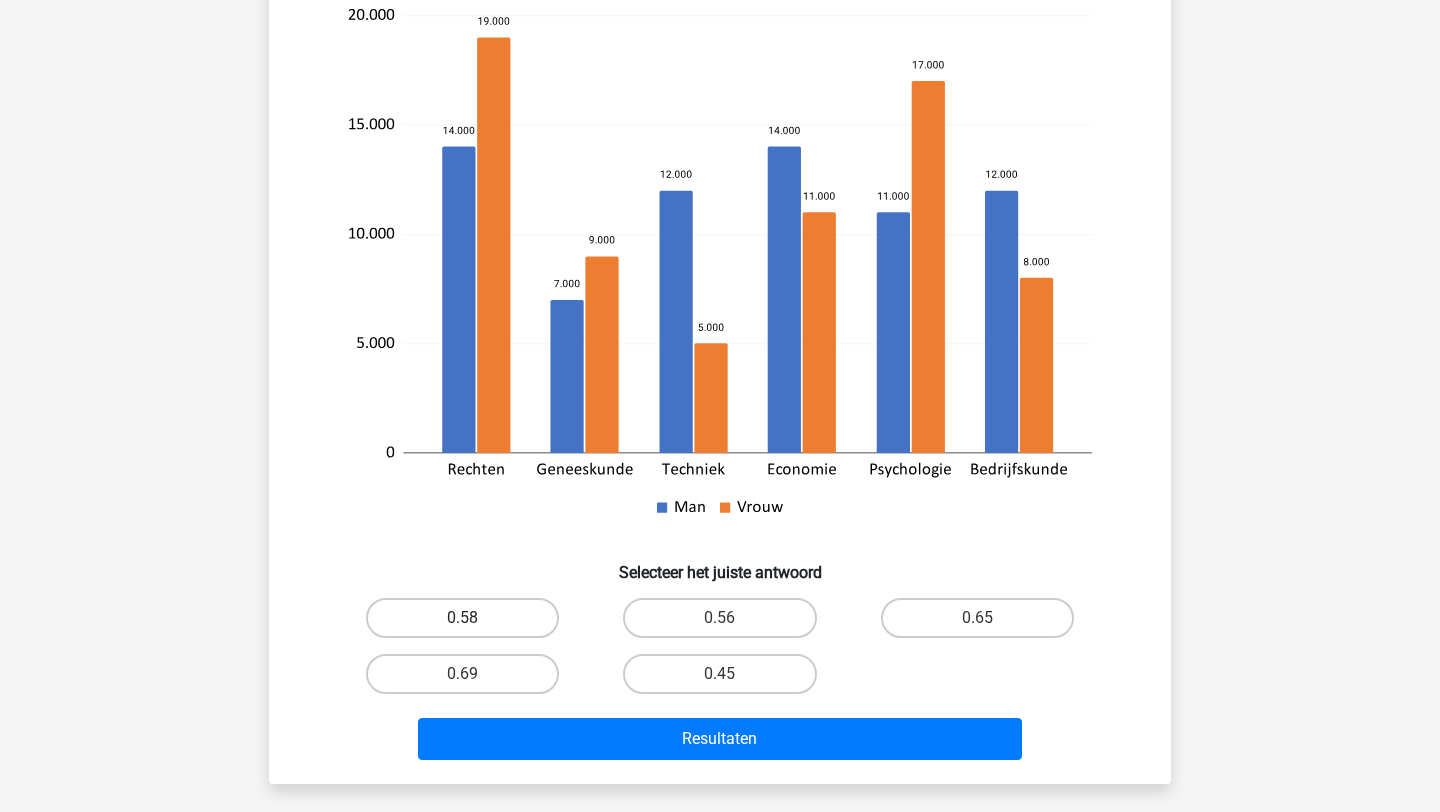 click on "0.58" at bounding box center (462, 618) 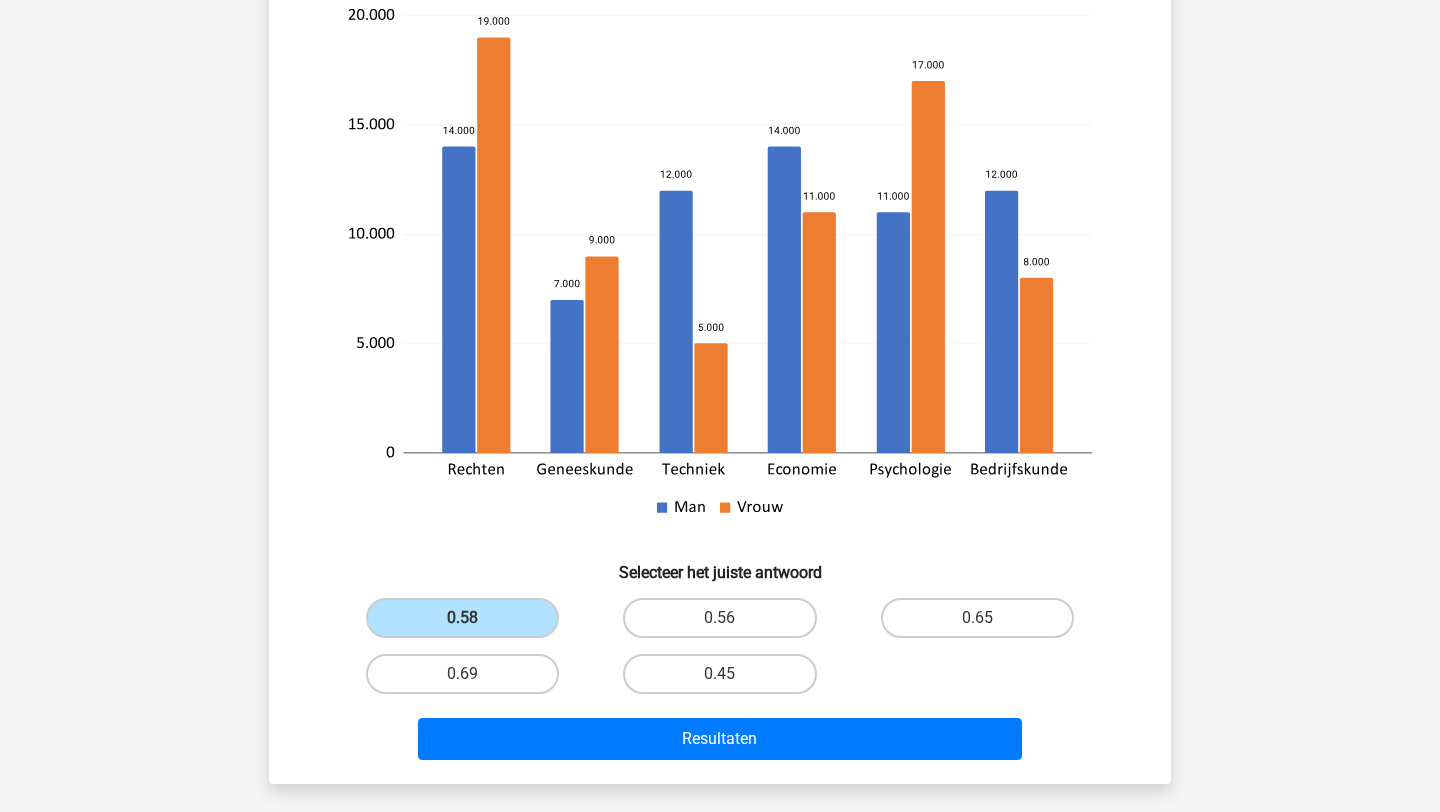 click on "Resultaten" at bounding box center (720, 735) 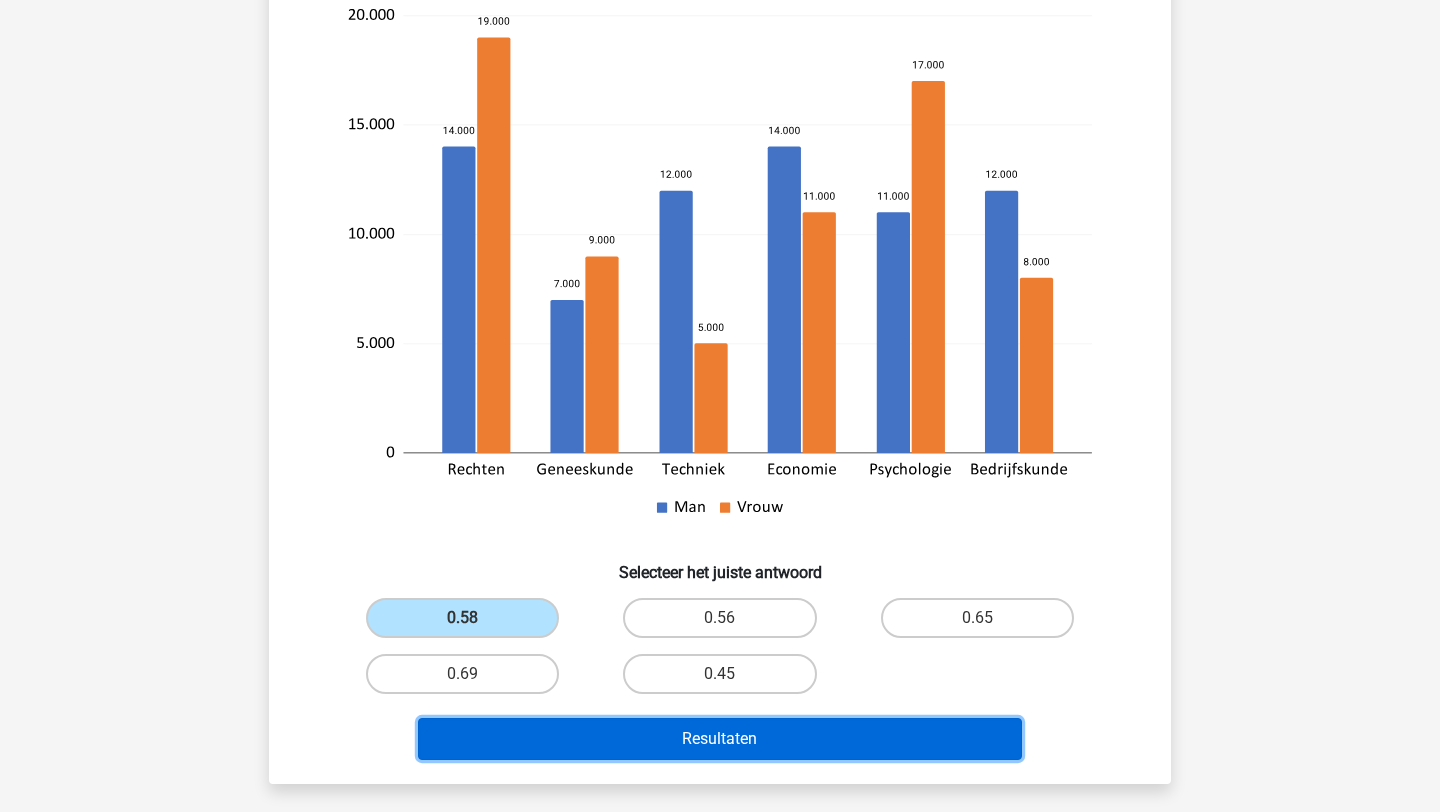 click on "Resultaten" at bounding box center (720, 739) 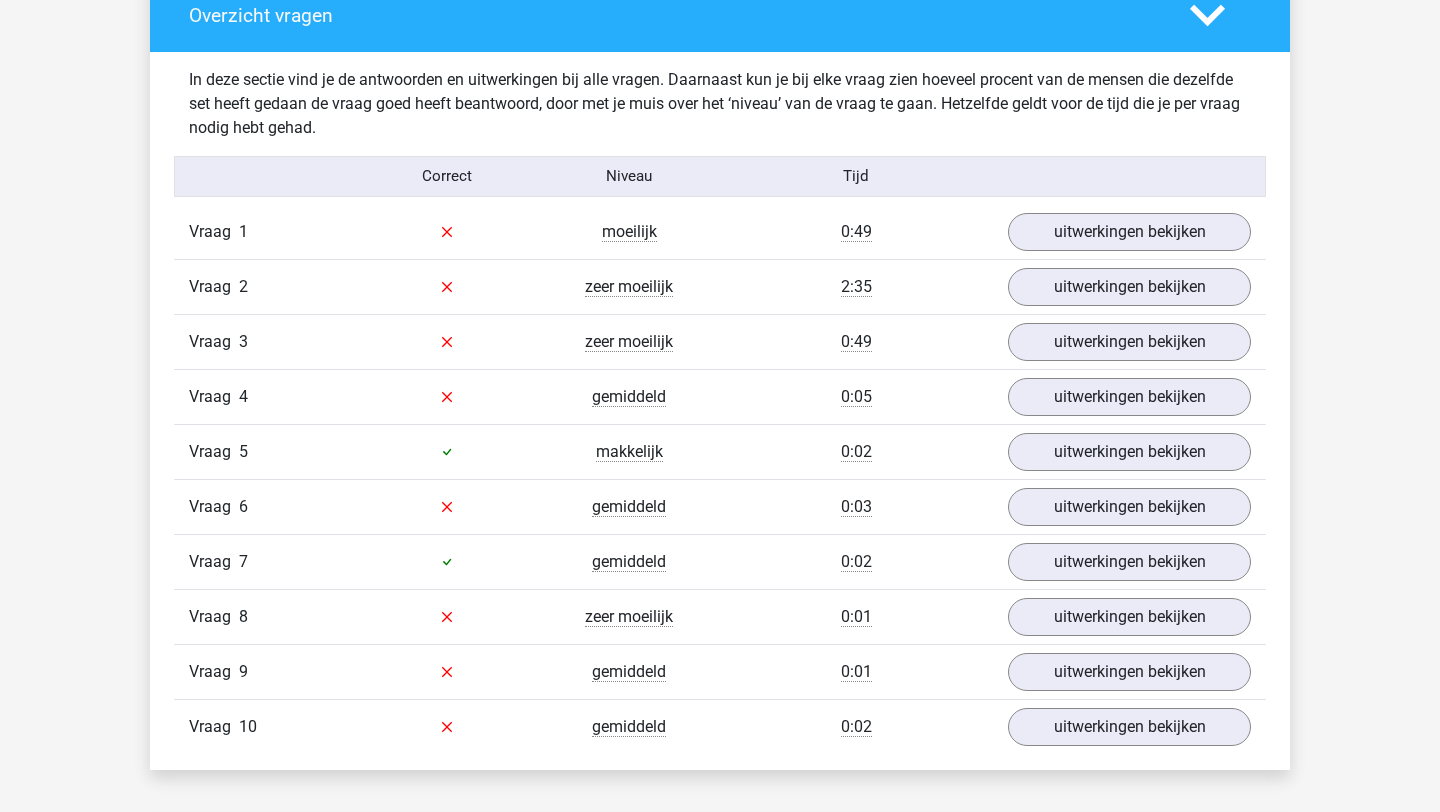 scroll, scrollTop: 1129, scrollLeft: 0, axis: vertical 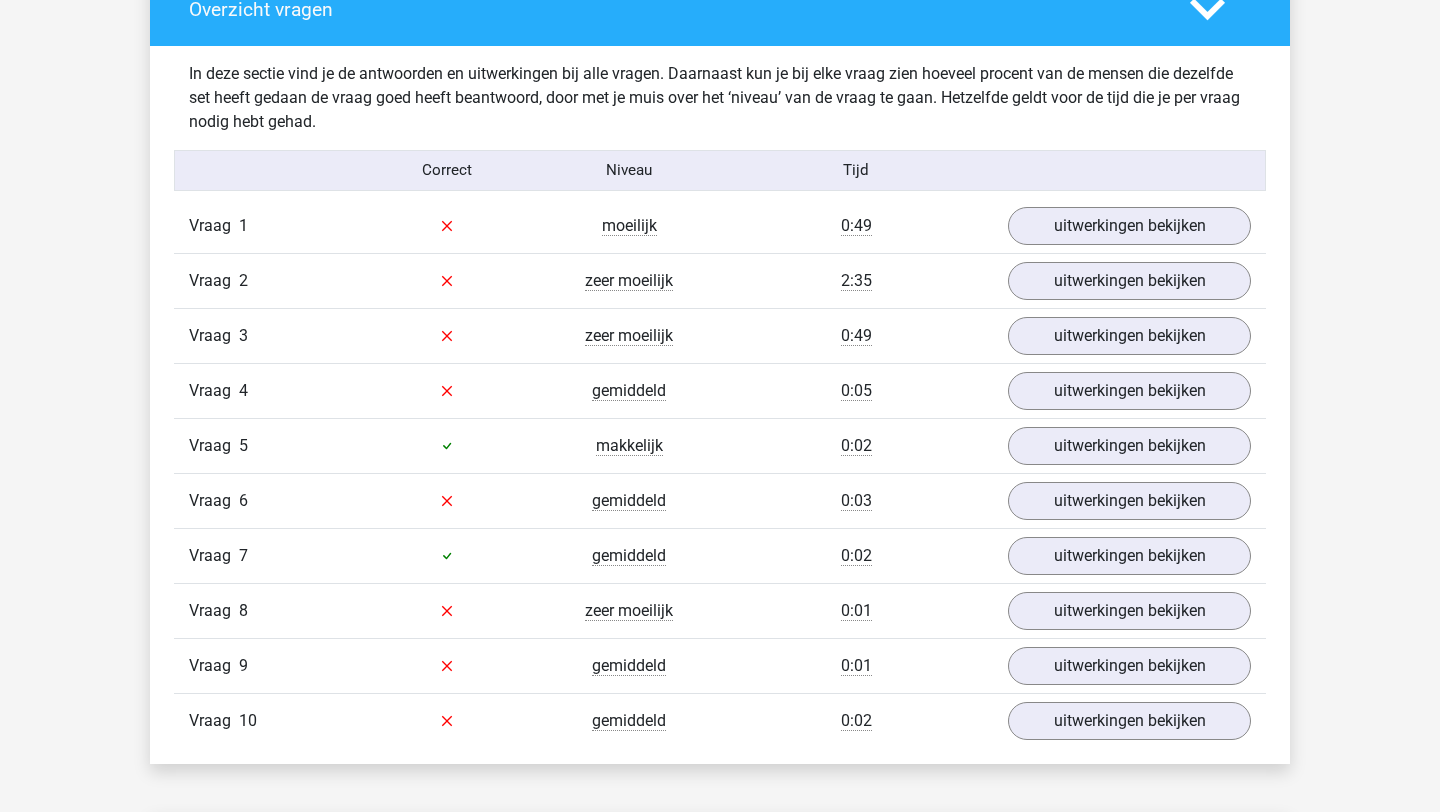 click on "Vraag
1
moeilijk
0:49
uitwerkingen bekijken" at bounding box center [720, 226] 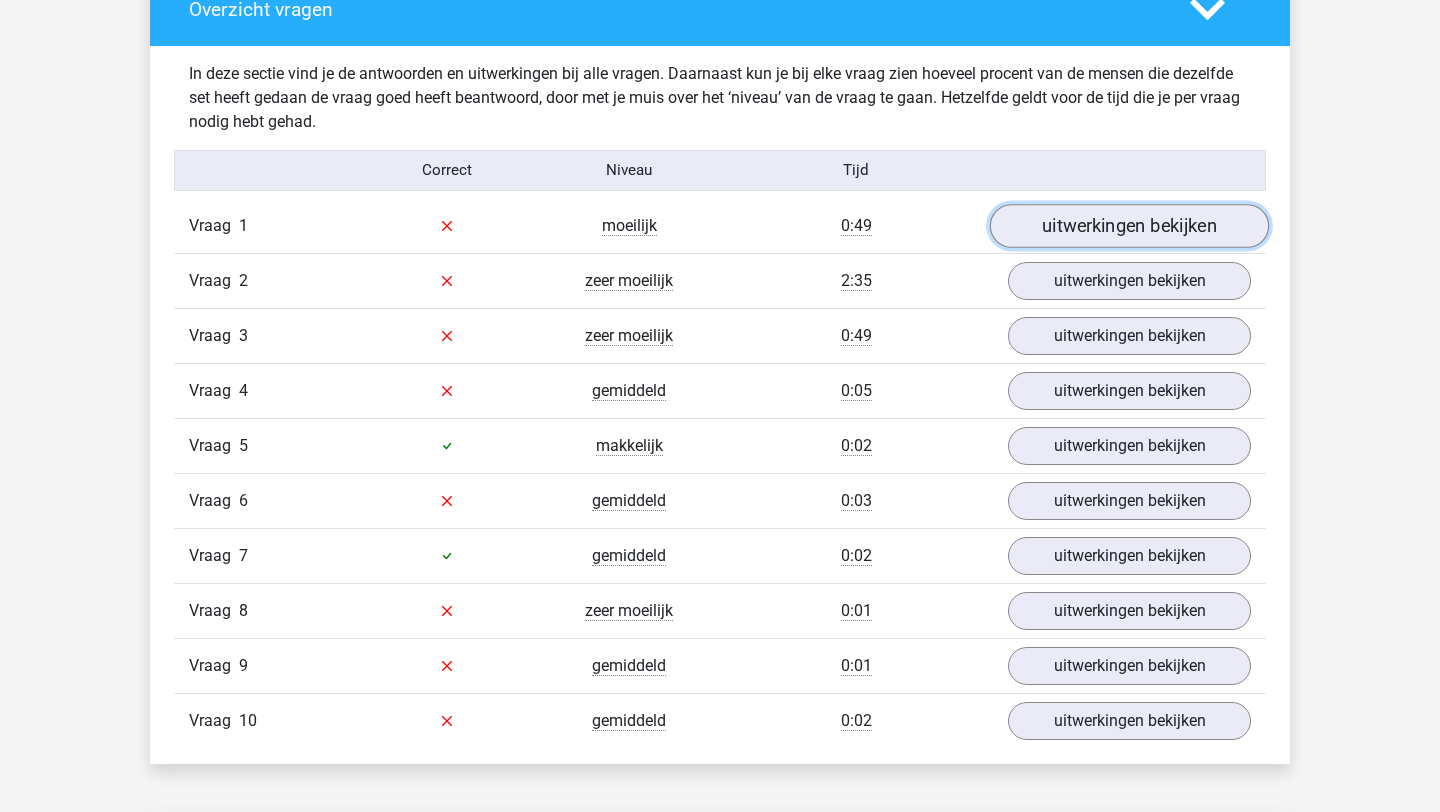 click on "uitwerkingen bekijken" at bounding box center (1129, 226) 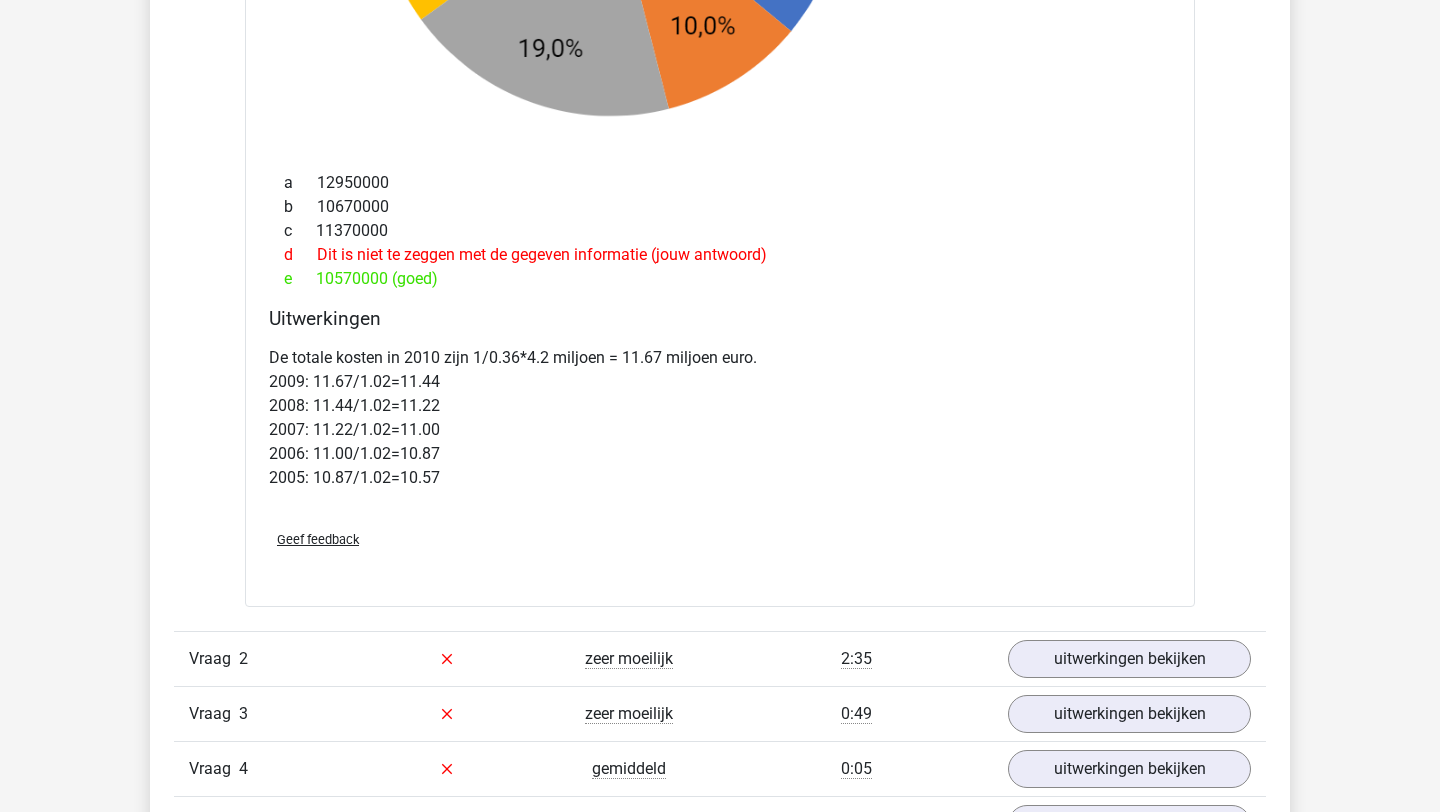 scroll, scrollTop: 2488, scrollLeft: 0, axis: vertical 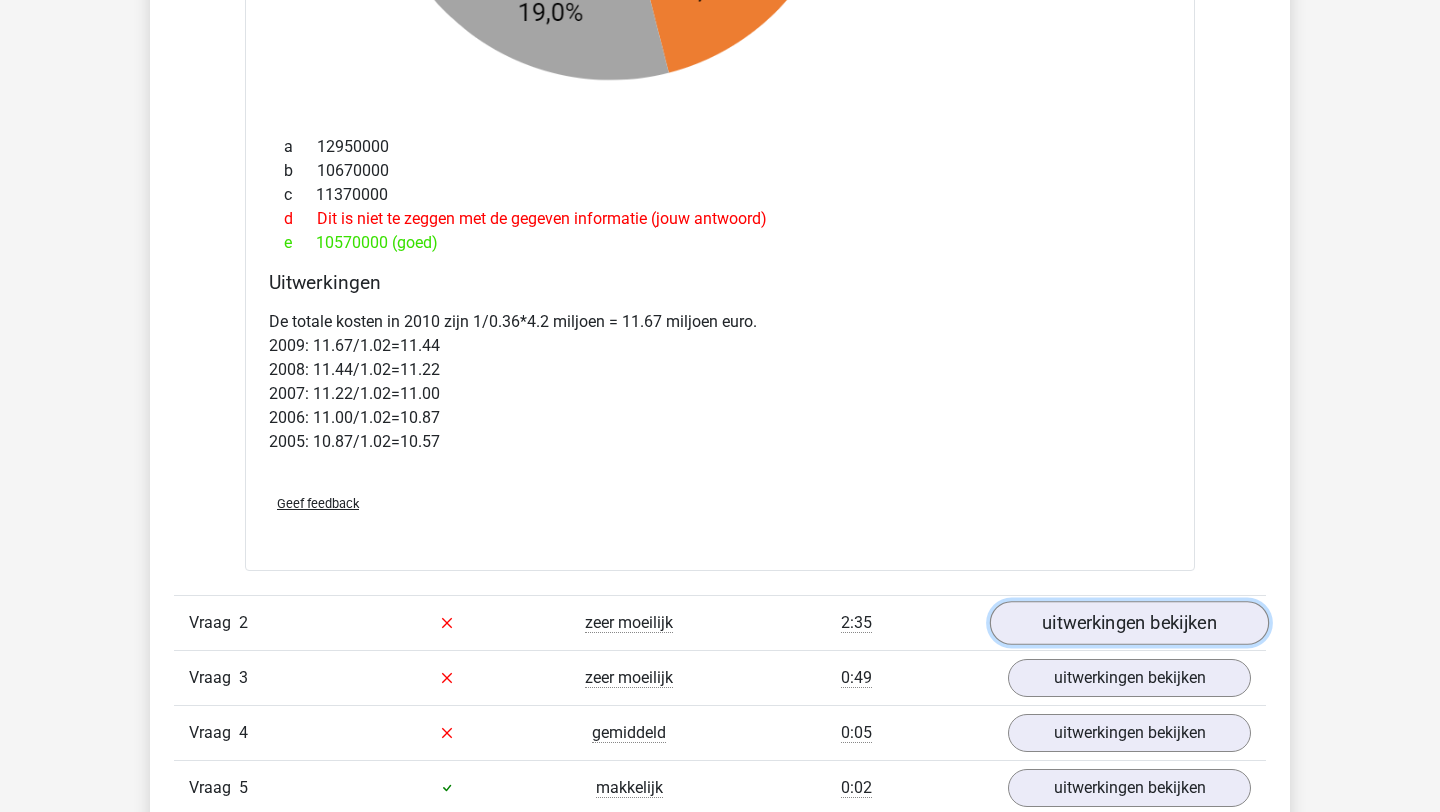 click on "uitwerkingen bekijken" at bounding box center [1129, 623] 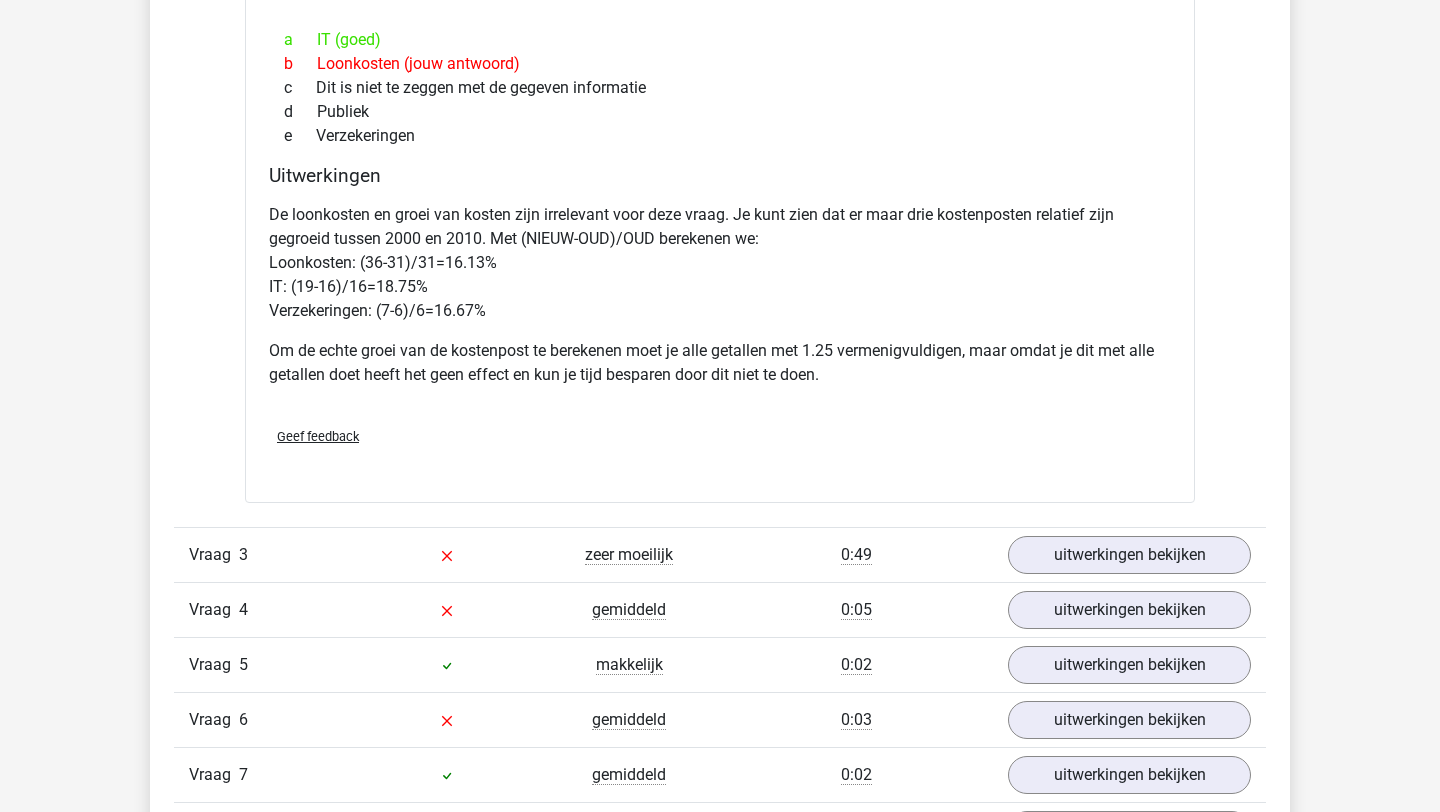 scroll, scrollTop: 4398, scrollLeft: 0, axis: vertical 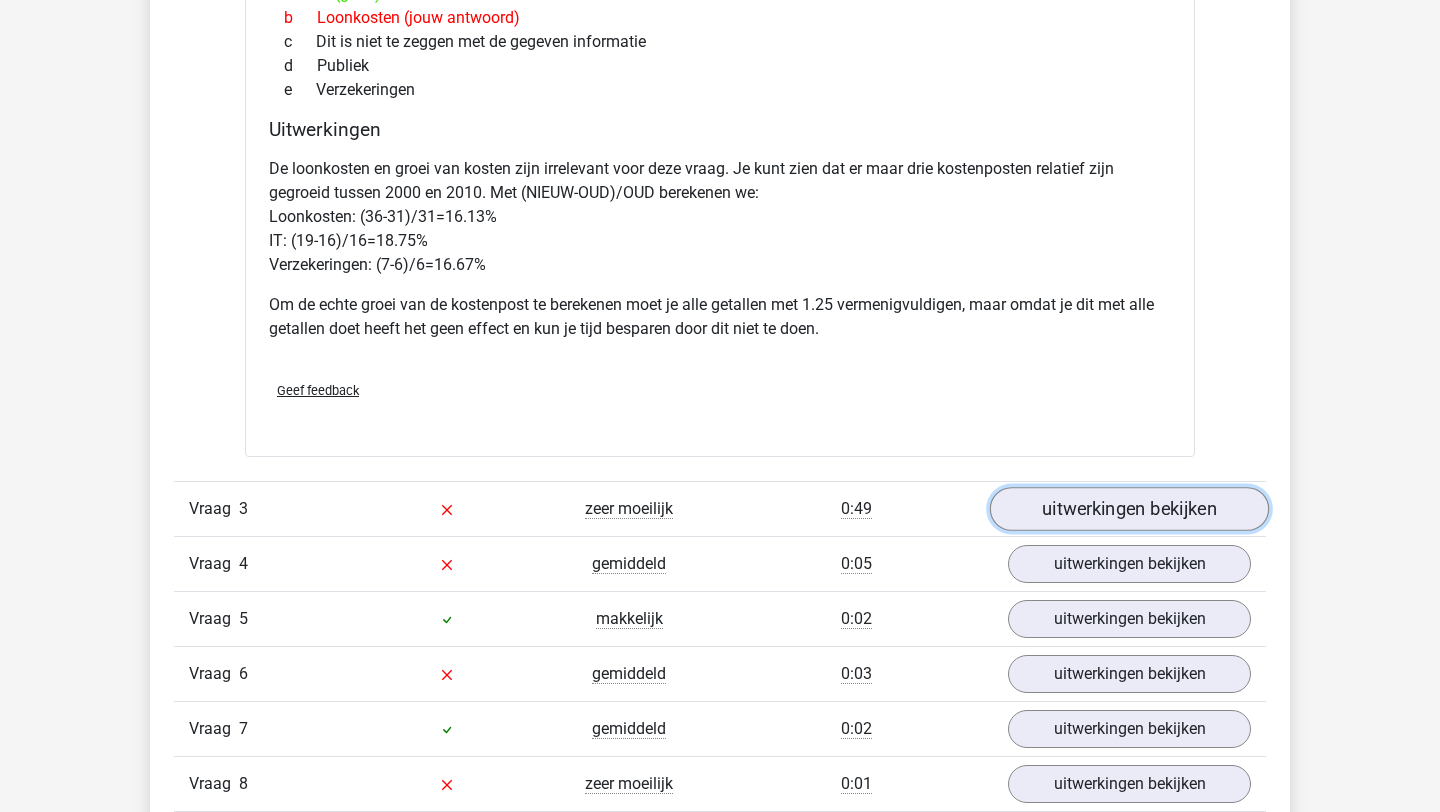 click on "uitwerkingen bekijken" at bounding box center (1129, 509) 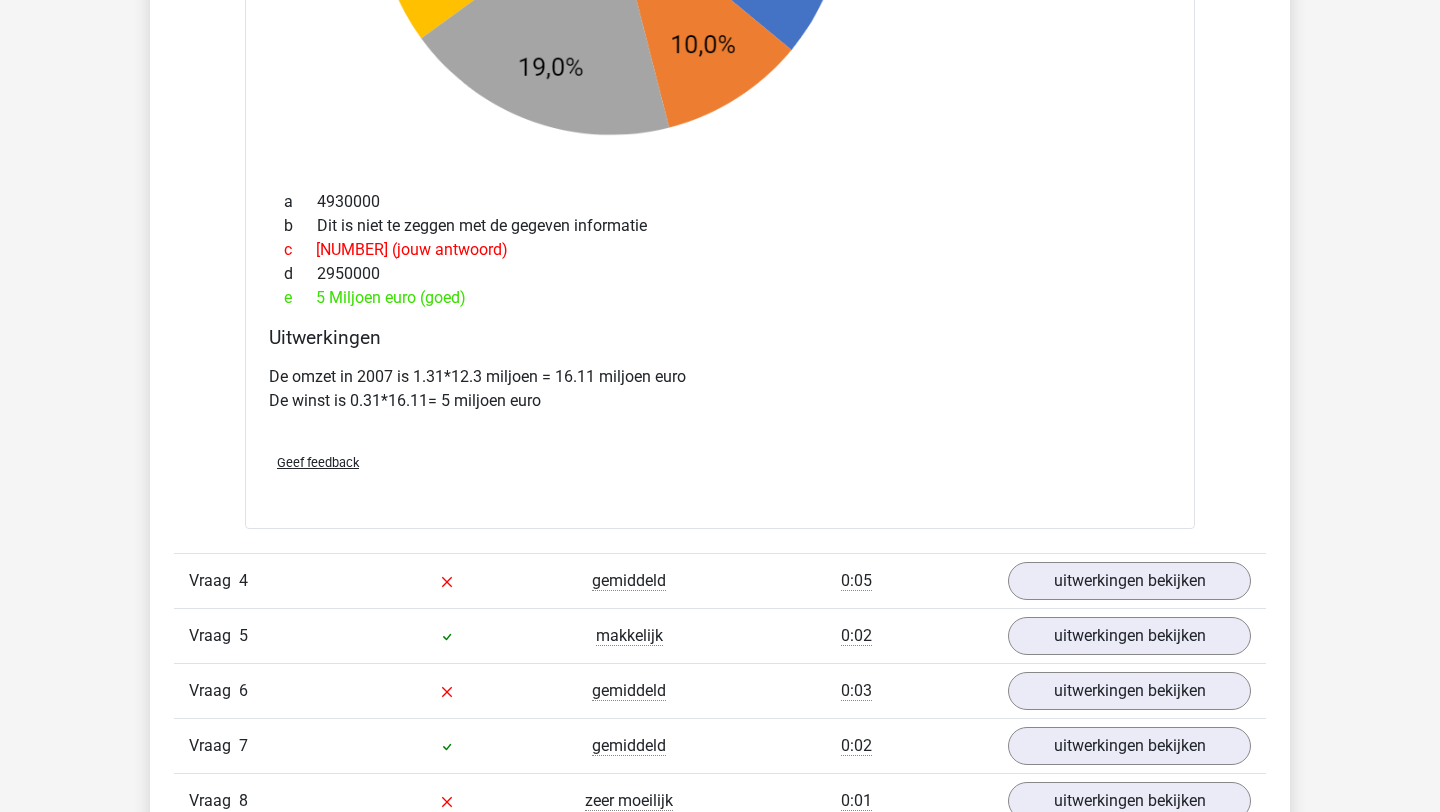 scroll, scrollTop: 6039, scrollLeft: 0, axis: vertical 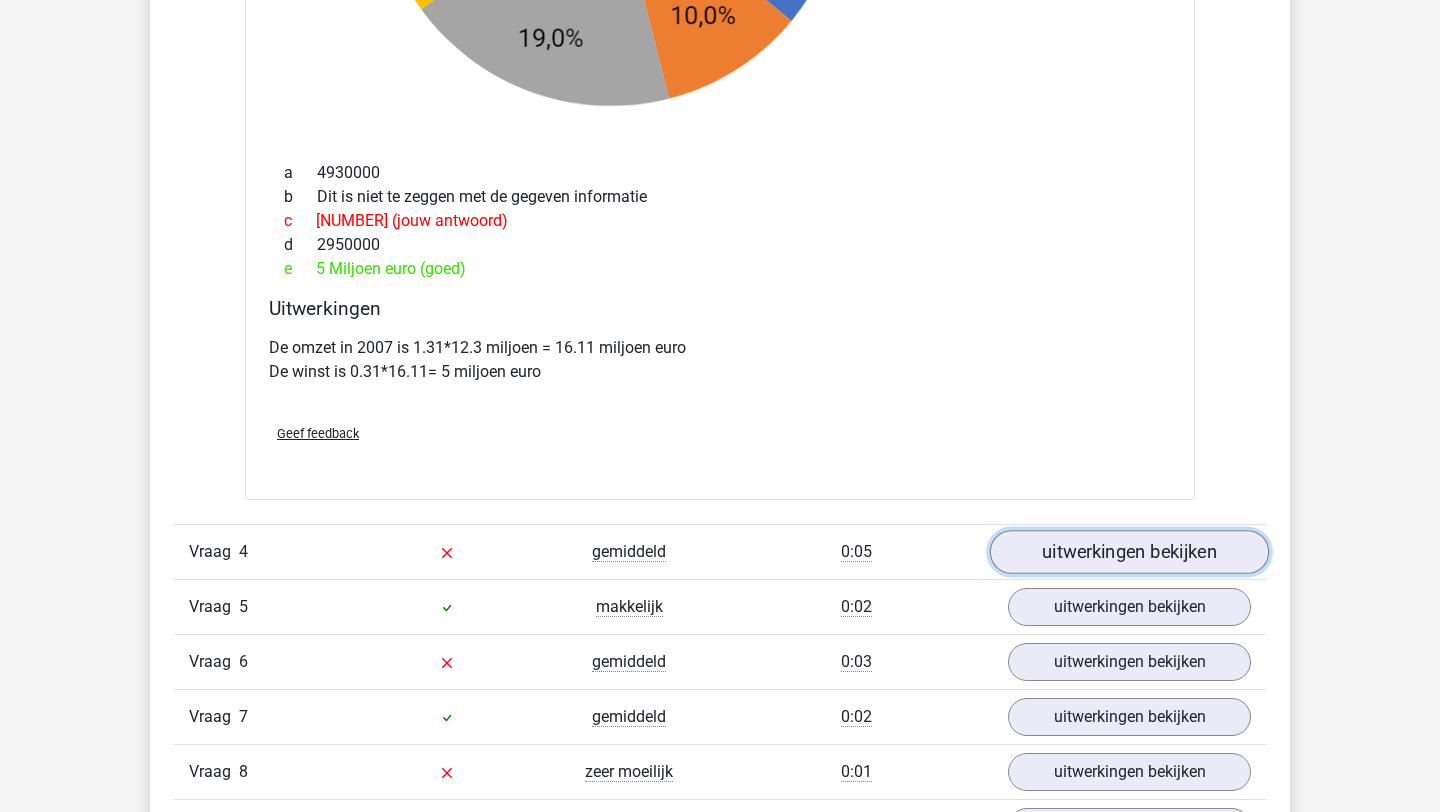 click on "uitwerkingen bekijken" at bounding box center (1129, 552) 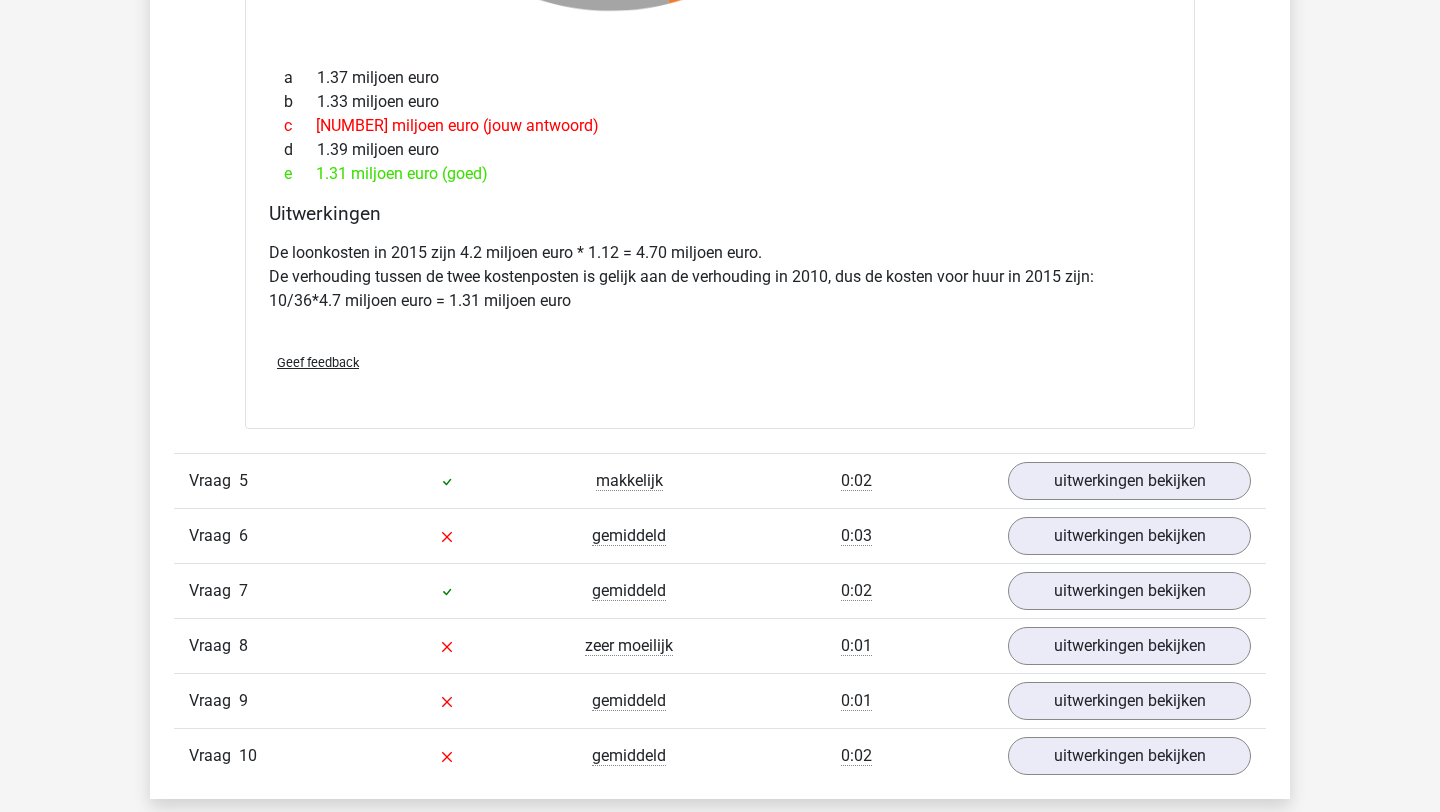scroll, scrollTop: 7789, scrollLeft: 0, axis: vertical 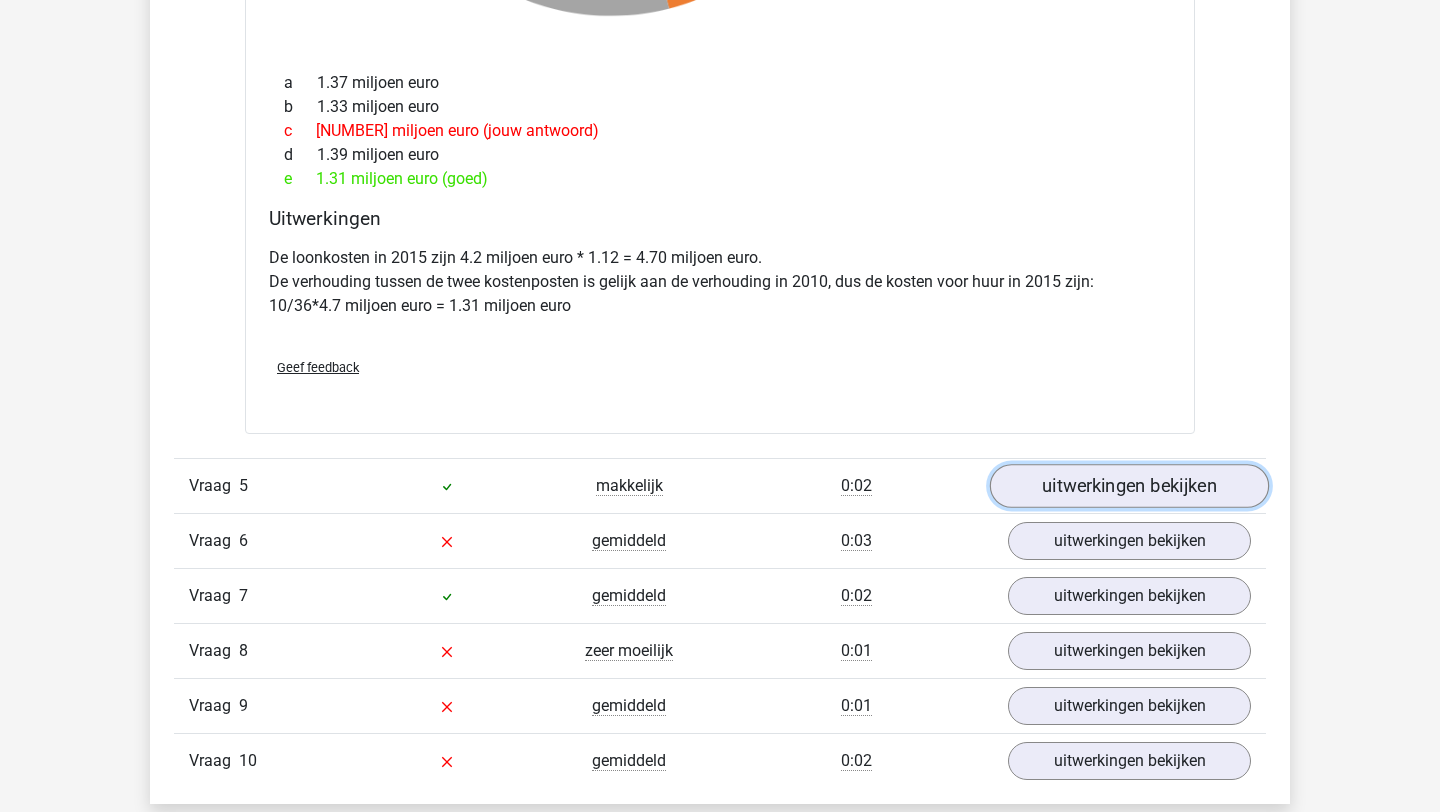 click on "uitwerkingen bekijken" at bounding box center [1129, 486] 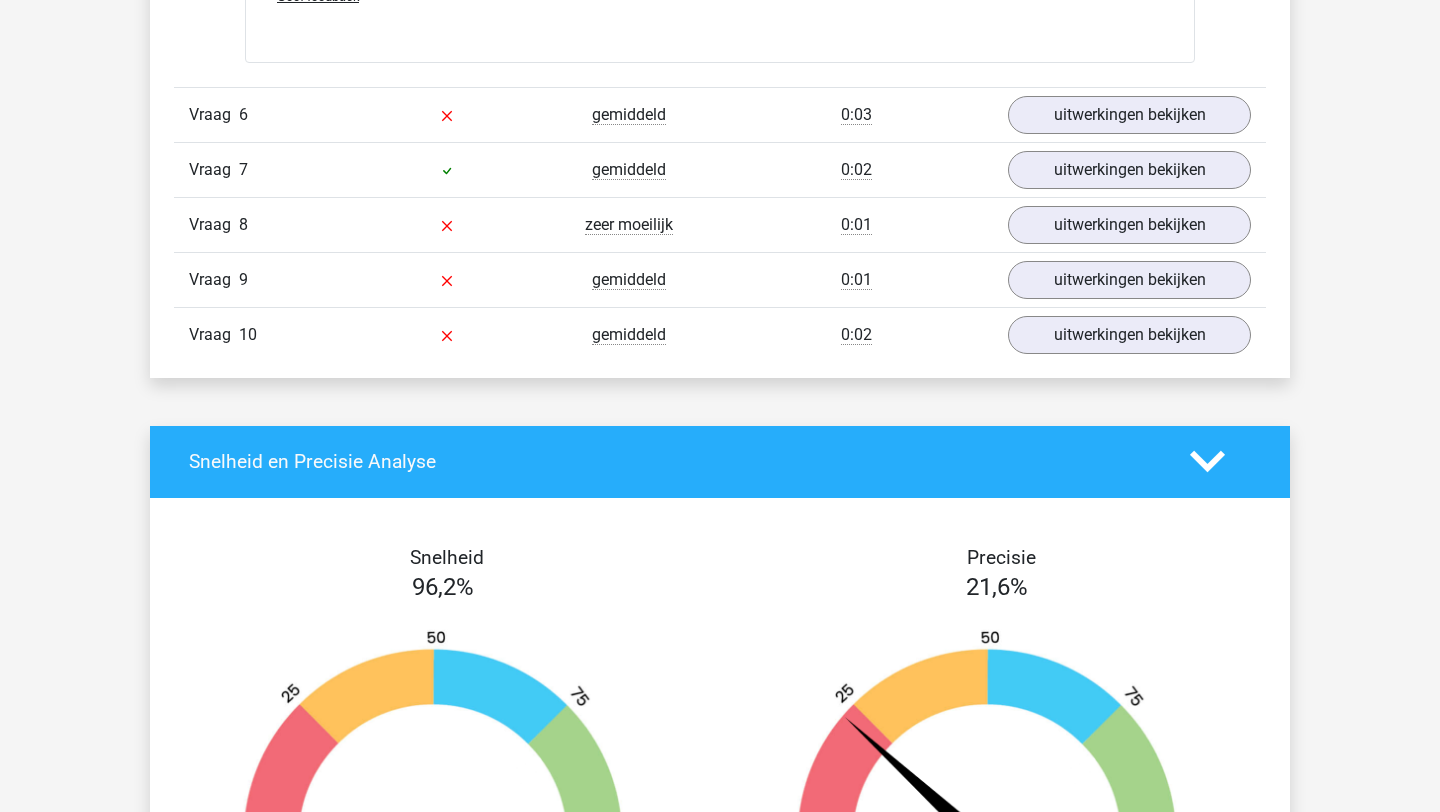 scroll, scrollTop: 9700, scrollLeft: 0, axis: vertical 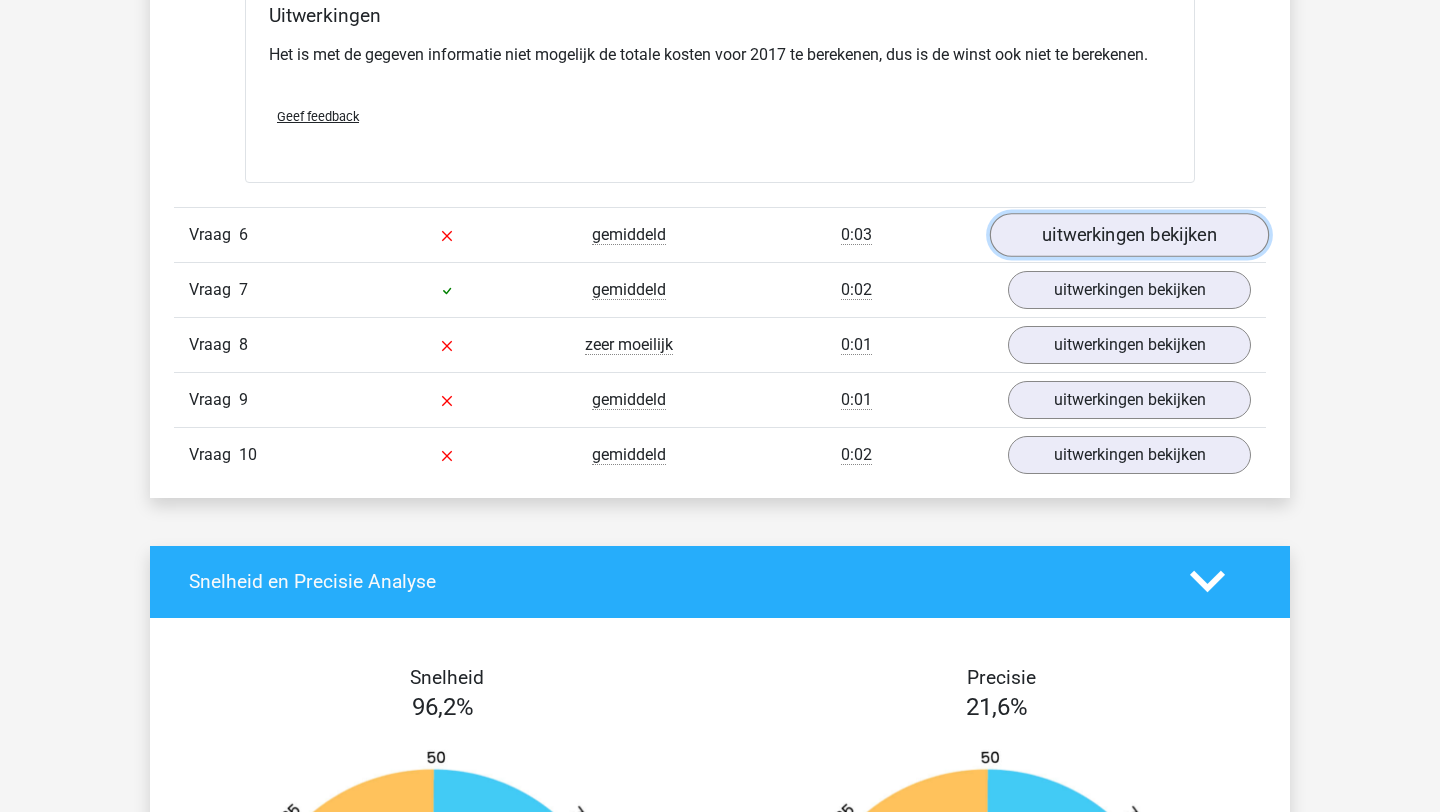 click on "uitwerkingen bekijken" at bounding box center (1129, 235) 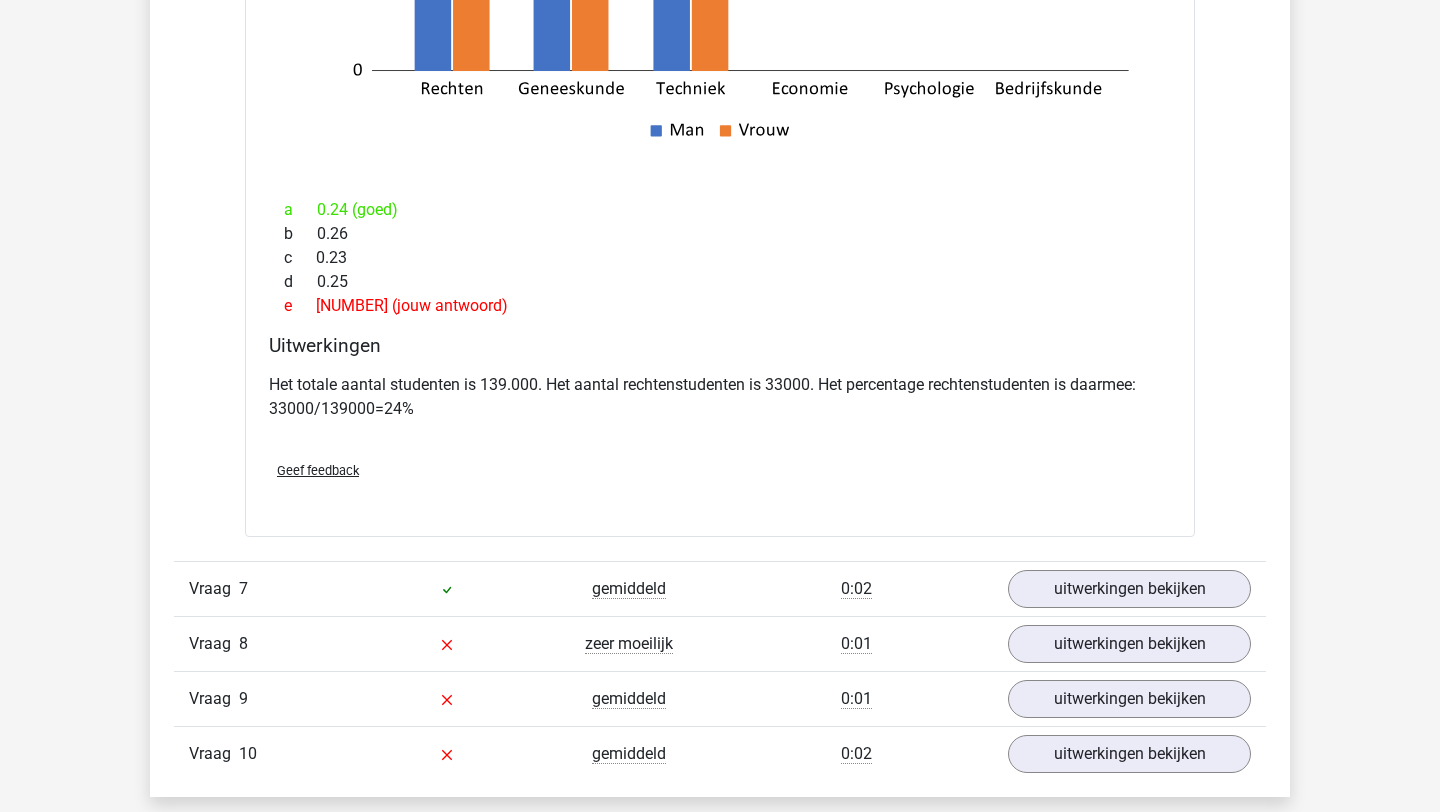 scroll, scrollTop: 10533, scrollLeft: 0, axis: vertical 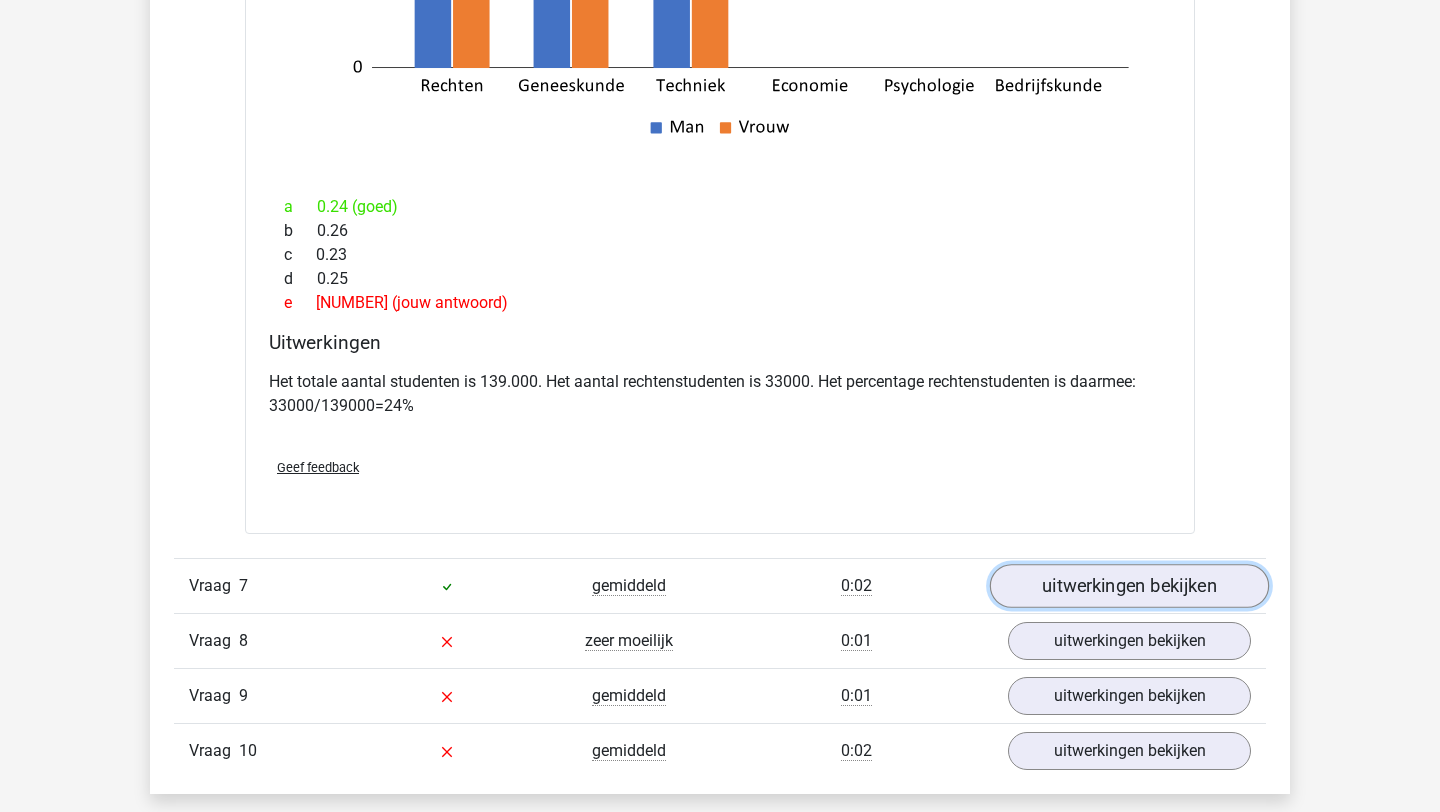 click on "uitwerkingen bekijken" at bounding box center [1129, 586] 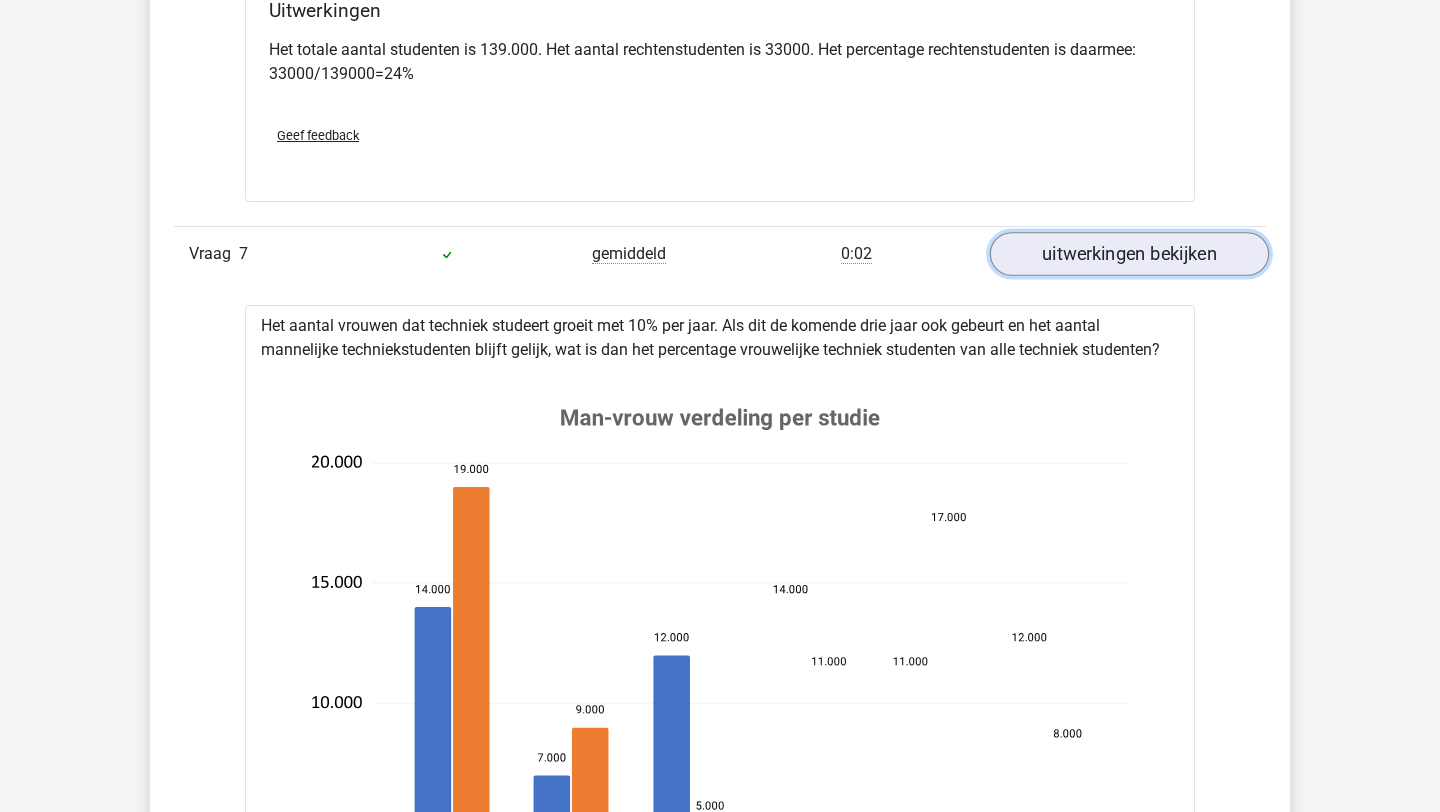 scroll, scrollTop: 10870, scrollLeft: 0, axis: vertical 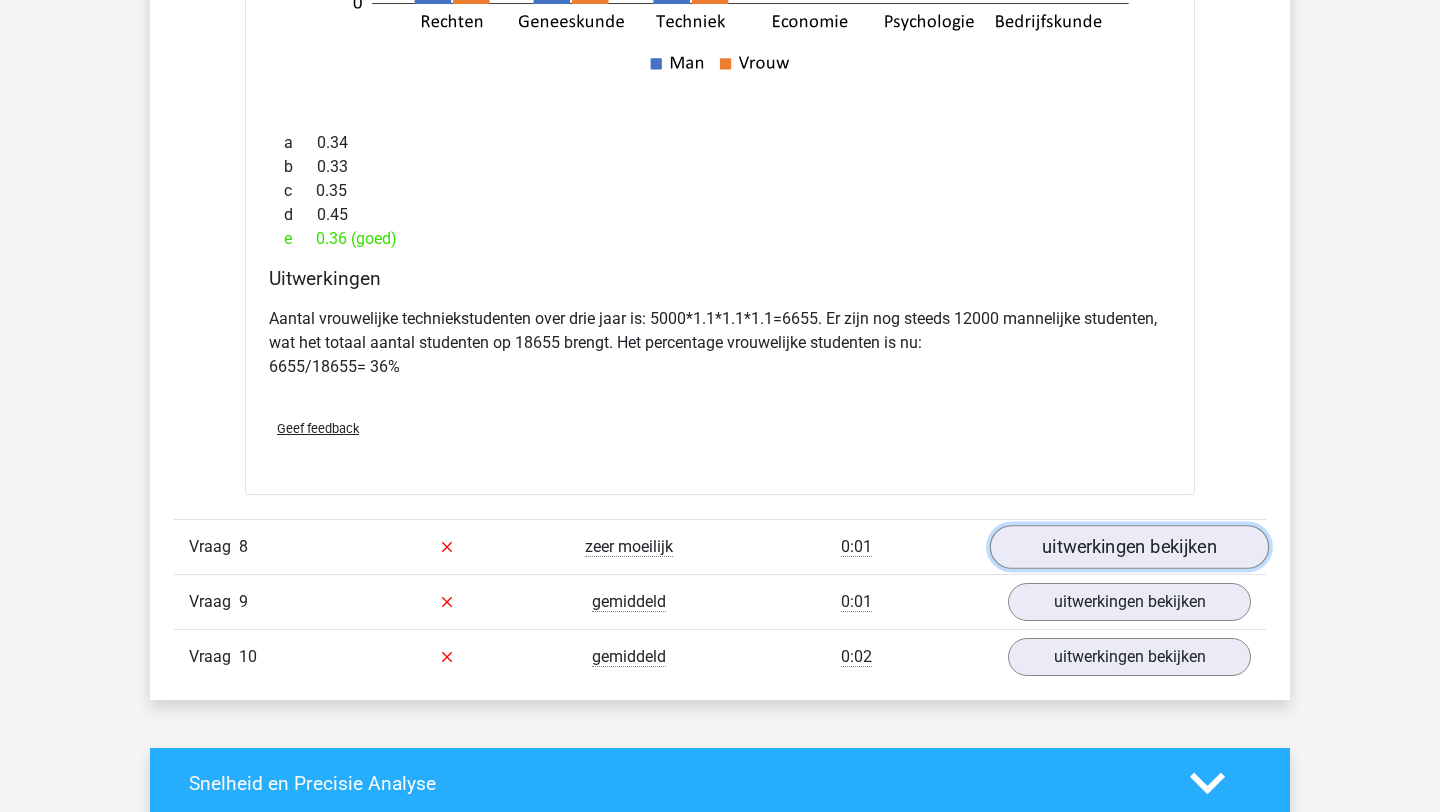 click on "uitwerkingen bekijken" at bounding box center (1129, 547) 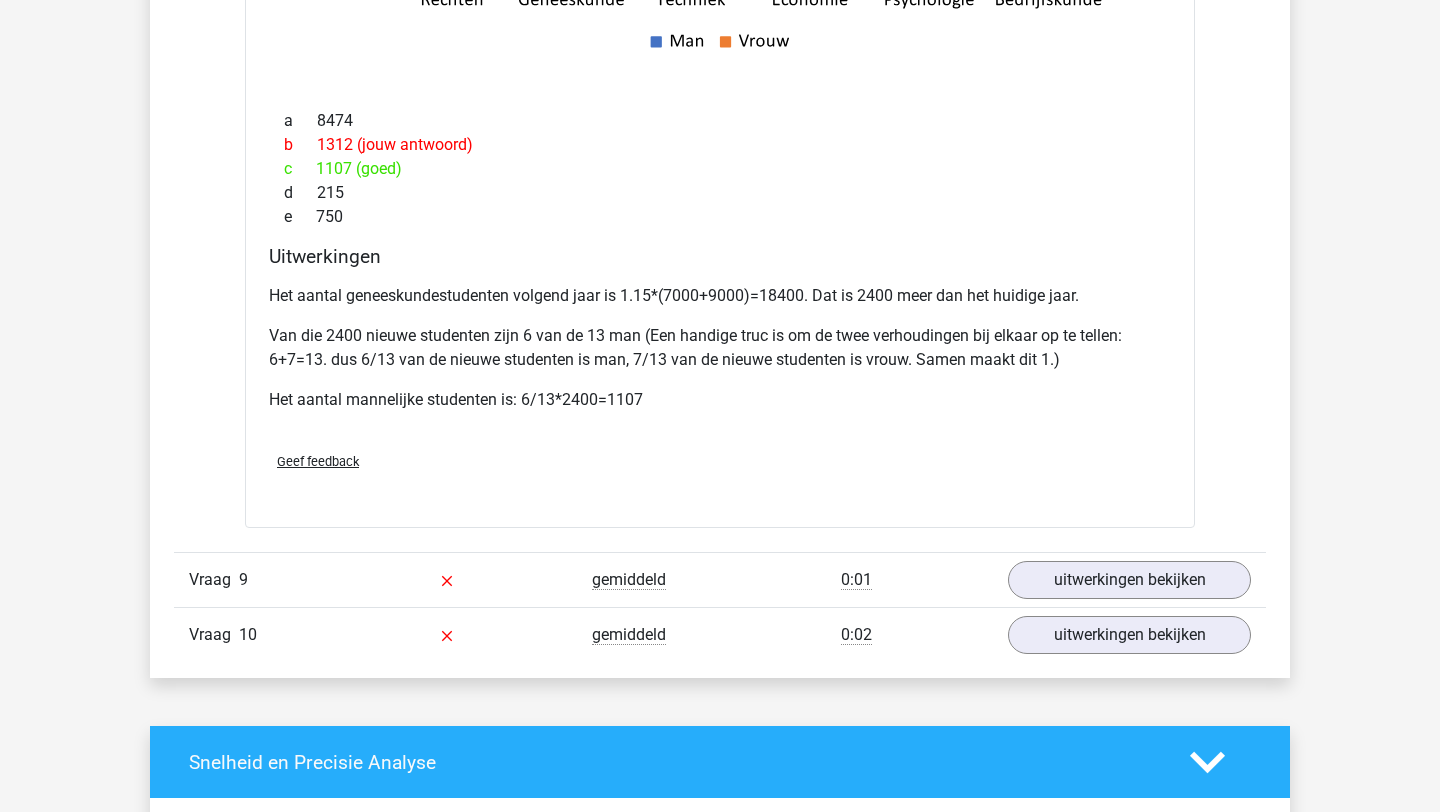 scroll, scrollTop: 13061, scrollLeft: 0, axis: vertical 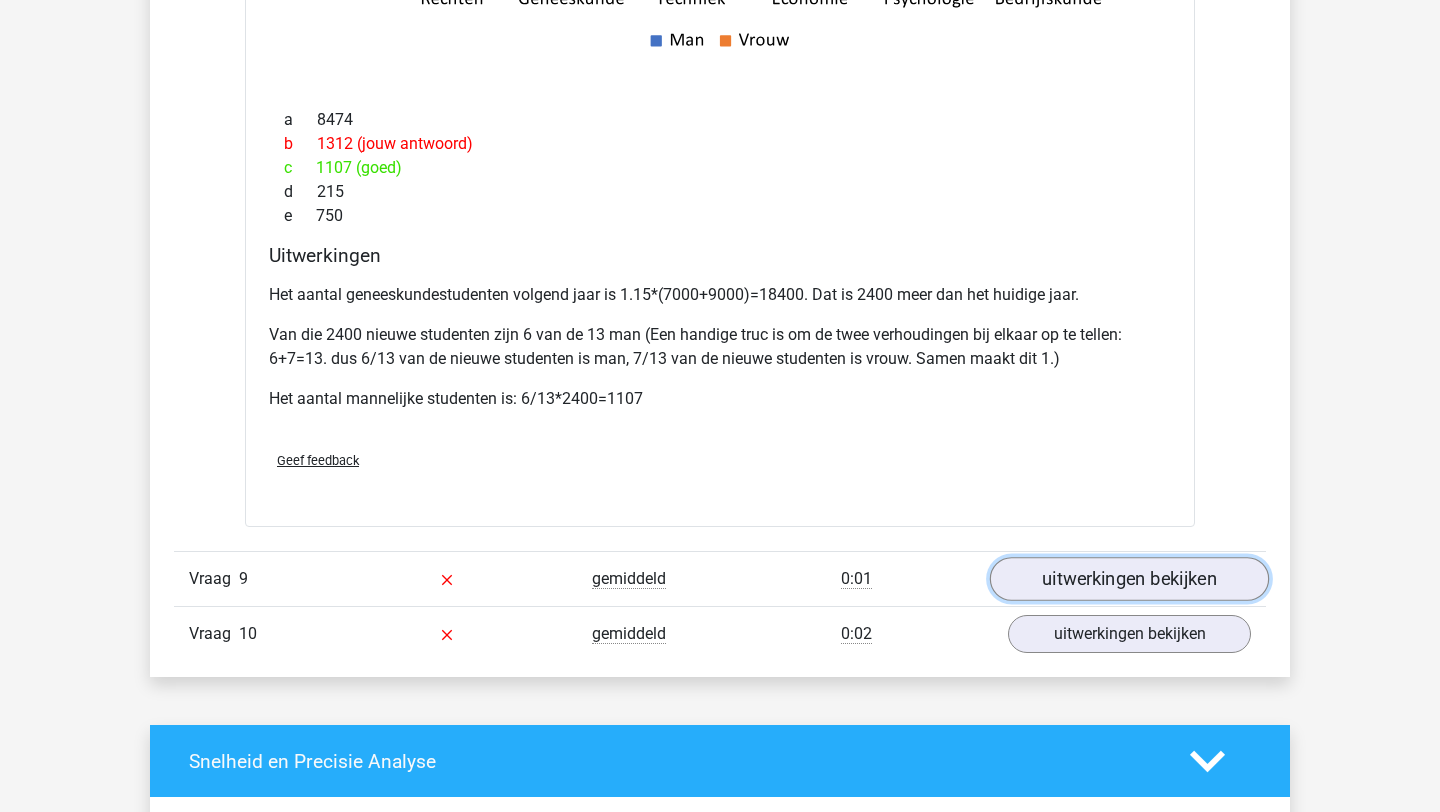 click on "uitwerkingen bekijken" at bounding box center [1129, 579] 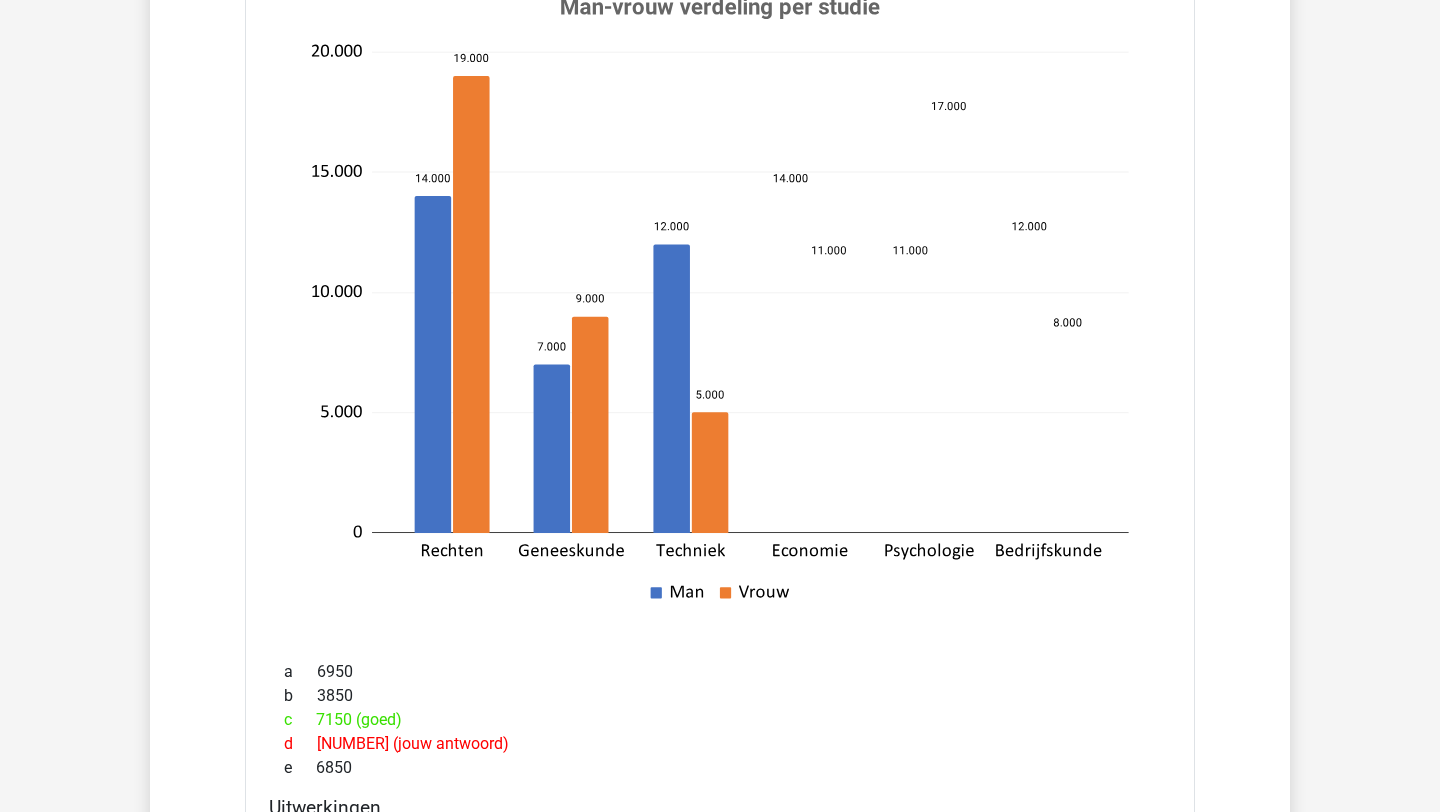 scroll, scrollTop: 14084, scrollLeft: 0, axis: vertical 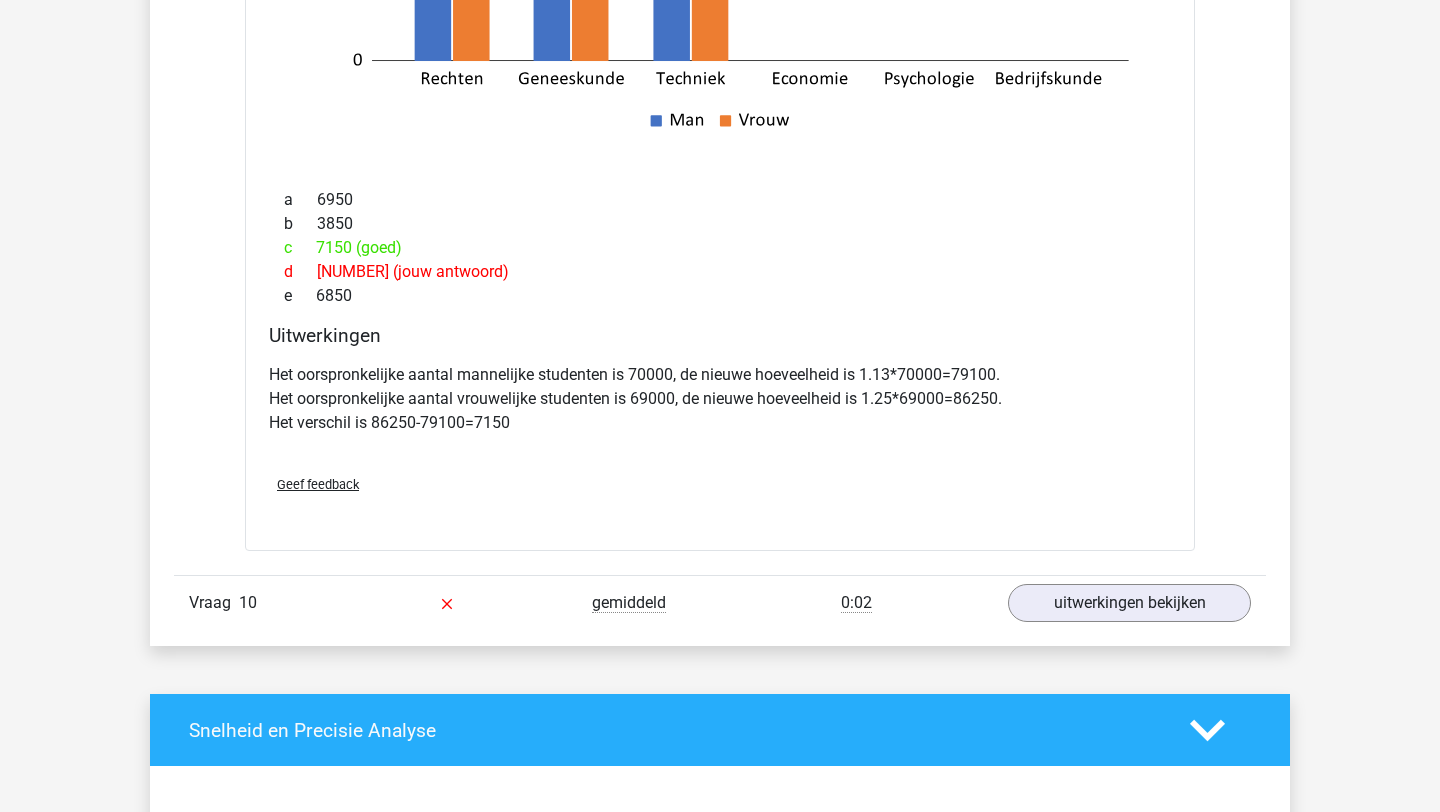 click on "In deze sectie vind je de antwoorden en uitwerkingen bij alle vragen. Daarnaast kun je bij elke vraag zien hoeveel procent van de mensen die dezelfde set heeft gedaan de vraag goed heeft beantwoord, door met je muis over het ‘niveau’ van de vraag te gaan. Hetzelfde geldt voor de tijd die je per vraag nodig hebt gehad.
Correct
Niveau
Tijd
Vraag
1
moeilijk
0:49
uitwerkingen bekijken
a b c d" at bounding box center [720, -6224] 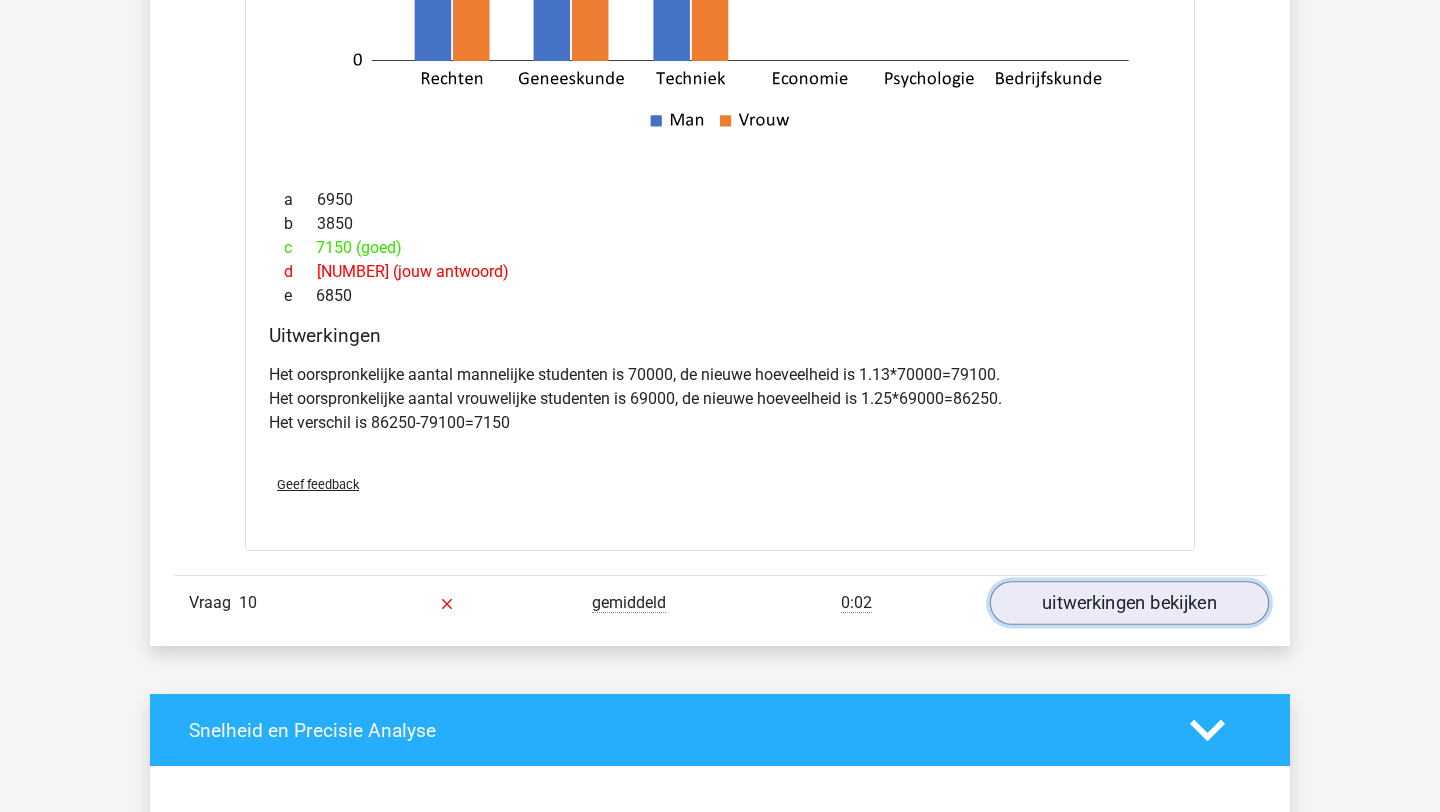 click on "uitwerkingen bekijken" at bounding box center (1129, 604) 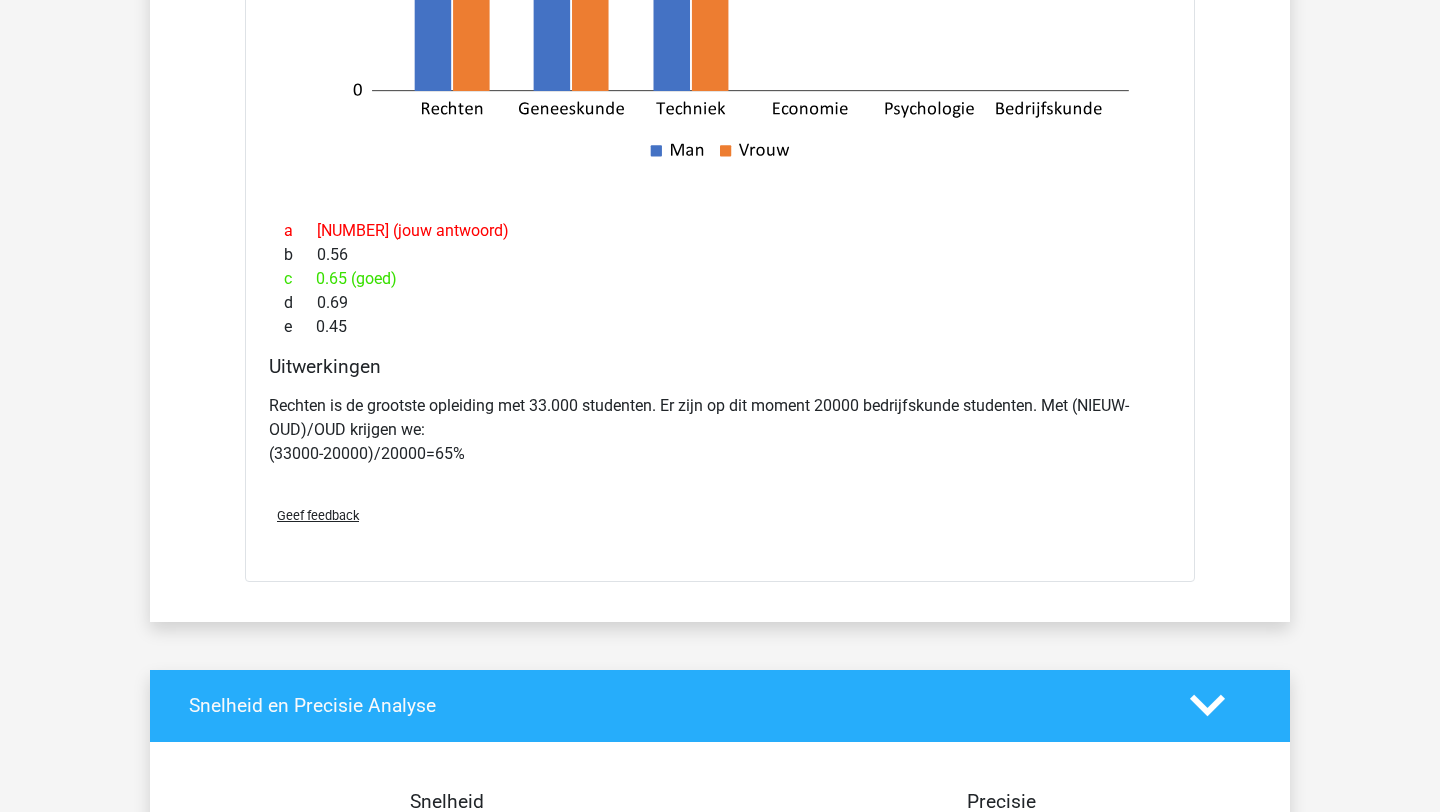 scroll, scrollTop: 15505, scrollLeft: 0, axis: vertical 